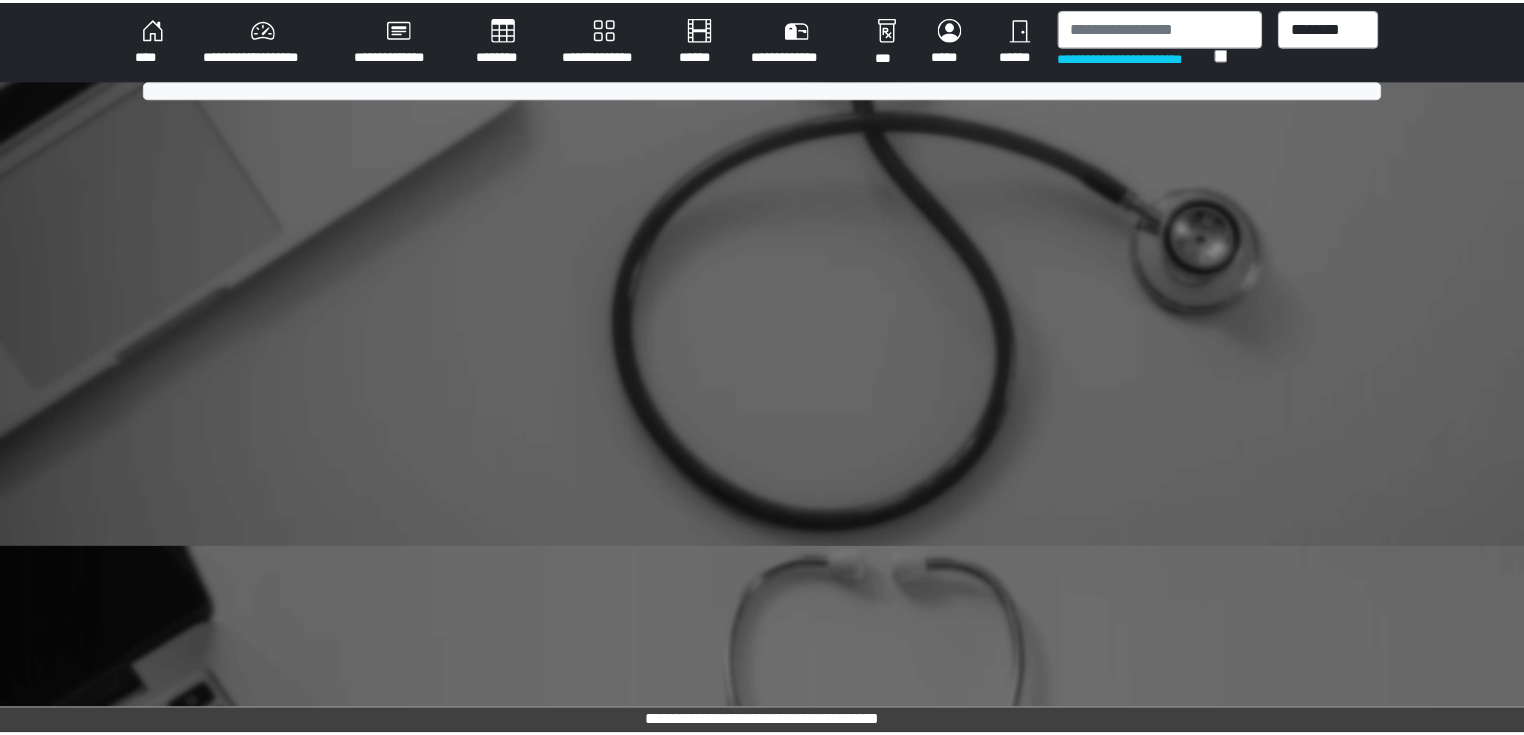scroll, scrollTop: 0, scrollLeft: 0, axis: both 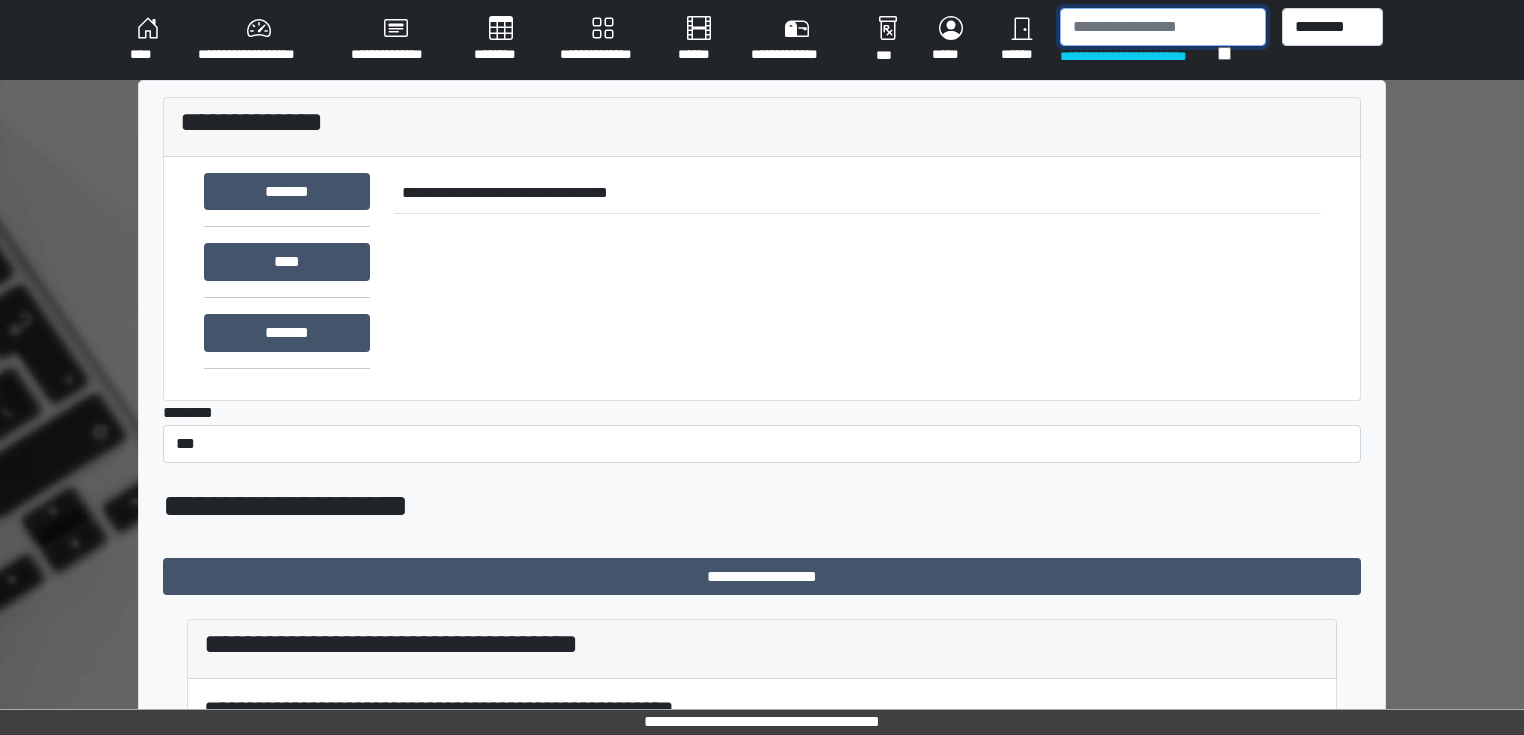 click at bounding box center [1163, 27] 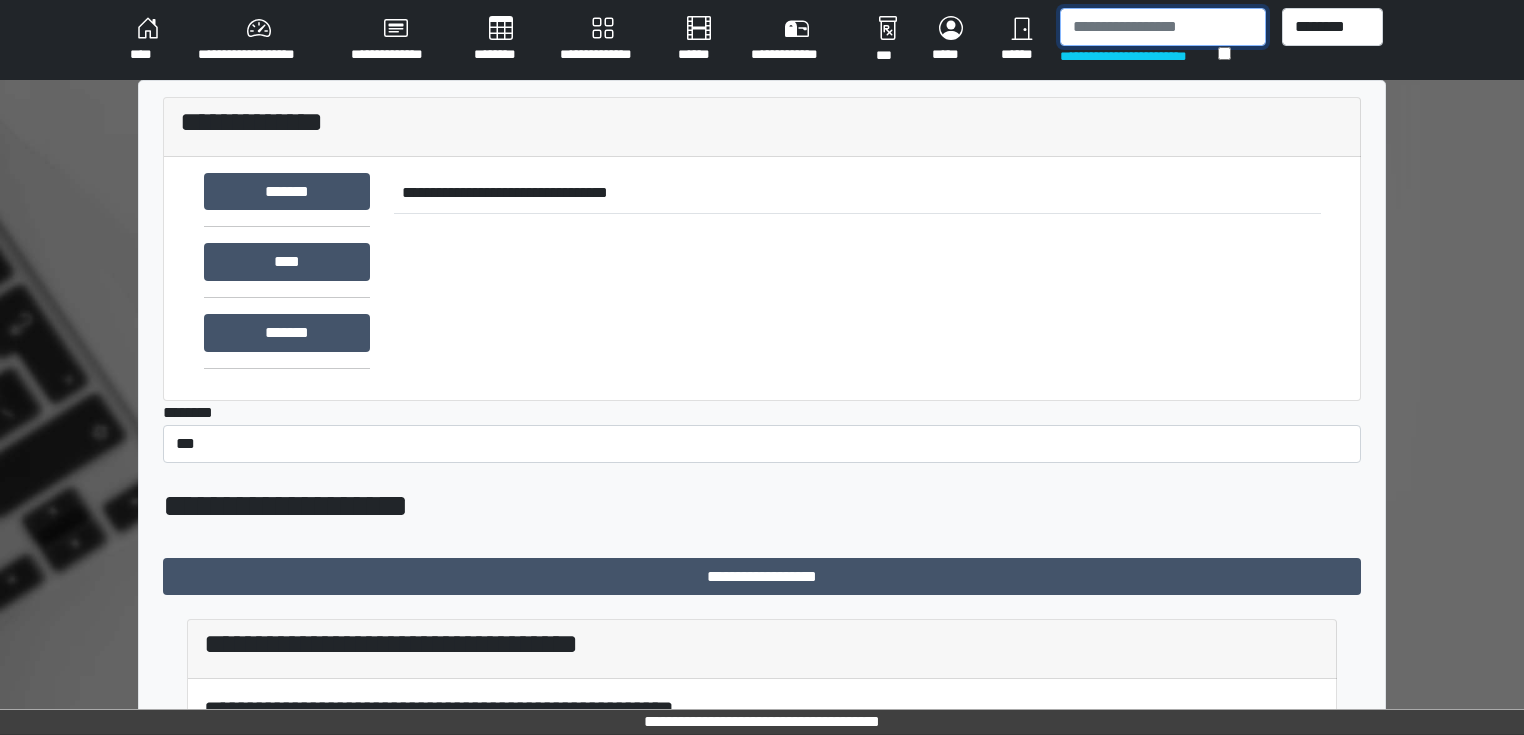 click at bounding box center [1163, 27] 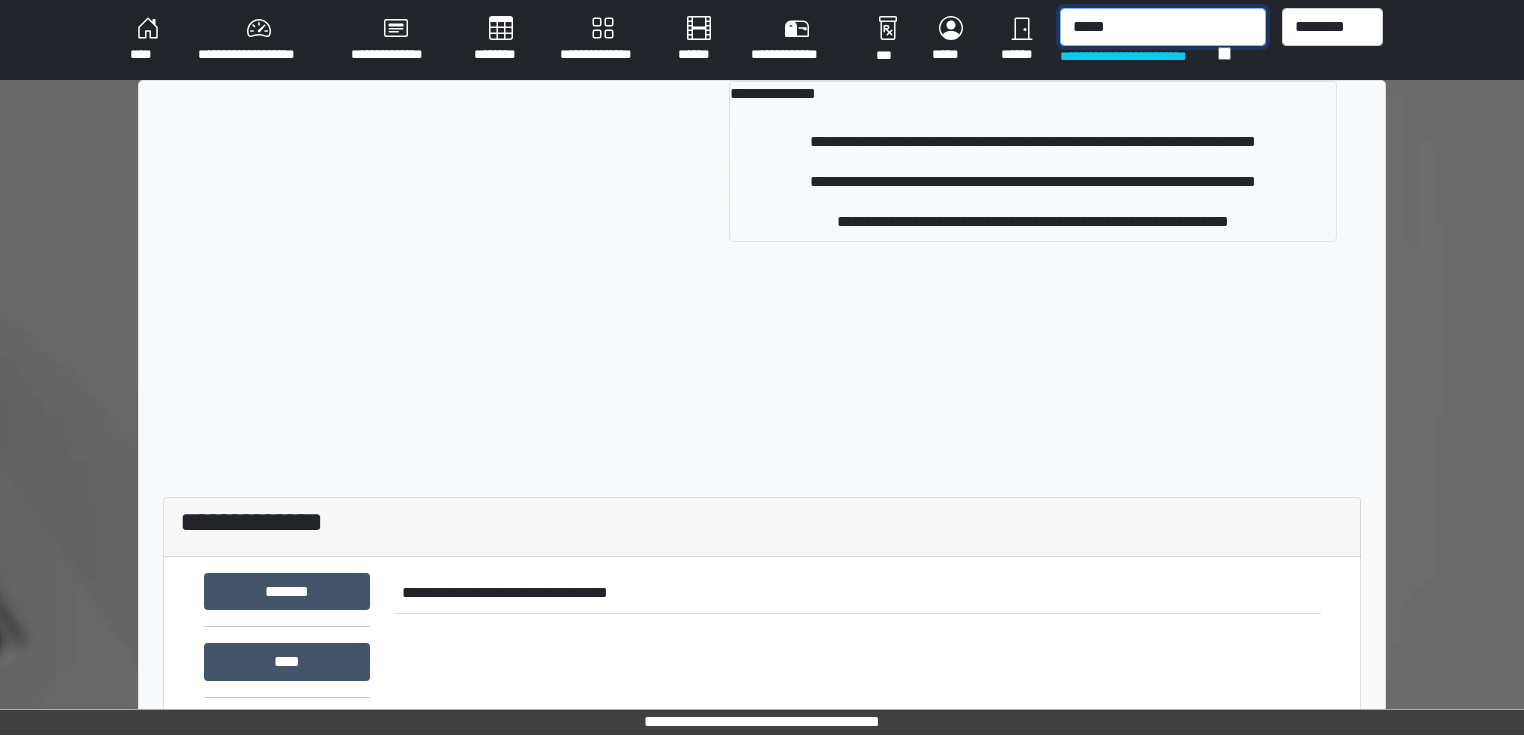 type on "*****" 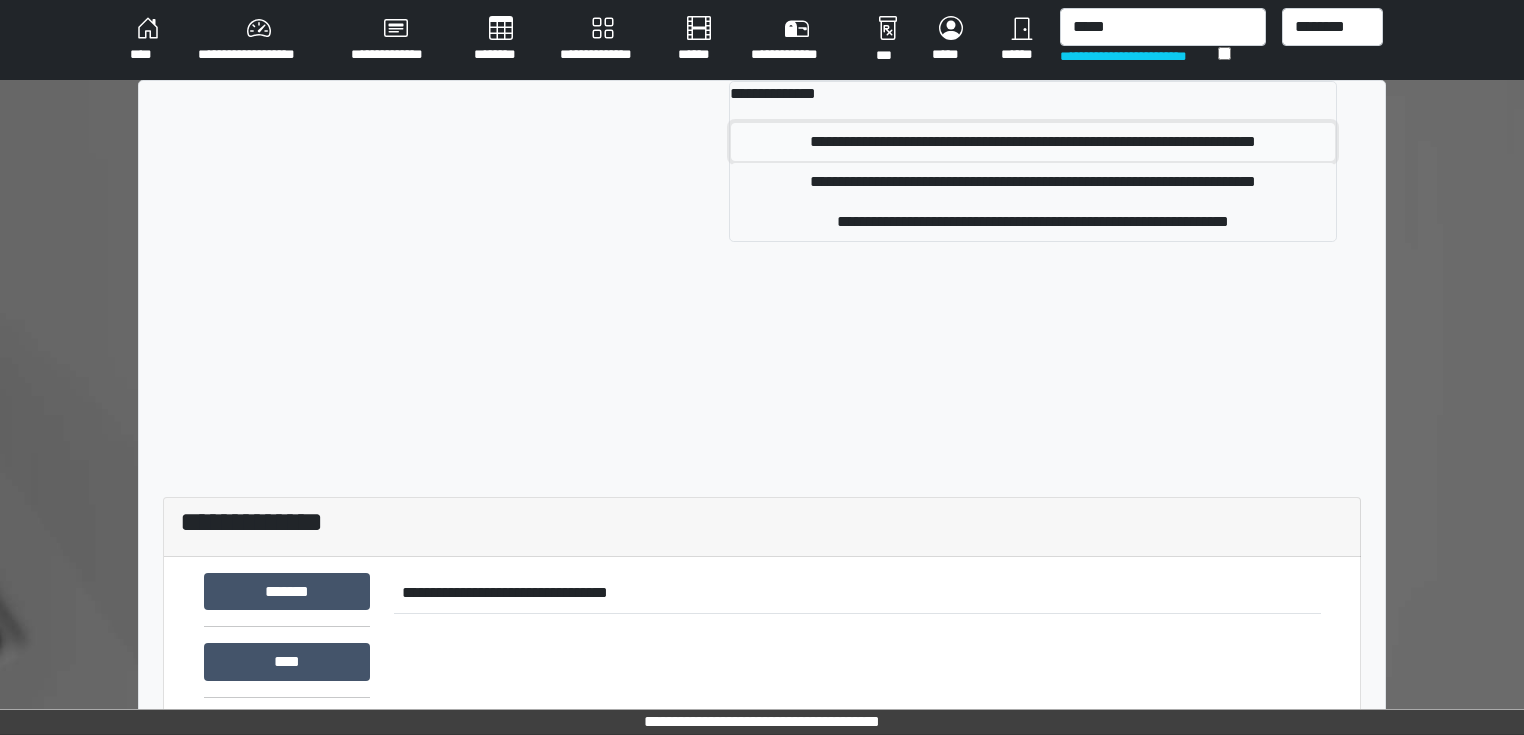 click on "**********" at bounding box center (1033, 142) 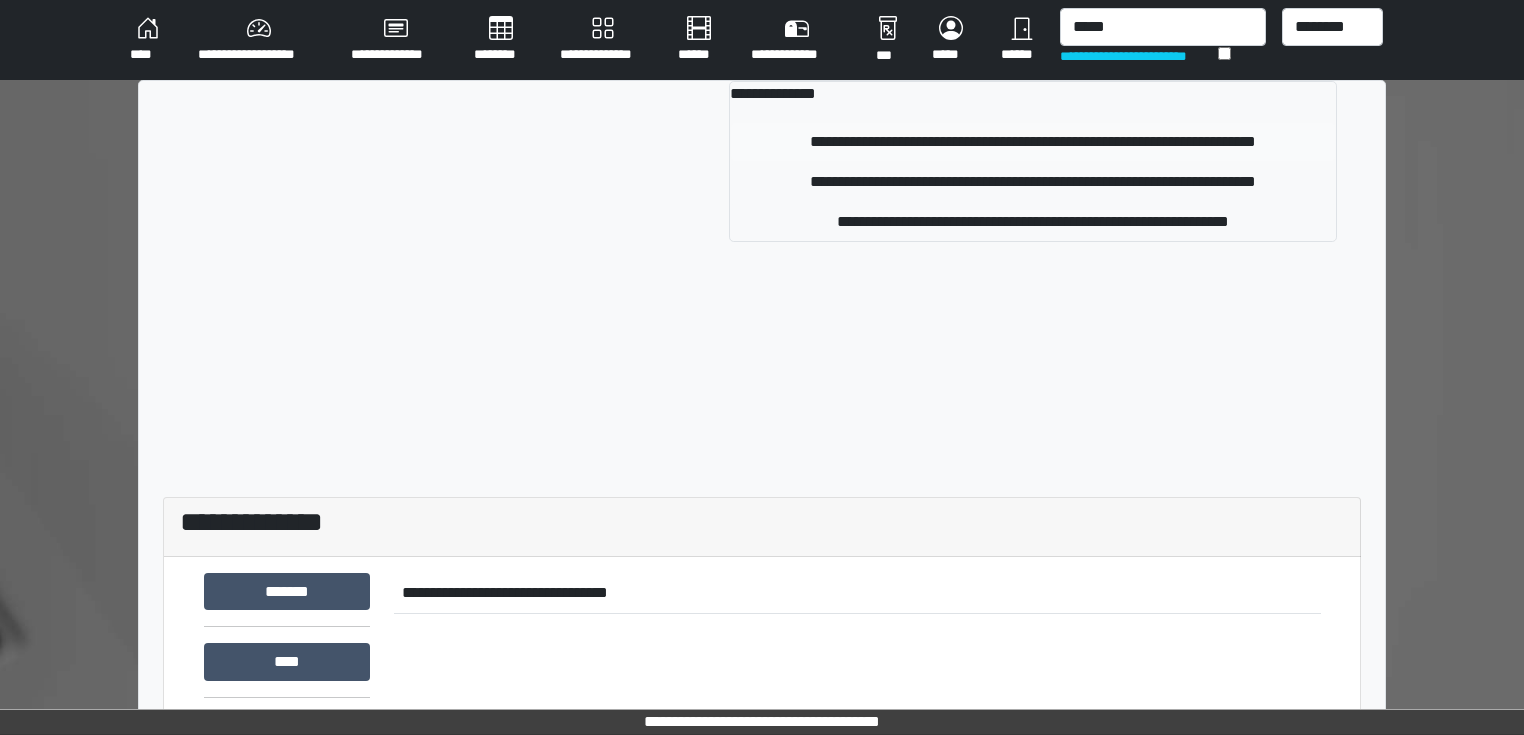 type 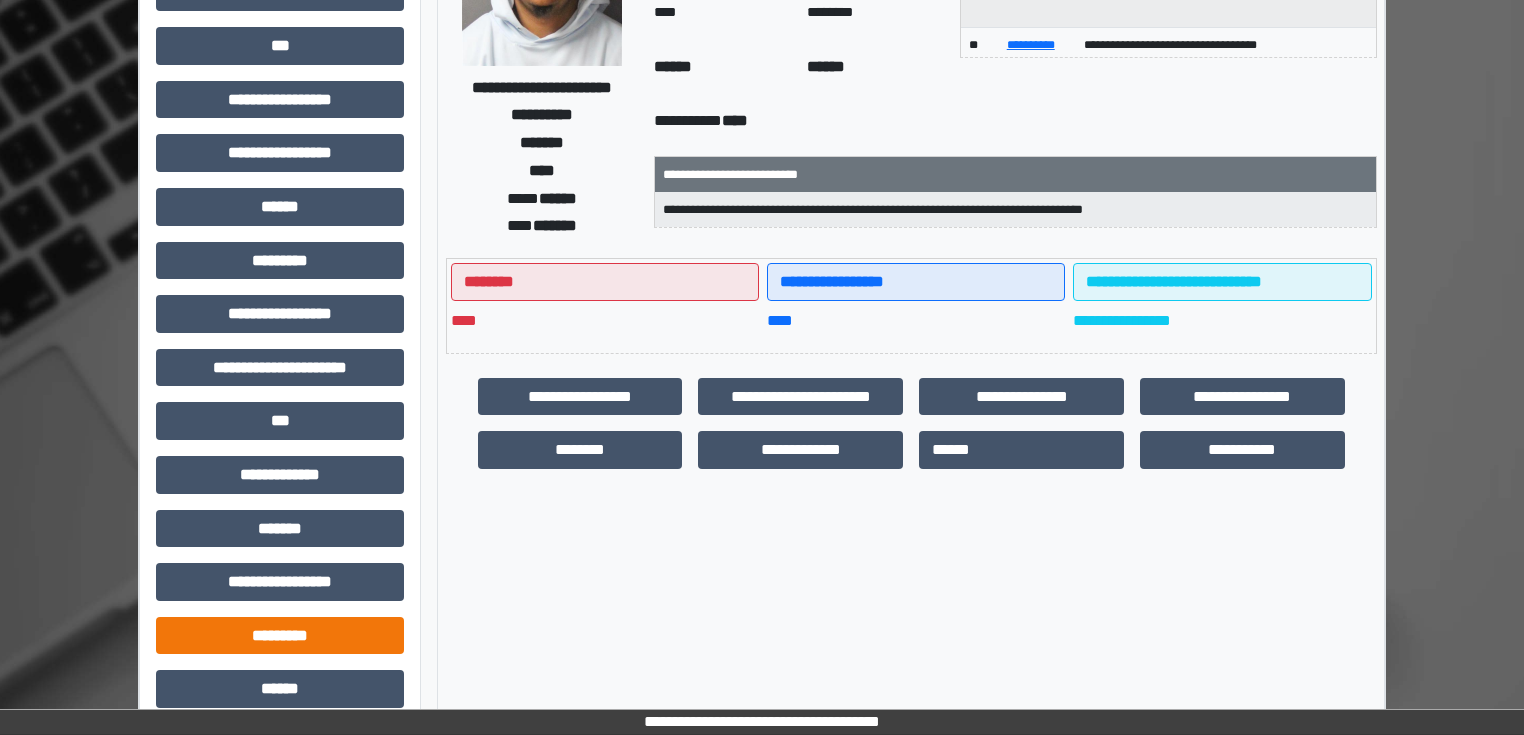 scroll, scrollTop: 0, scrollLeft: 0, axis: both 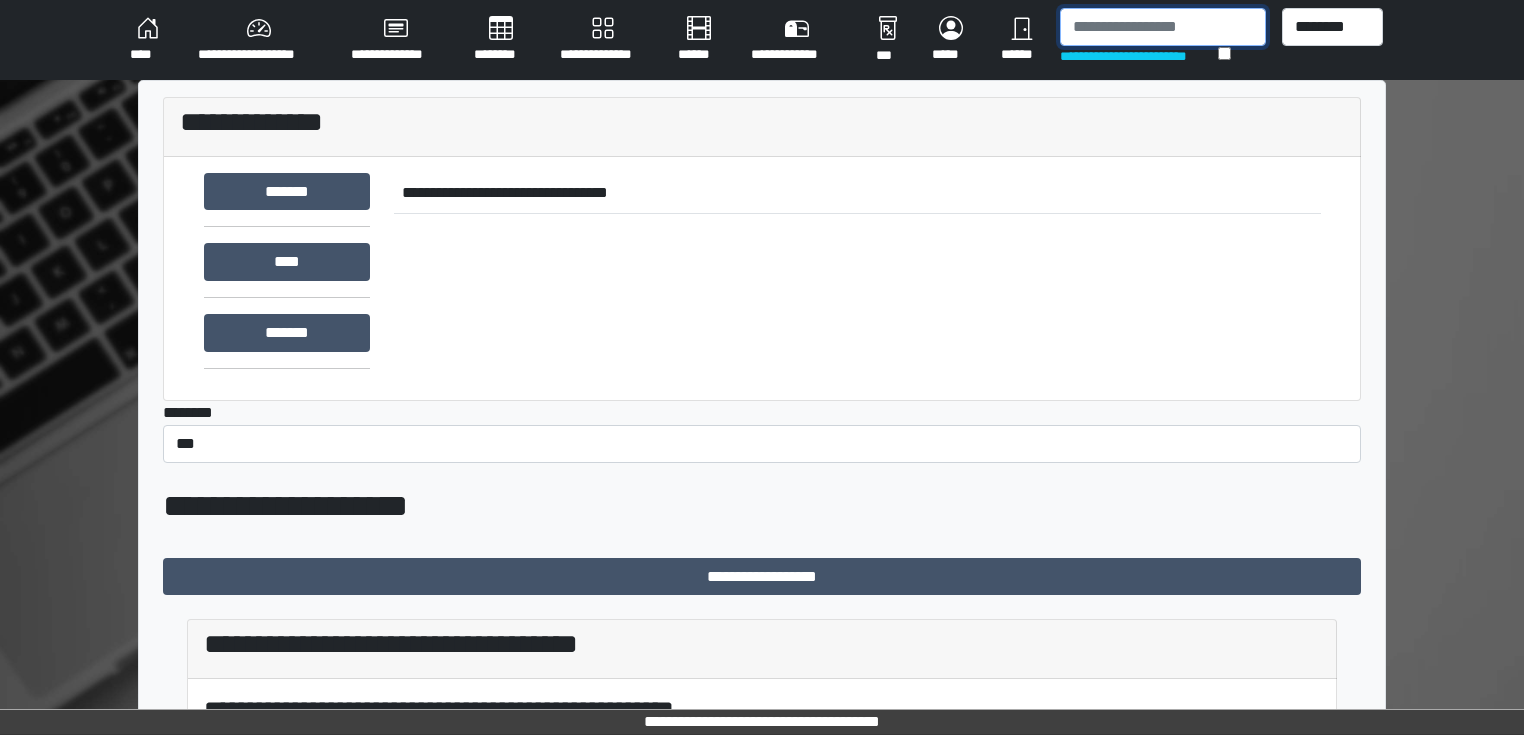 click at bounding box center (1163, 27) 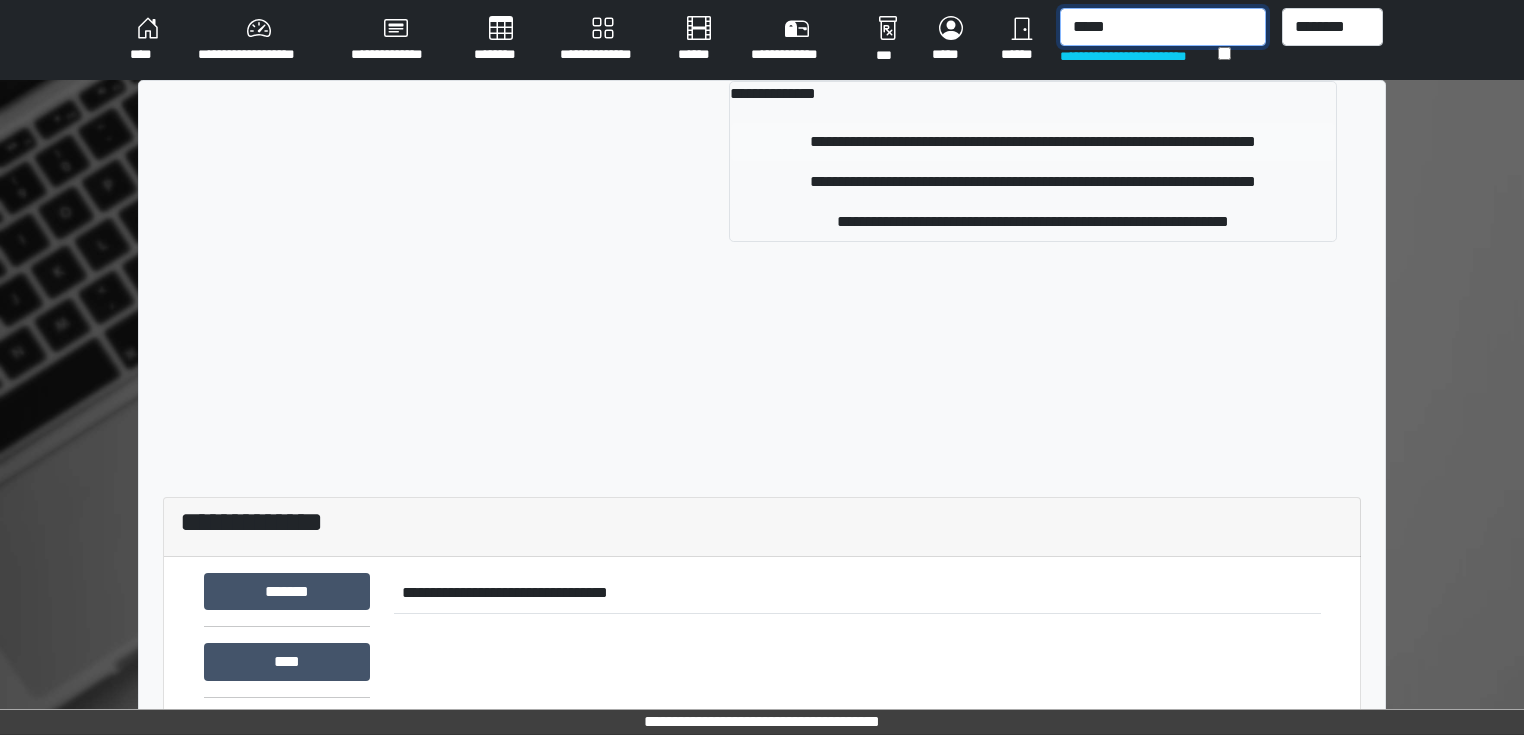 type on "*****" 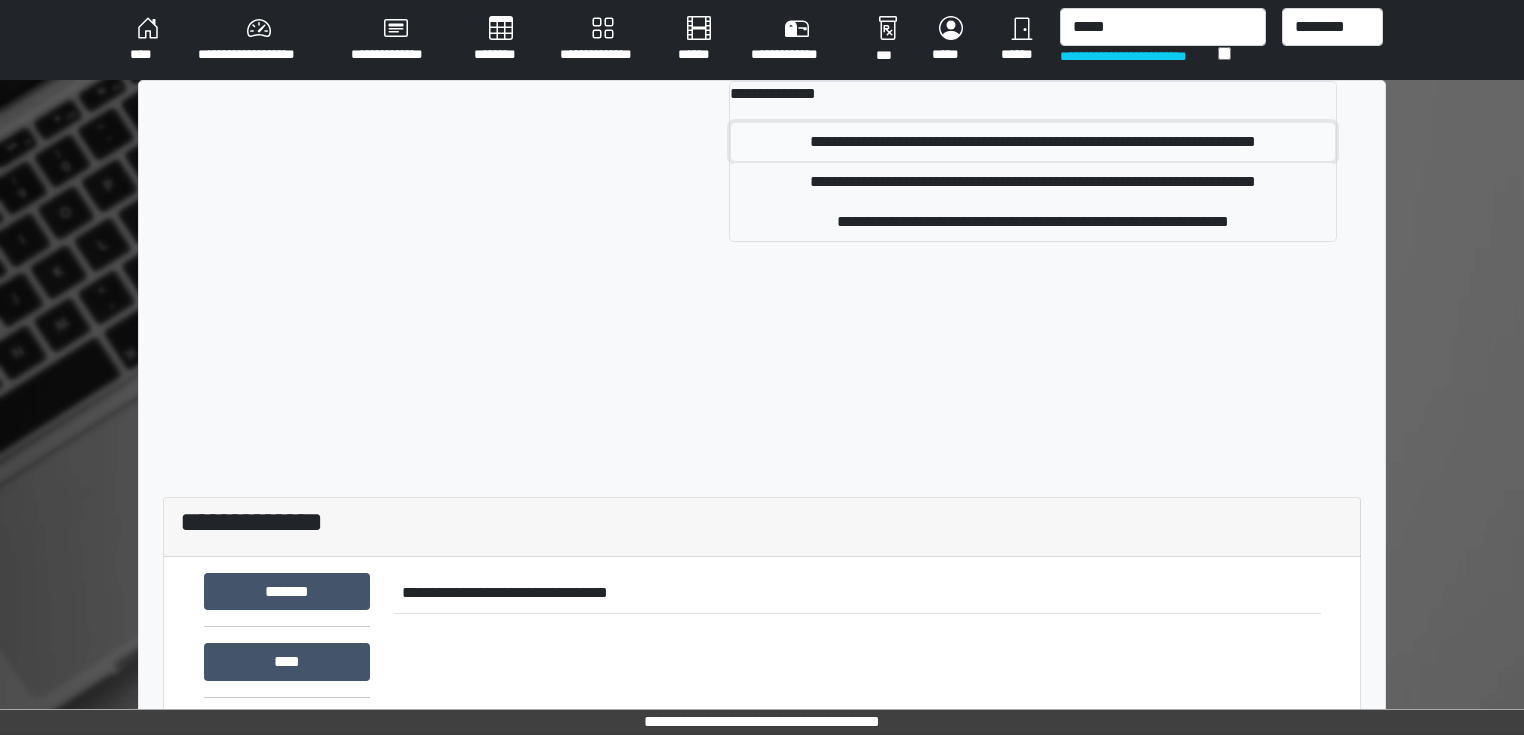 click on "**********" at bounding box center (1033, 142) 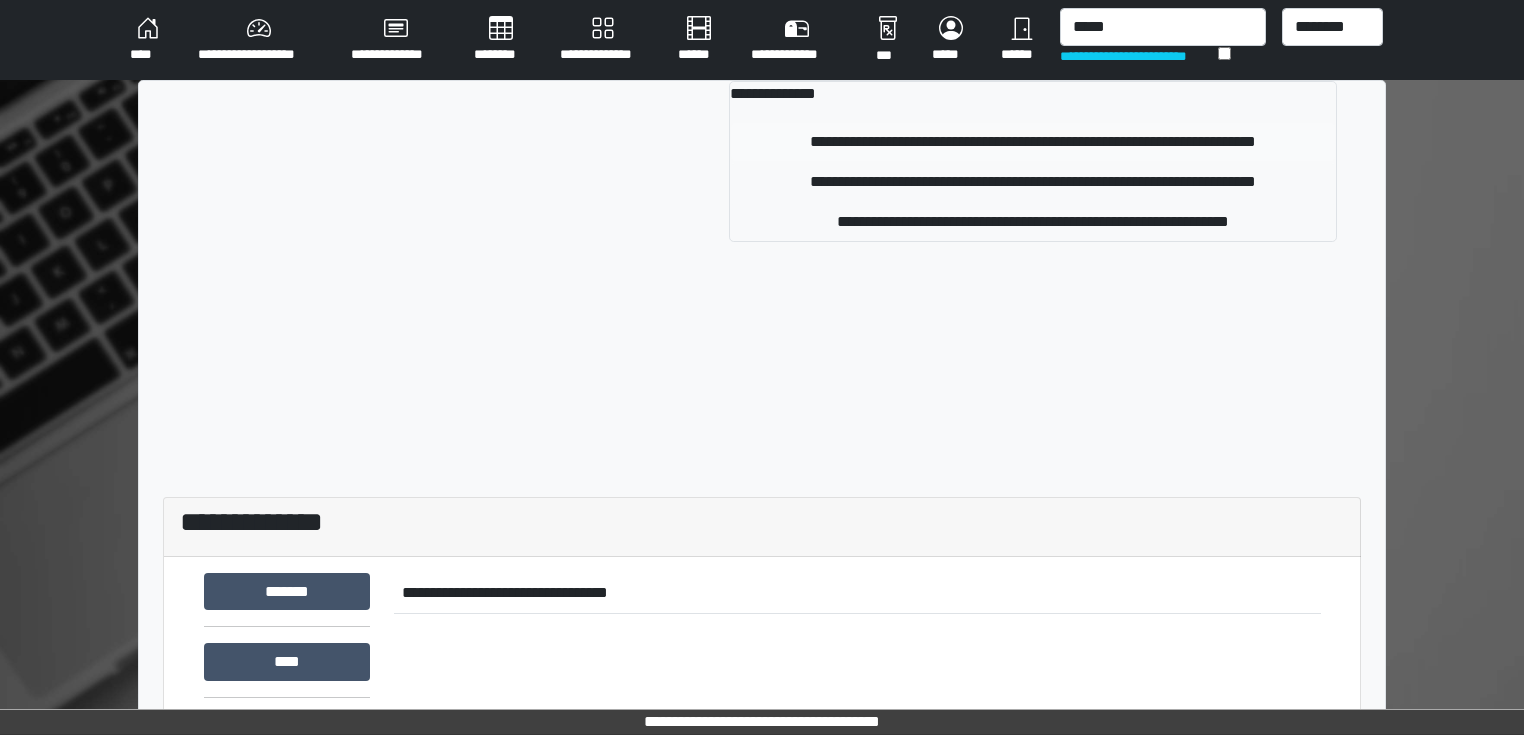 type 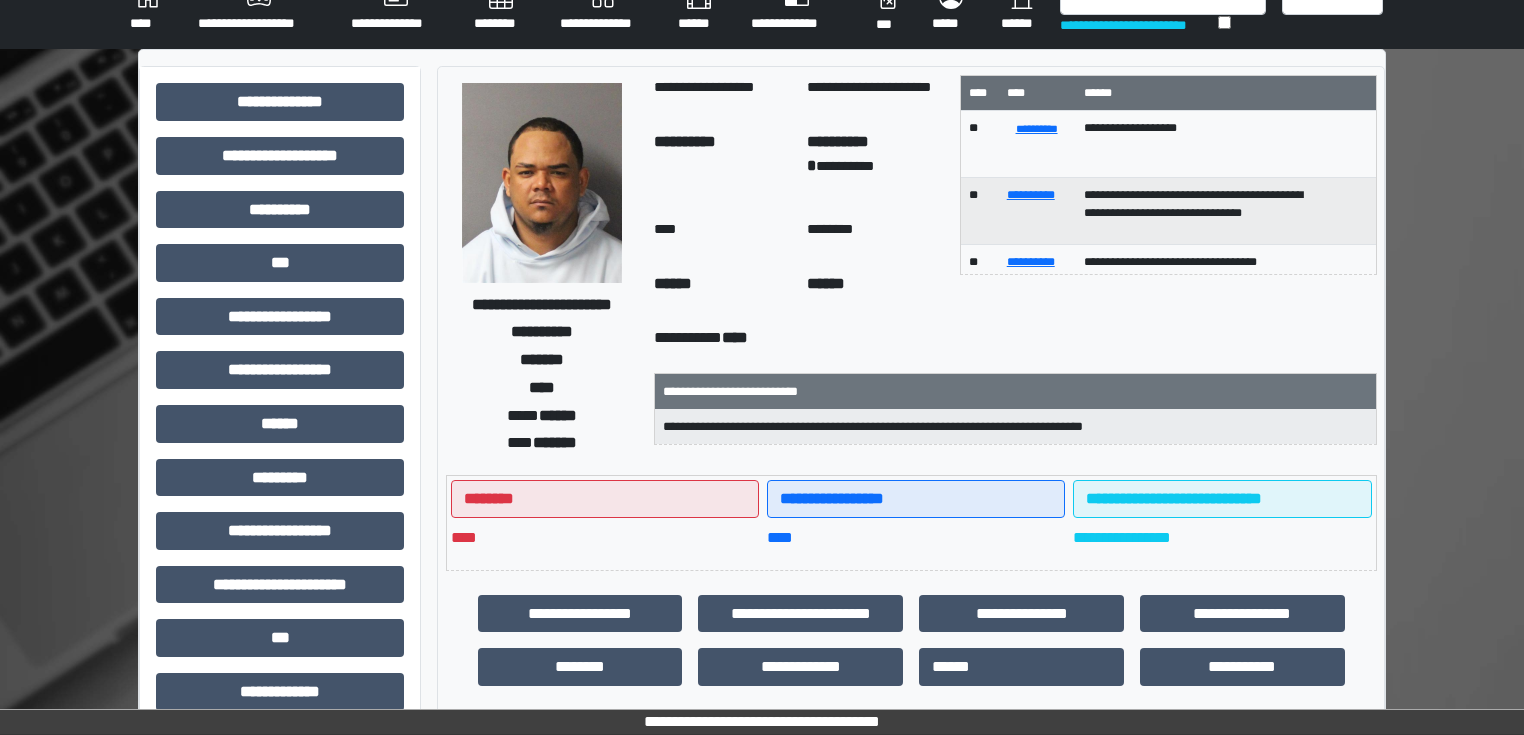 scroll, scrollTop: 0, scrollLeft: 0, axis: both 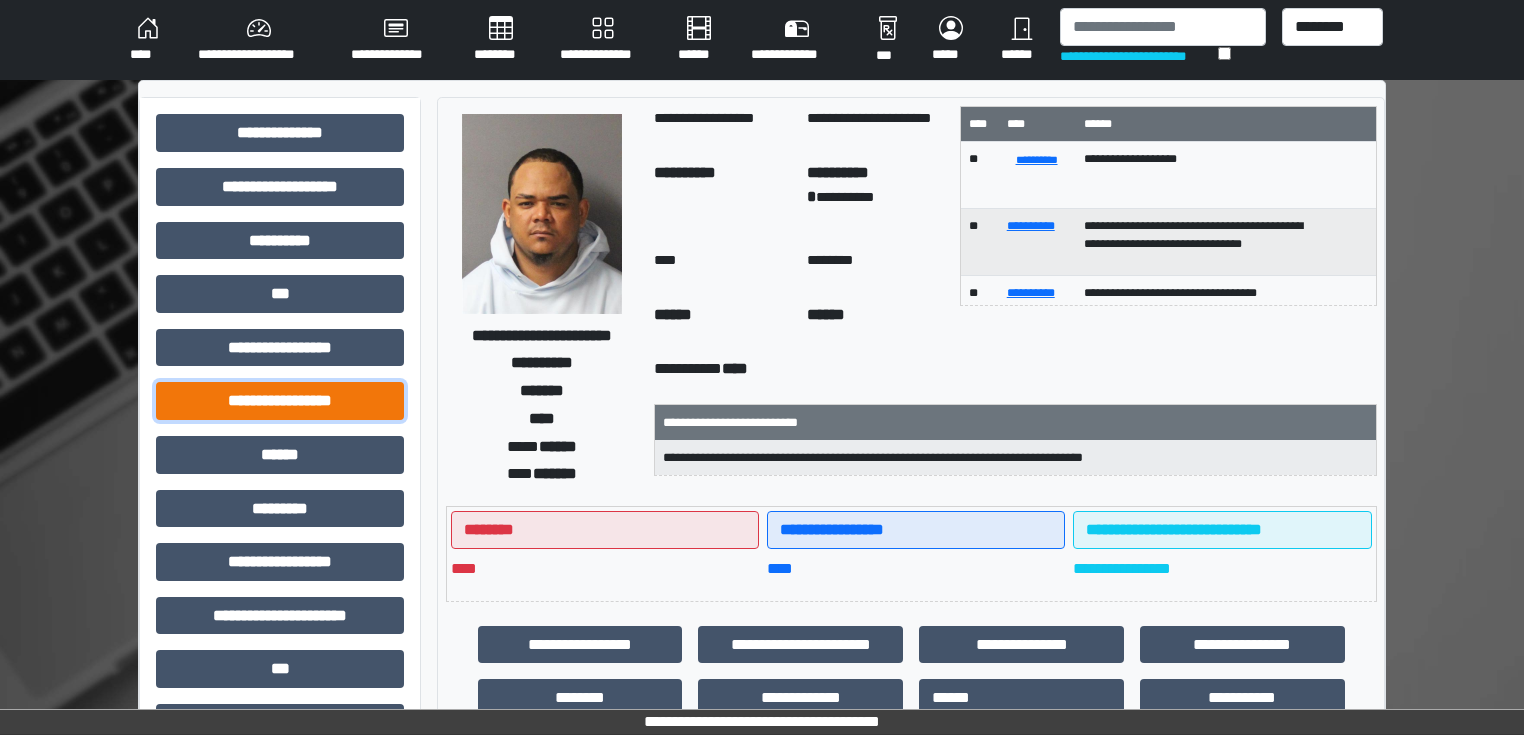 click on "**********" at bounding box center [280, 401] 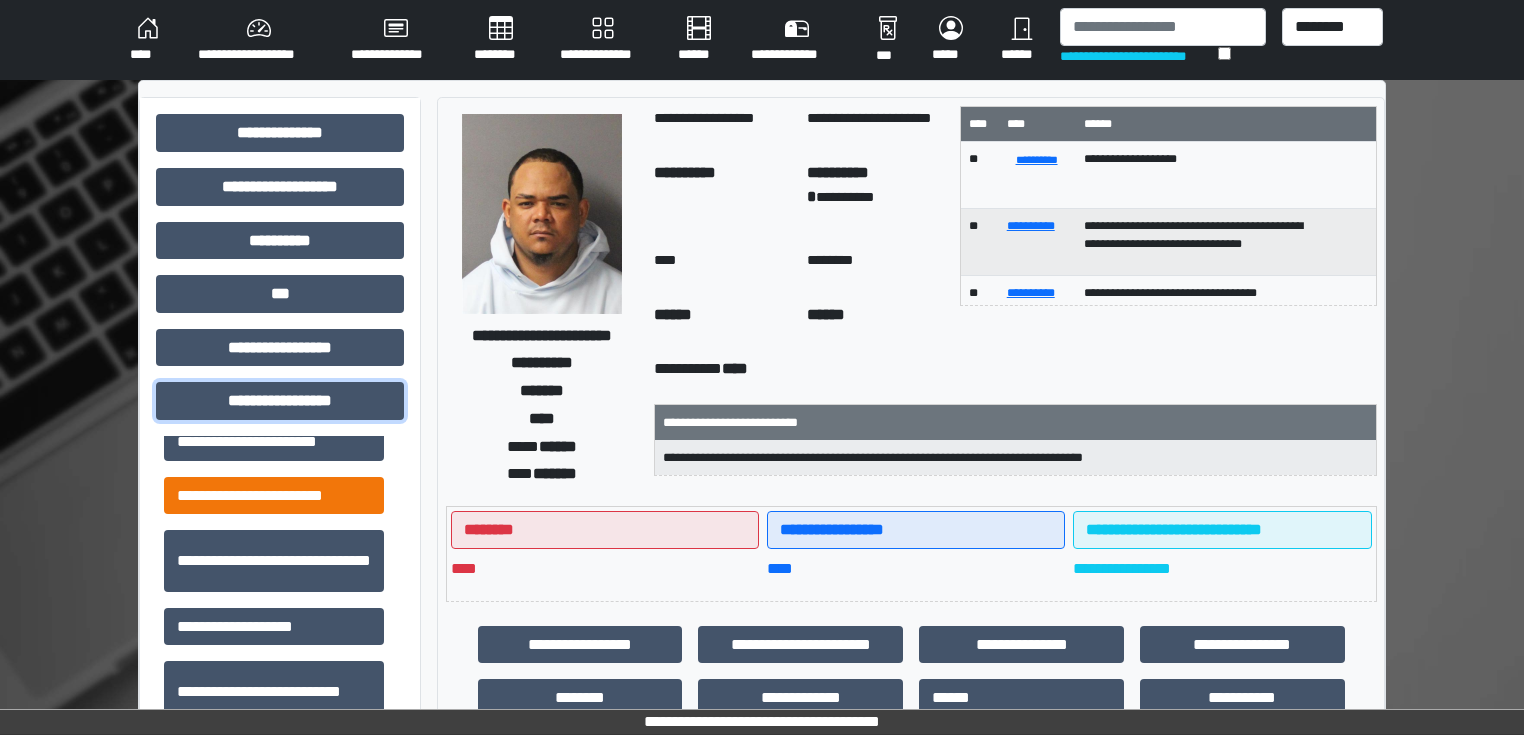 scroll, scrollTop: 1313, scrollLeft: 0, axis: vertical 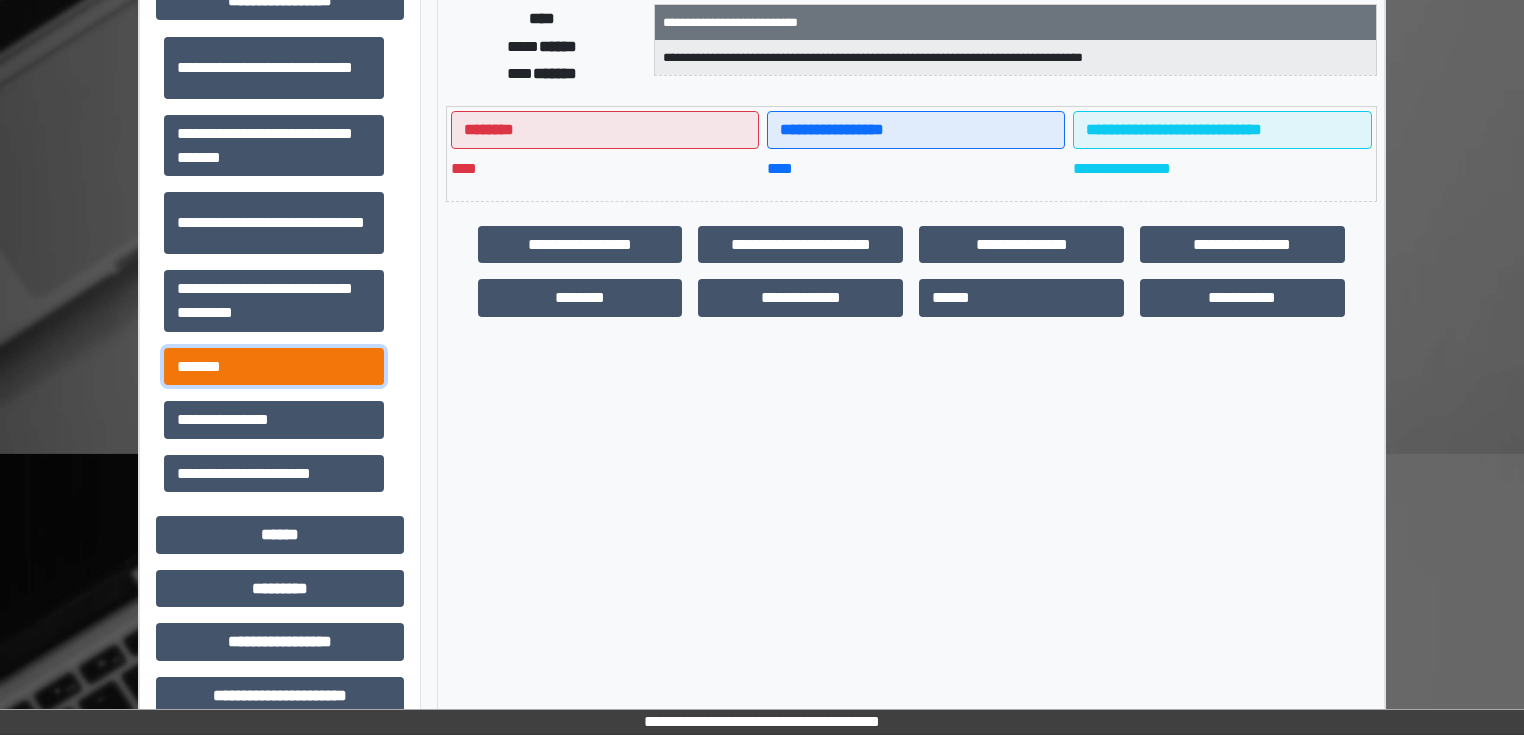 click on "*******" at bounding box center (274, 367) 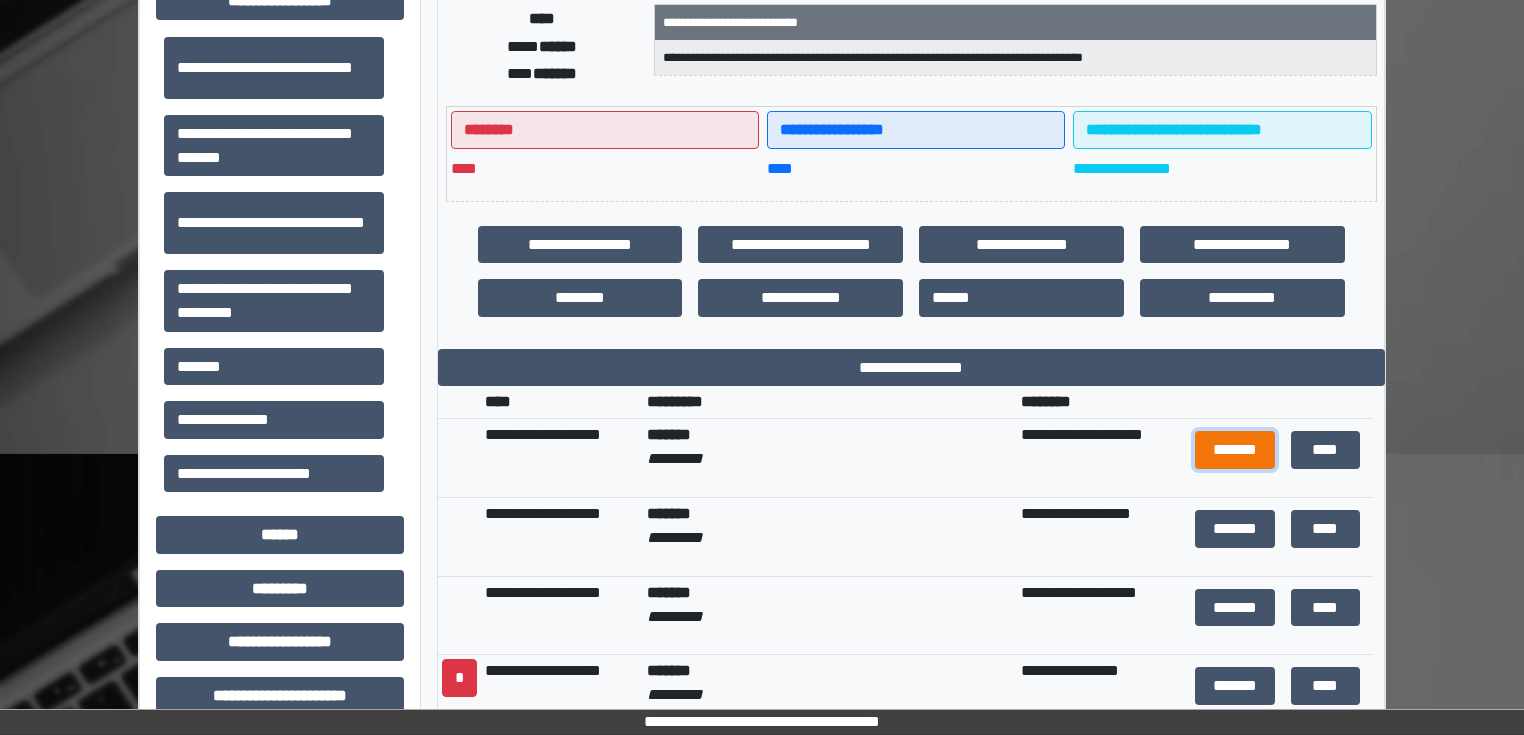 click on "*******" at bounding box center (1235, 450) 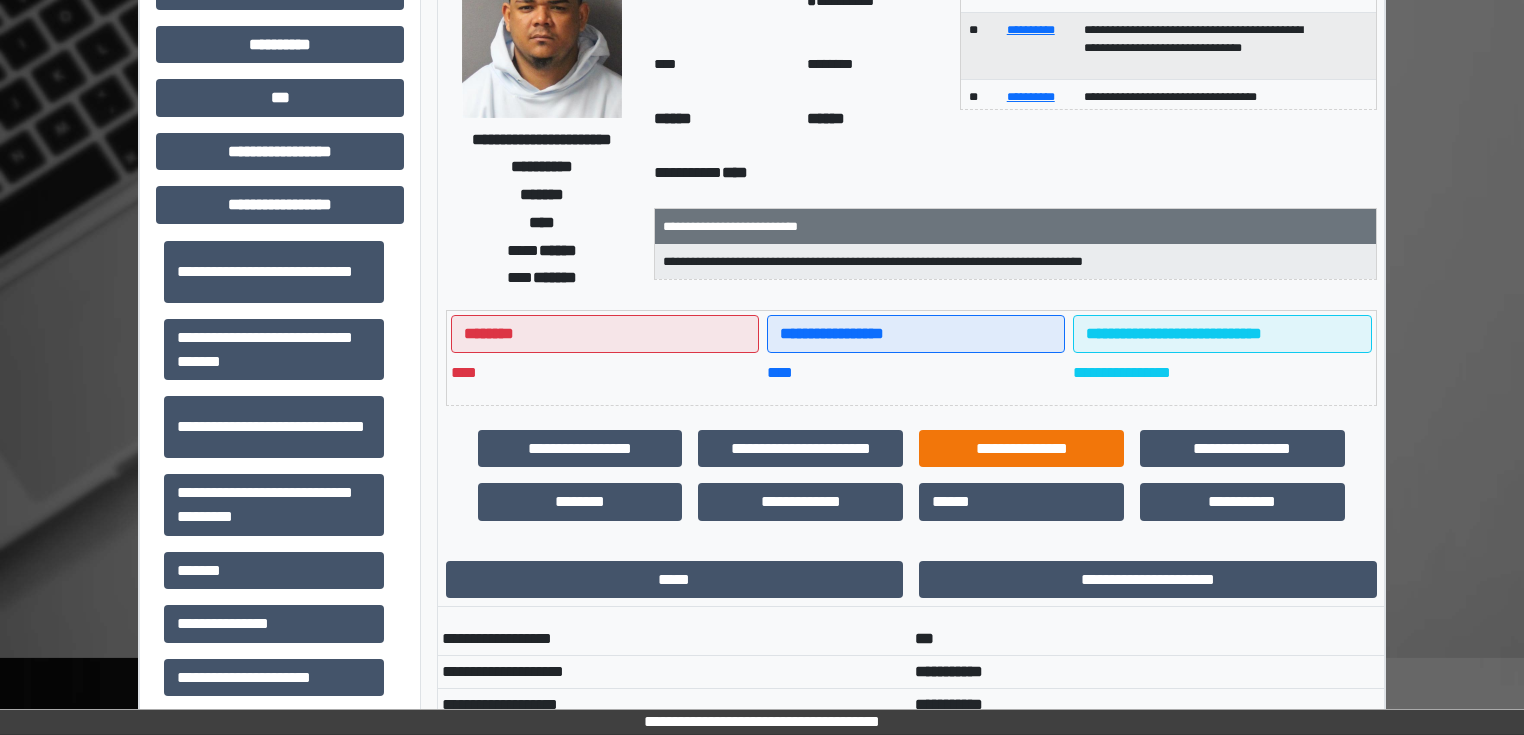 scroll, scrollTop: 191, scrollLeft: 0, axis: vertical 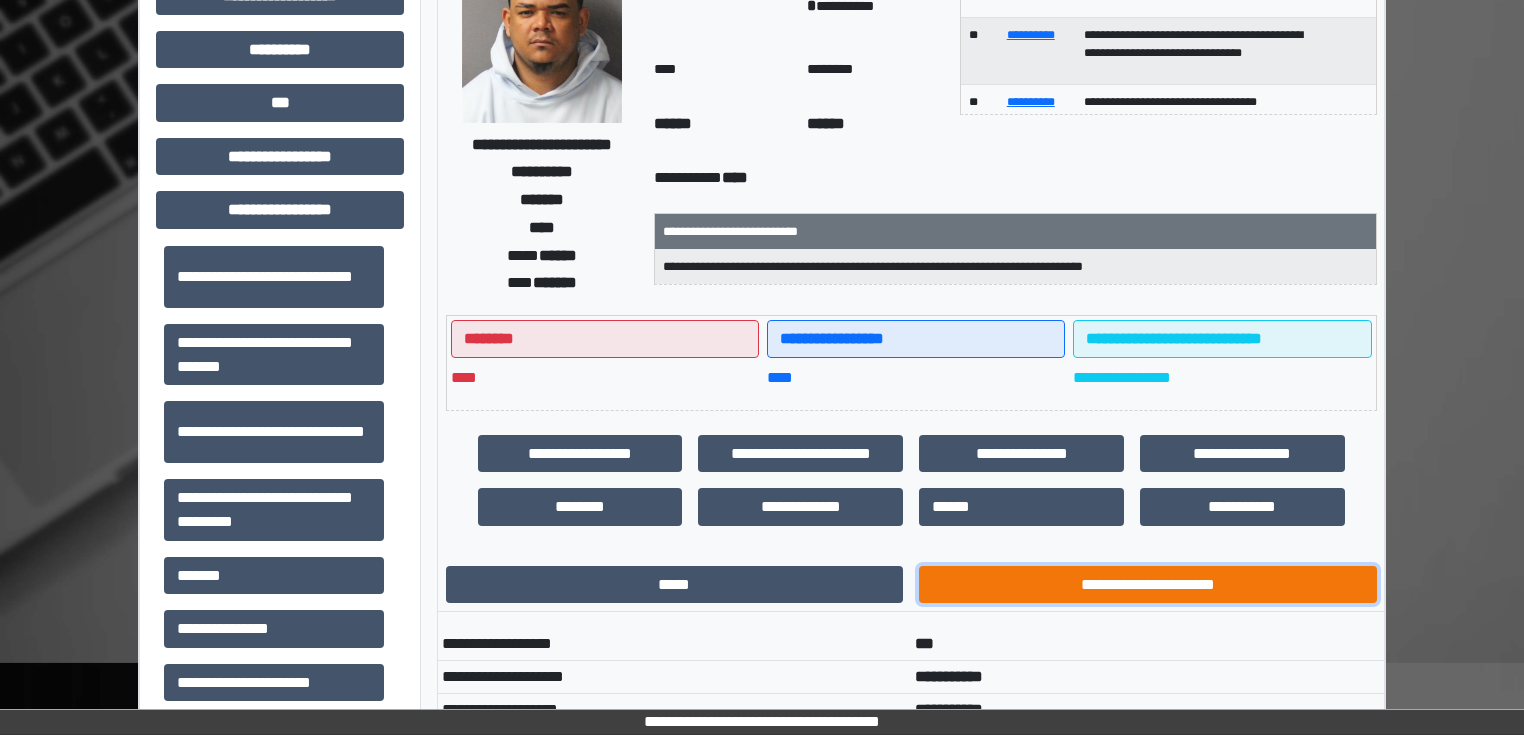 click on "**********" at bounding box center (1148, 585) 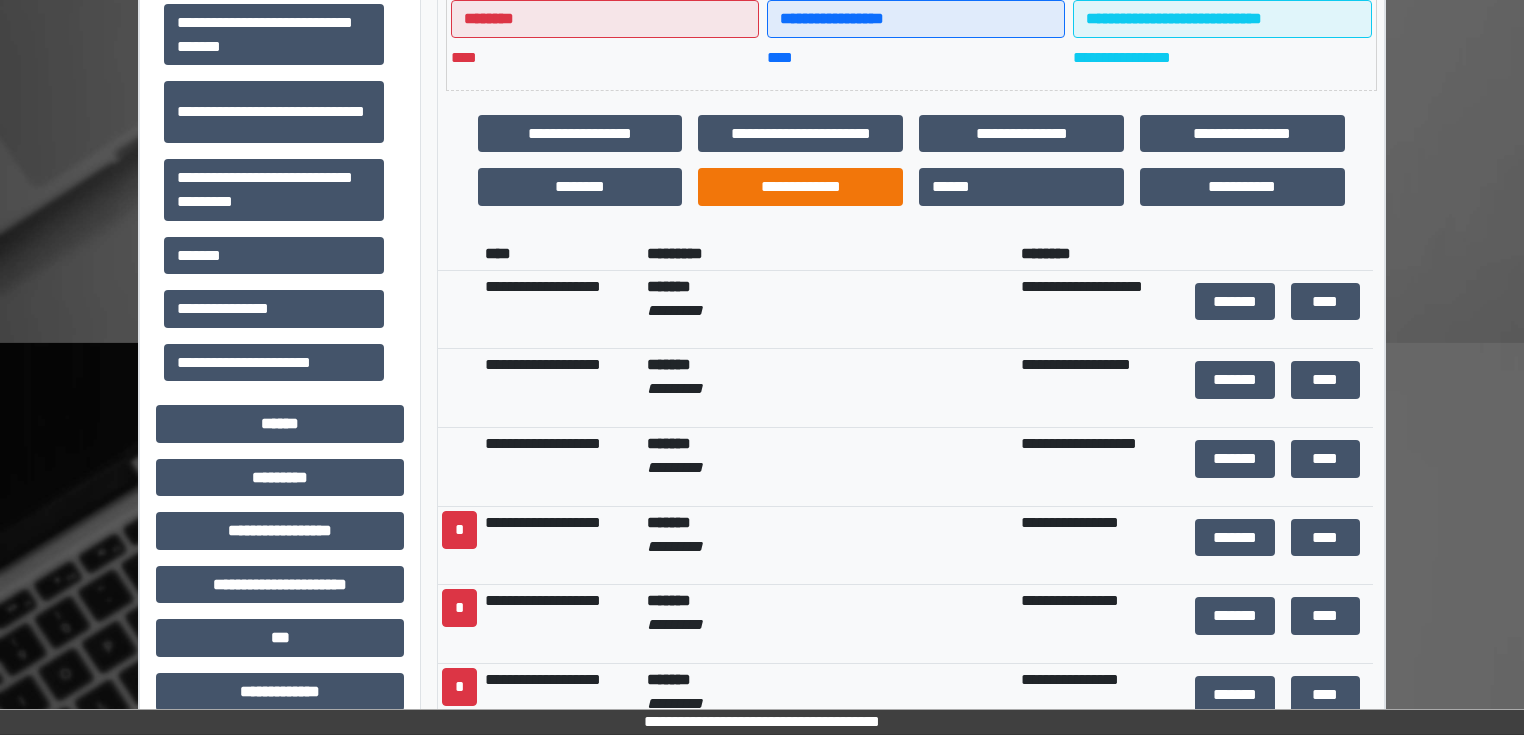 scroll, scrollTop: 911, scrollLeft: 0, axis: vertical 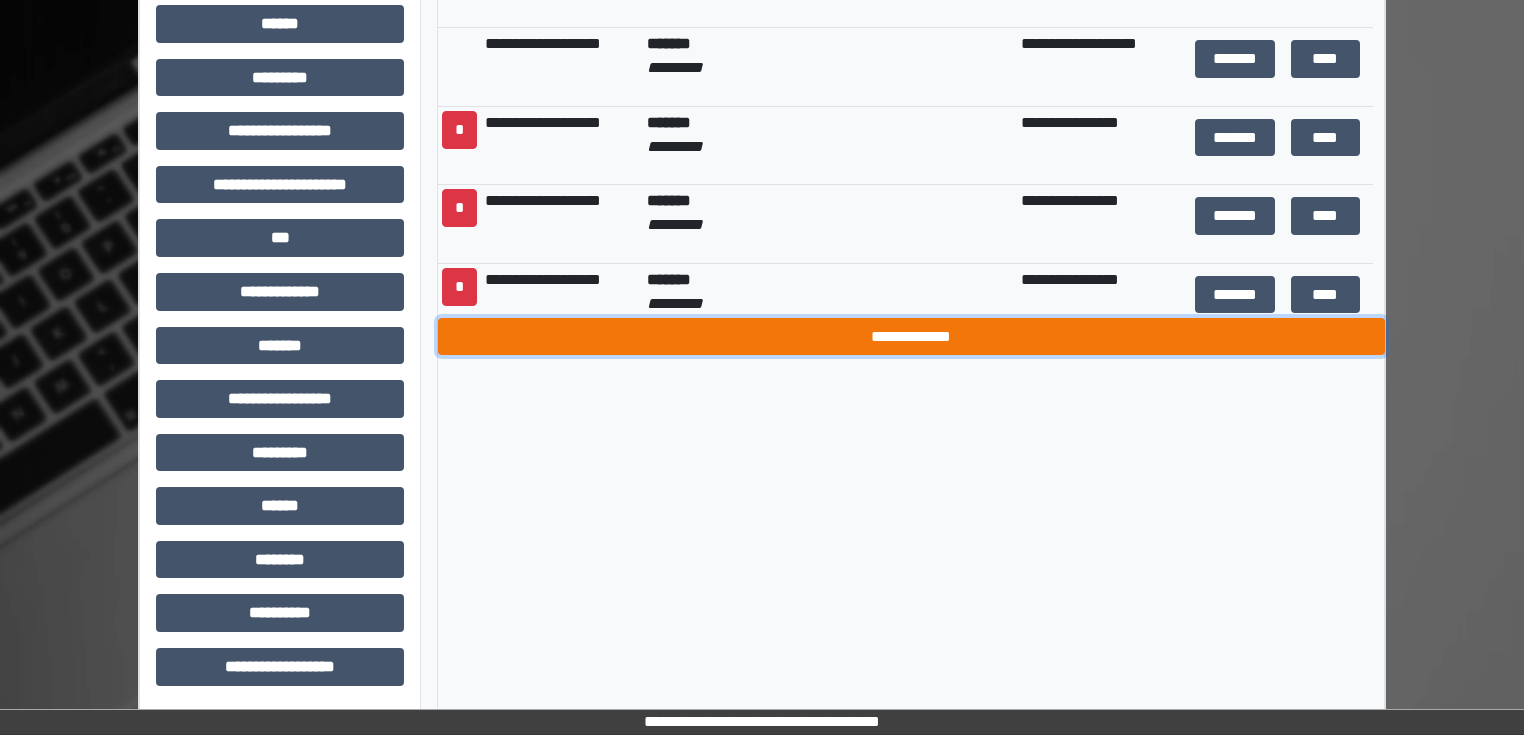 click on "**********" at bounding box center (911, 337) 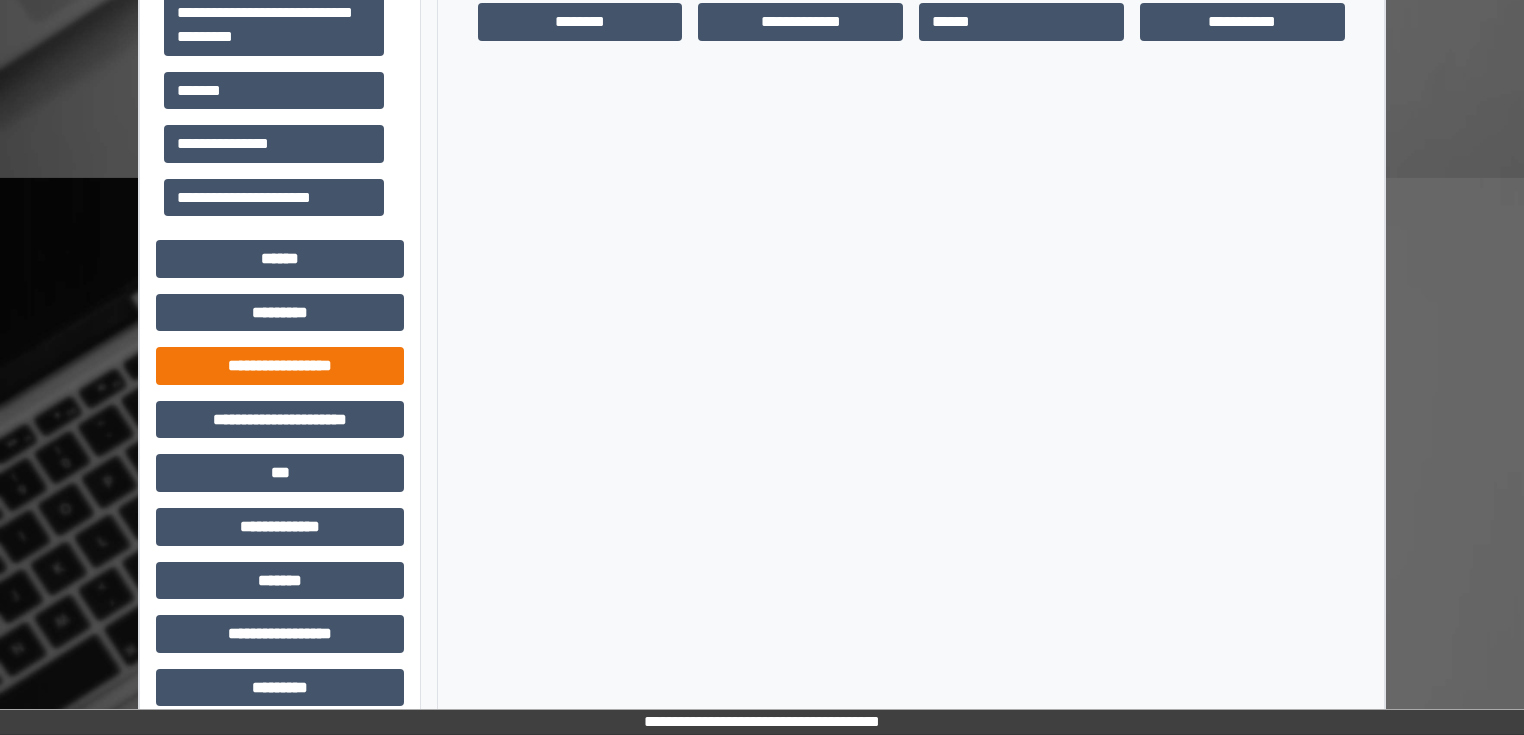 scroll, scrollTop: 671, scrollLeft: 0, axis: vertical 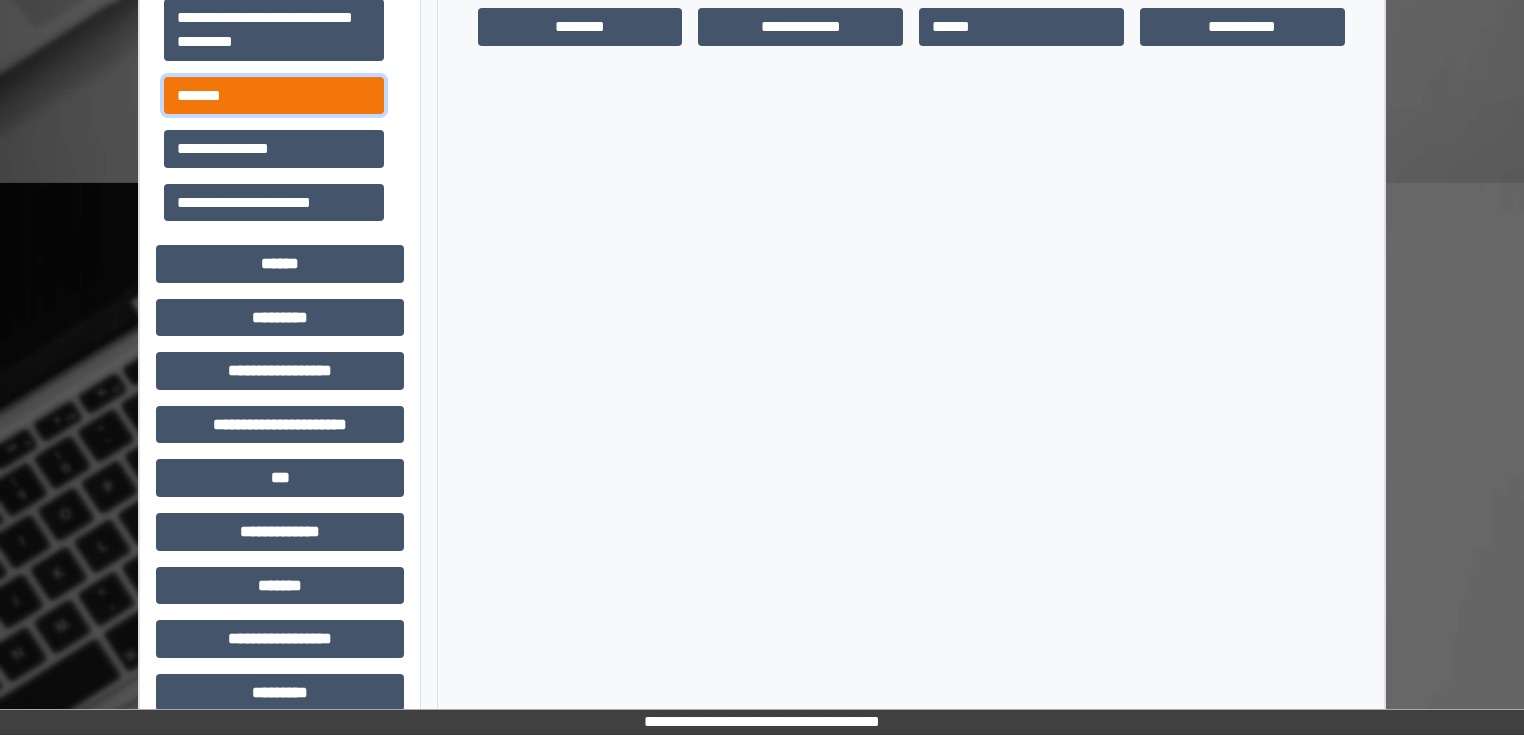click on "*******" at bounding box center [274, 96] 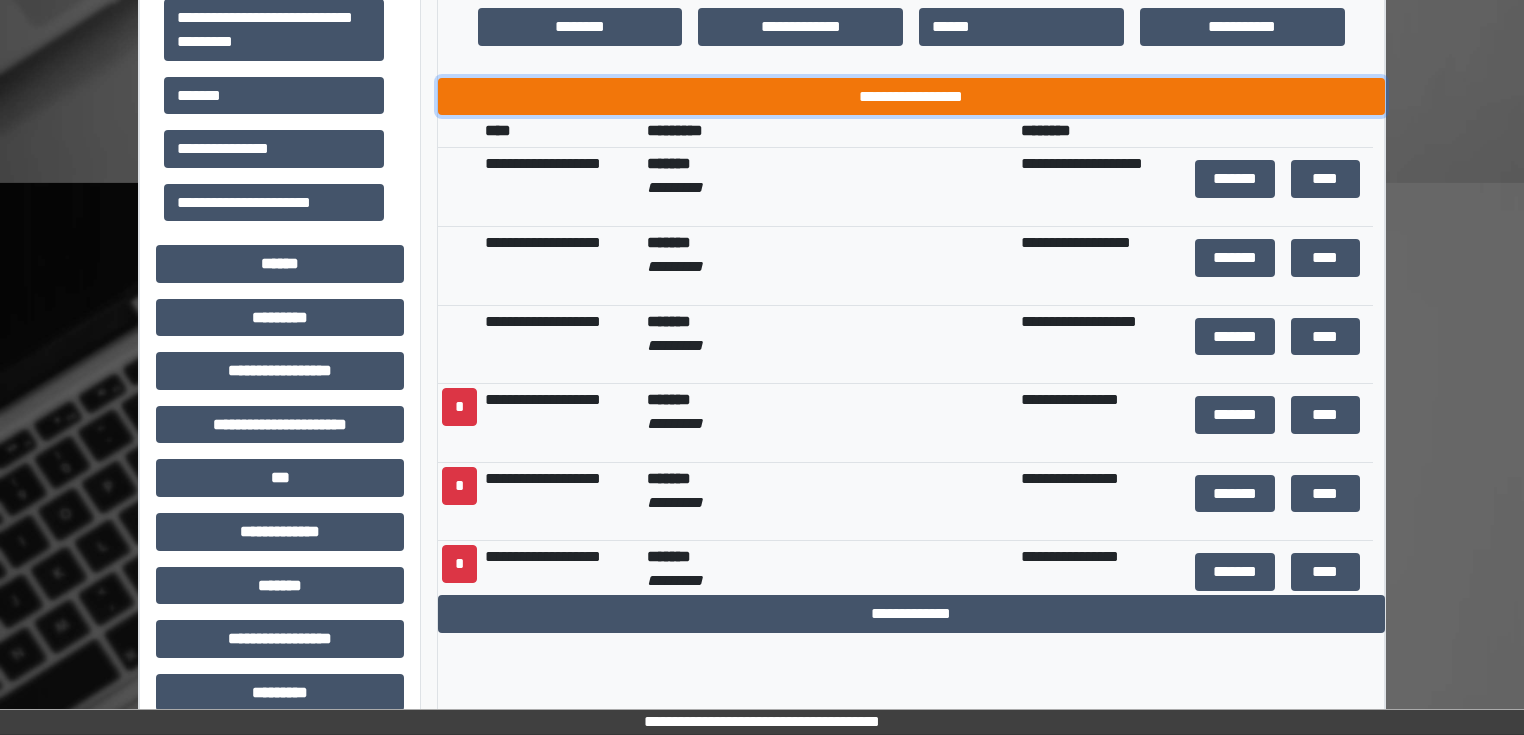 click on "**********" at bounding box center (911, 97) 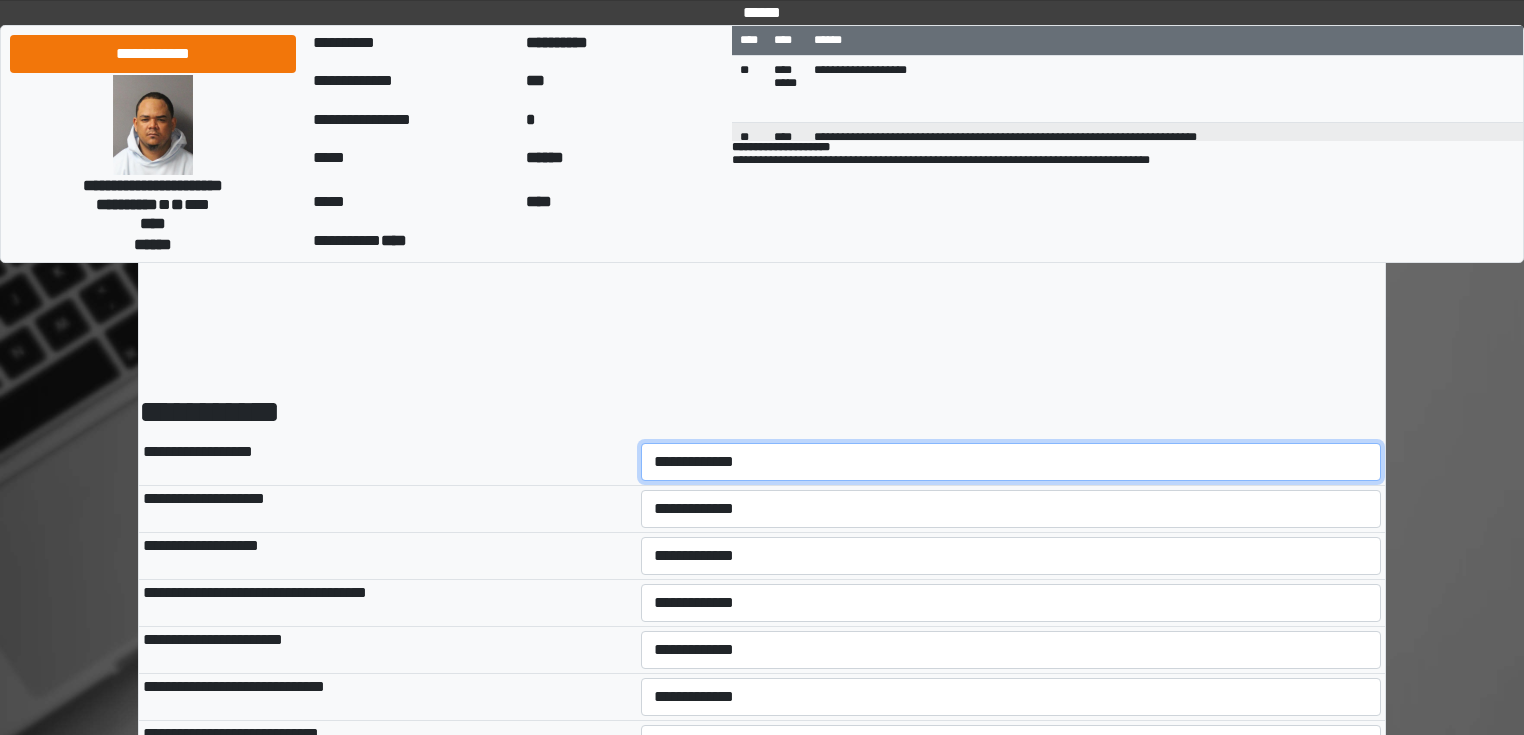 click on "**********" at bounding box center [1011, 462] 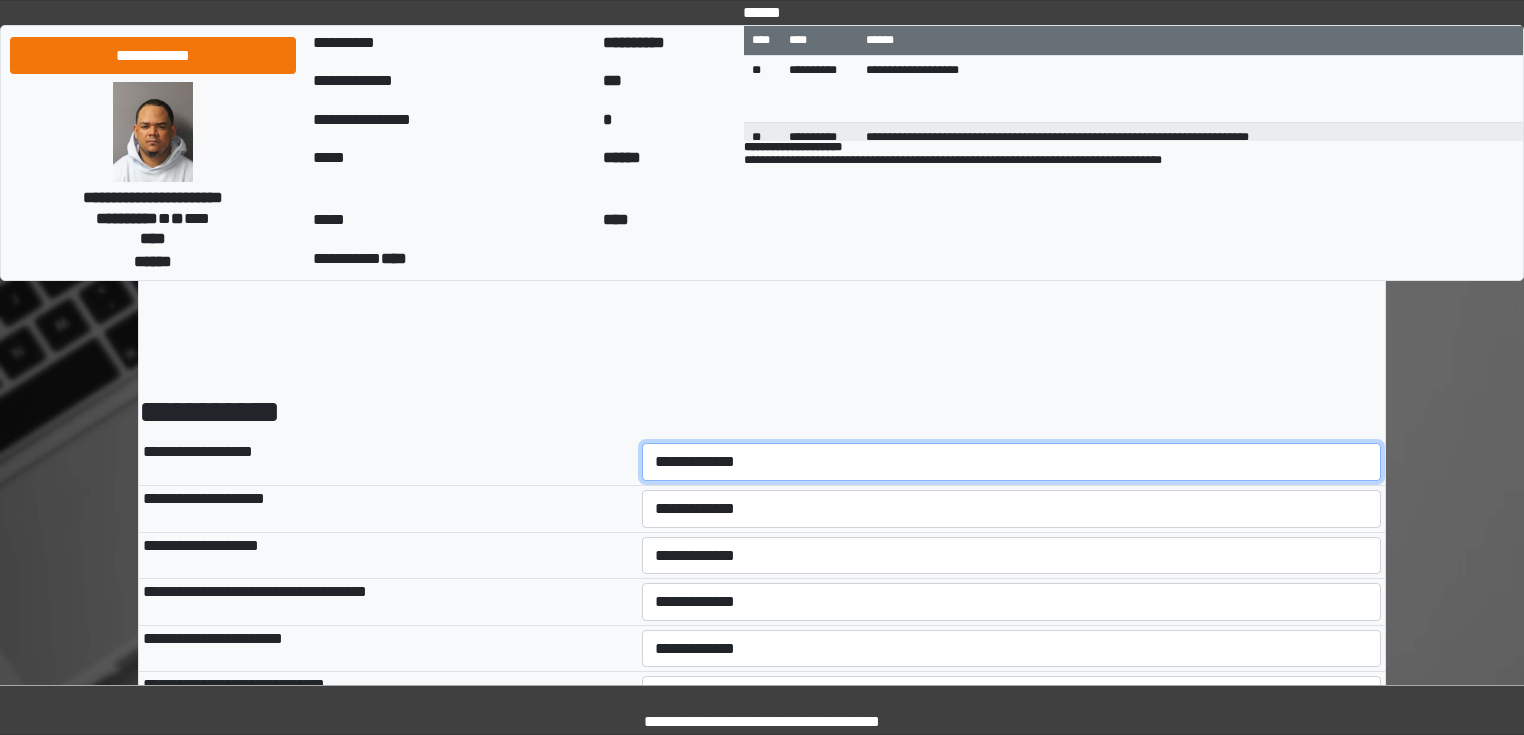 scroll, scrollTop: 0, scrollLeft: 0, axis: both 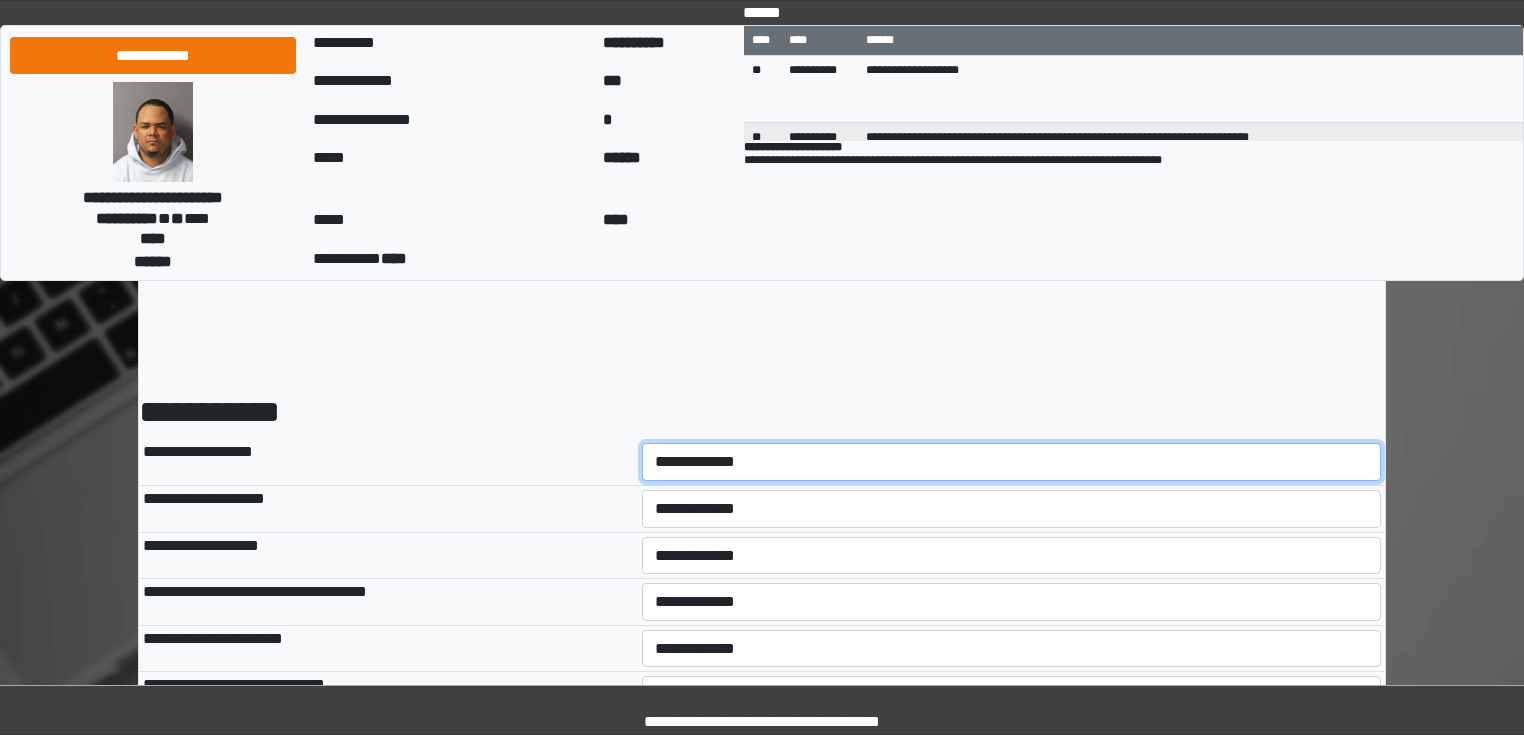 click on "**********" at bounding box center (1012, 462) 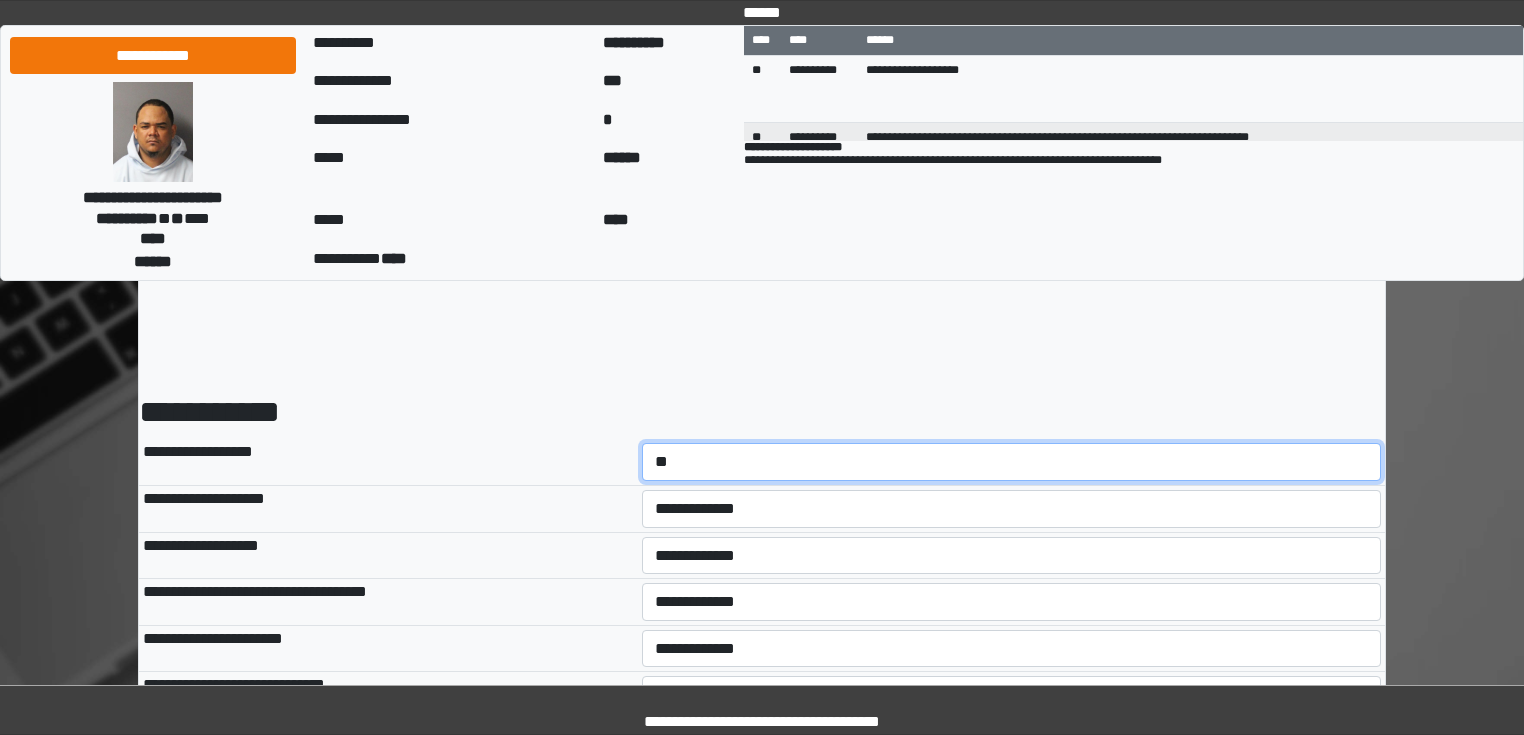 click on "**********" at bounding box center (1012, 462) 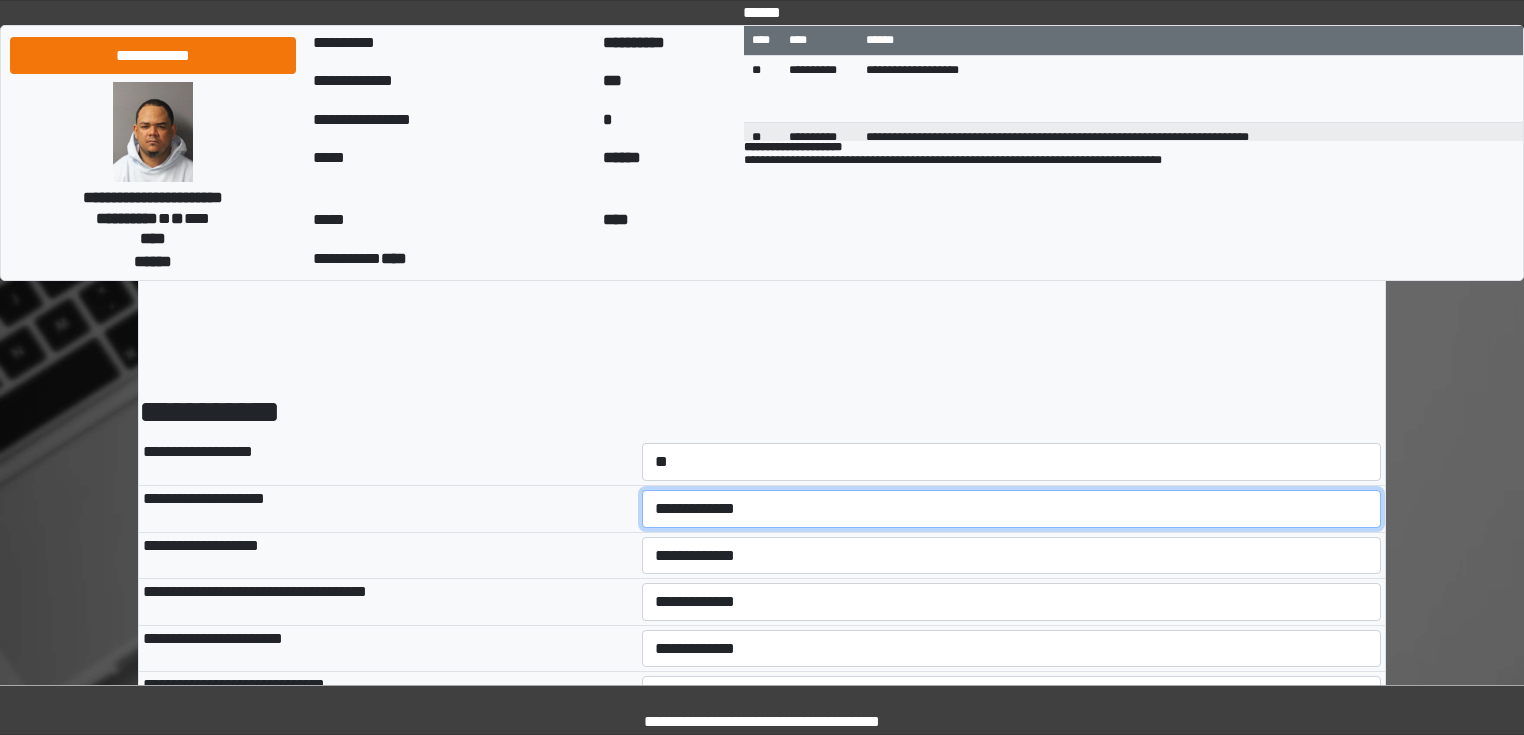click on "**********" at bounding box center (1012, 509) 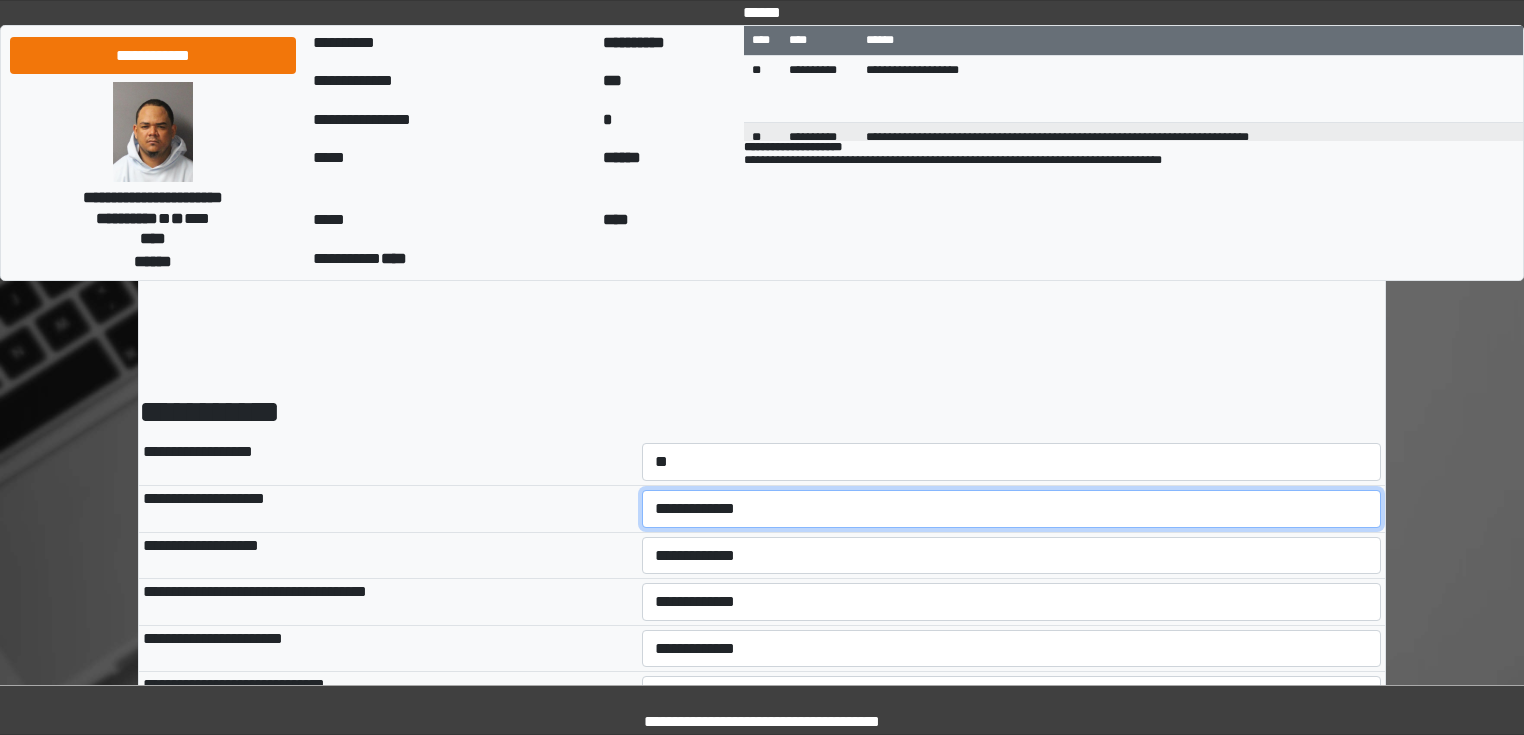 select on "*" 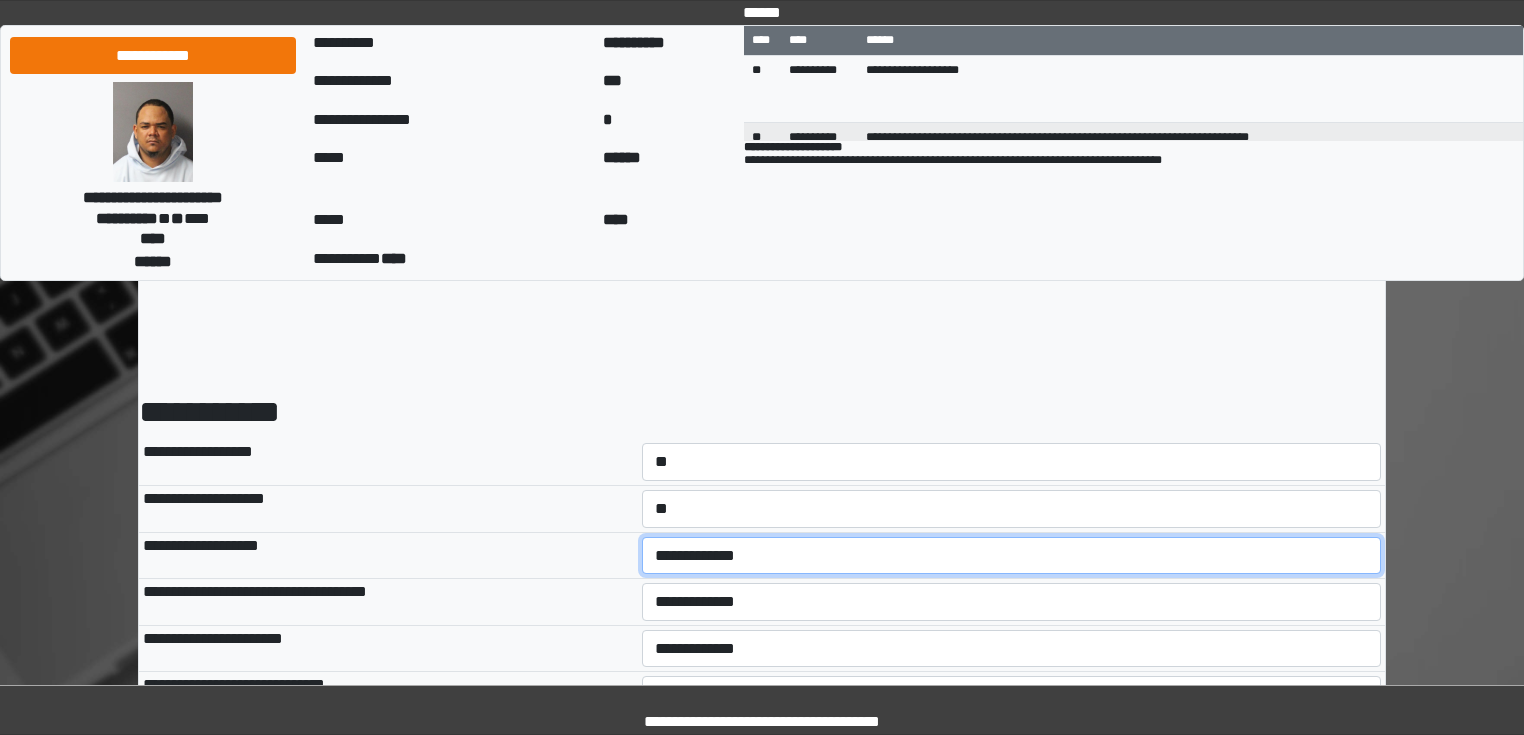 drag, startPoint x: 692, startPoint y: 541, endPoint x: 692, endPoint y: 552, distance: 11 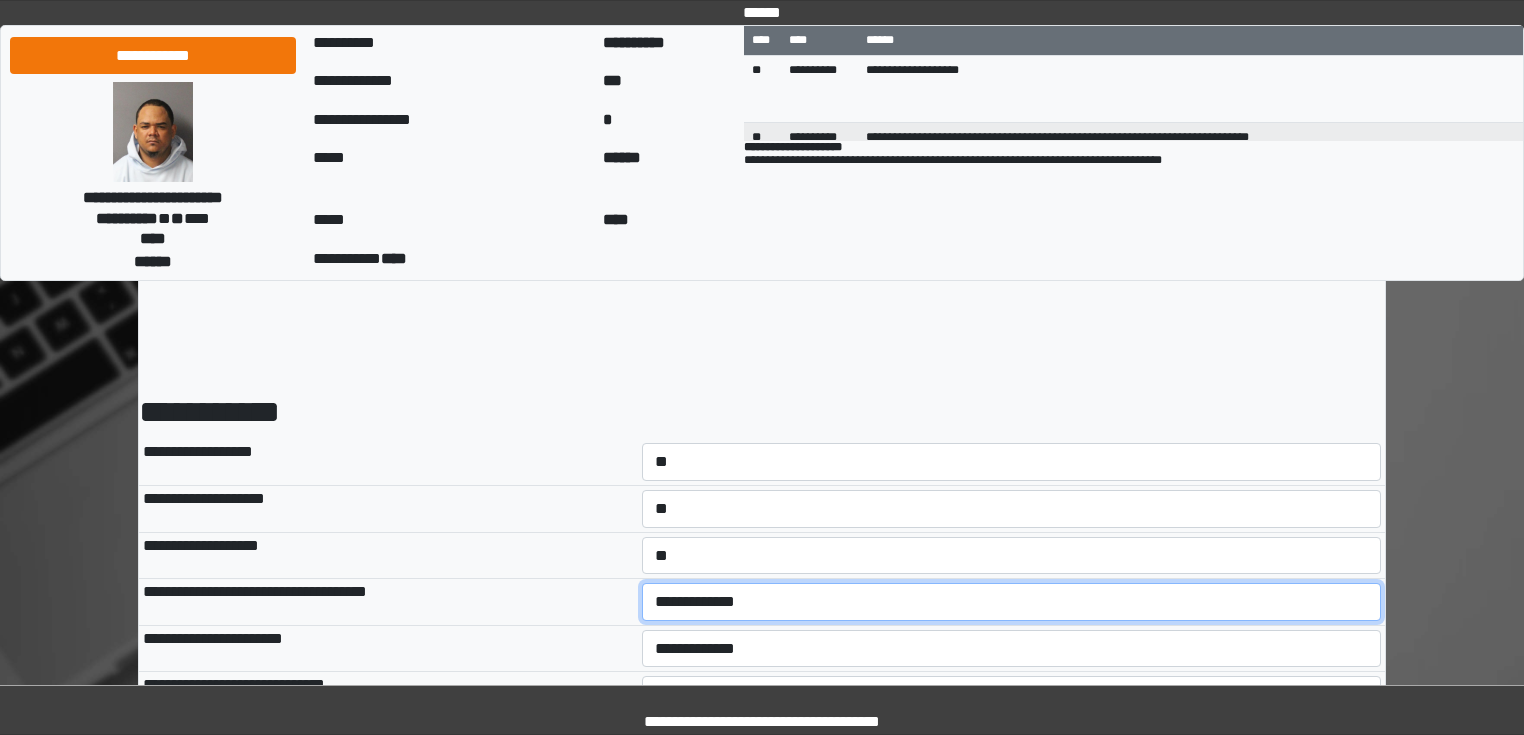 click on "**********" at bounding box center (1012, 602) 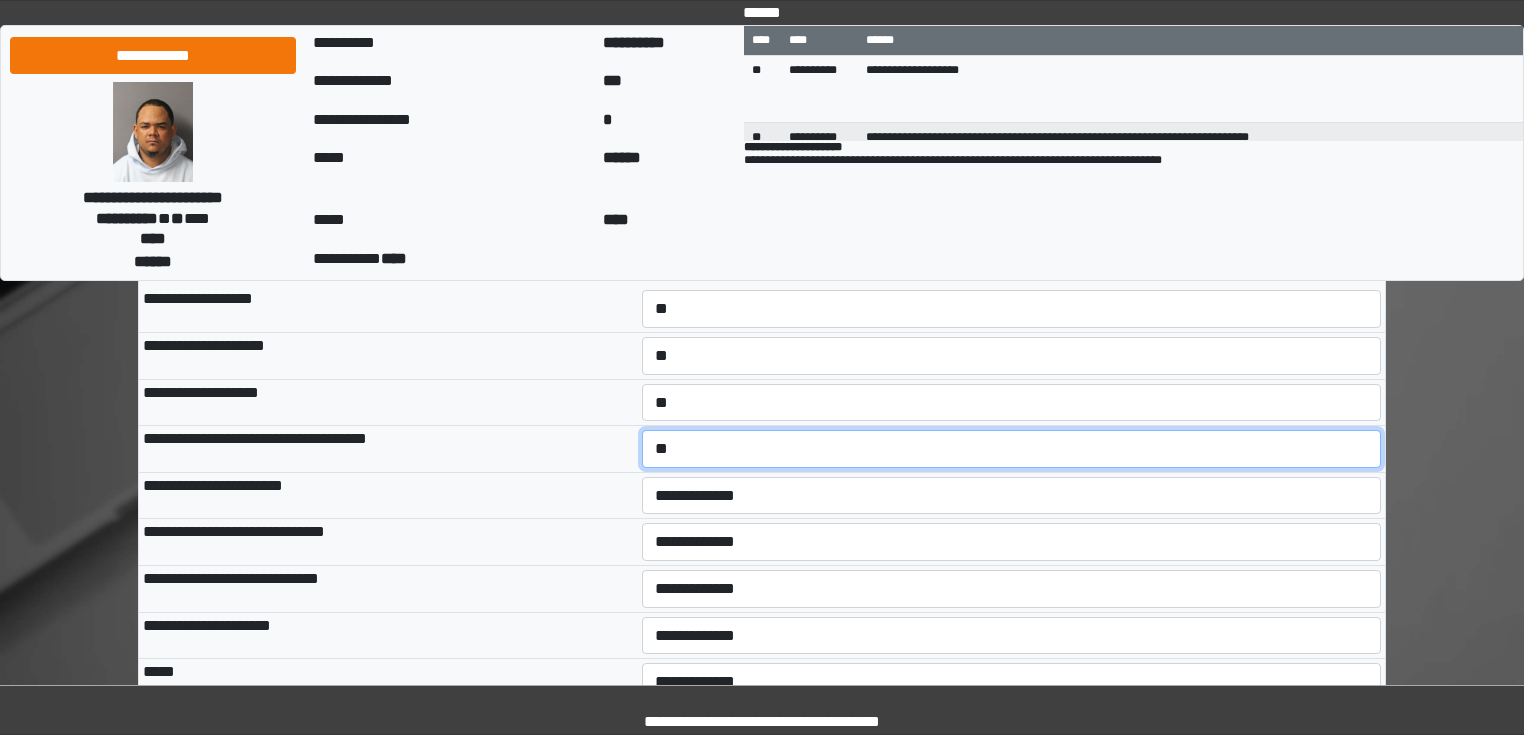 scroll, scrollTop: 160, scrollLeft: 0, axis: vertical 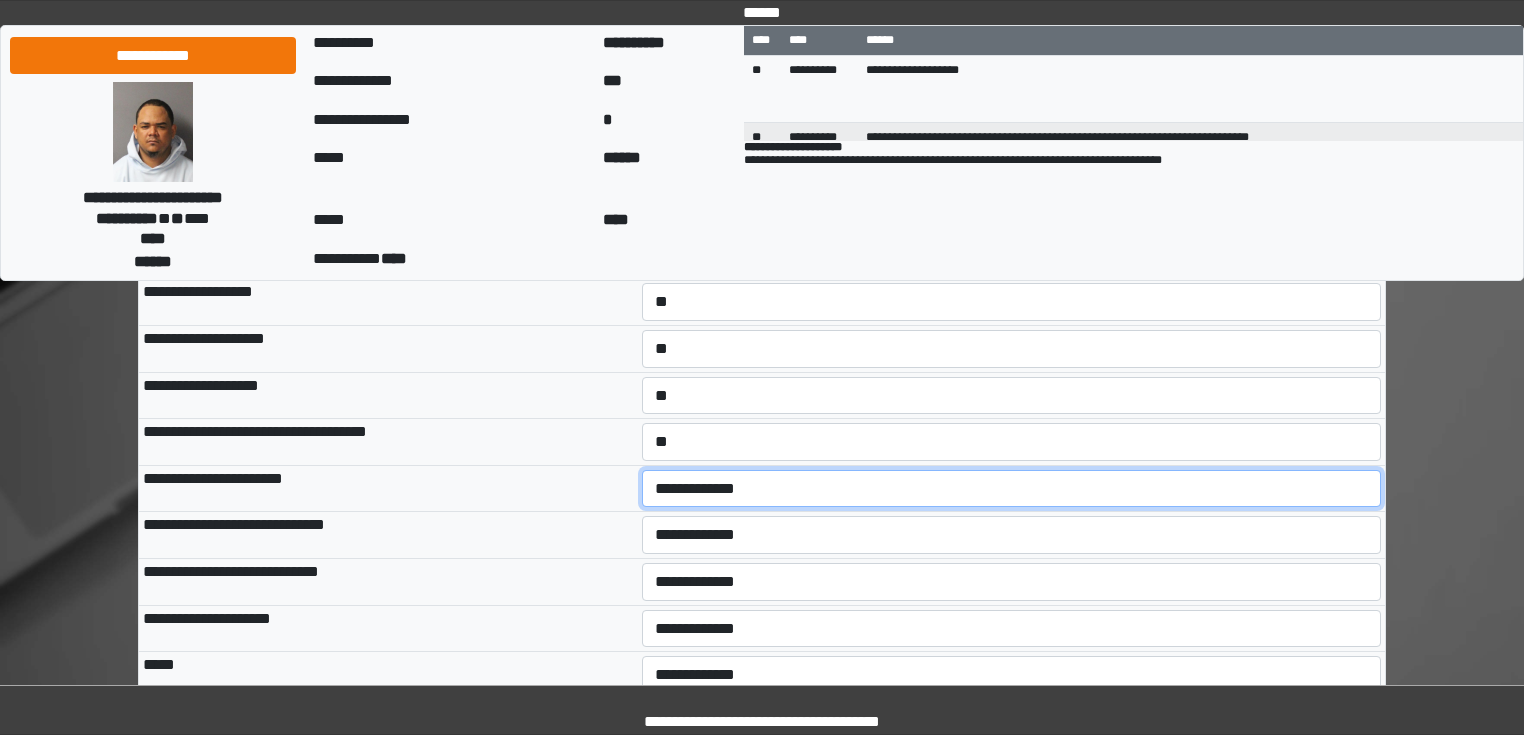 click on "**********" at bounding box center (1012, 489) 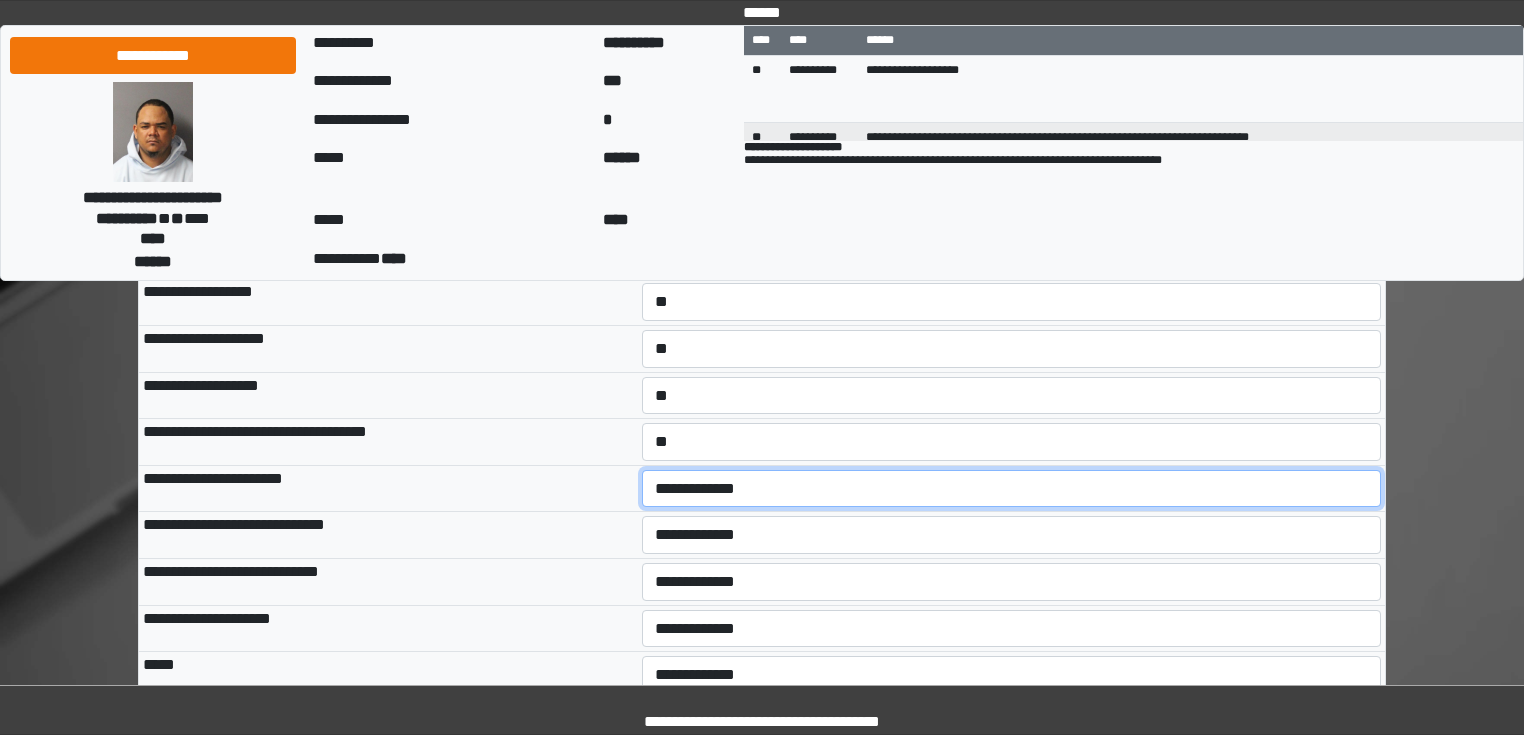 select on "*" 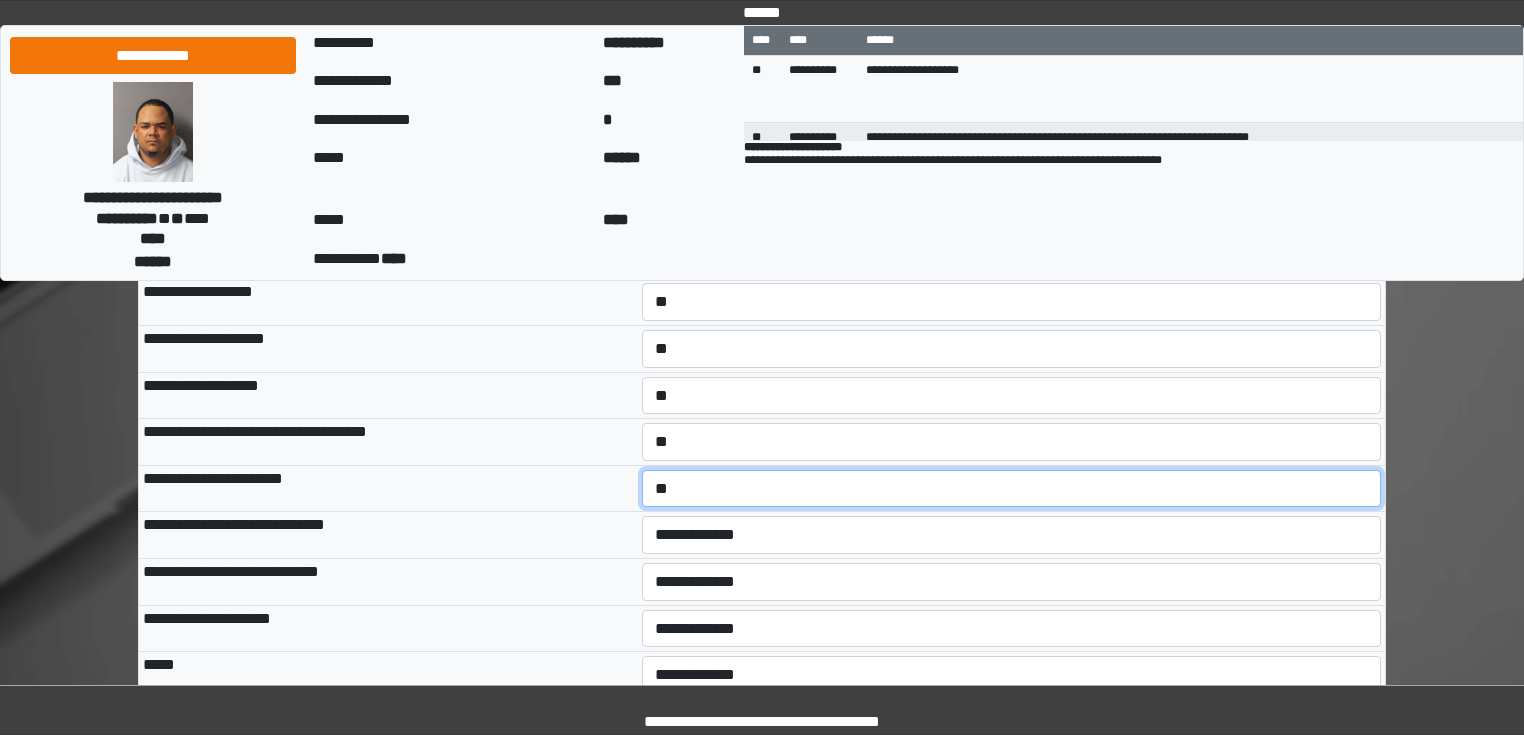 click on "**********" at bounding box center [1012, 489] 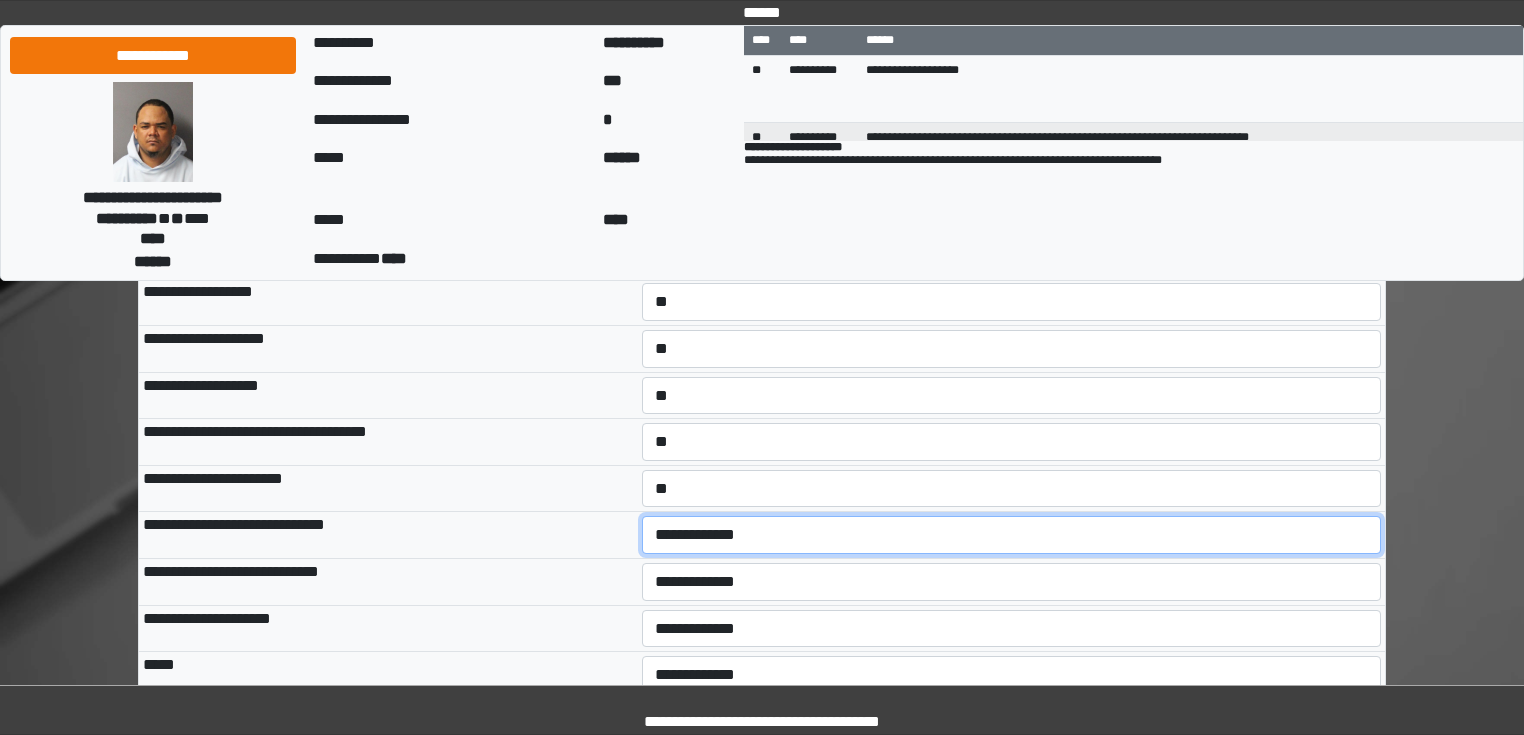 click on "**********" at bounding box center (1012, 535) 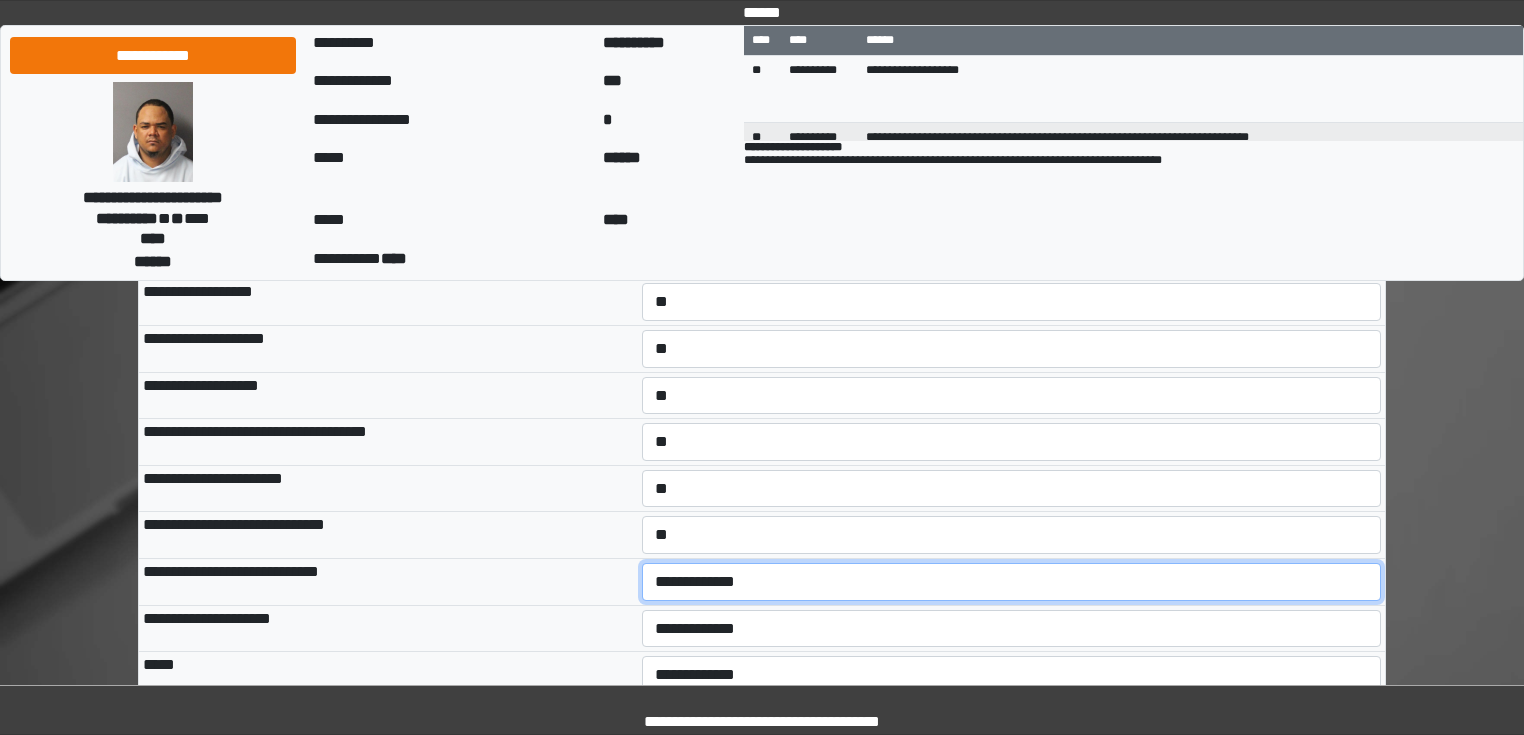 click on "**********" at bounding box center (1012, 582) 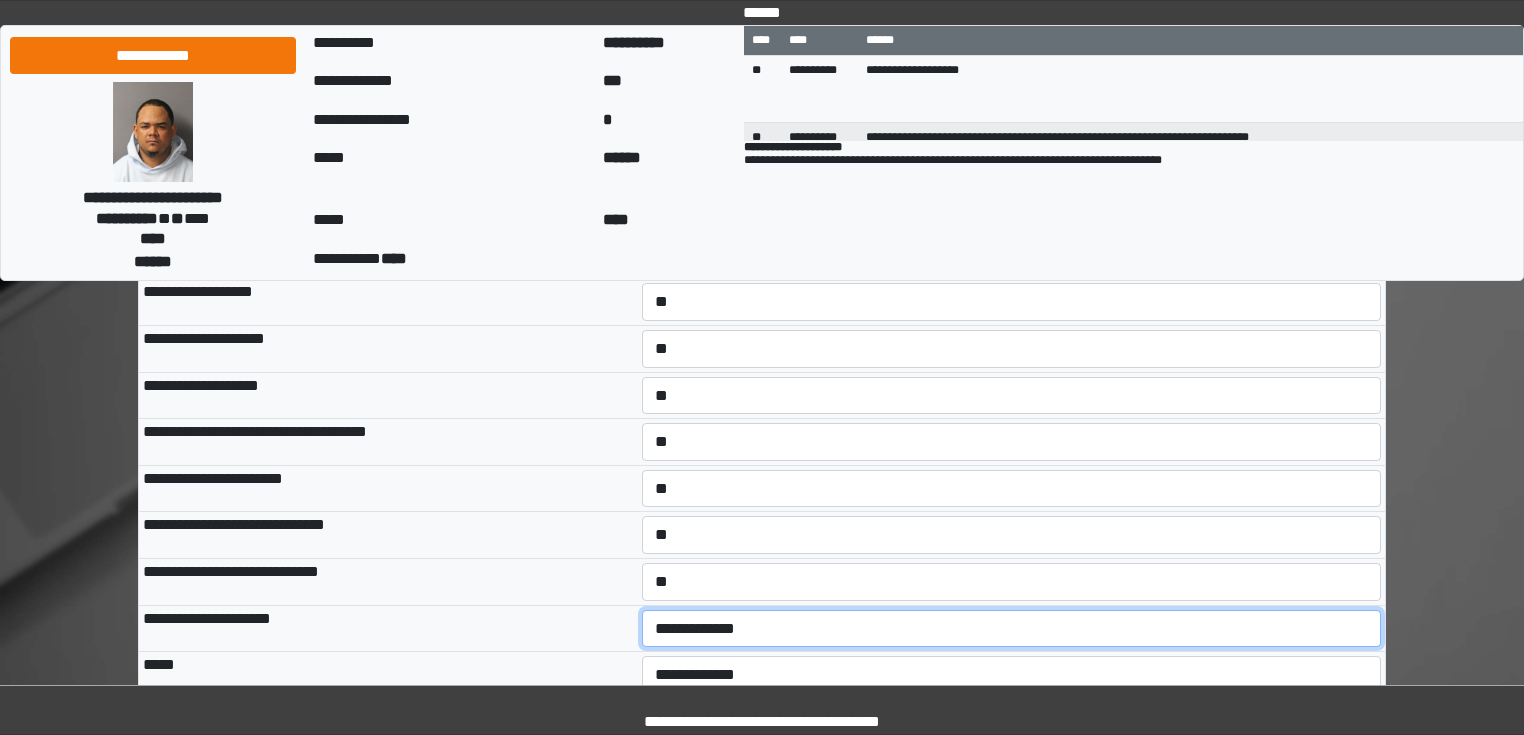 click on "**********" at bounding box center (1012, 629) 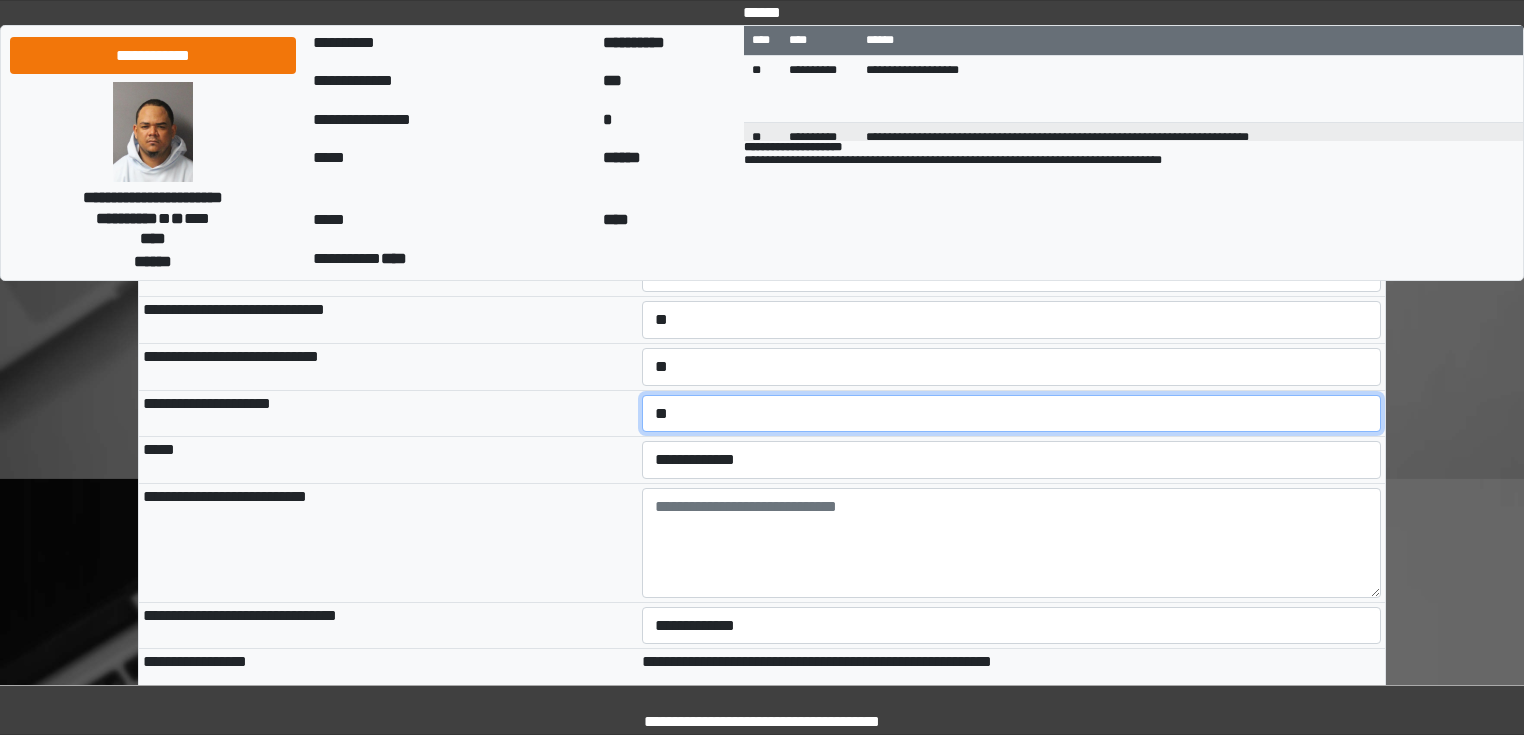 scroll, scrollTop: 400, scrollLeft: 0, axis: vertical 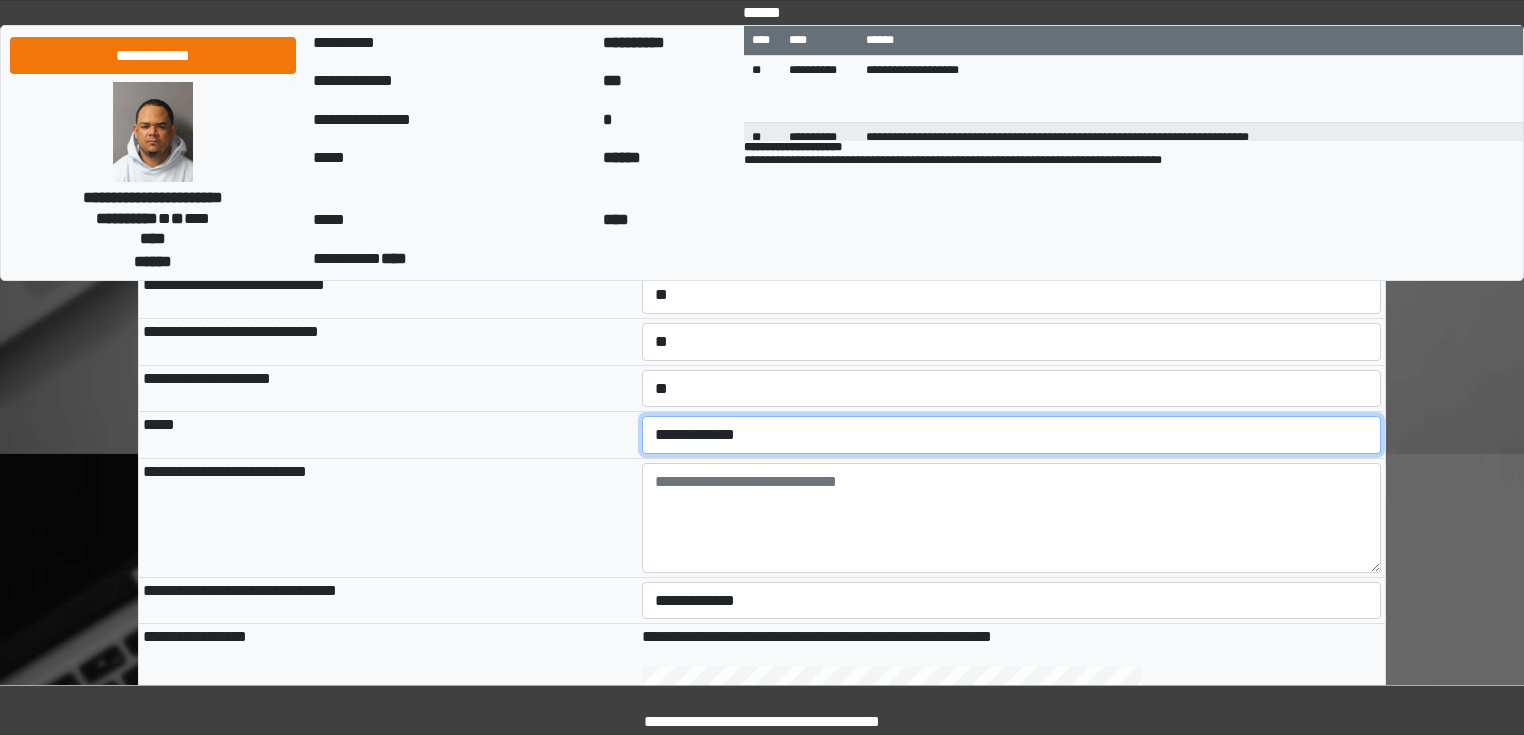 click on "**********" at bounding box center [1012, 435] 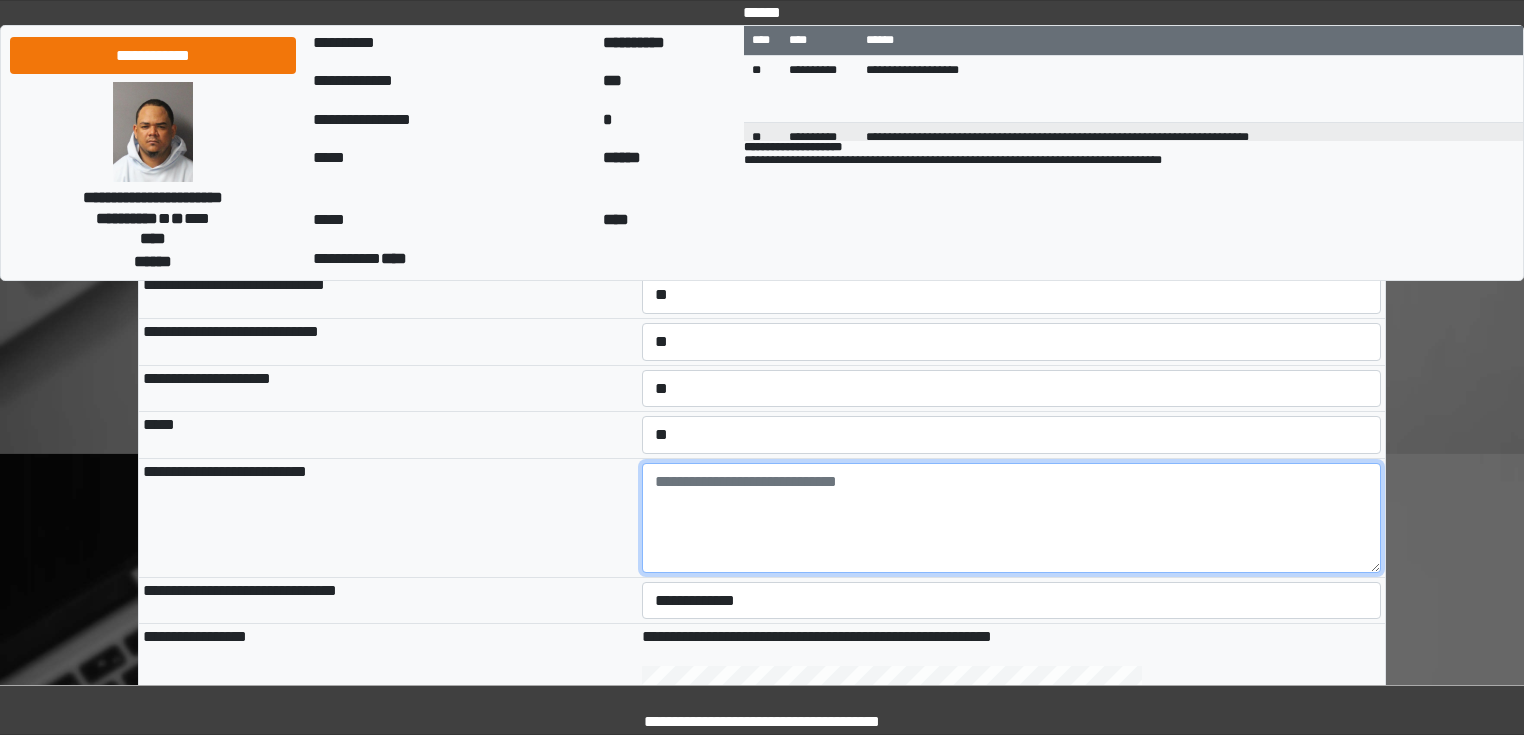 click at bounding box center (1012, 518) 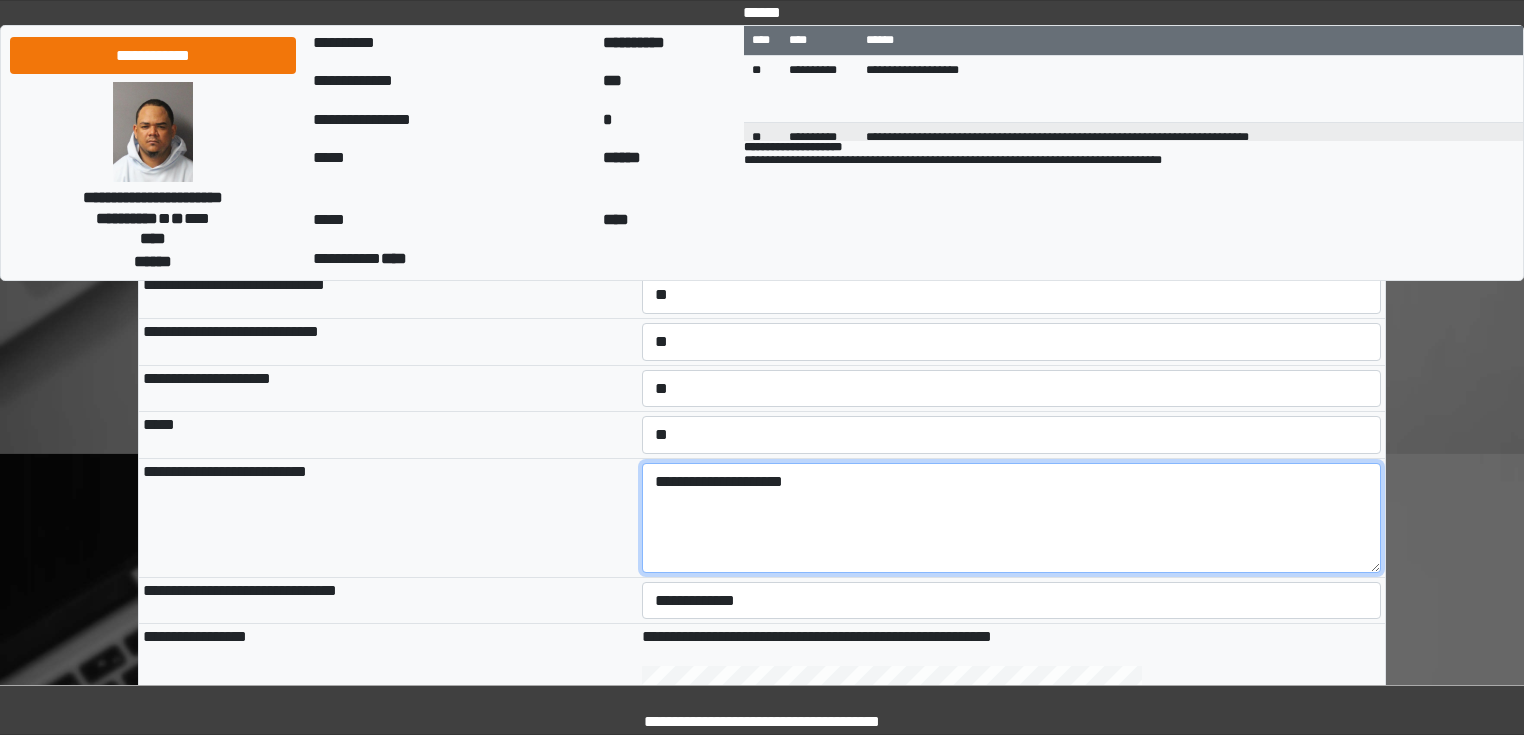 type on "**********" 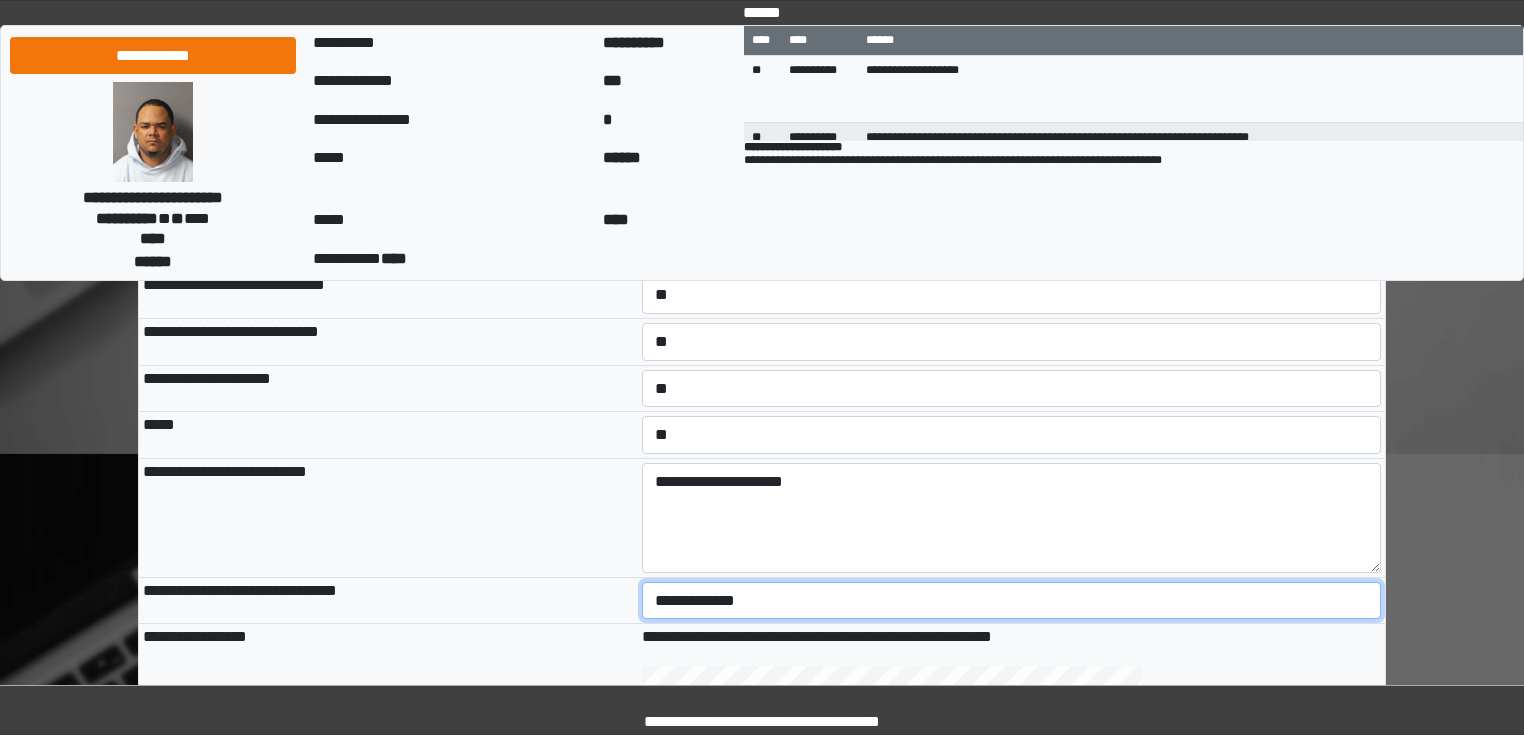 click on "**********" at bounding box center [1012, 601] 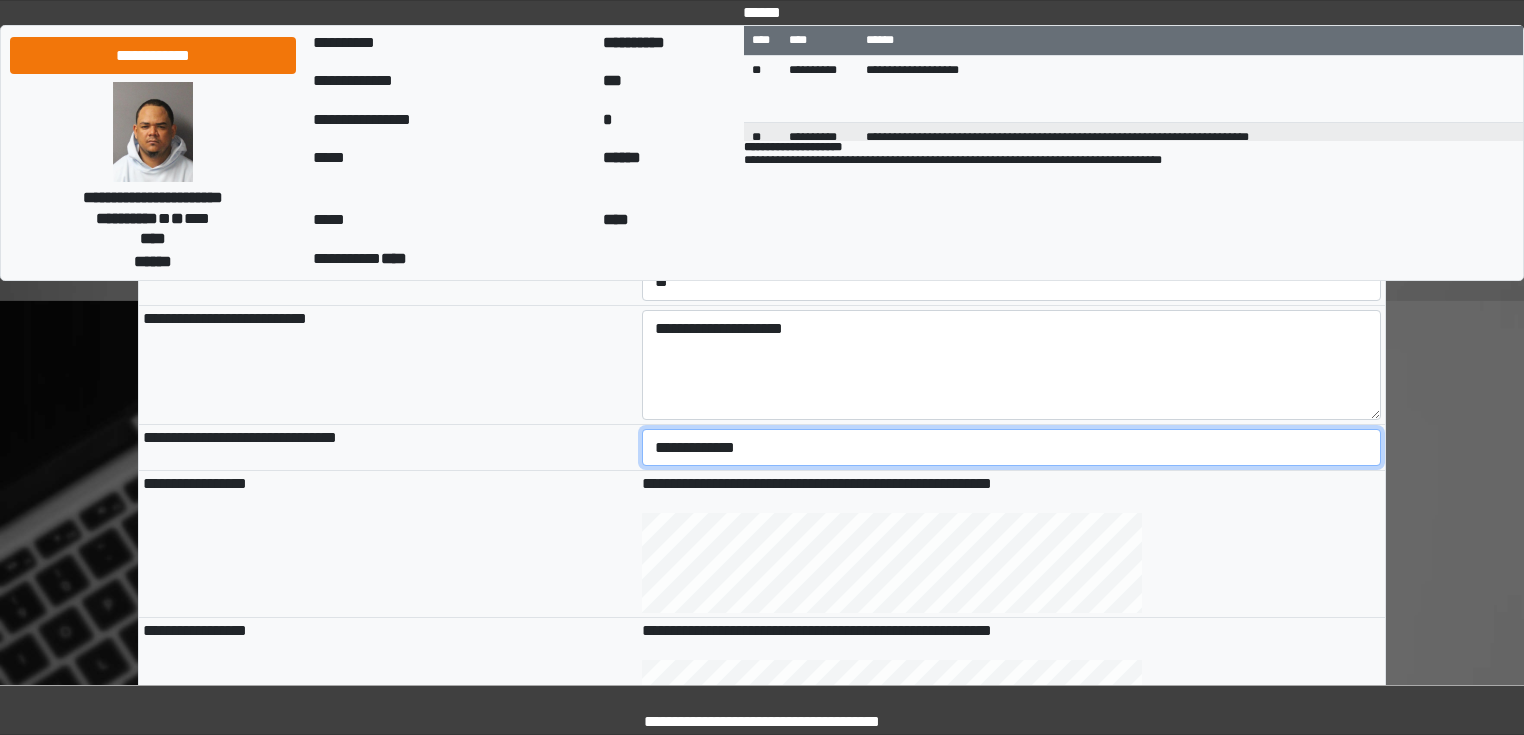 scroll, scrollTop: 560, scrollLeft: 0, axis: vertical 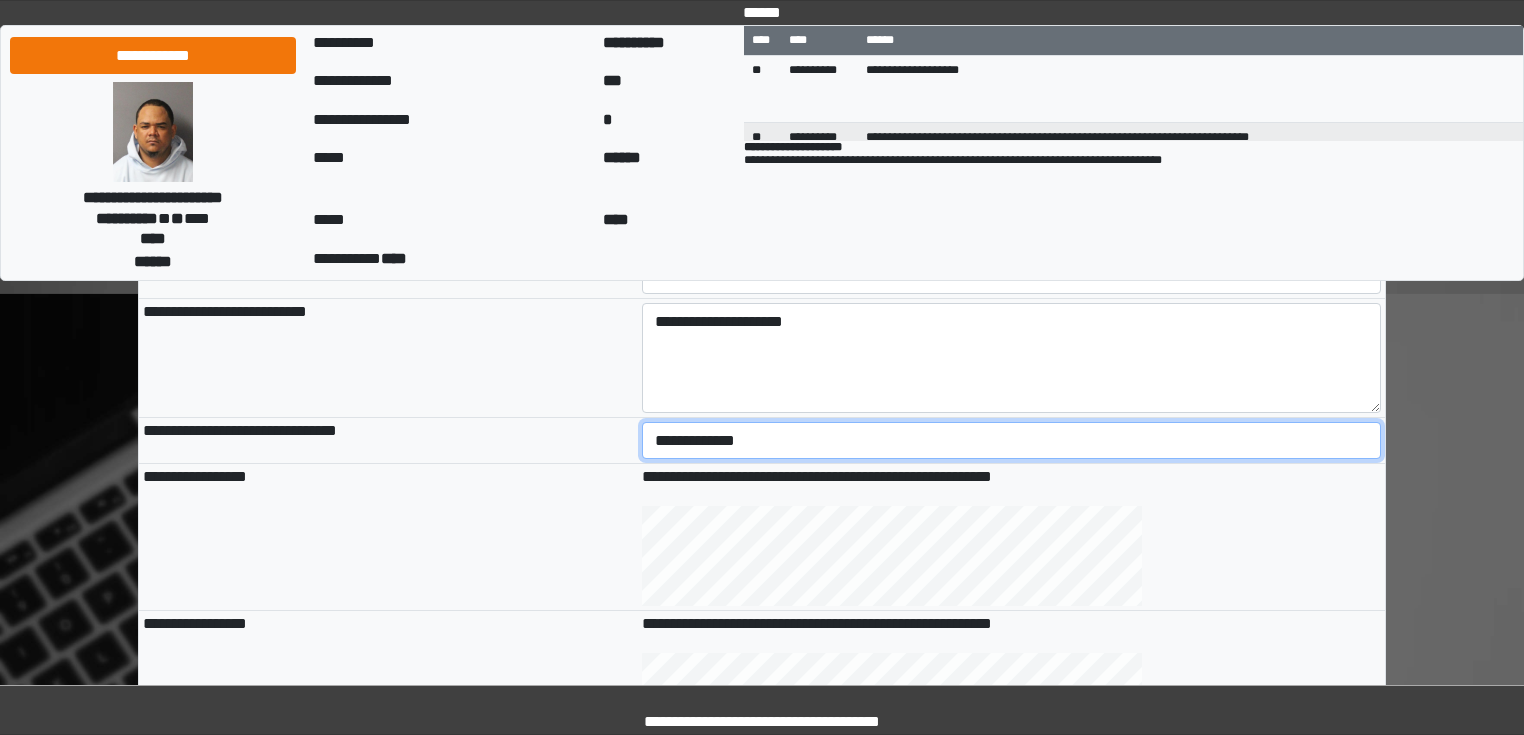 click on "**********" at bounding box center [1012, 441] 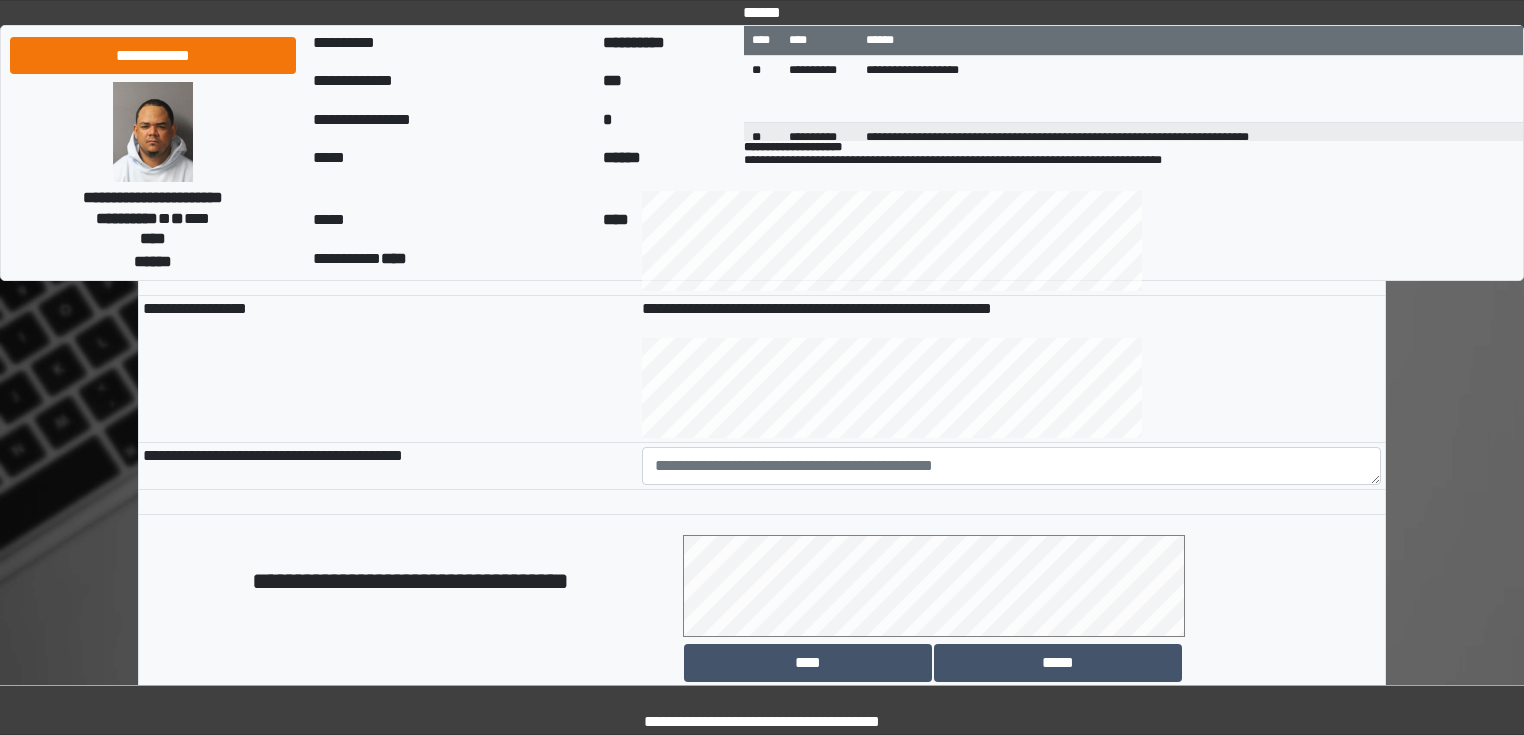 scroll, scrollTop: 880, scrollLeft: 0, axis: vertical 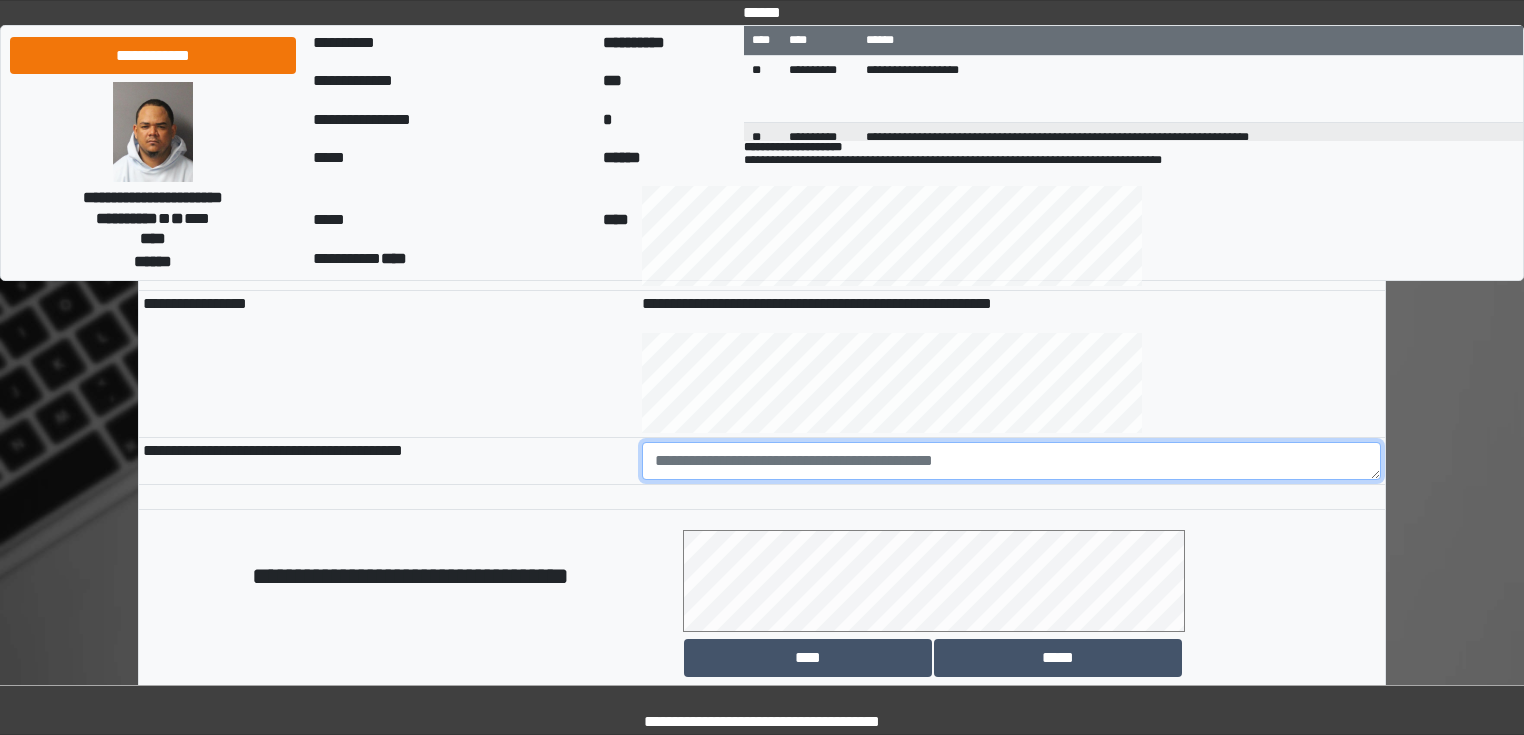 click at bounding box center (1012, 461) 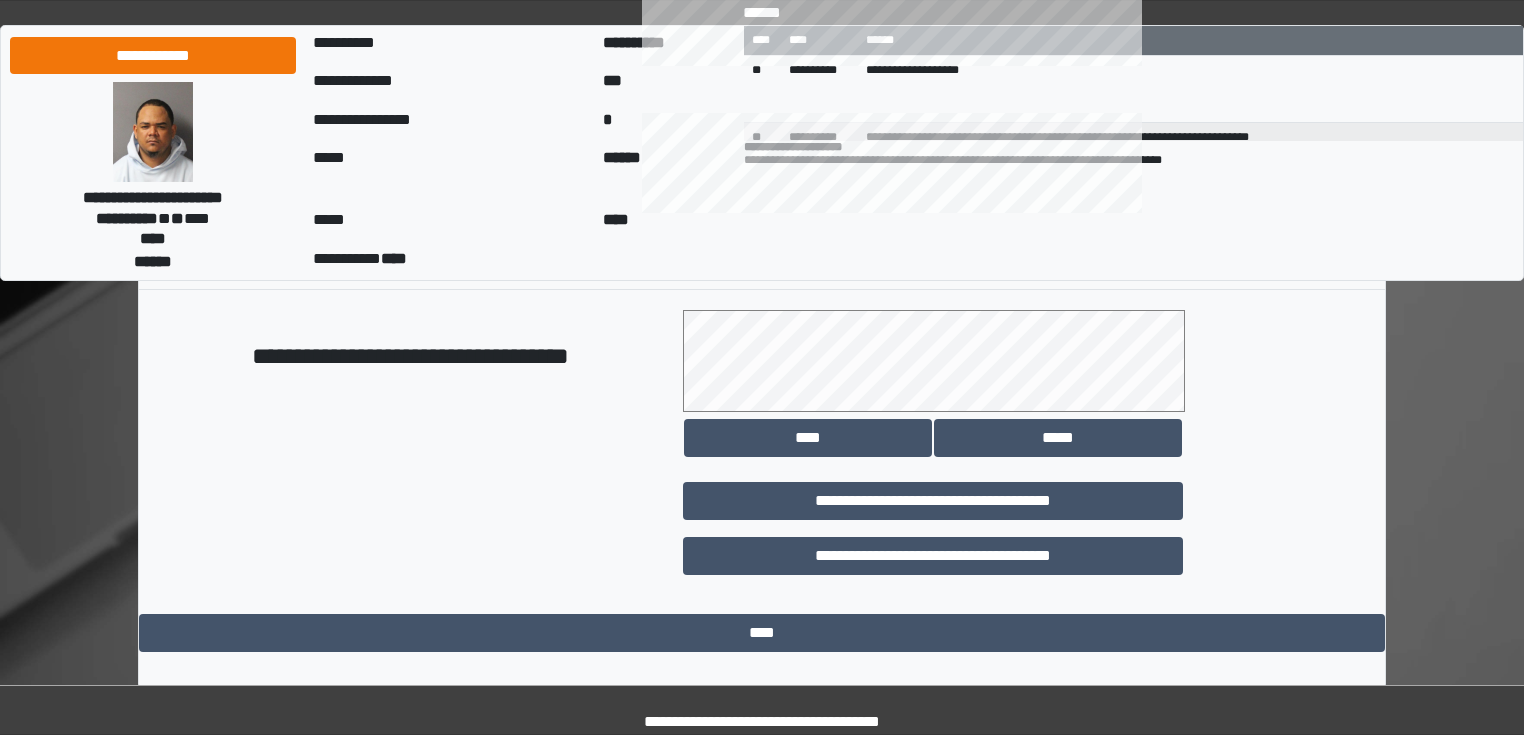 scroll, scrollTop: 1118, scrollLeft: 0, axis: vertical 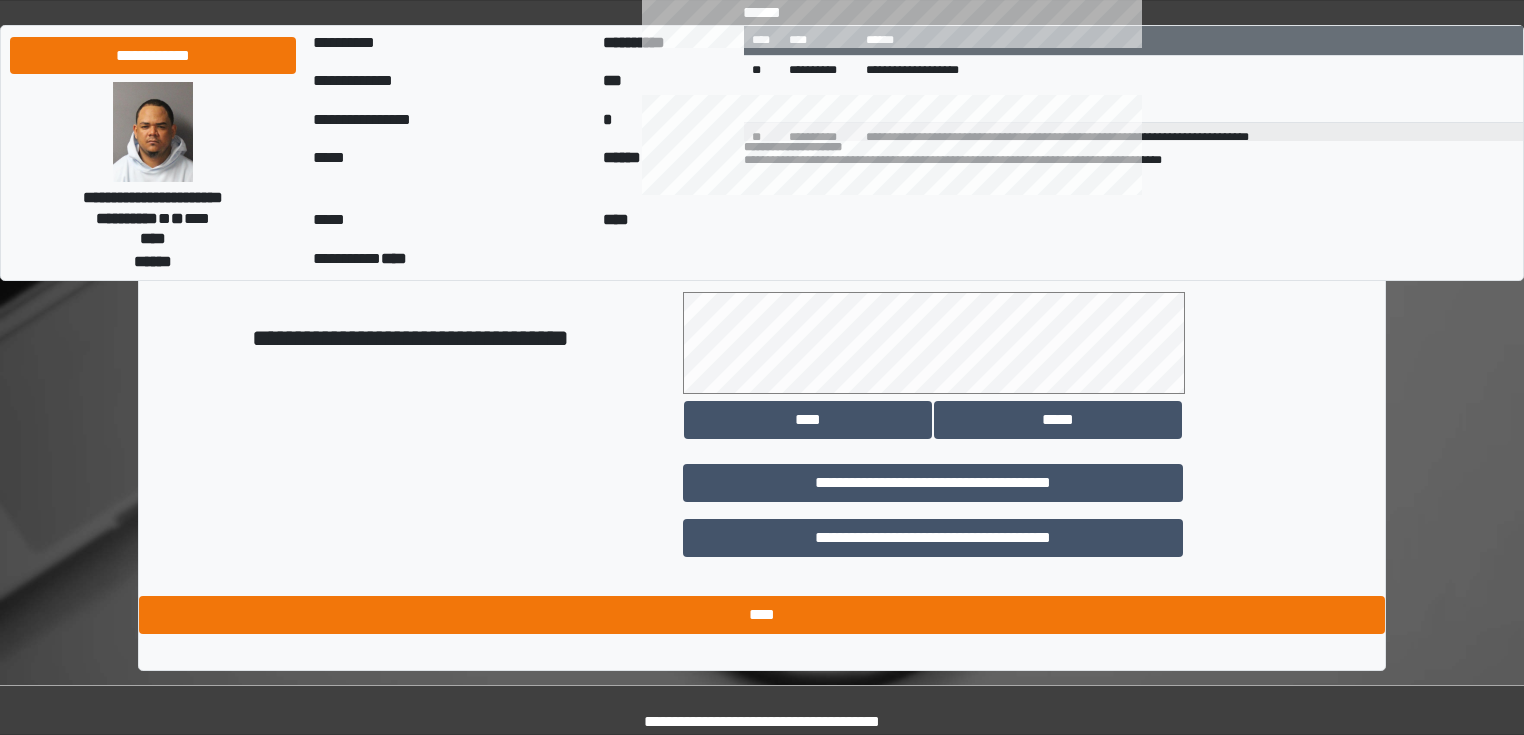 type on "**********" 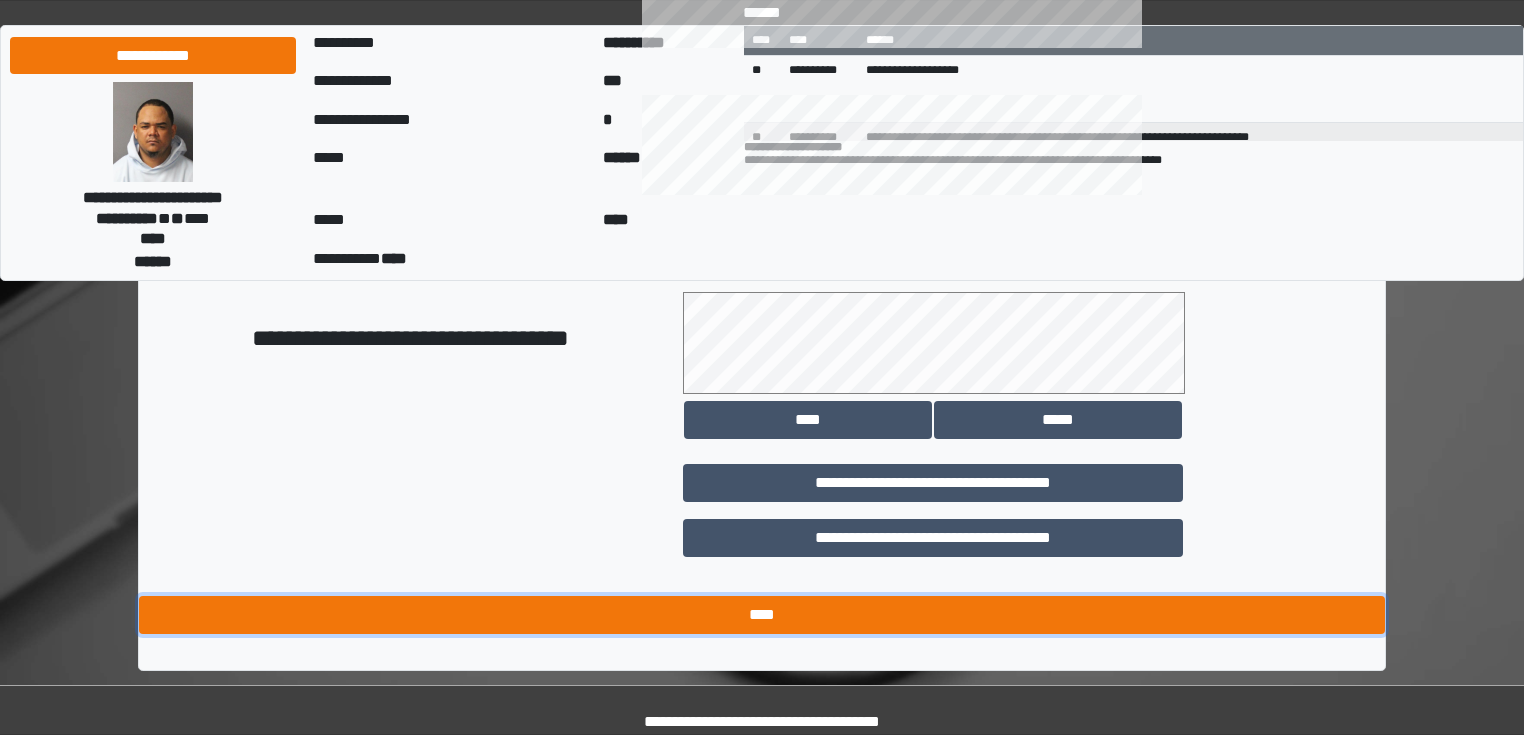 click on "****" at bounding box center (762, 615) 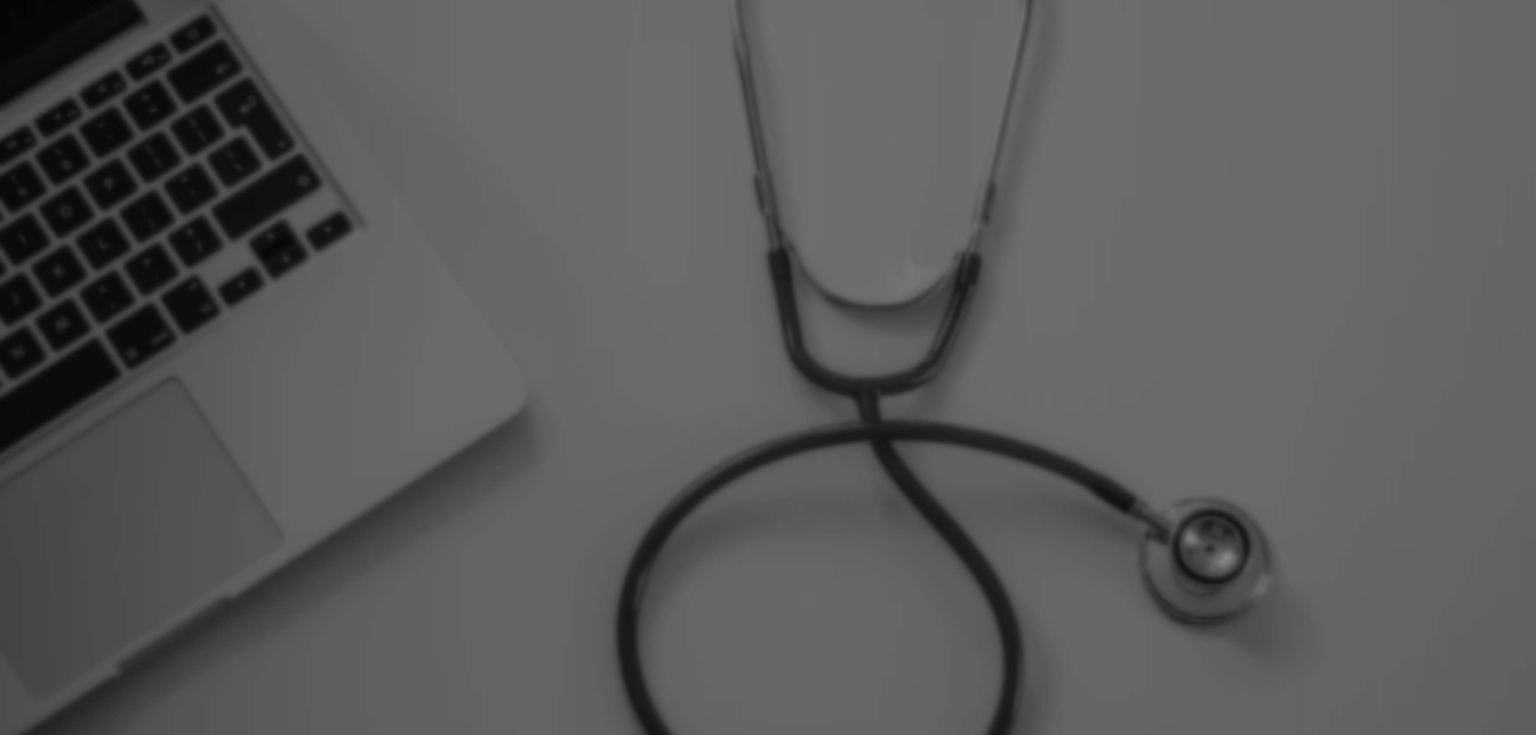 scroll, scrollTop: 0, scrollLeft: 0, axis: both 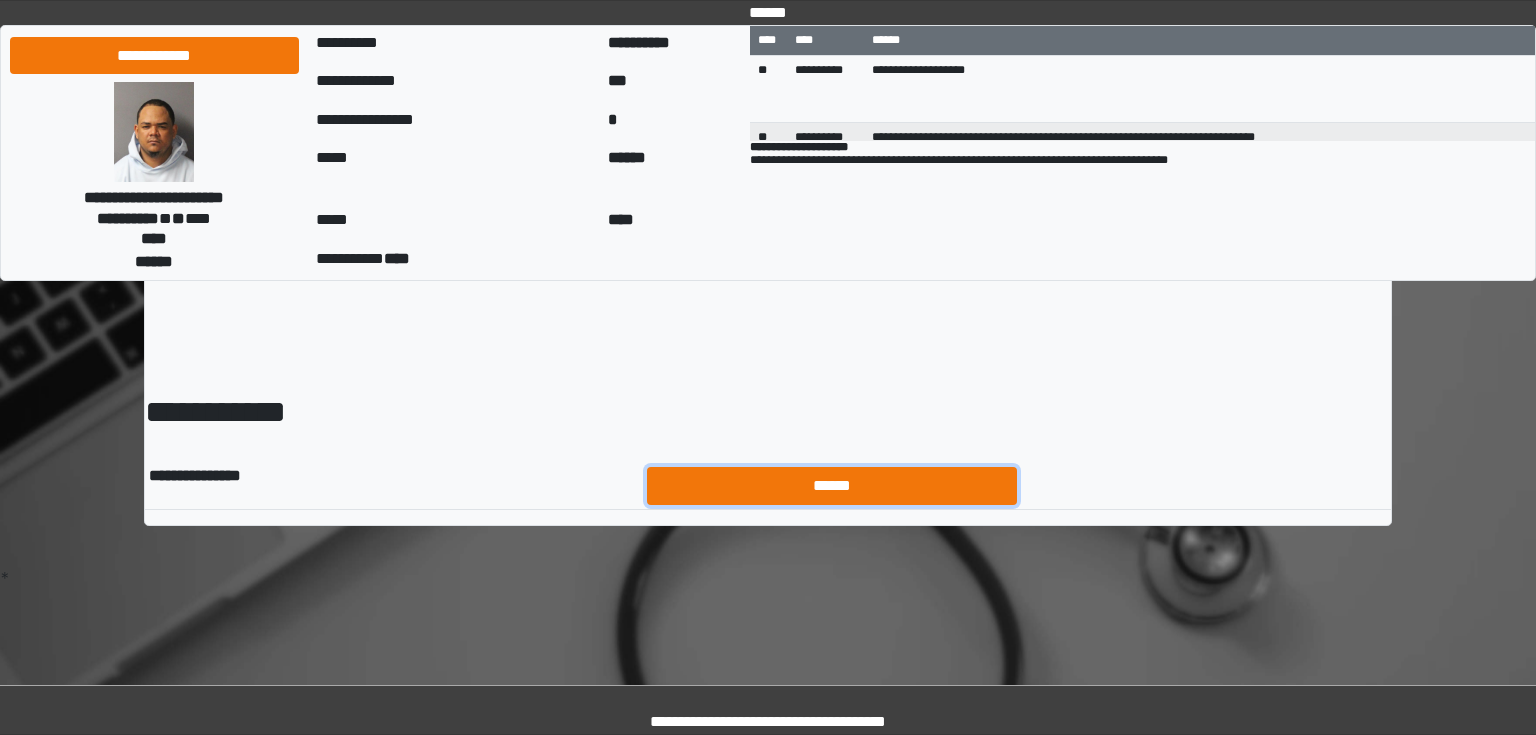 click on "******" at bounding box center [832, 486] 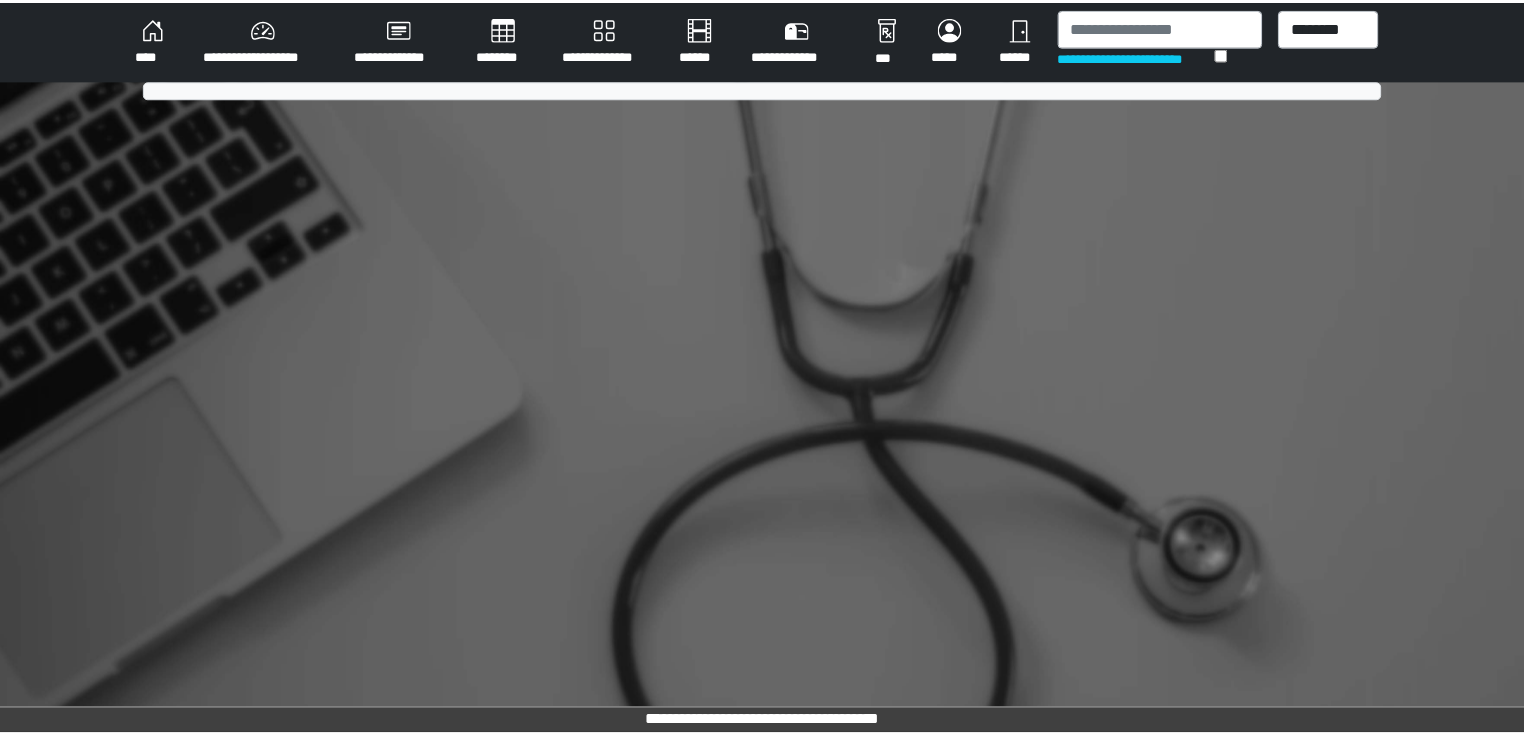 scroll, scrollTop: 0, scrollLeft: 0, axis: both 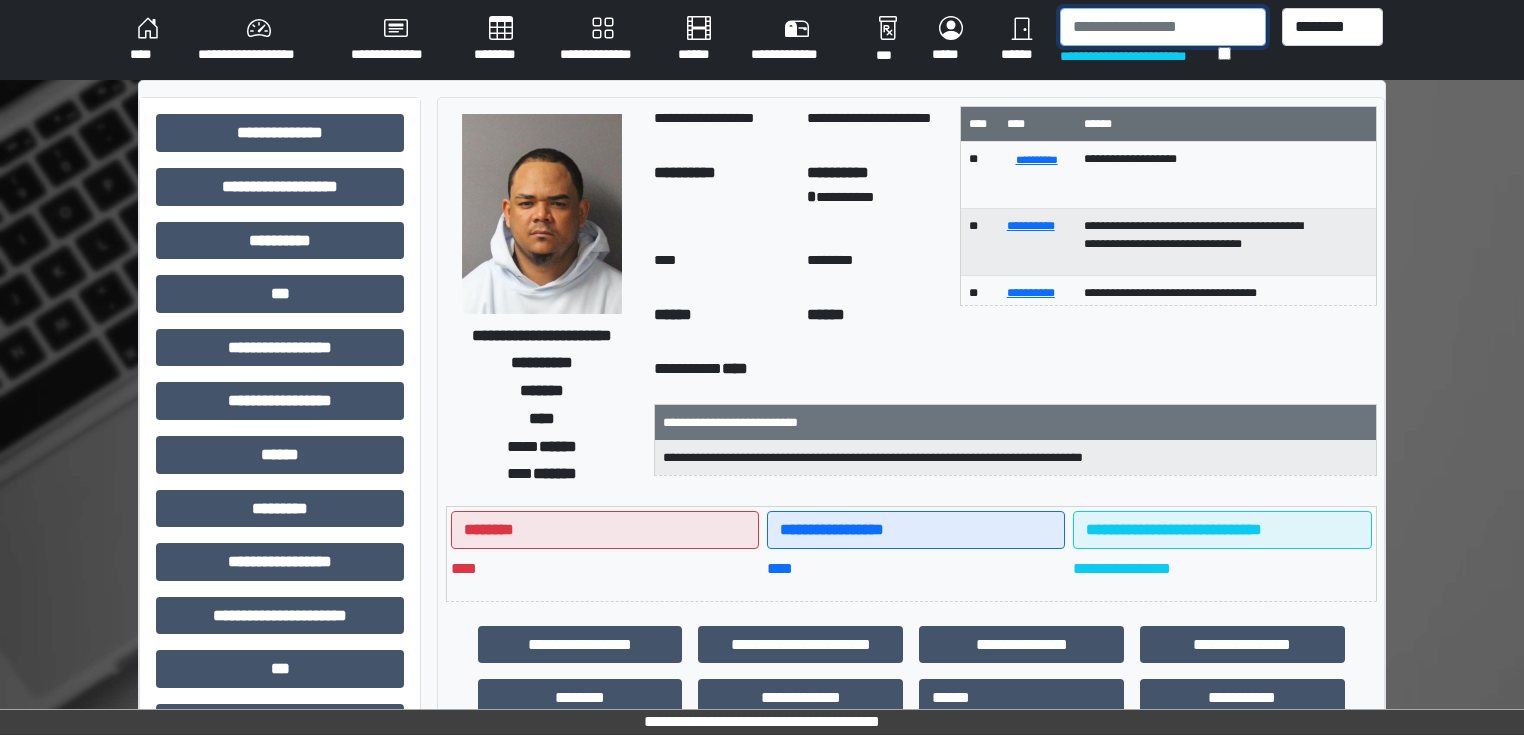 click at bounding box center [1163, 27] 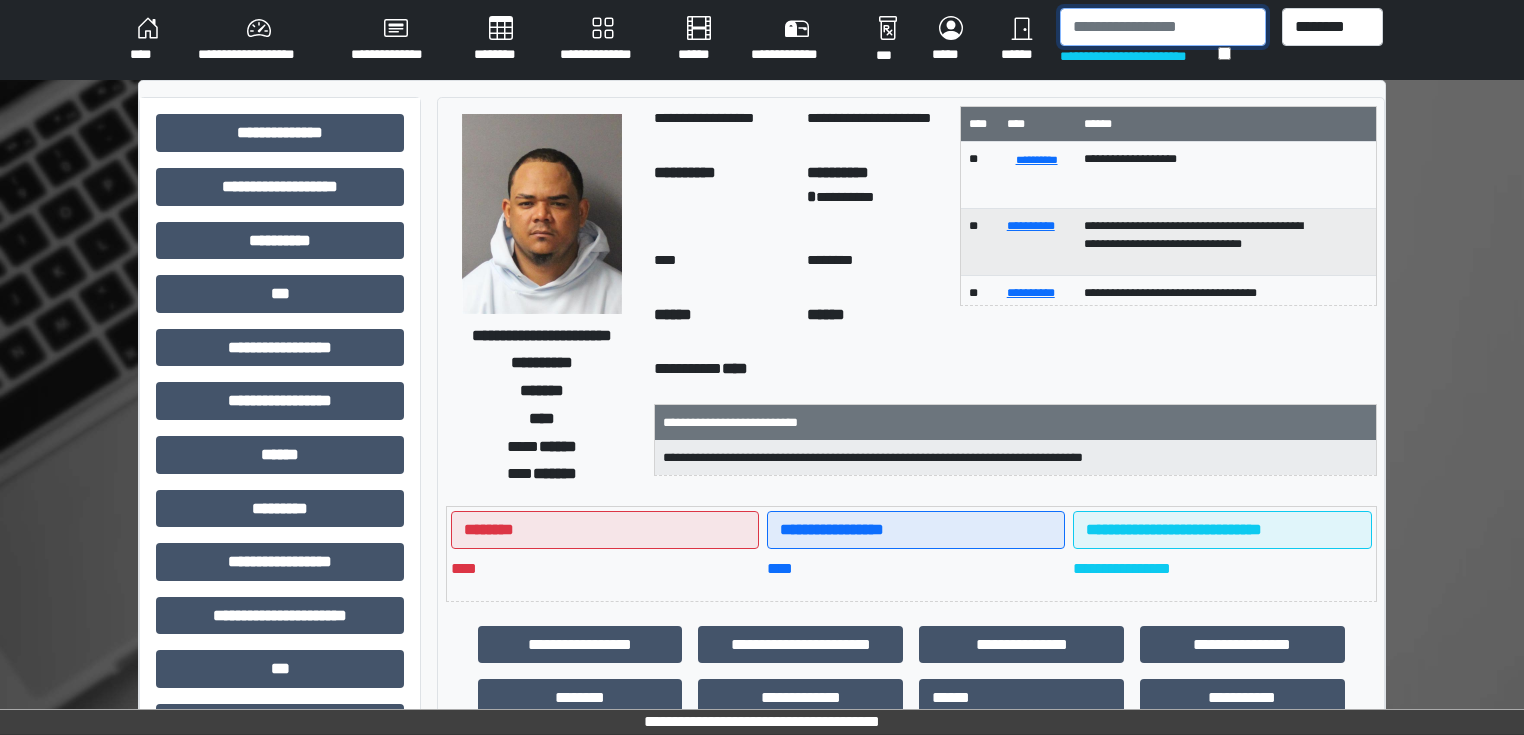 click at bounding box center (1163, 27) 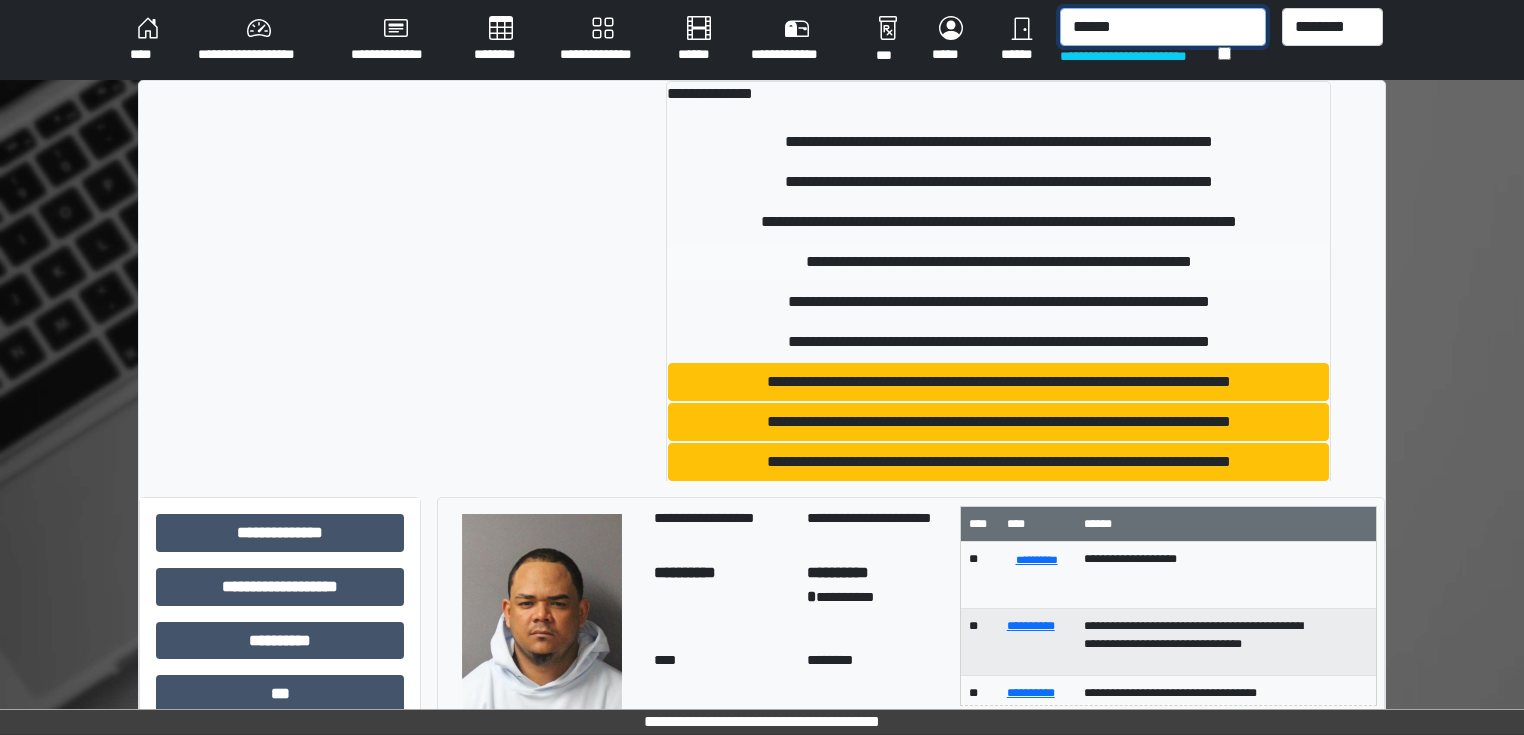 type on "******" 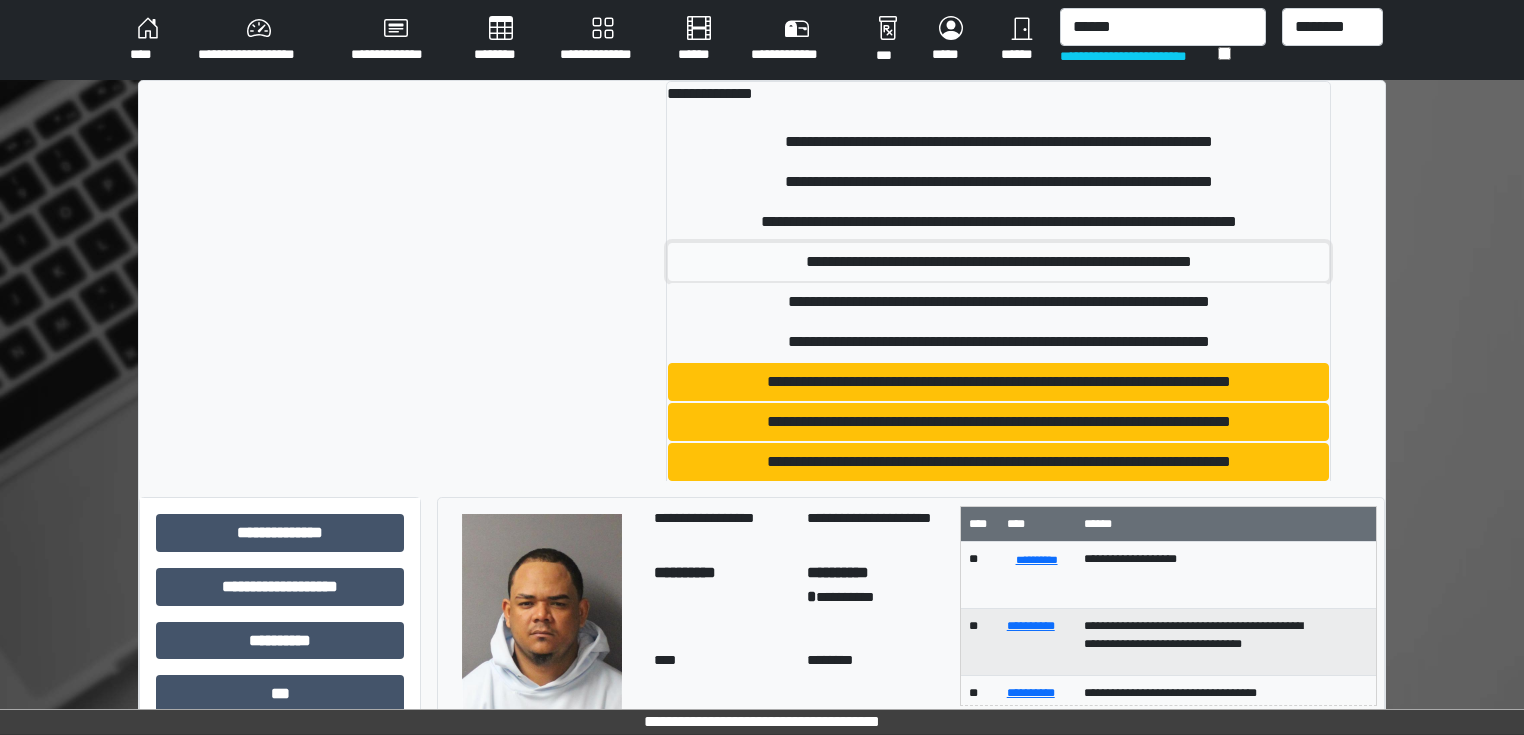 click on "**********" at bounding box center [998, 262] 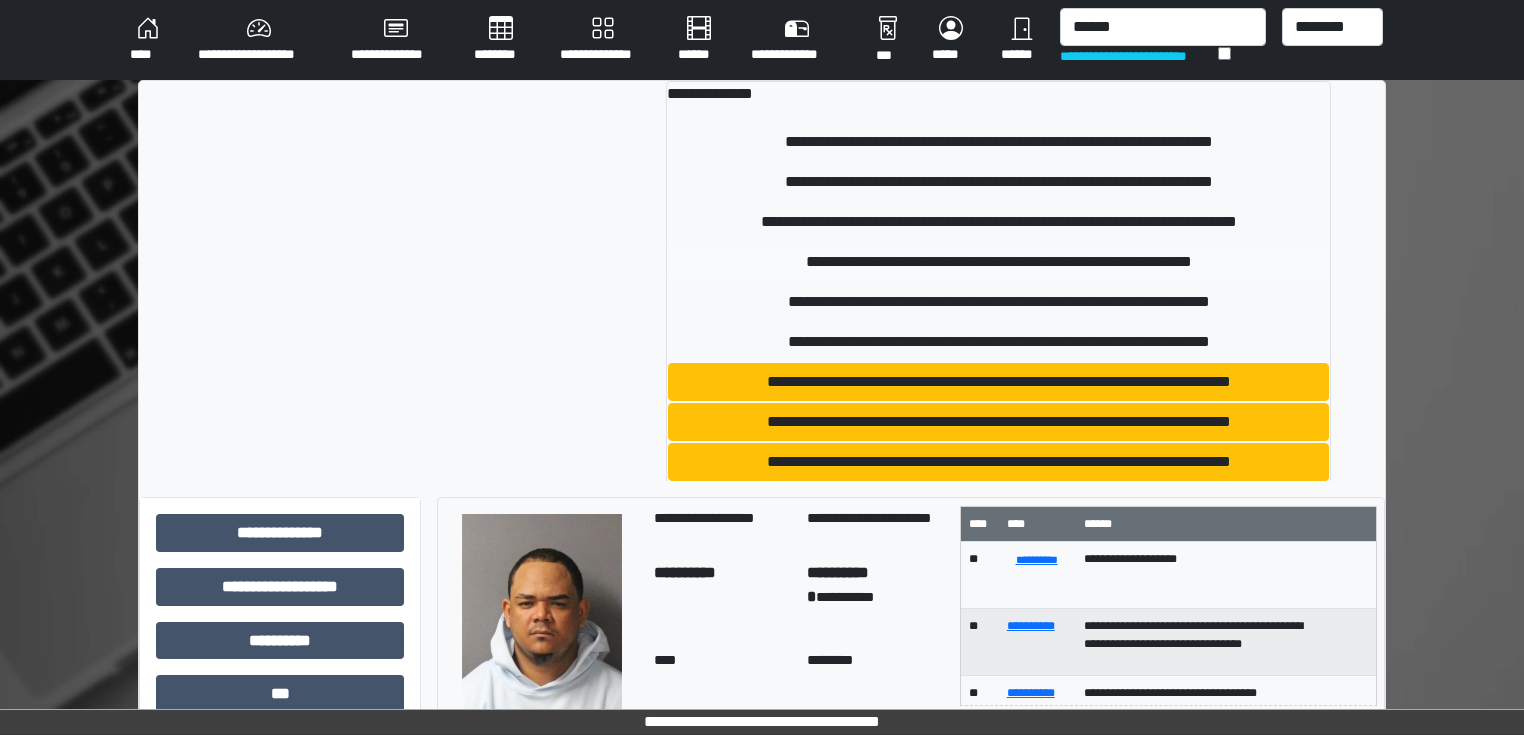 type 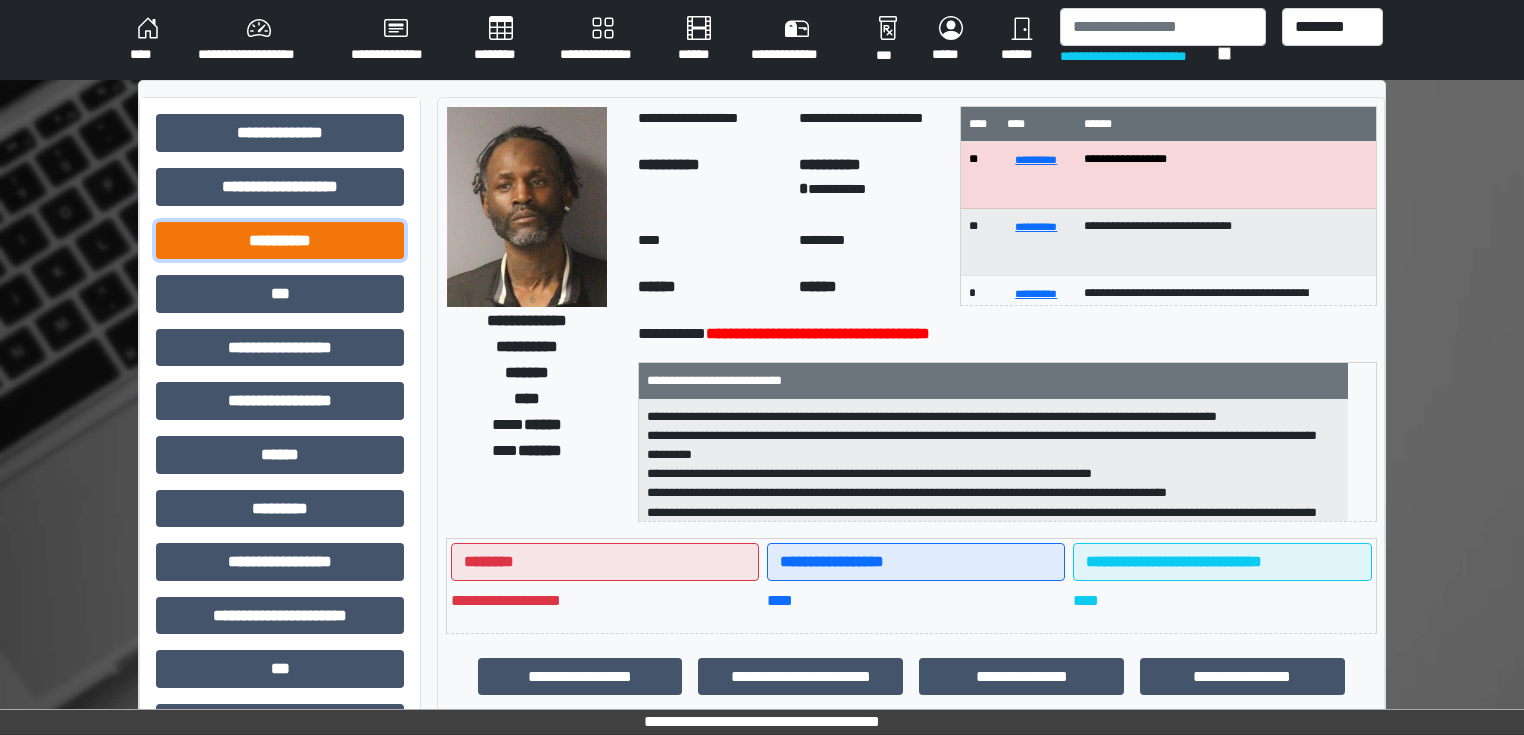 click on "**********" at bounding box center [280, 241] 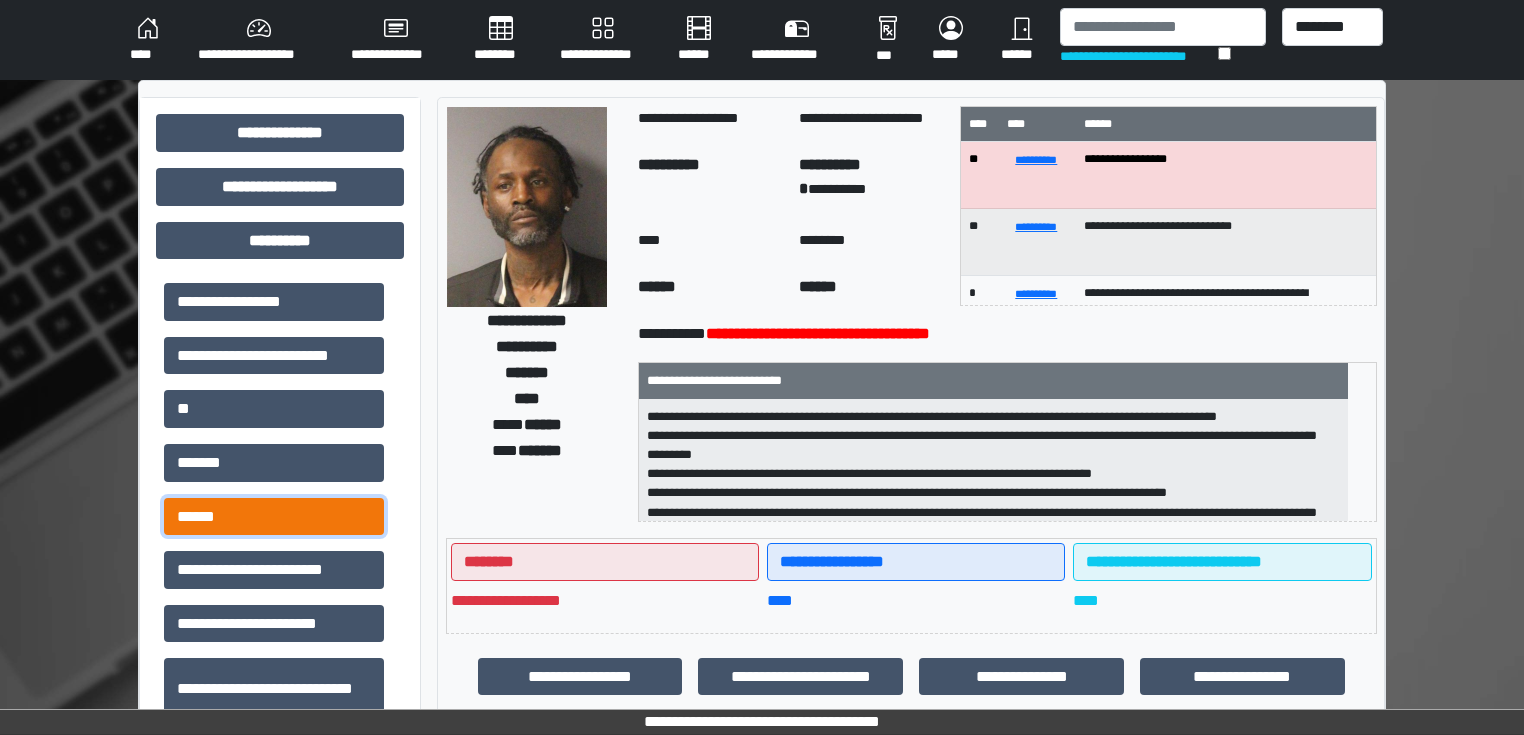 click on "******" at bounding box center (274, 517) 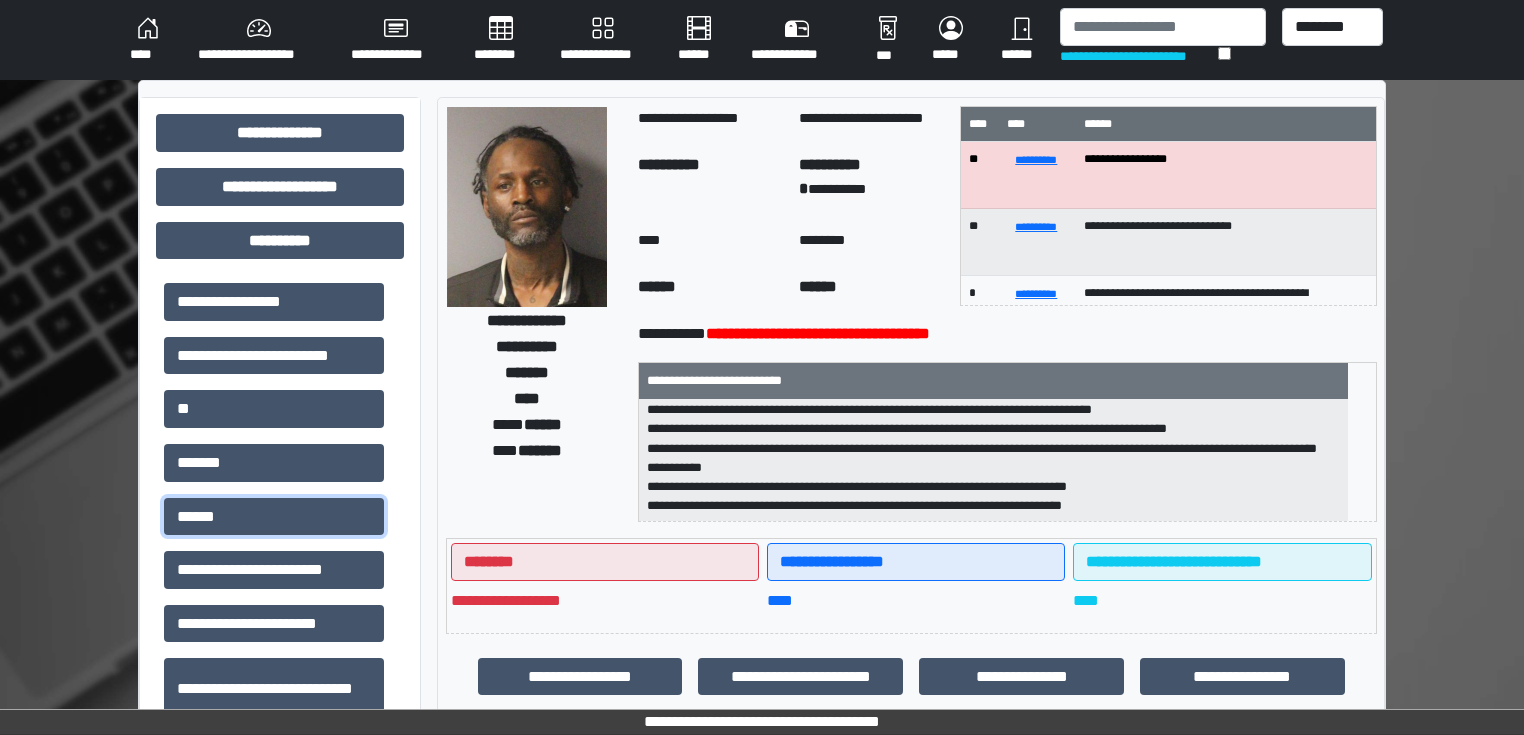 scroll, scrollTop: 83, scrollLeft: 0, axis: vertical 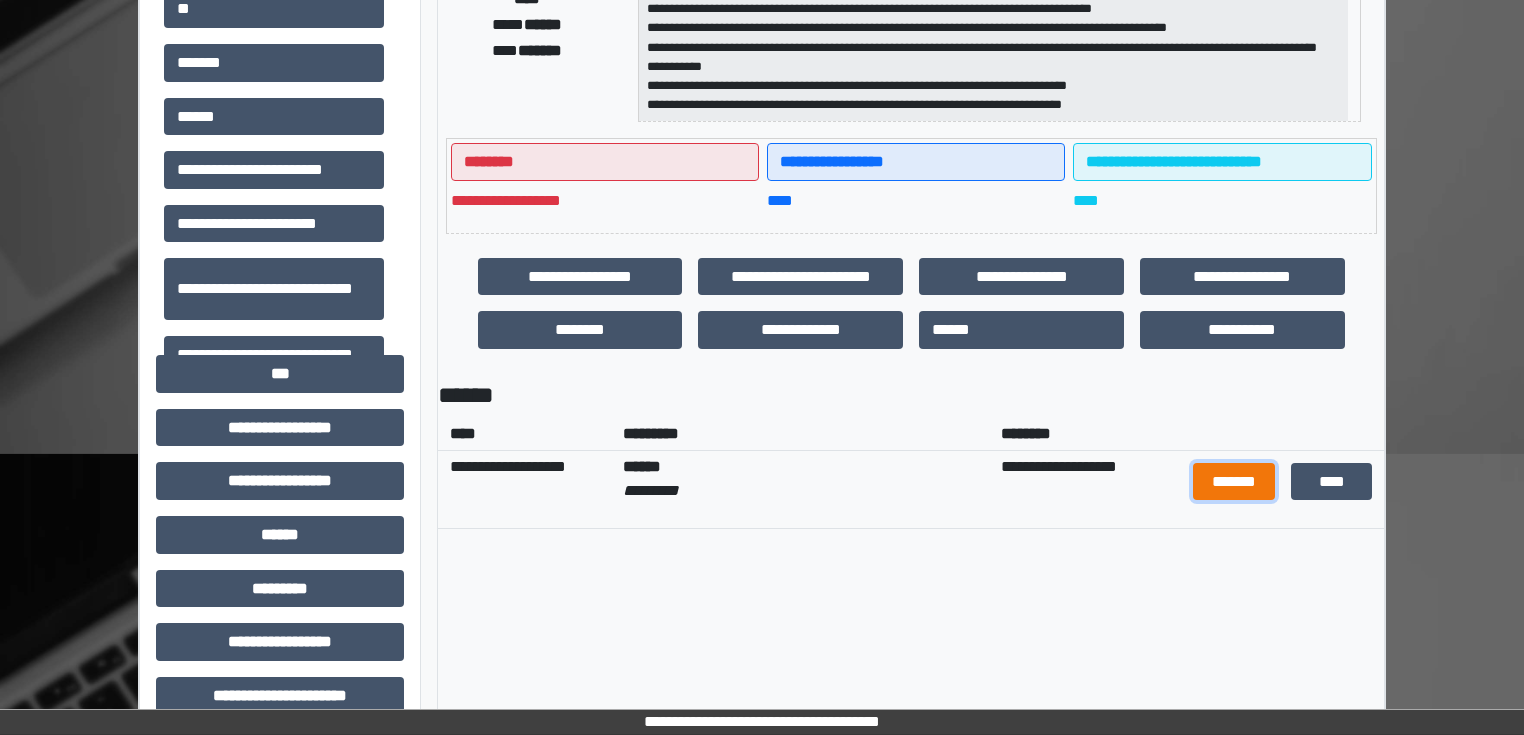 click on "*******" at bounding box center (1234, 482) 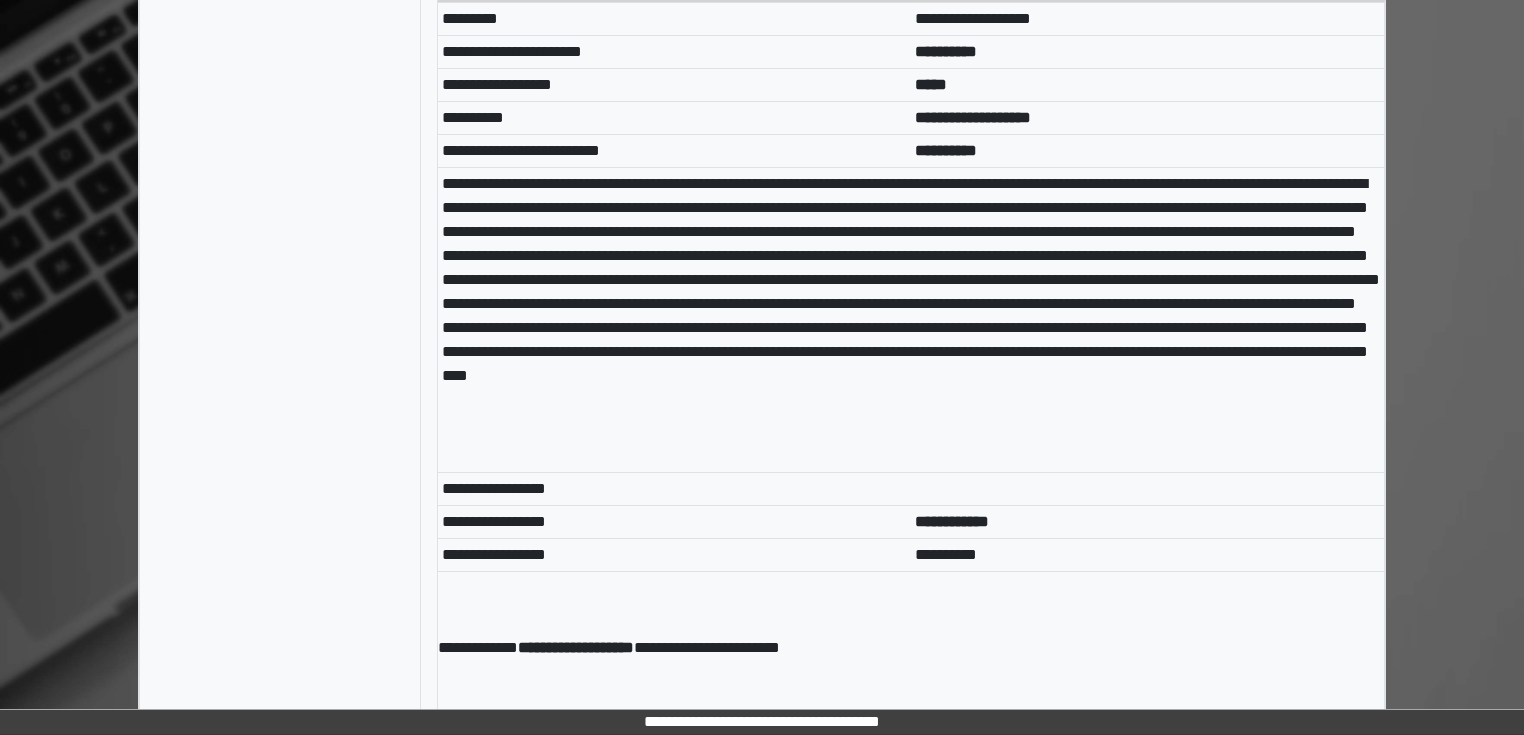 scroll, scrollTop: 11023, scrollLeft: 0, axis: vertical 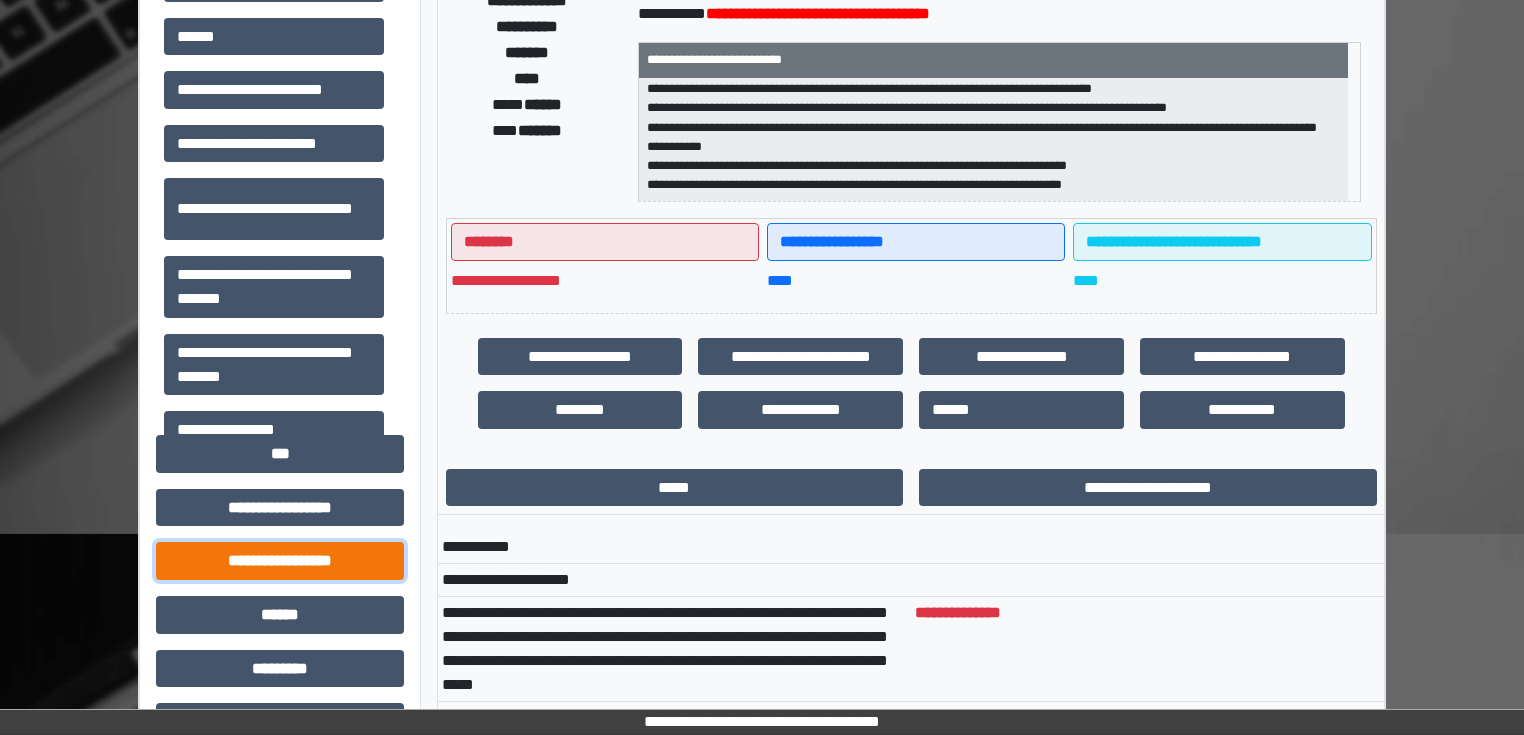 click on "**********" at bounding box center [280, 561] 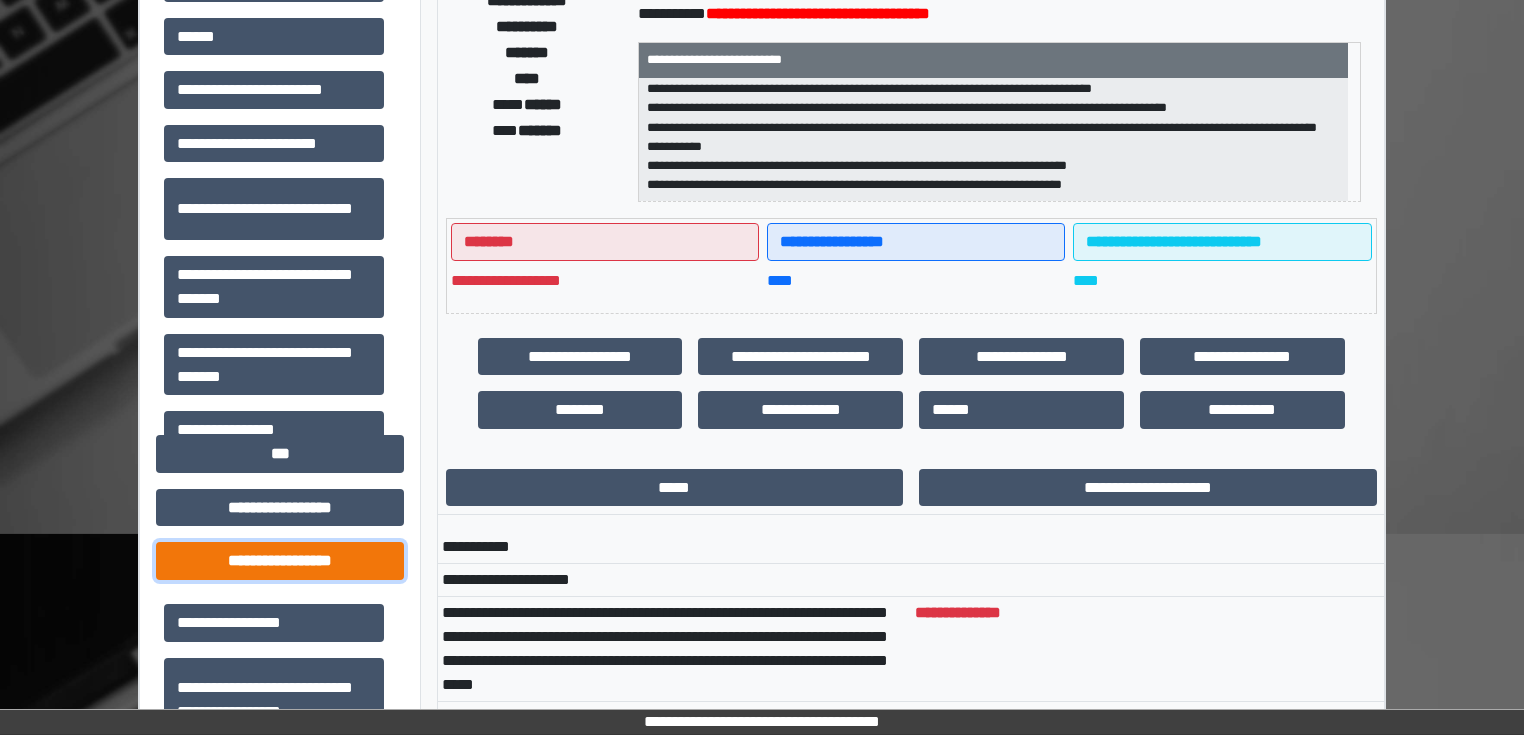click on "**********" at bounding box center [280, 561] 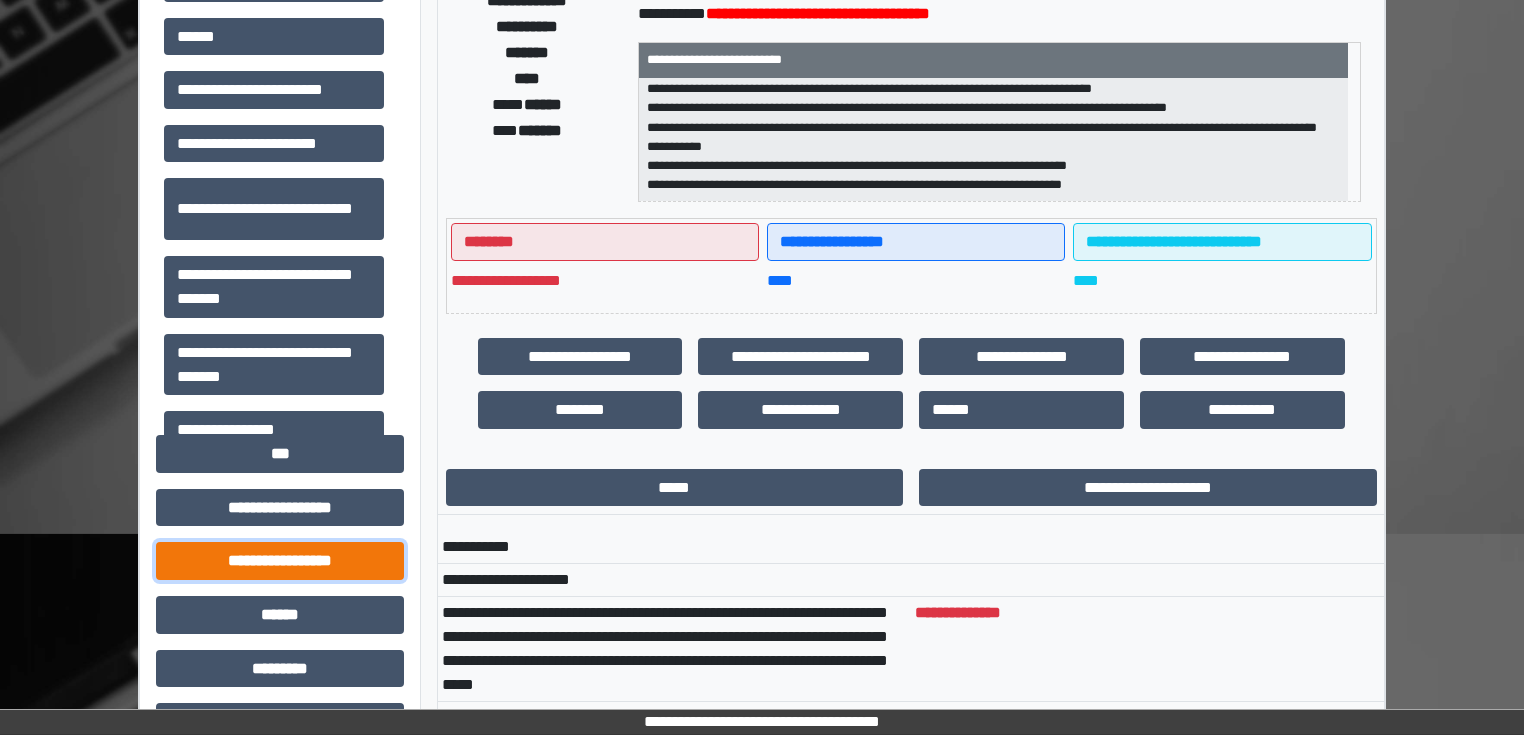 click on "**********" at bounding box center [280, 561] 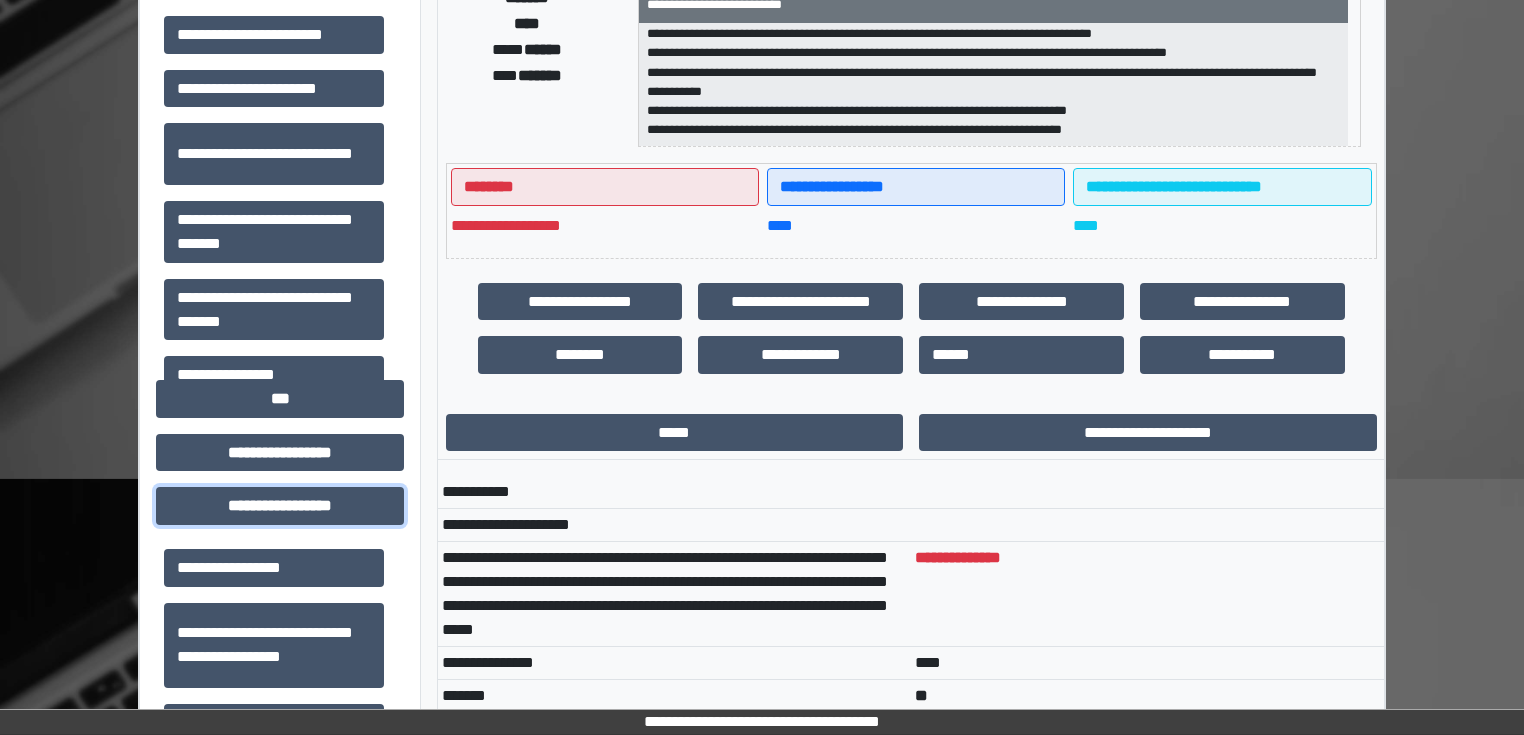 scroll, scrollTop: 880, scrollLeft: 0, axis: vertical 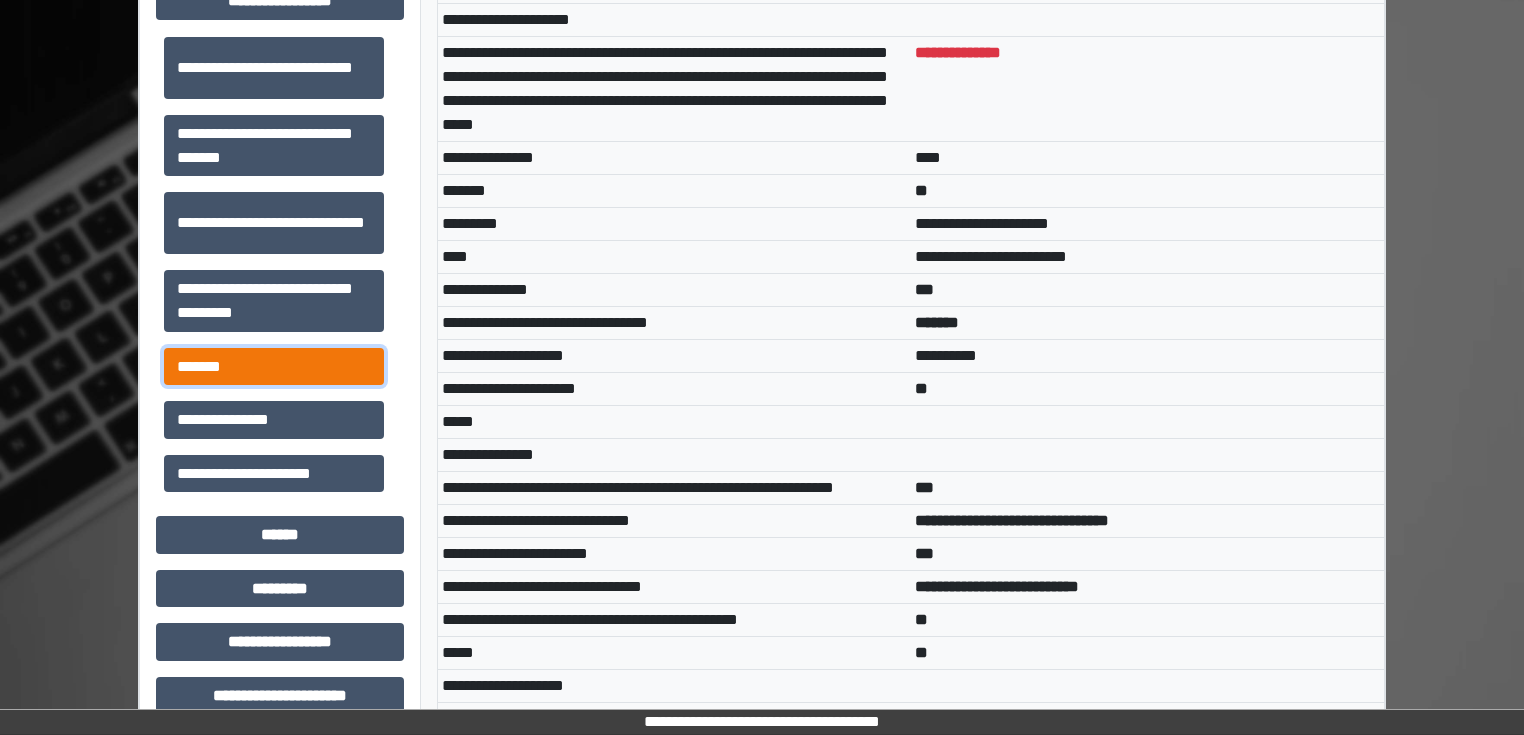 click on "*******" at bounding box center (274, 367) 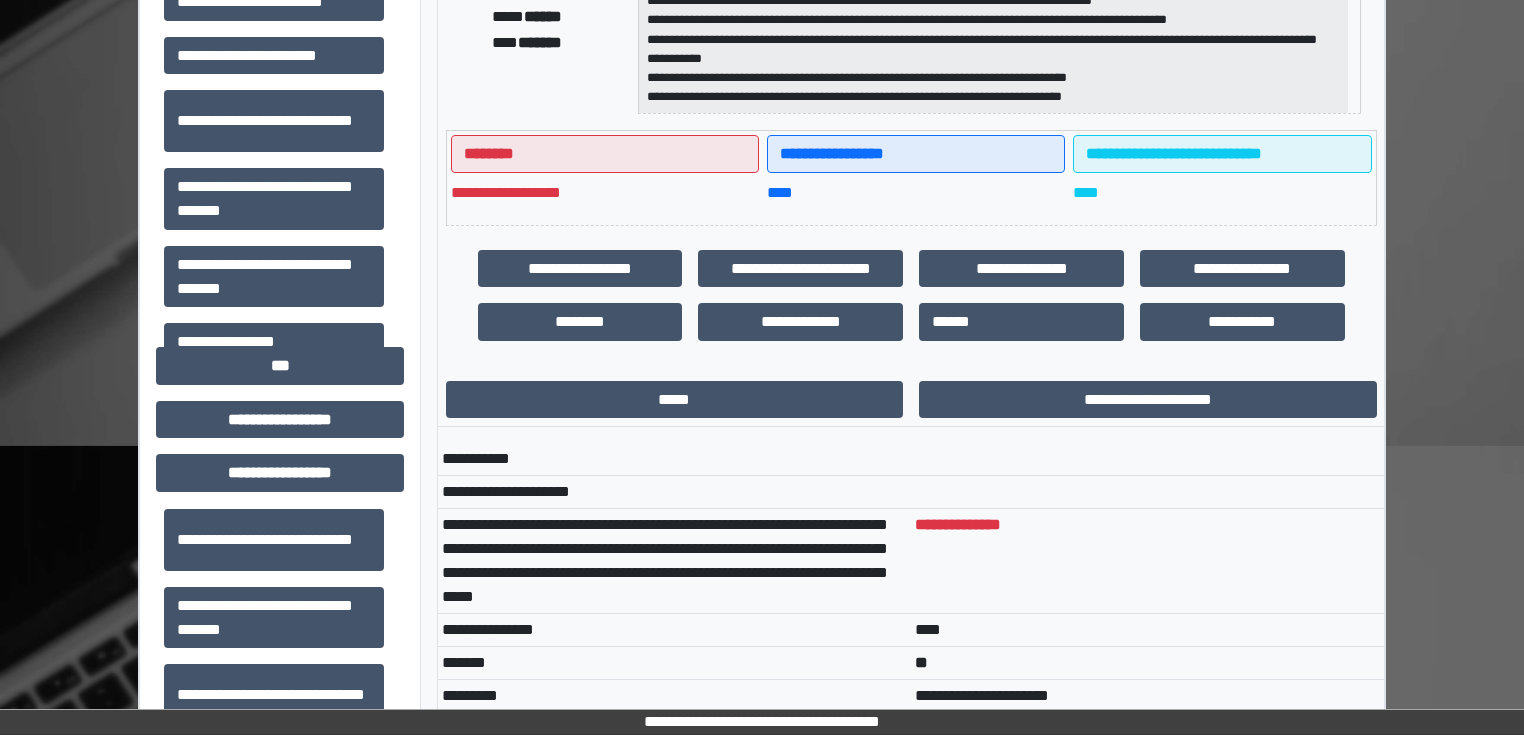 scroll, scrollTop: 400, scrollLeft: 0, axis: vertical 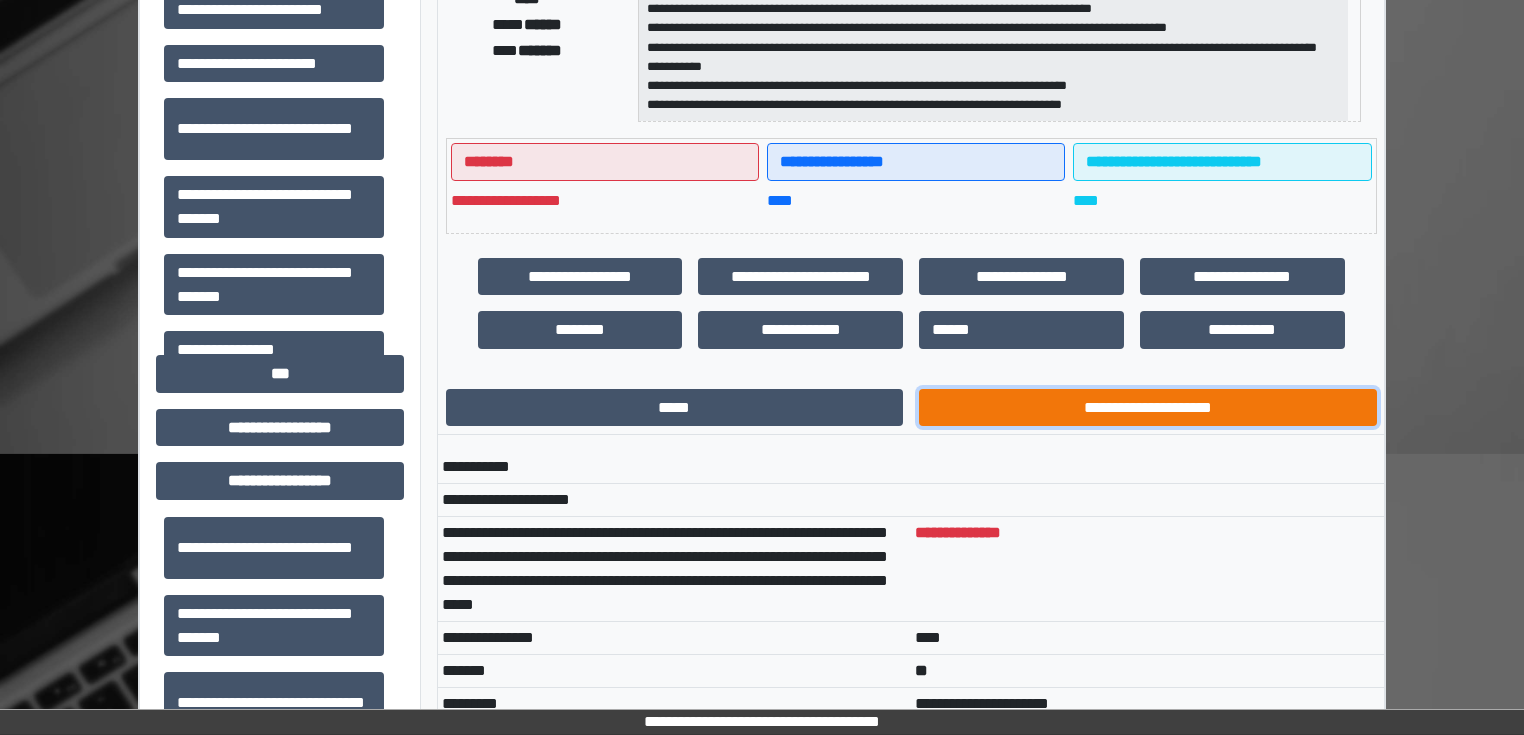 click on "**********" at bounding box center (1148, 408) 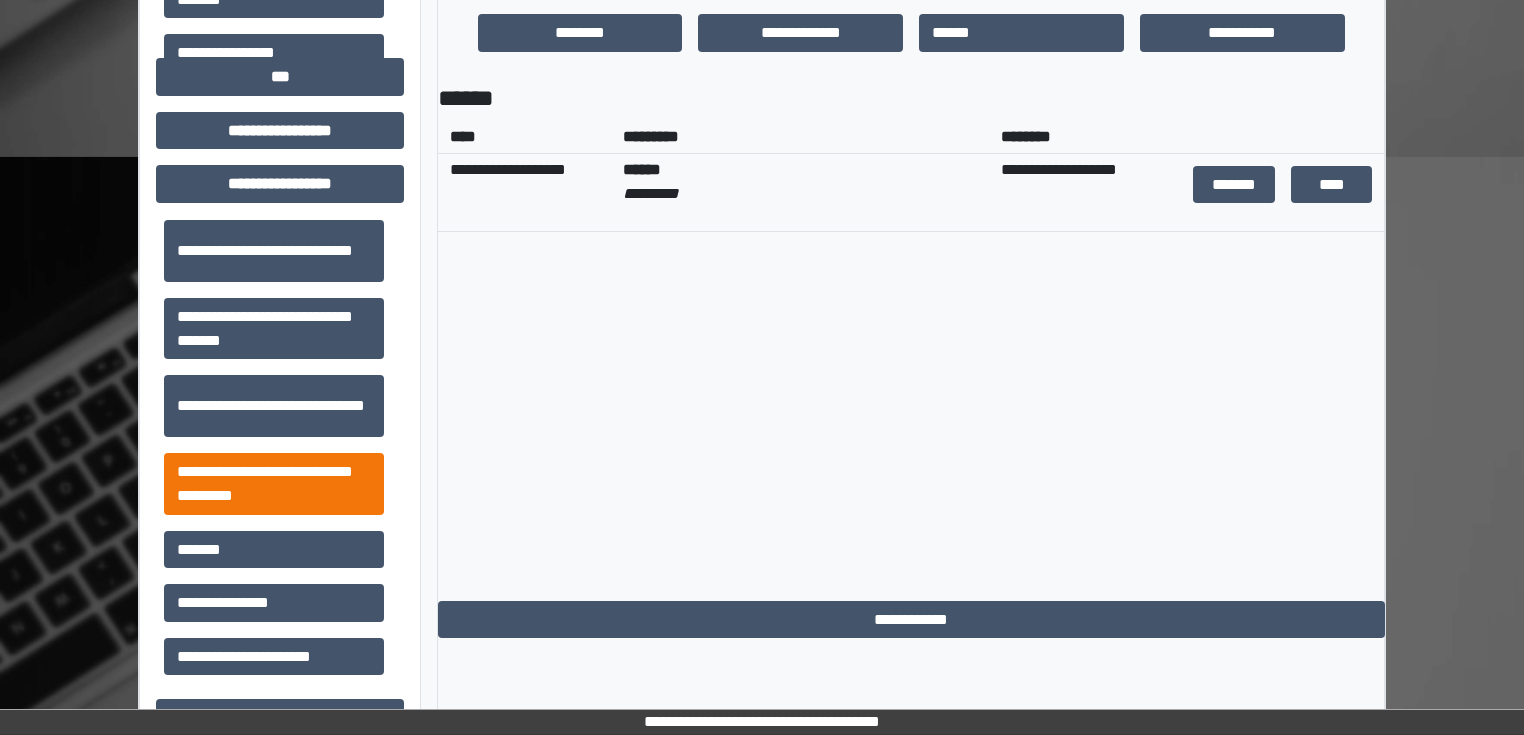 scroll, scrollTop: 880, scrollLeft: 0, axis: vertical 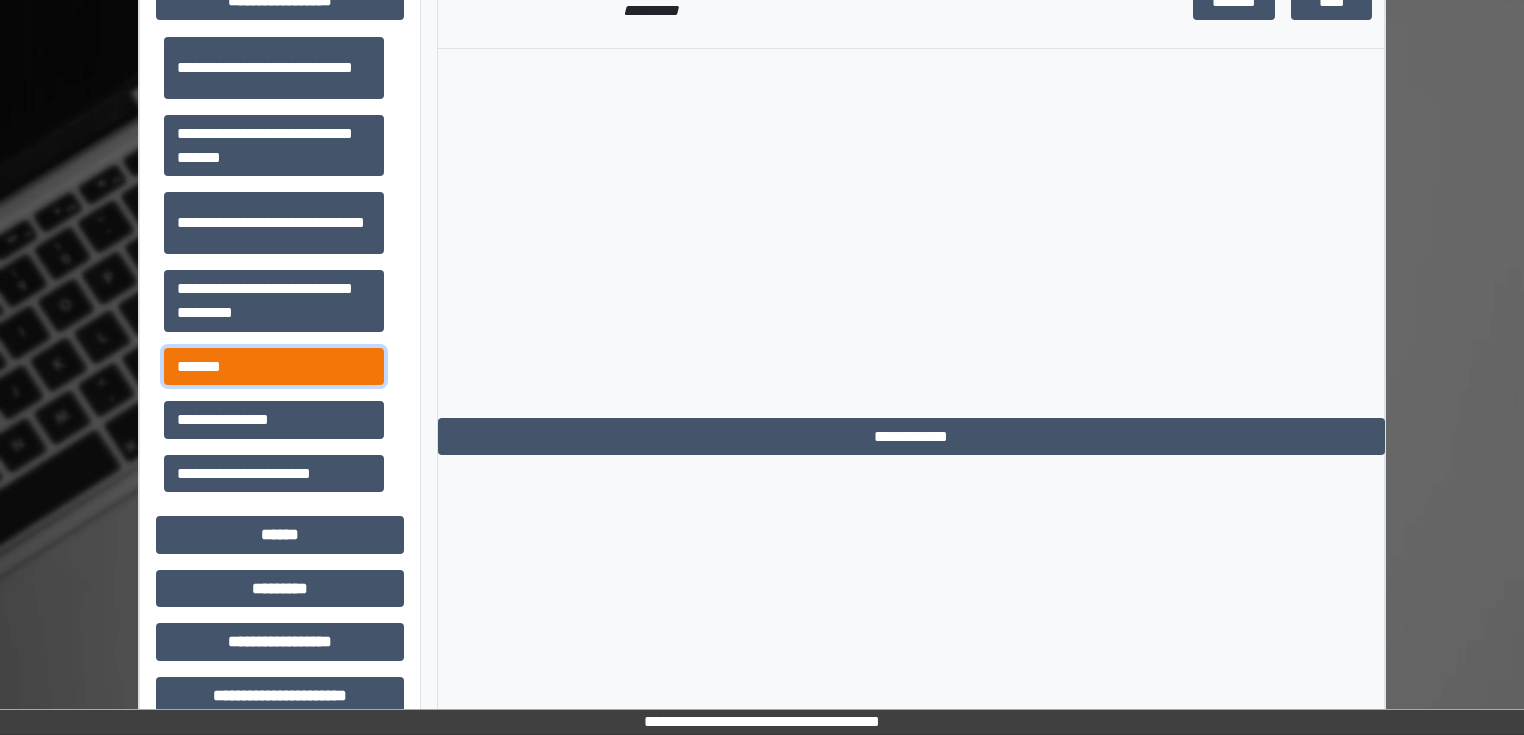 click on "*******" at bounding box center (274, 367) 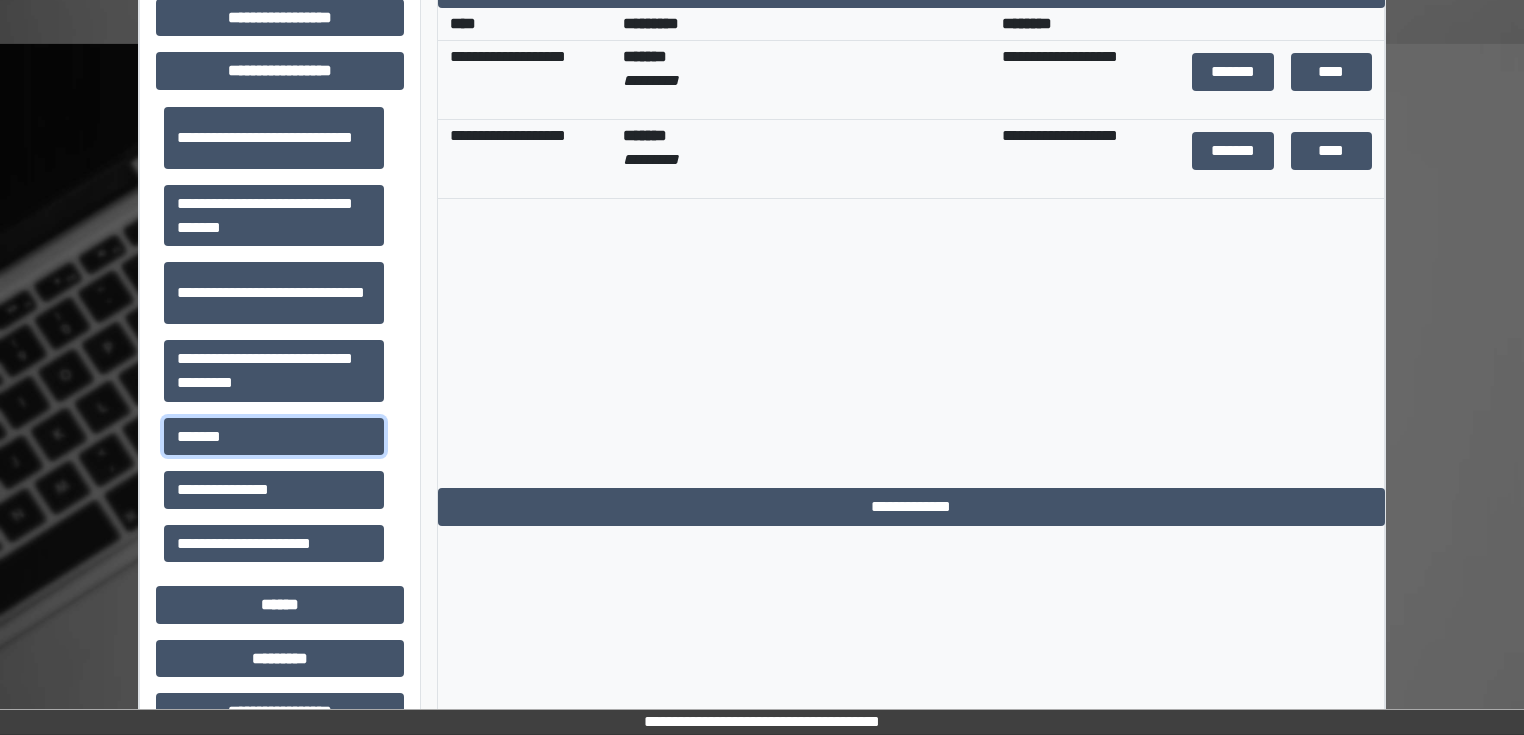 scroll, scrollTop: 560, scrollLeft: 0, axis: vertical 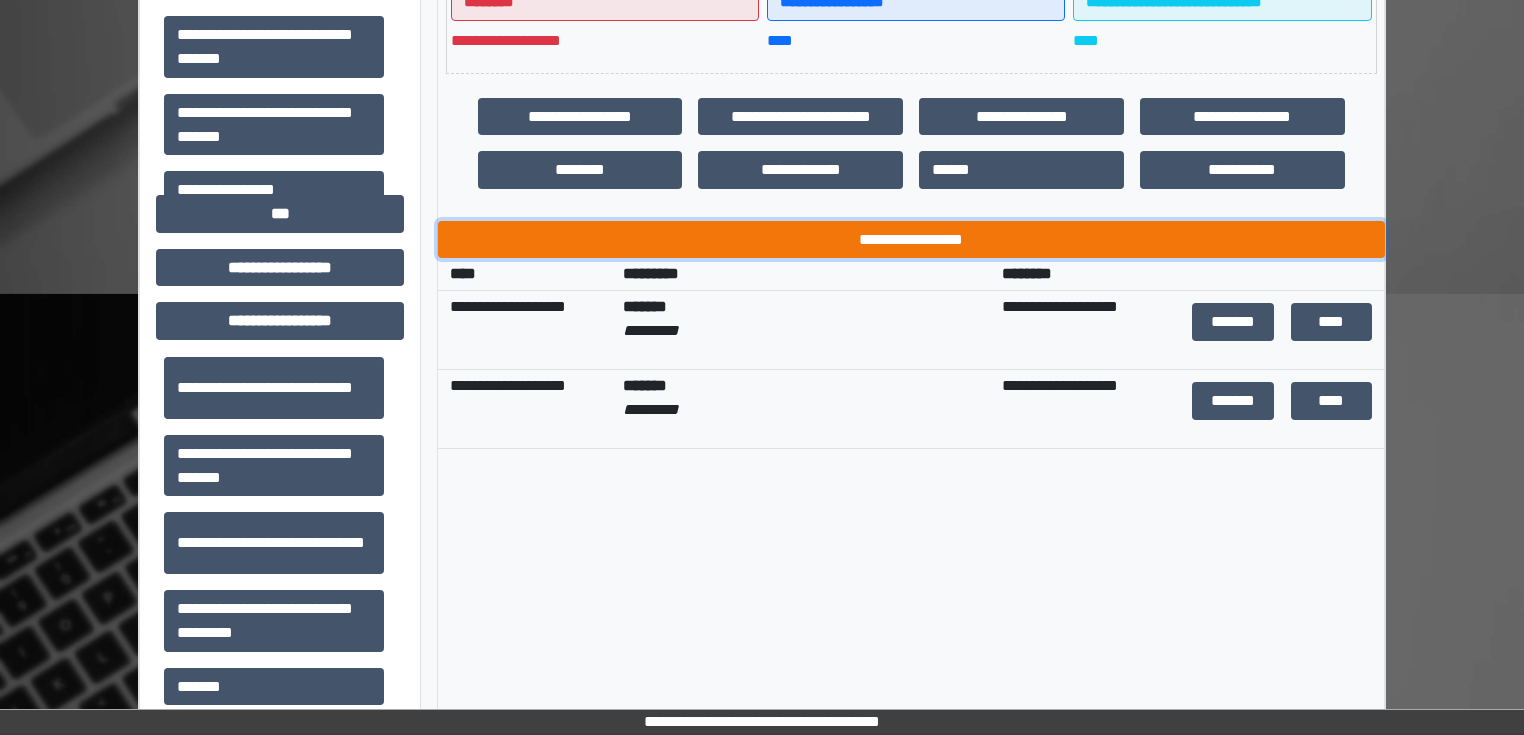 click on "**********" at bounding box center [911, 240] 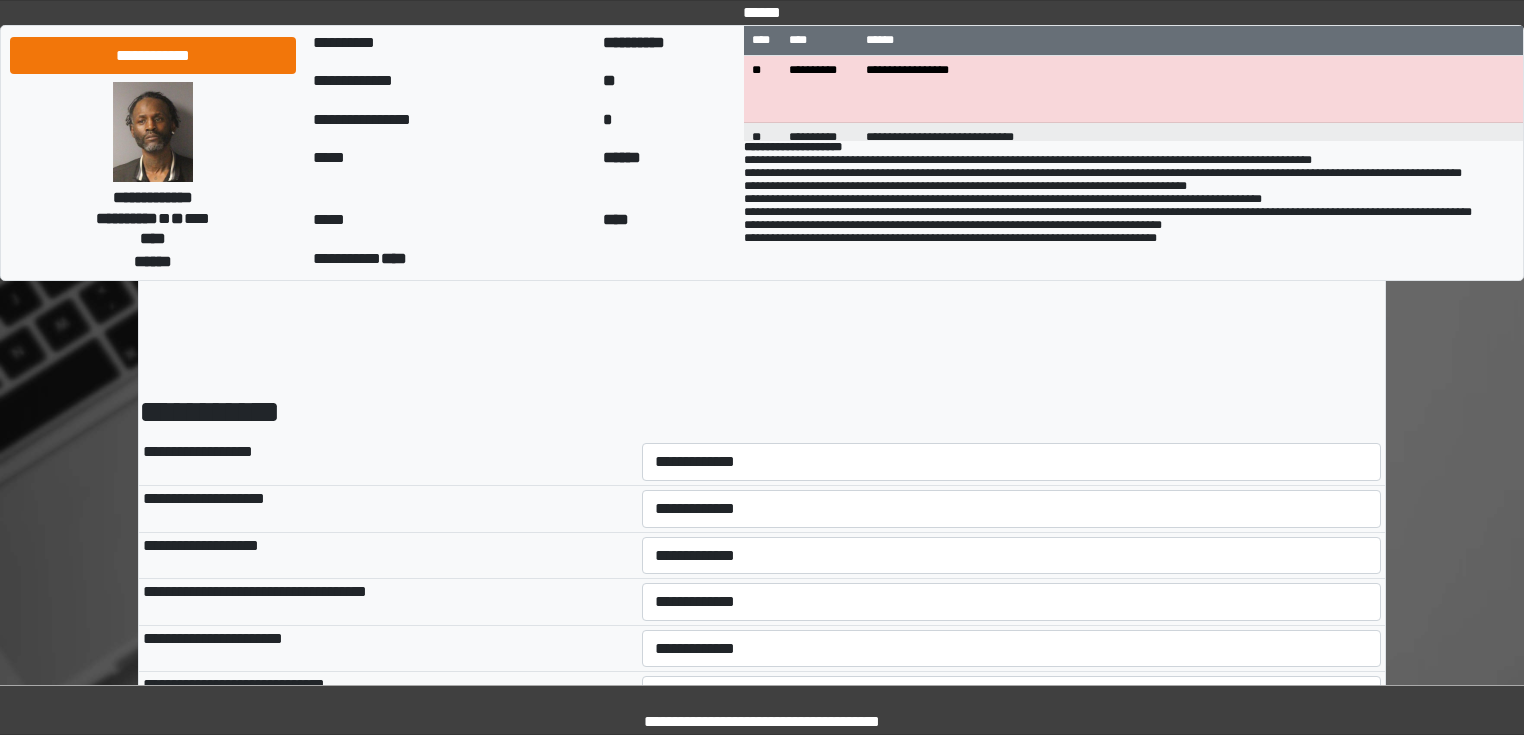 scroll, scrollTop: 0, scrollLeft: 0, axis: both 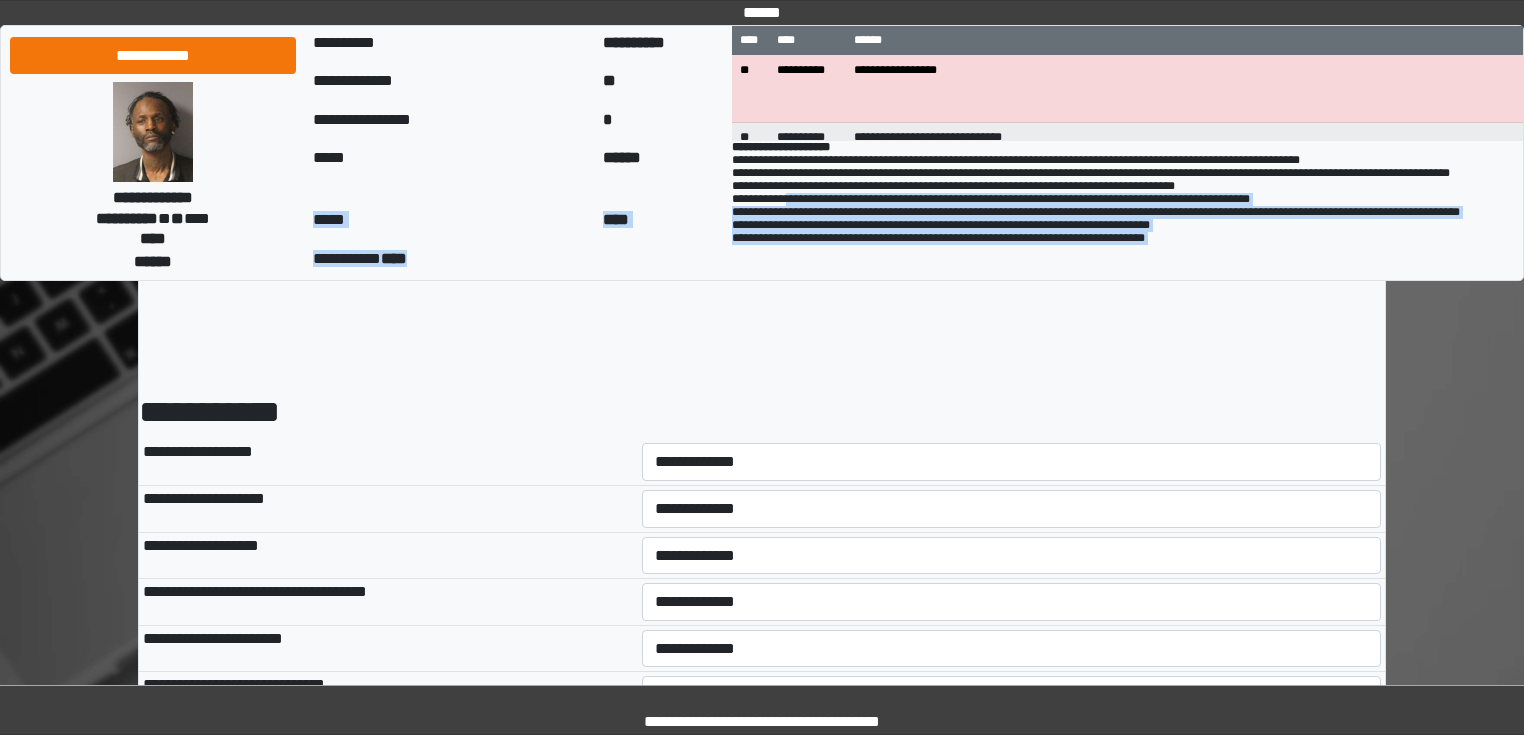 drag, startPoint x: 724, startPoint y: 245, endPoint x: 788, endPoint y: 198, distance: 79.40403 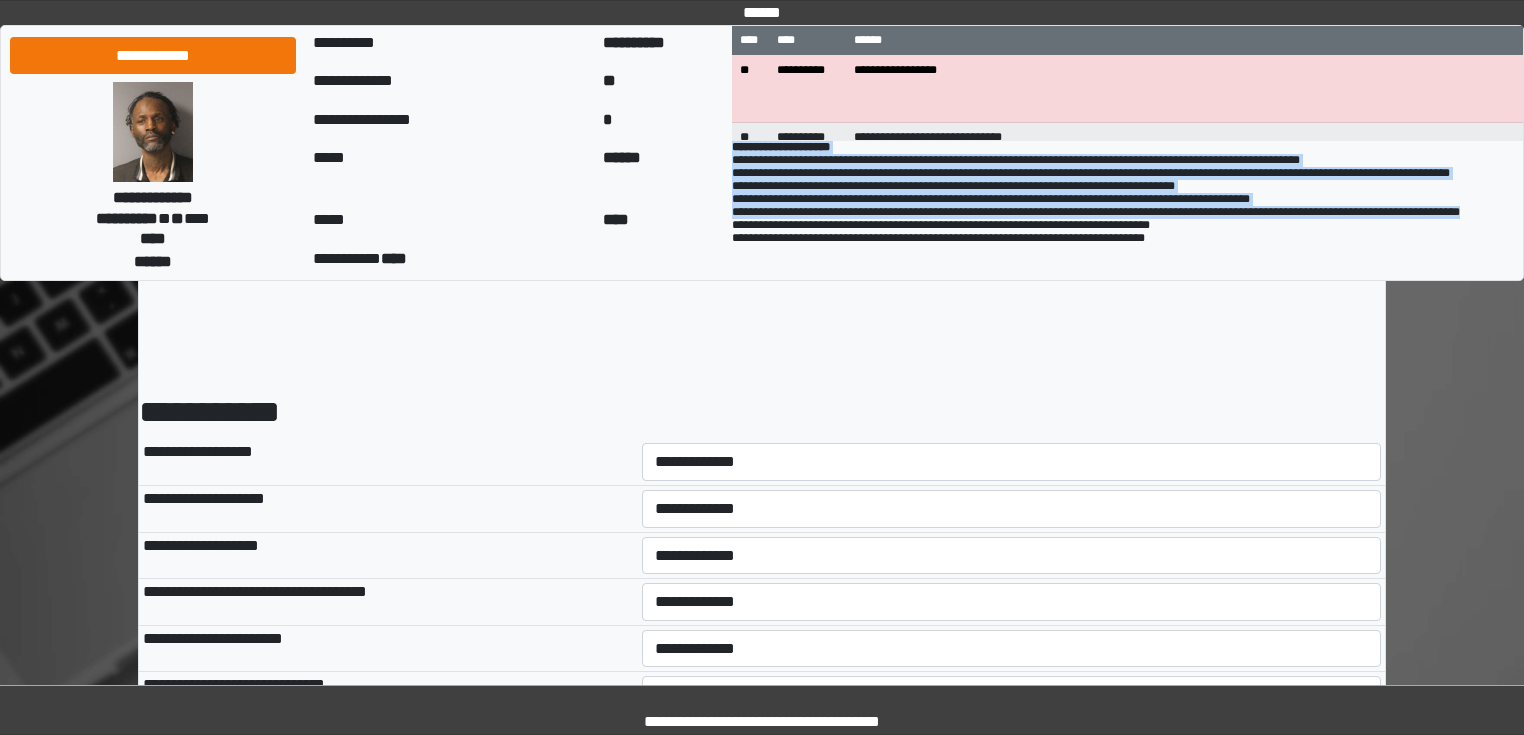 scroll, scrollTop: 0, scrollLeft: 0, axis: both 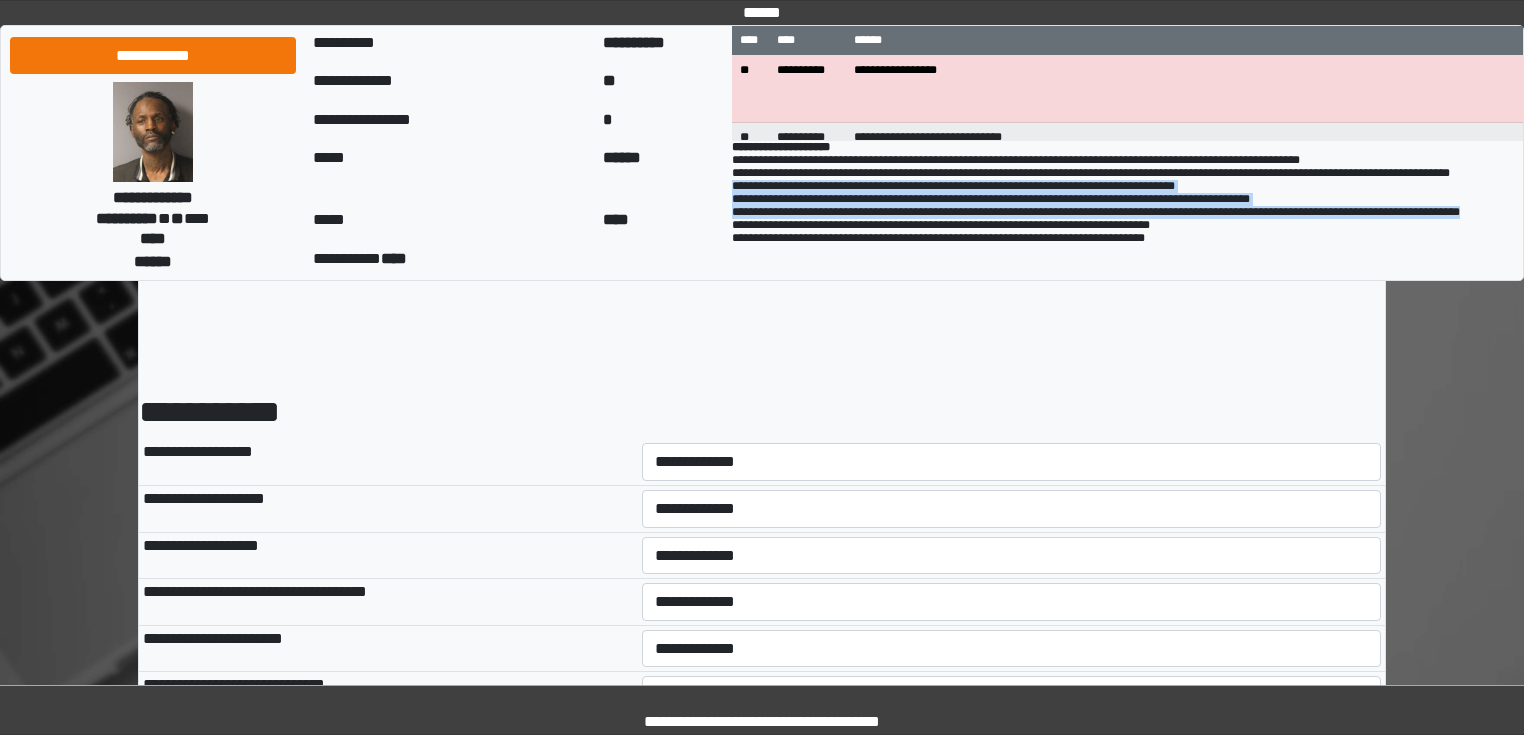 drag, startPoint x: 777, startPoint y: 215, endPoint x: 733, endPoint y: 212, distance: 44.102154 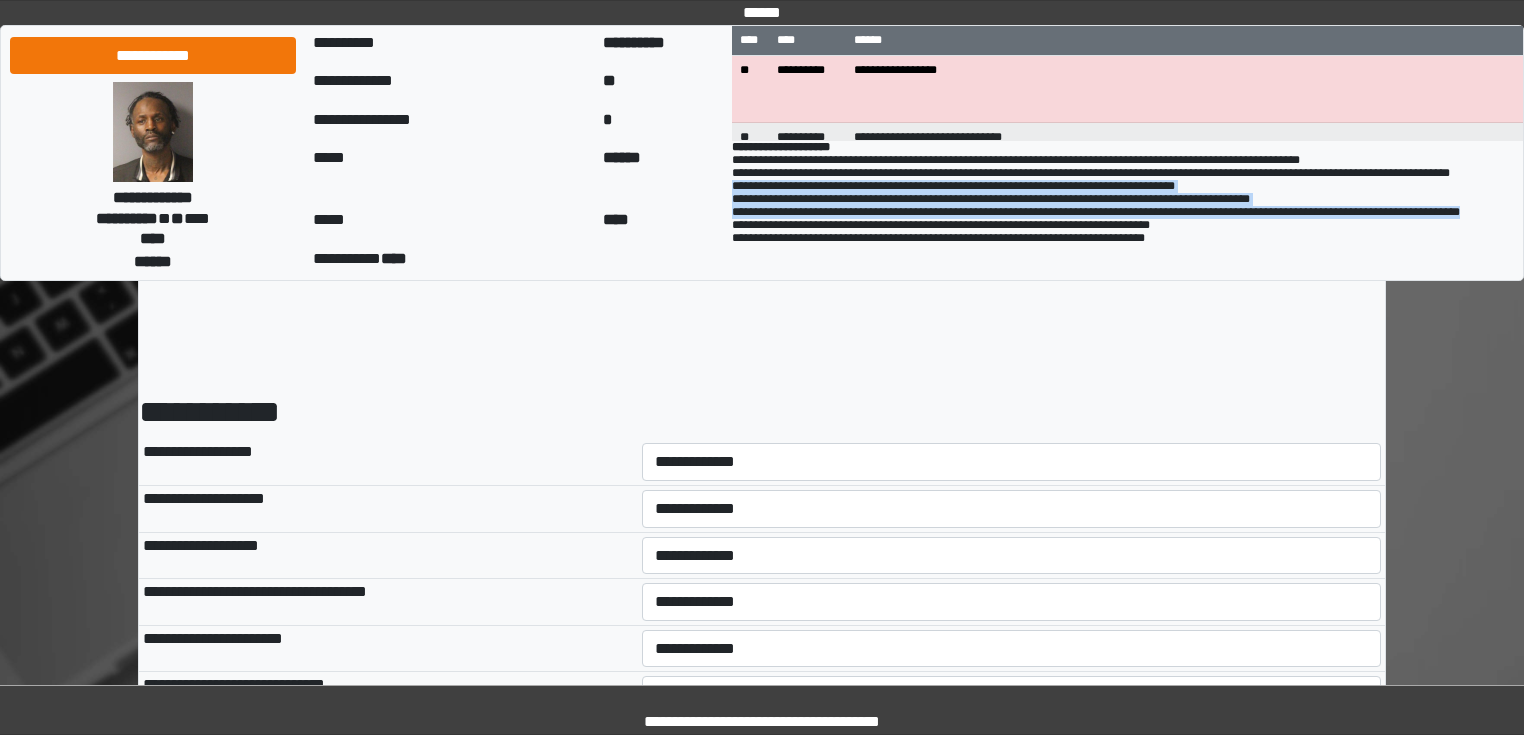 copy on "**********" 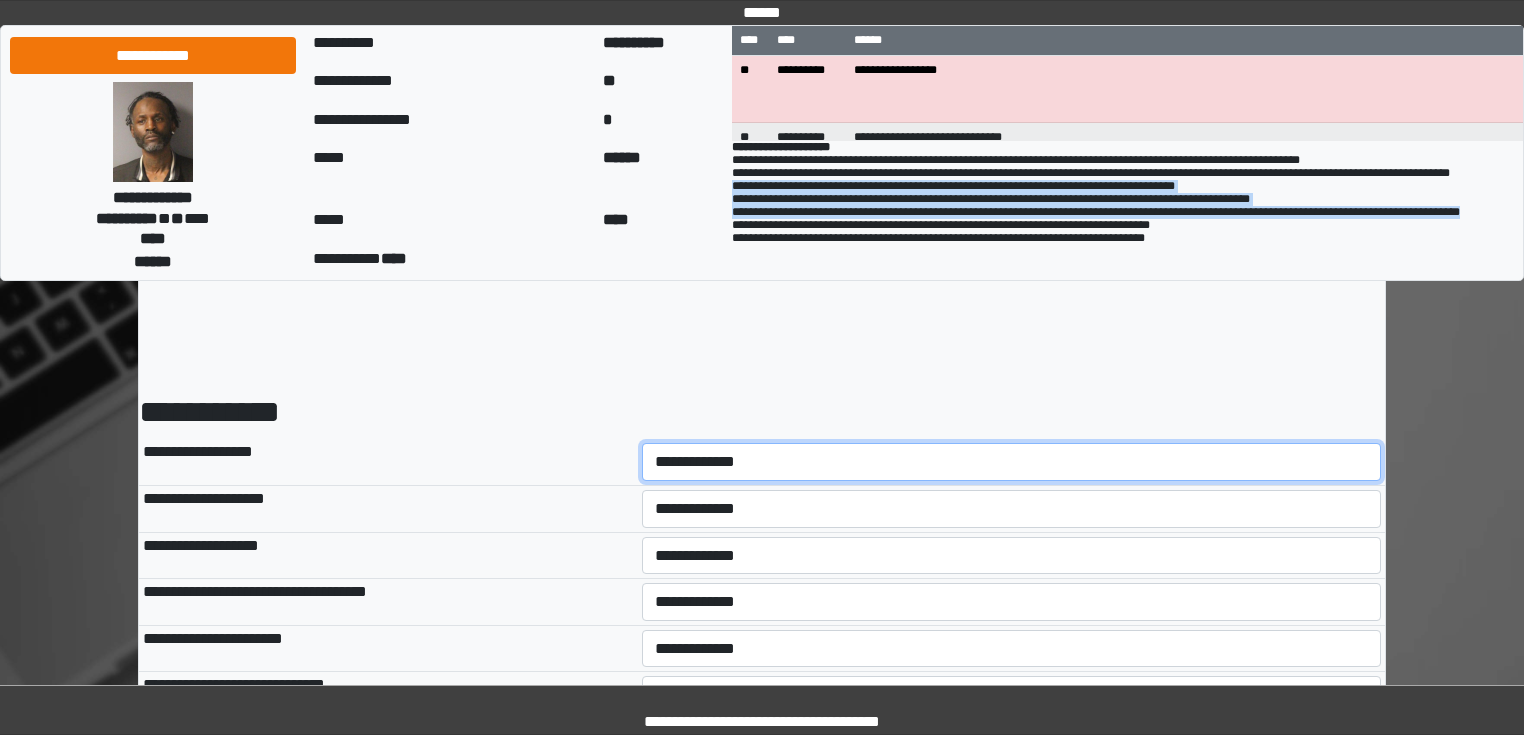 click on "**********" at bounding box center (1012, 462) 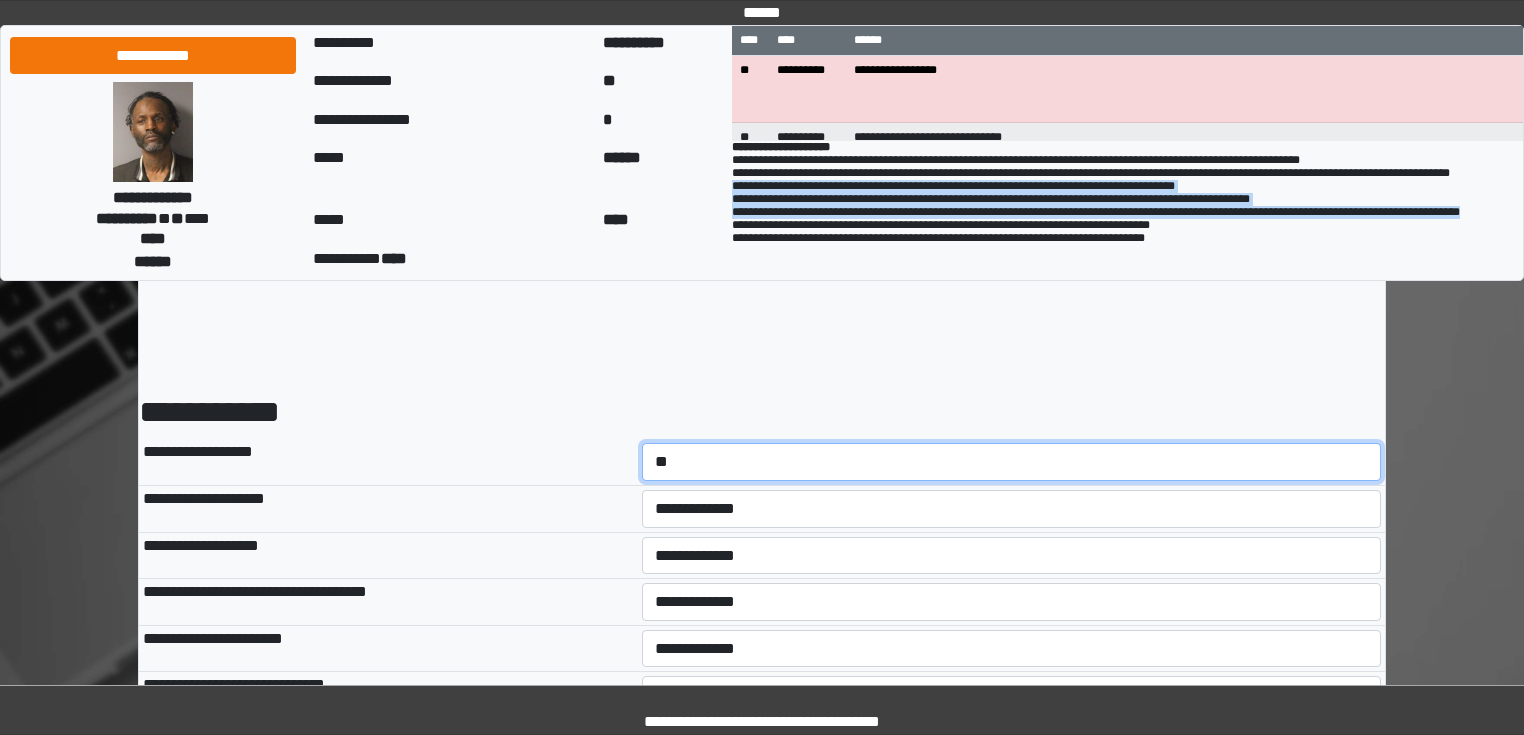click on "**********" at bounding box center [1012, 462] 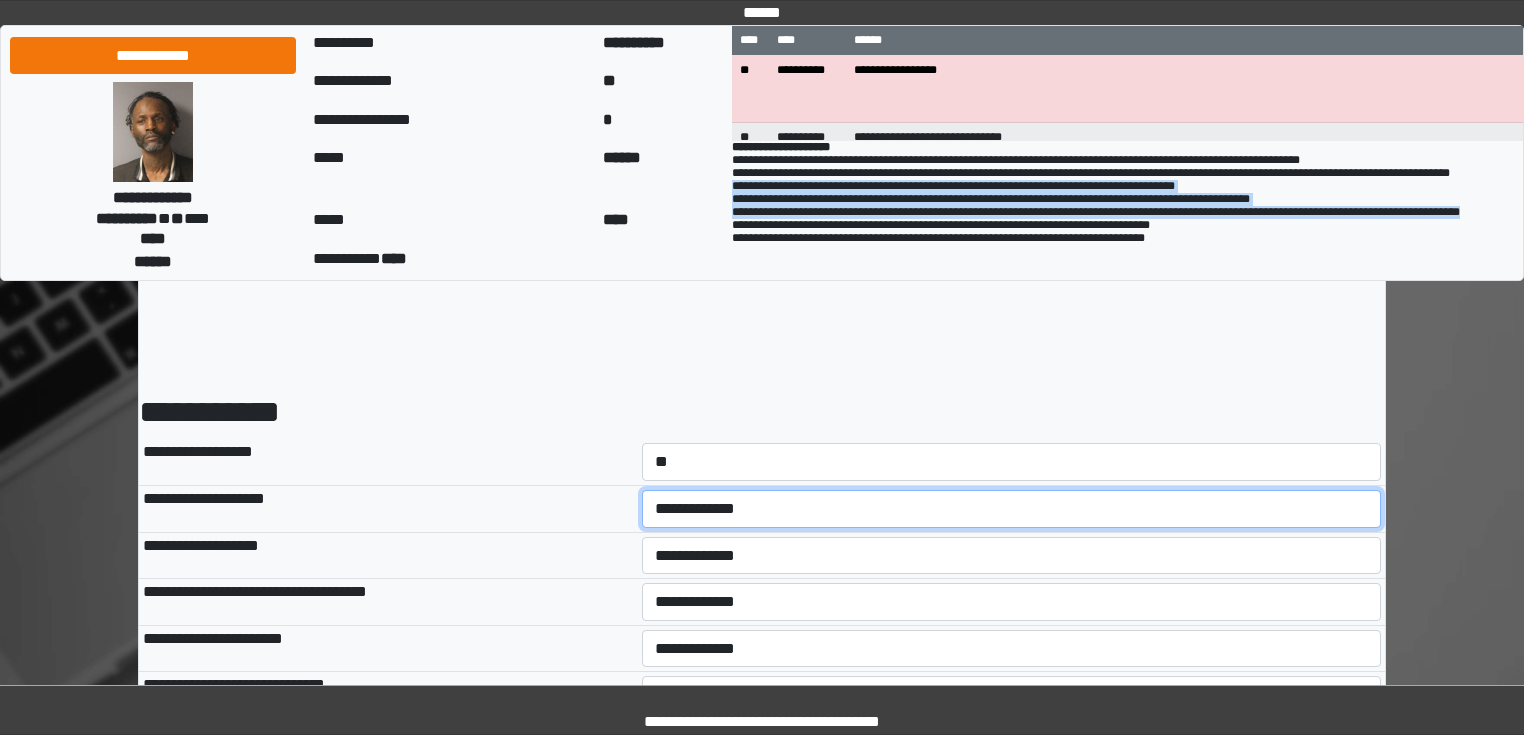 click on "**********" at bounding box center [1012, 509] 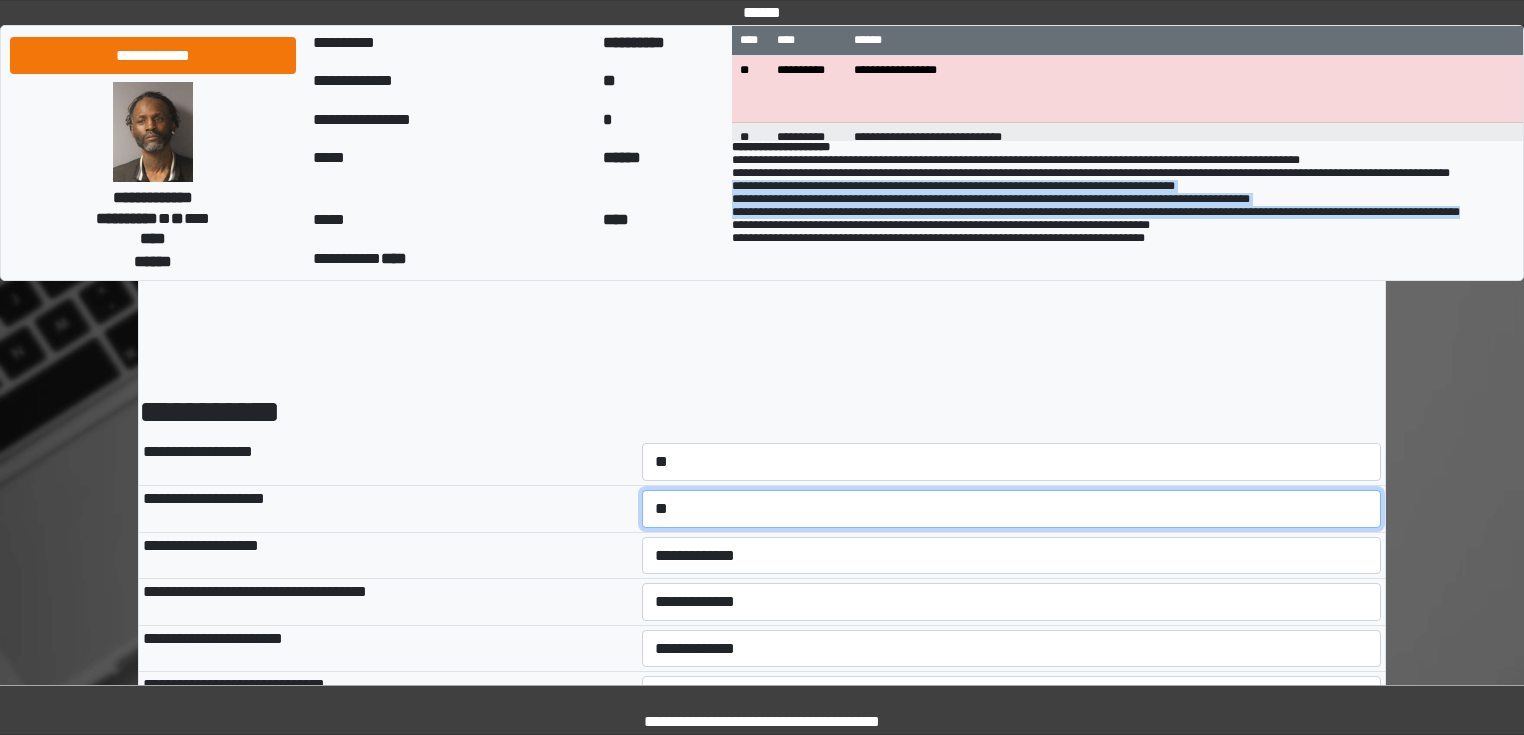 click on "**********" at bounding box center [1012, 509] 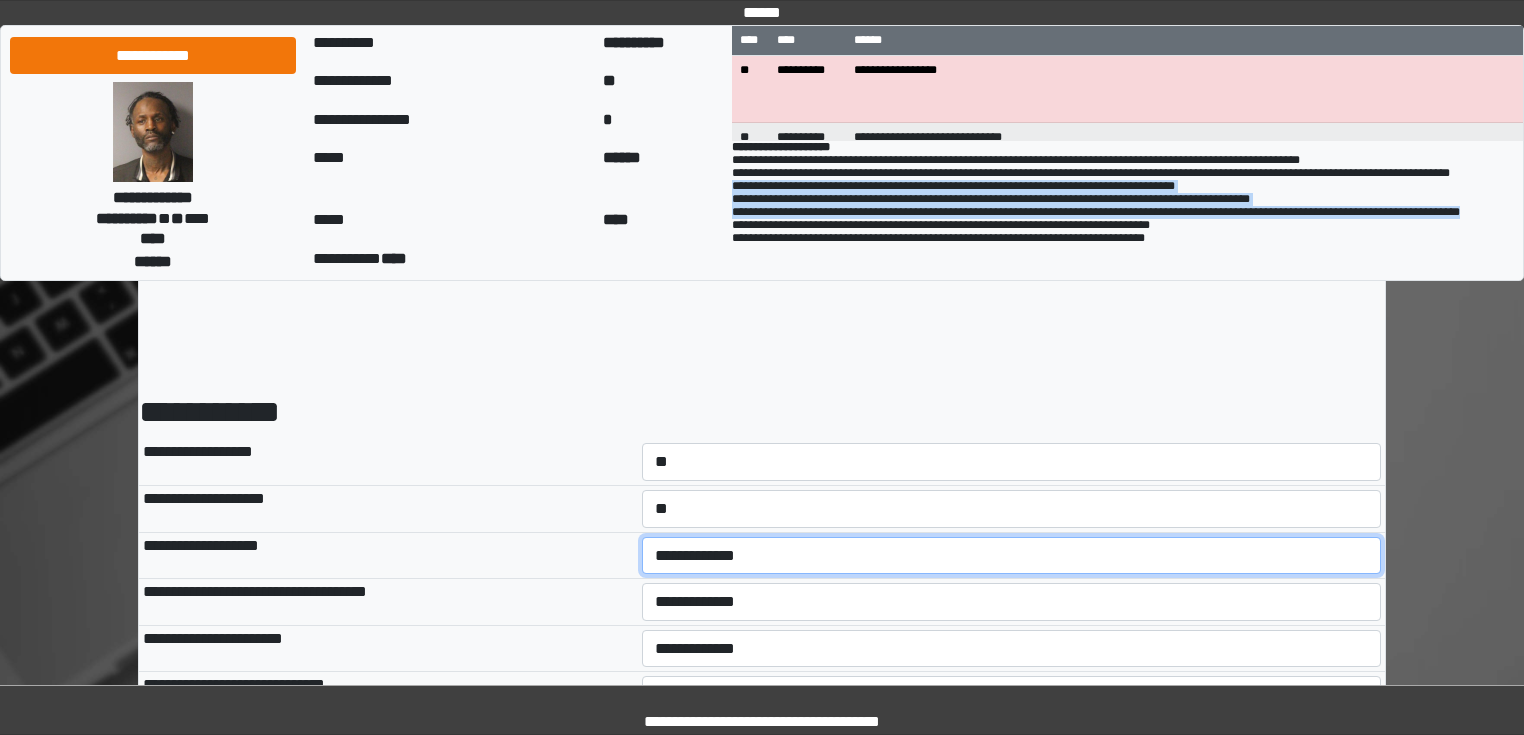 click on "**********" at bounding box center [1012, 556] 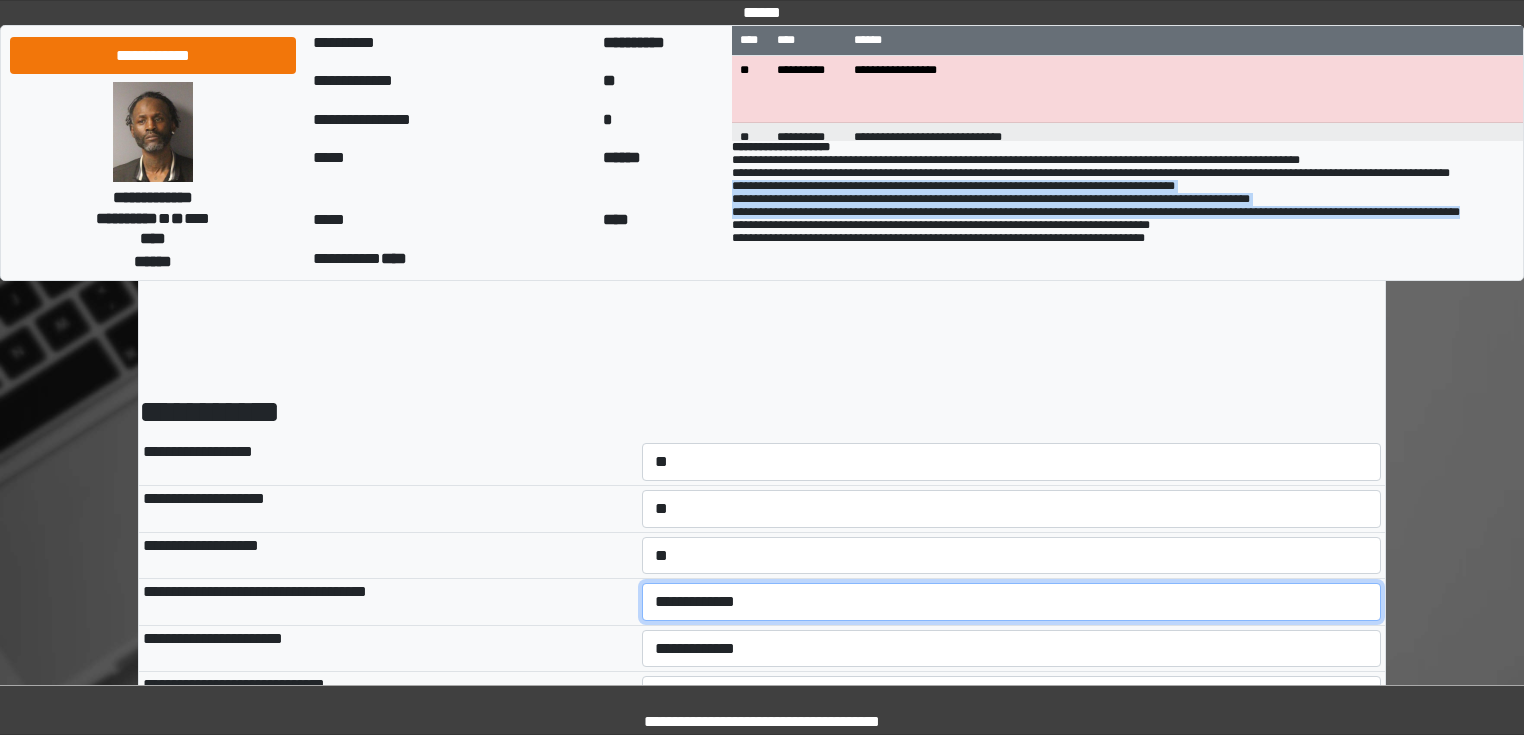 click on "**********" at bounding box center [1012, 602] 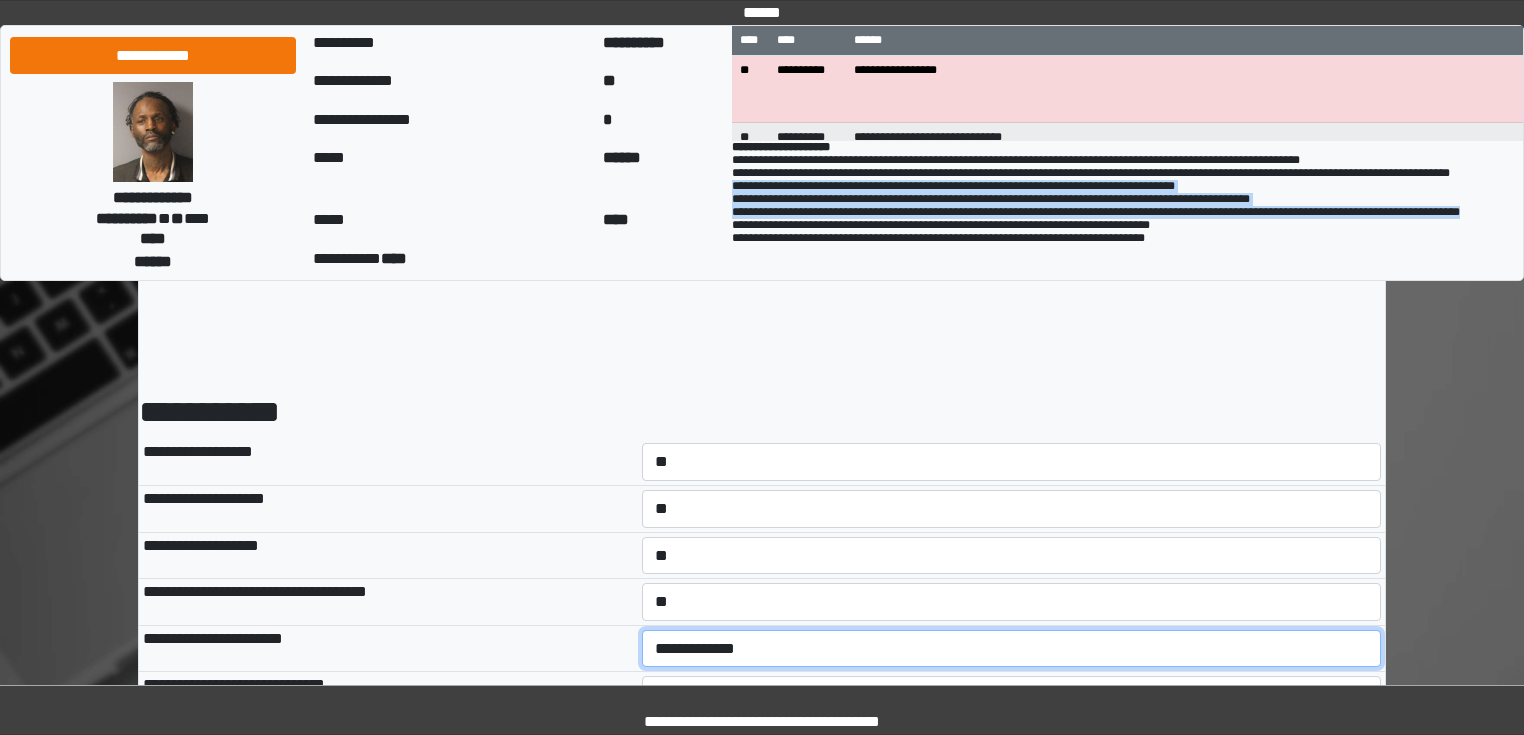 click on "**********" at bounding box center (1012, 649) 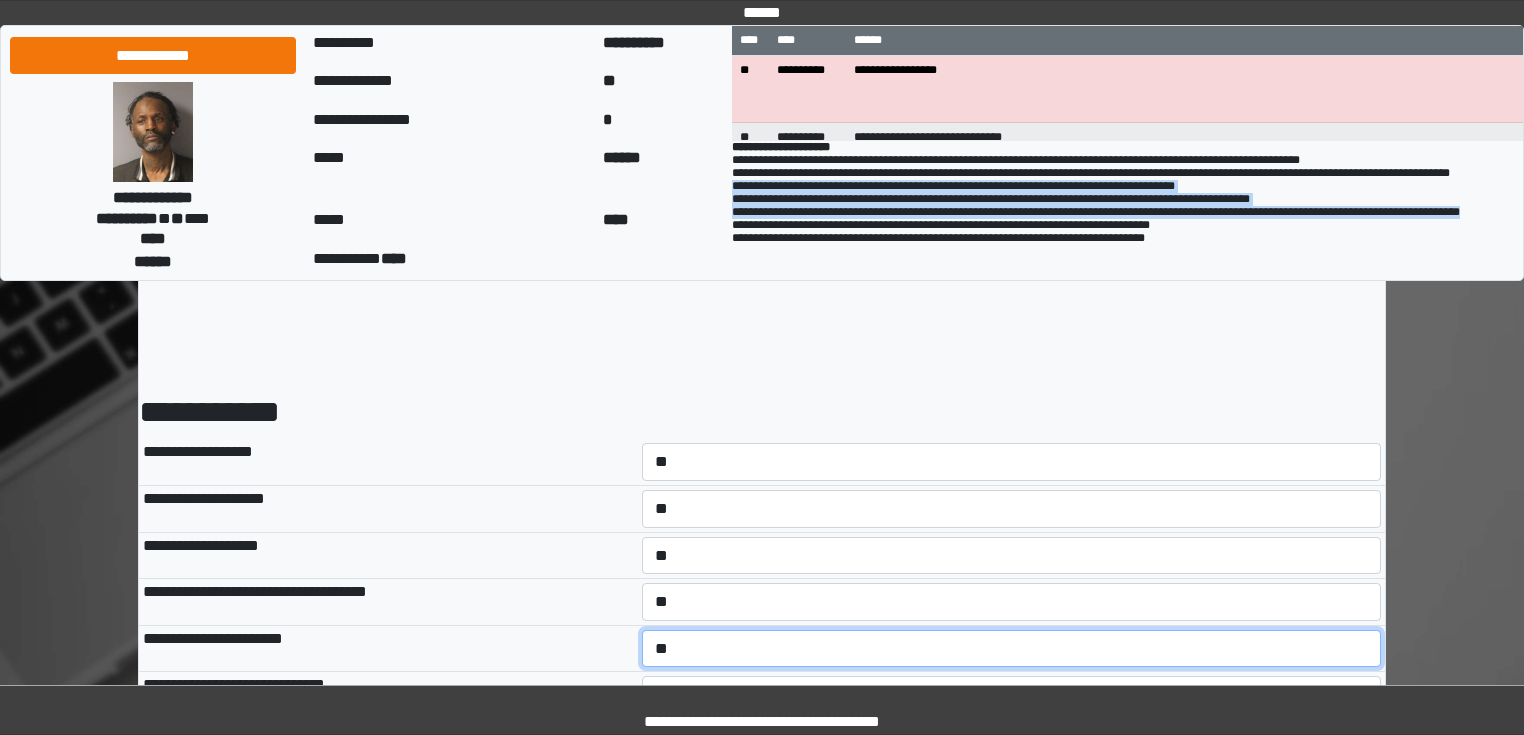 click on "**********" at bounding box center [1012, 649] 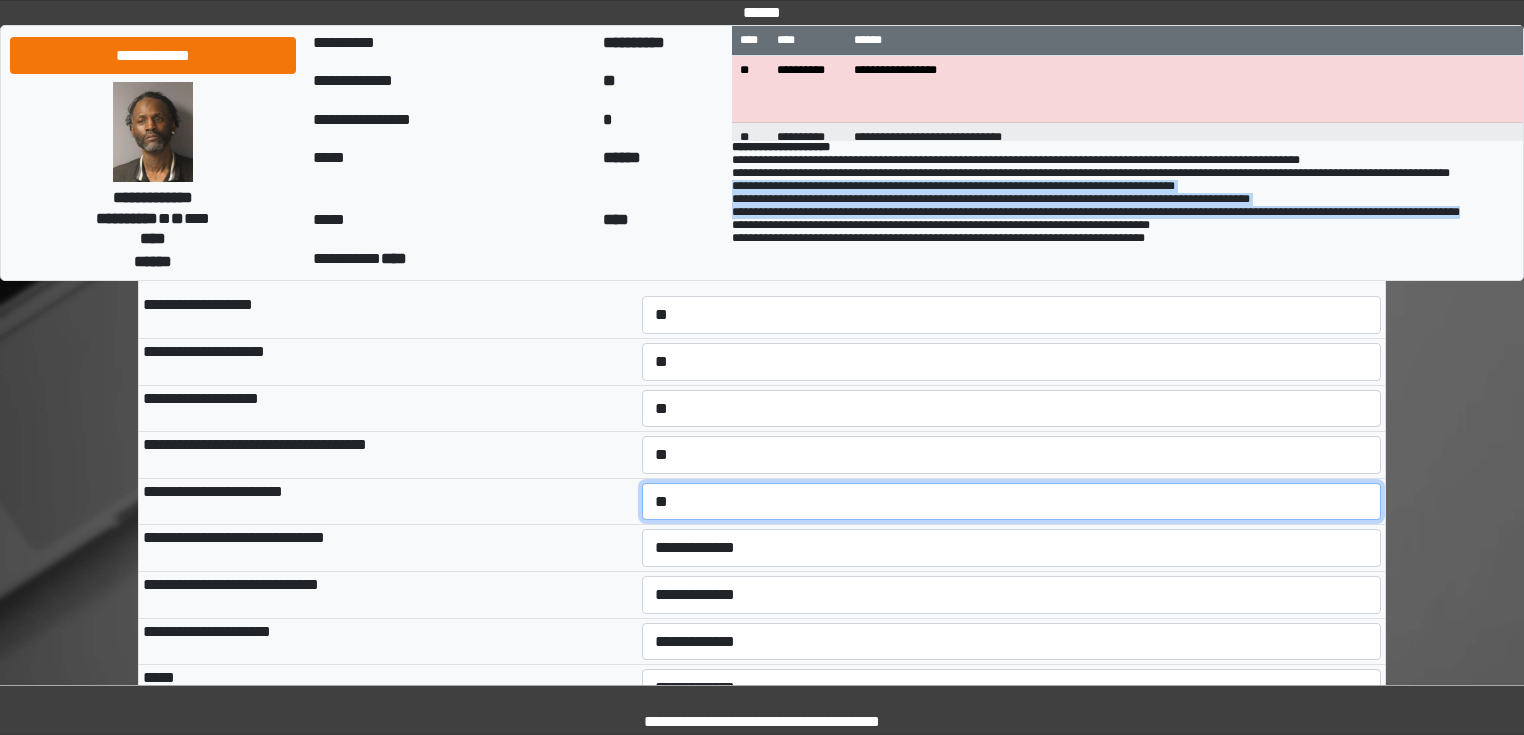 scroll, scrollTop: 160, scrollLeft: 0, axis: vertical 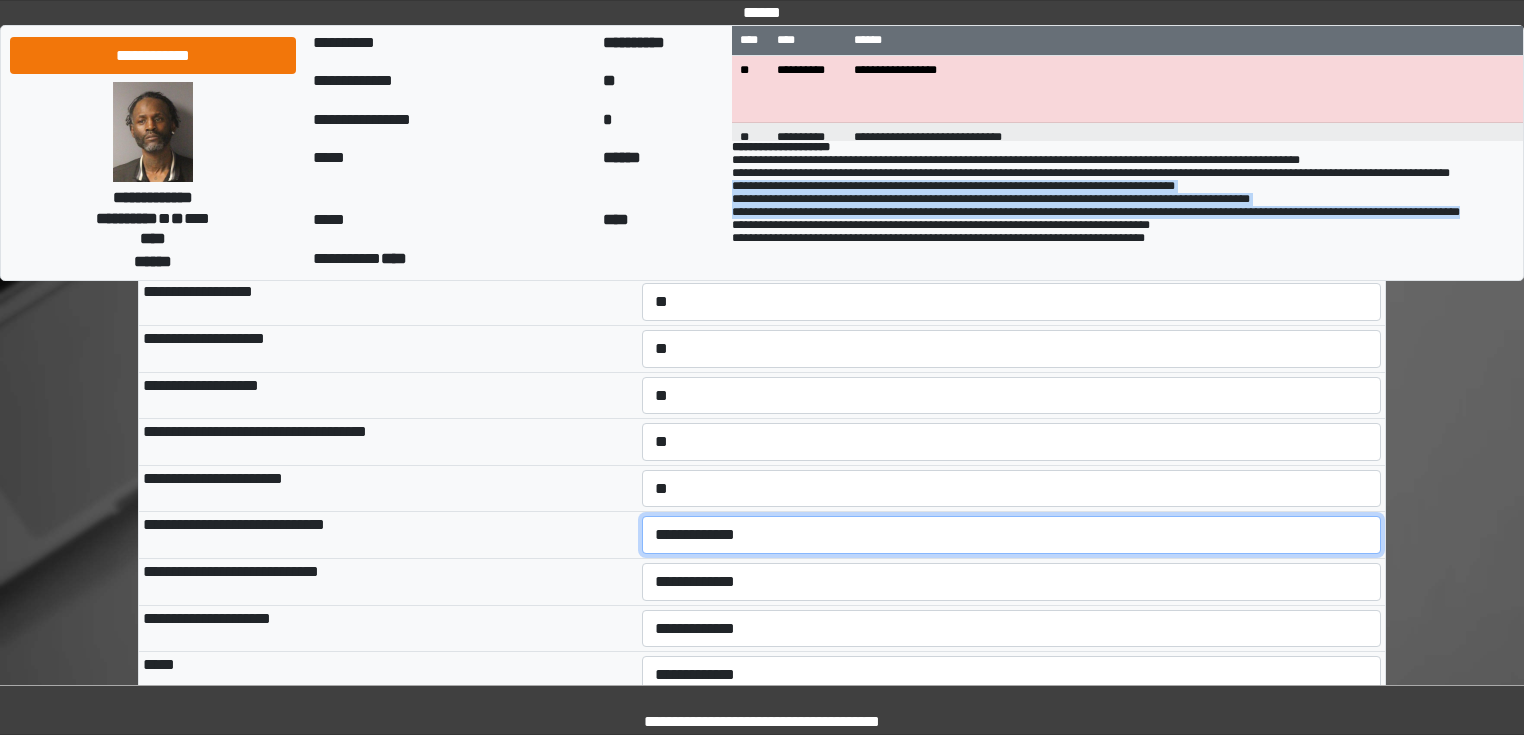 click on "**********" at bounding box center (1012, 535) 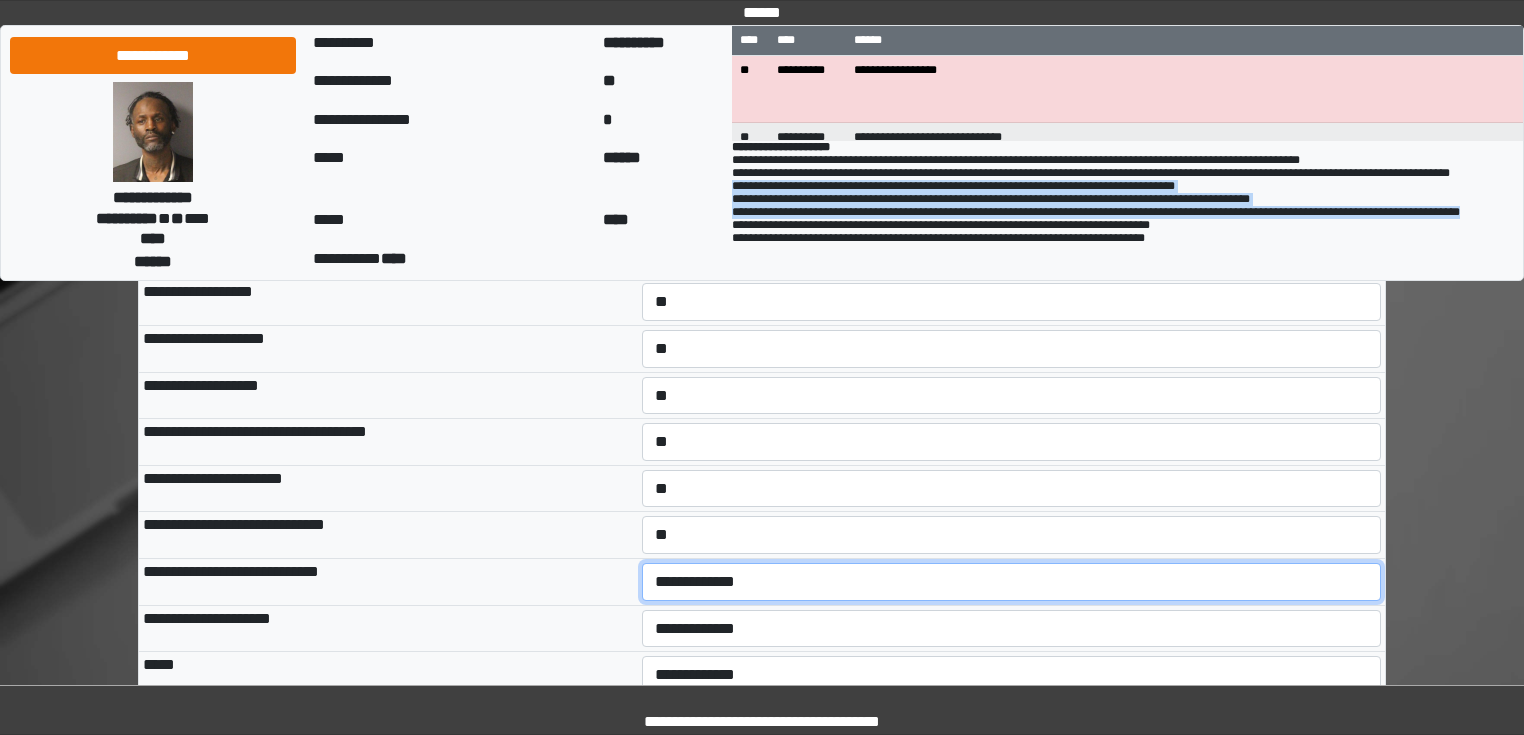 click on "**********" at bounding box center [1012, 582] 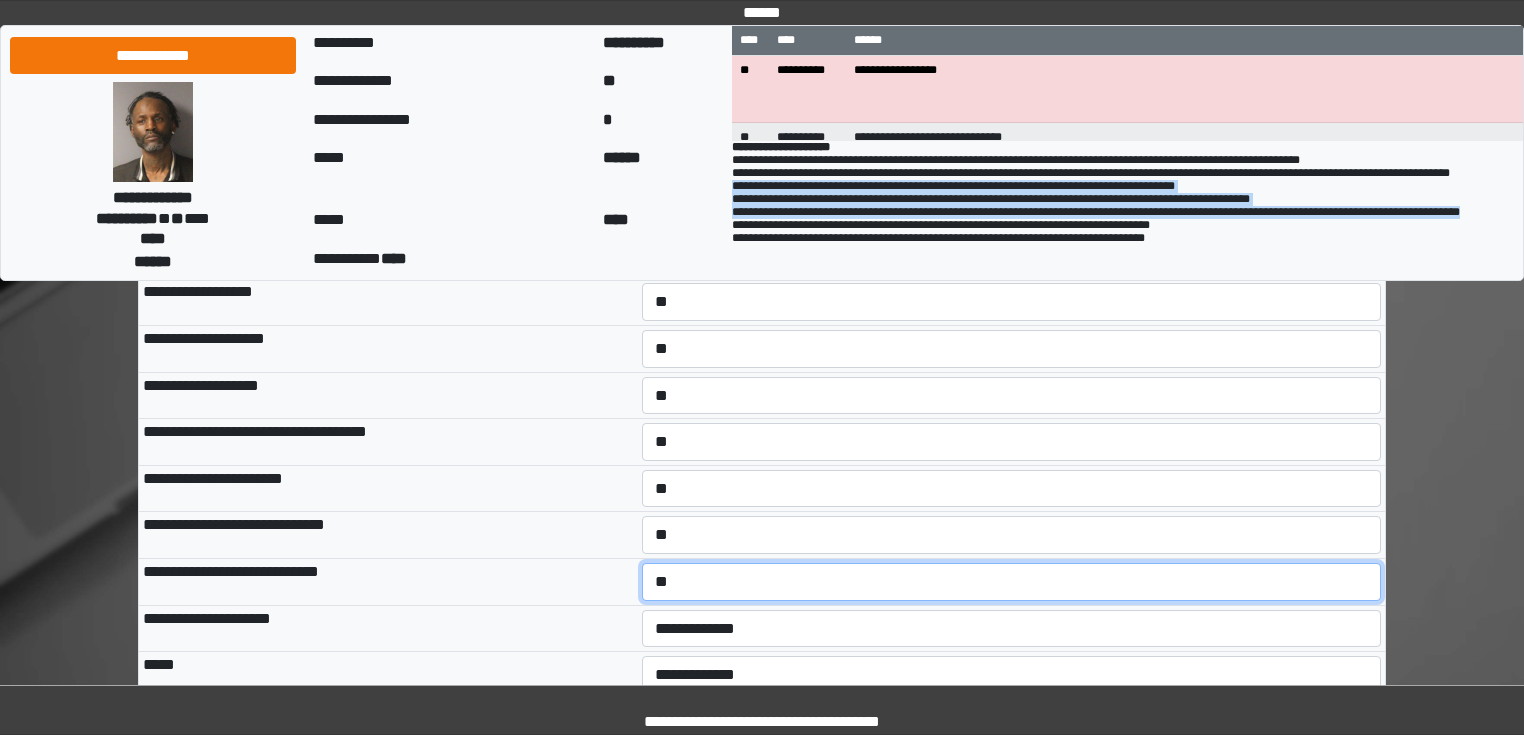click on "**********" at bounding box center [1012, 582] 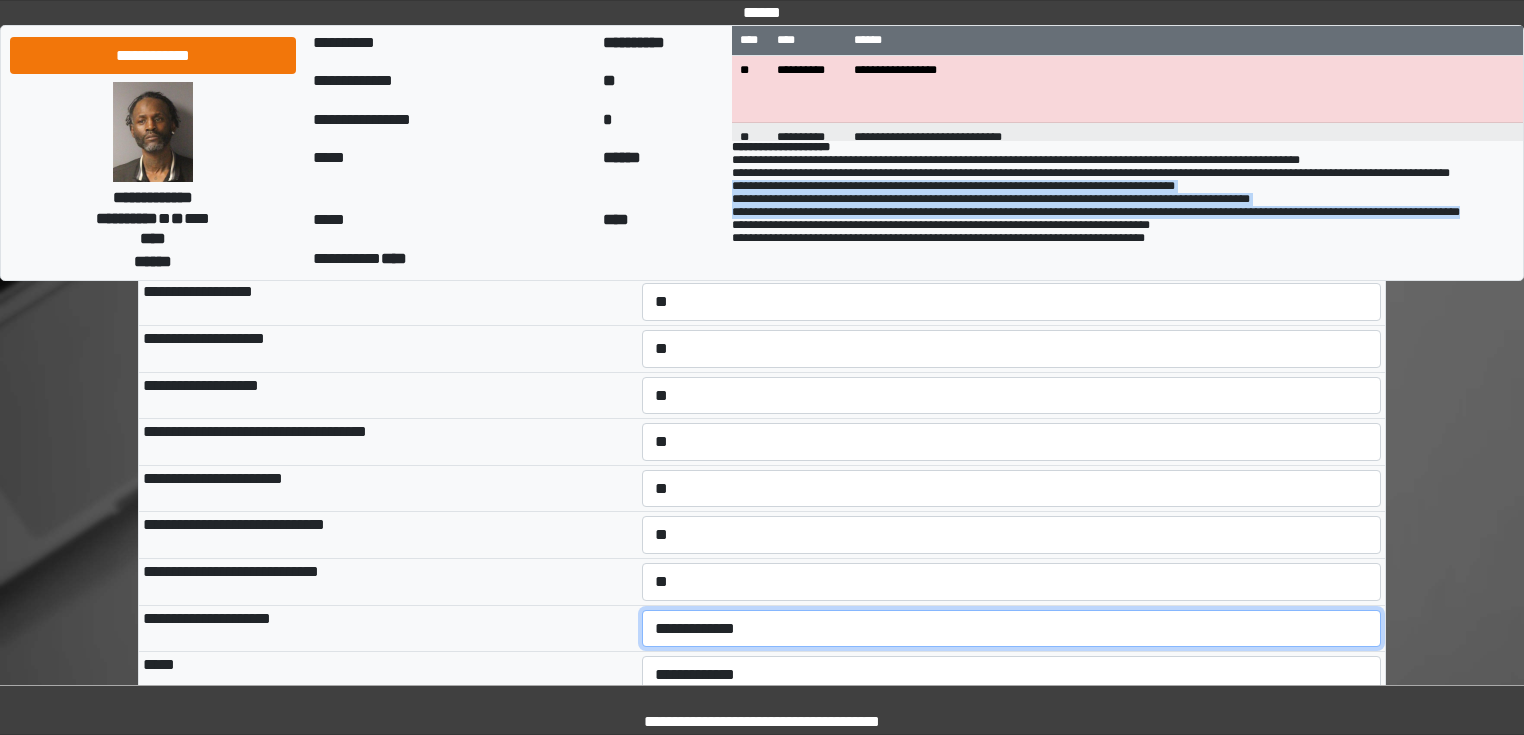click on "**********" at bounding box center [1012, 629] 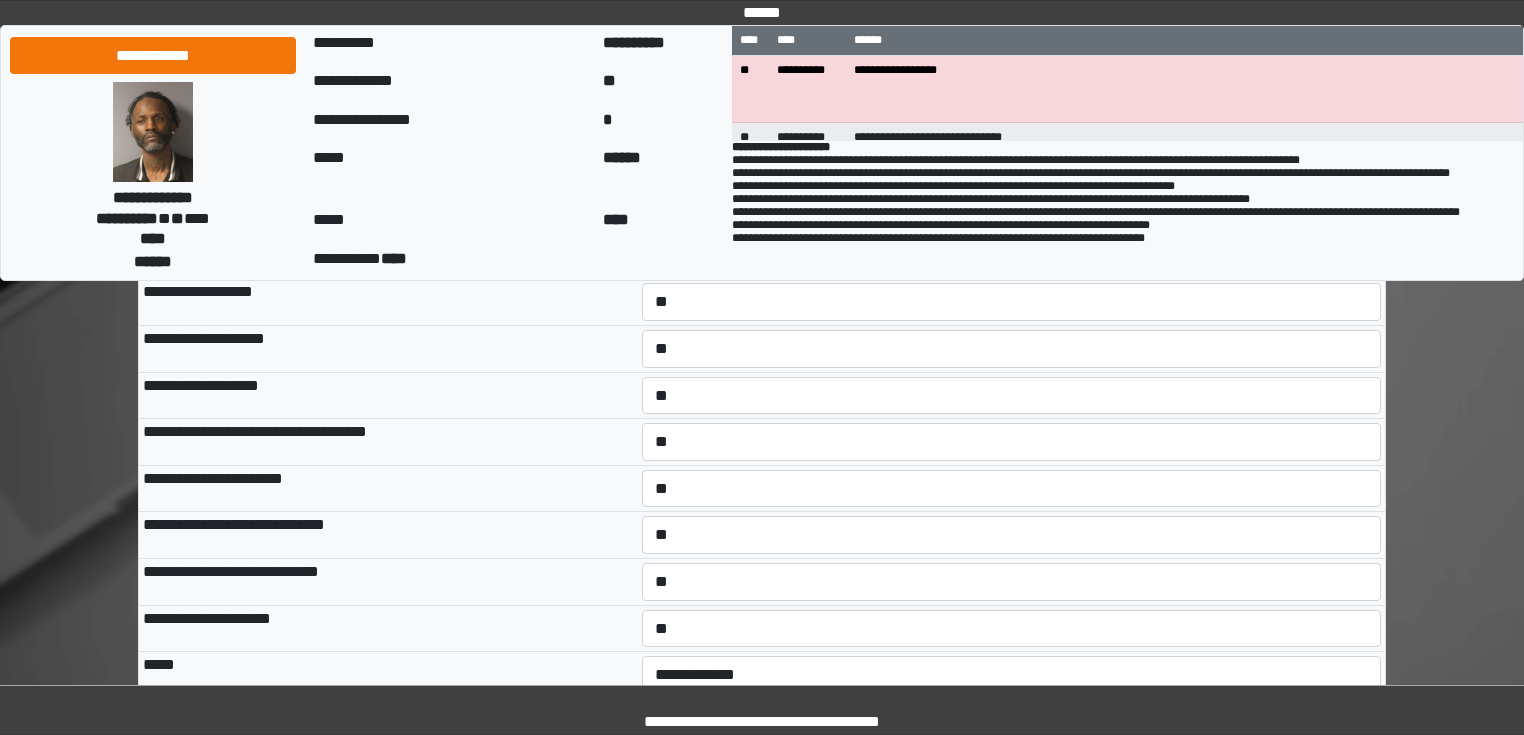 click on "**********" at bounding box center [388, 581] 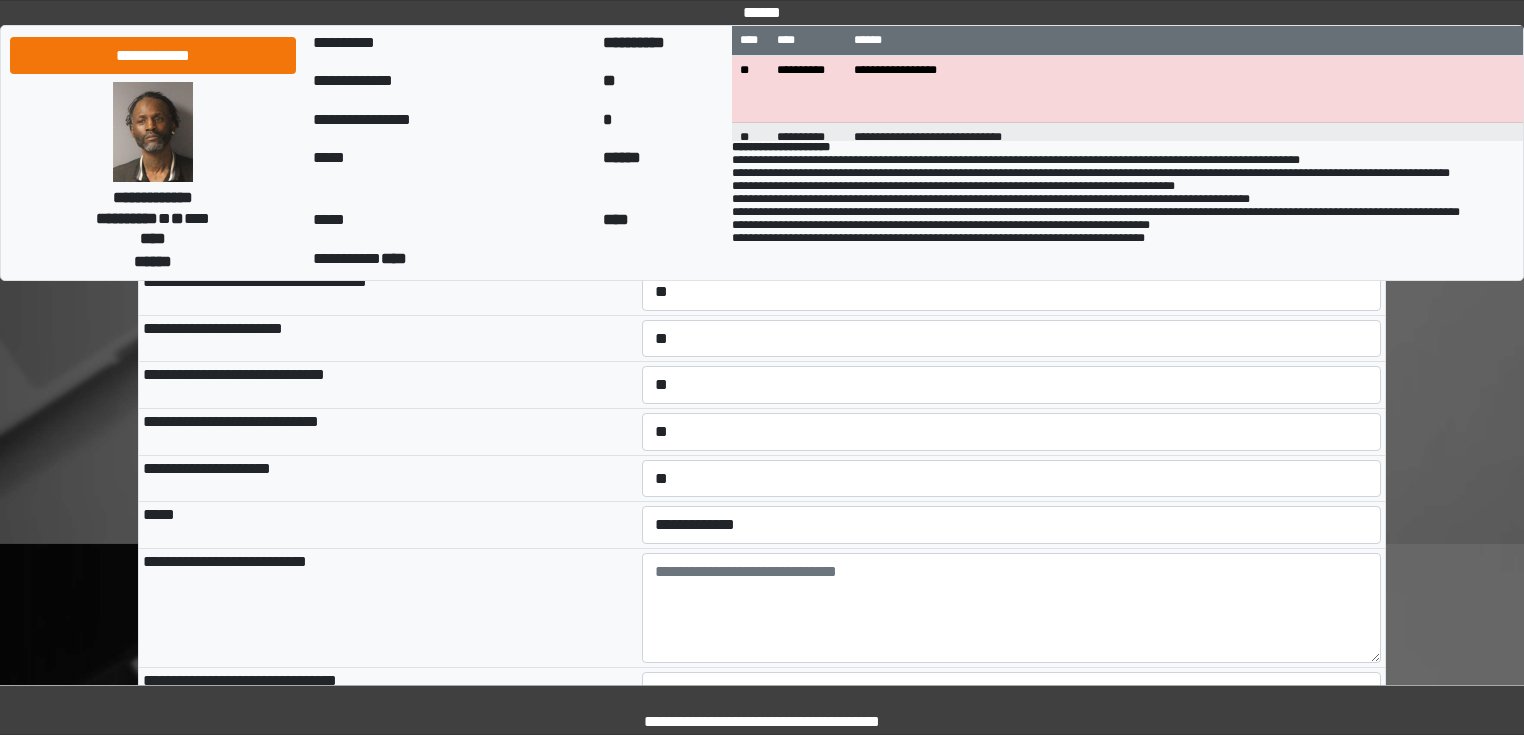 scroll, scrollTop: 320, scrollLeft: 0, axis: vertical 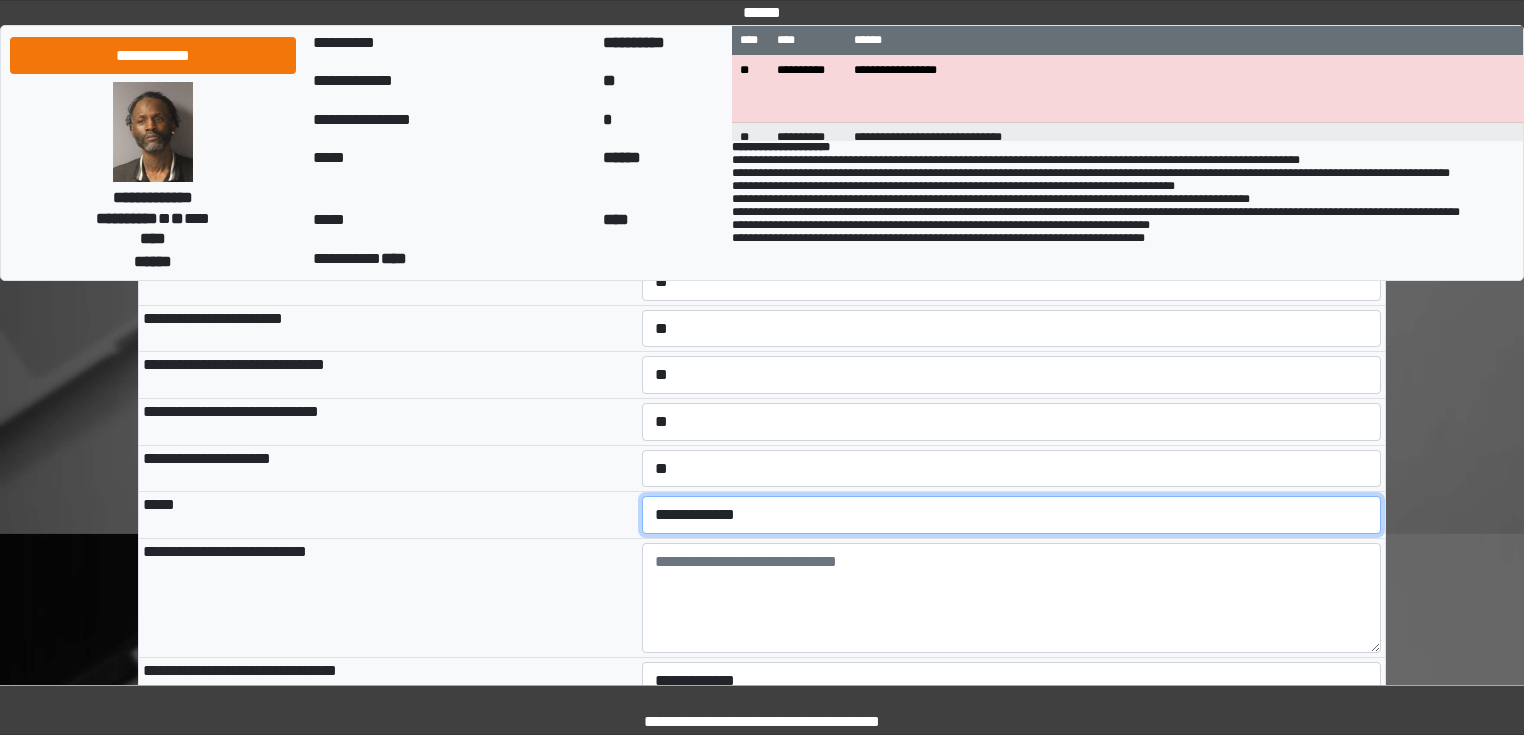 click on "**********" at bounding box center [1012, 515] 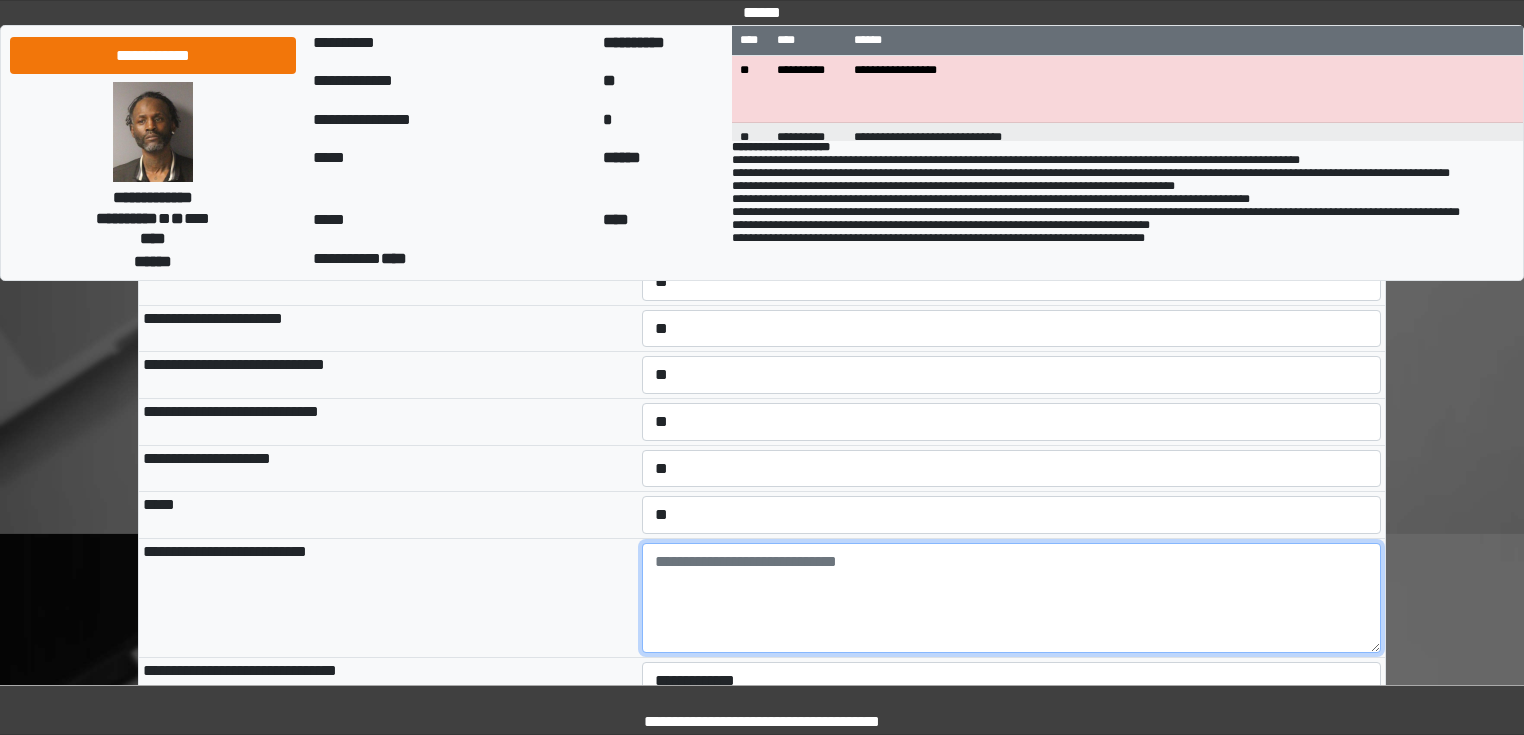click at bounding box center [1012, 598] 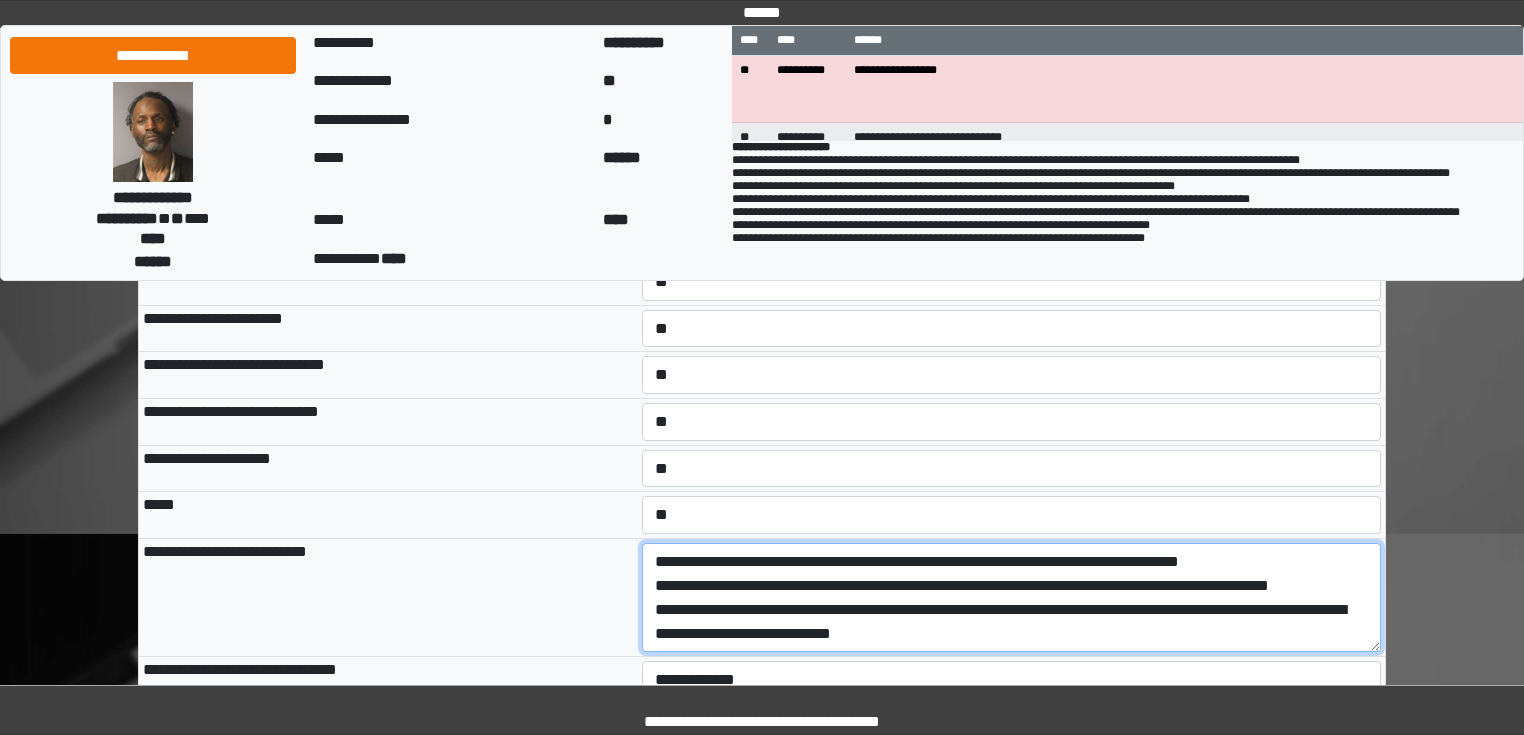 scroll, scrollTop: 24, scrollLeft: 0, axis: vertical 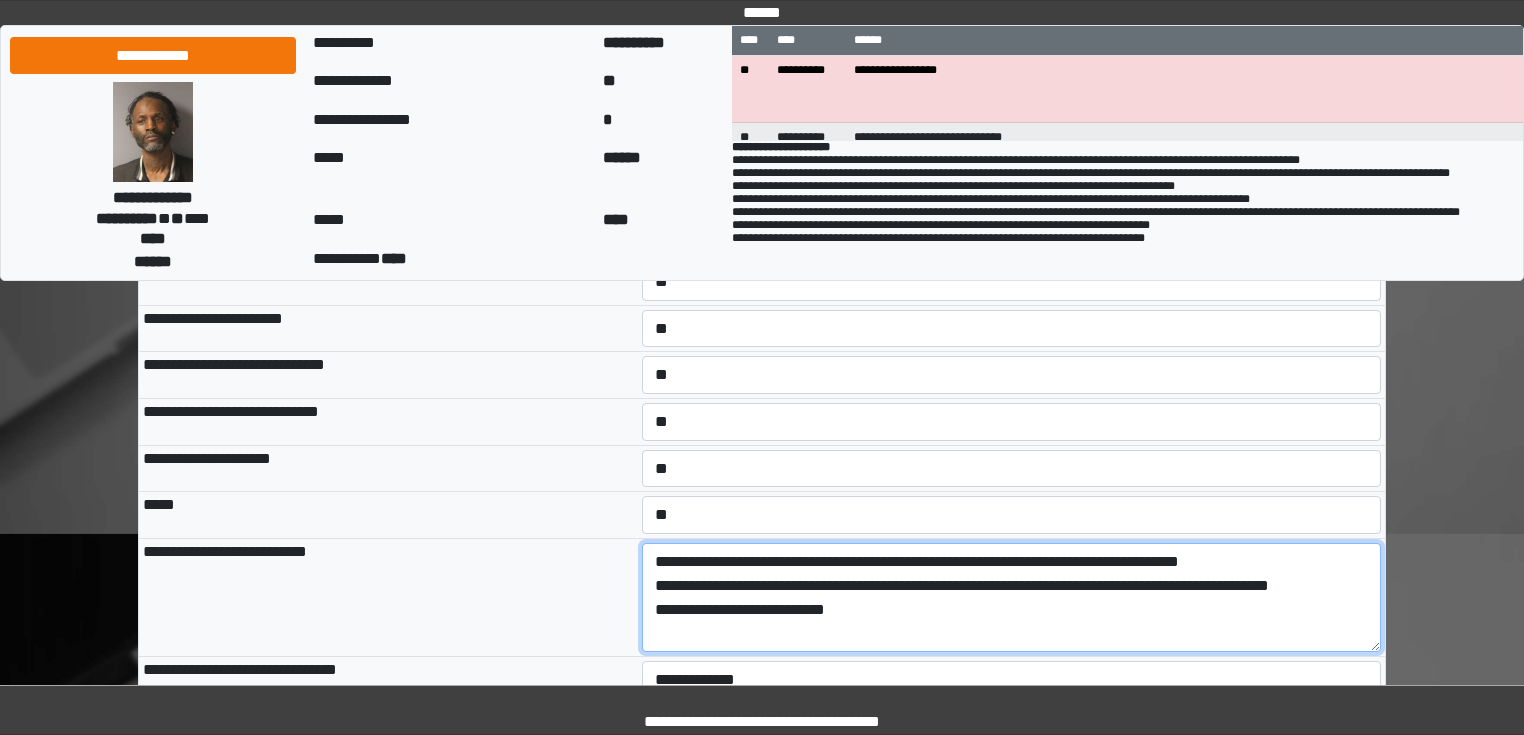 click on "**********" at bounding box center (1012, 598) 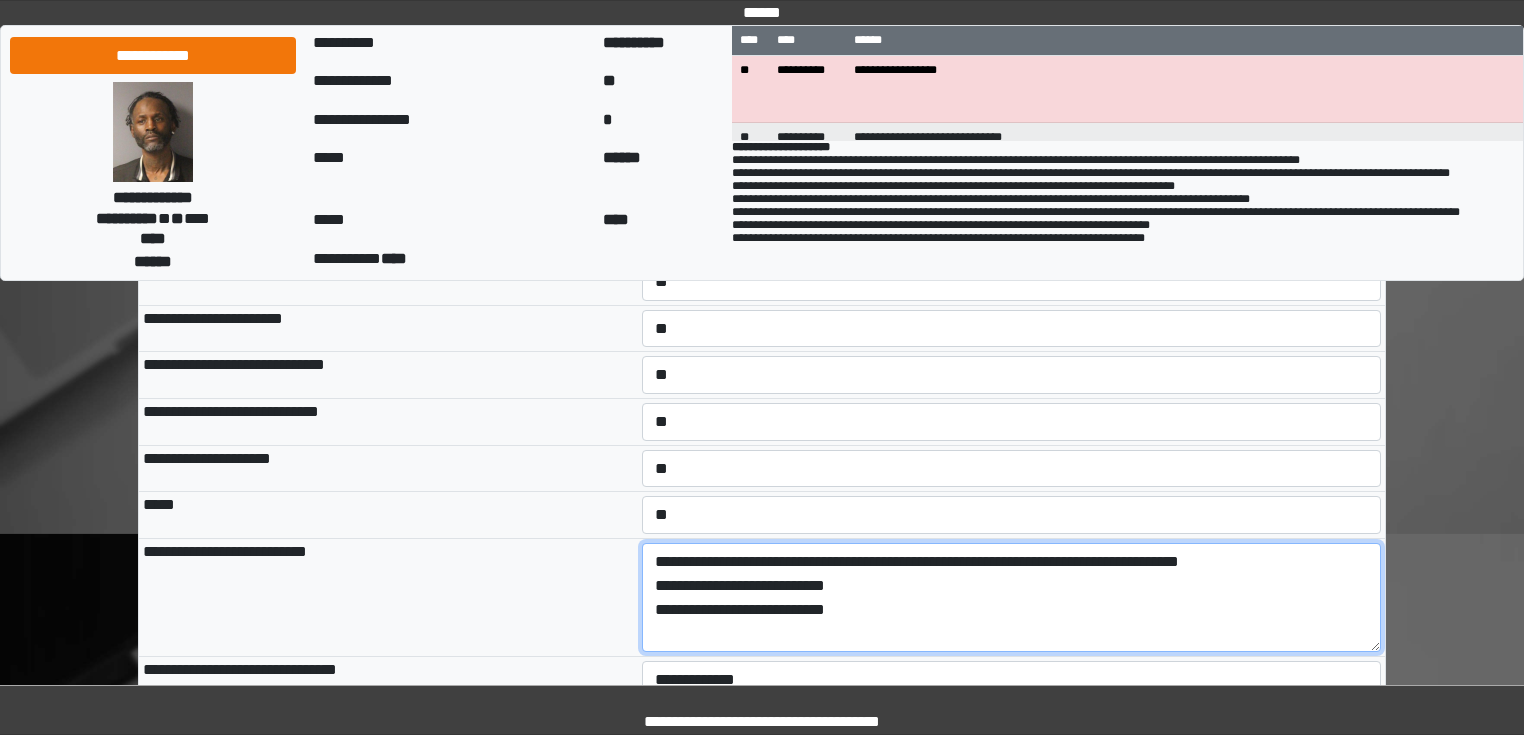 drag, startPoint x: 878, startPoint y: 557, endPoint x: 1364, endPoint y: 535, distance: 486.49768 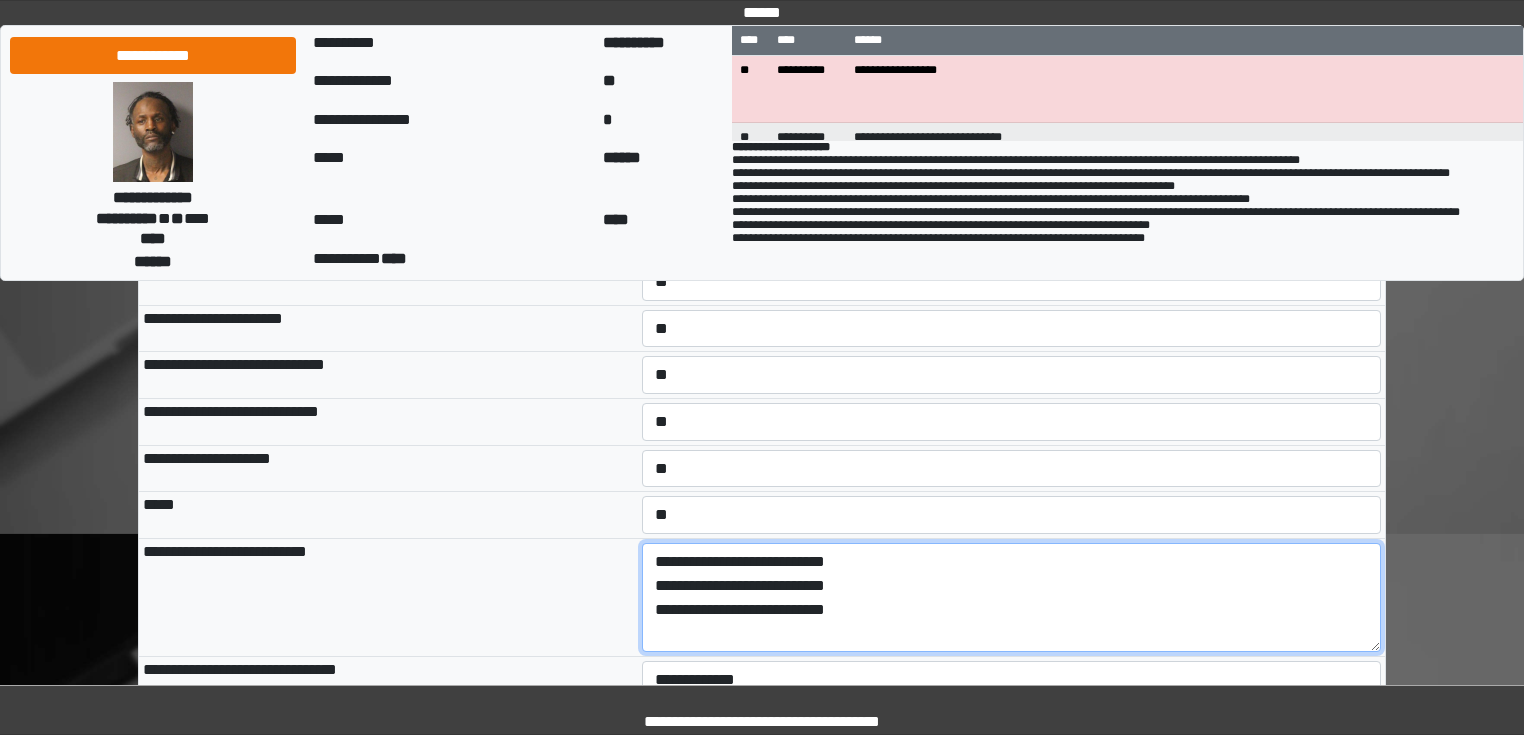click on "**********" at bounding box center (1012, 598) 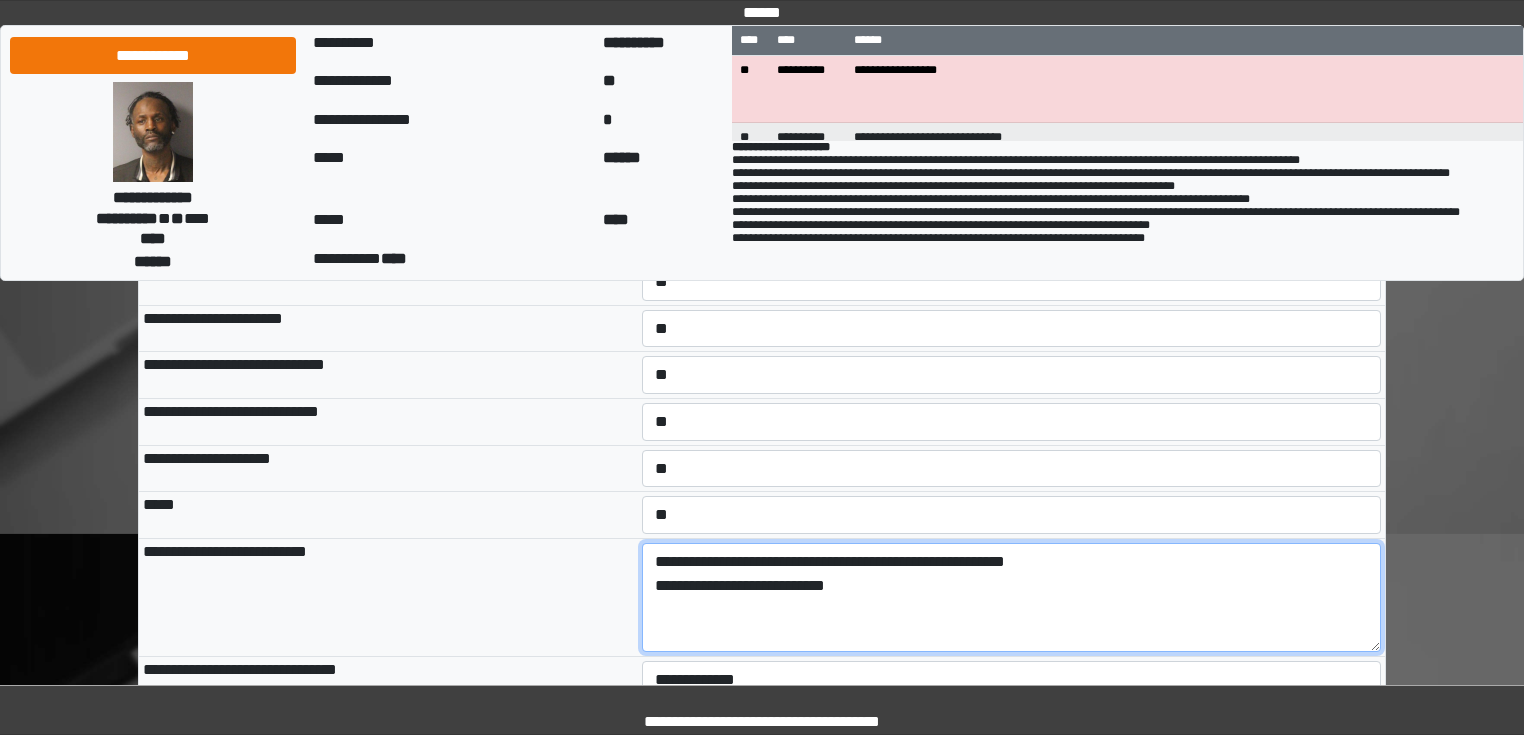 click on "**********" at bounding box center (1012, 598) 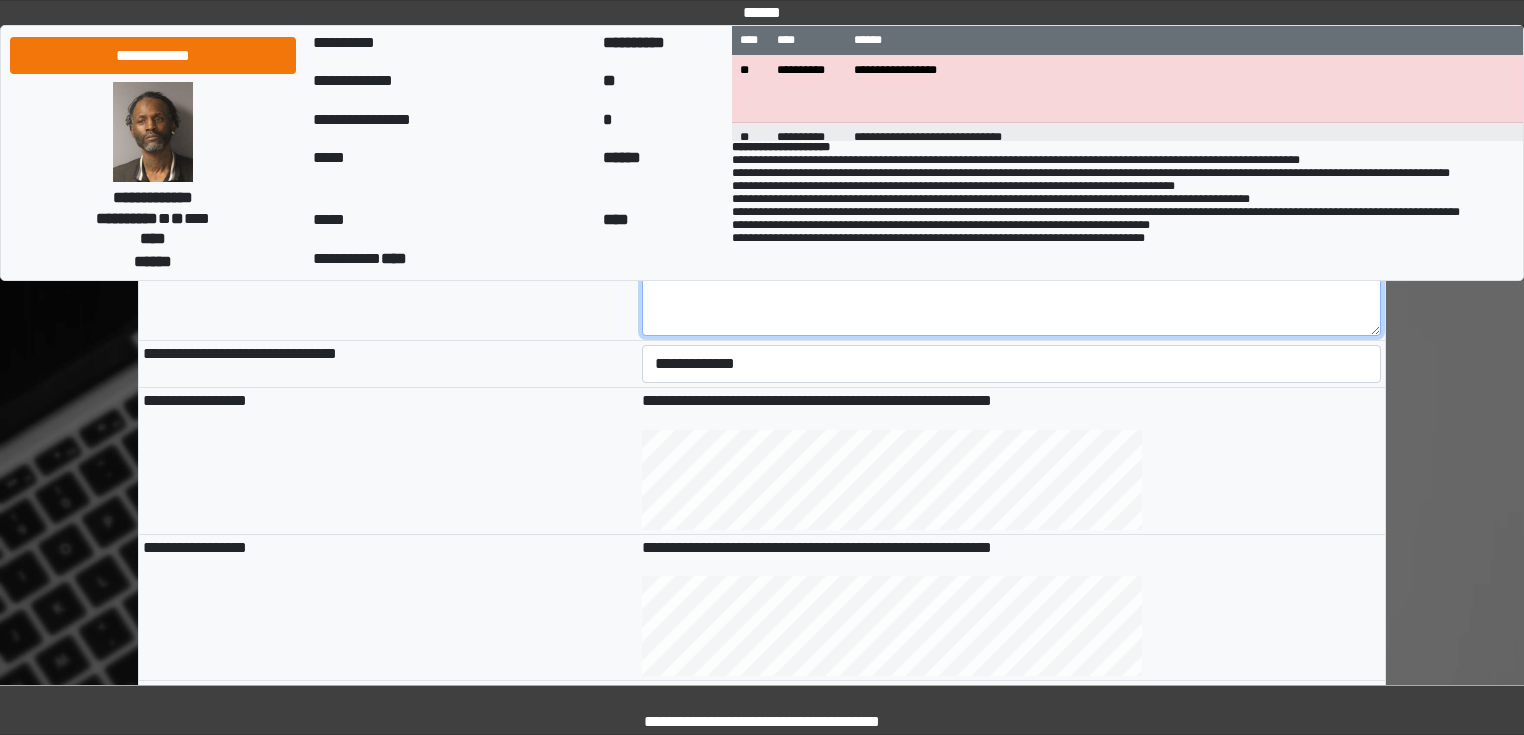 scroll, scrollTop: 560, scrollLeft: 0, axis: vertical 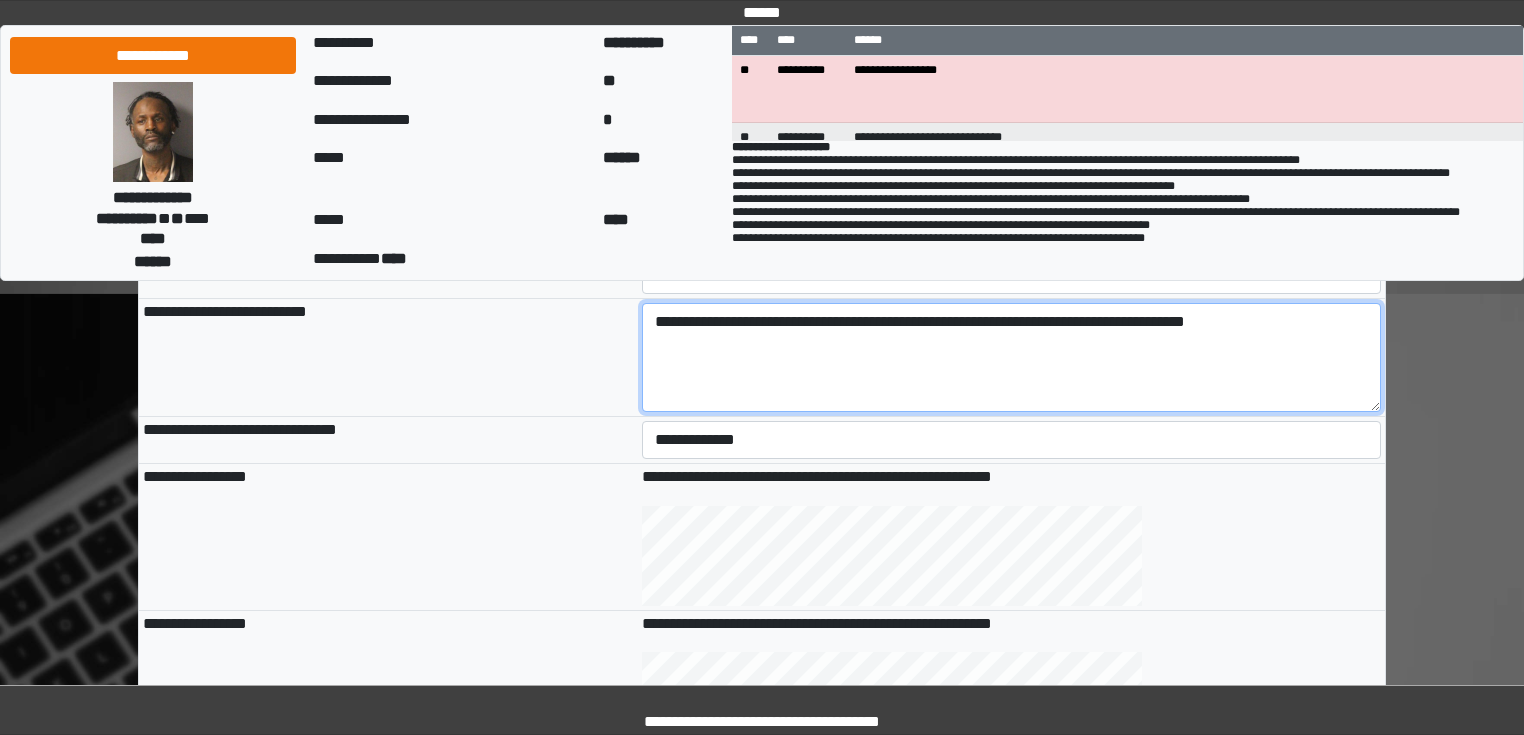 type on "**********" 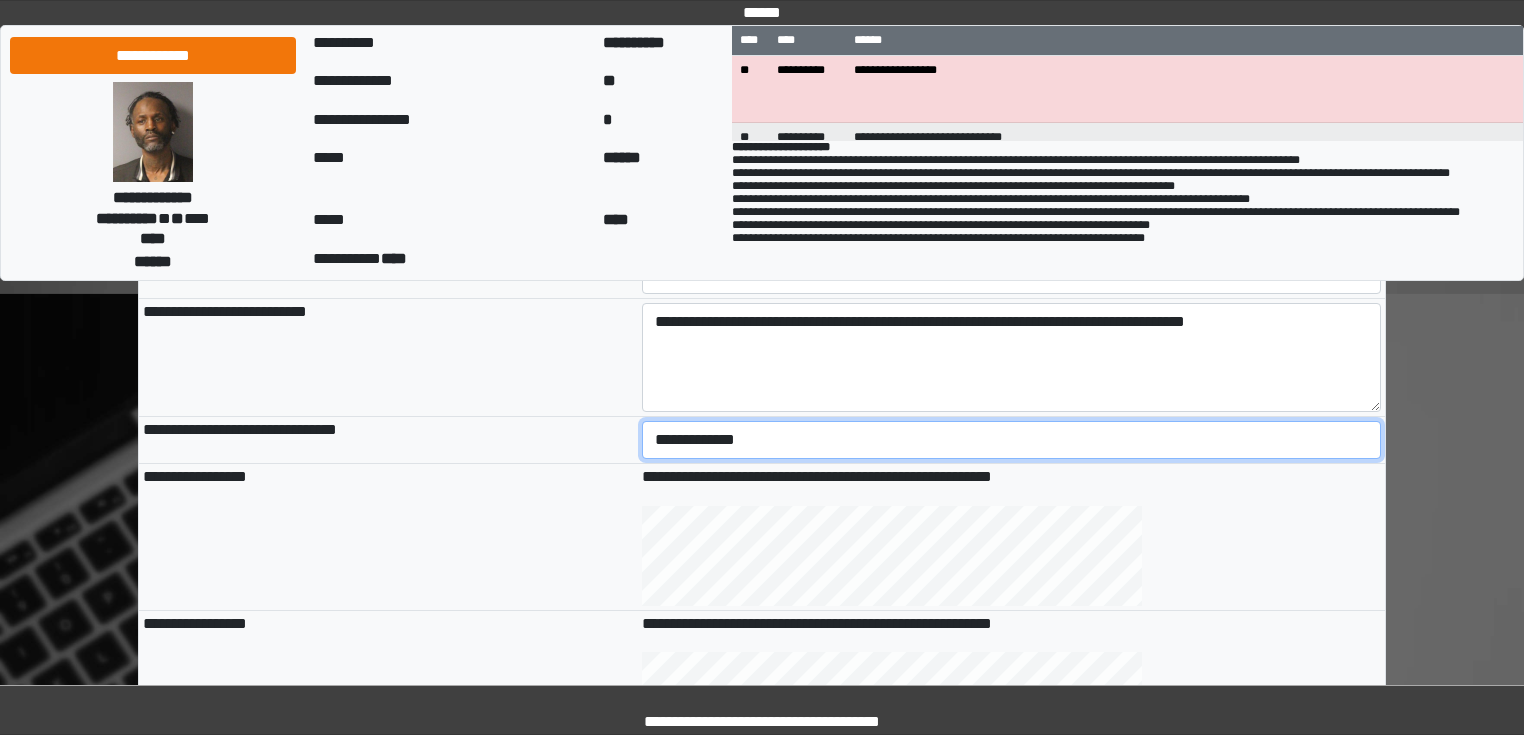 click on "**********" at bounding box center [1012, 440] 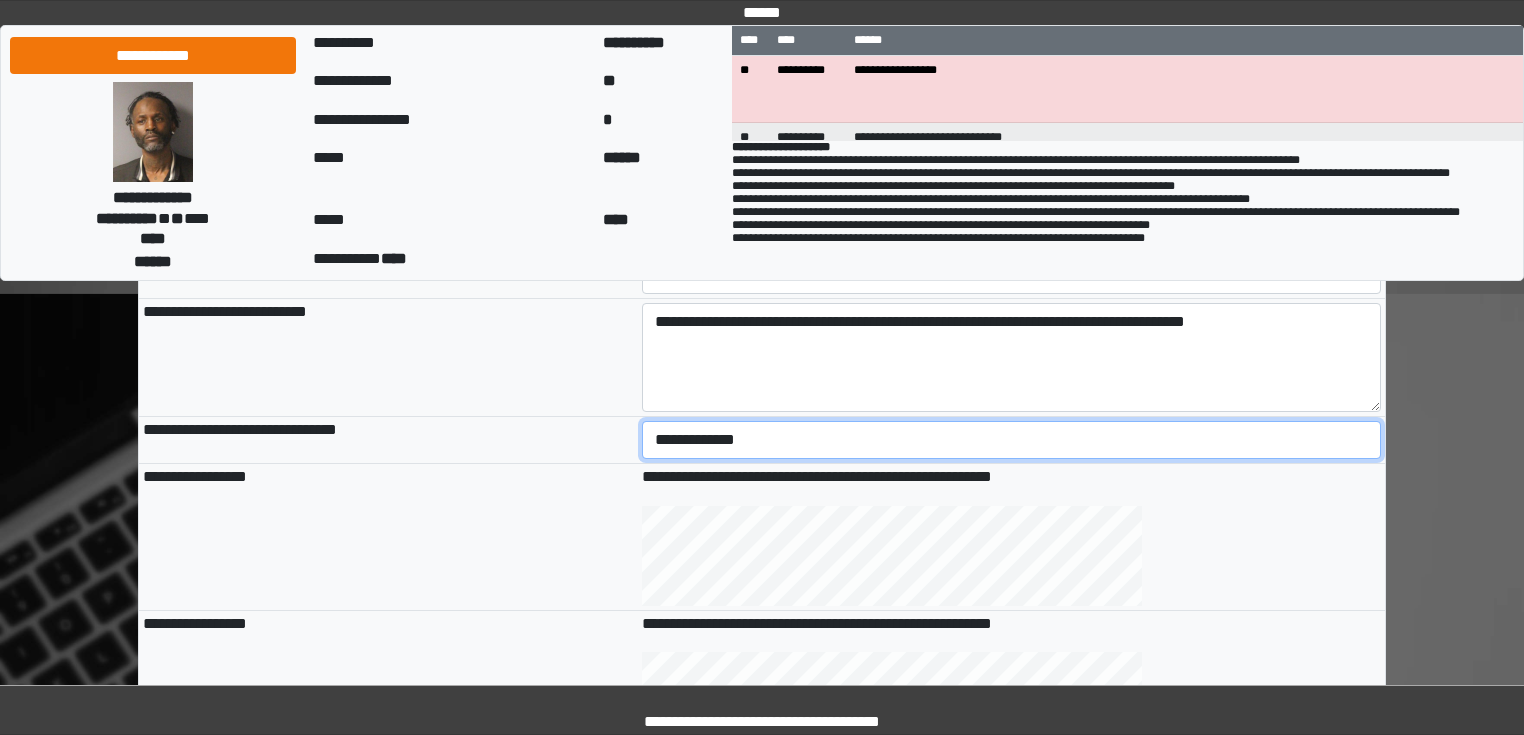 select on "*" 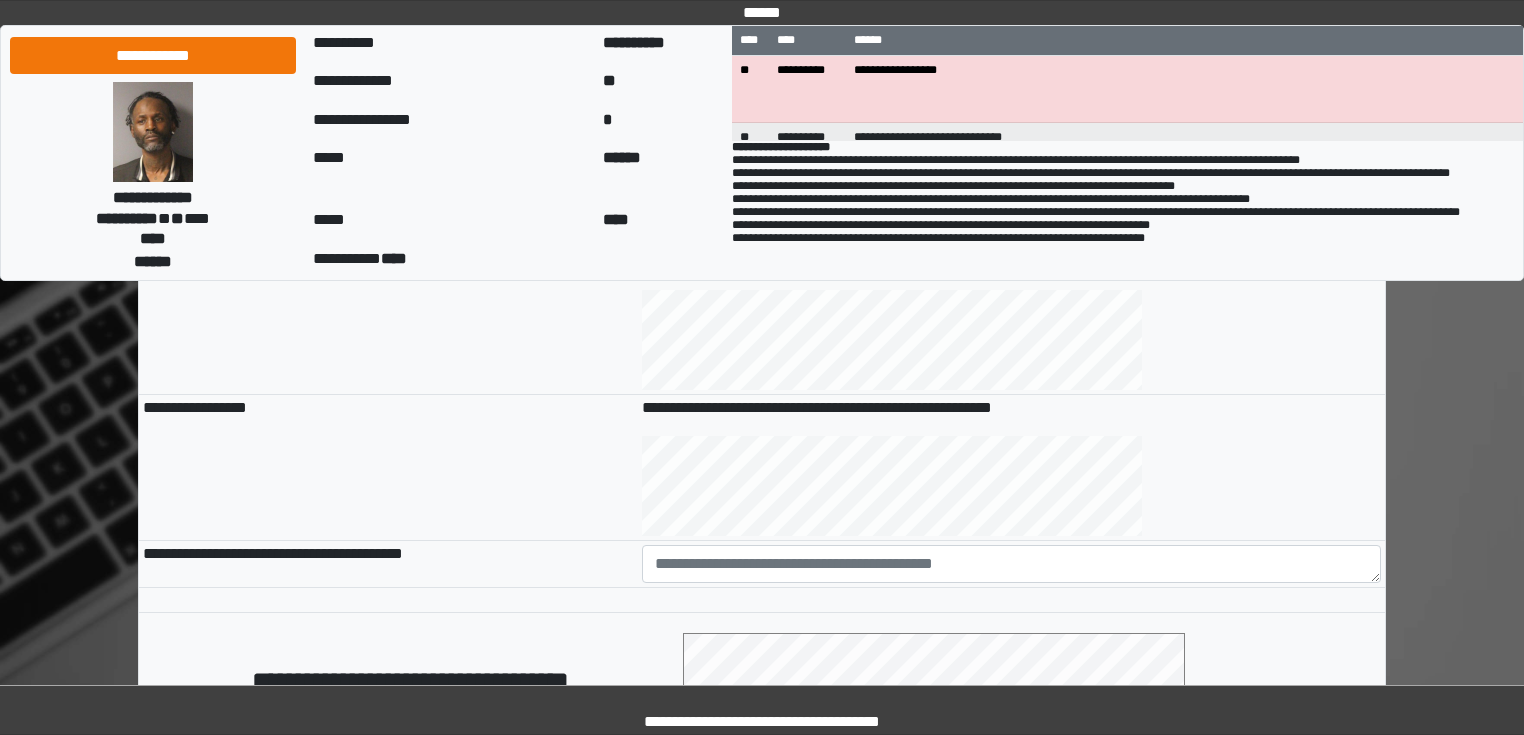 scroll, scrollTop: 720, scrollLeft: 0, axis: vertical 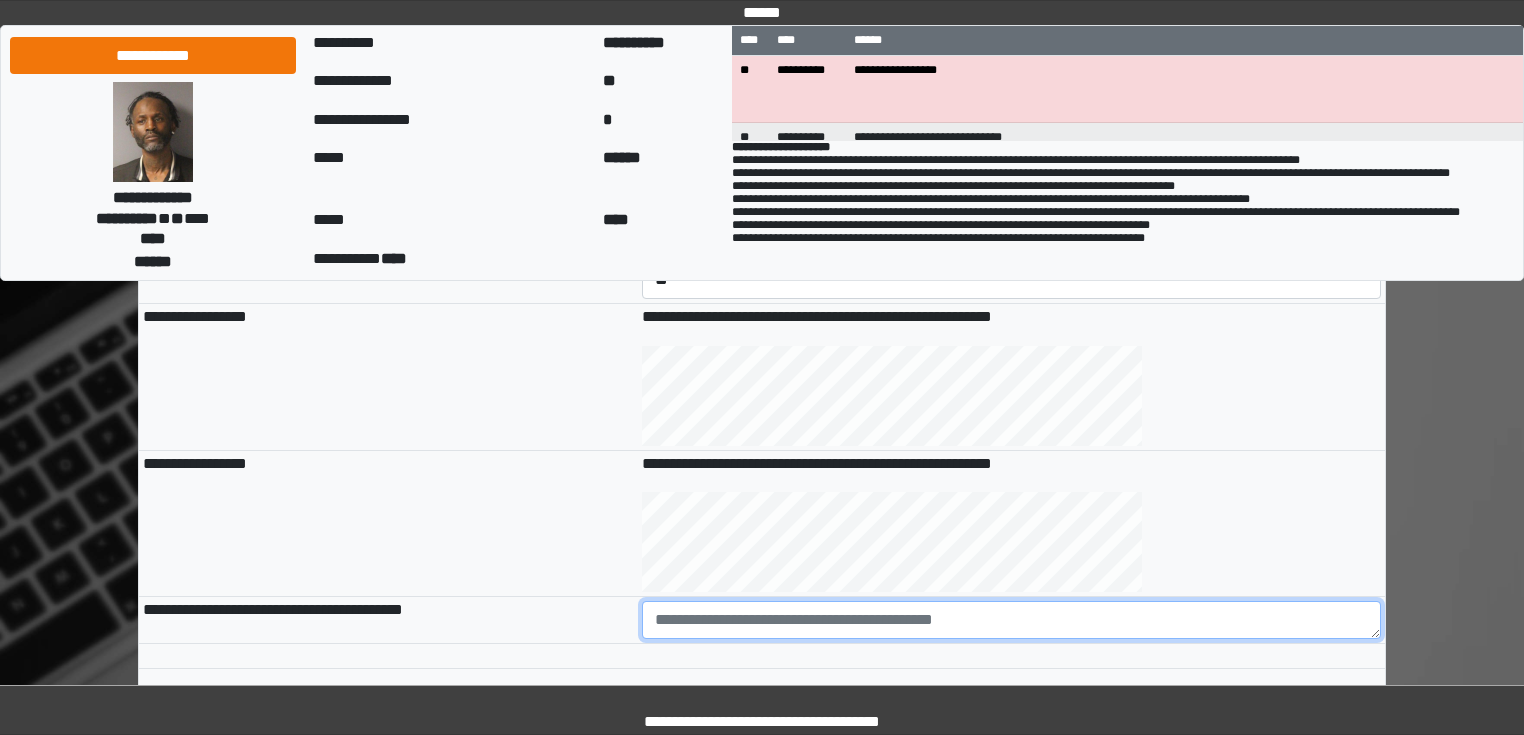 click at bounding box center [1012, 620] 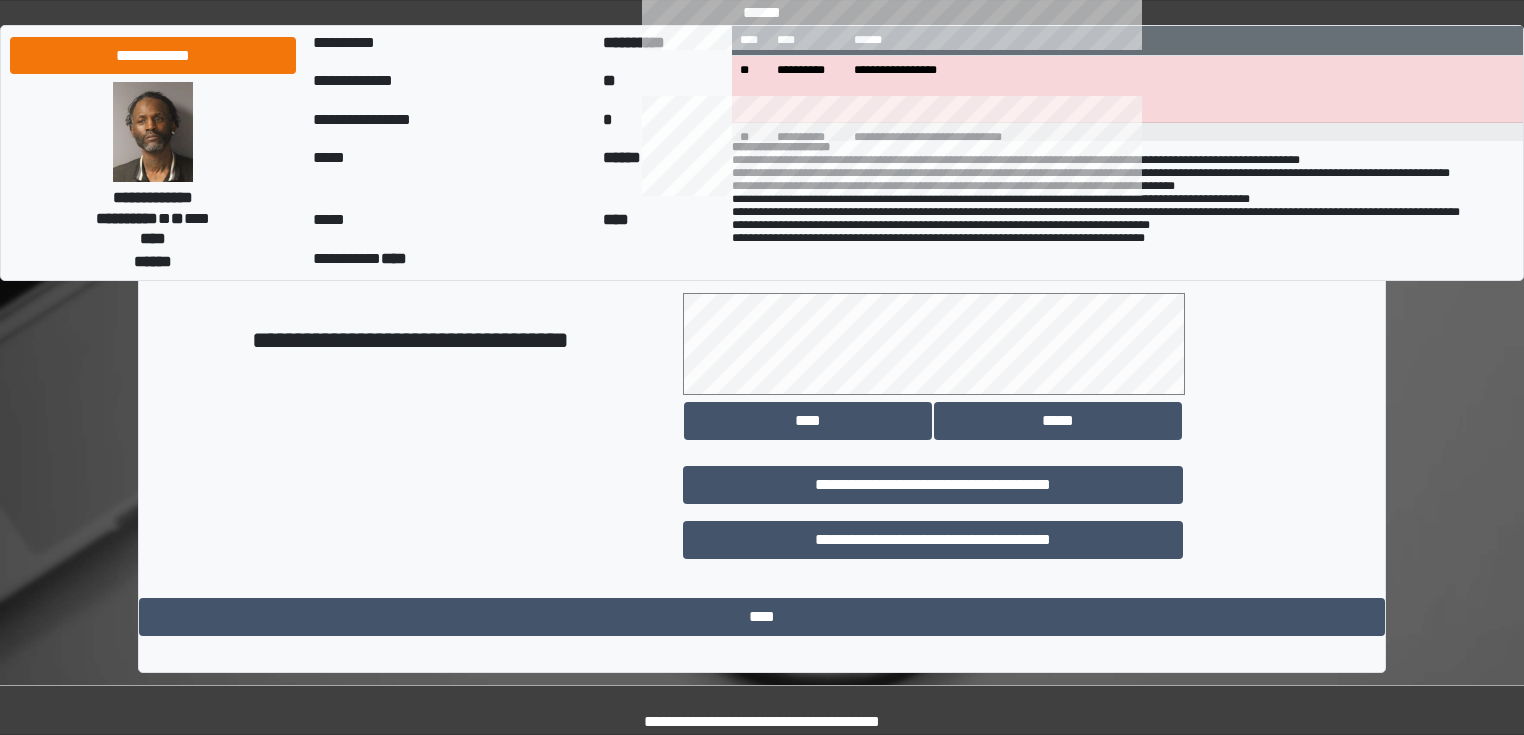 scroll, scrollTop: 1118, scrollLeft: 0, axis: vertical 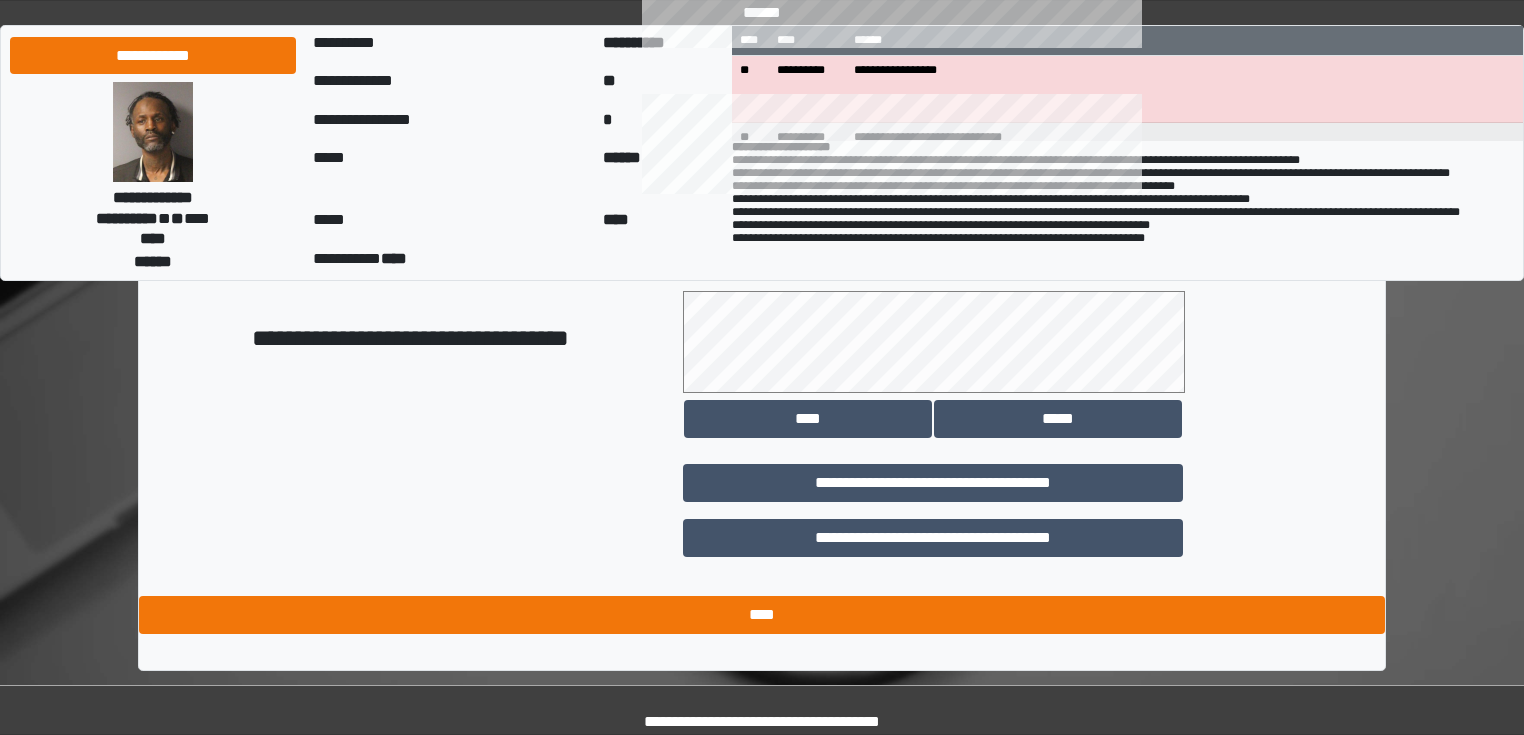 type on "**********" 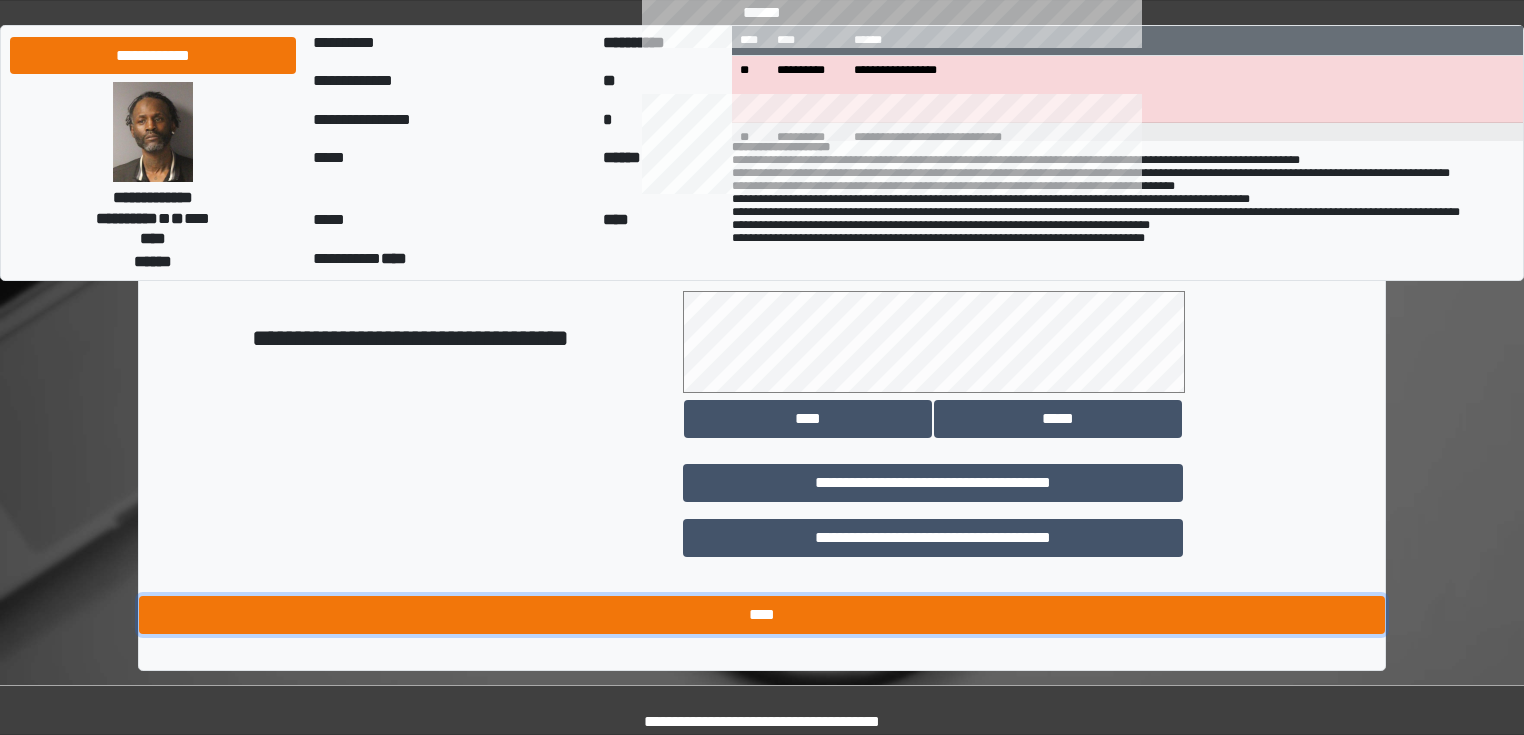 click on "****" at bounding box center (762, 615) 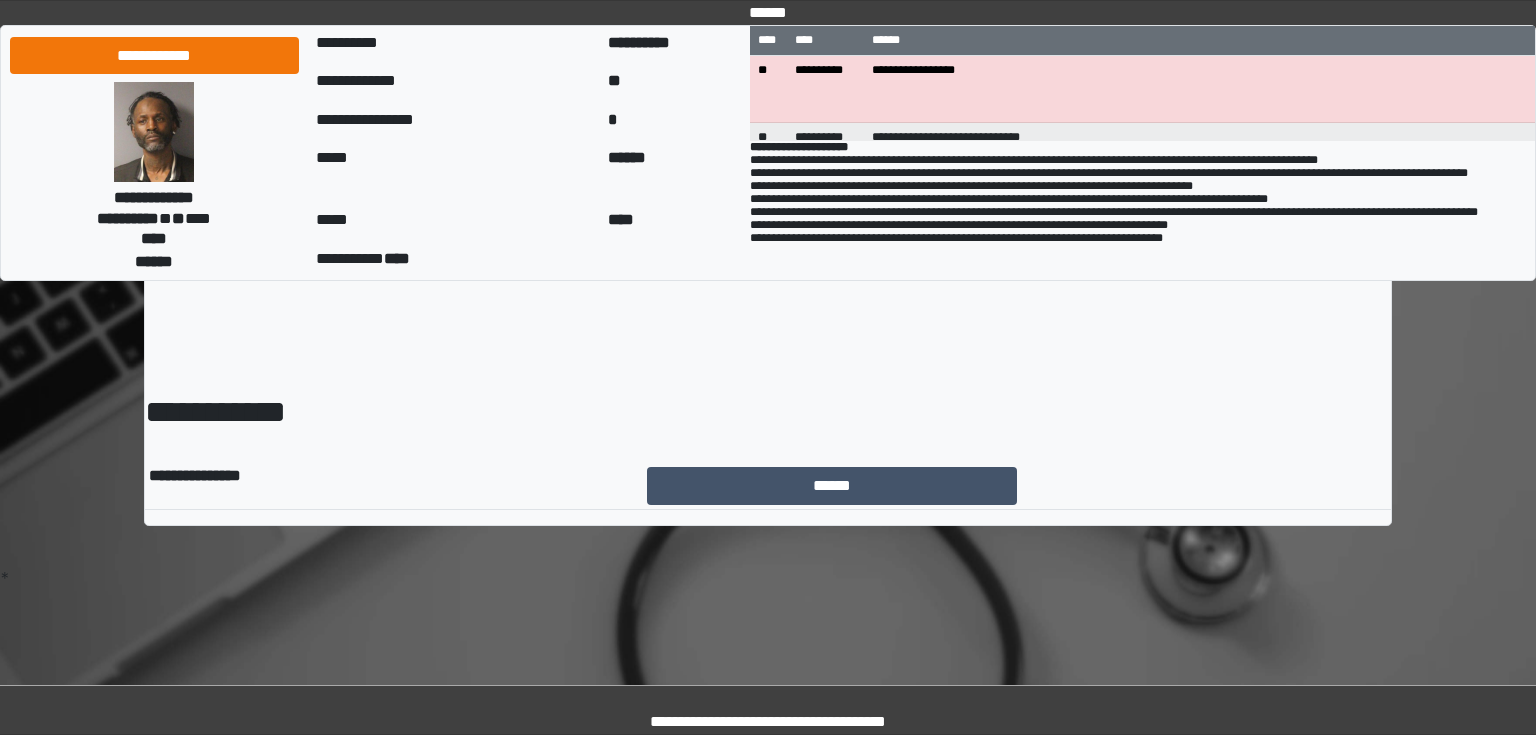 scroll, scrollTop: 0, scrollLeft: 0, axis: both 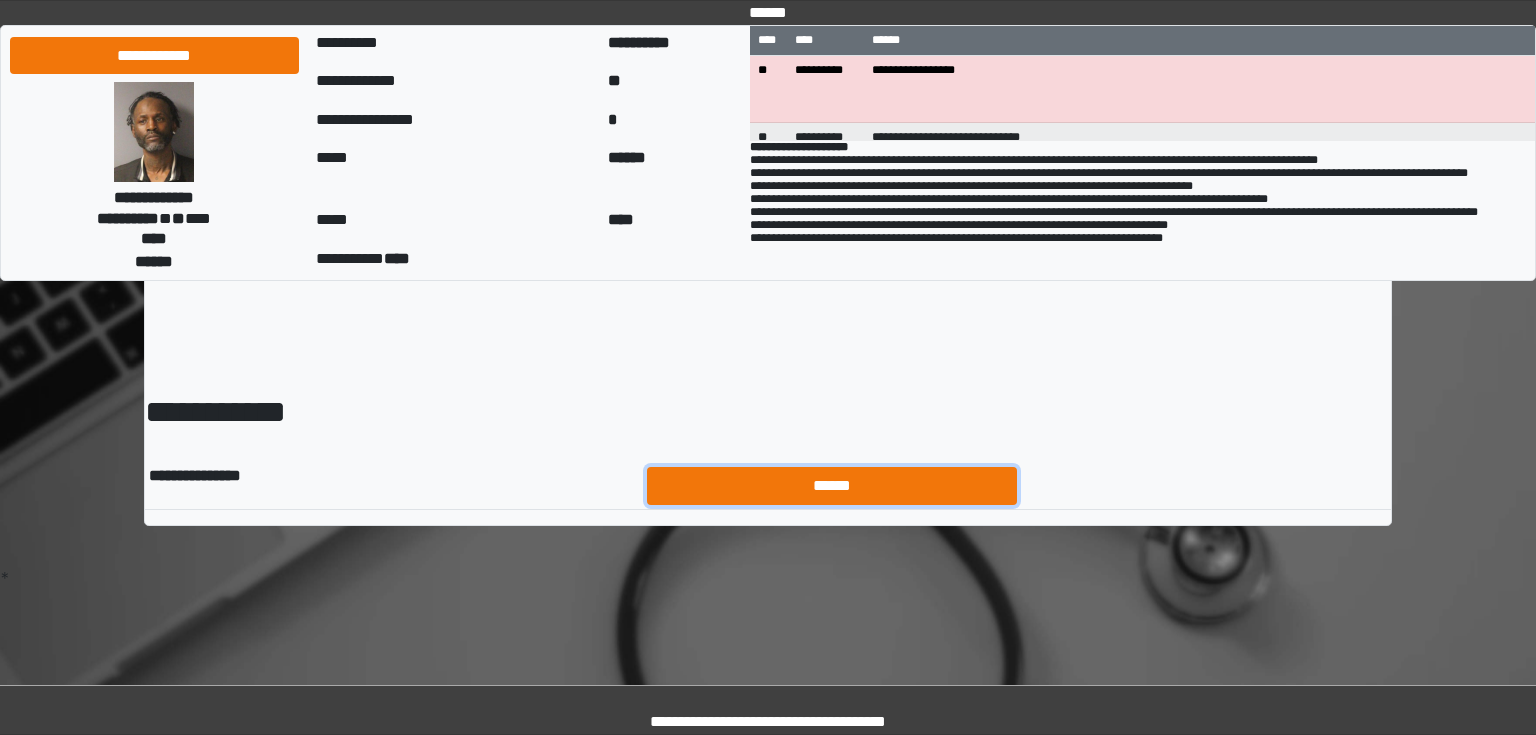 click on "******" at bounding box center (832, 486) 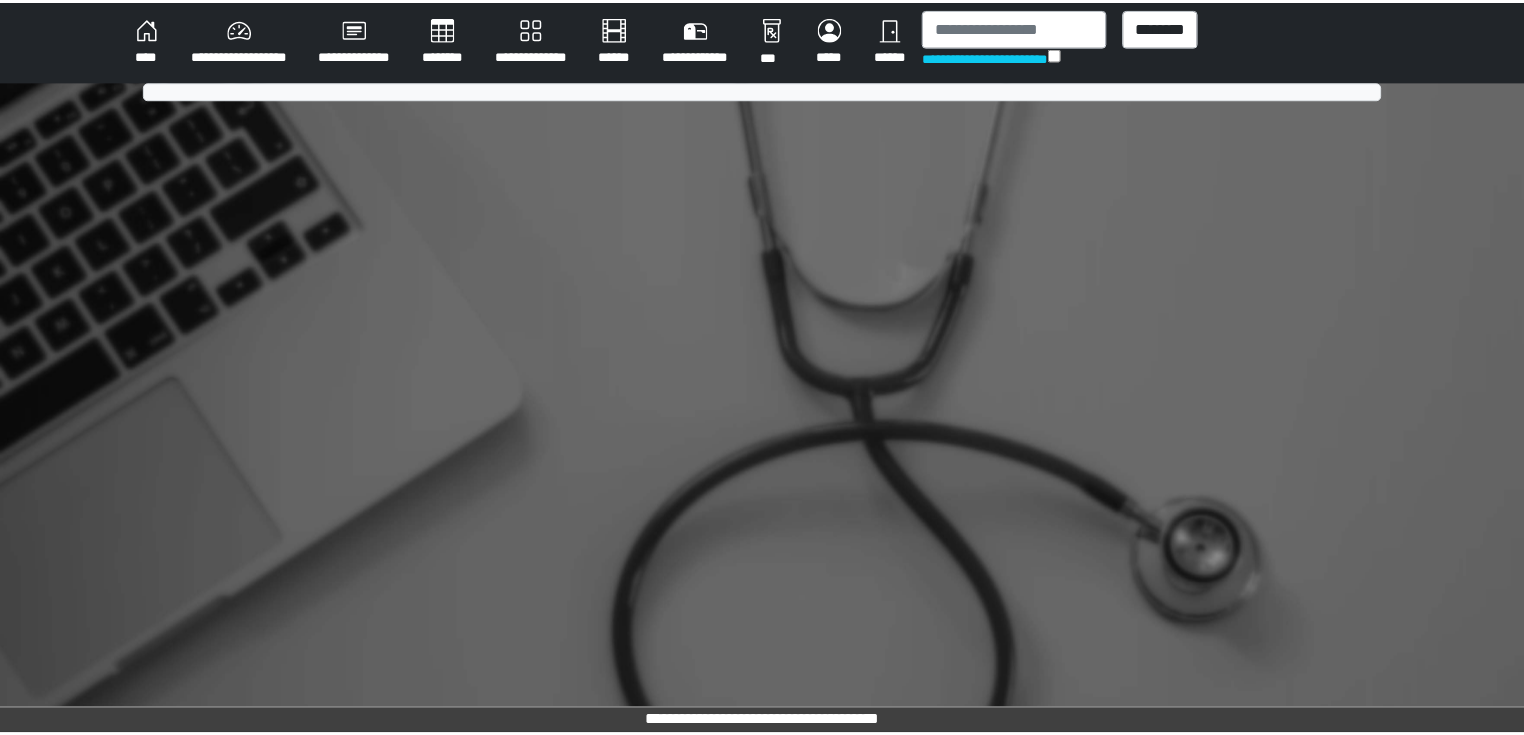scroll, scrollTop: 0, scrollLeft: 0, axis: both 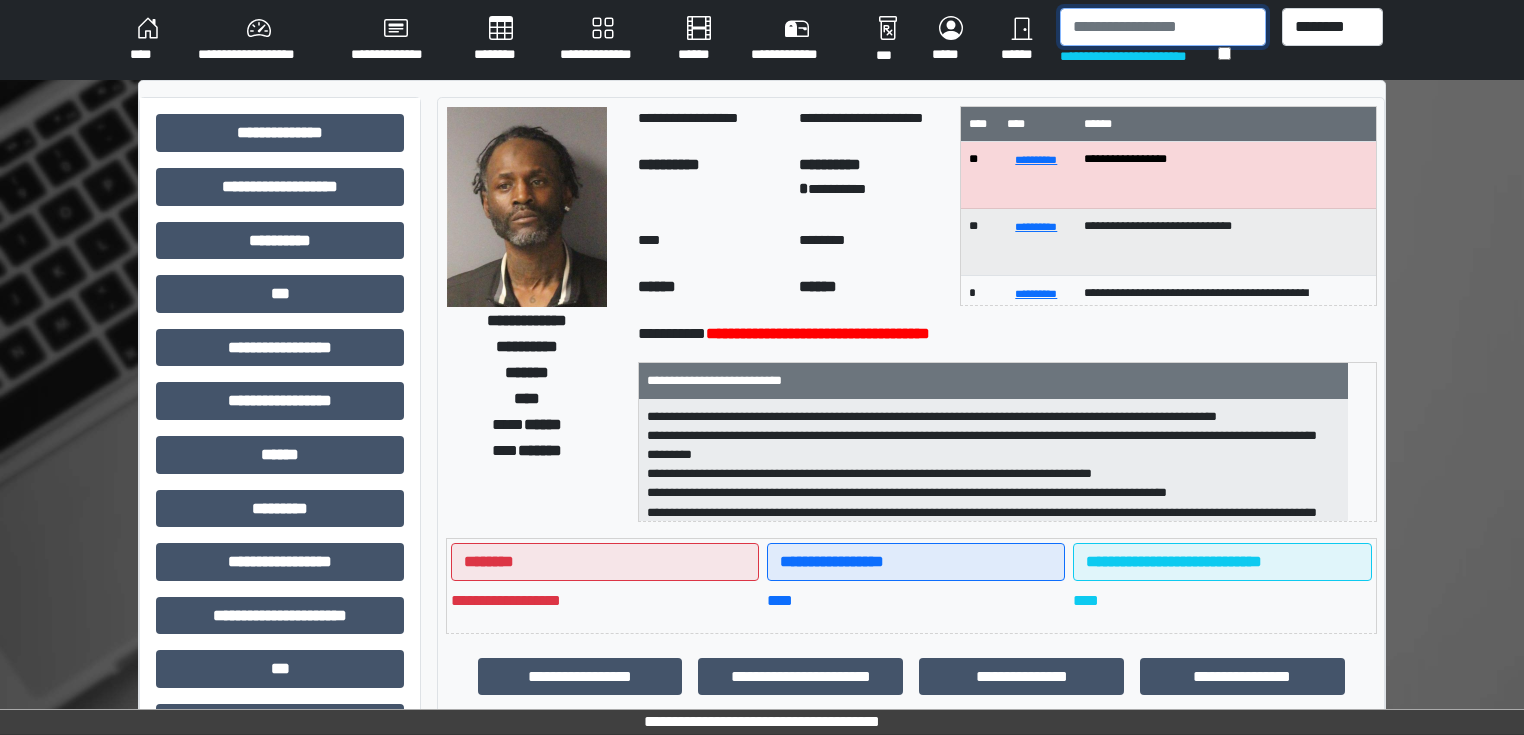 click at bounding box center (1163, 27) 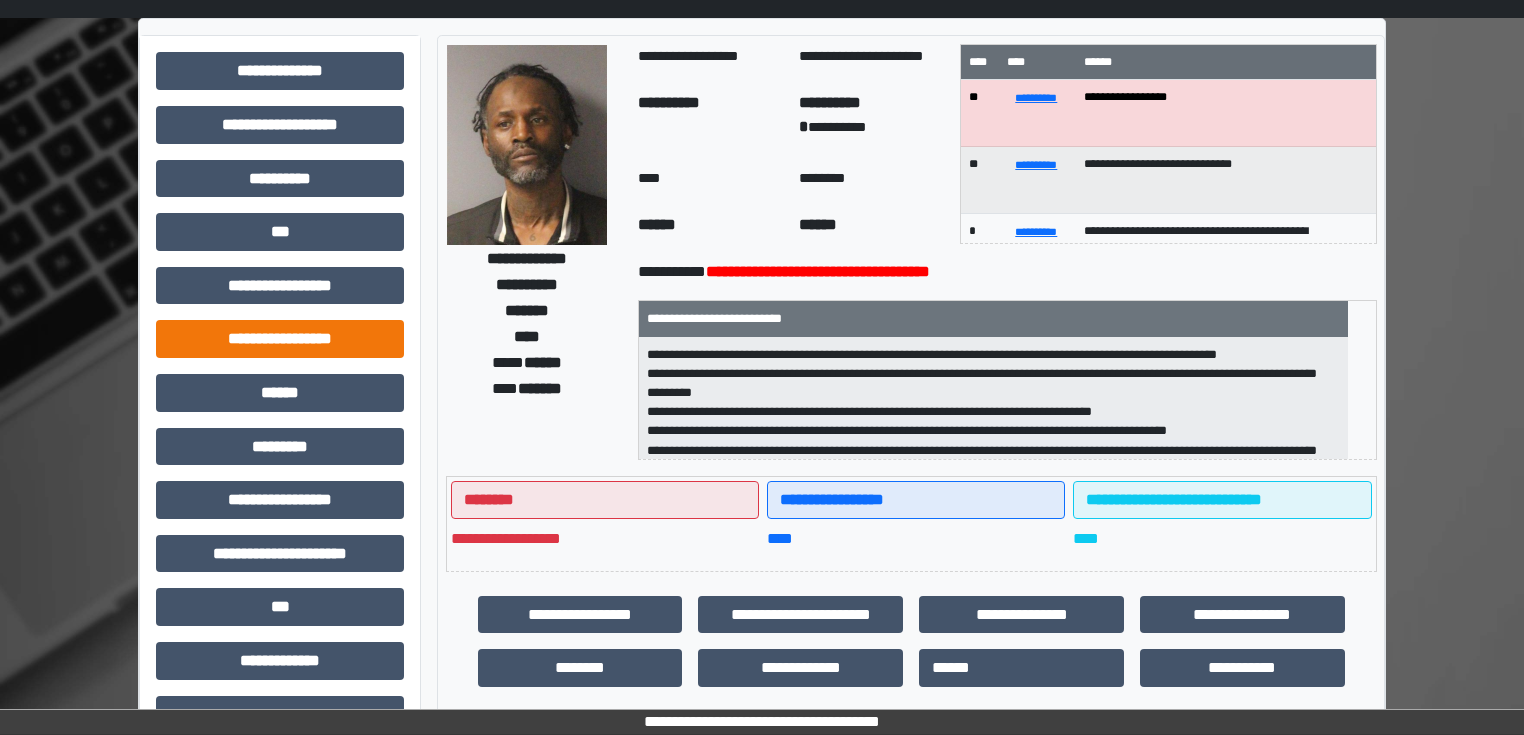 scroll, scrollTop: 31, scrollLeft: 0, axis: vertical 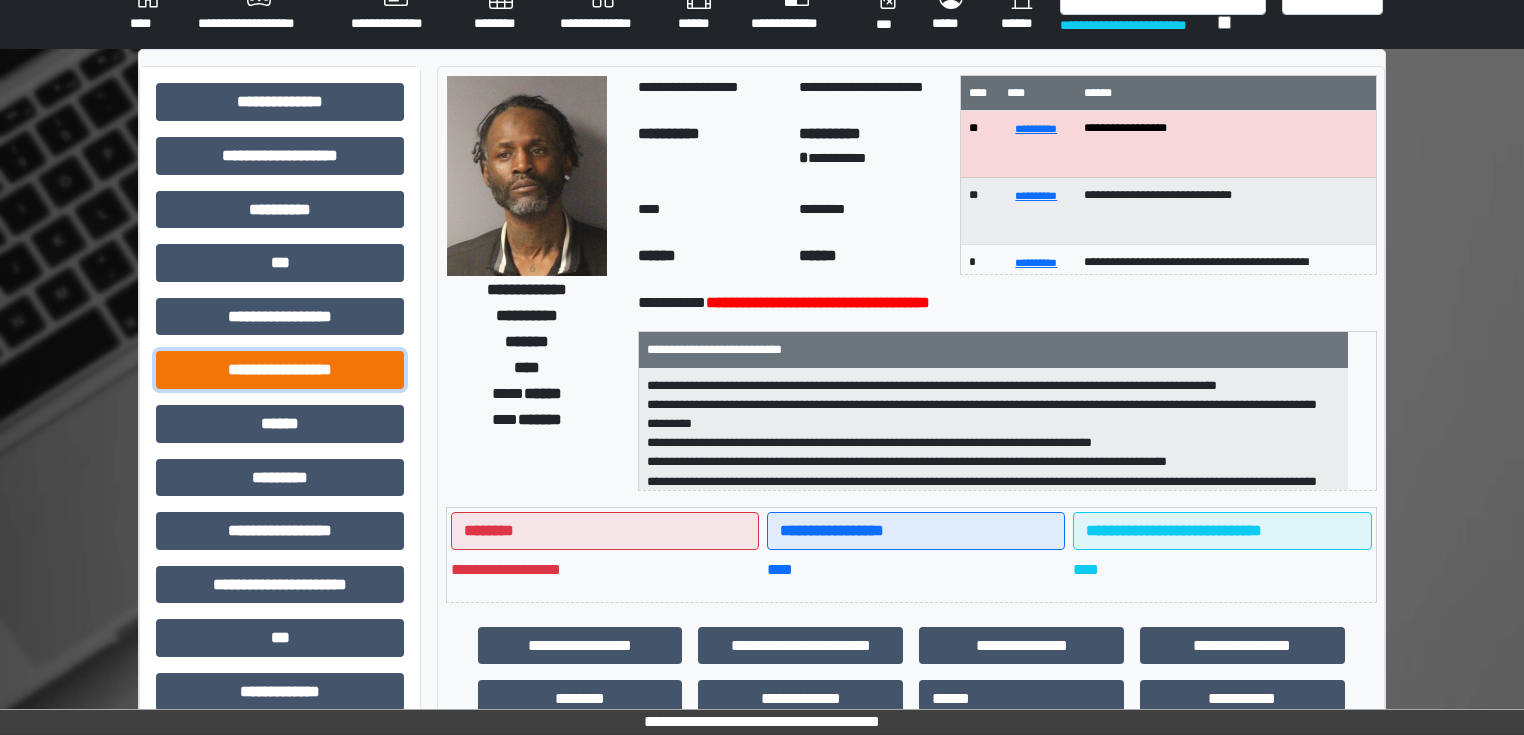 click on "**********" at bounding box center (280, 370) 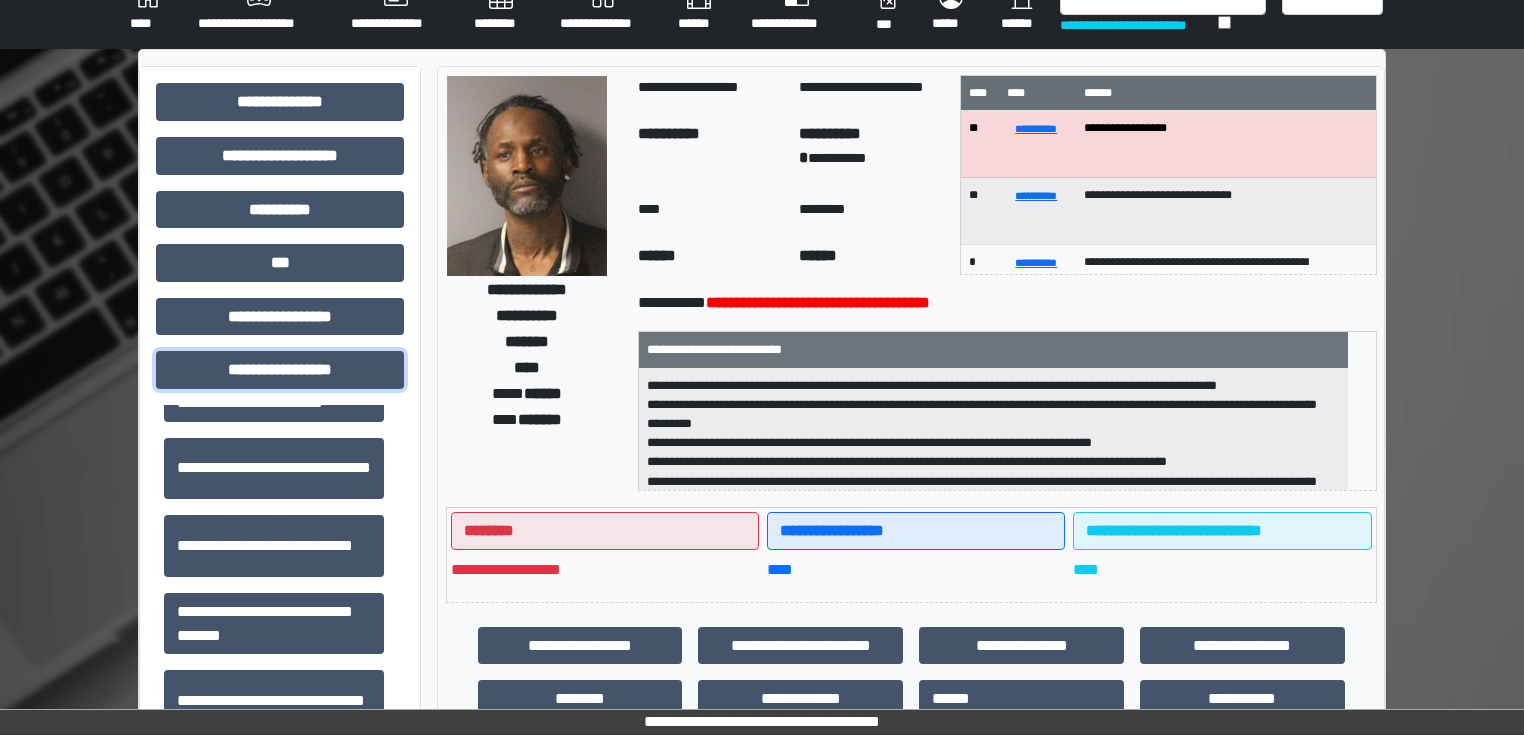 scroll, scrollTop: 1313, scrollLeft: 0, axis: vertical 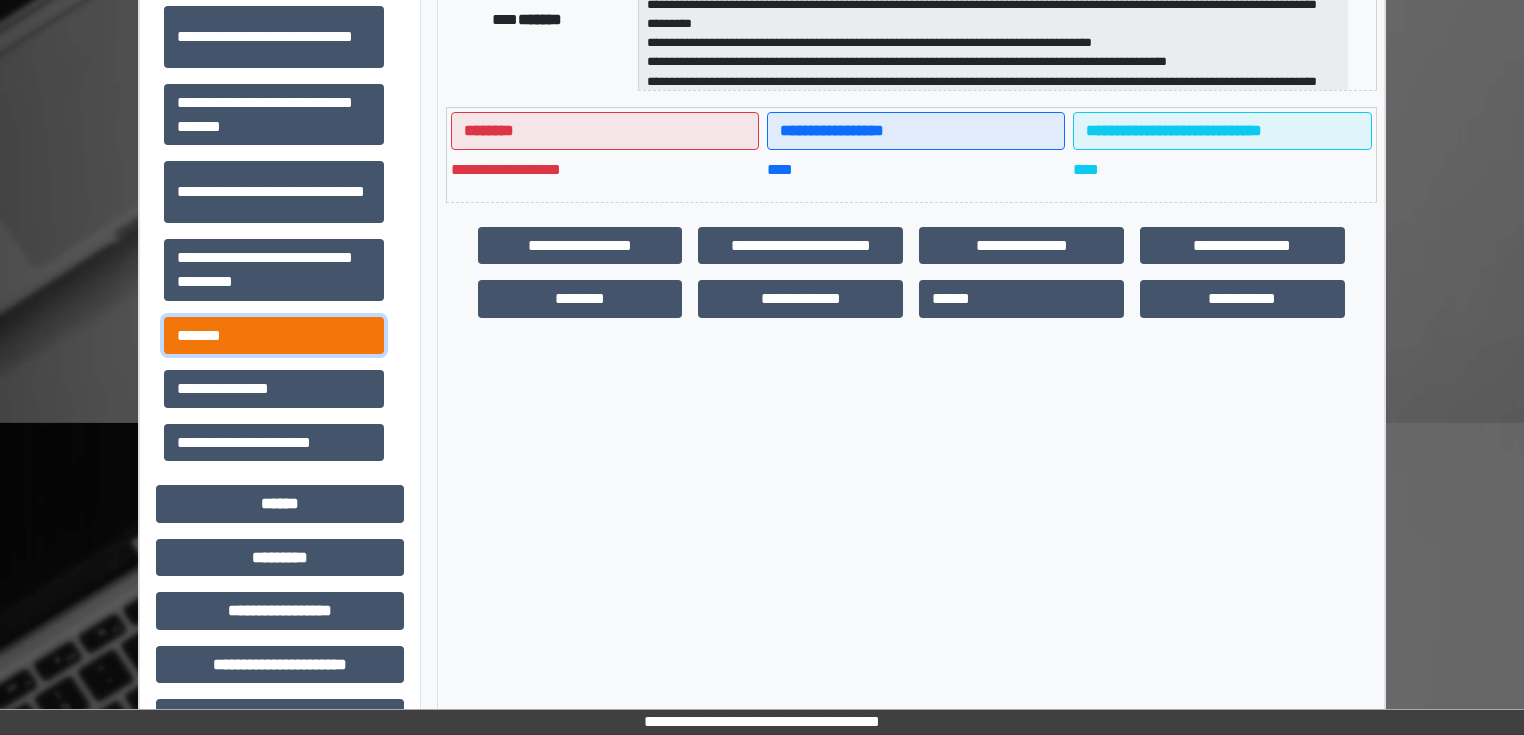 click on "*******" at bounding box center (274, 336) 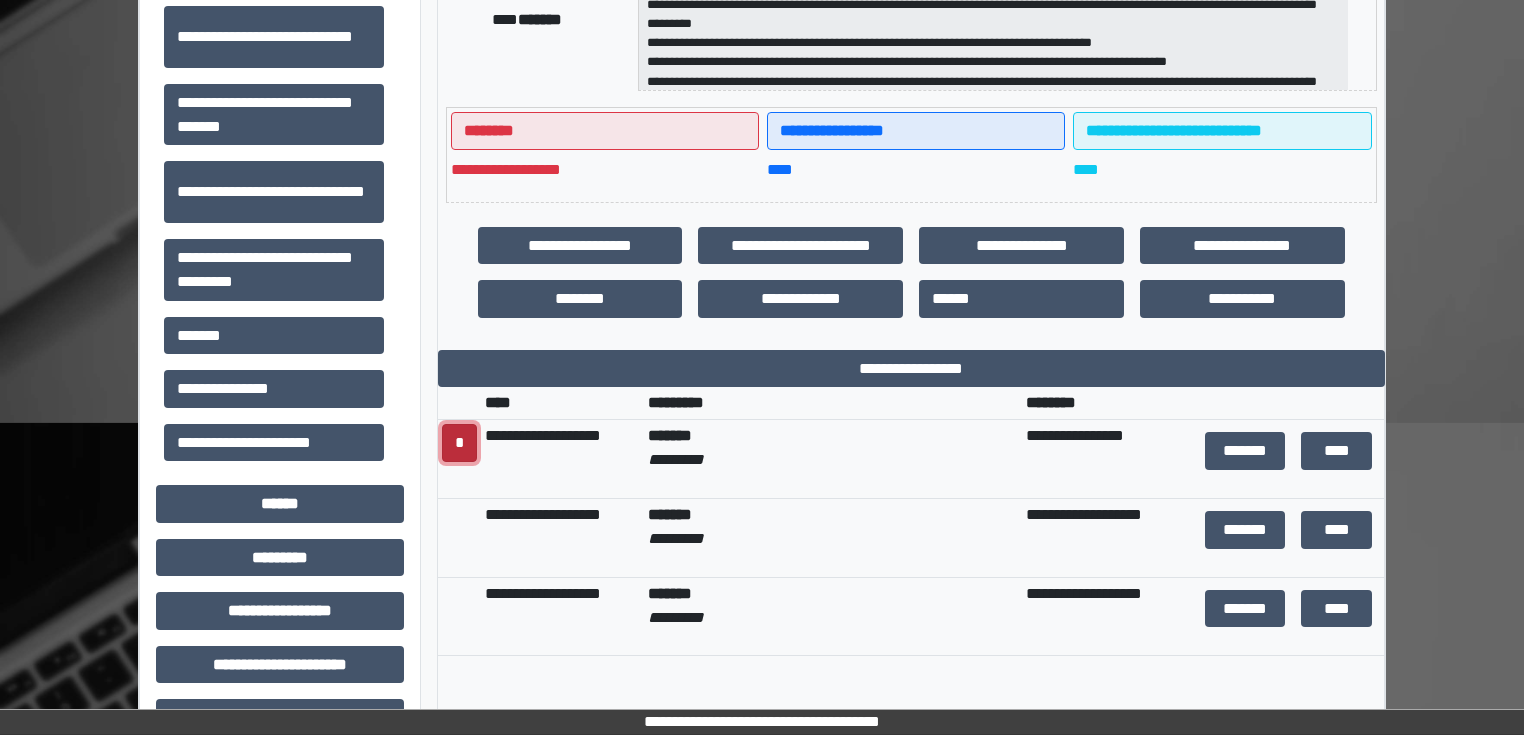 click on "*" at bounding box center [459, 443] 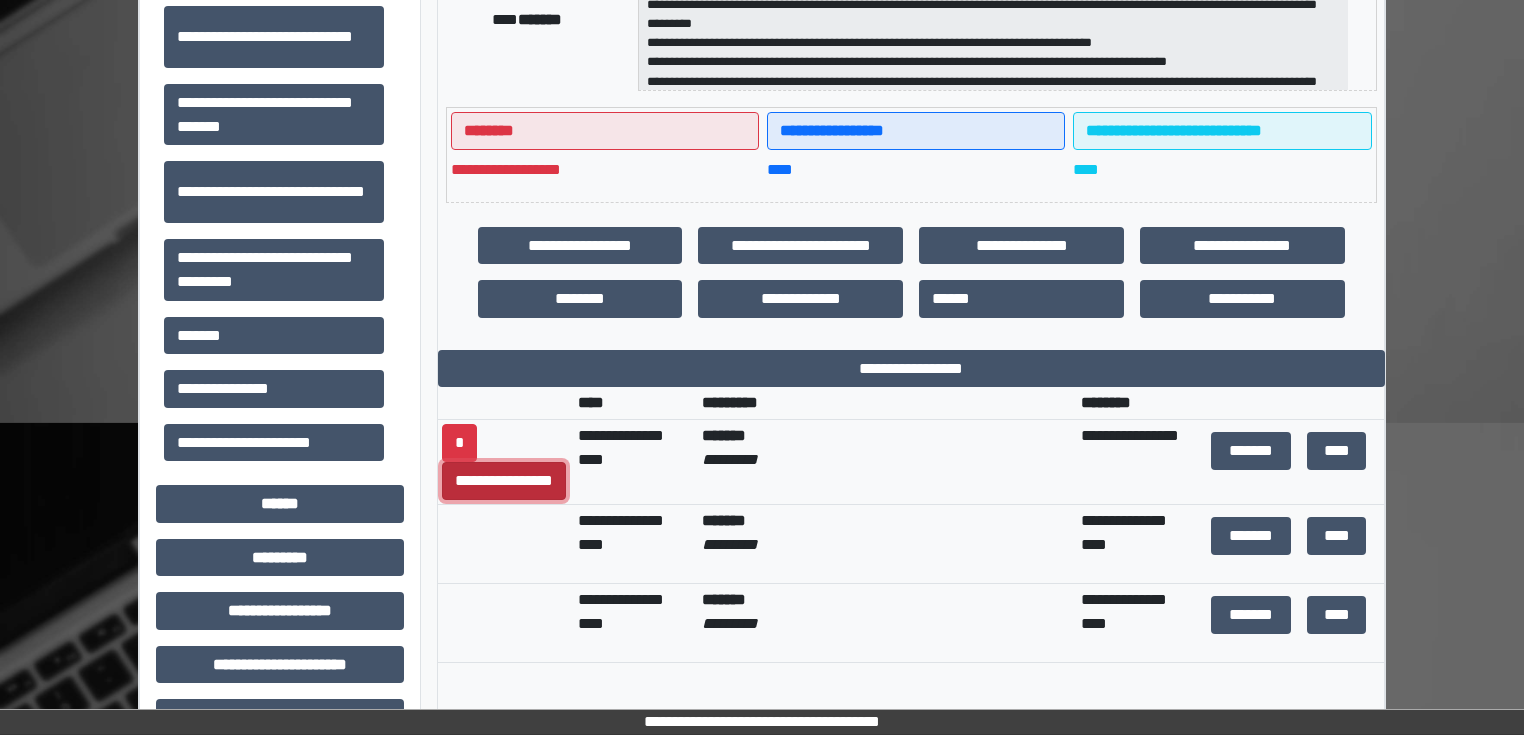 click on "**********" at bounding box center [504, 481] 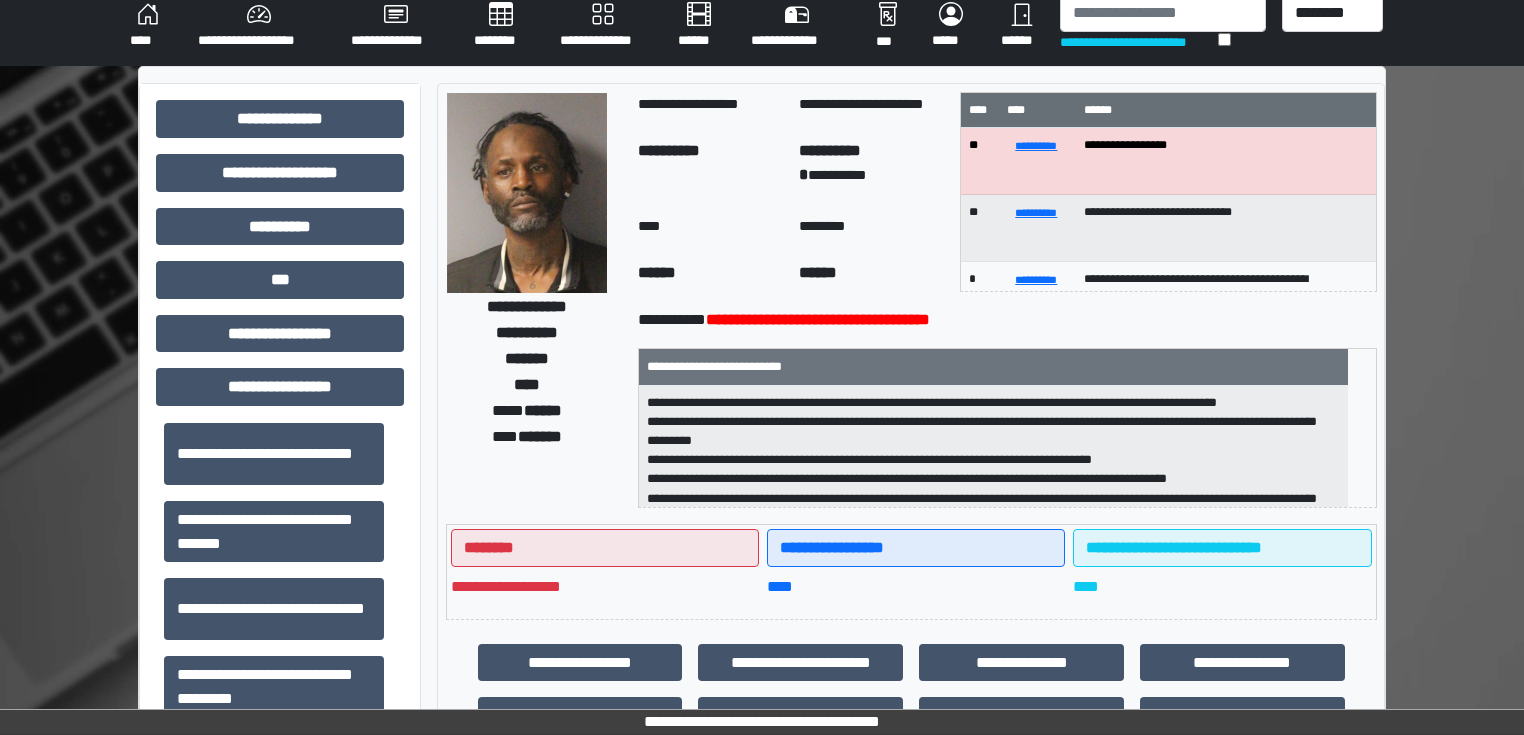 scroll, scrollTop: 0, scrollLeft: 0, axis: both 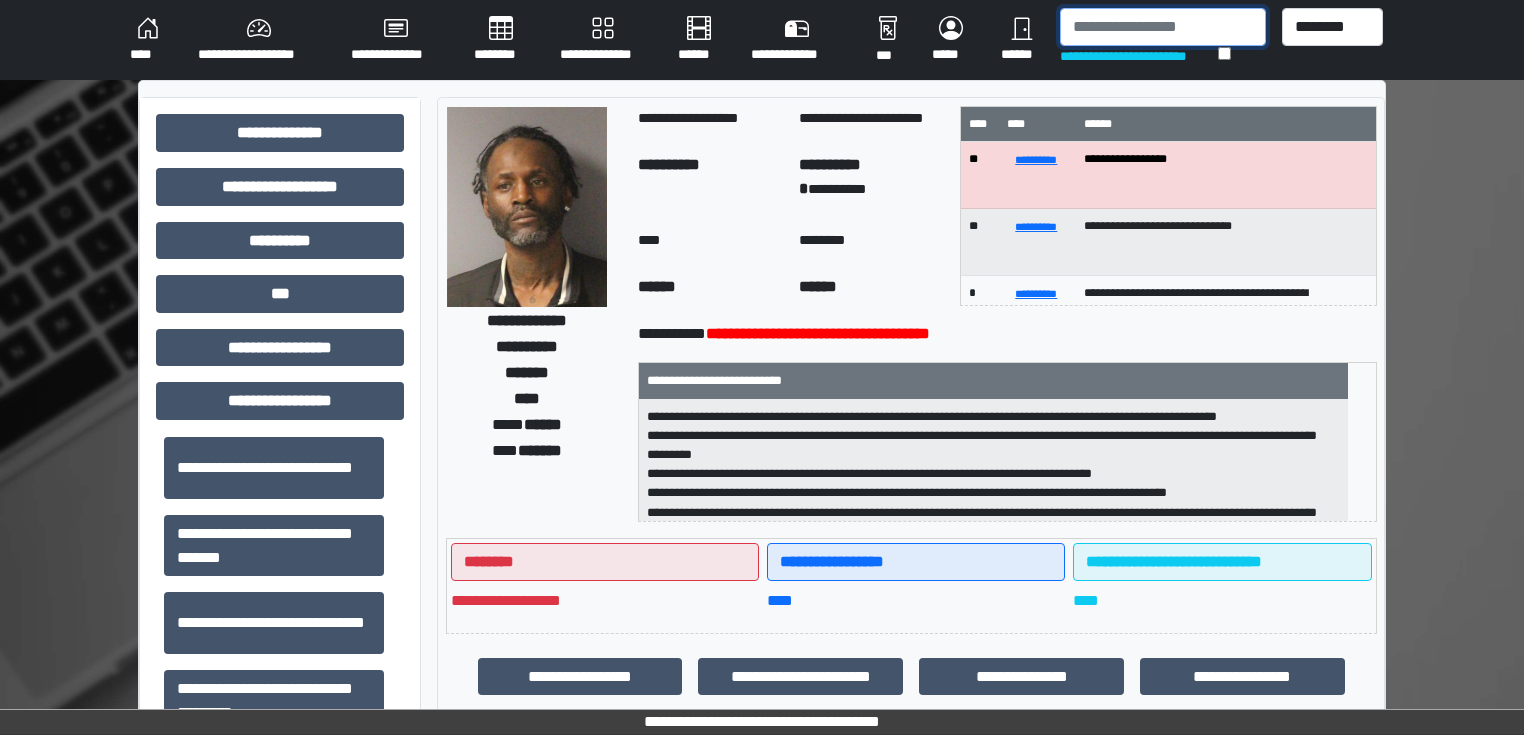 click at bounding box center (1163, 27) 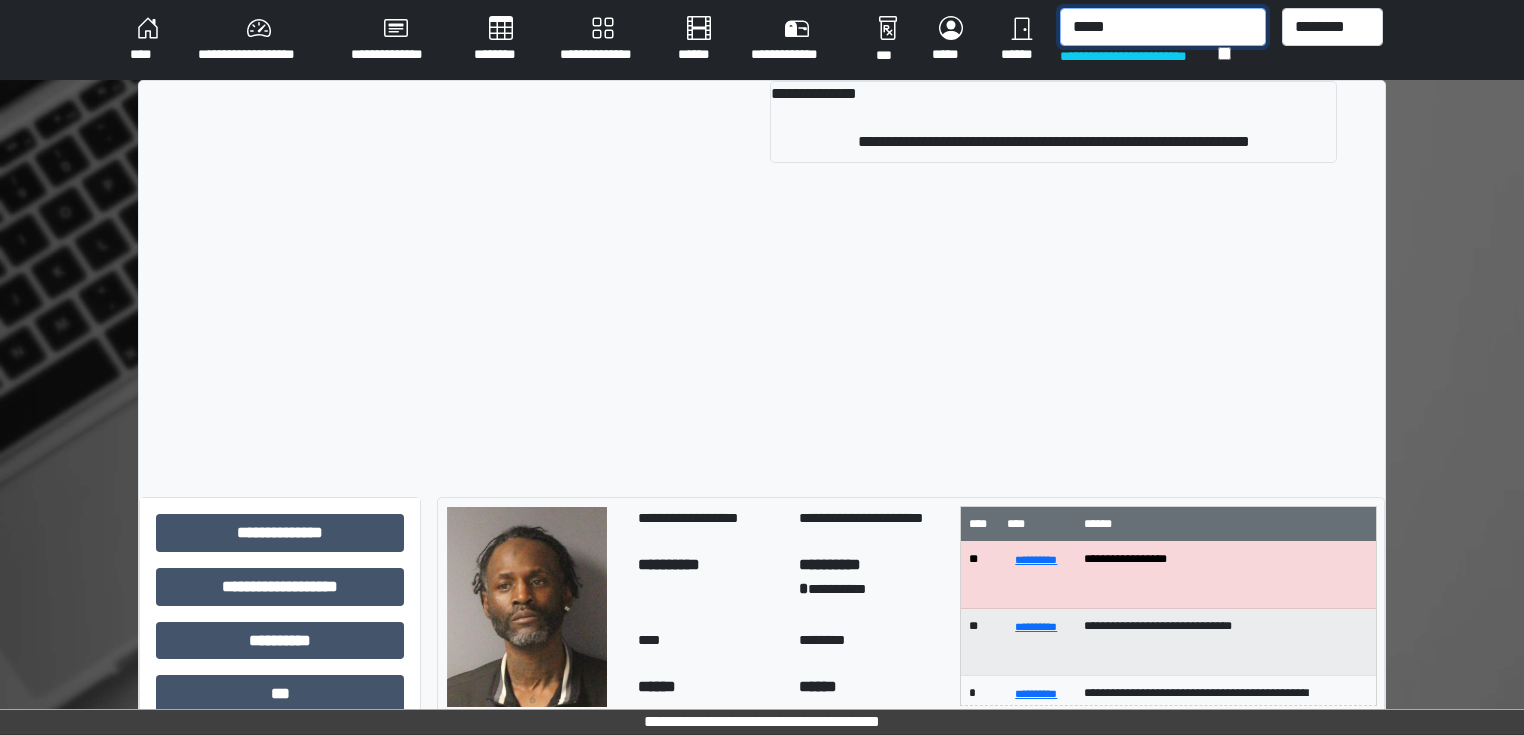 type on "*****" 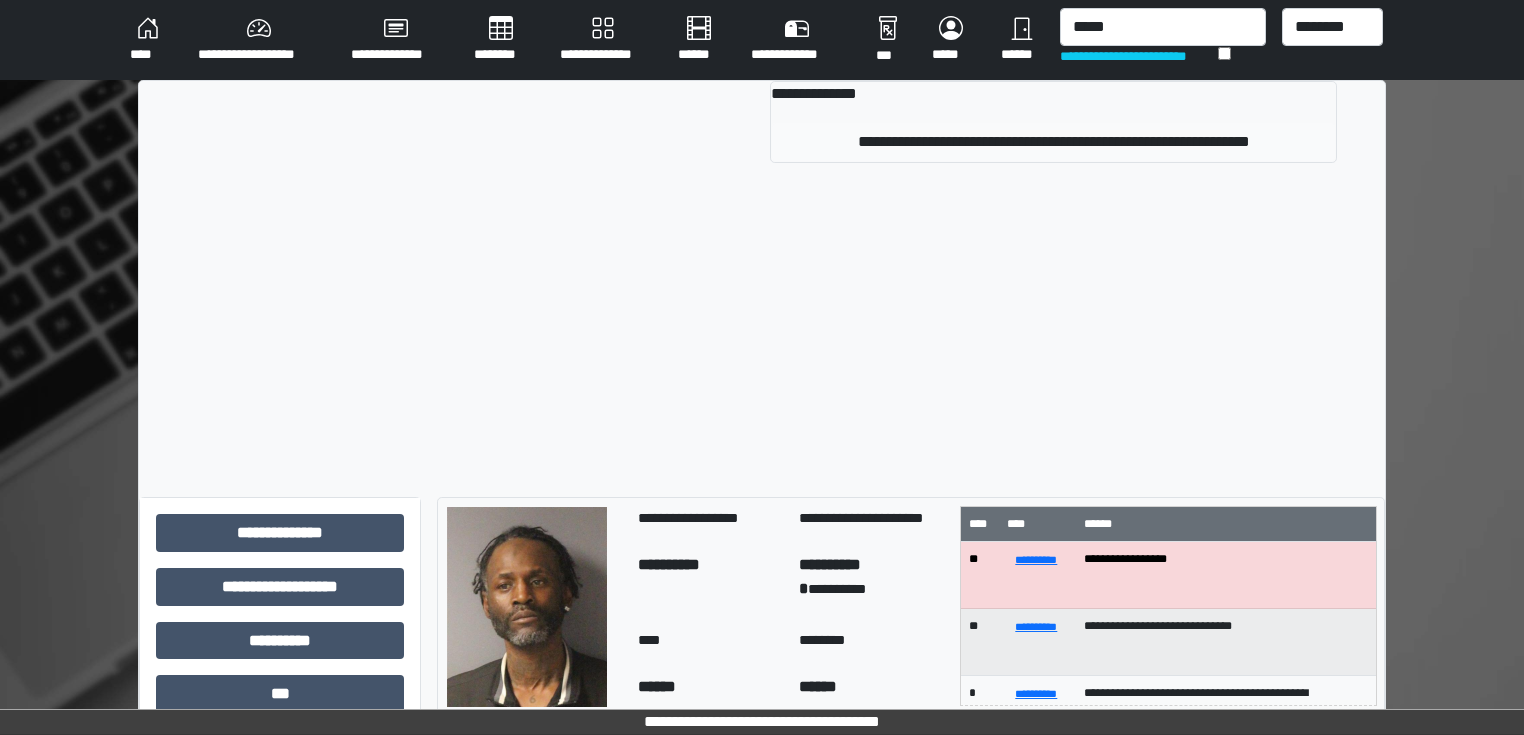 drag, startPoint x: 904, startPoint y: 160, endPoint x: 905, endPoint y: 148, distance: 12.0415945 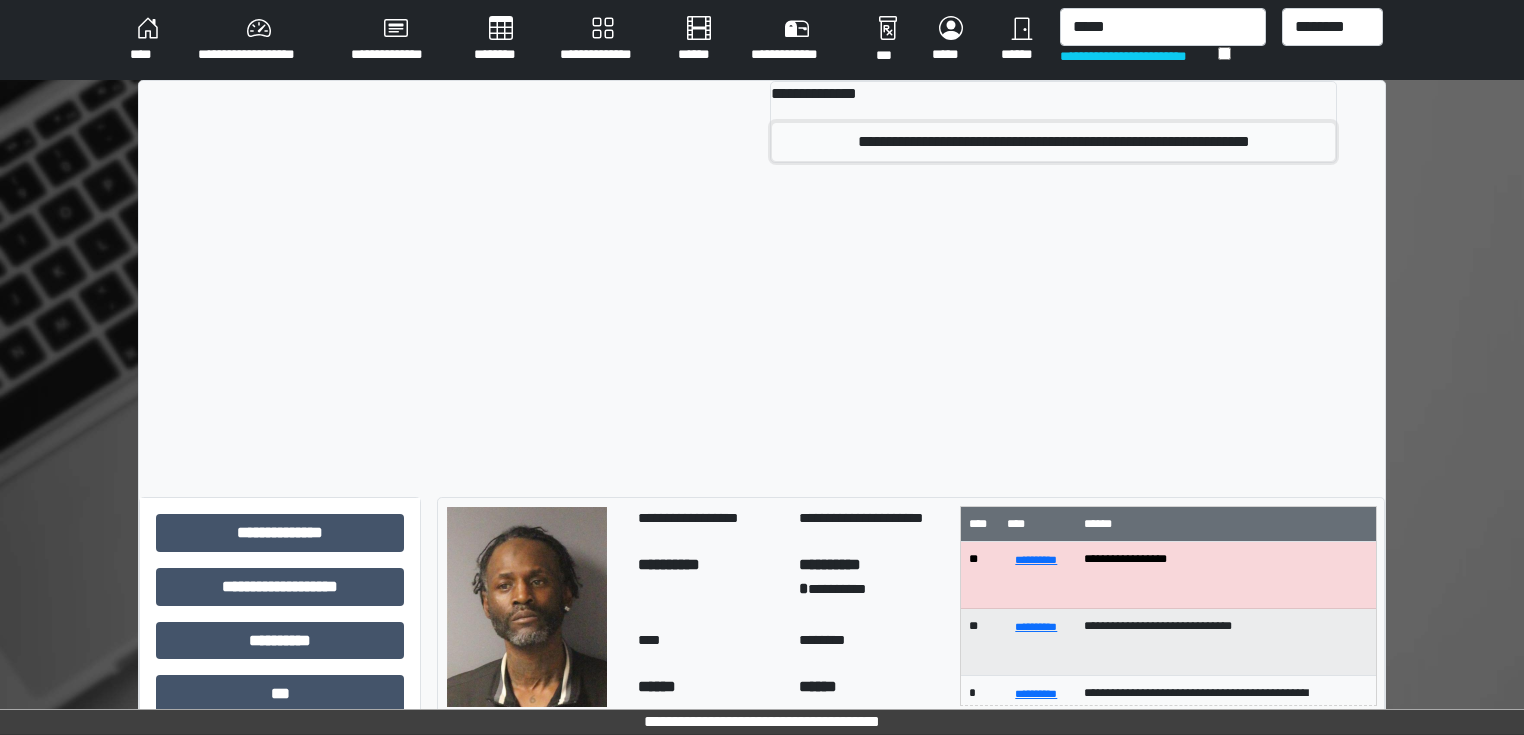 click on "**********" at bounding box center [1053, 142] 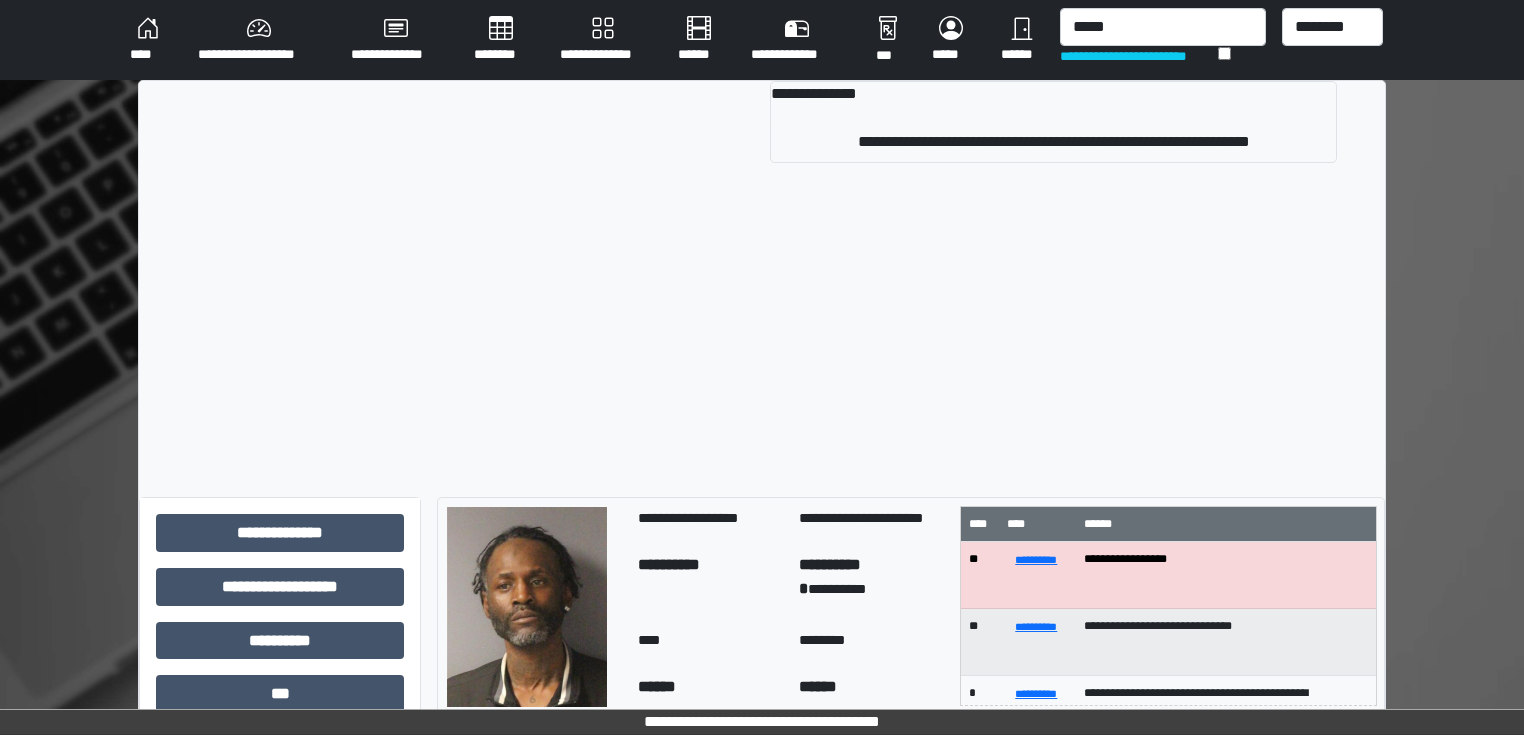 type 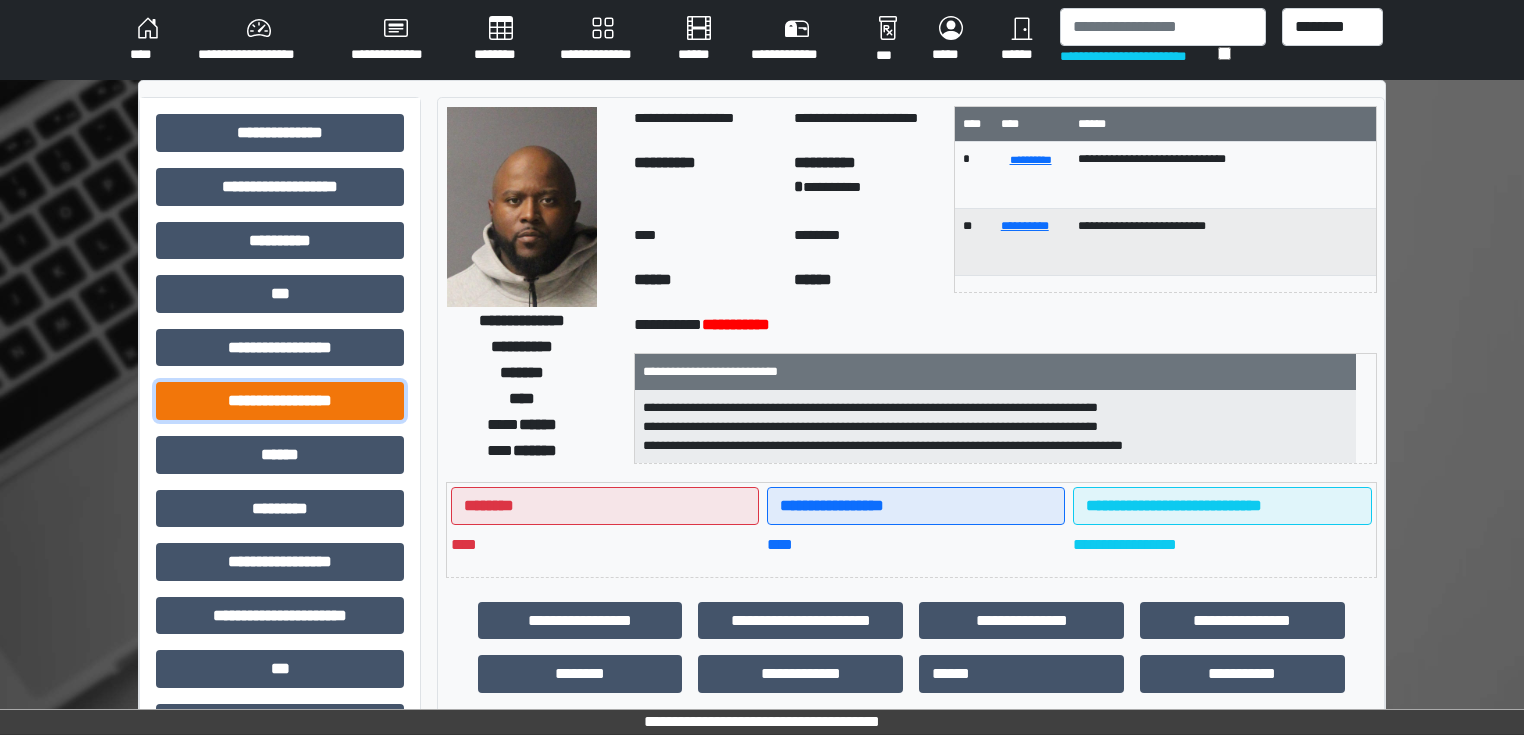 click on "**********" at bounding box center (280, 401) 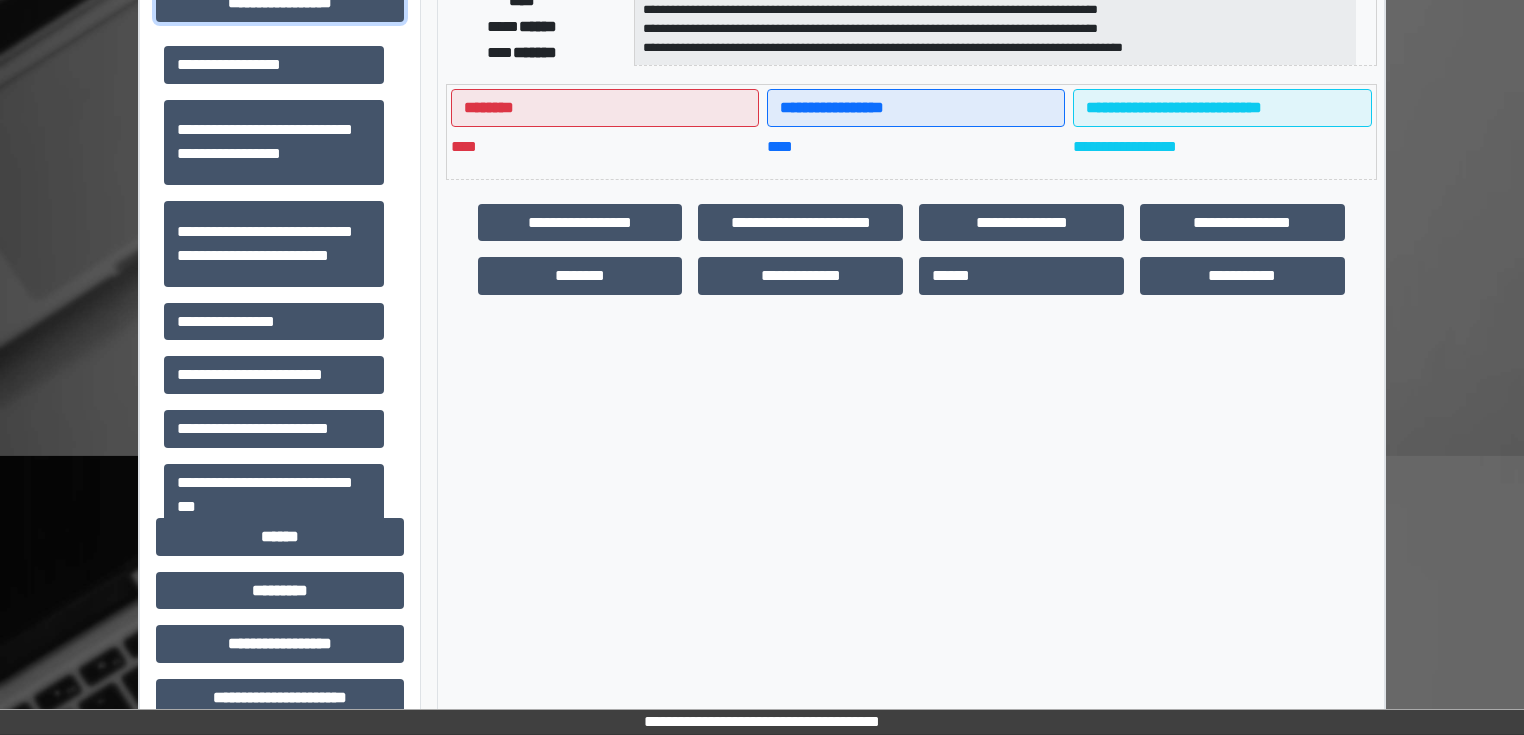scroll, scrollTop: 480, scrollLeft: 0, axis: vertical 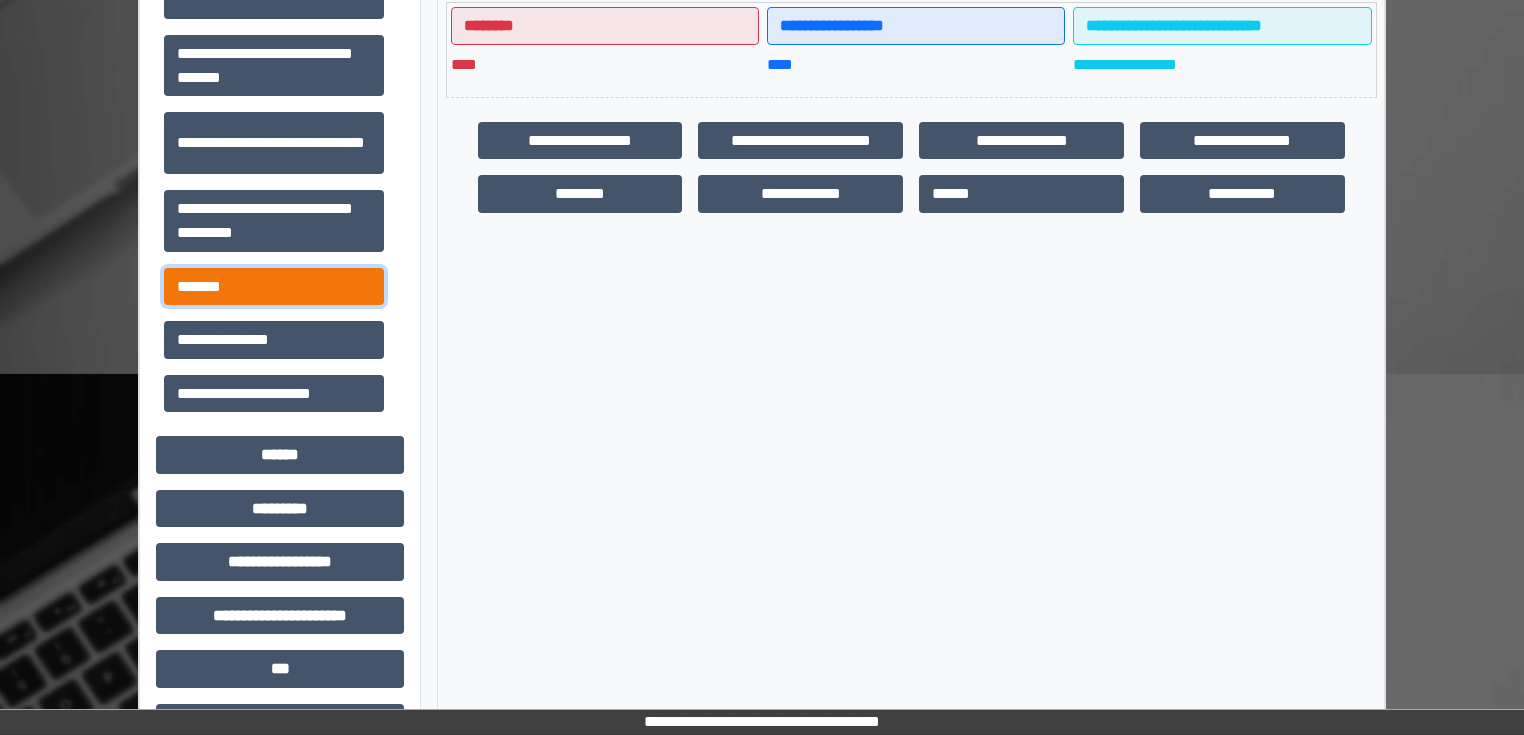 click on "*******" at bounding box center [274, 287] 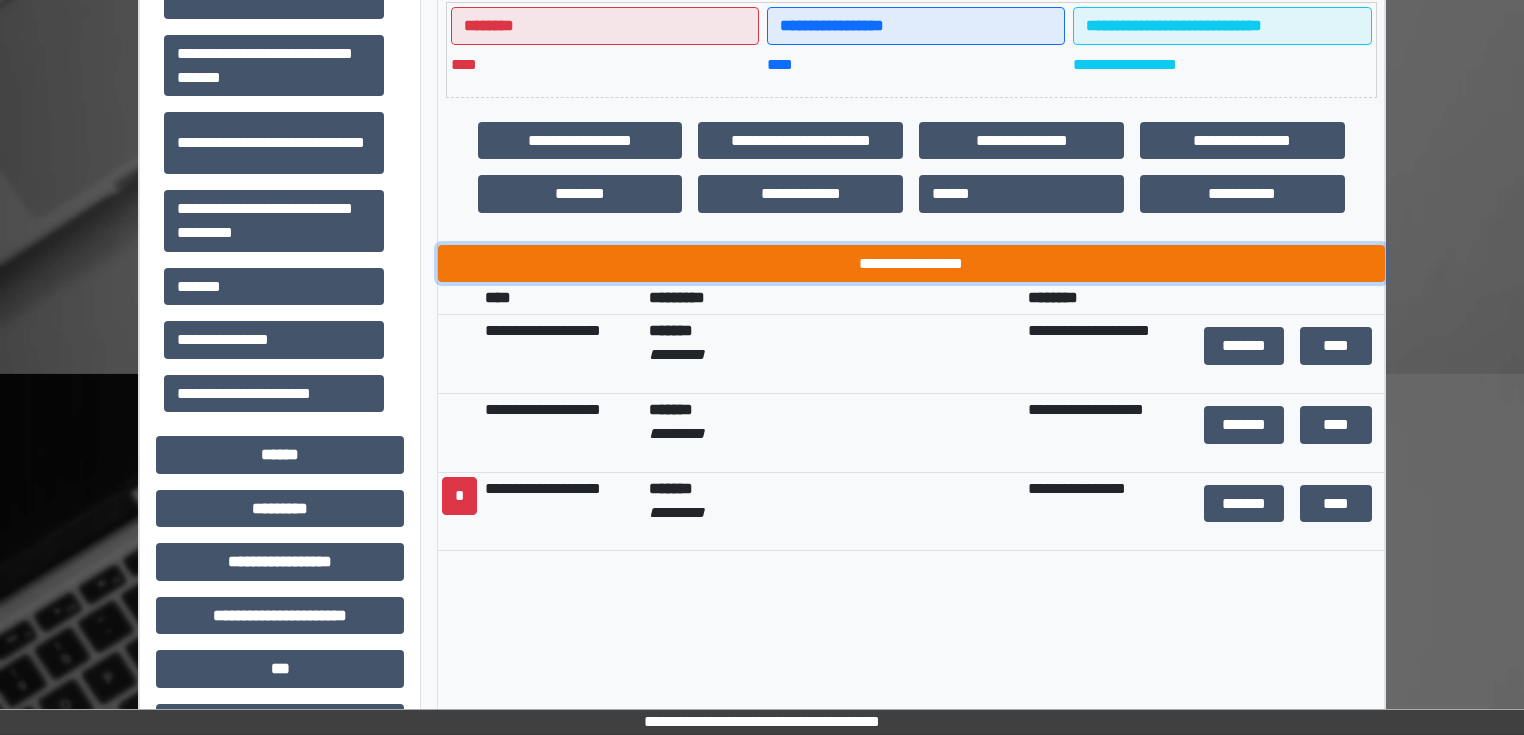 click on "**********" at bounding box center [911, 264] 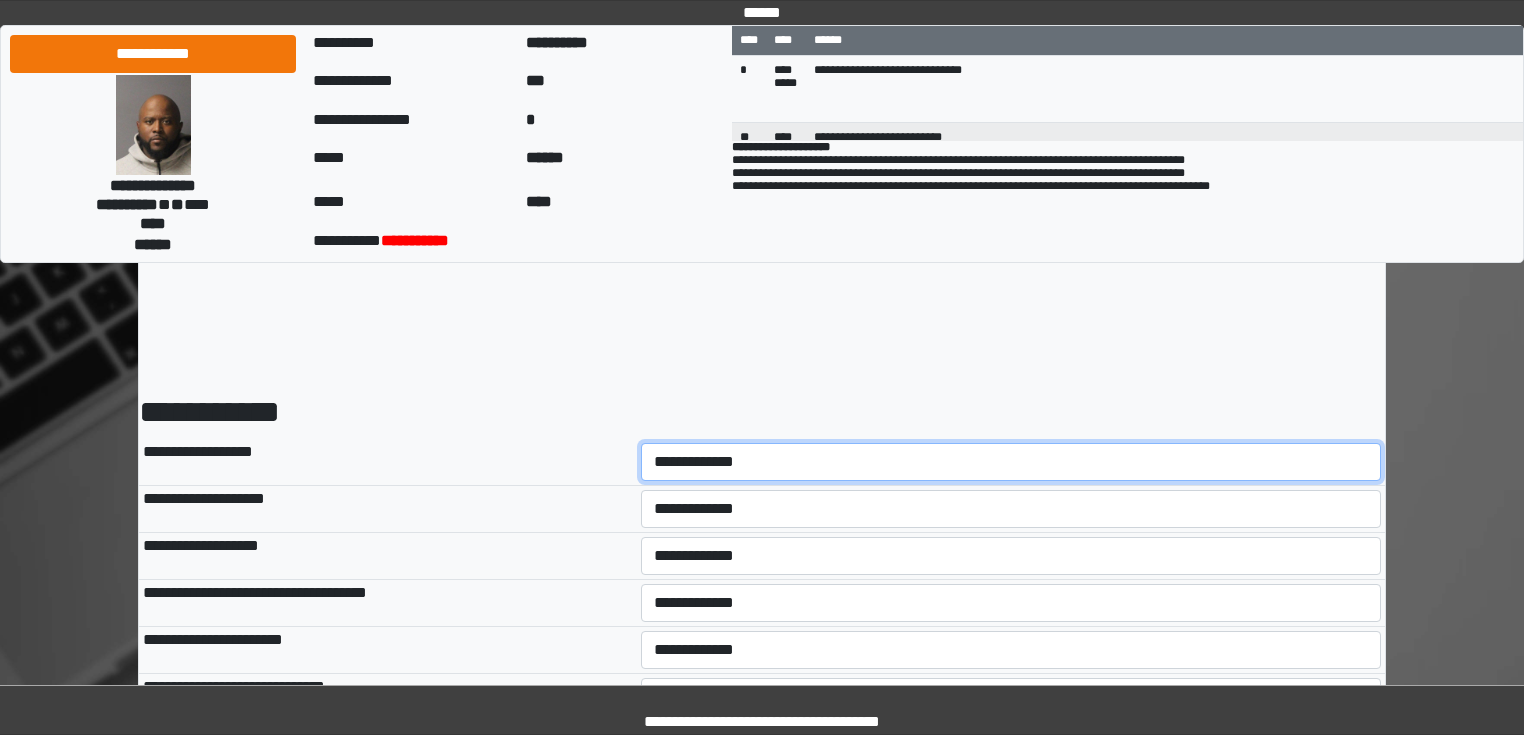 click on "**********" at bounding box center [1011, 462] 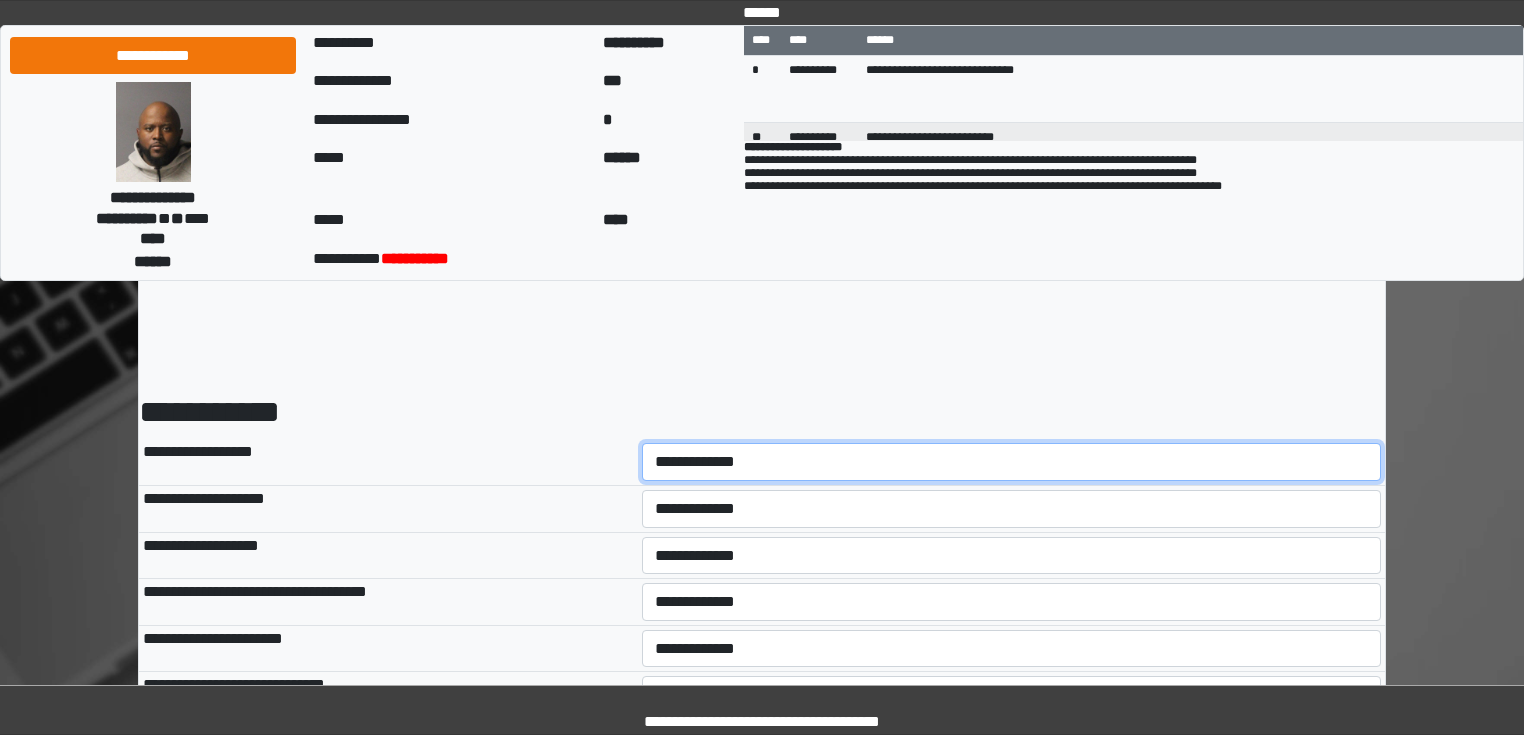 scroll, scrollTop: 0, scrollLeft: 0, axis: both 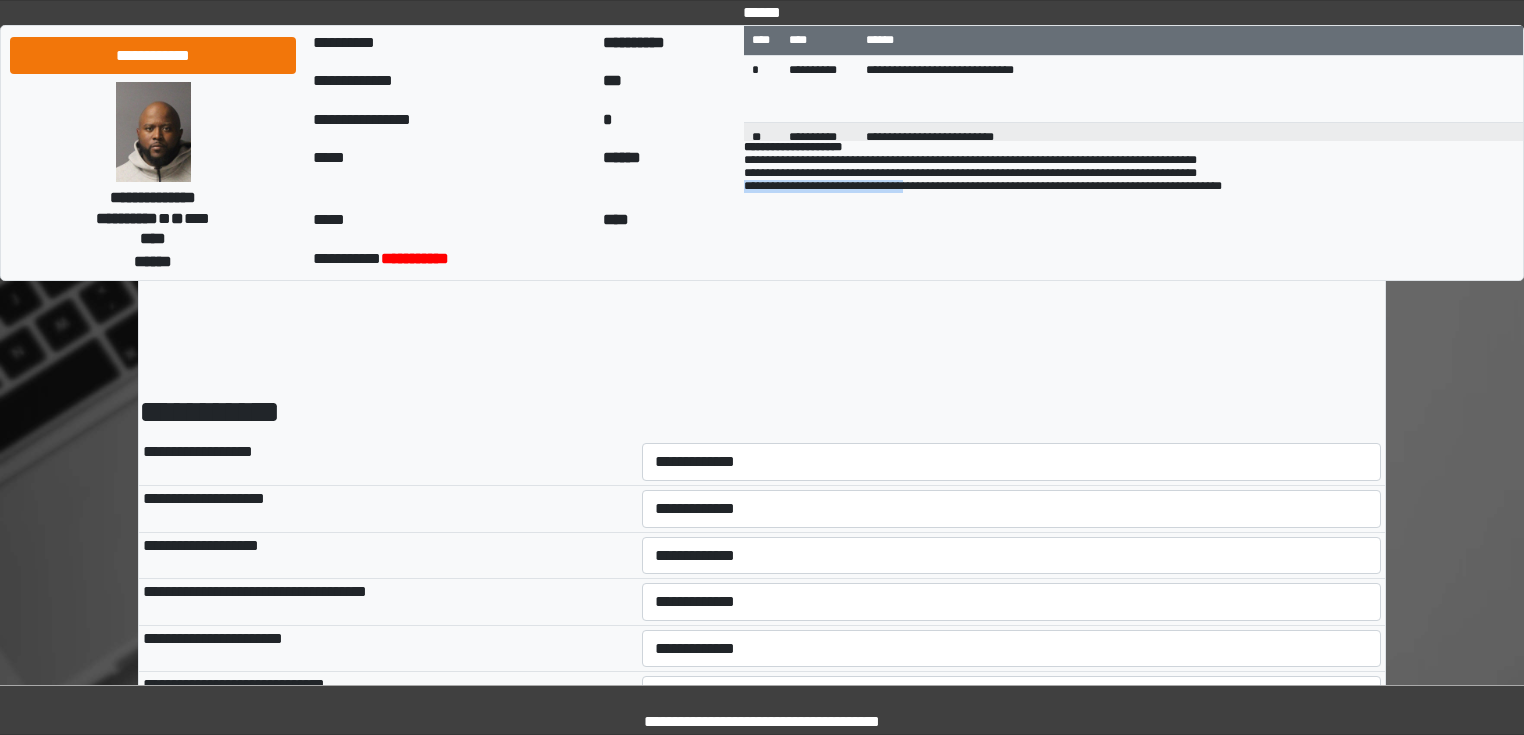 drag, startPoint x: 733, startPoint y: 199, endPoint x: 928, endPoint y: 197, distance: 195.01025 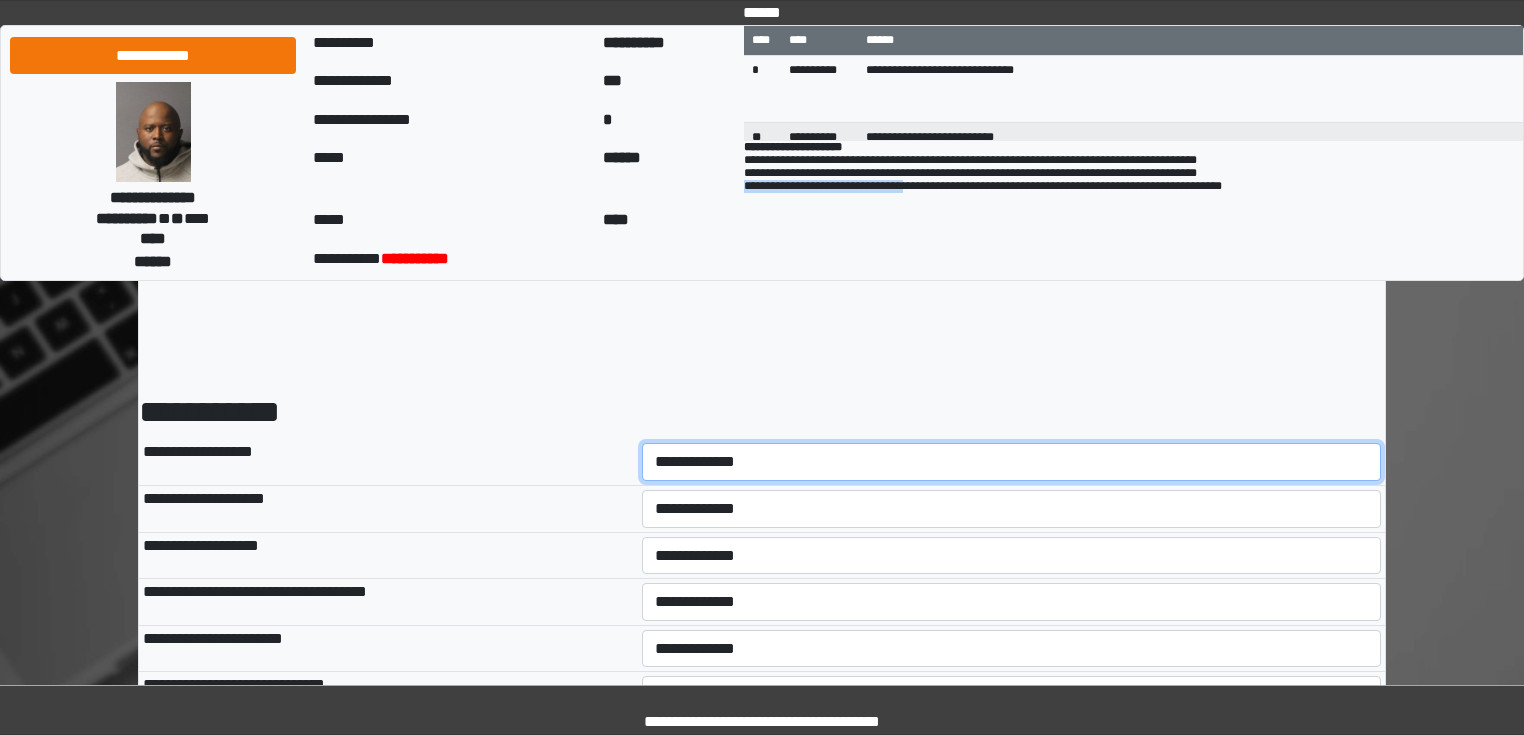 click on "**********" at bounding box center [1012, 462] 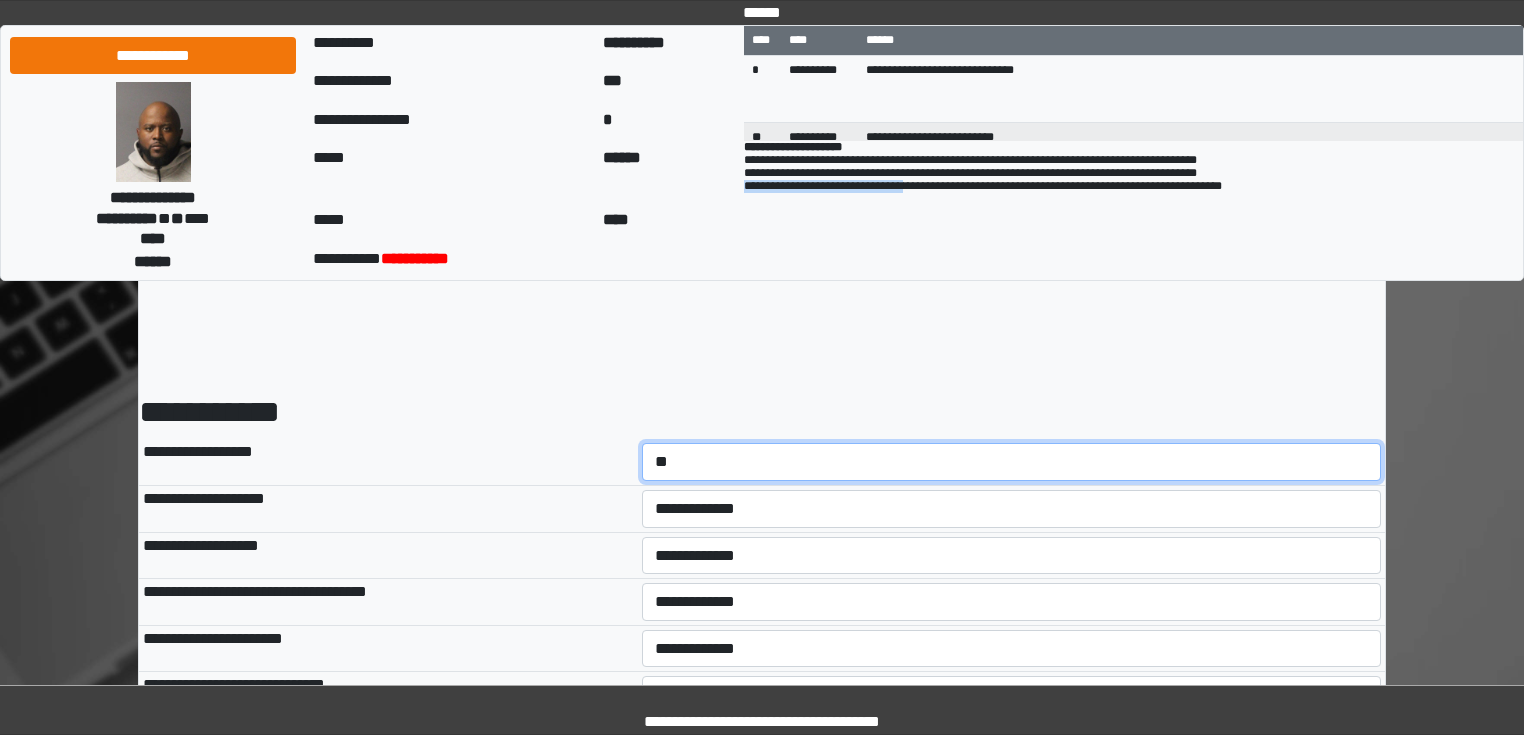 click on "**********" at bounding box center (1012, 462) 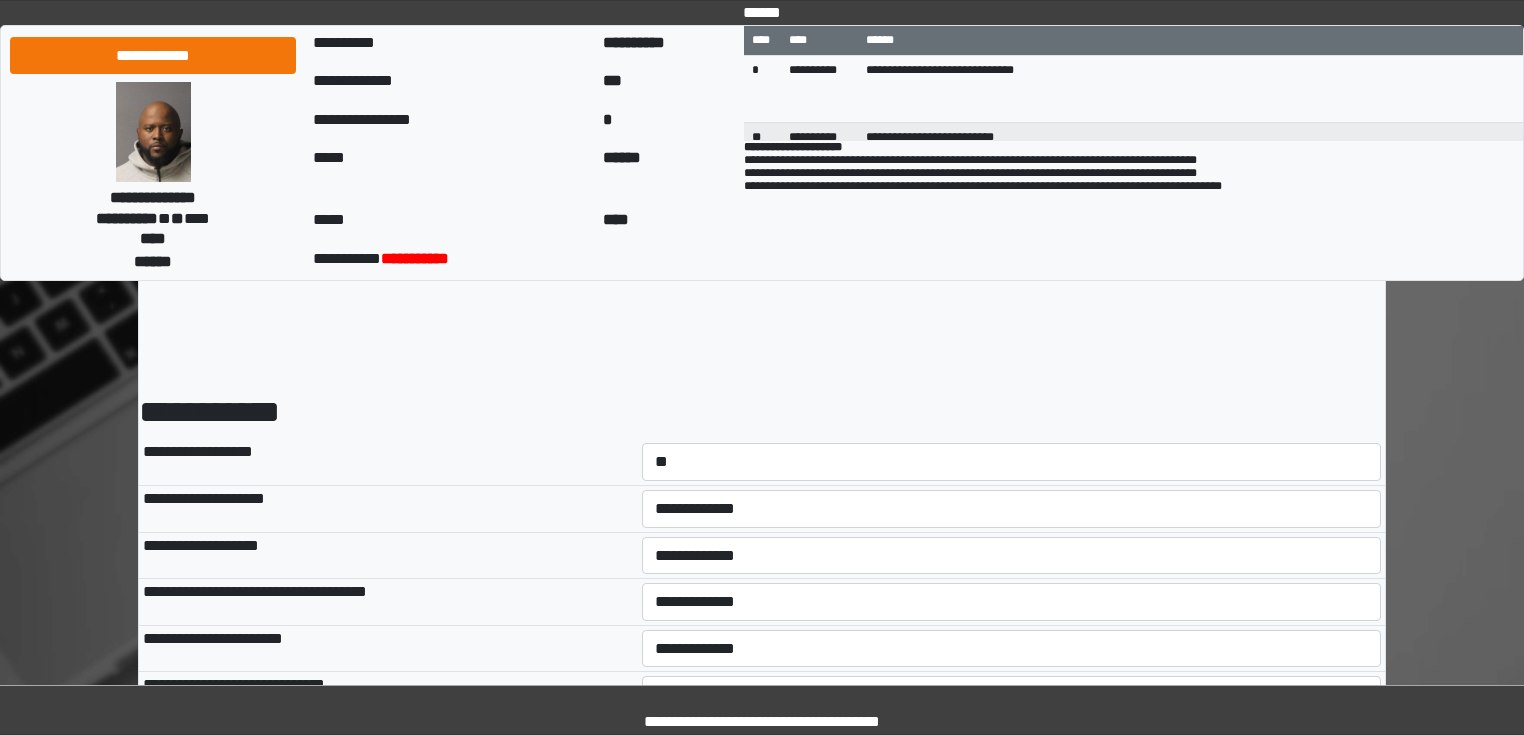 click on "**********" at bounding box center [1012, 508] 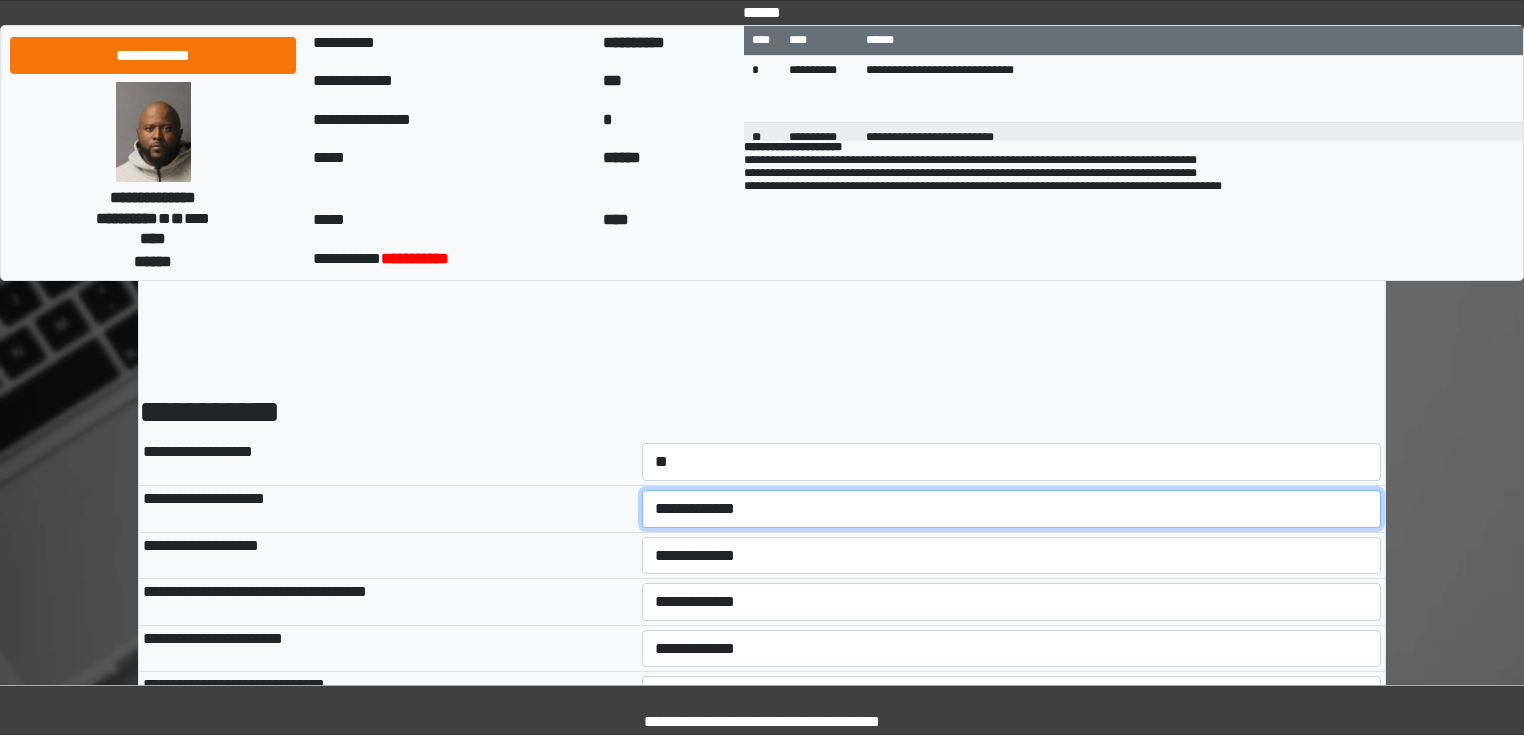 click on "**********" at bounding box center [1012, 509] 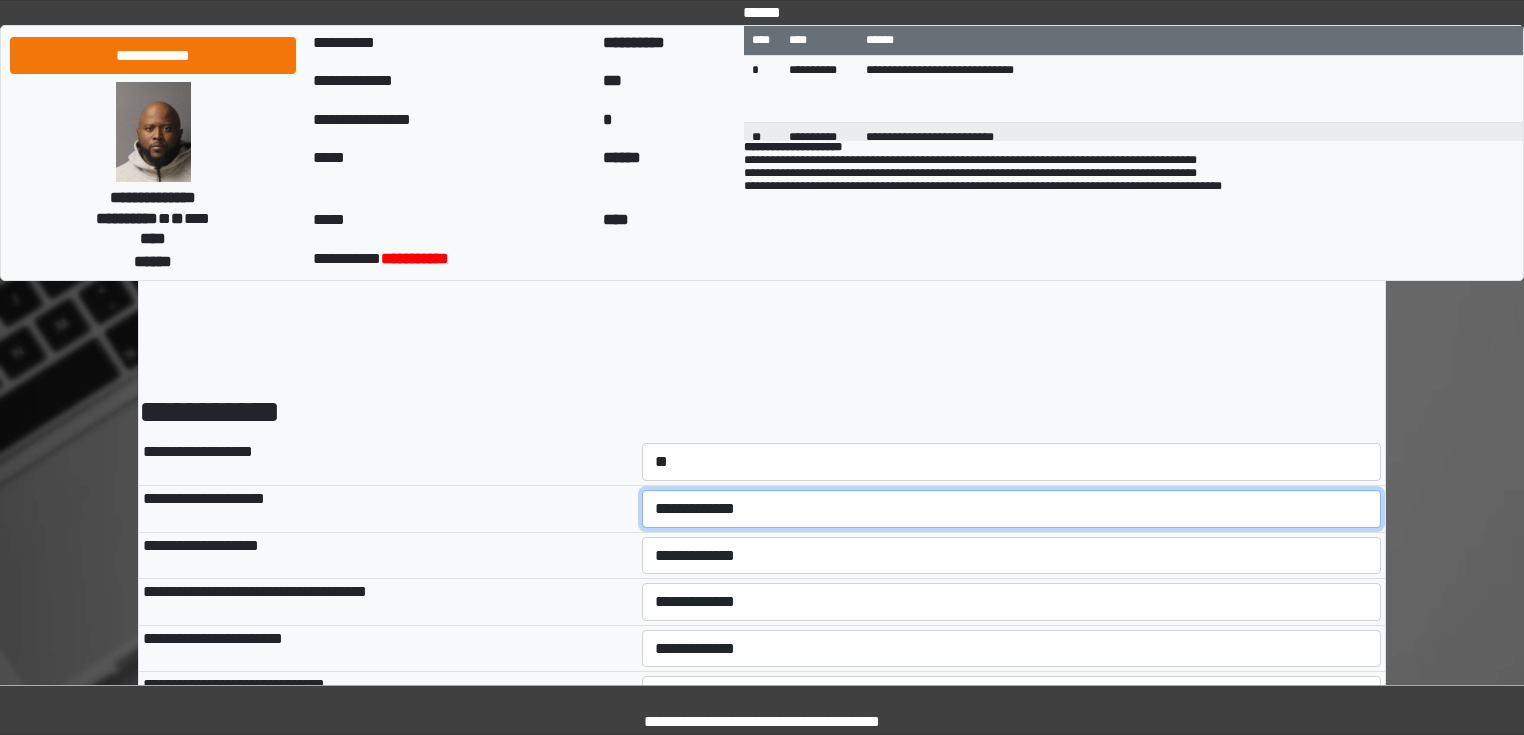 select on "*" 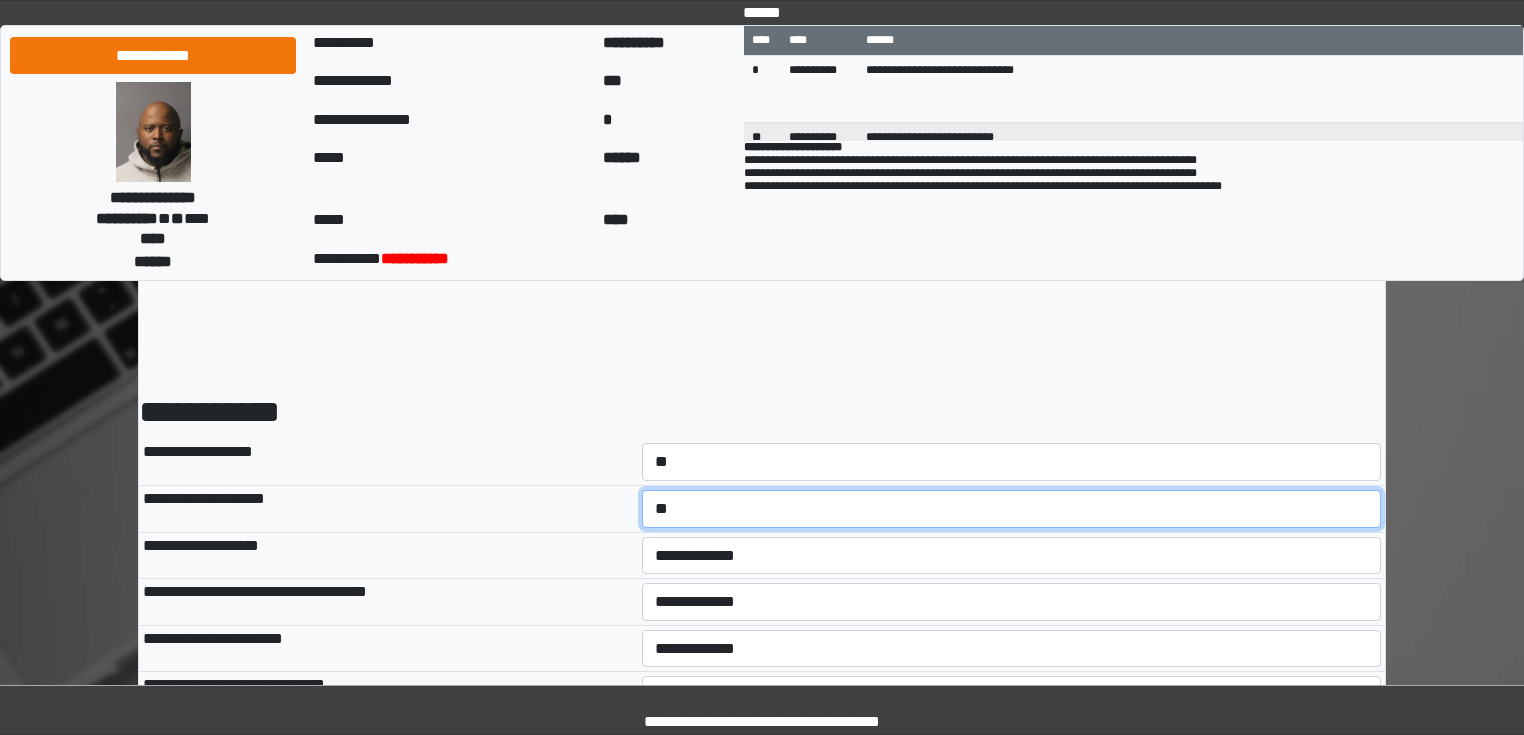 click on "**********" at bounding box center (1012, 509) 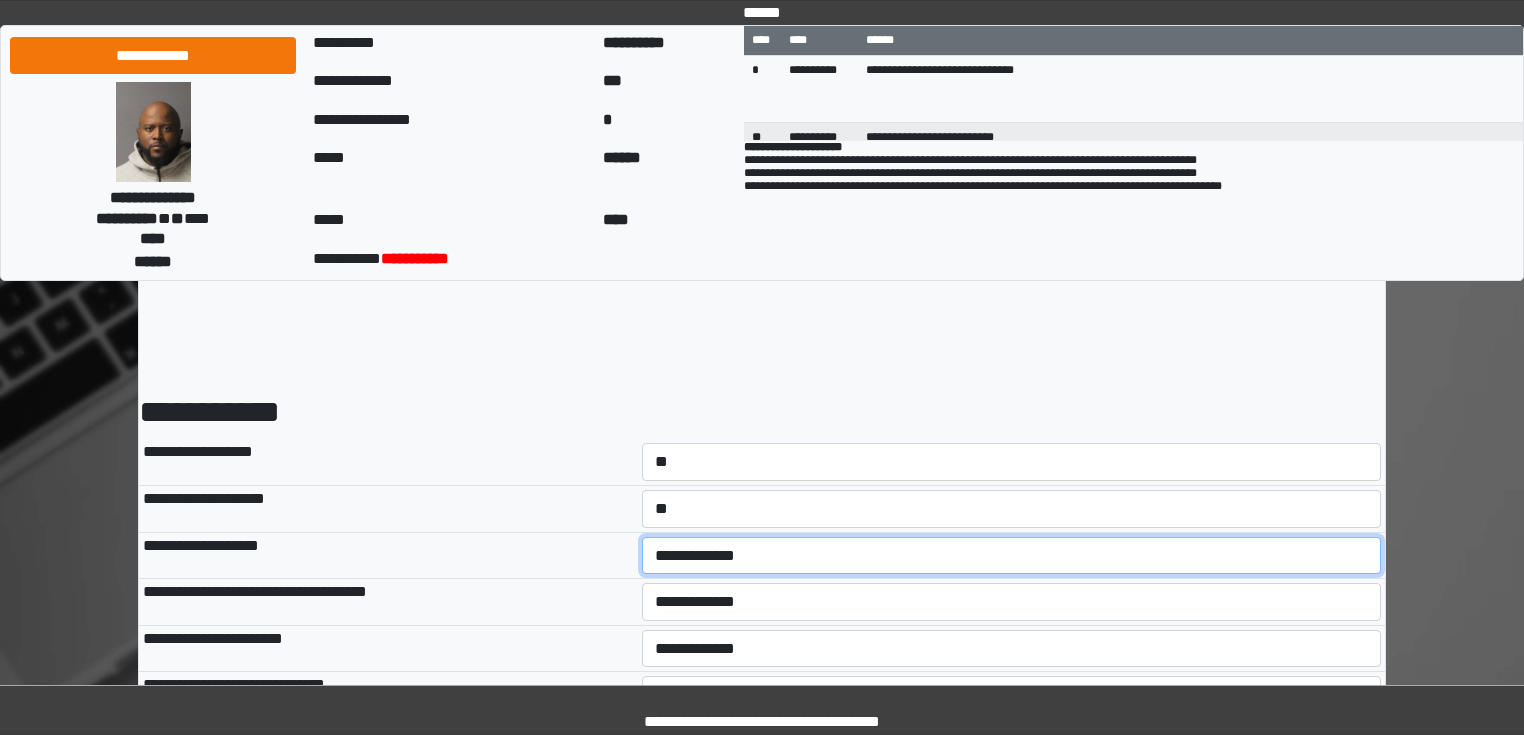 select on "*" 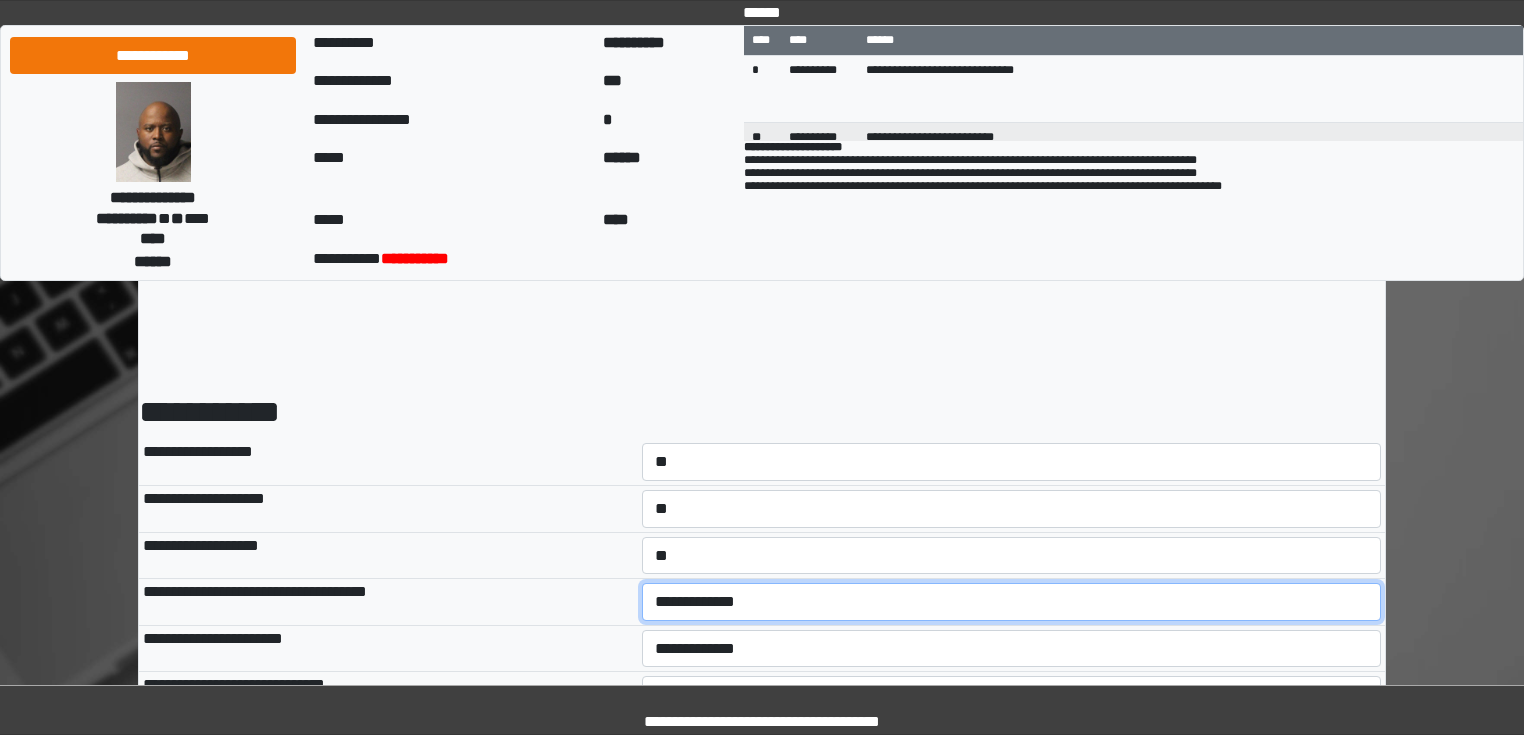 select on "*" 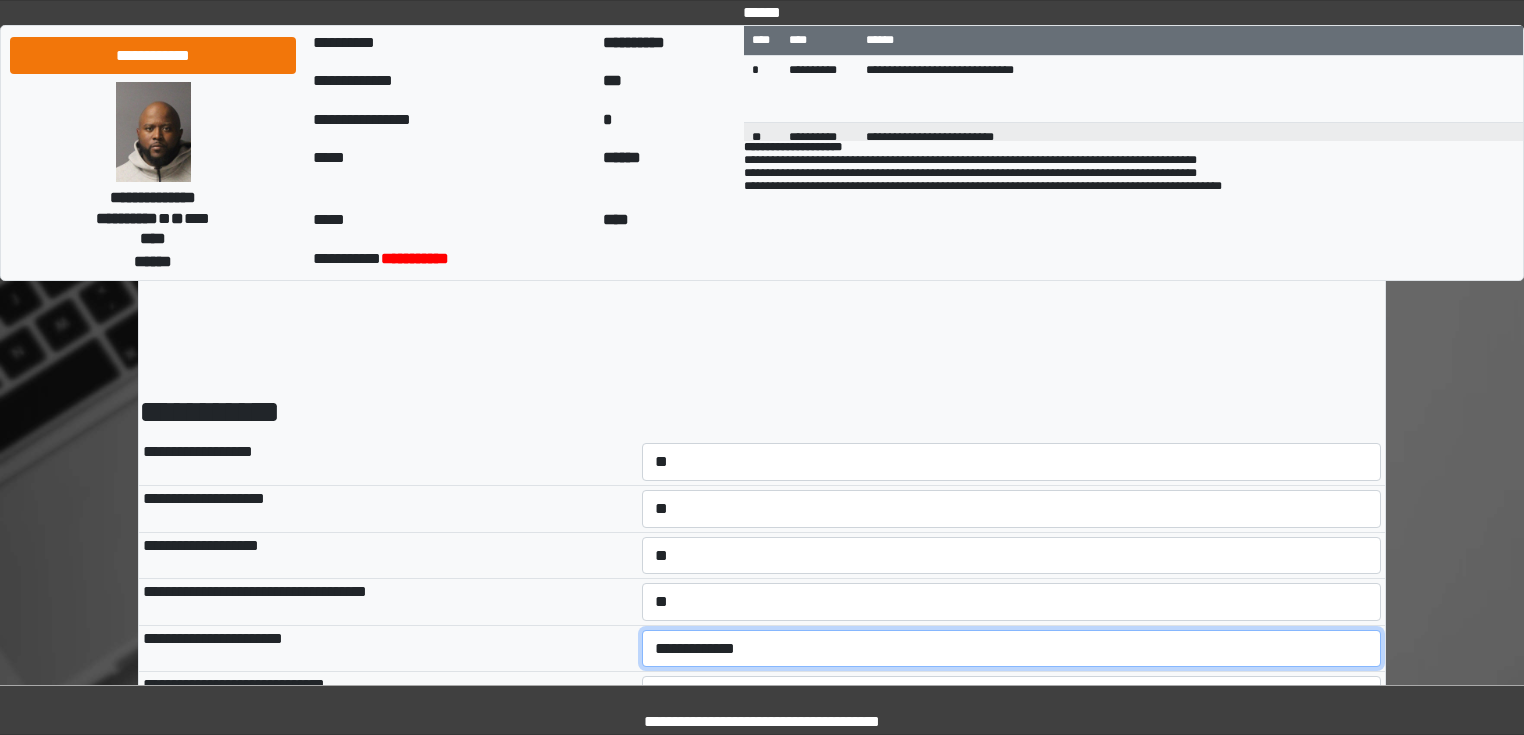 select on "*" 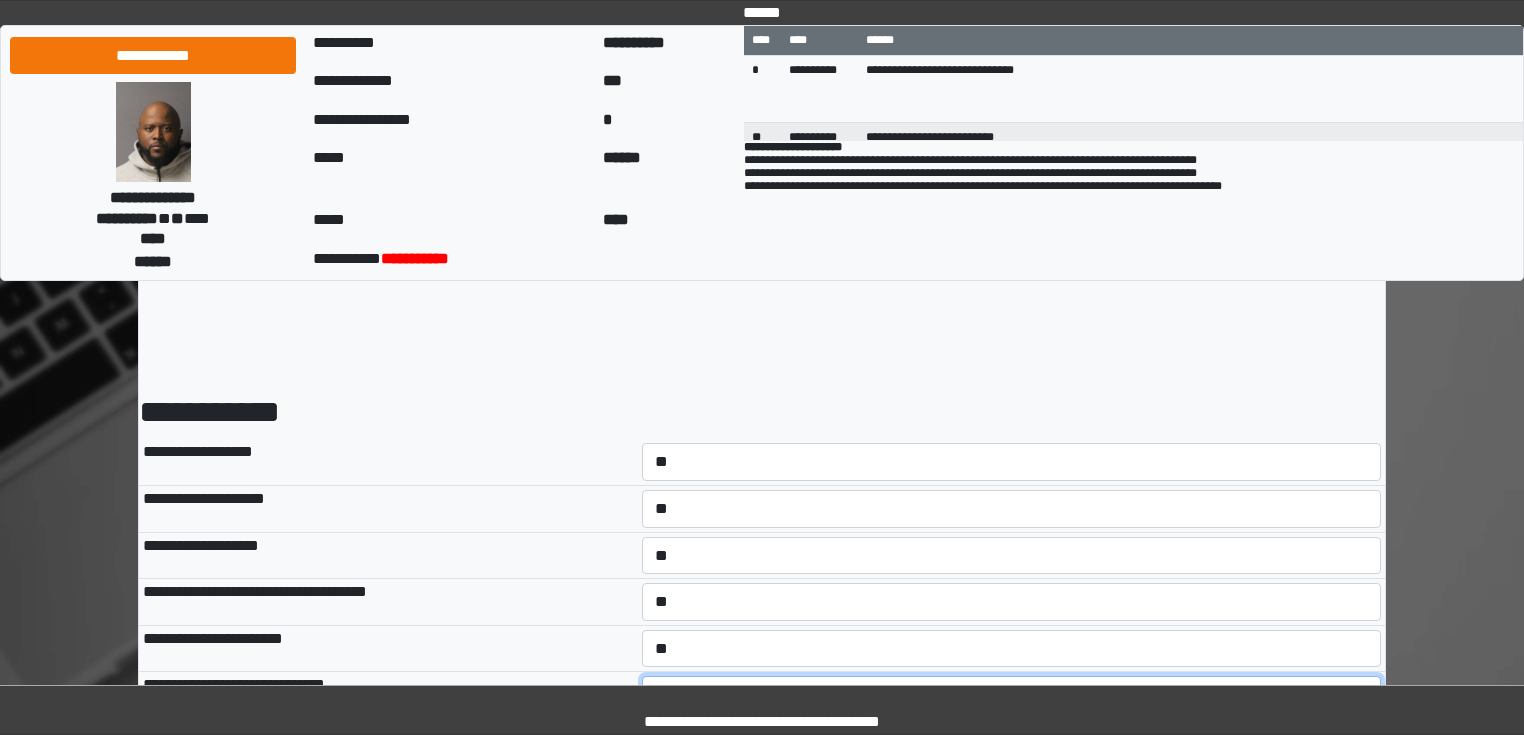 select on "*" 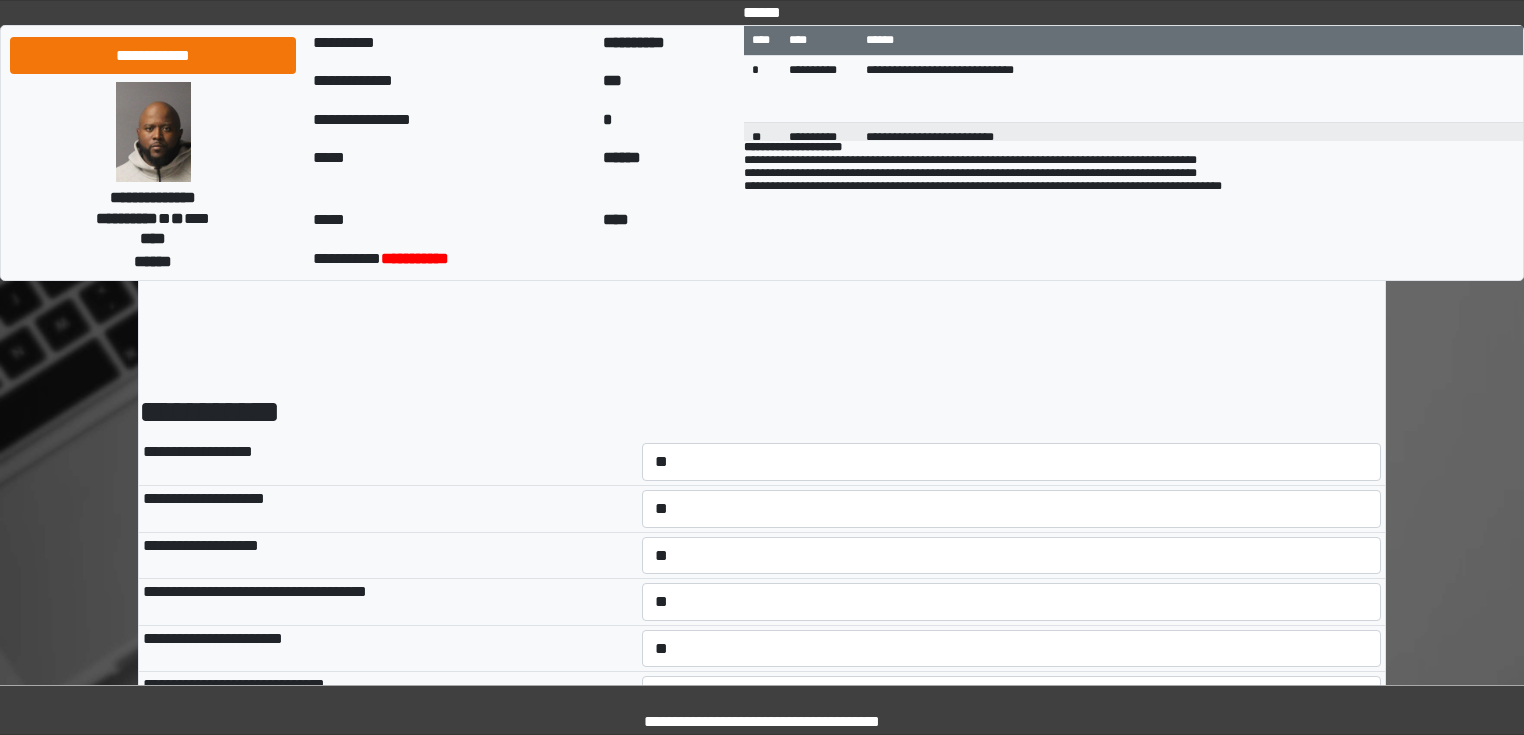 select on "*" 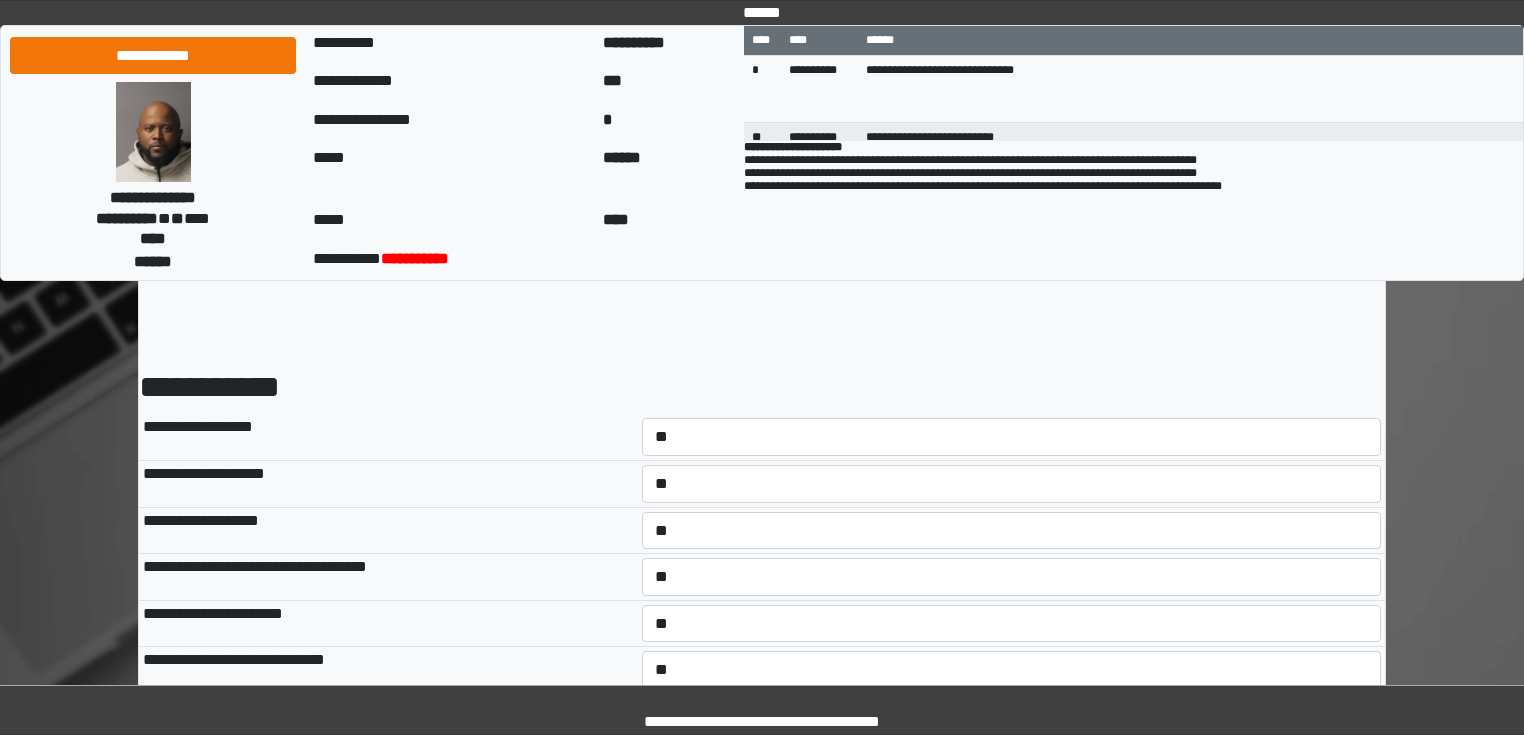 select on "*" 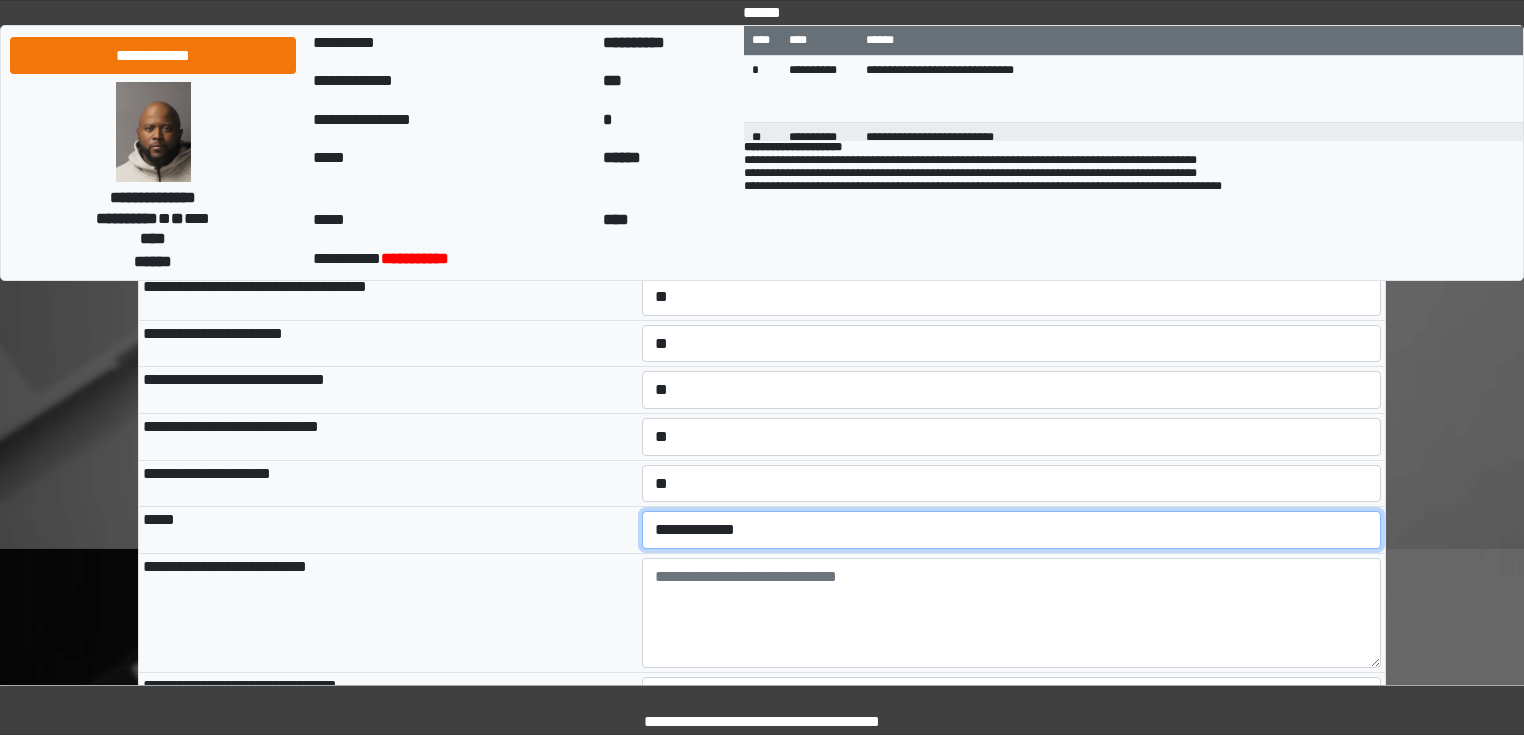 select on "*" 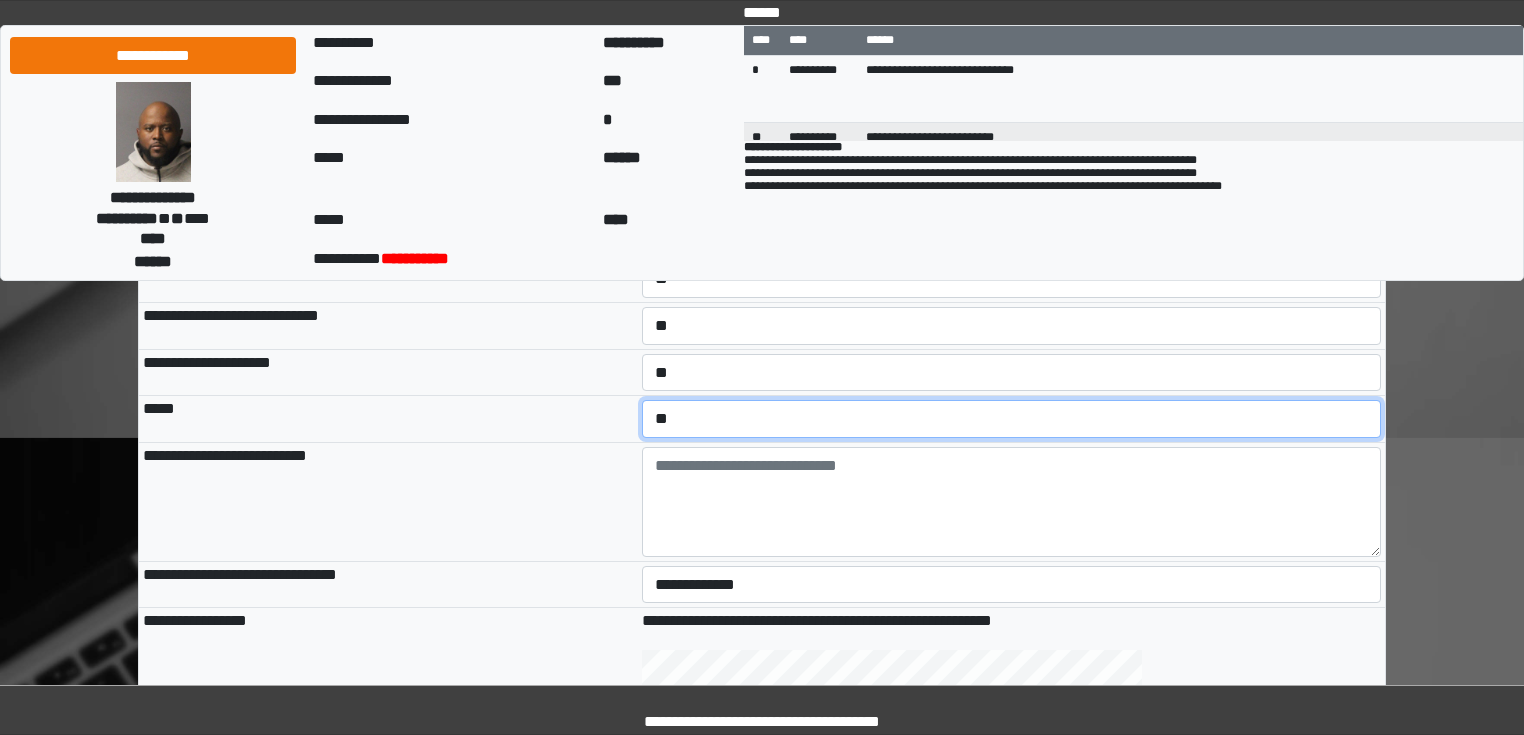 scroll, scrollTop: 419, scrollLeft: 0, axis: vertical 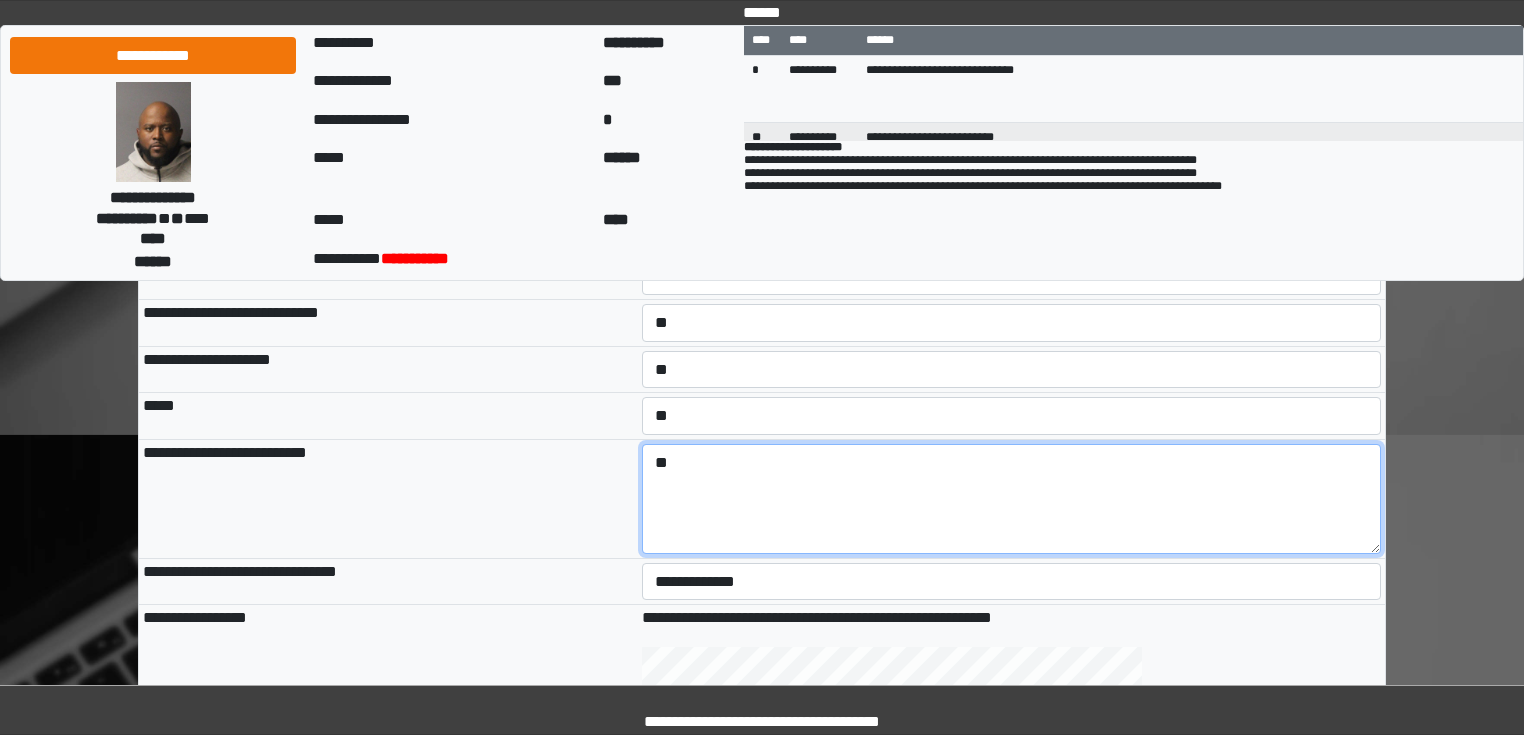 type on "*" 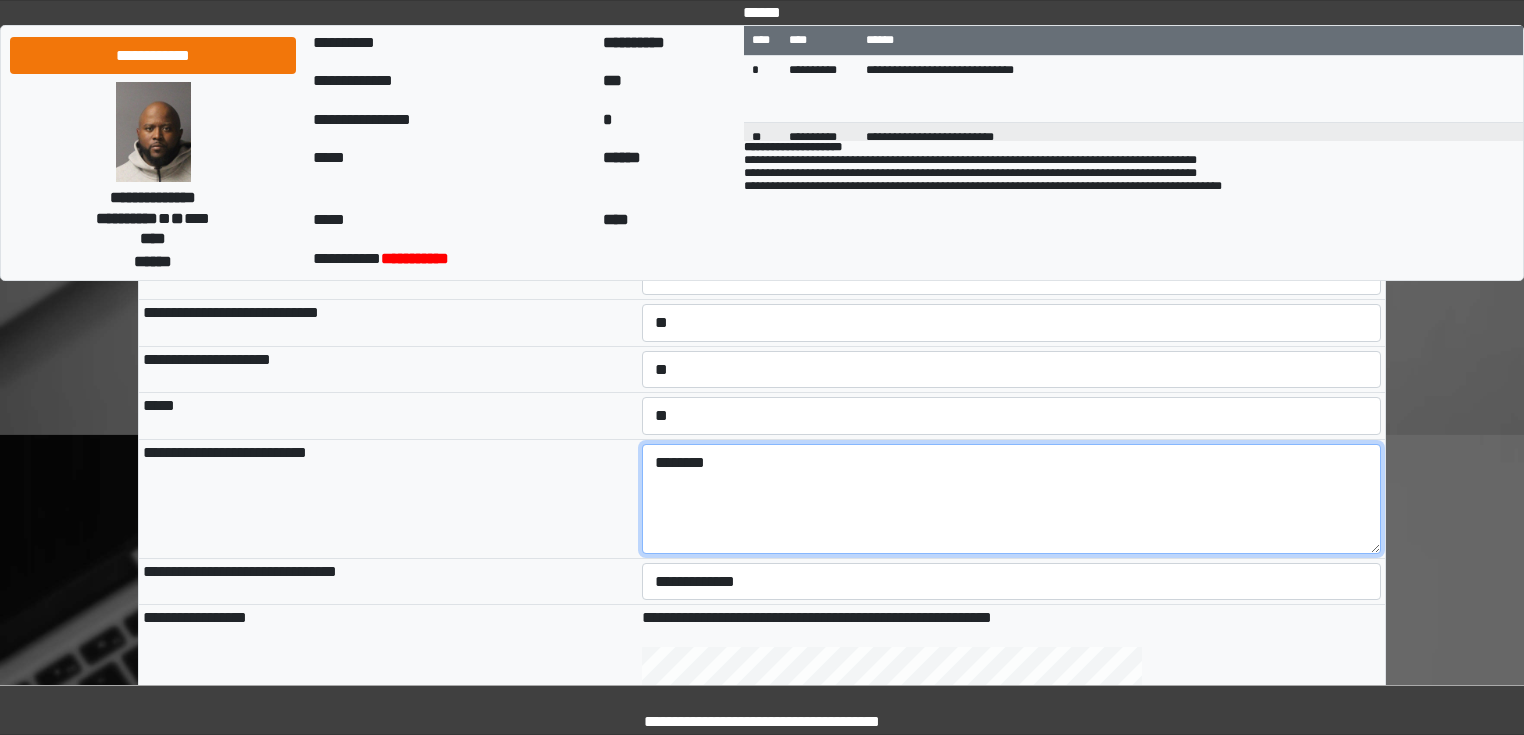 paste on "**********" 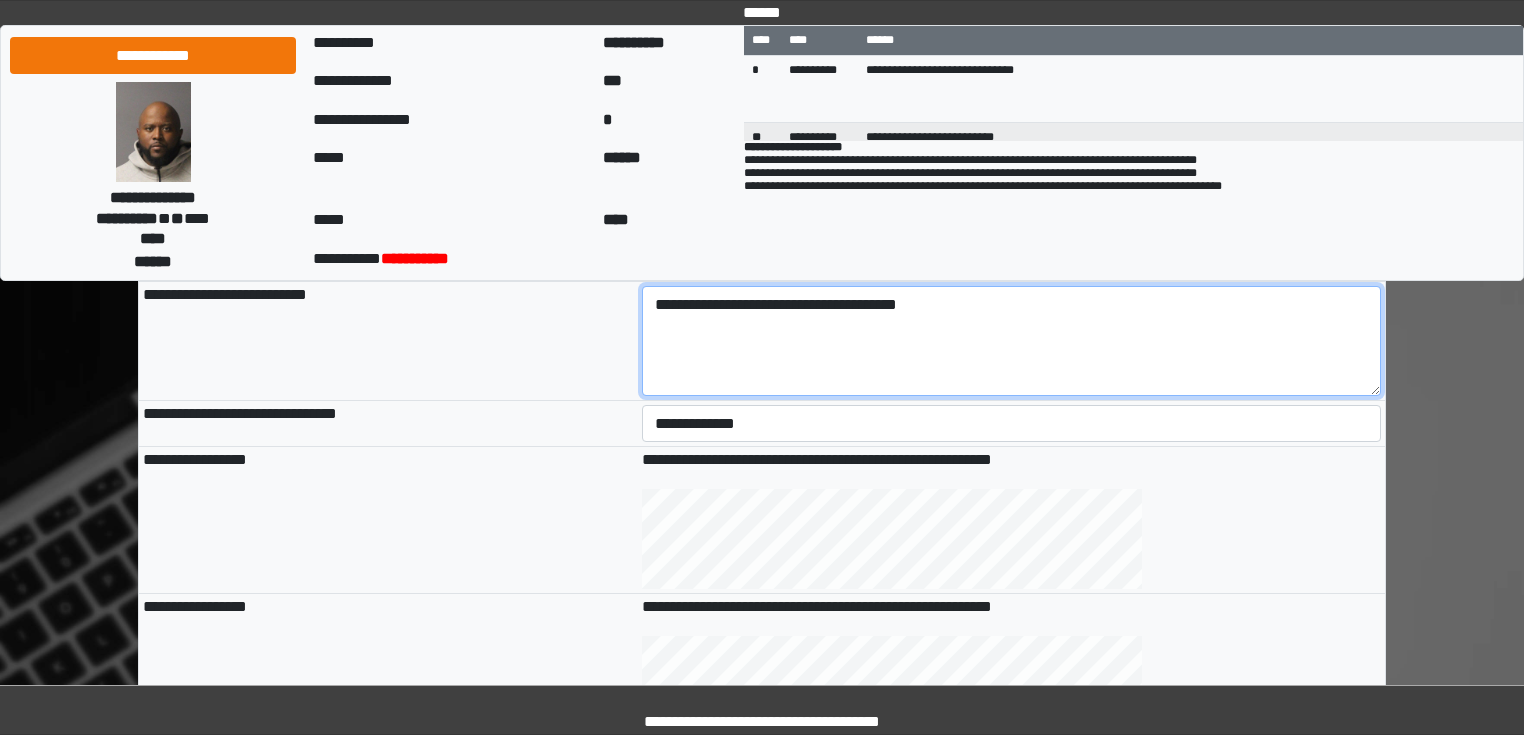 scroll, scrollTop: 579, scrollLeft: 0, axis: vertical 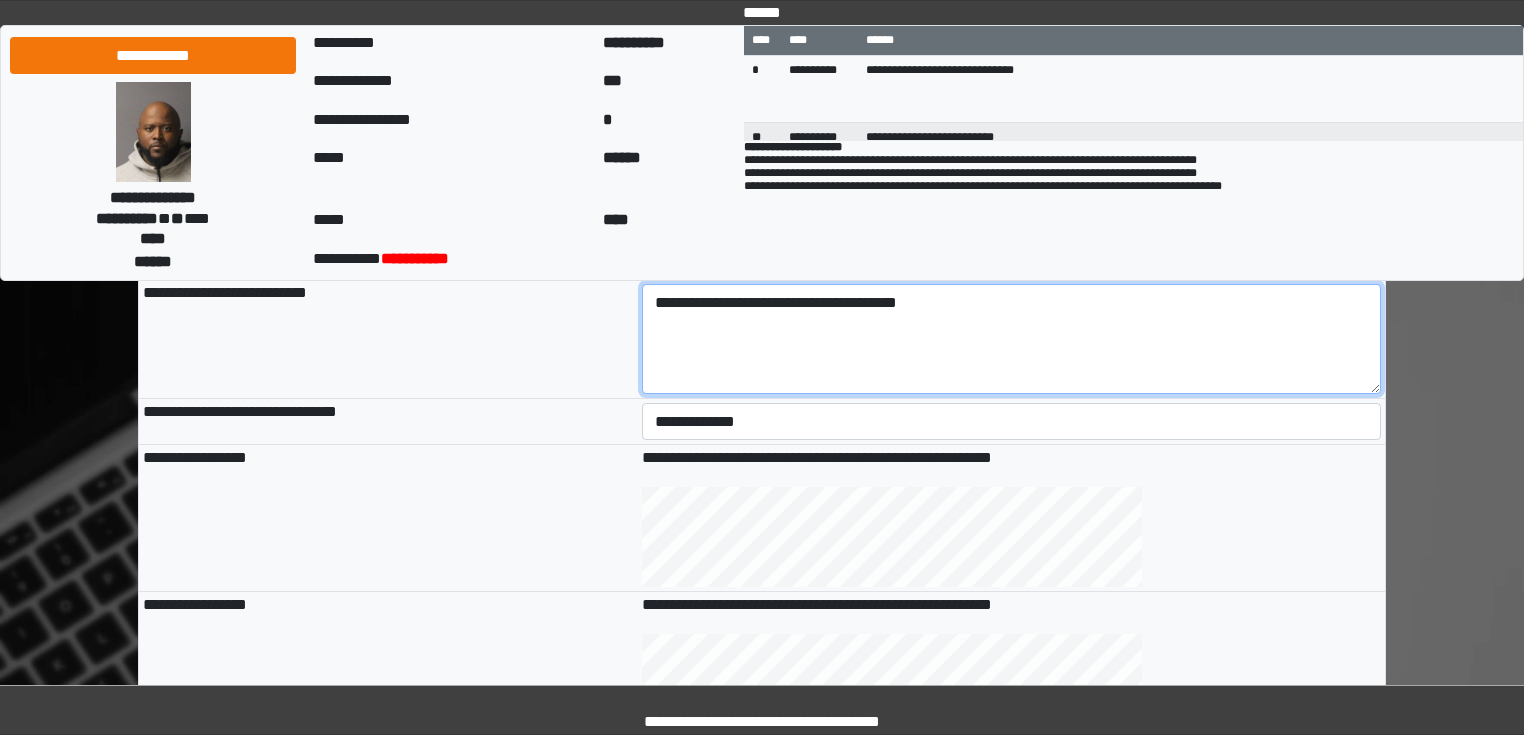 type on "**********" 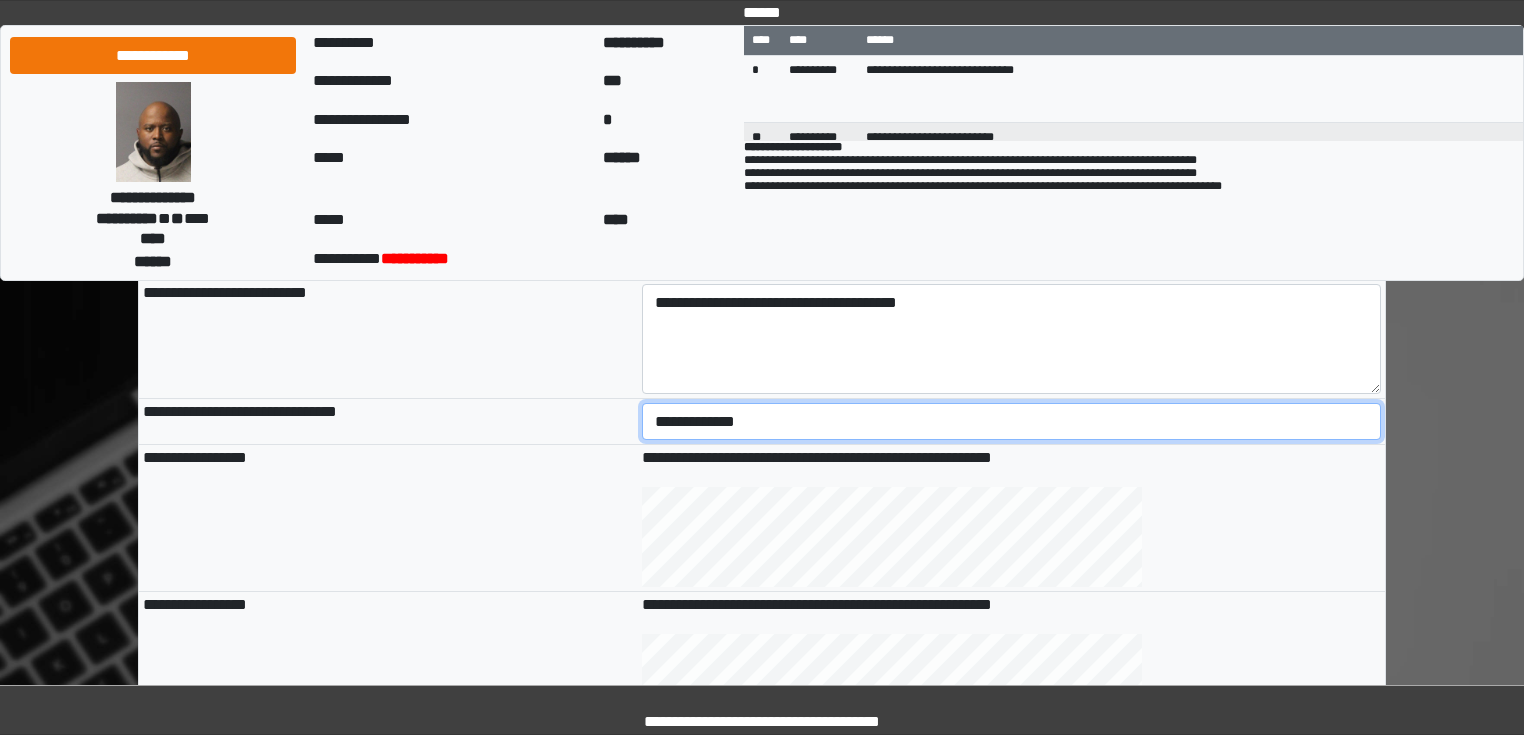 click on "**********" at bounding box center (1012, 422) 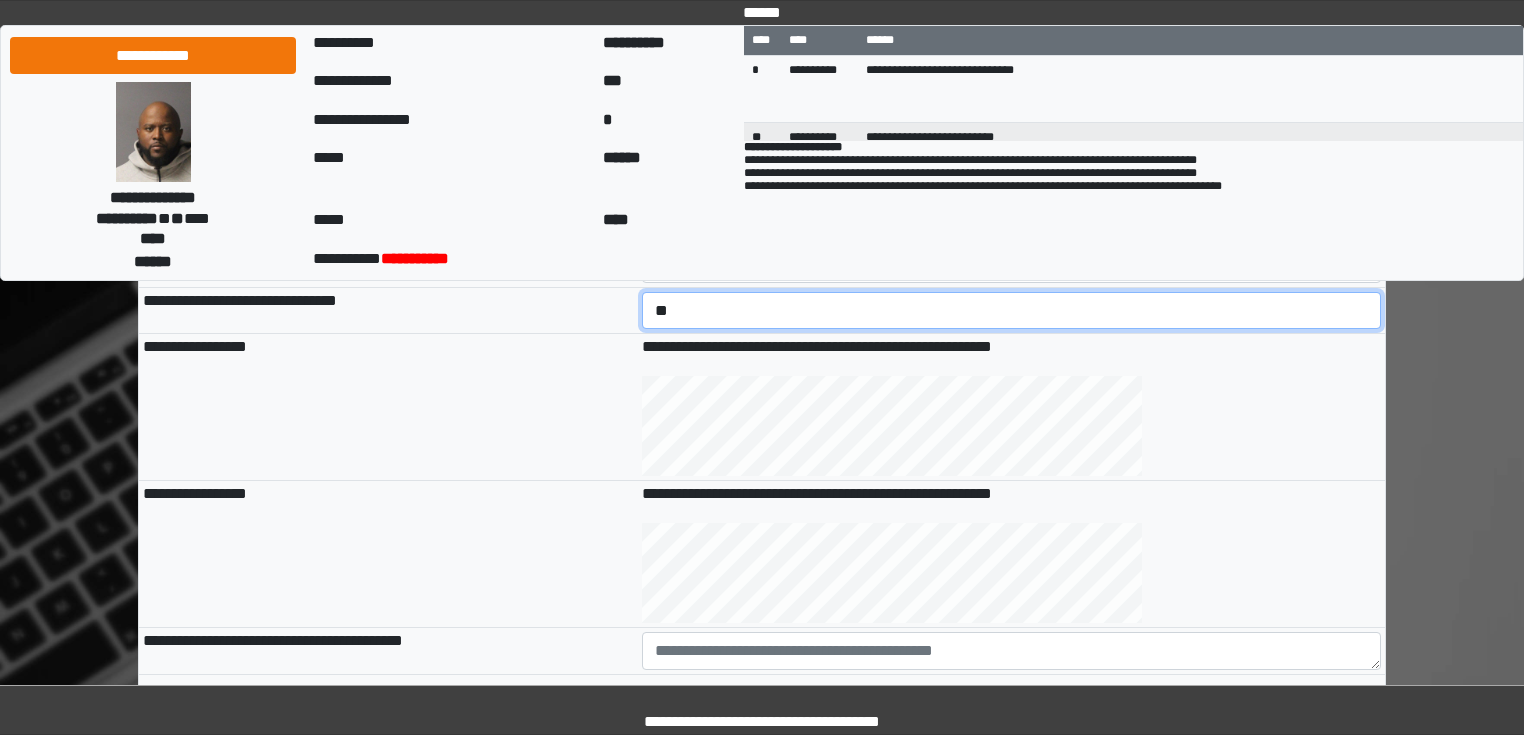 scroll, scrollTop: 899, scrollLeft: 0, axis: vertical 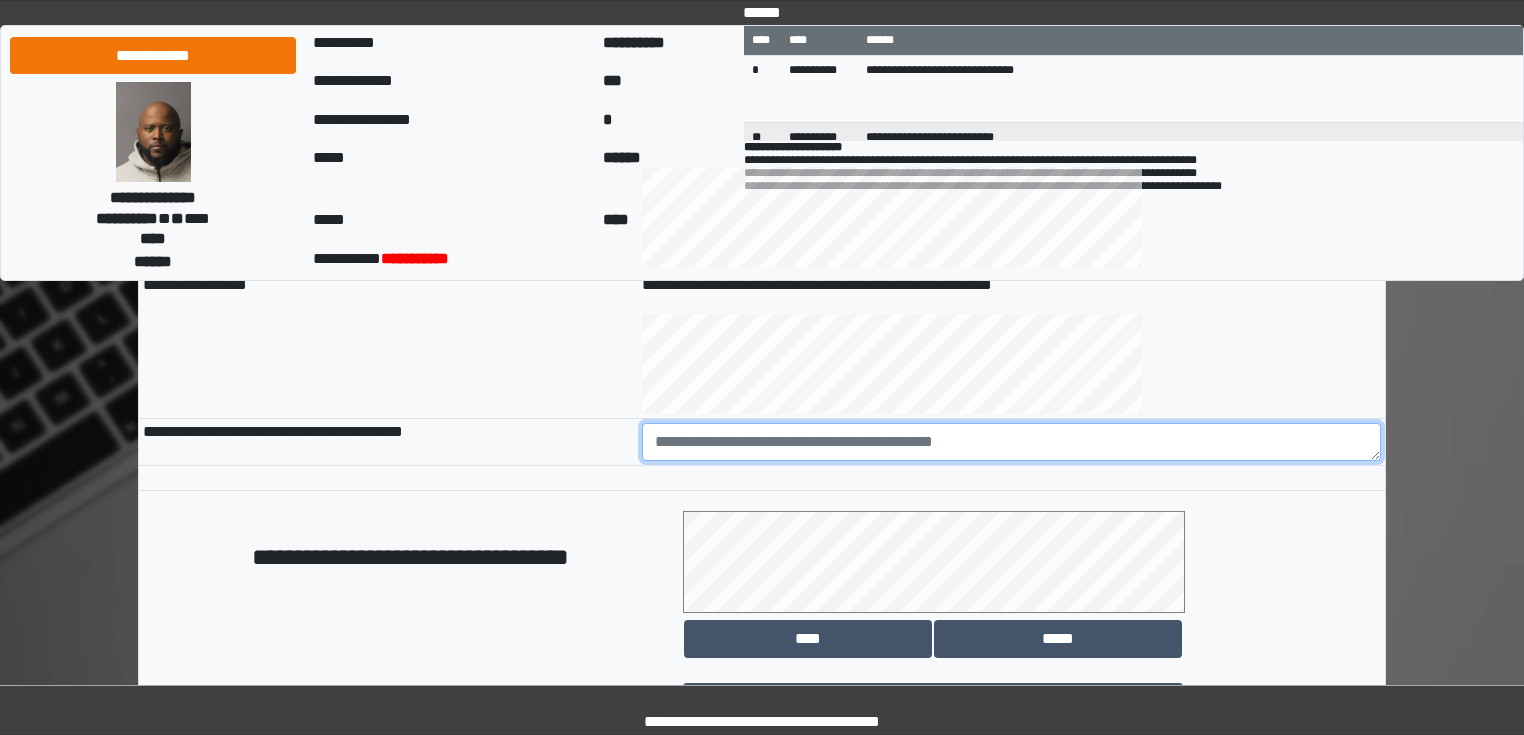click at bounding box center (1012, 442) 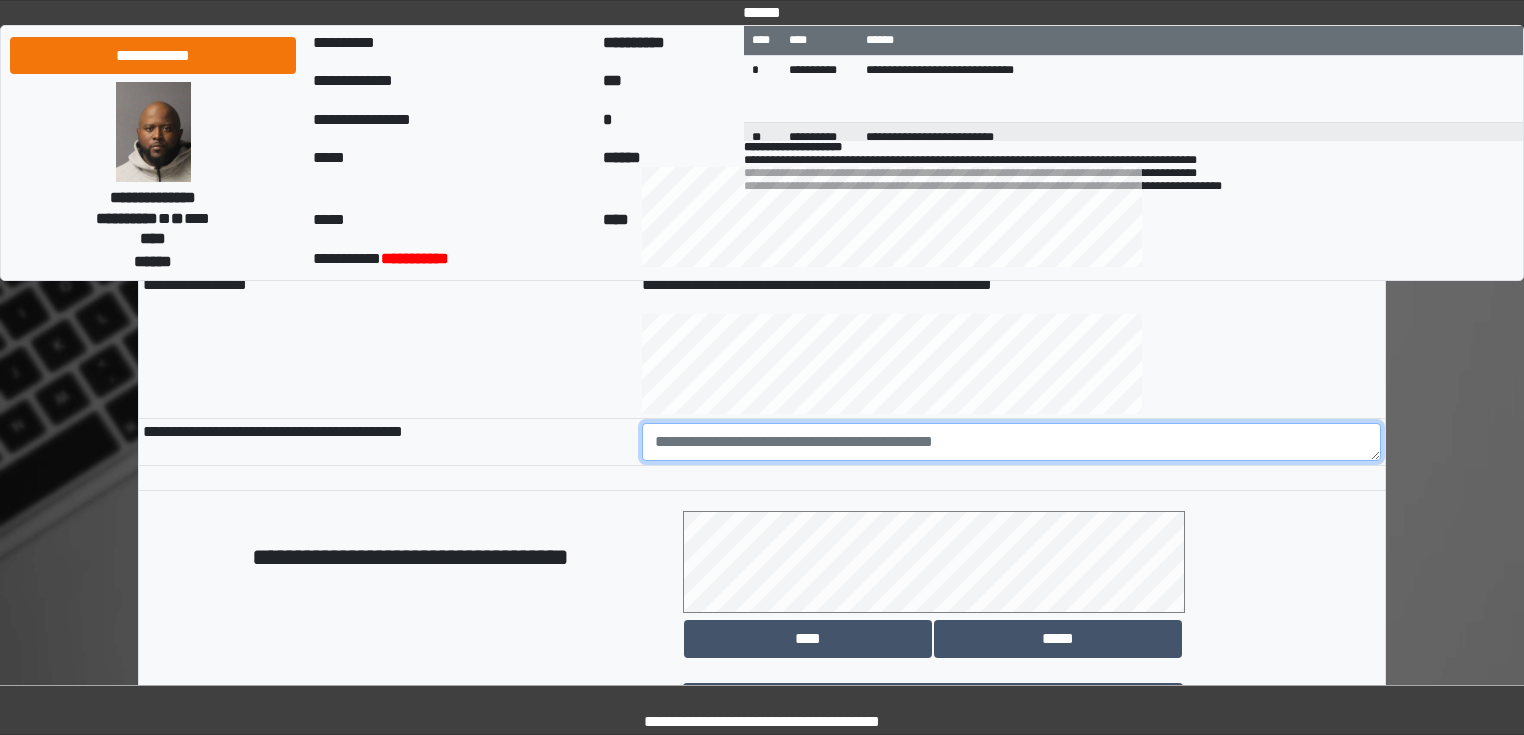 click at bounding box center (1012, 442) 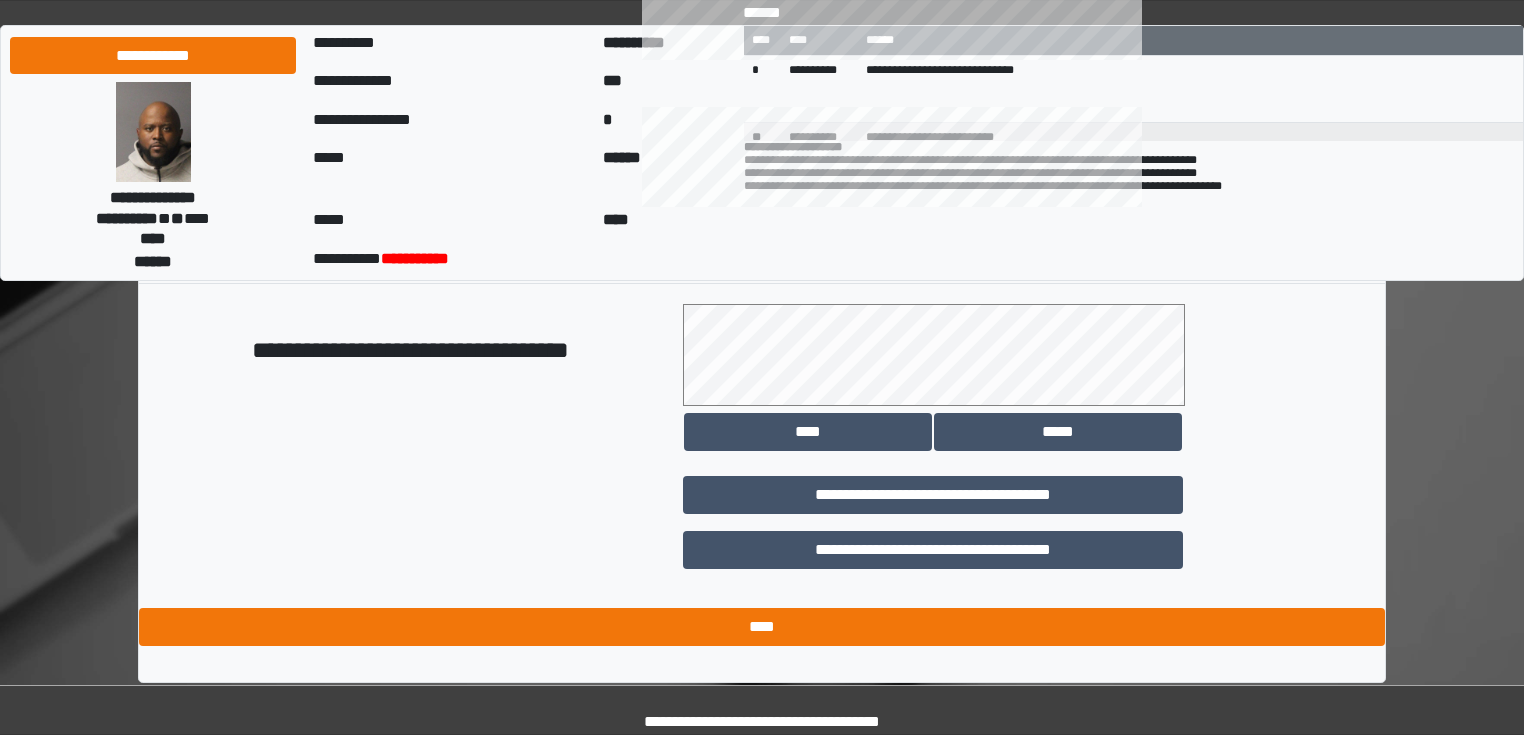 scroll, scrollTop: 1118, scrollLeft: 0, axis: vertical 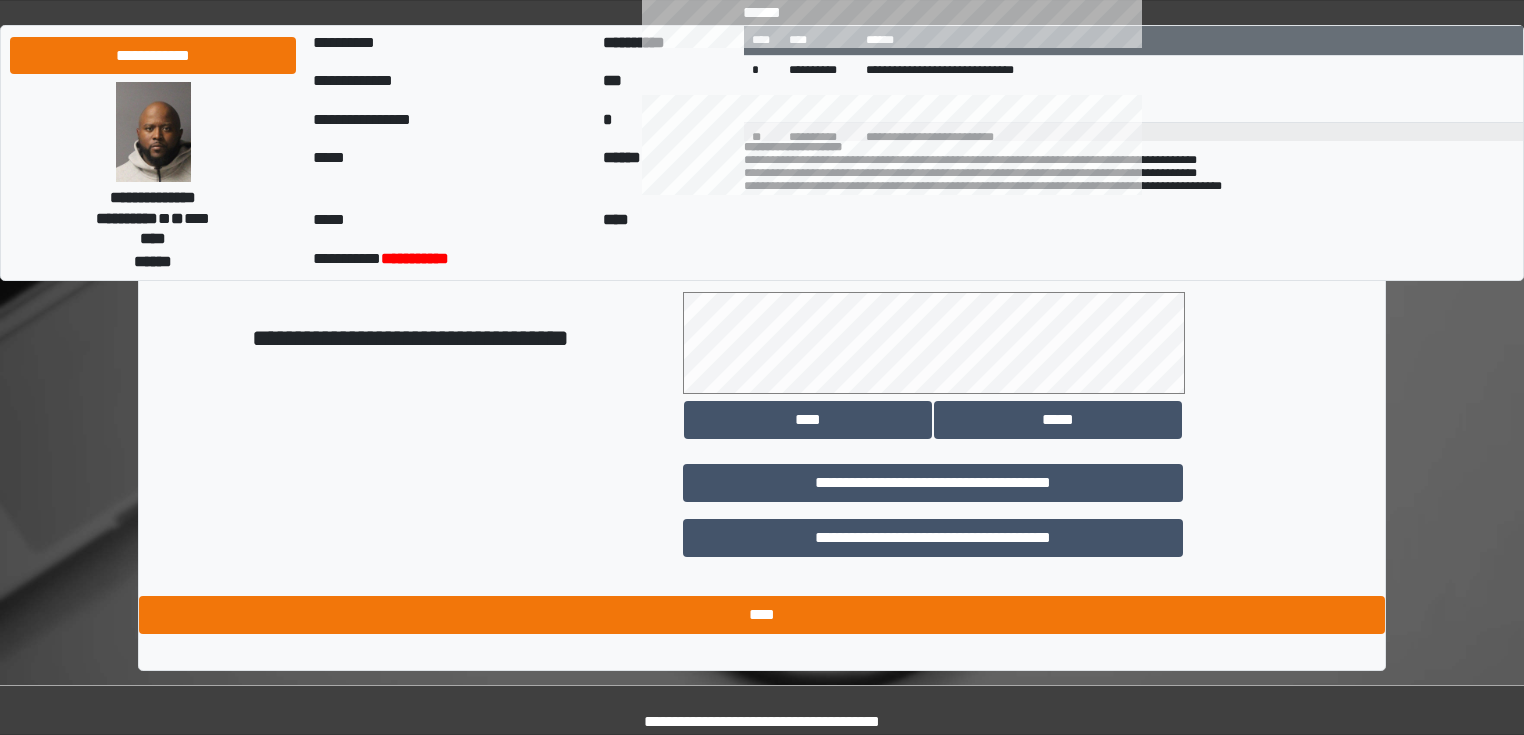 type on "**********" 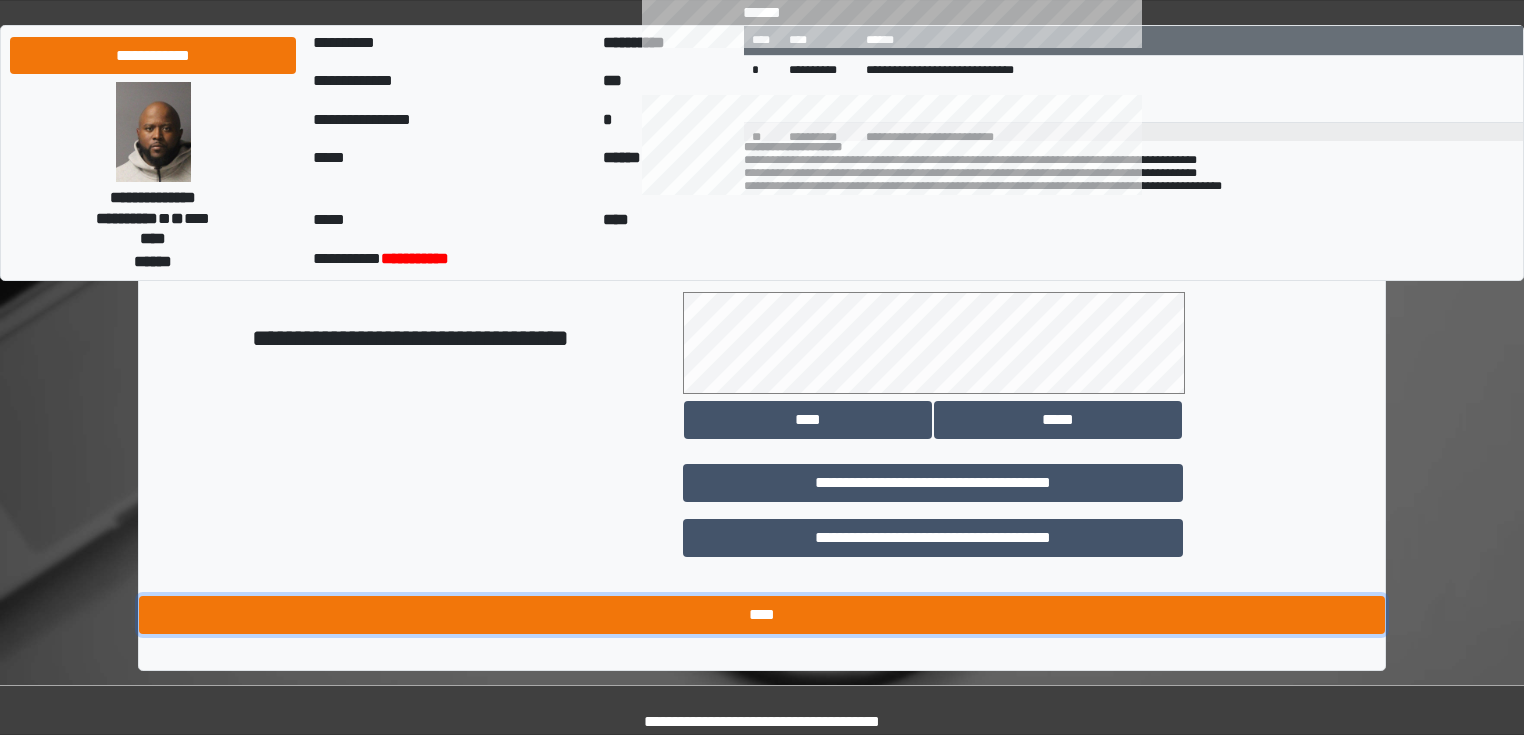 click on "****" at bounding box center (762, 615) 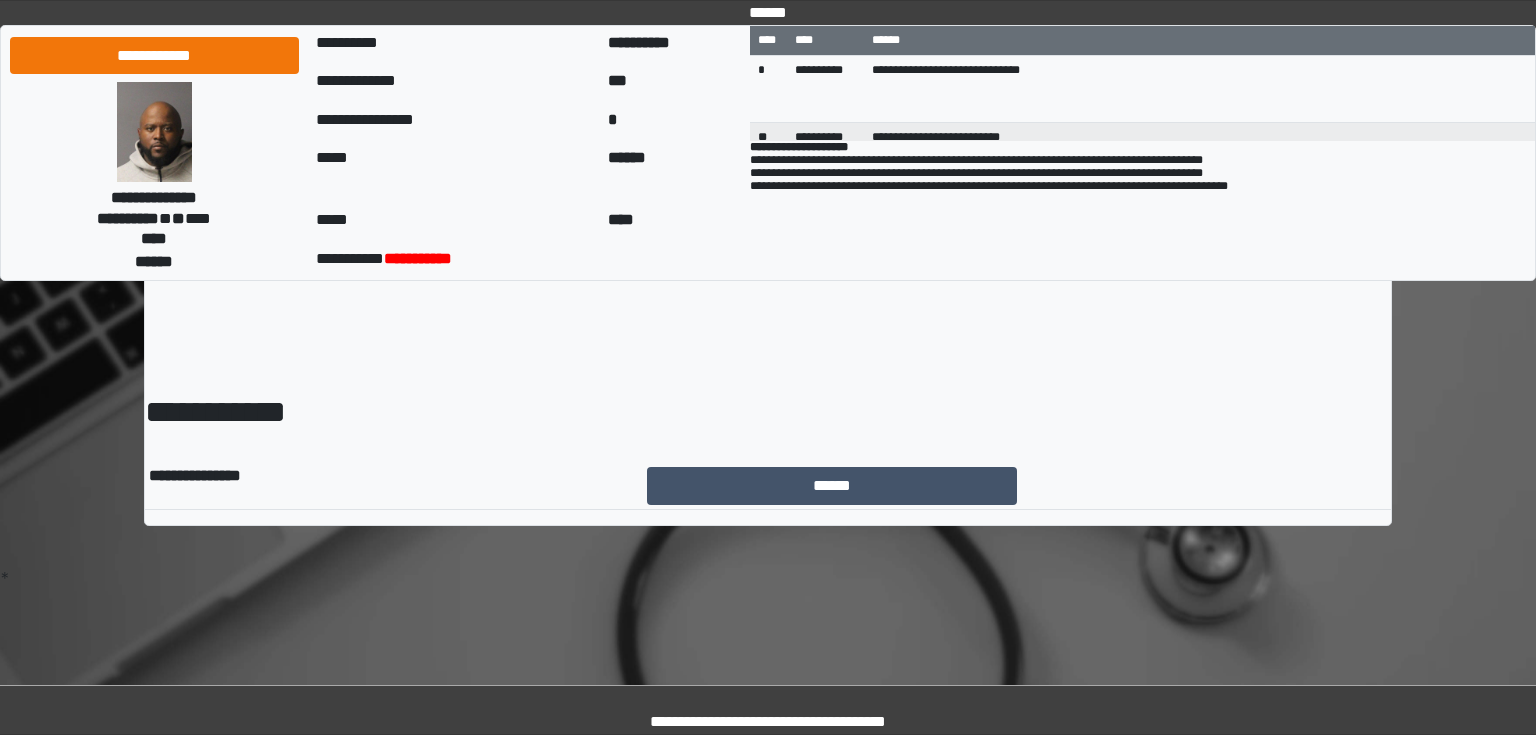 scroll, scrollTop: 0, scrollLeft: 0, axis: both 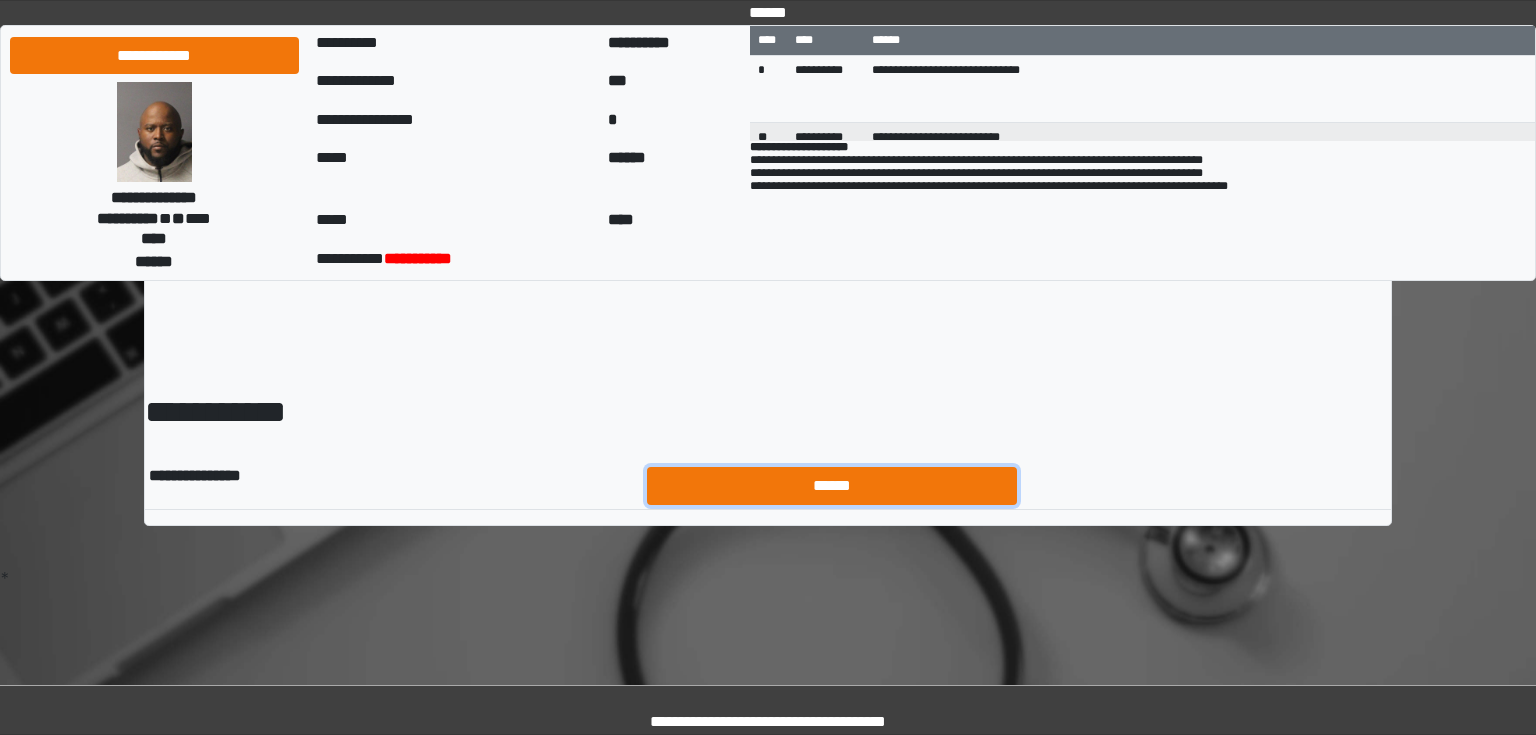 click on "******" at bounding box center (832, 486) 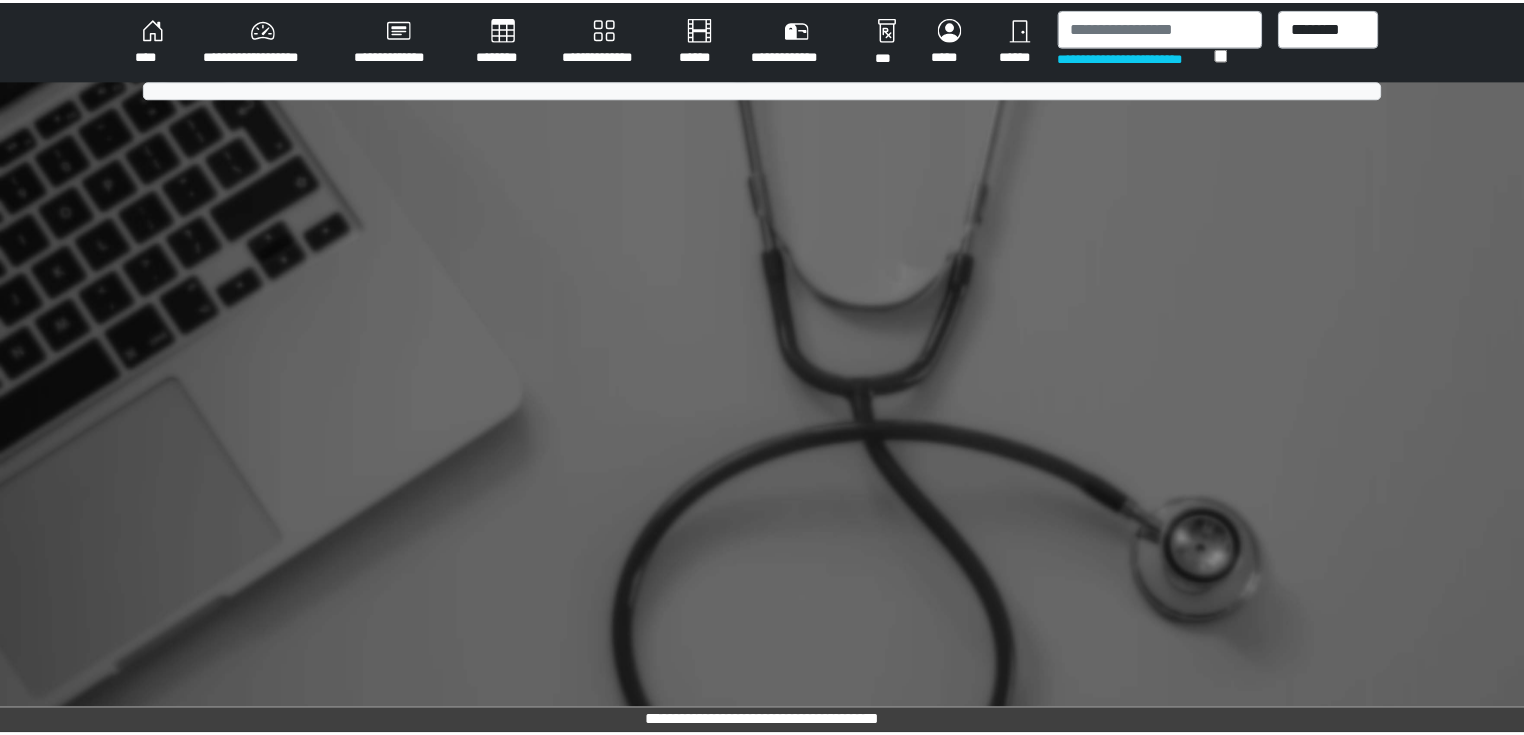 scroll, scrollTop: 0, scrollLeft: 0, axis: both 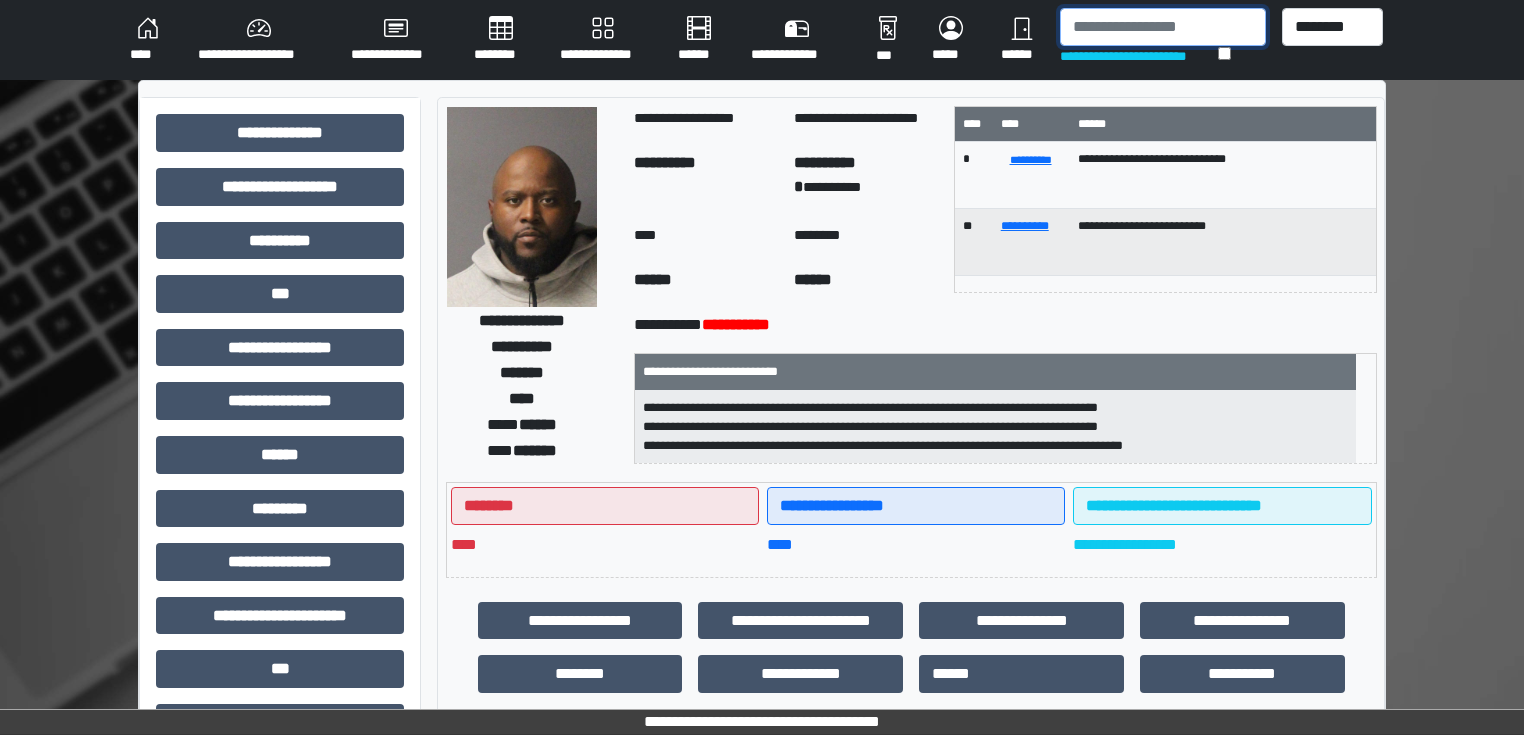 click at bounding box center [1163, 27] 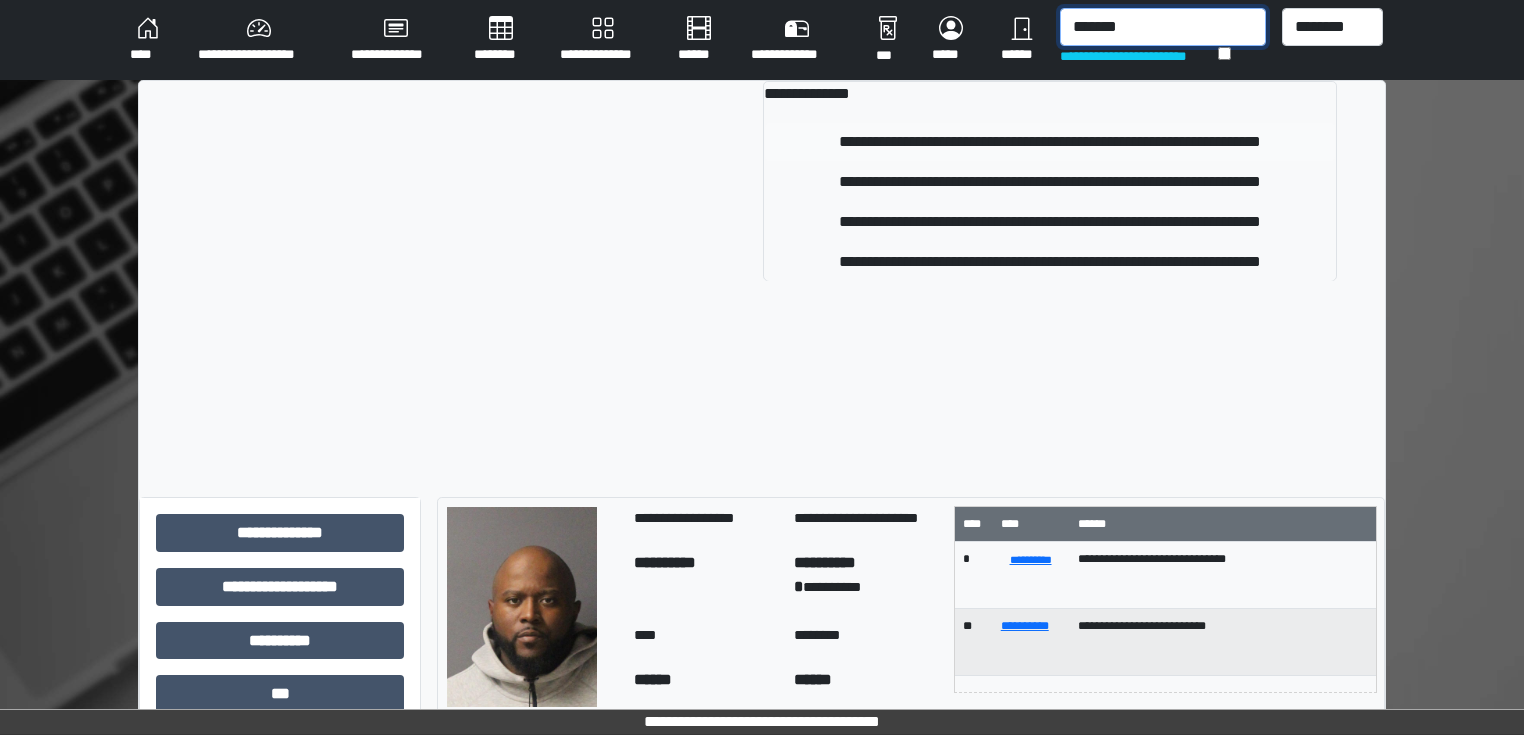 type on "*******" 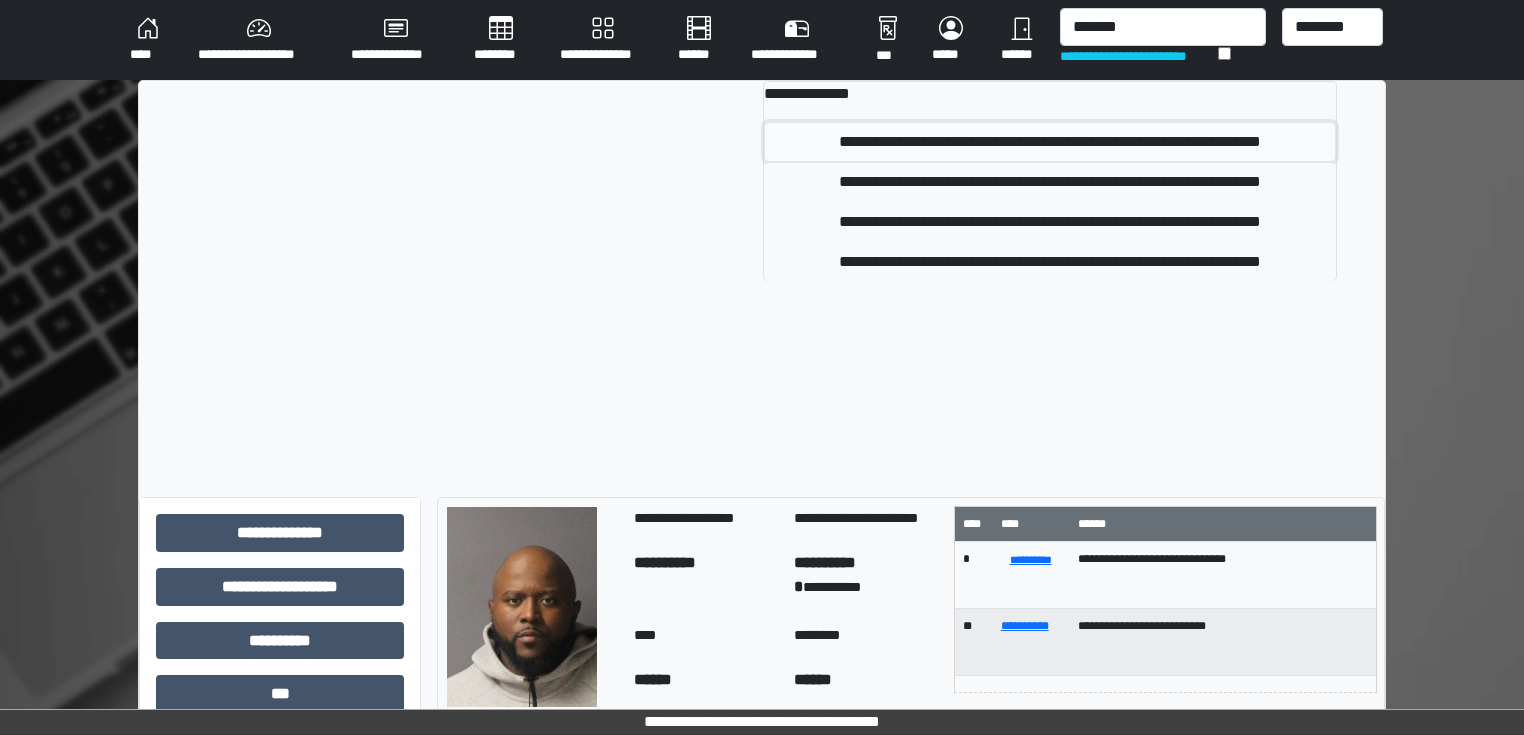 click on "**********" at bounding box center (1050, 142) 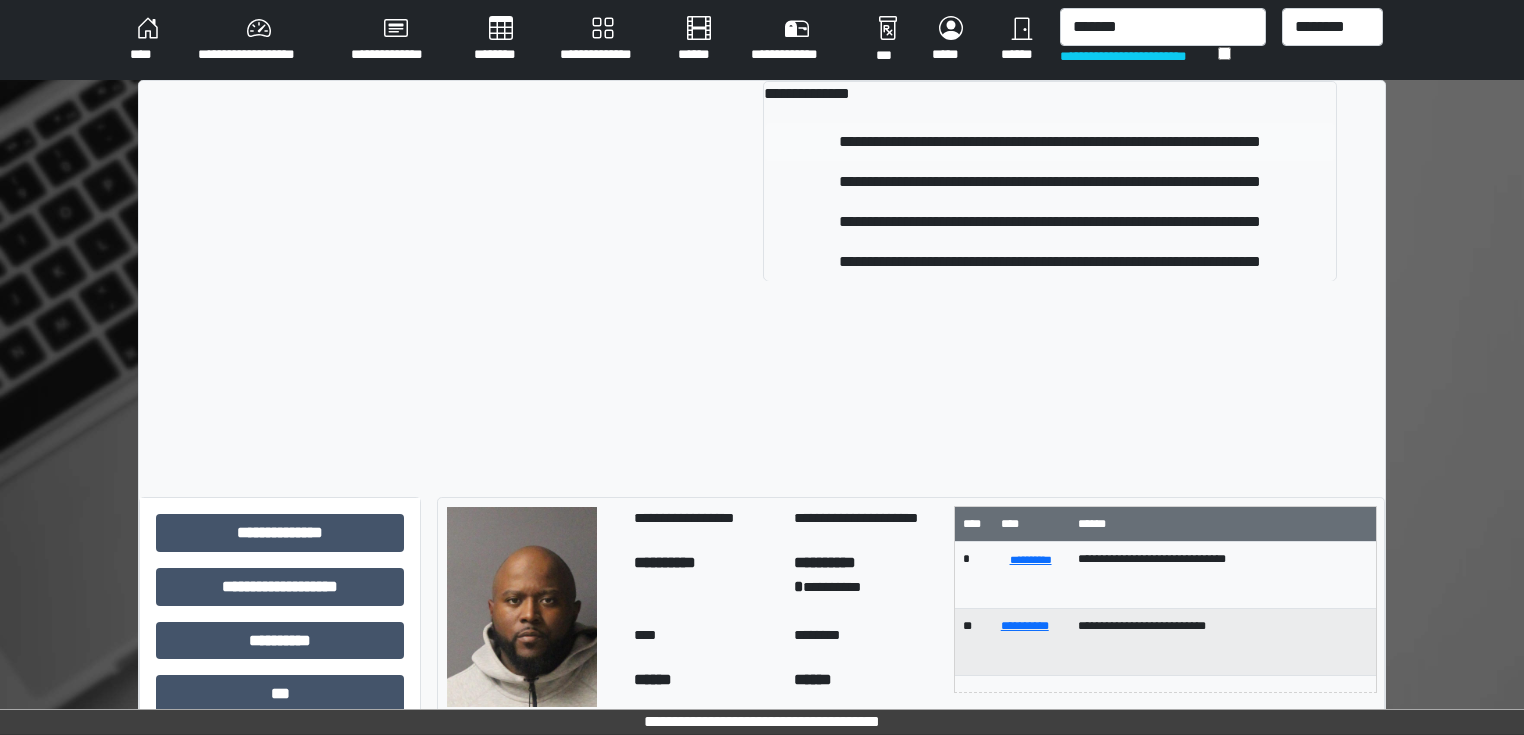 type 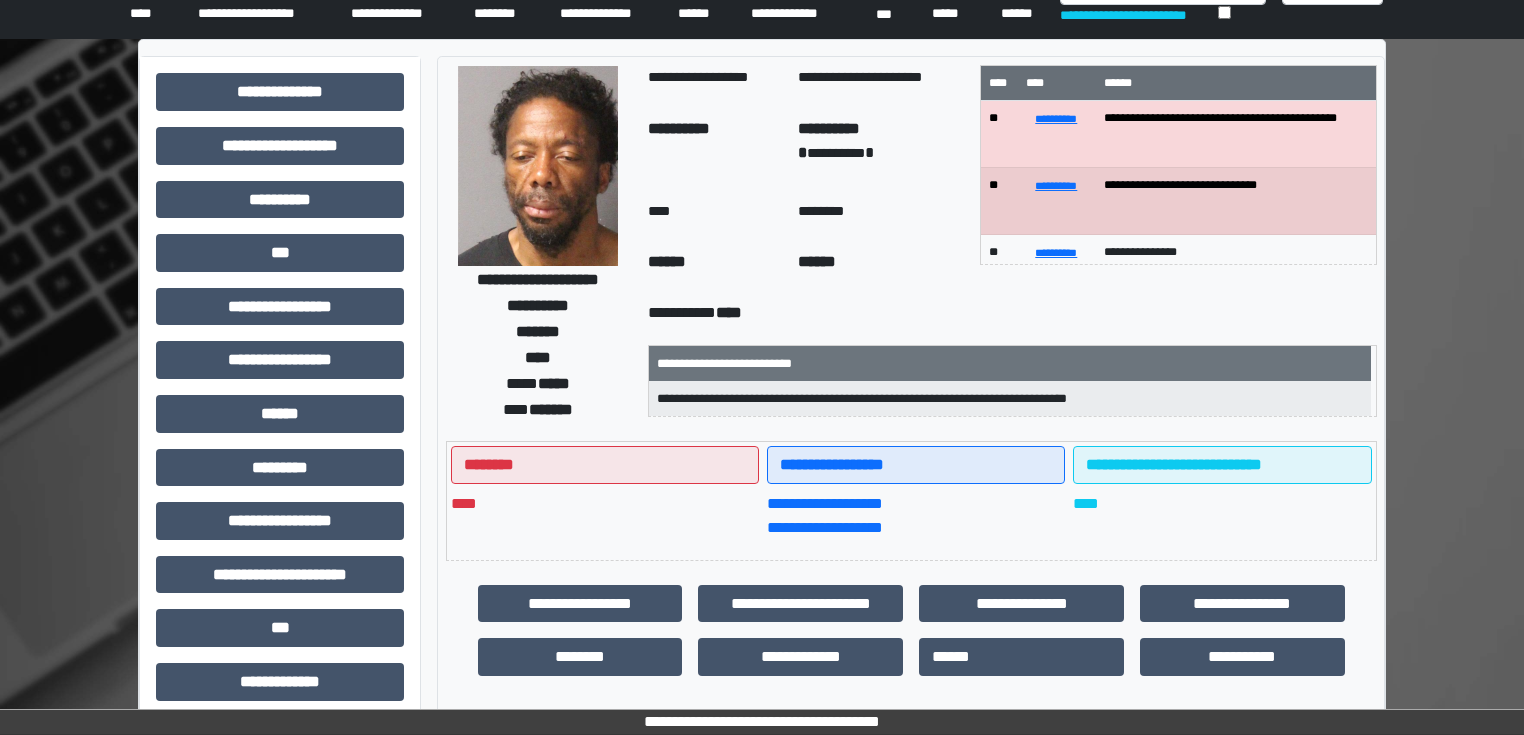 scroll, scrollTop: 80, scrollLeft: 0, axis: vertical 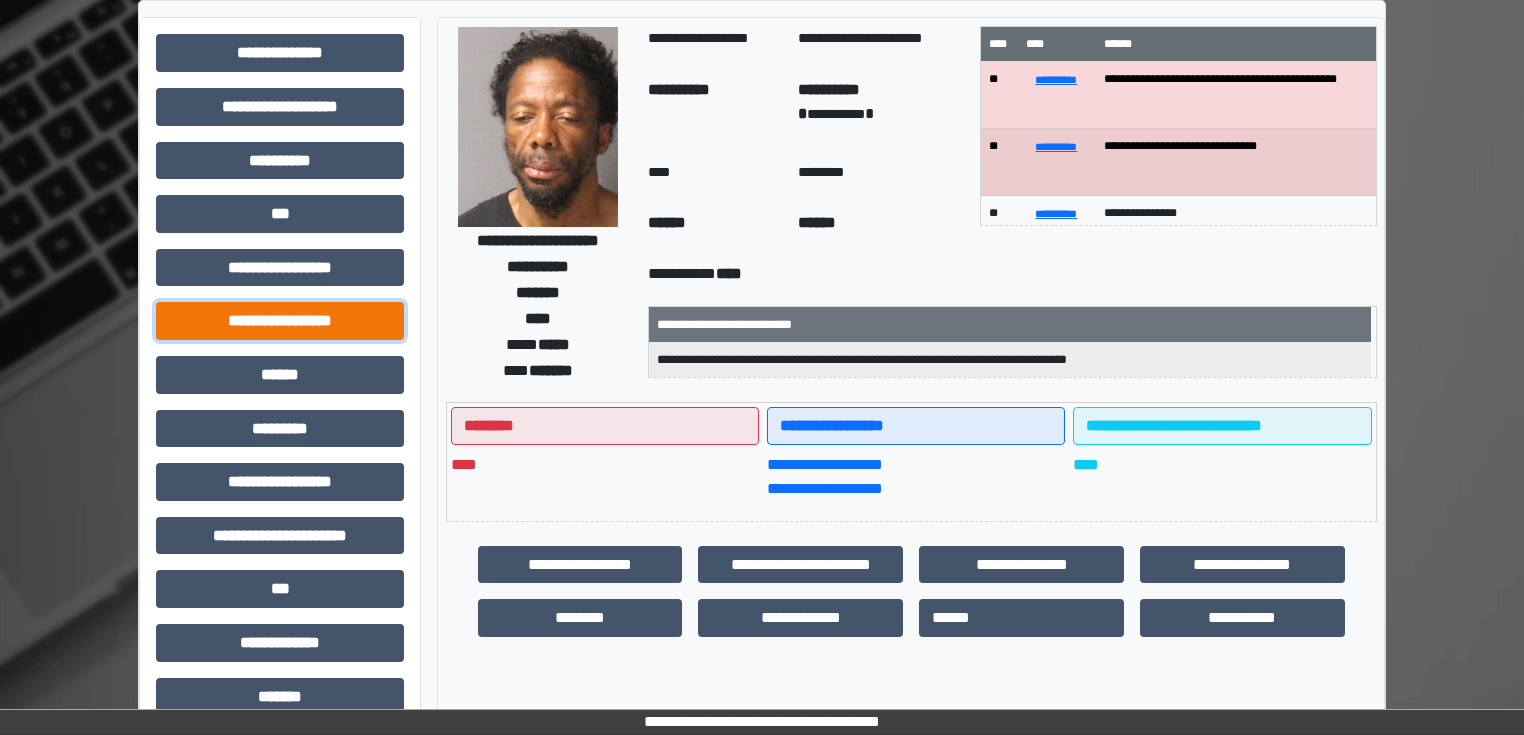 click on "**********" at bounding box center [280, 321] 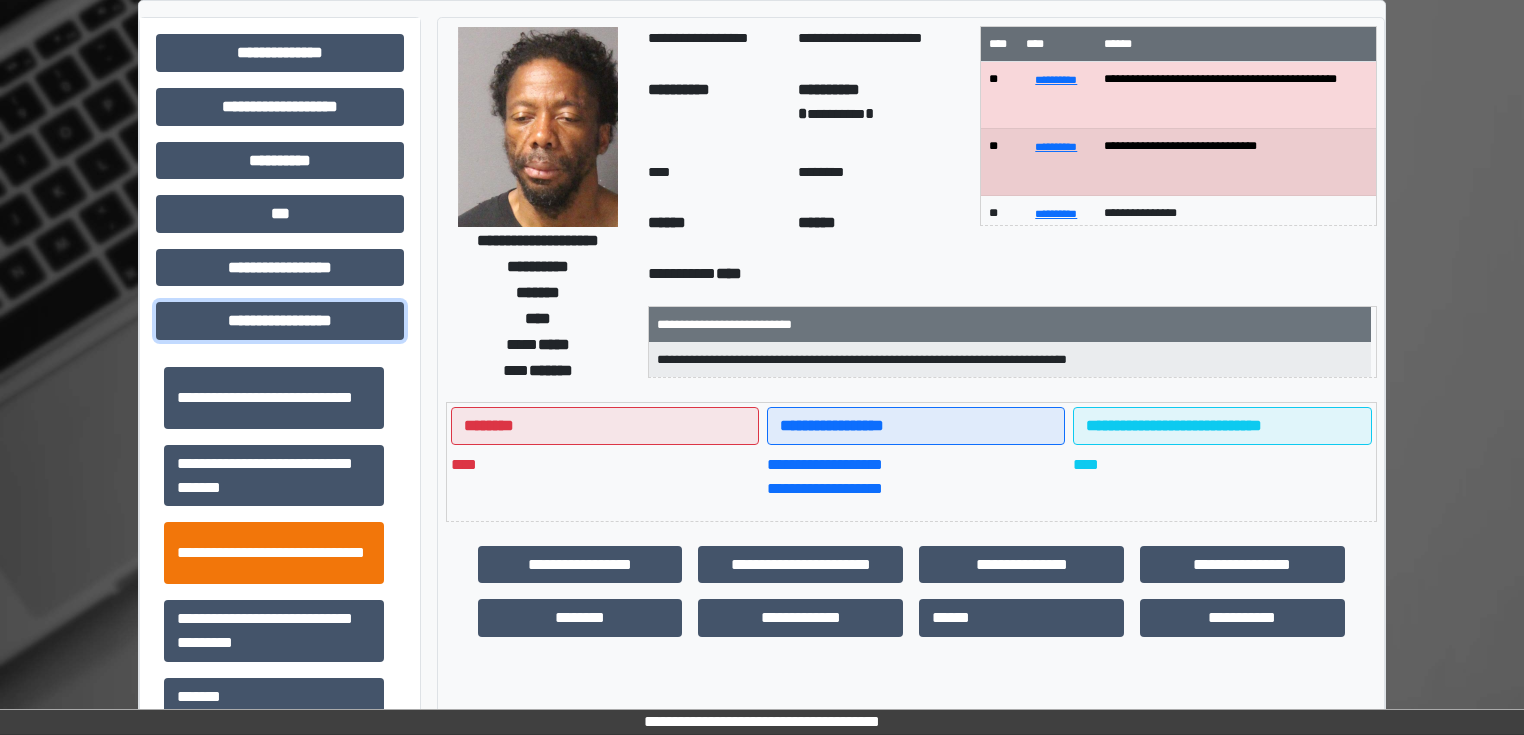 scroll, scrollTop: 1313, scrollLeft: 0, axis: vertical 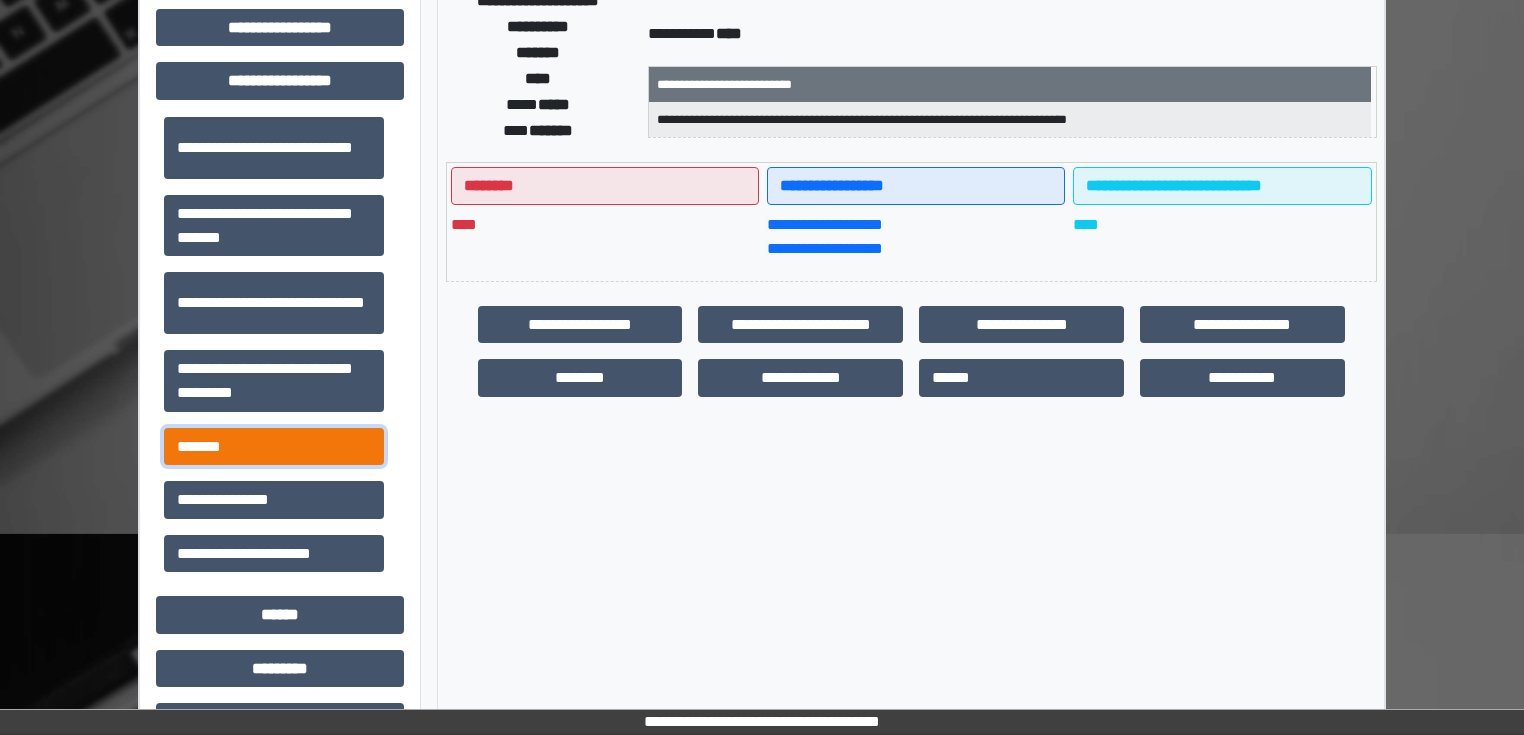 click on "*******" at bounding box center (274, 447) 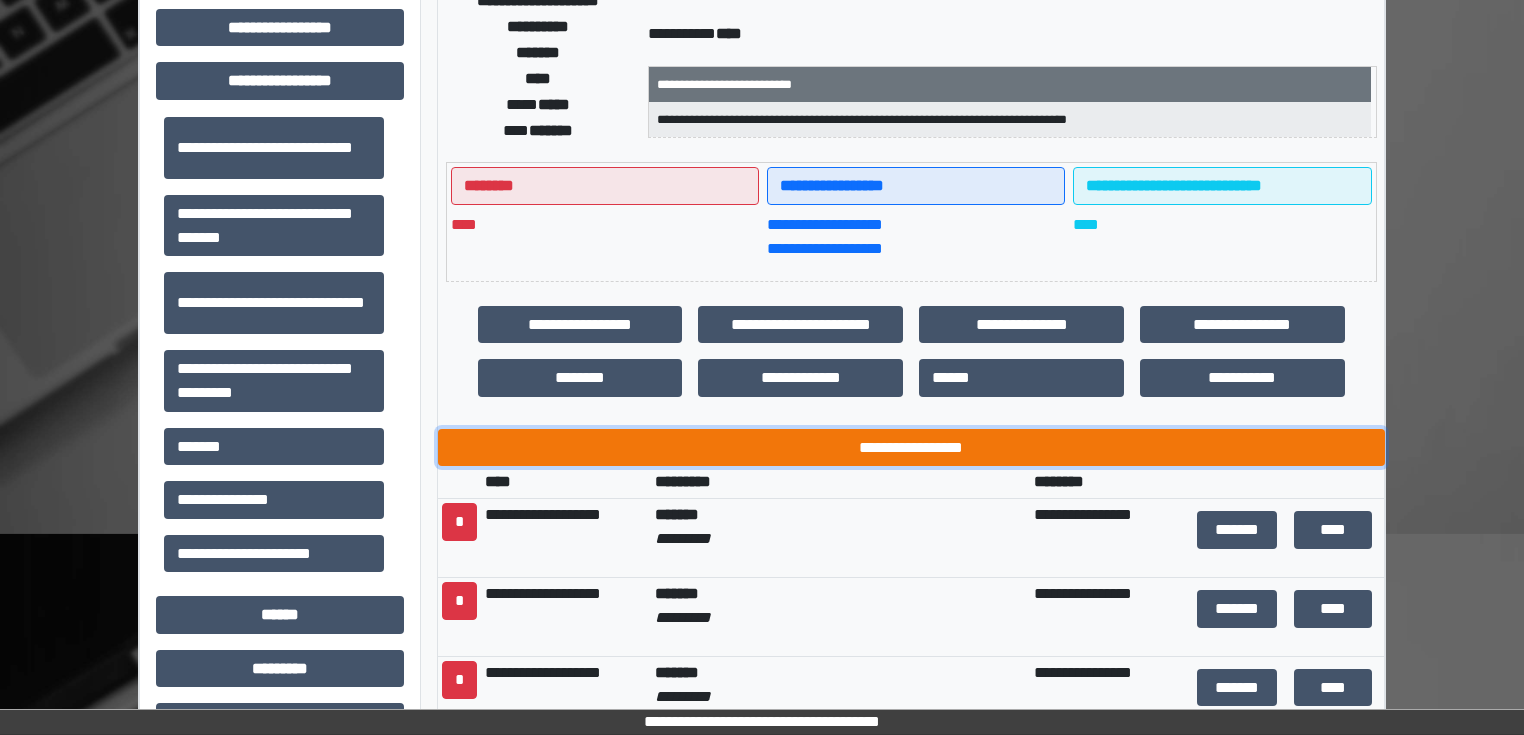 click on "**********" at bounding box center [911, 448] 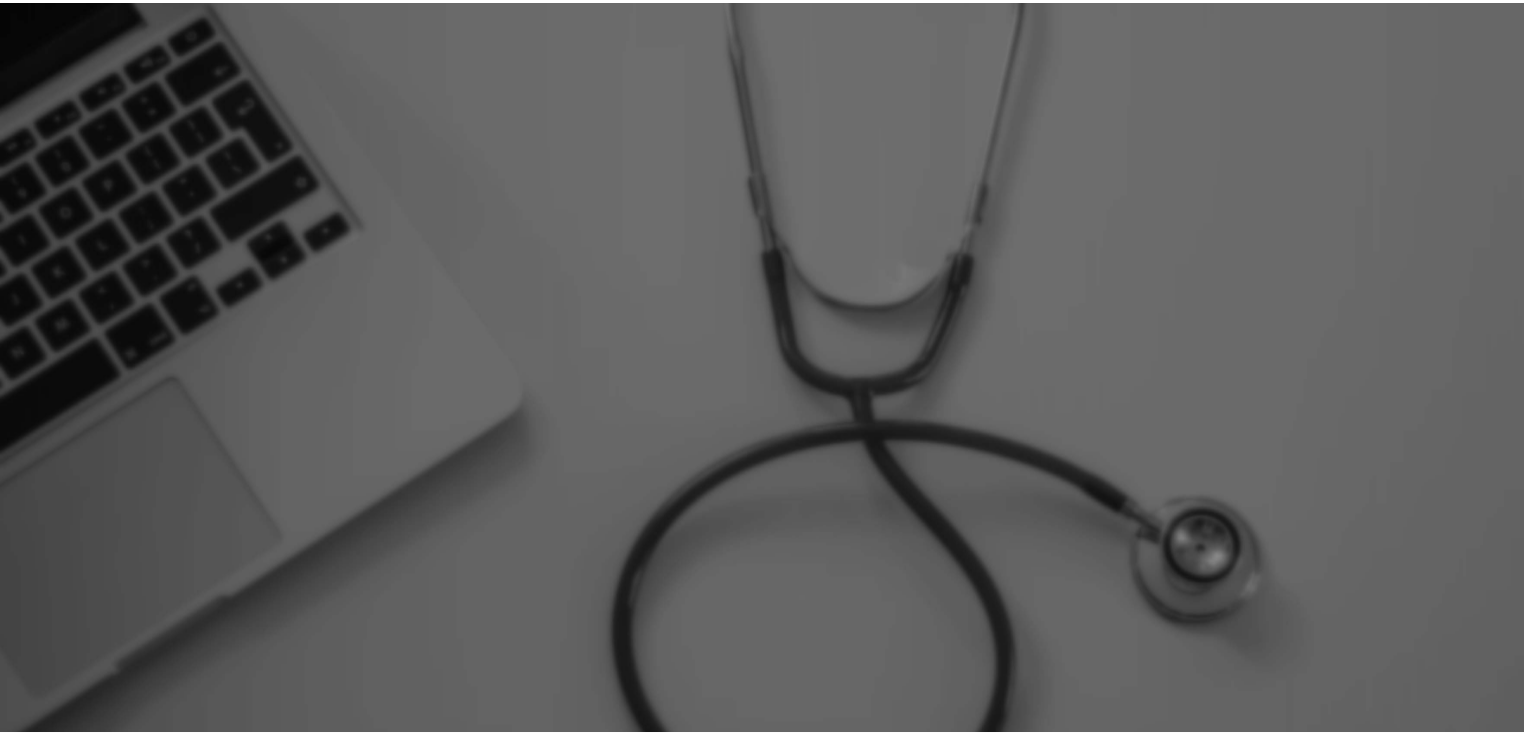 scroll, scrollTop: 0, scrollLeft: 0, axis: both 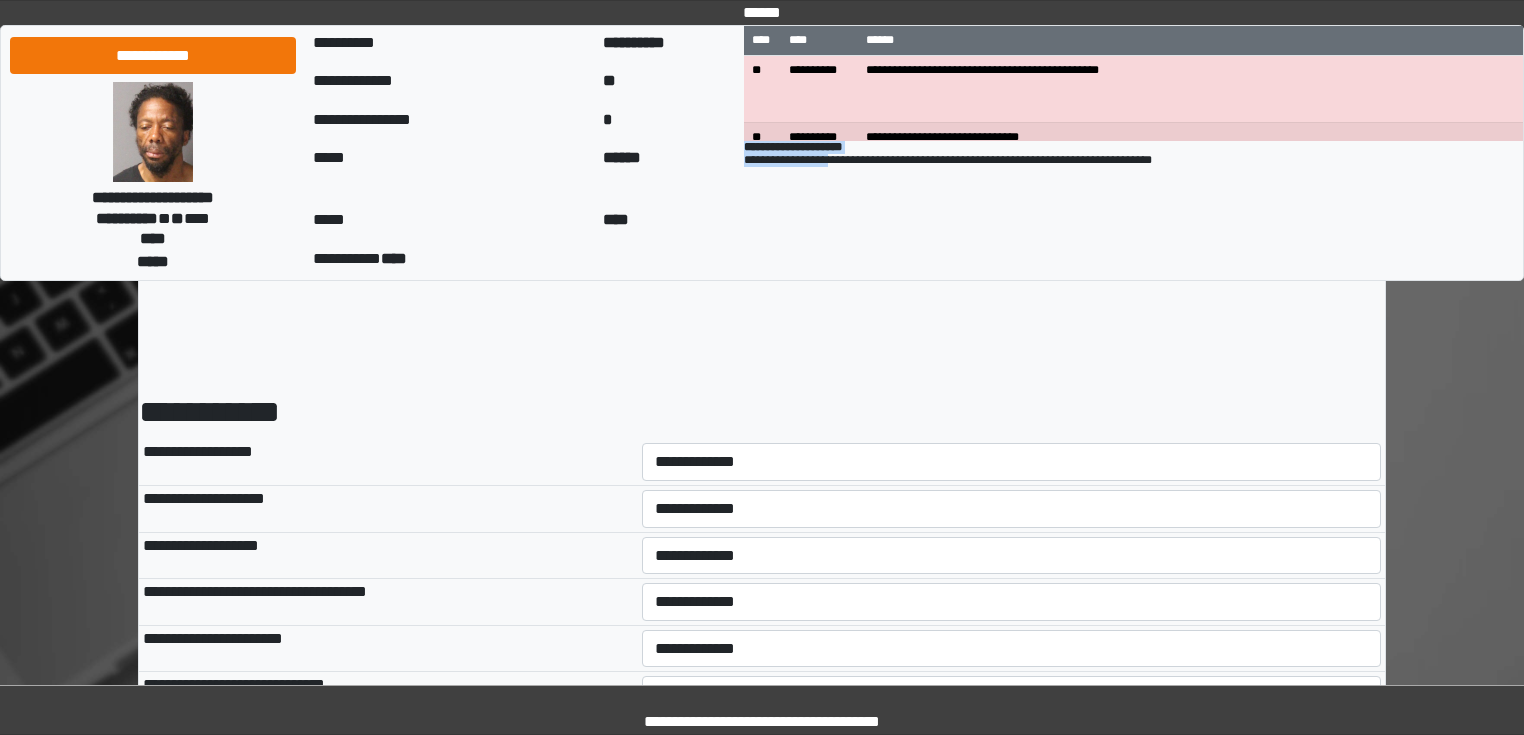 drag, startPoint x: 721, startPoint y: 165, endPoint x: 825, endPoint y: 165, distance: 104 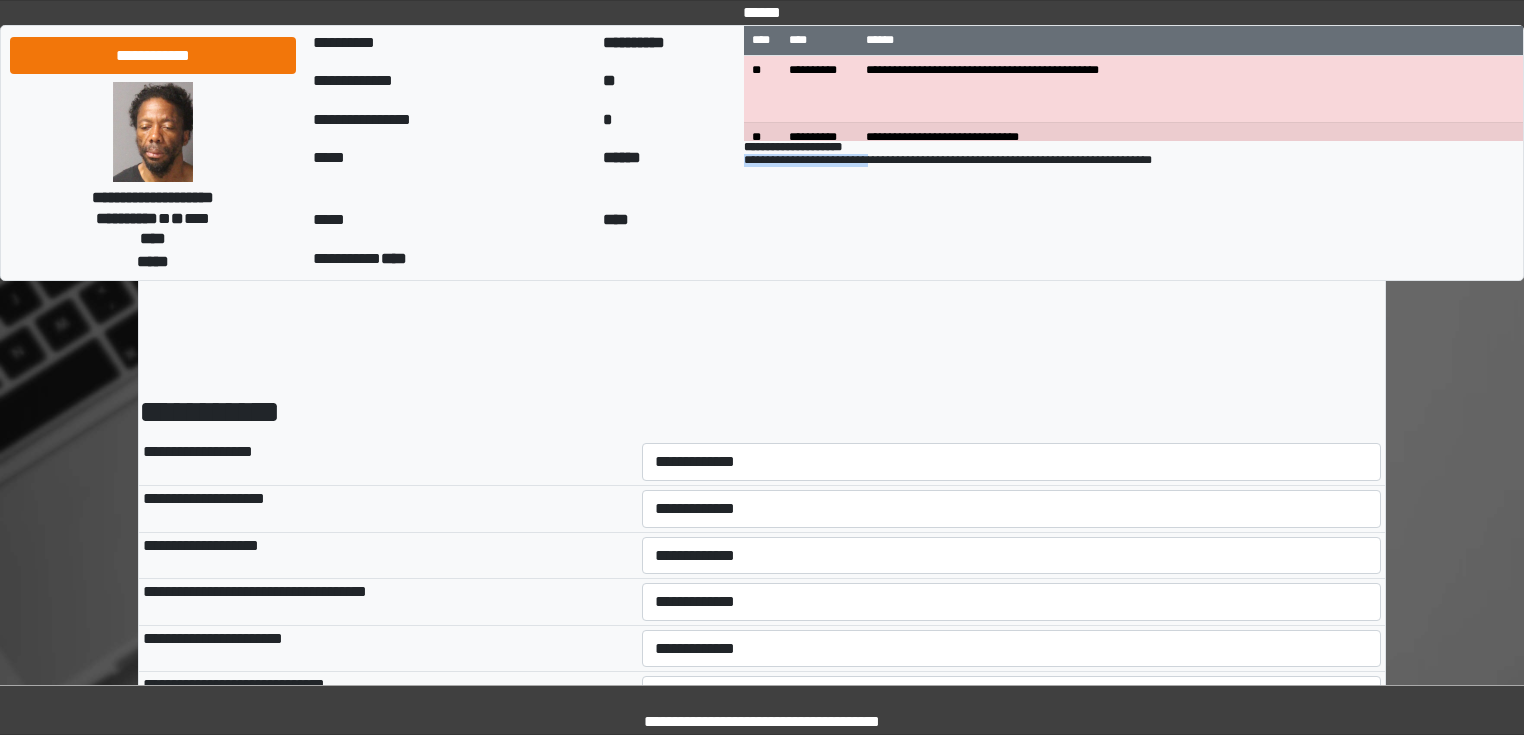 drag, startPoint x: 732, startPoint y: 163, endPoint x: 878, endPoint y: 169, distance: 146.12323 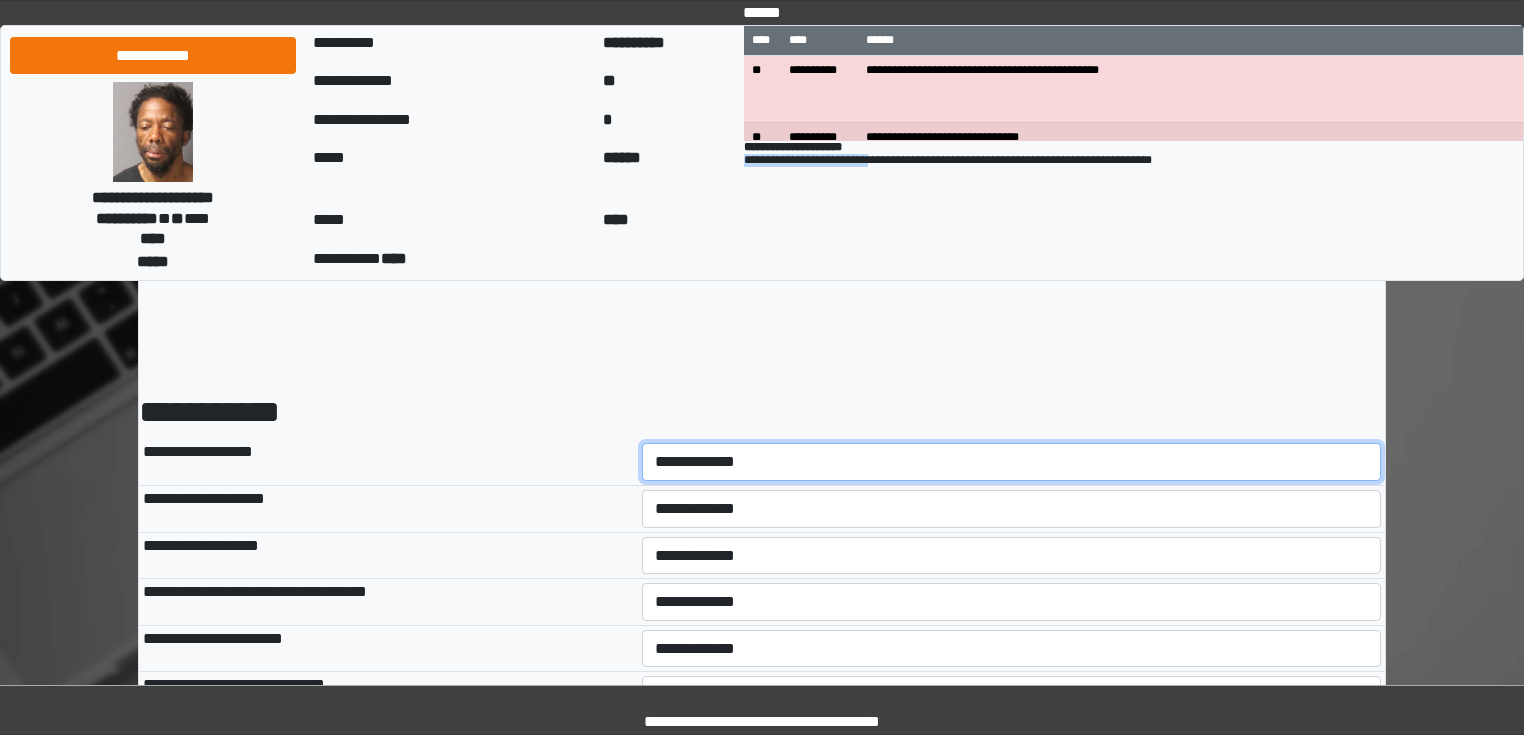 click on "**********" at bounding box center [1012, 462] 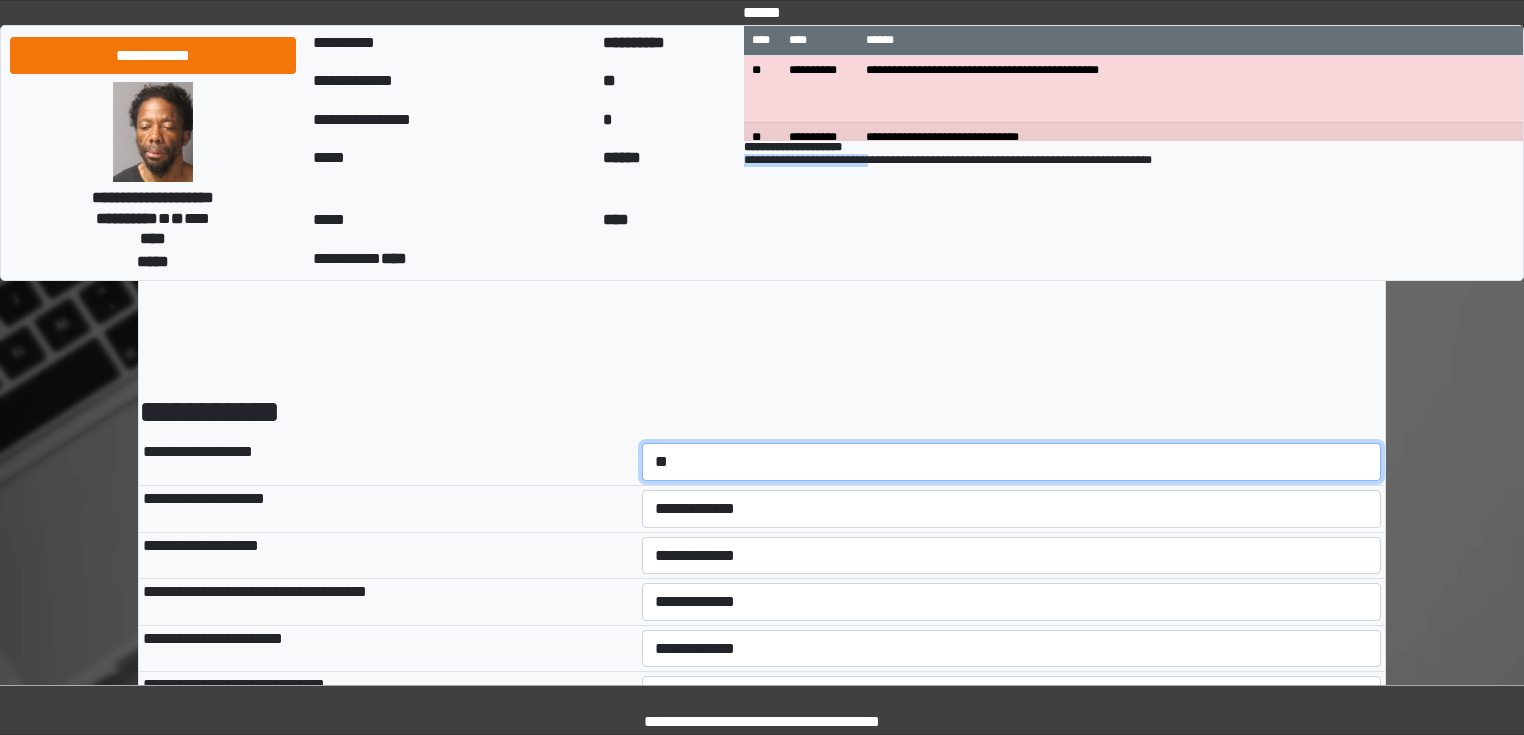click on "**********" at bounding box center (1012, 462) 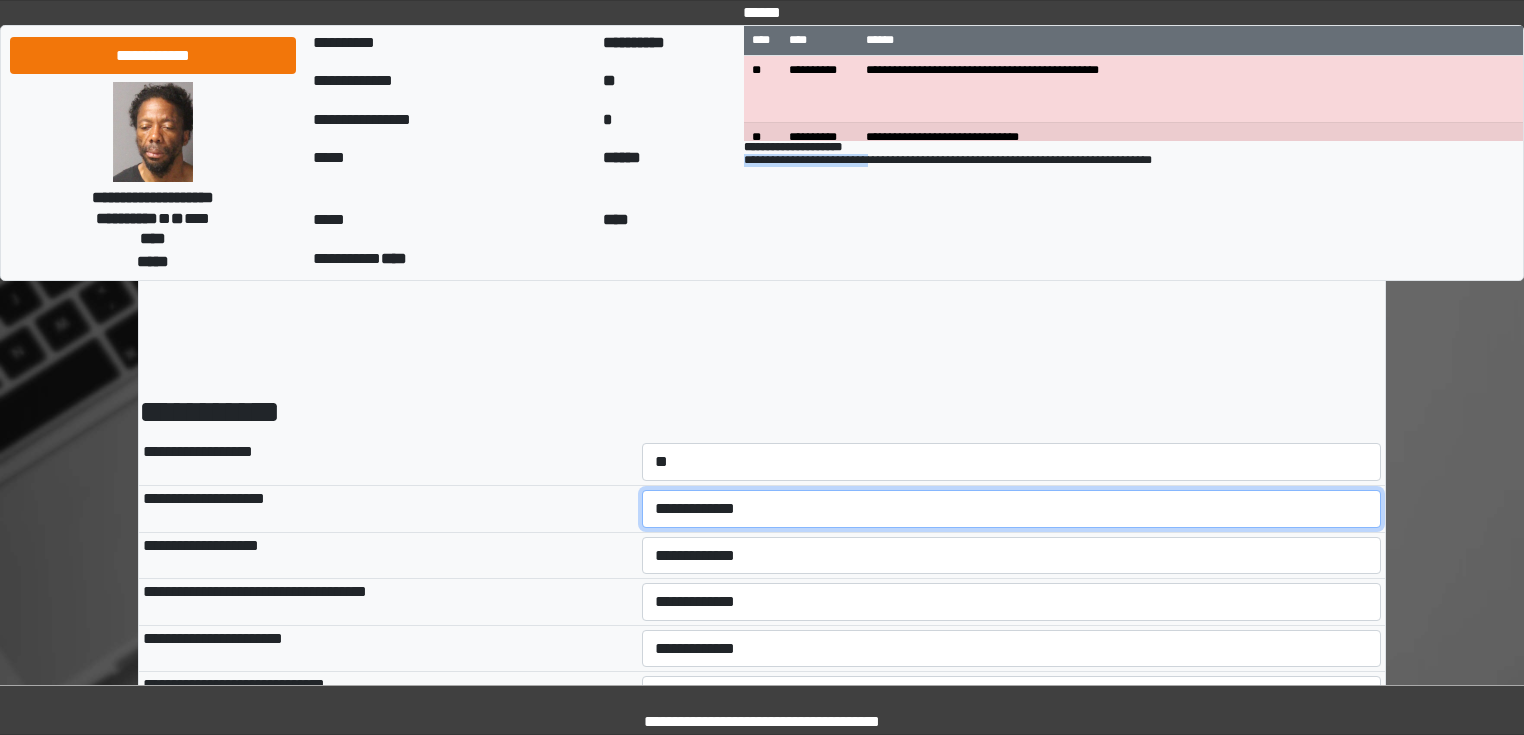 select on "*" 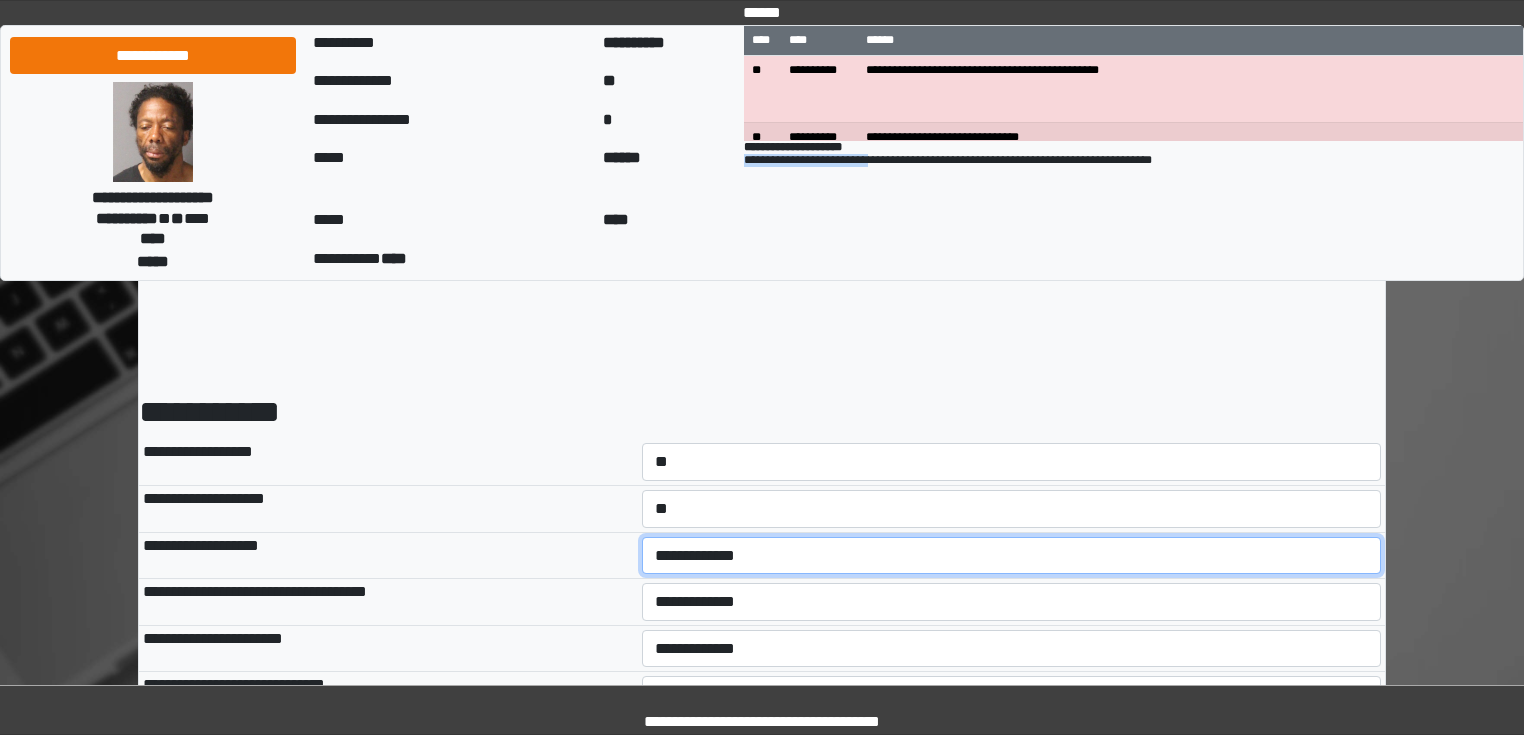 select on "*" 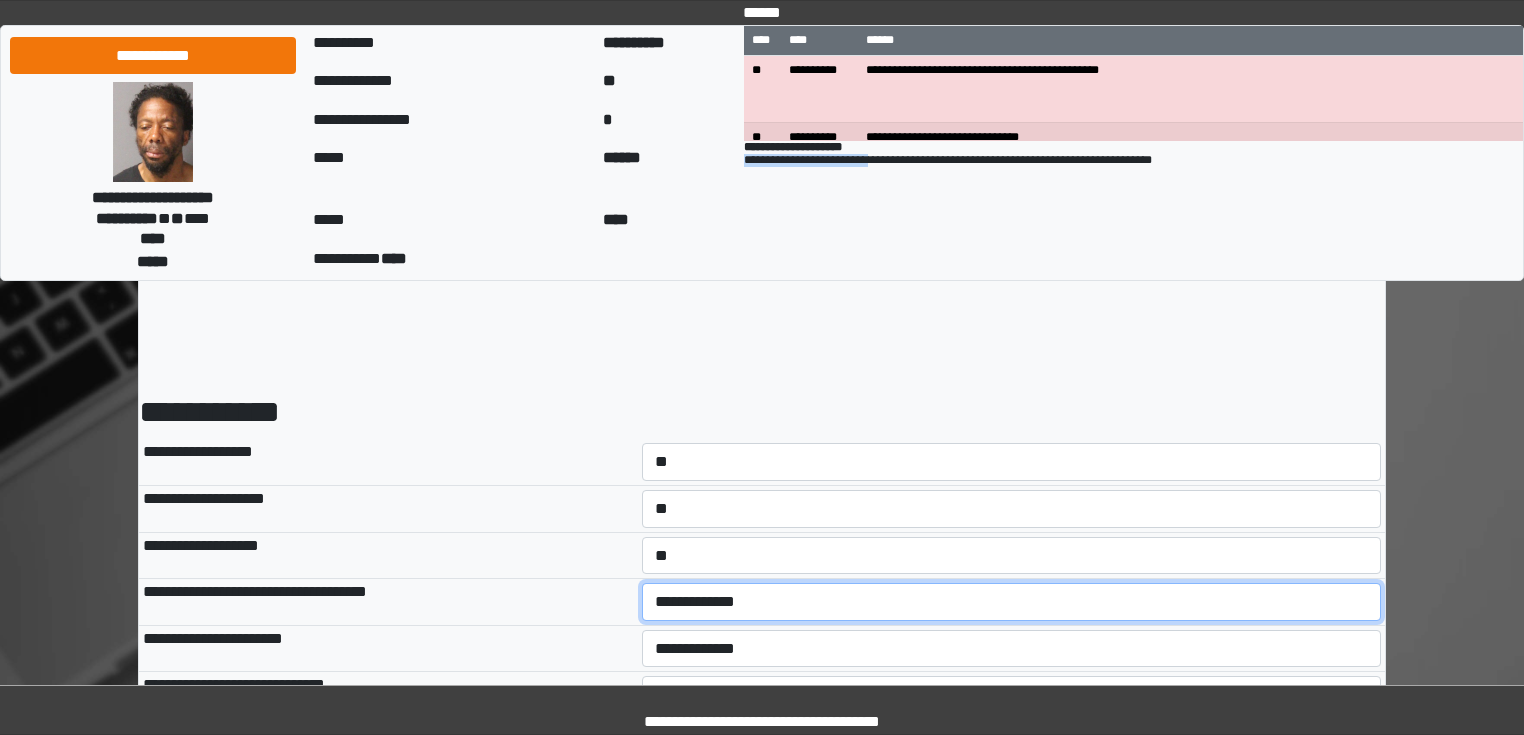 select on "*" 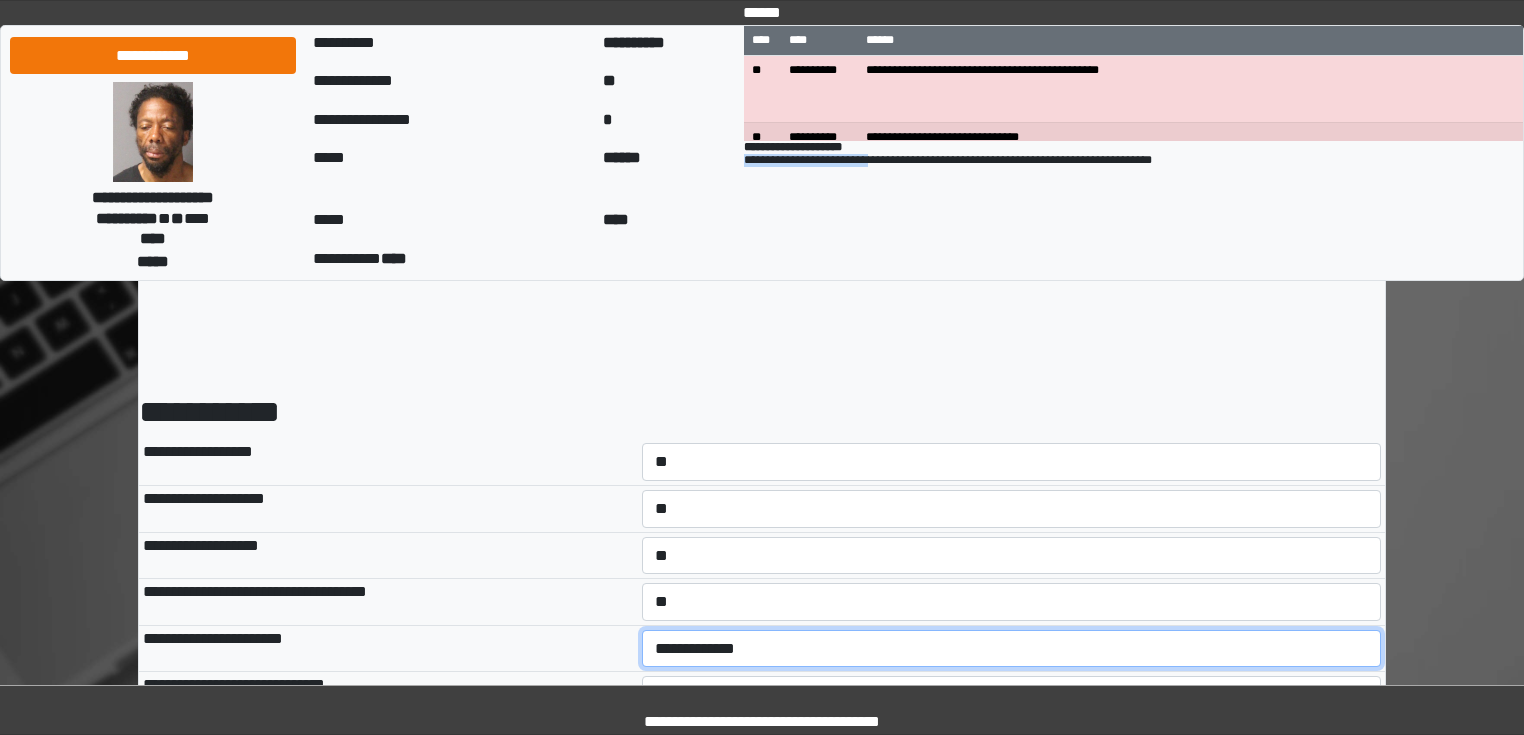 select on "*" 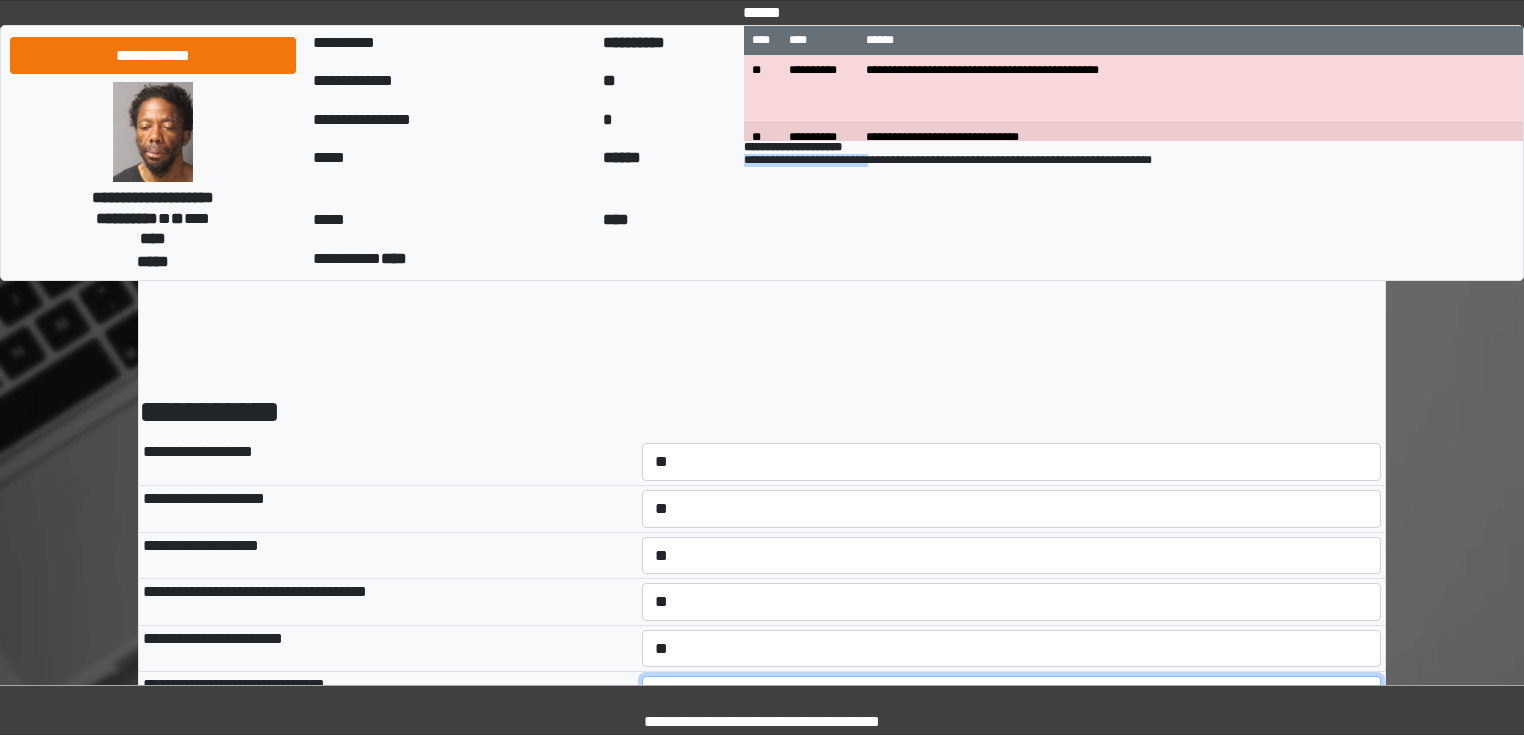 select on "*" 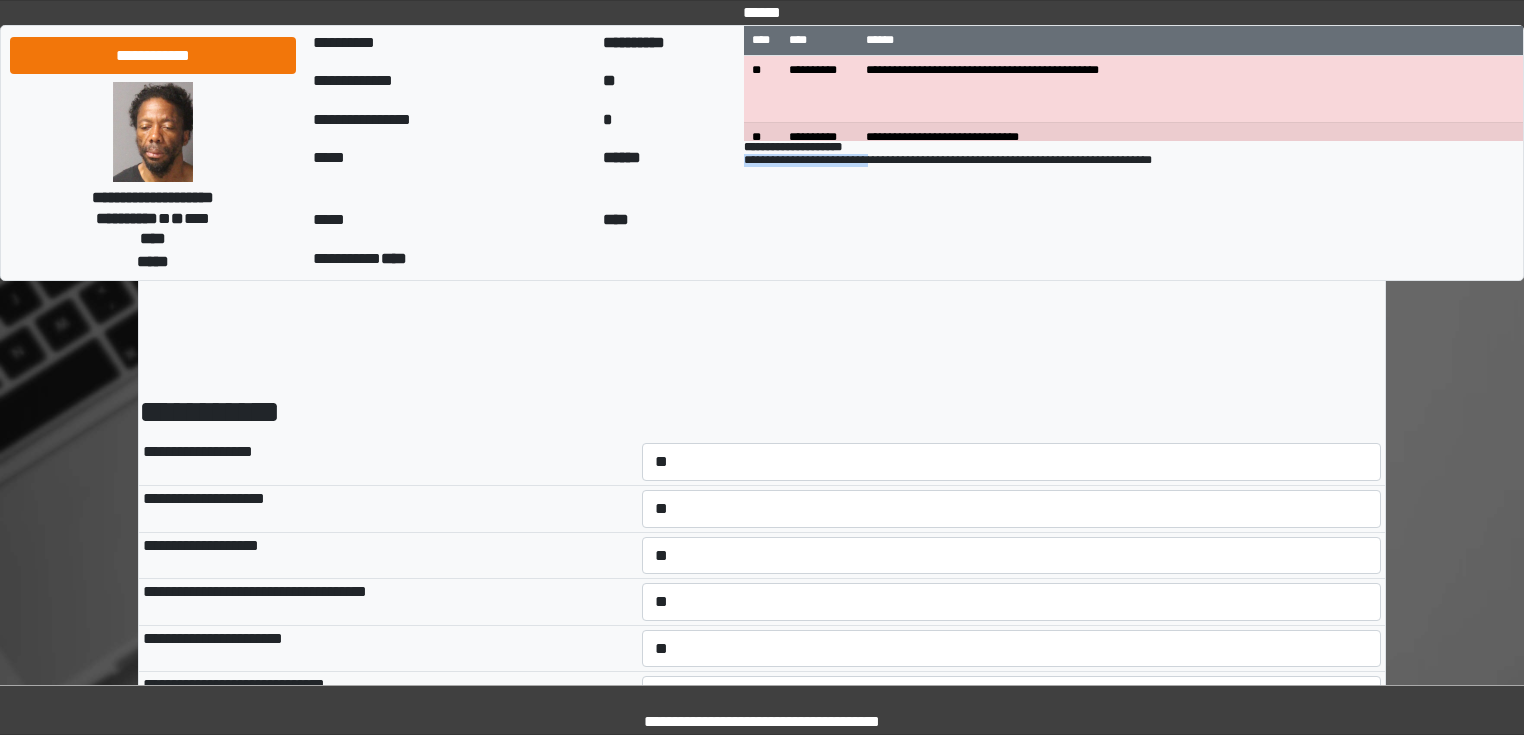 select on "*" 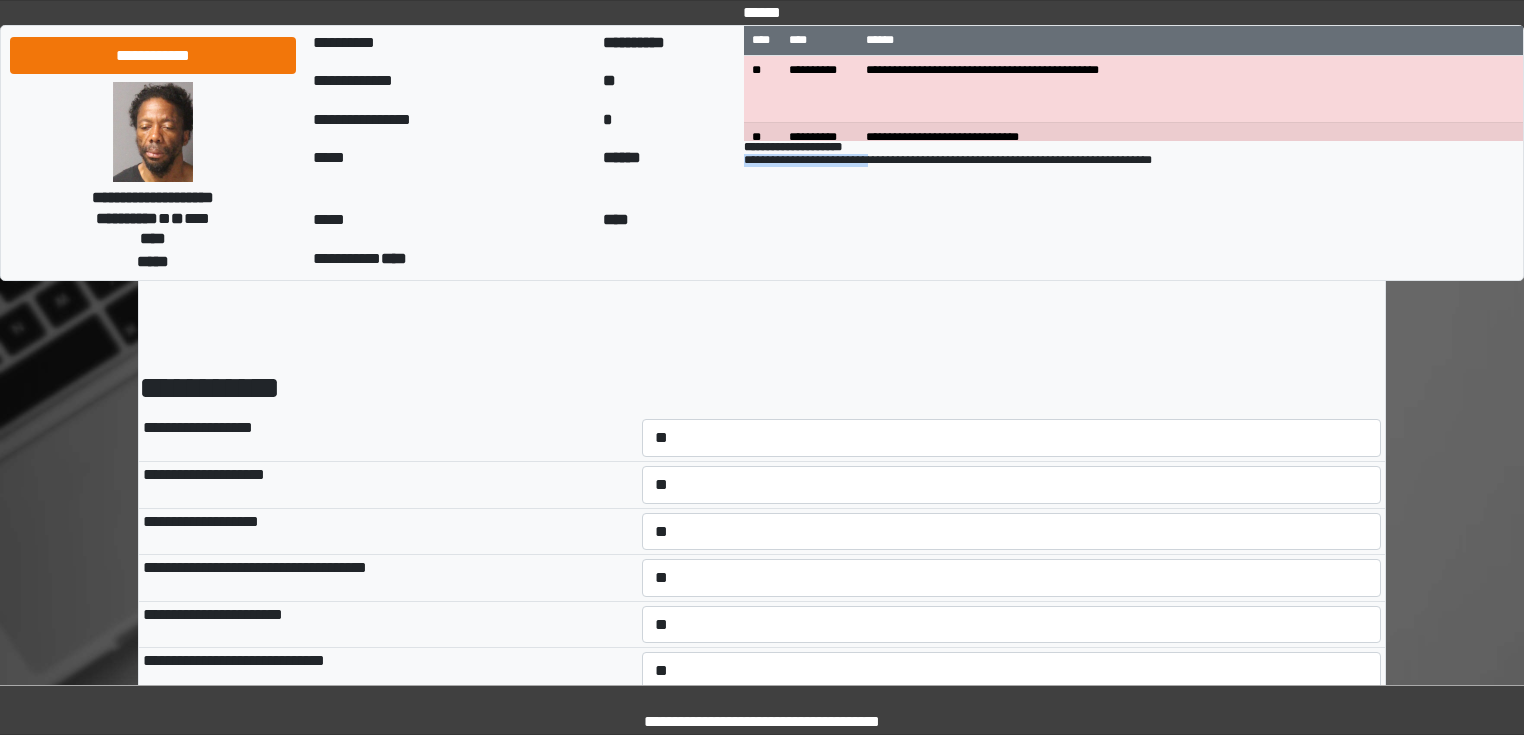 select on "*" 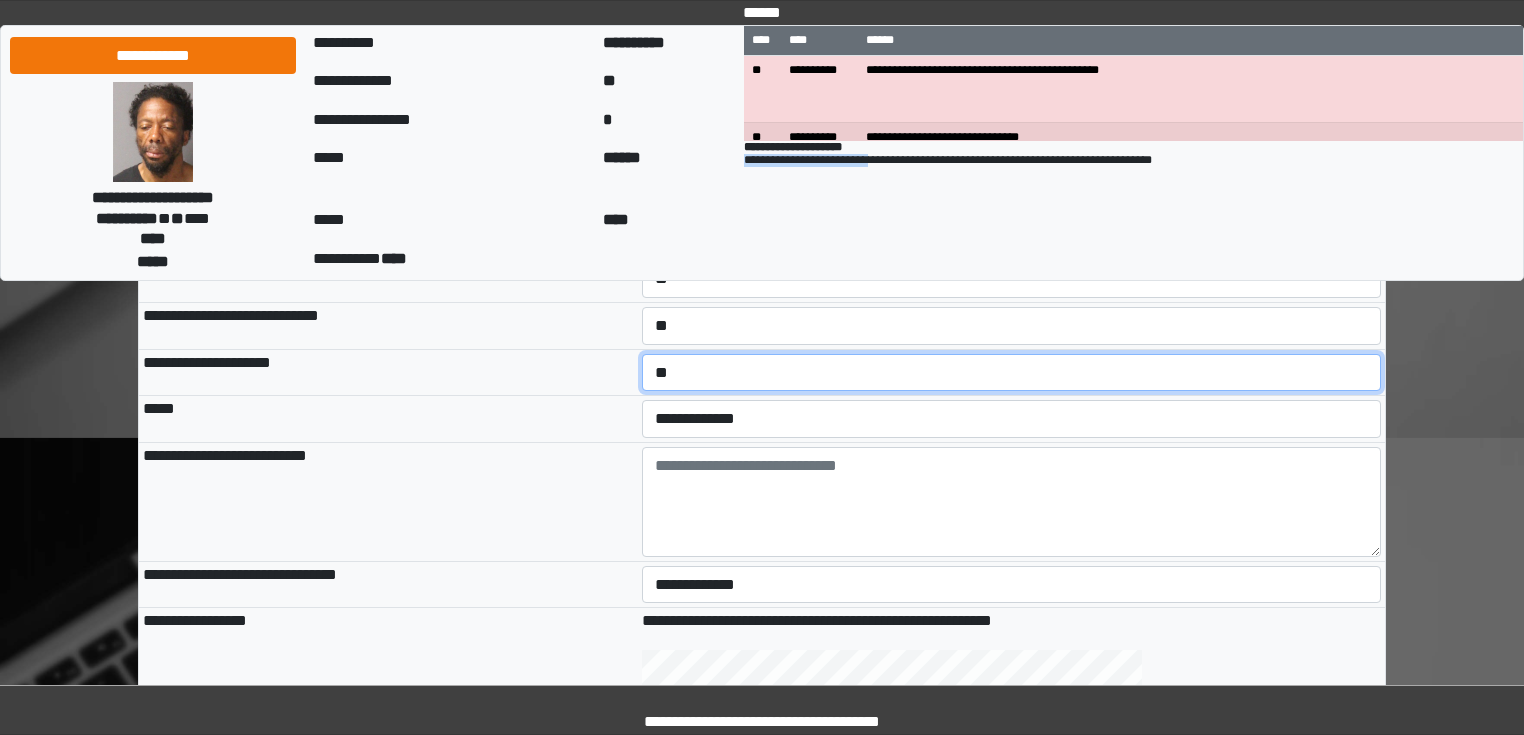 scroll, scrollTop: 419, scrollLeft: 0, axis: vertical 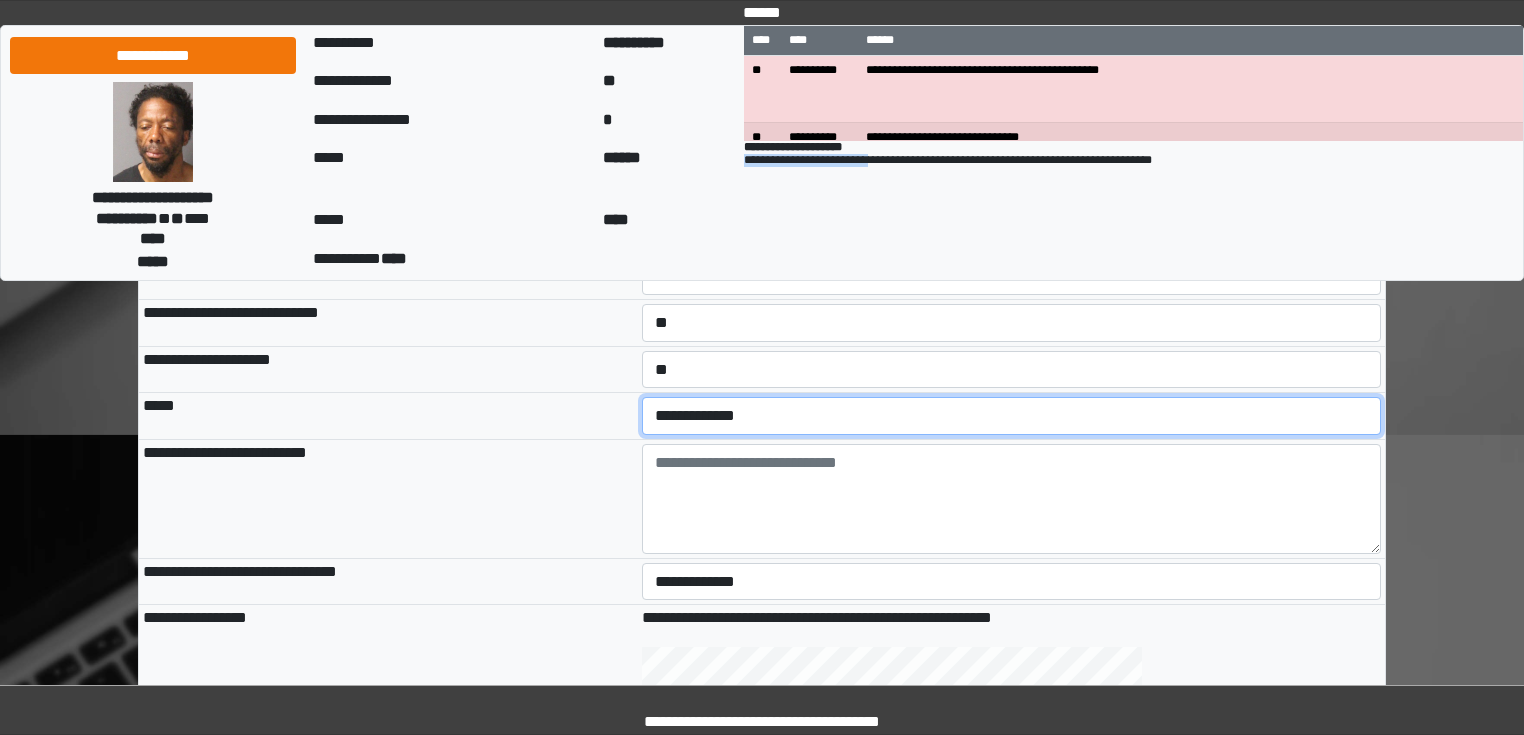 select on "*" 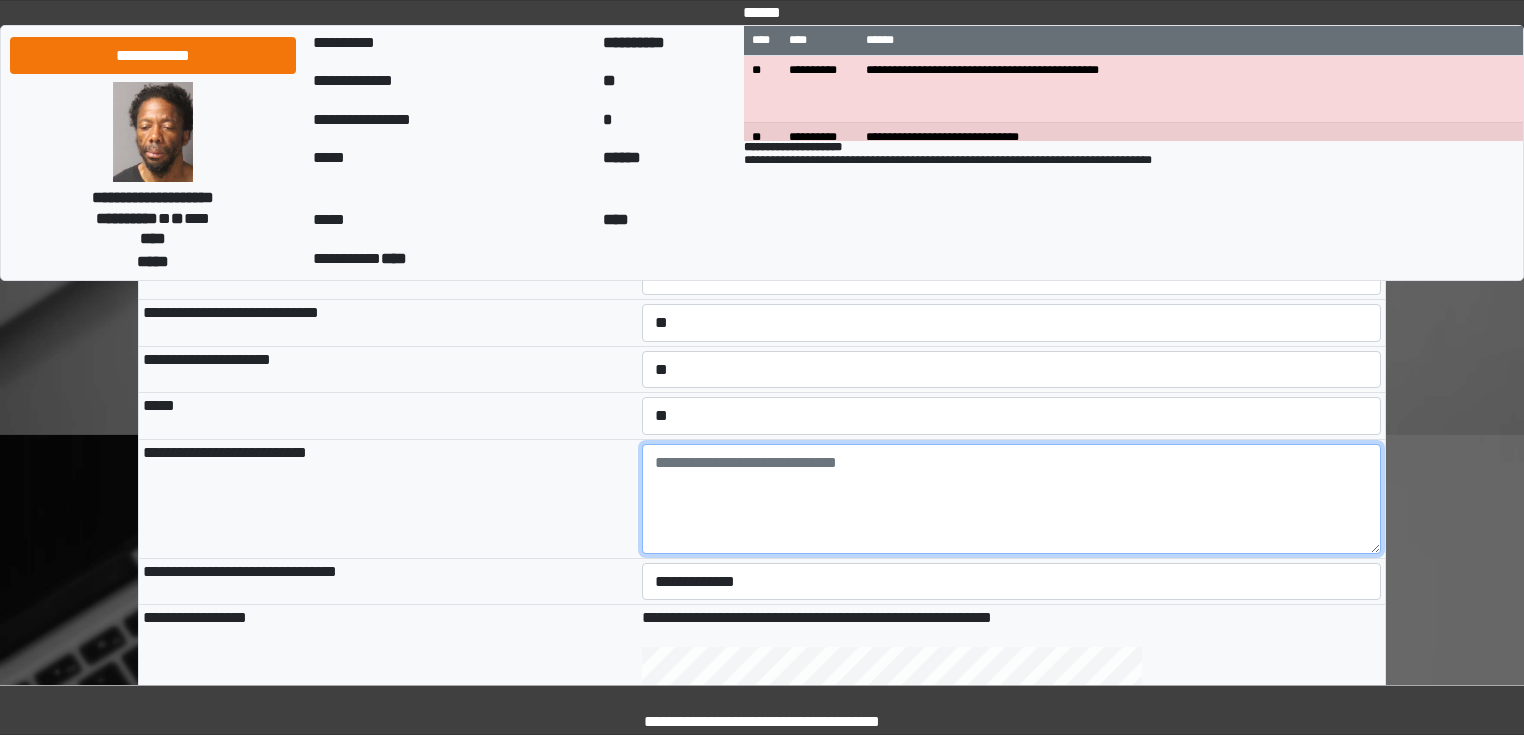 paste on "**********" 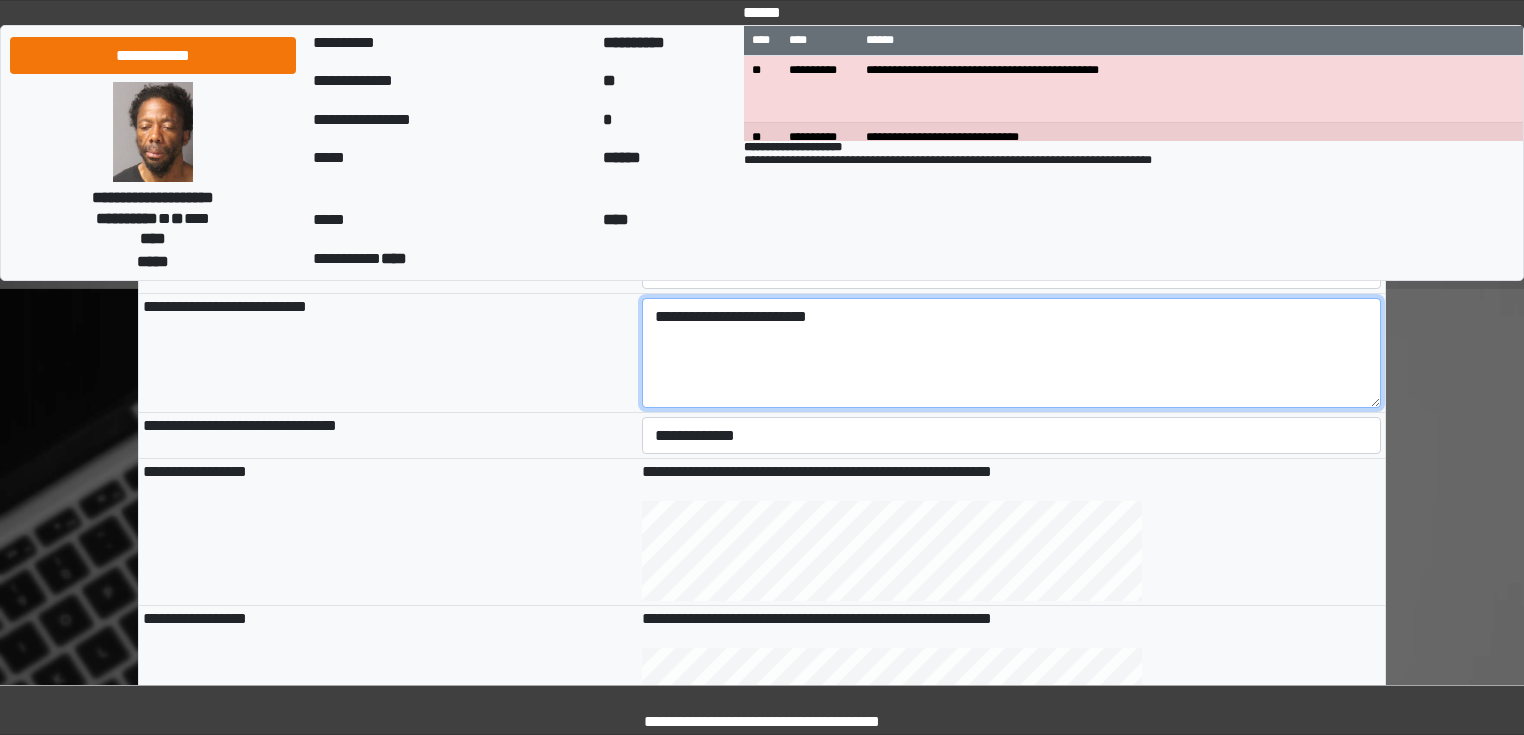 scroll, scrollTop: 579, scrollLeft: 0, axis: vertical 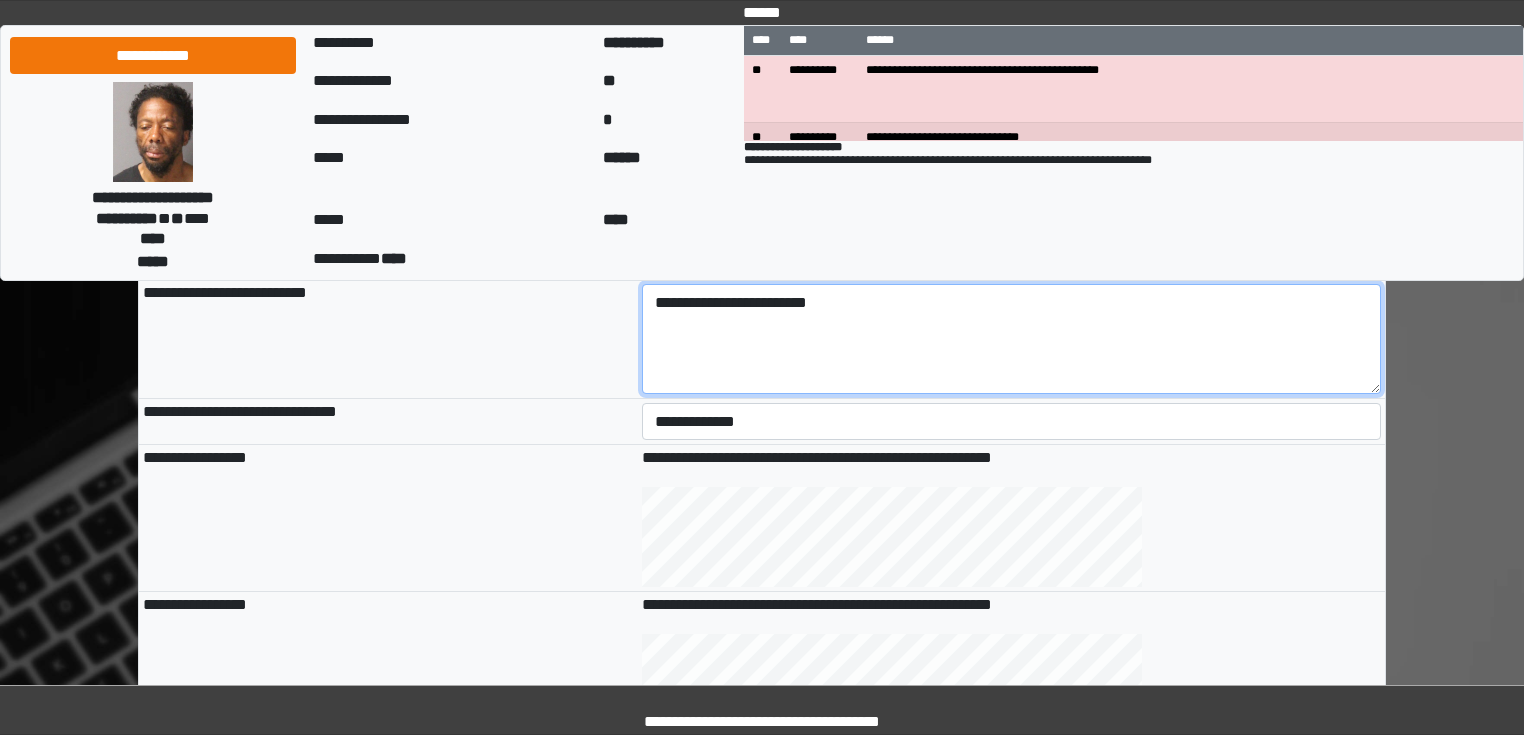 type on "**********" 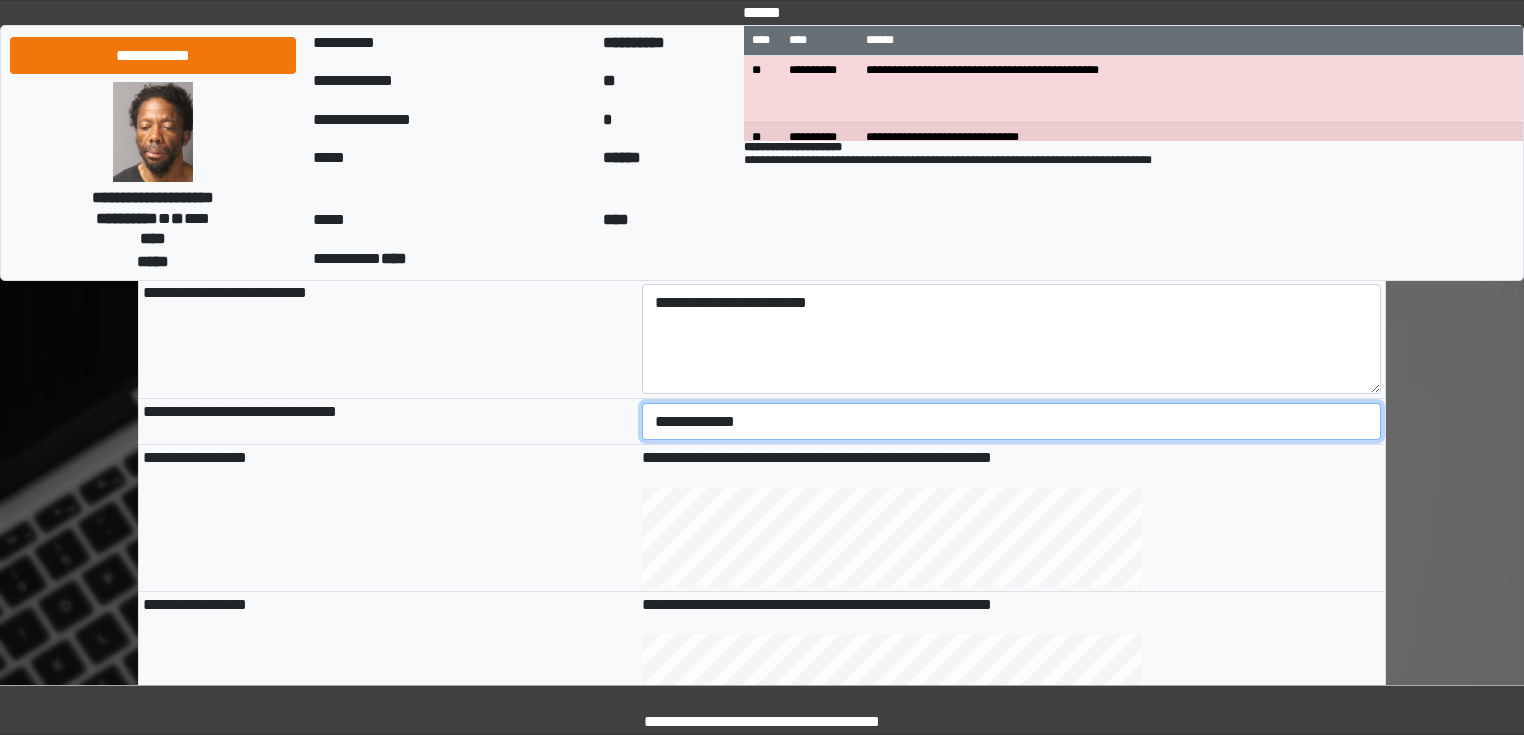 click on "**********" at bounding box center [1012, 422] 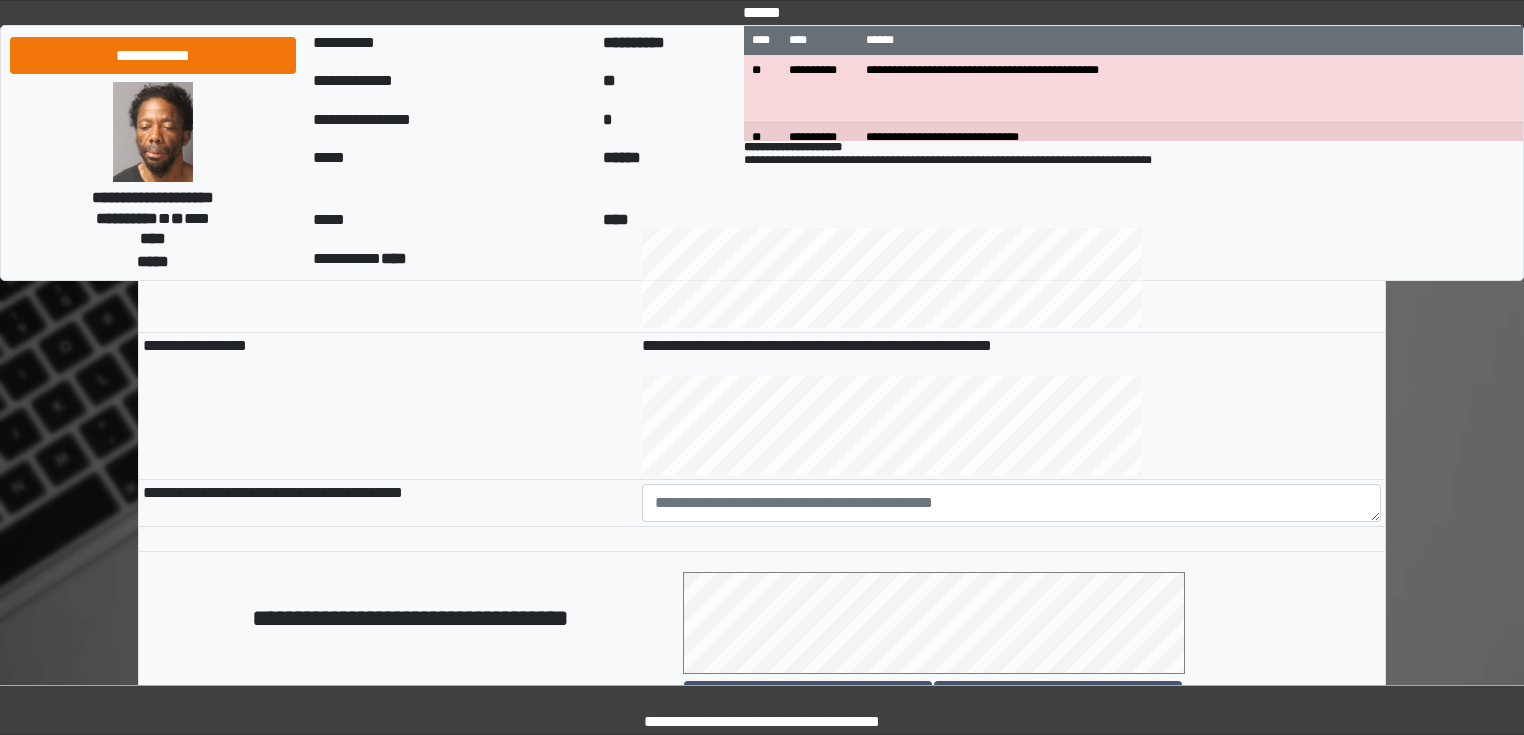 scroll, scrollTop: 899, scrollLeft: 0, axis: vertical 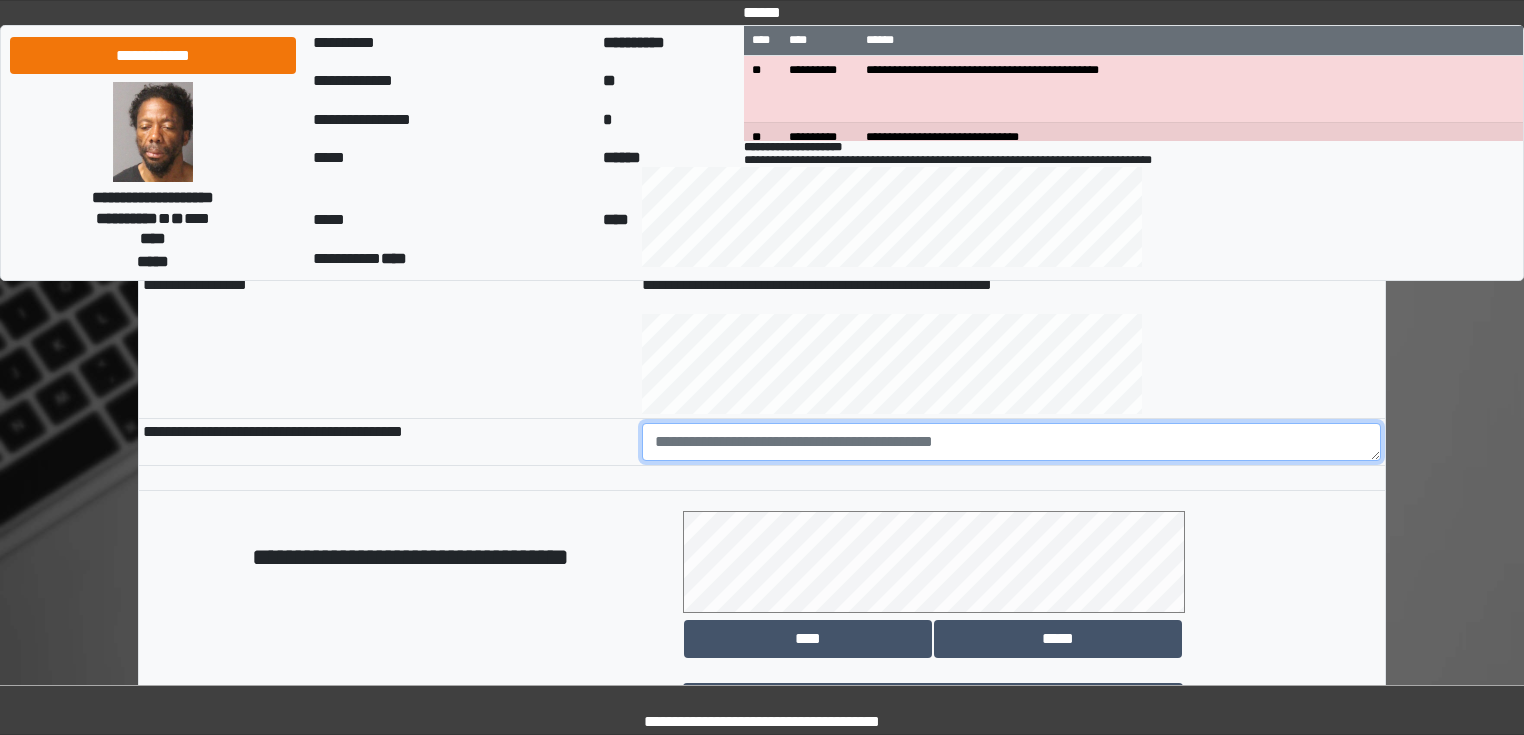 click at bounding box center (1012, 442) 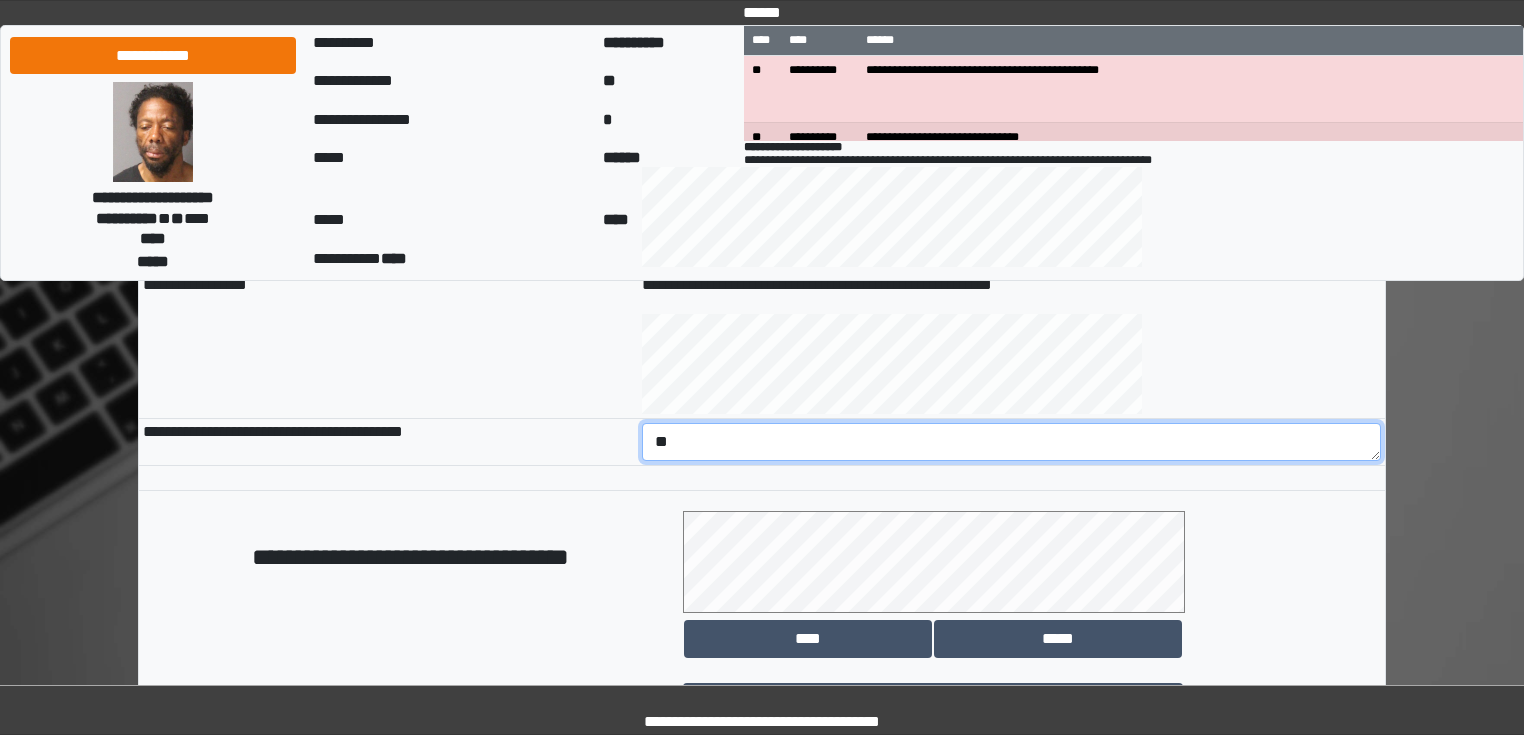 type on "*" 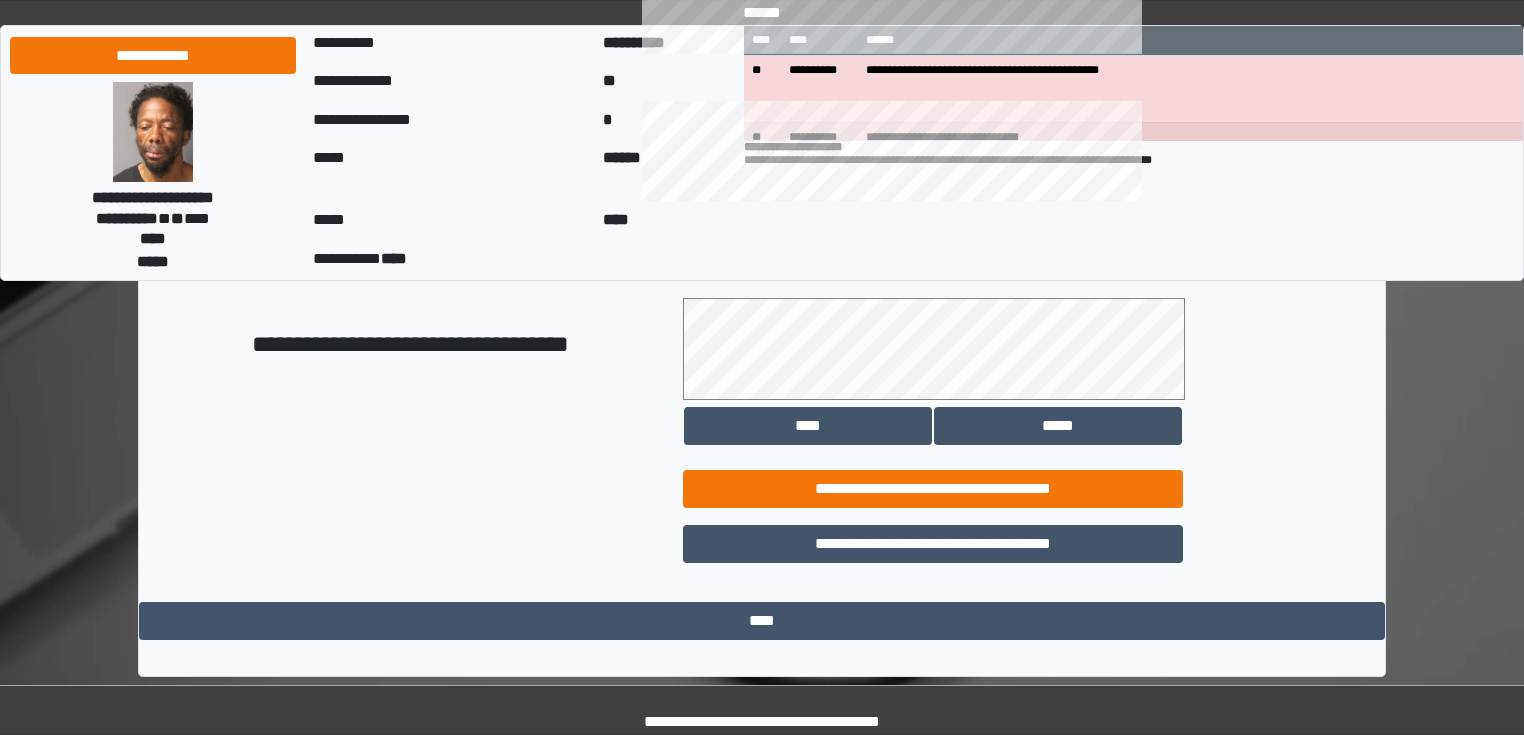 scroll, scrollTop: 1118, scrollLeft: 0, axis: vertical 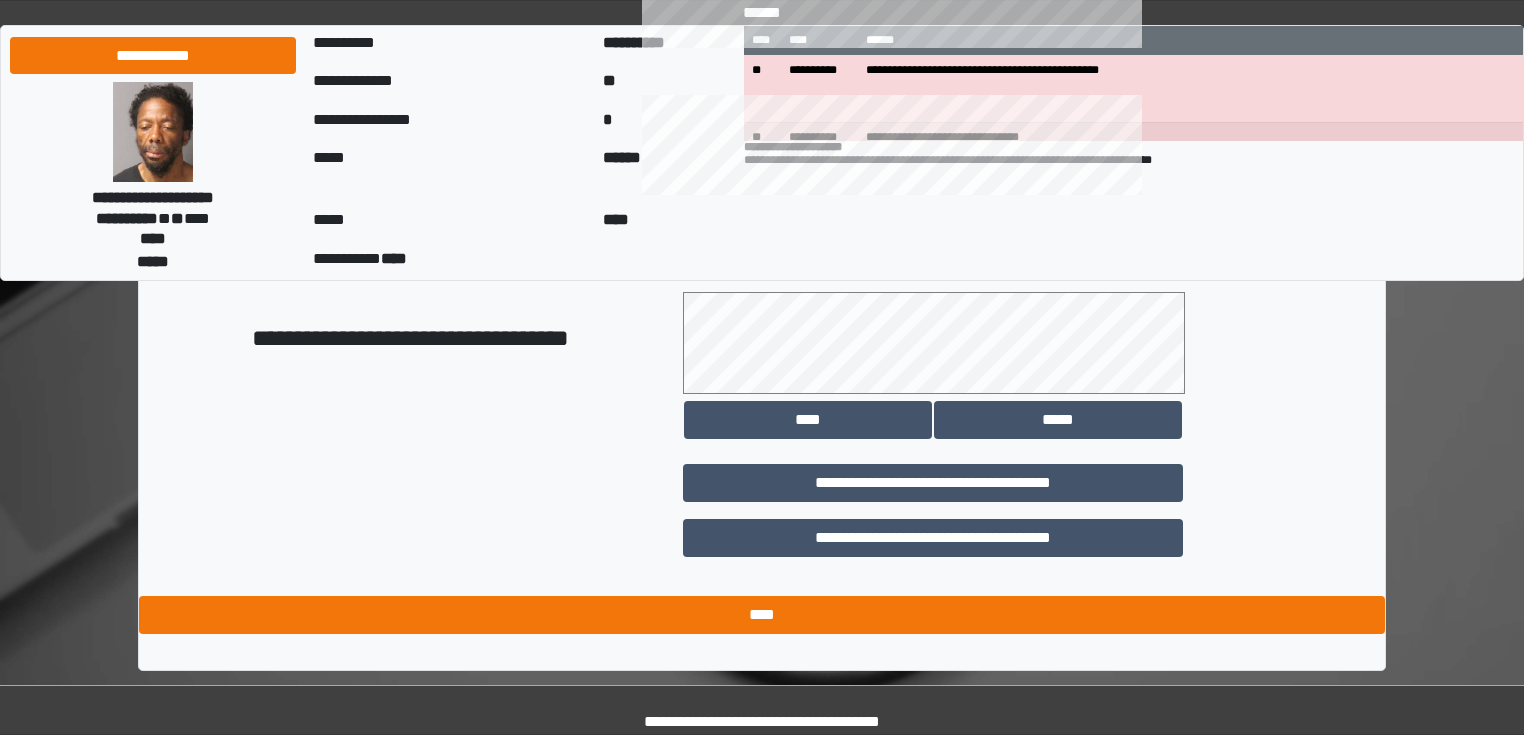 type on "**********" 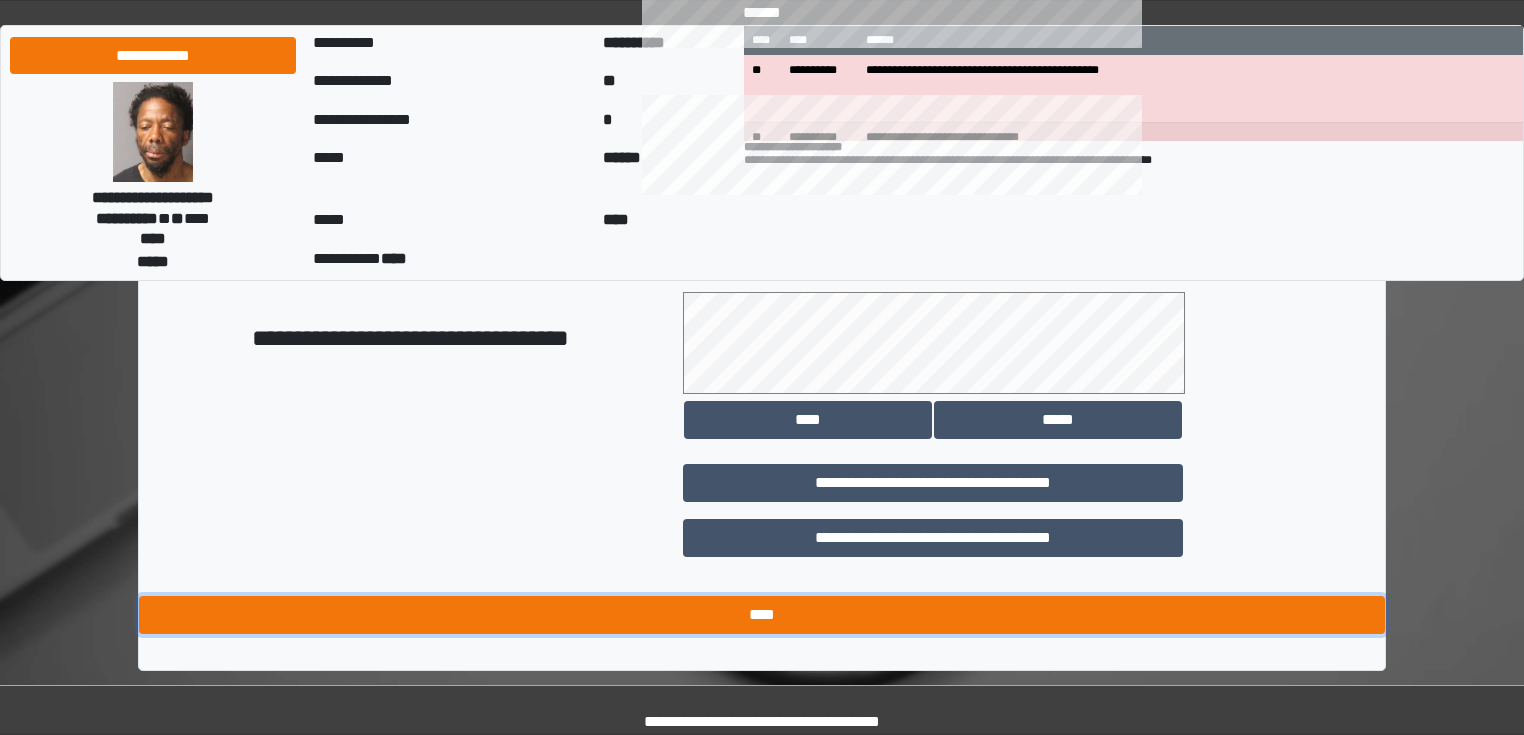 click on "****" at bounding box center [762, 615] 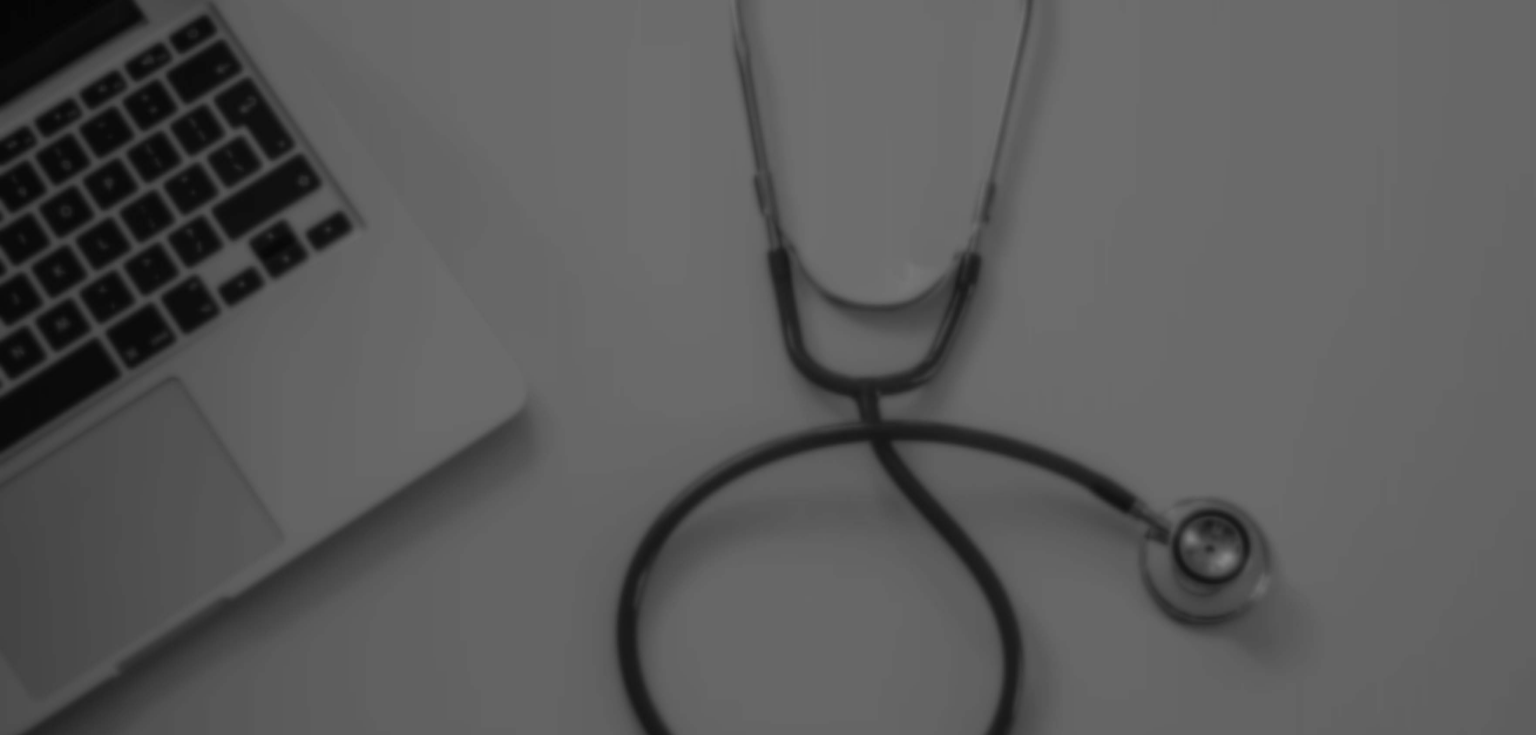 scroll, scrollTop: 0, scrollLeft: 0, axis: both 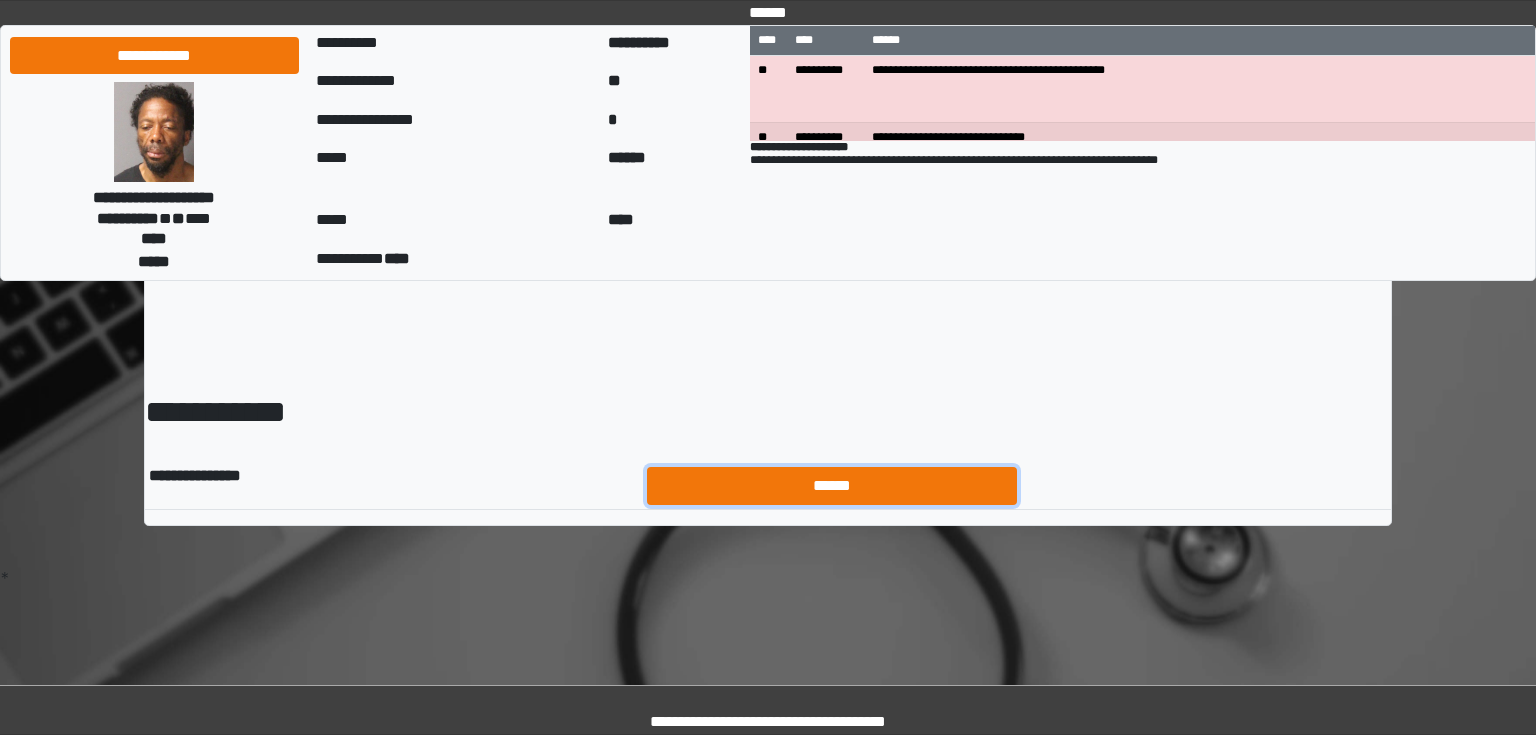 click on "******" at bounding box center [832, 486] 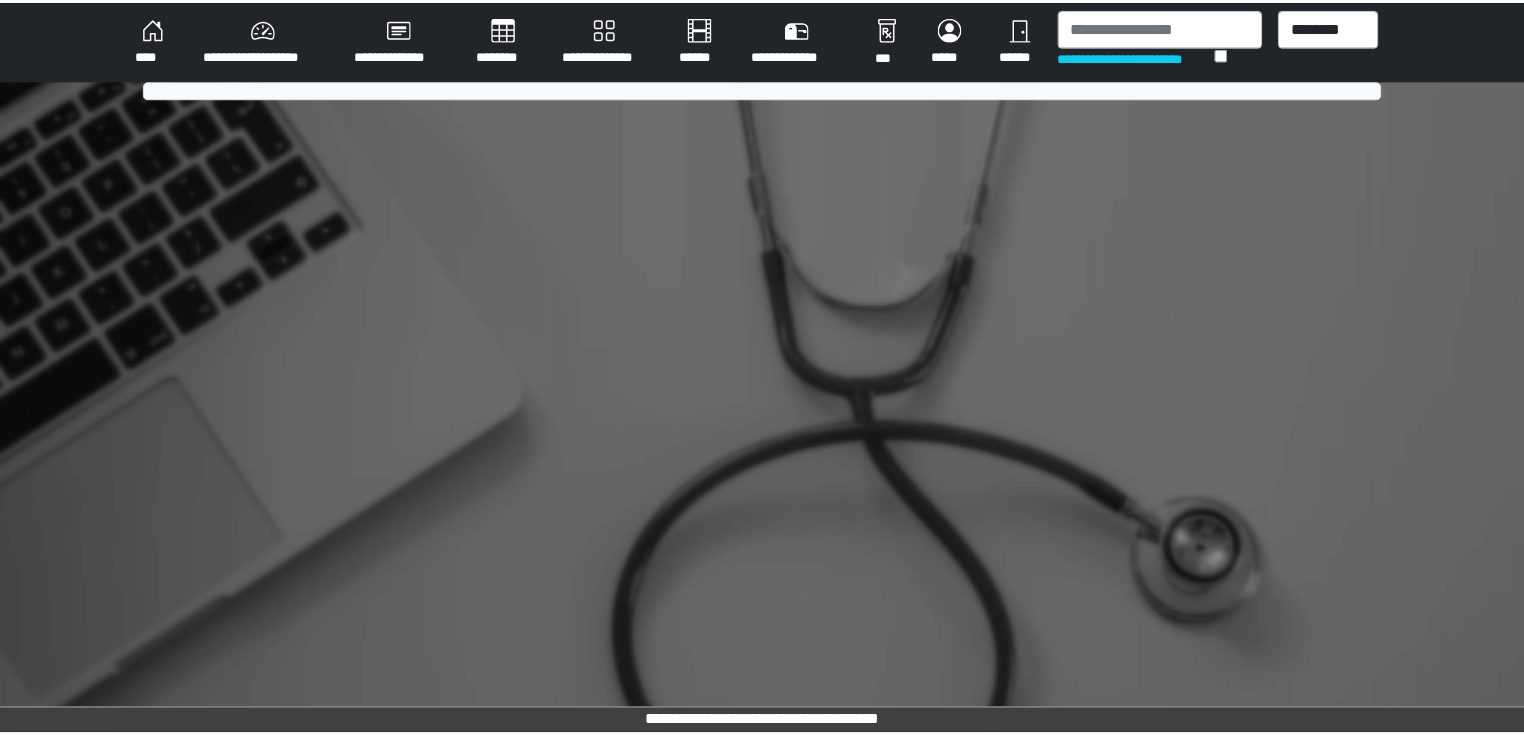 scroll, scrollTop: 0, scrollLeft: 0, axis: both 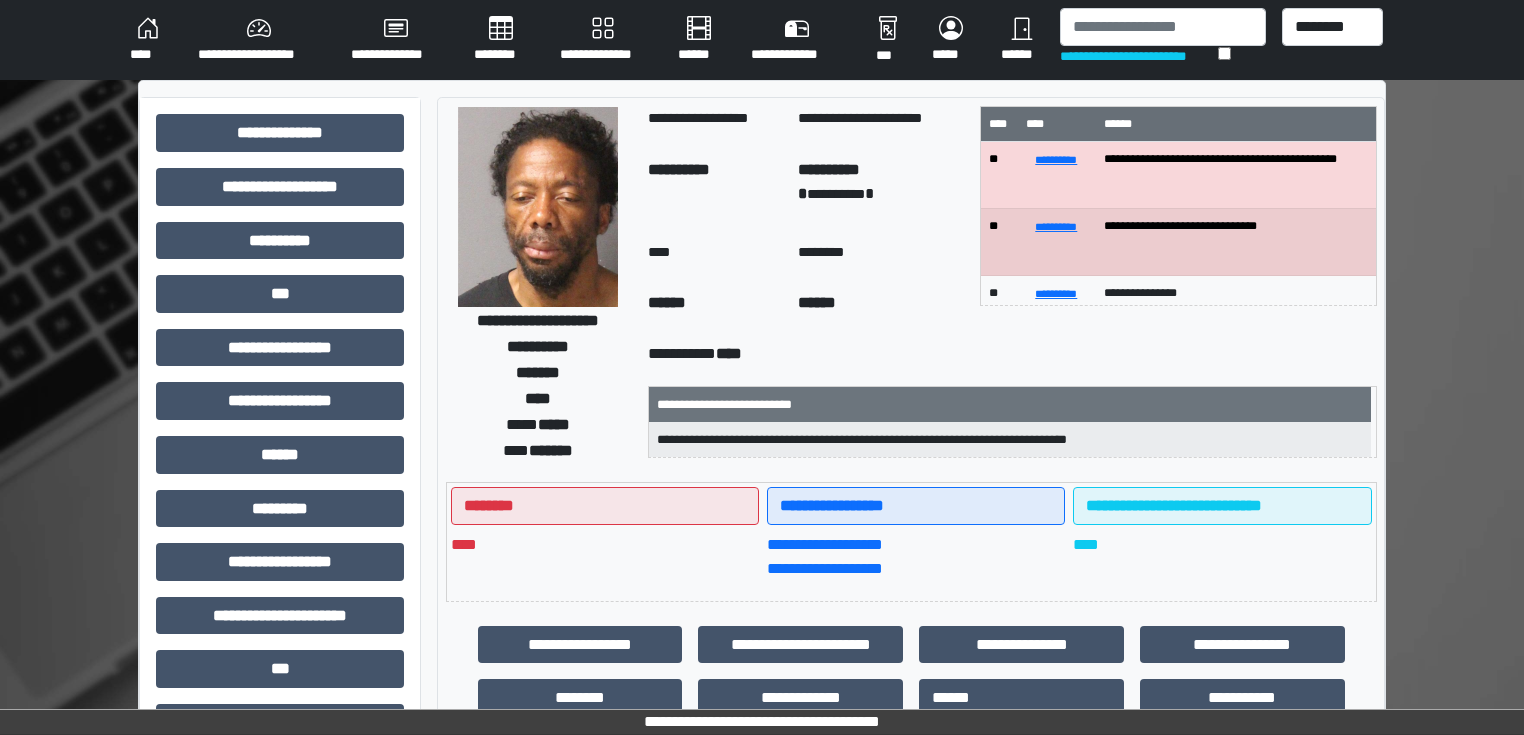 drag, startPoint x: 1208, startPoint y: 5, endPoint x: 1195, endPoint y: 26, distance: 24.698177 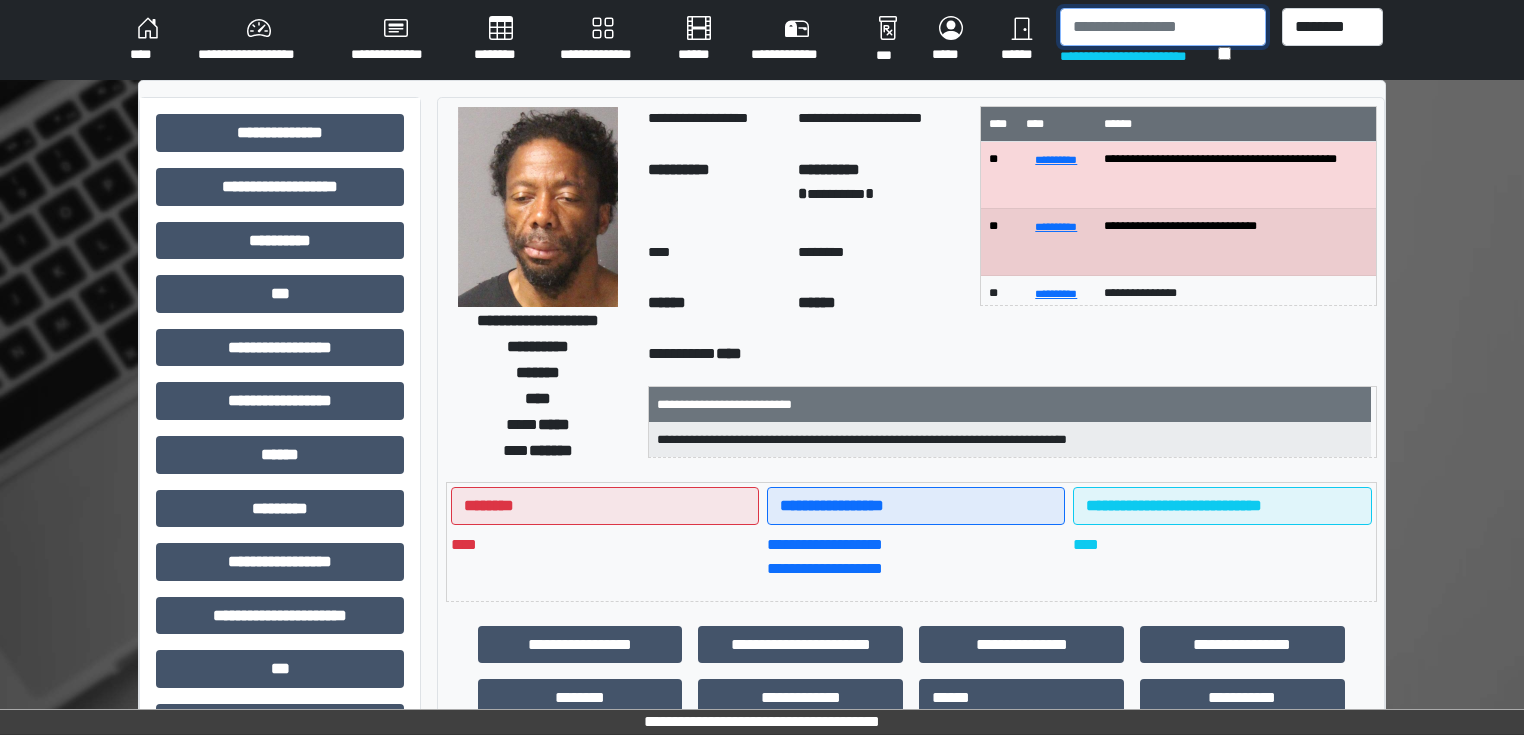 click at bounding box center [1163, 27] 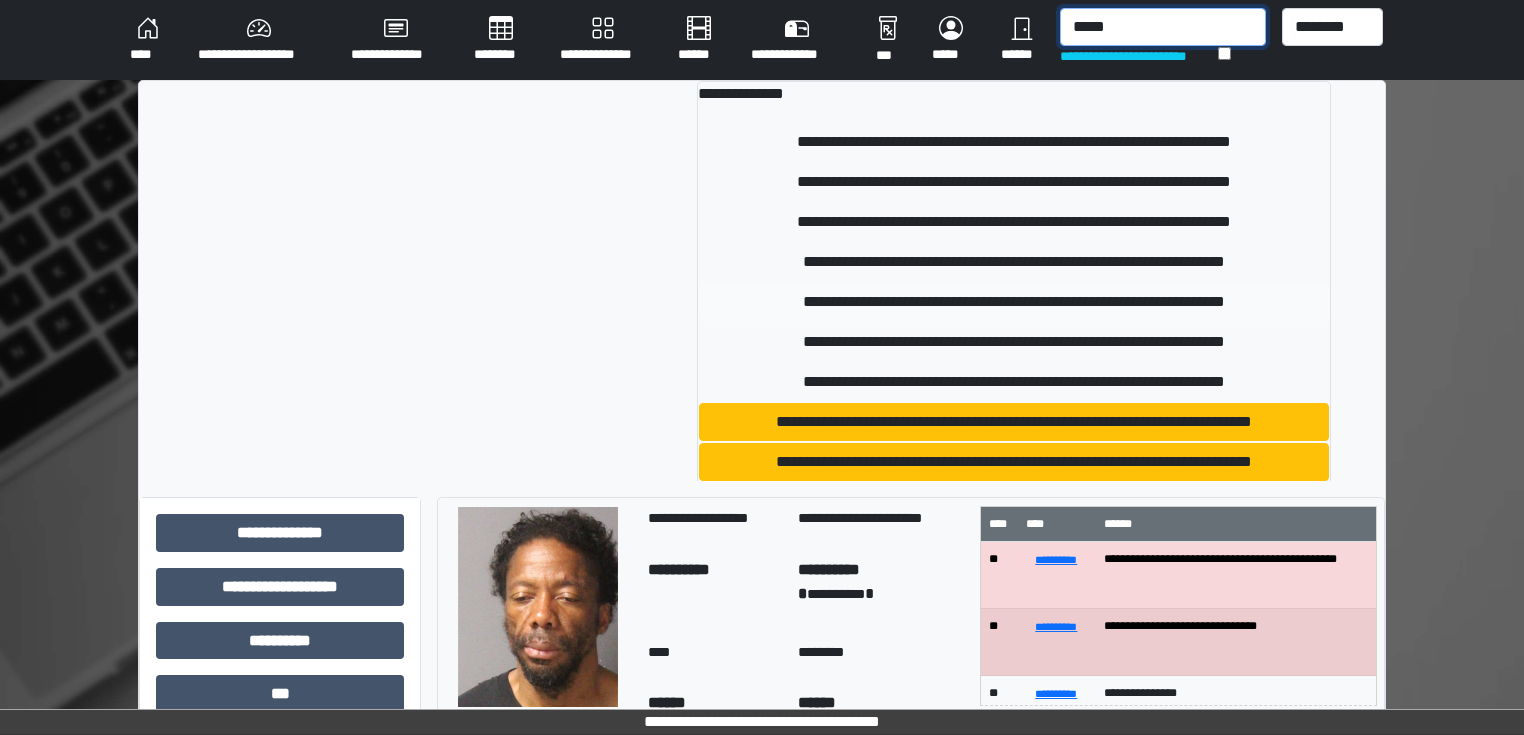 type on "*****" 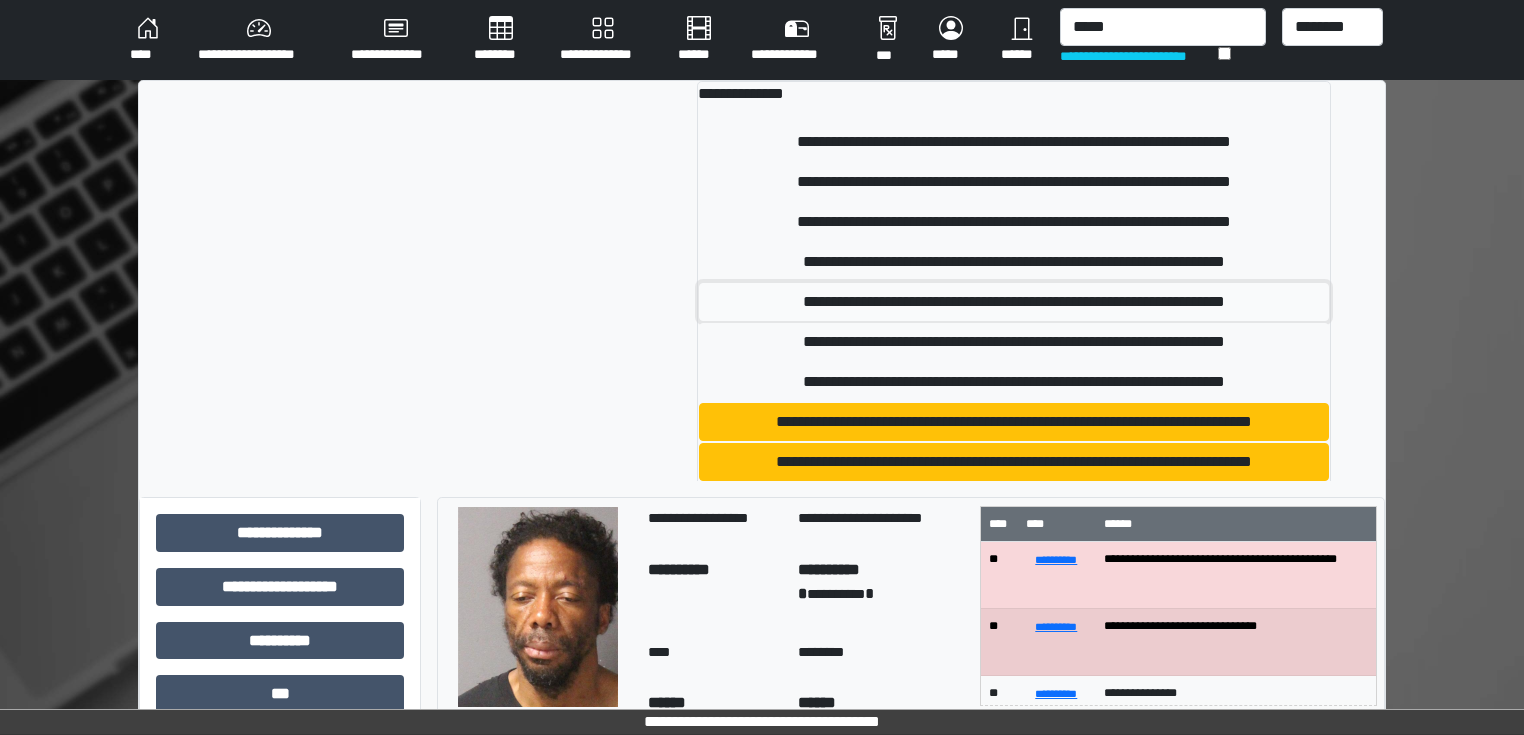 click on "**********" at bounding box center [1014, 302] 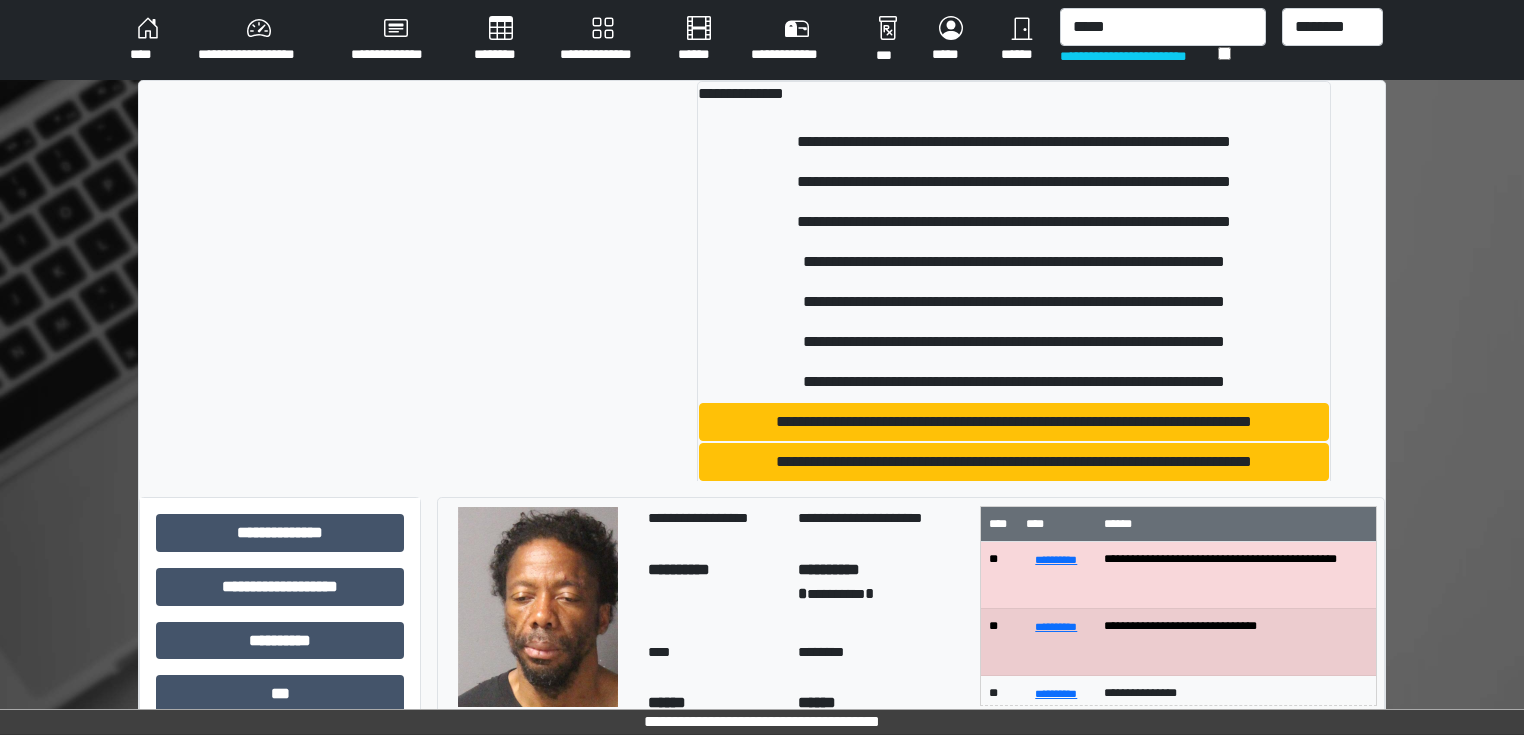 type 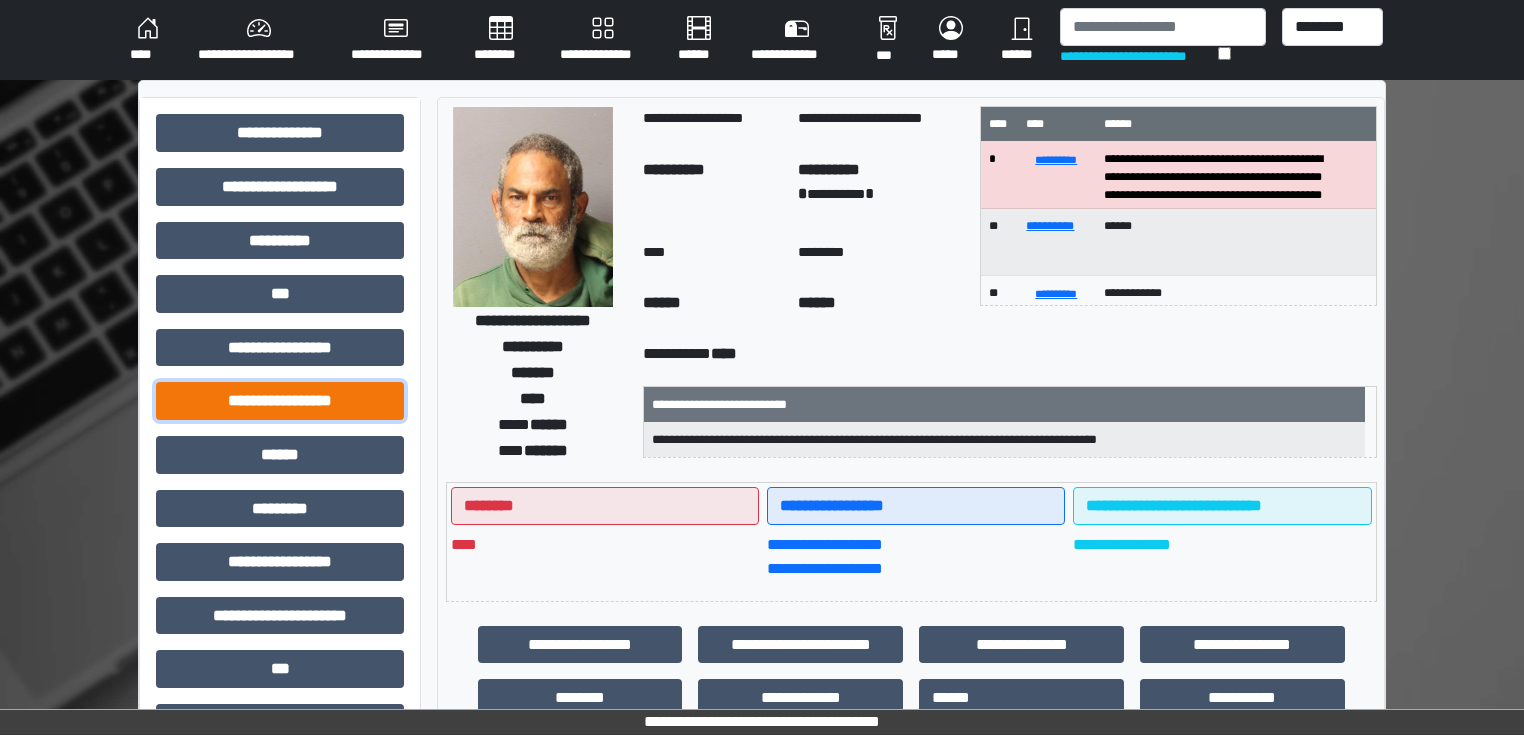 click on "**********" at bounding box center (280, 401) 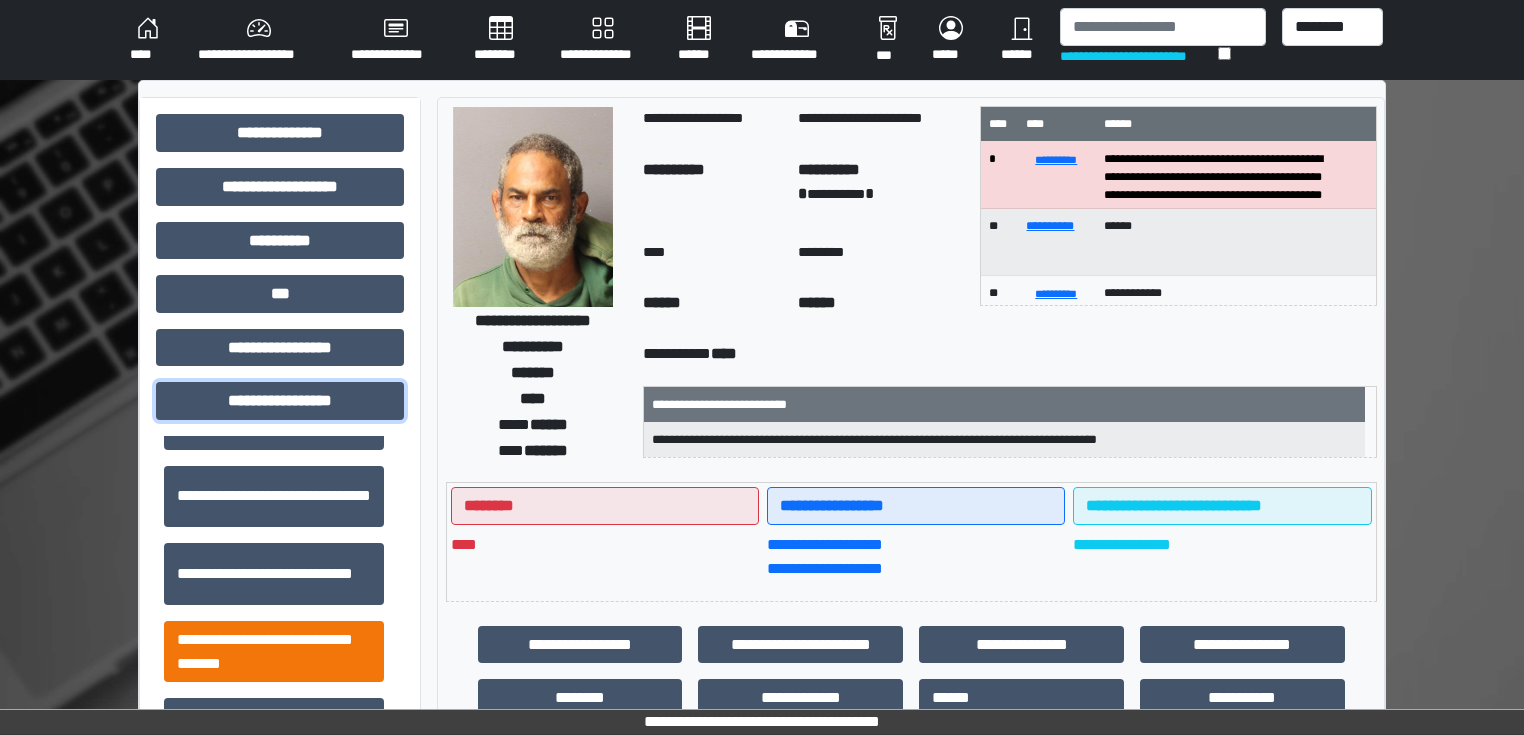 scroll, scrollTop: 1313, scrollLeft: 0, axis: vertical 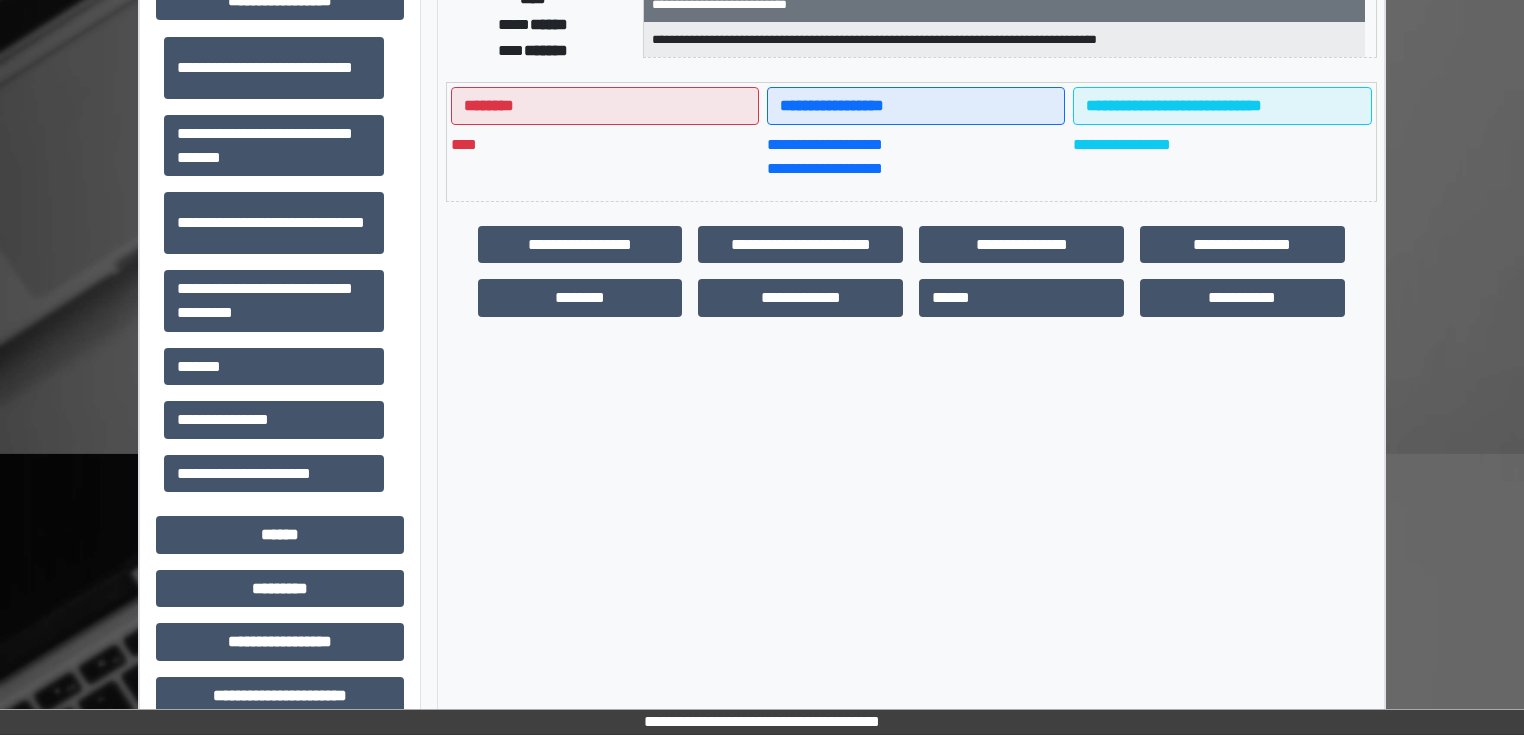 click on "**********" at bounding box center [274, 301] 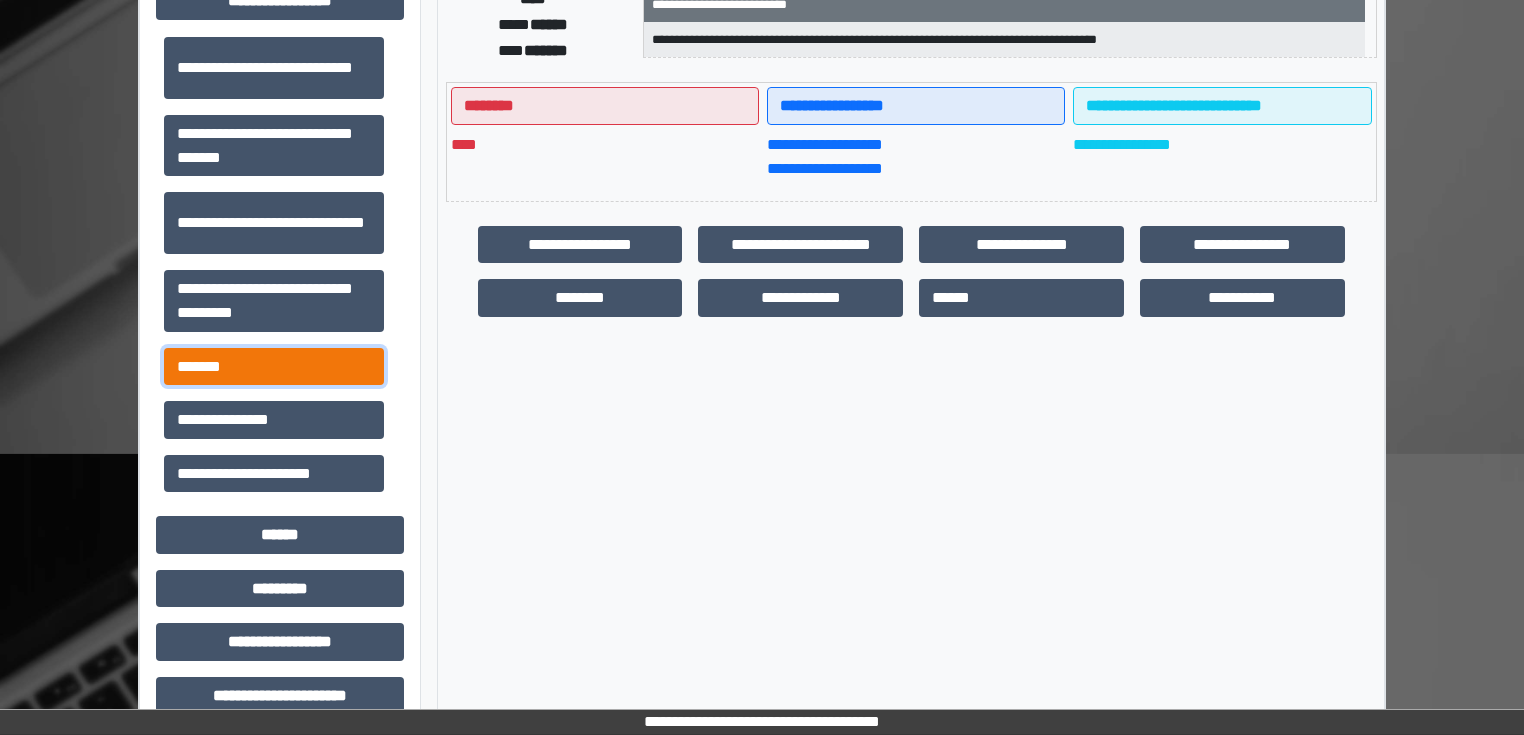 click on "*******" at bounding box center [274, 367] 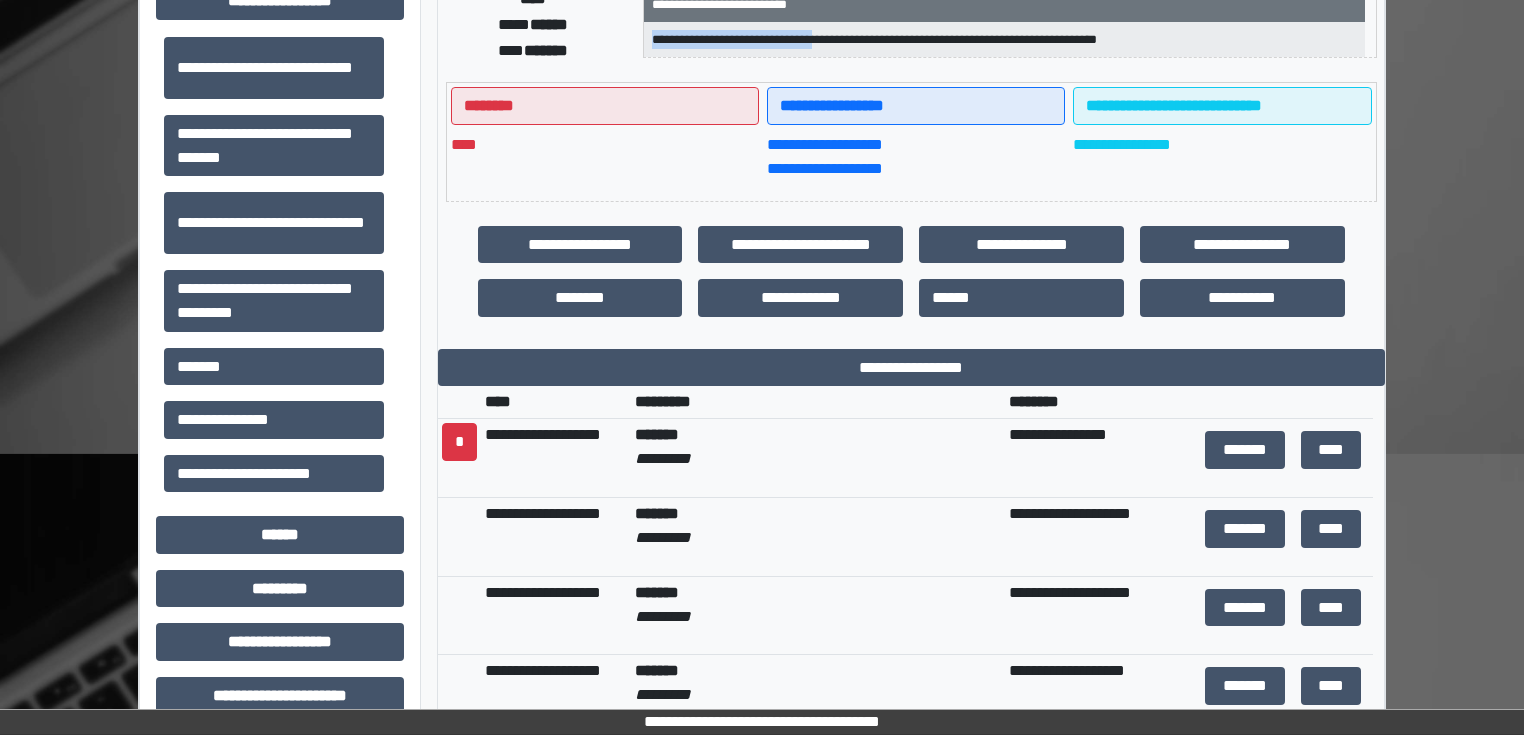 drag, startPoint x: 660, startPoint y: 44, endPoint x: 875, endPoint y: 43, distance: 215.00232 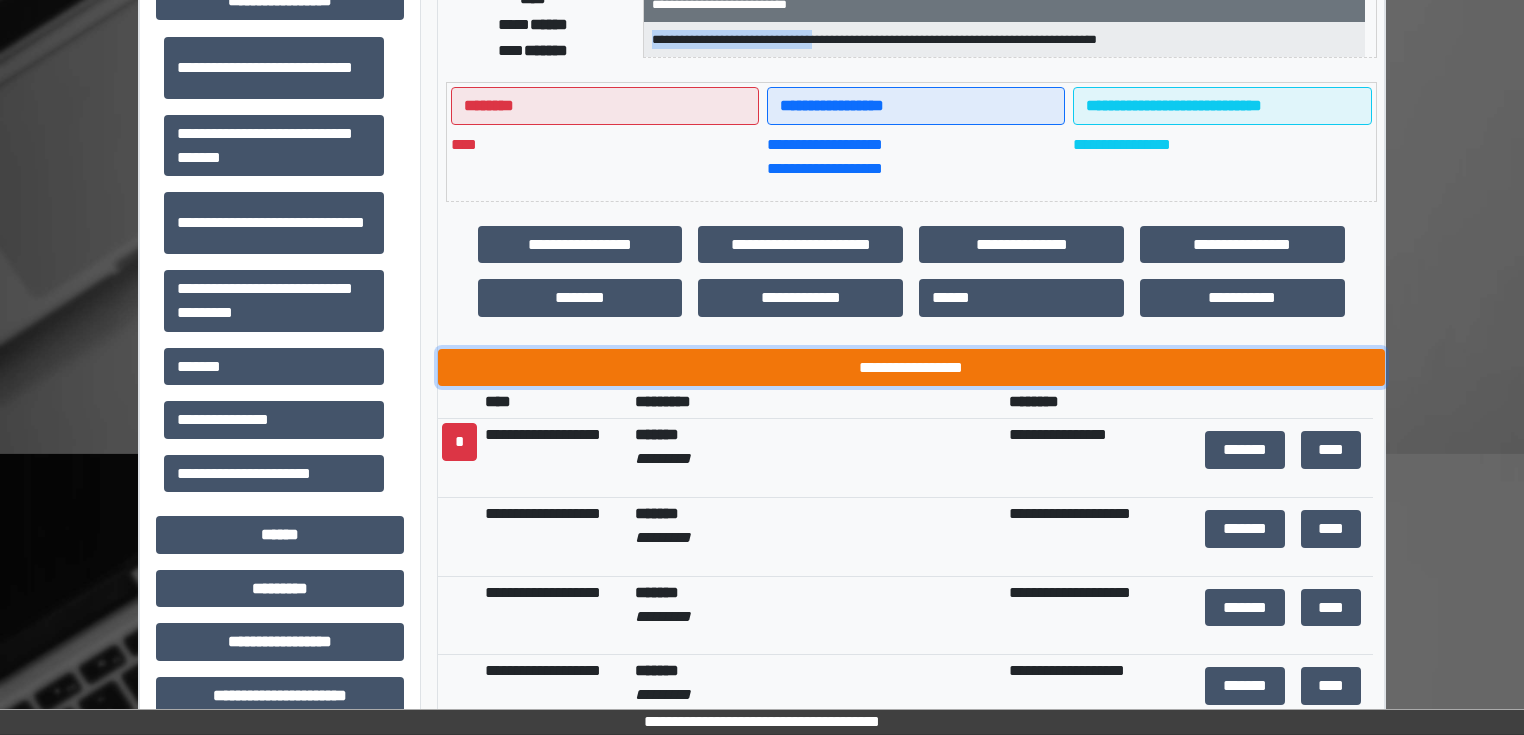 click on "**********" at bounding box center [911, 368] 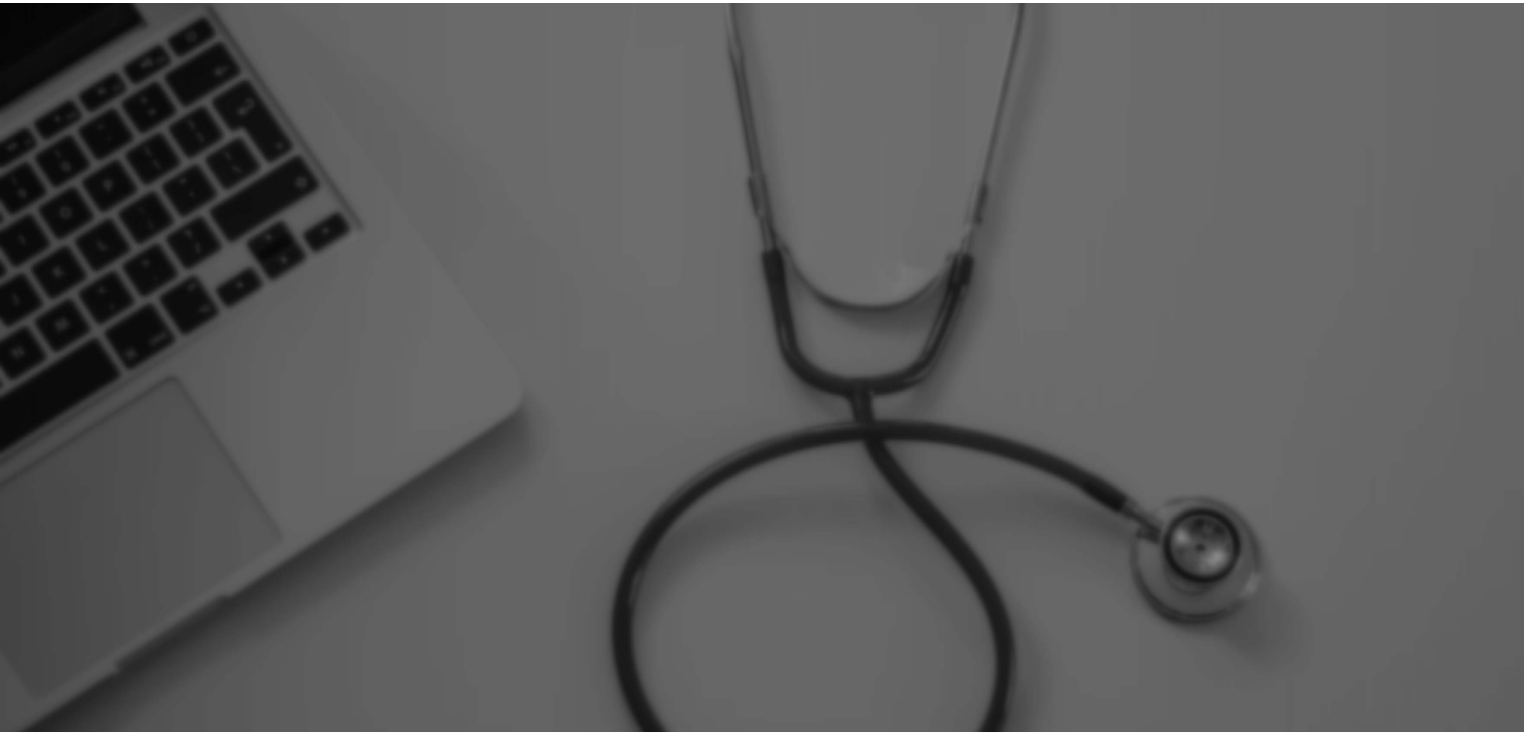 scroll, scrollTop: 0, scrollLeft: 0, axis: both 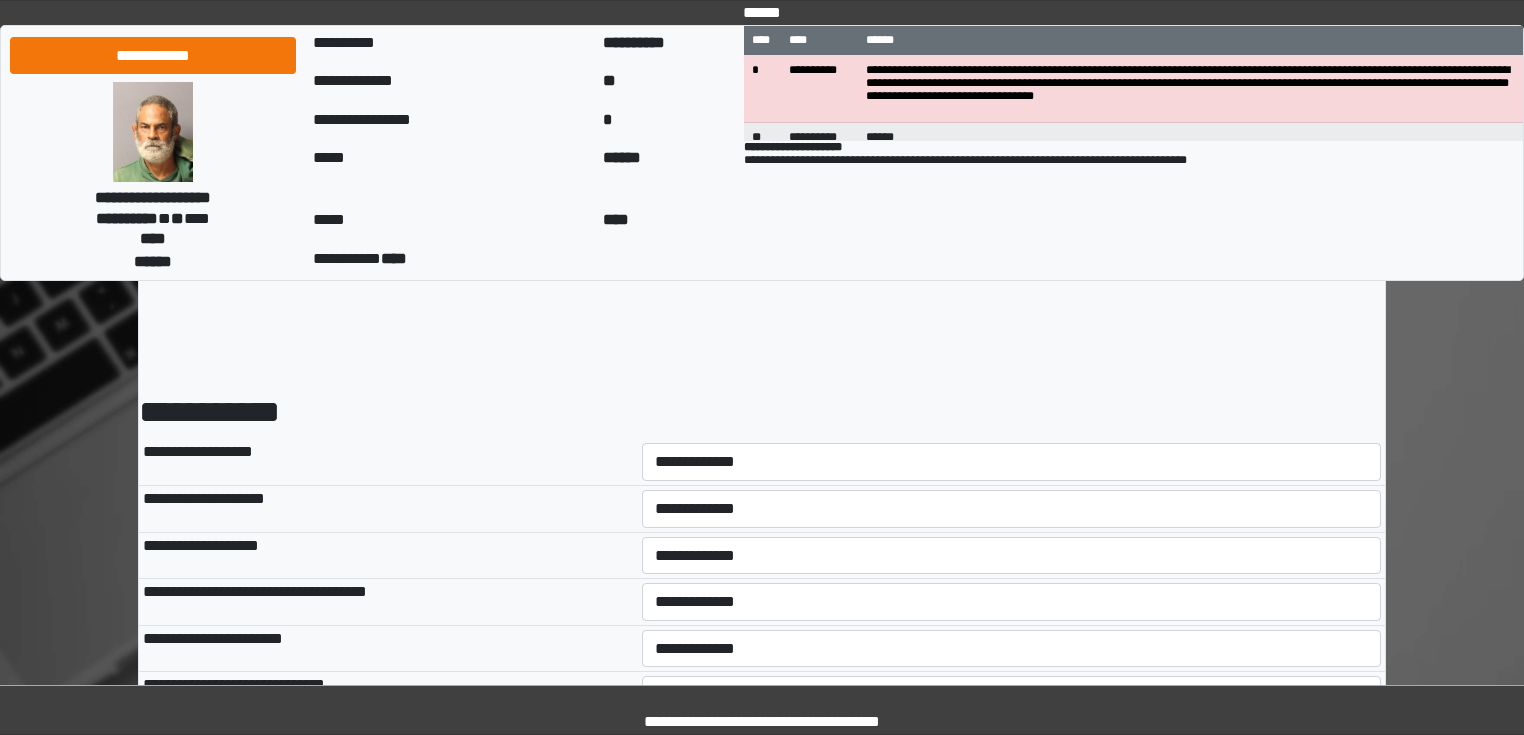 click on "**********" at bounding box center [1012, 462] 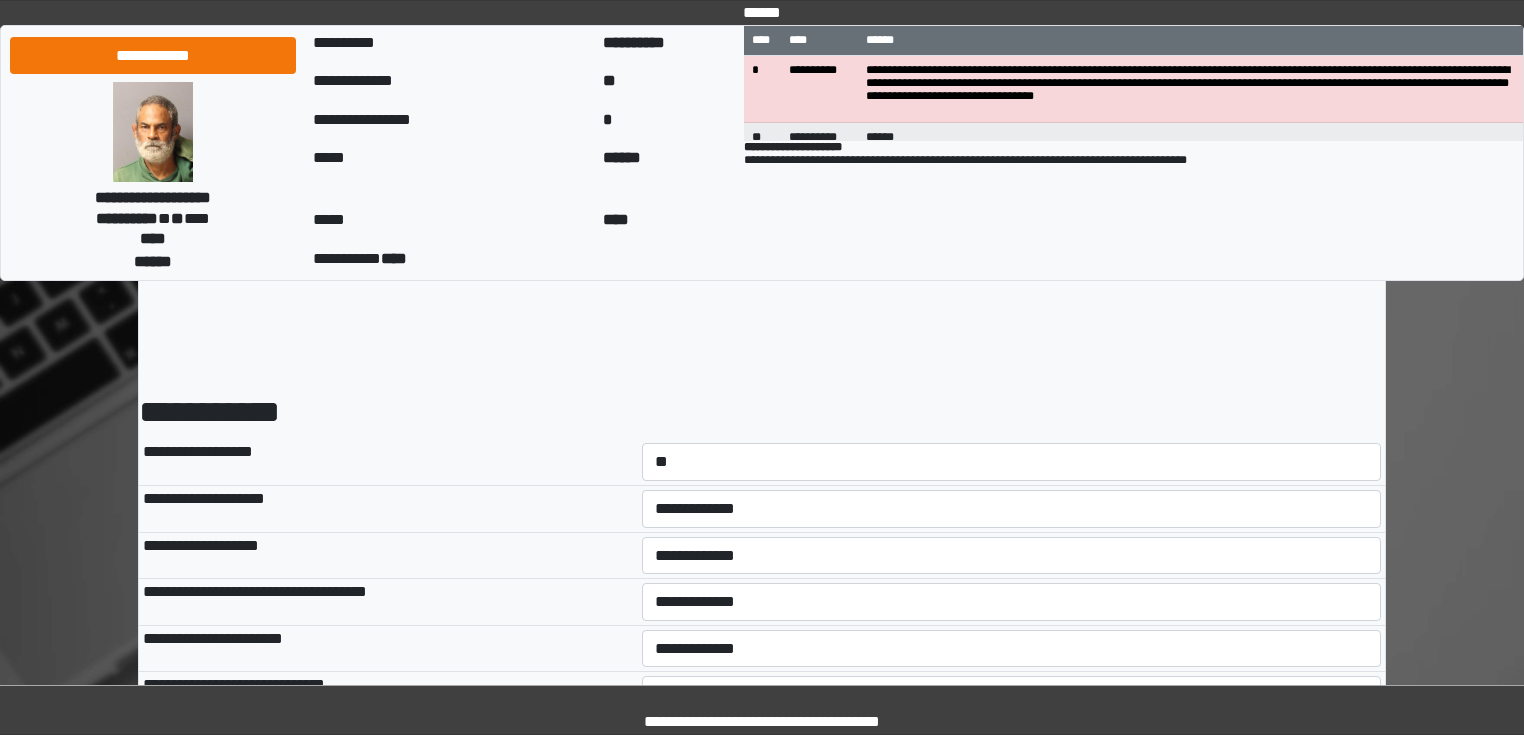 click on "**********" at bounding box center [1012, 462] 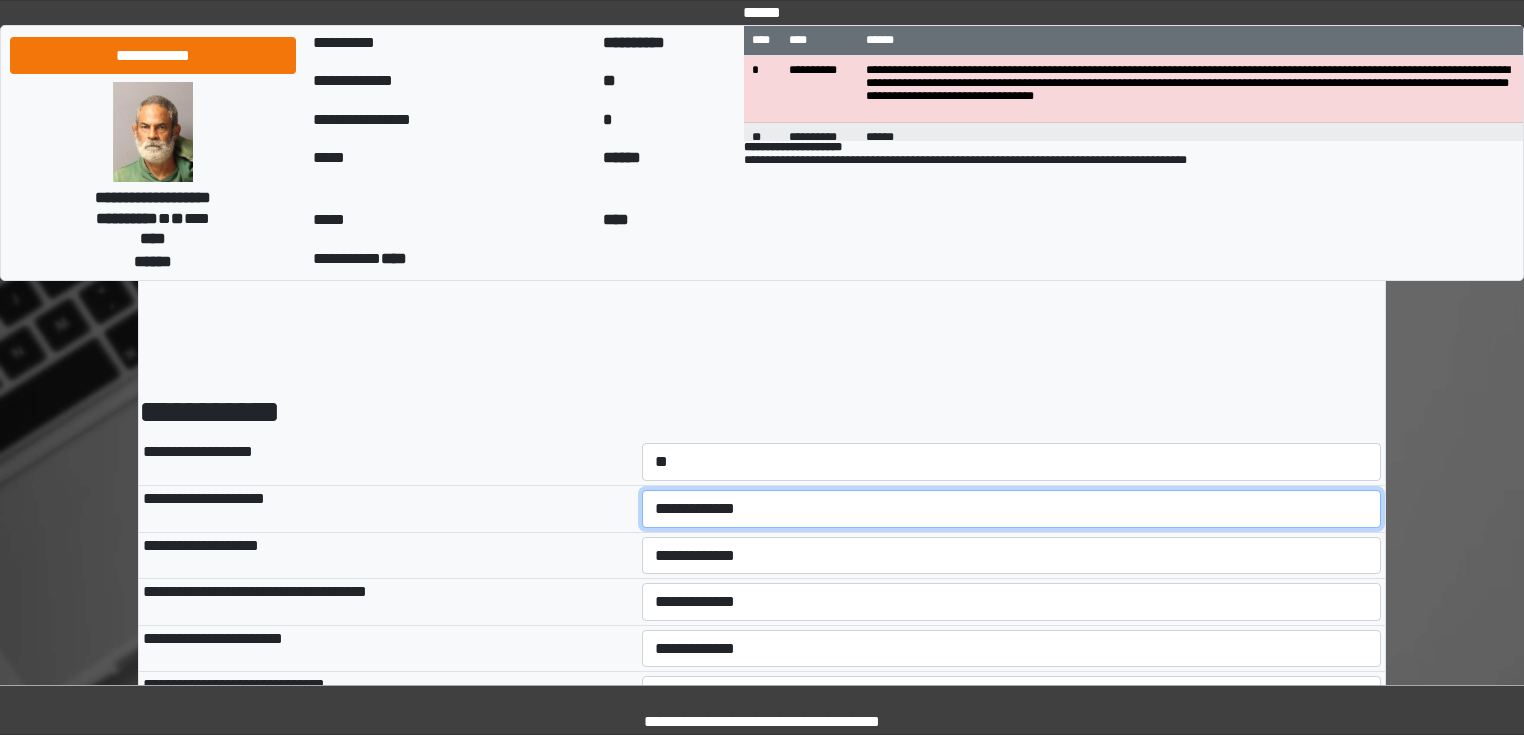 click on "**********" at bounding box center (1012, 509) 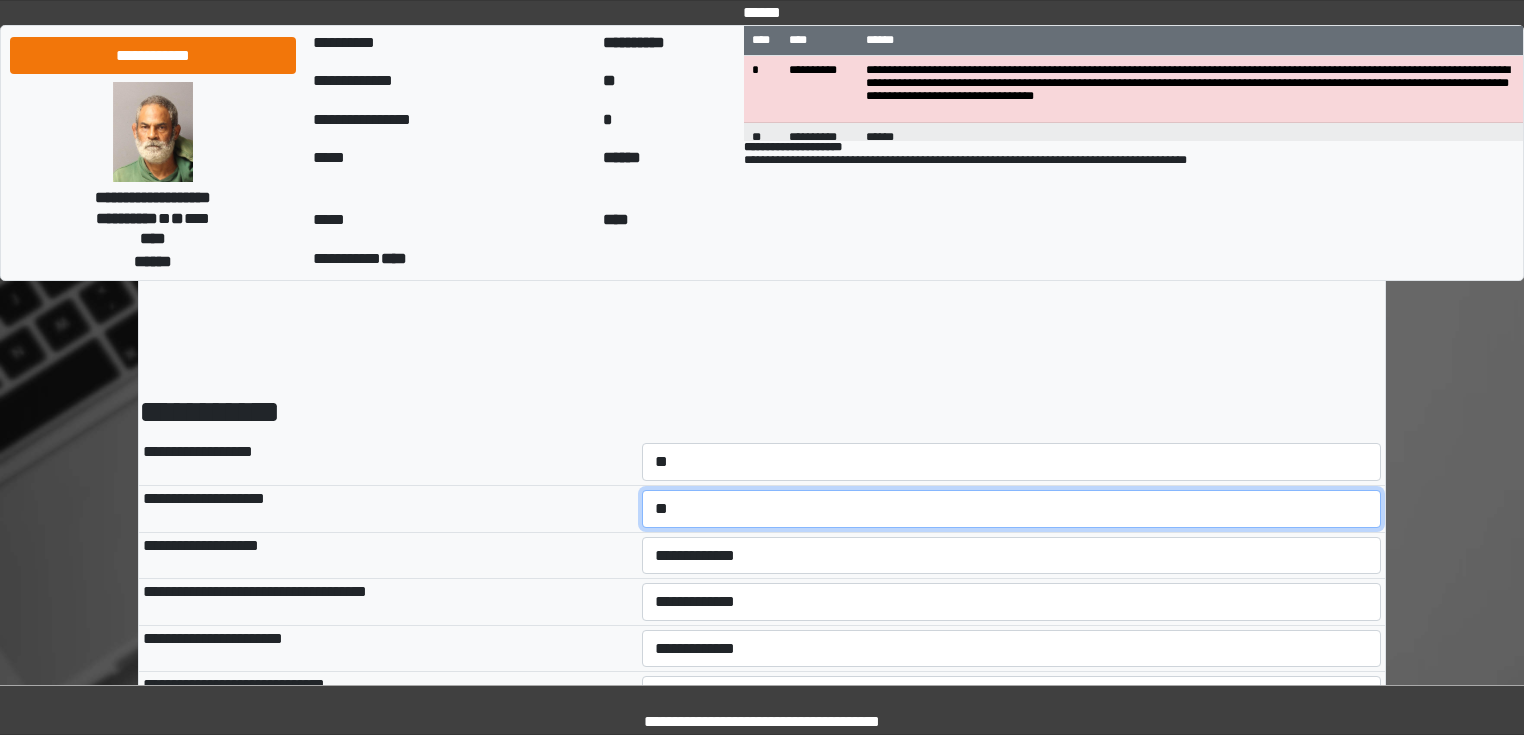 click on "**********" at bounding box center [1012, 509] 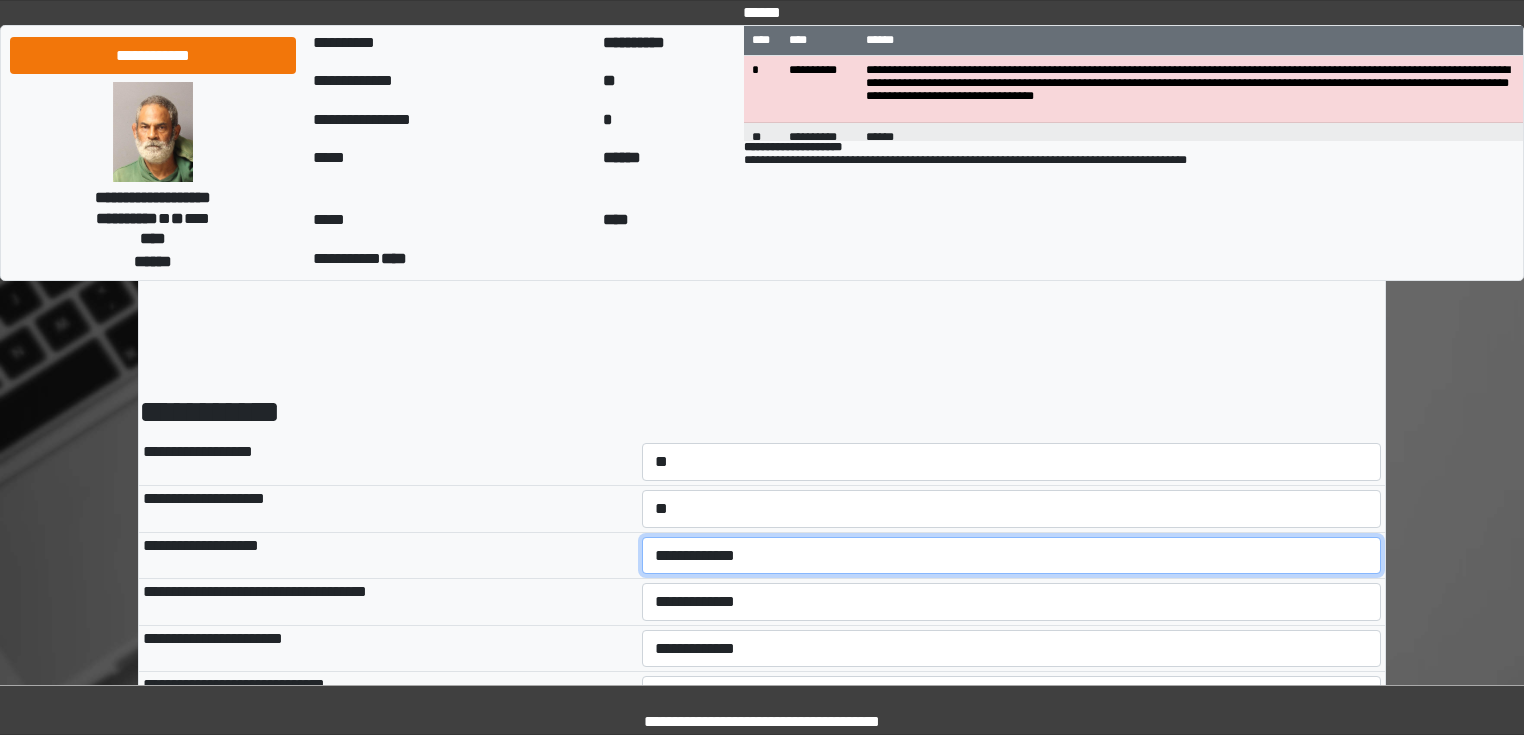 drag, startPoint x: 676, startPoint y: 551, endPoint x: 675, endPoint y: 564, distance: 13.038404 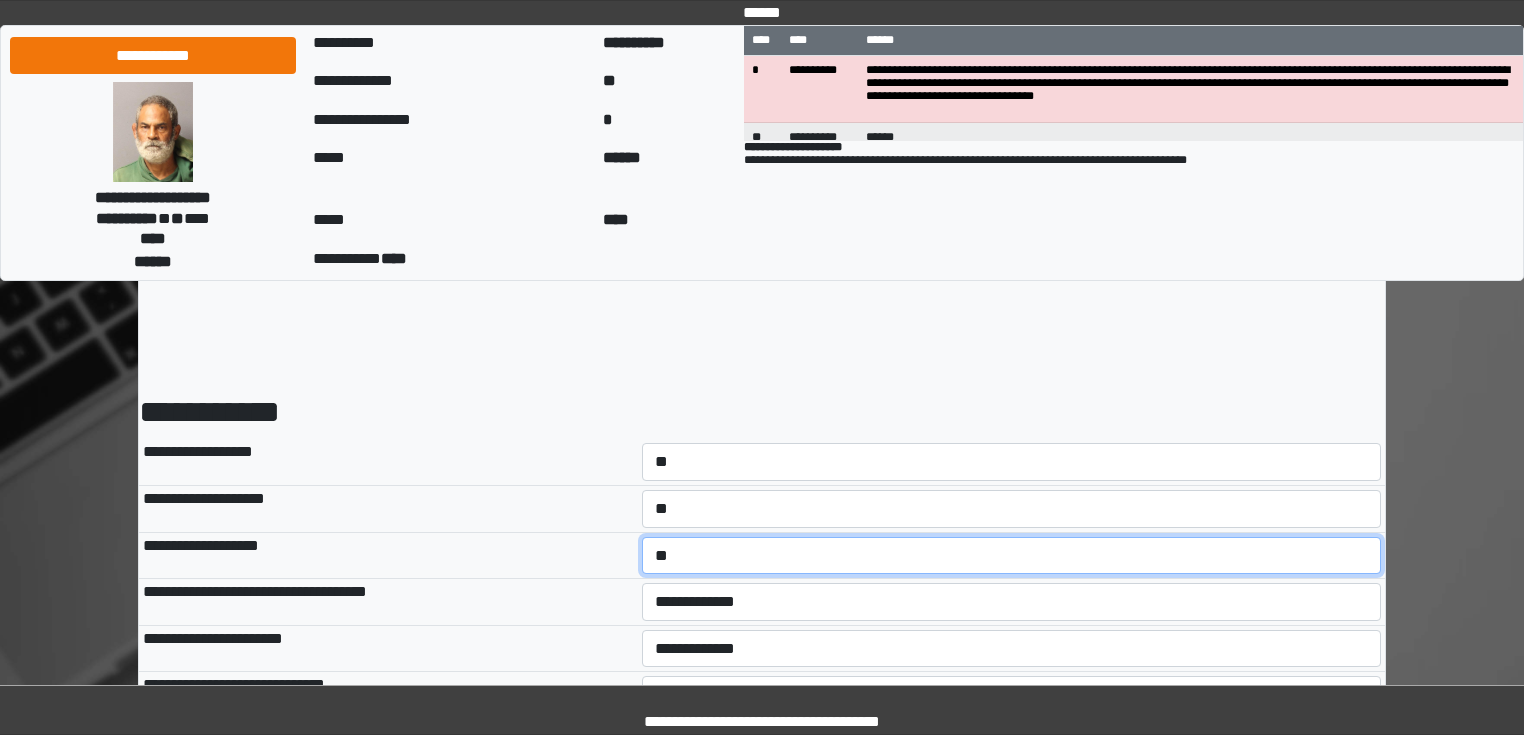 click on "**********" at bounding box center [1012, 556] 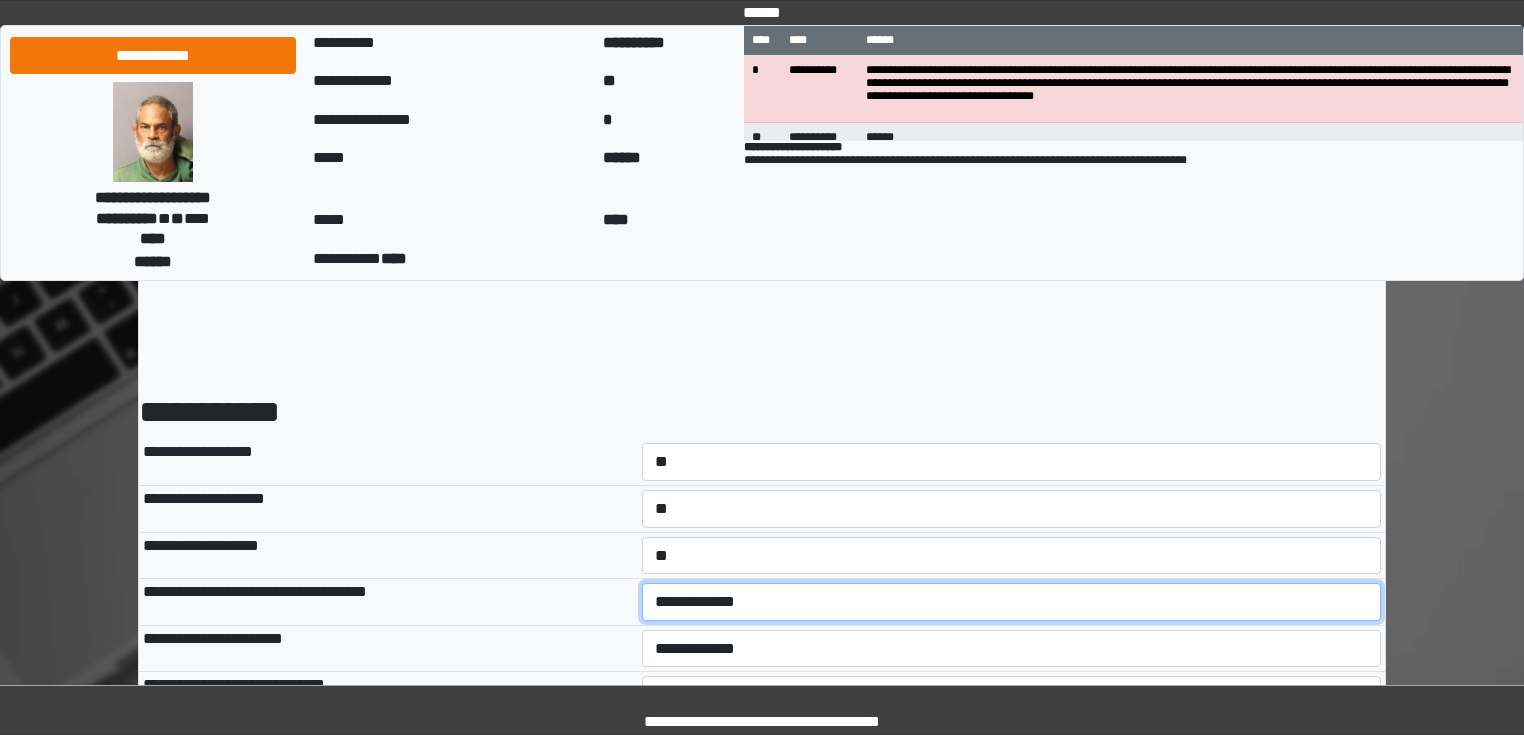 click on "**********" at bounding box center (1012, 602) 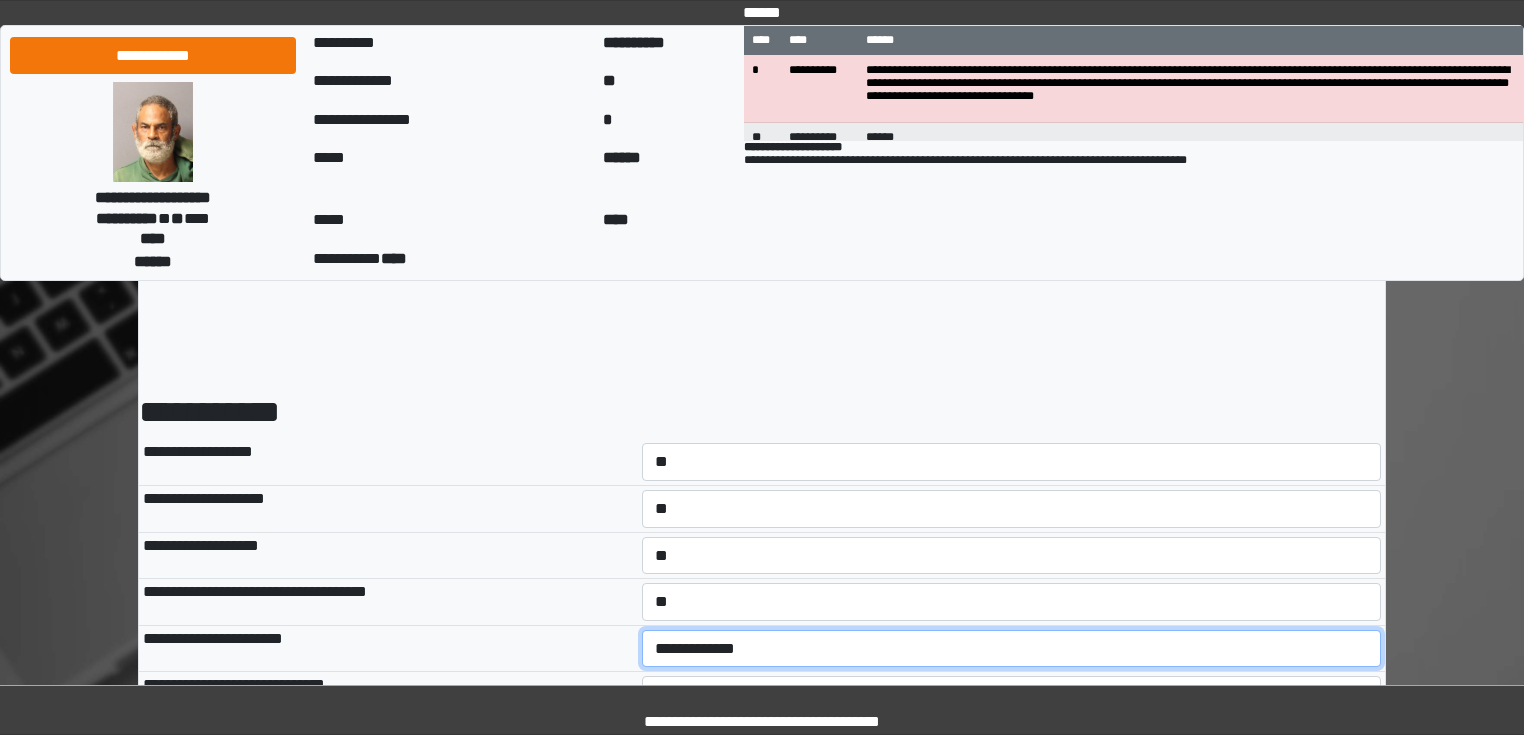 click on "**********" at bounding box center [1012, 649] 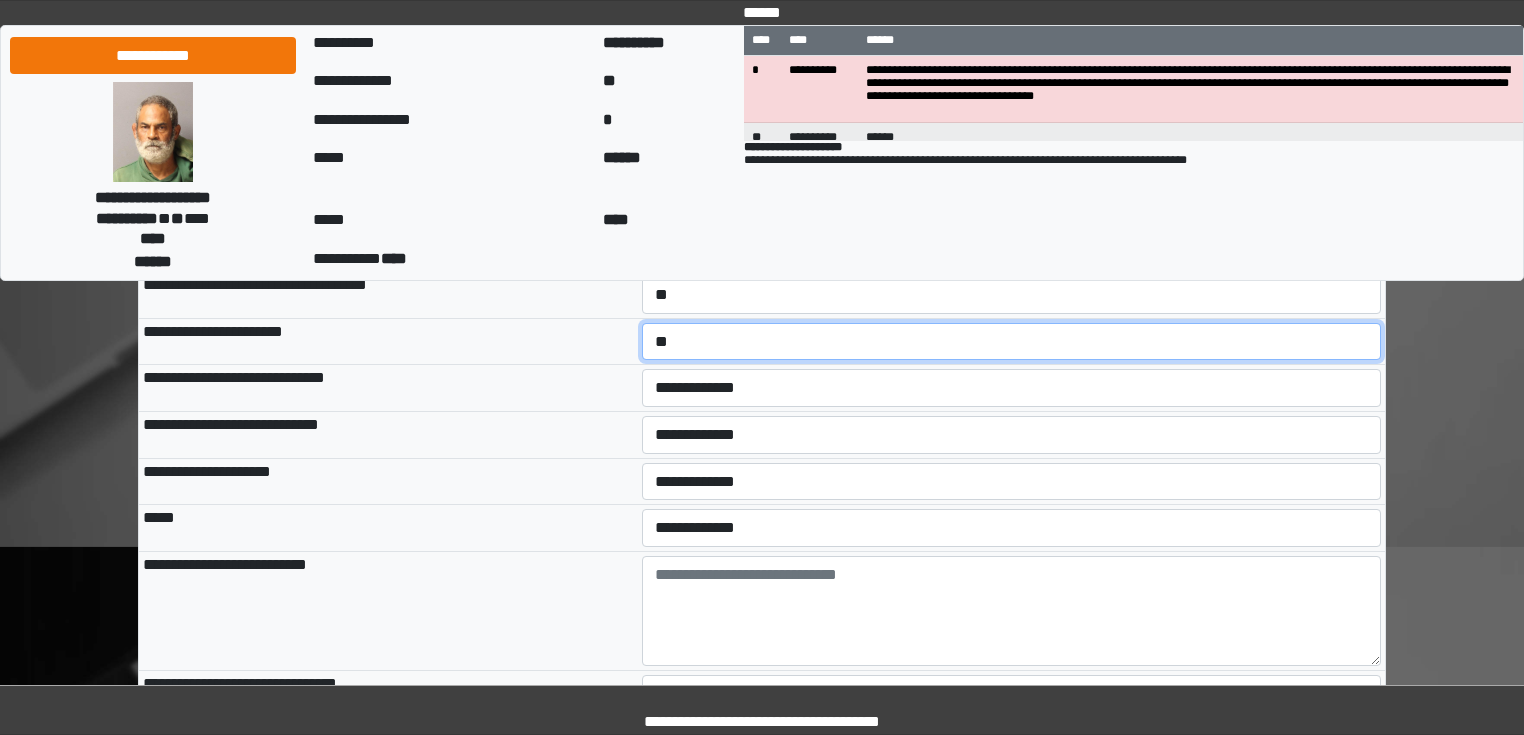 scroll, scrollTop: 320, scrollLeft: 0, axis: vertical 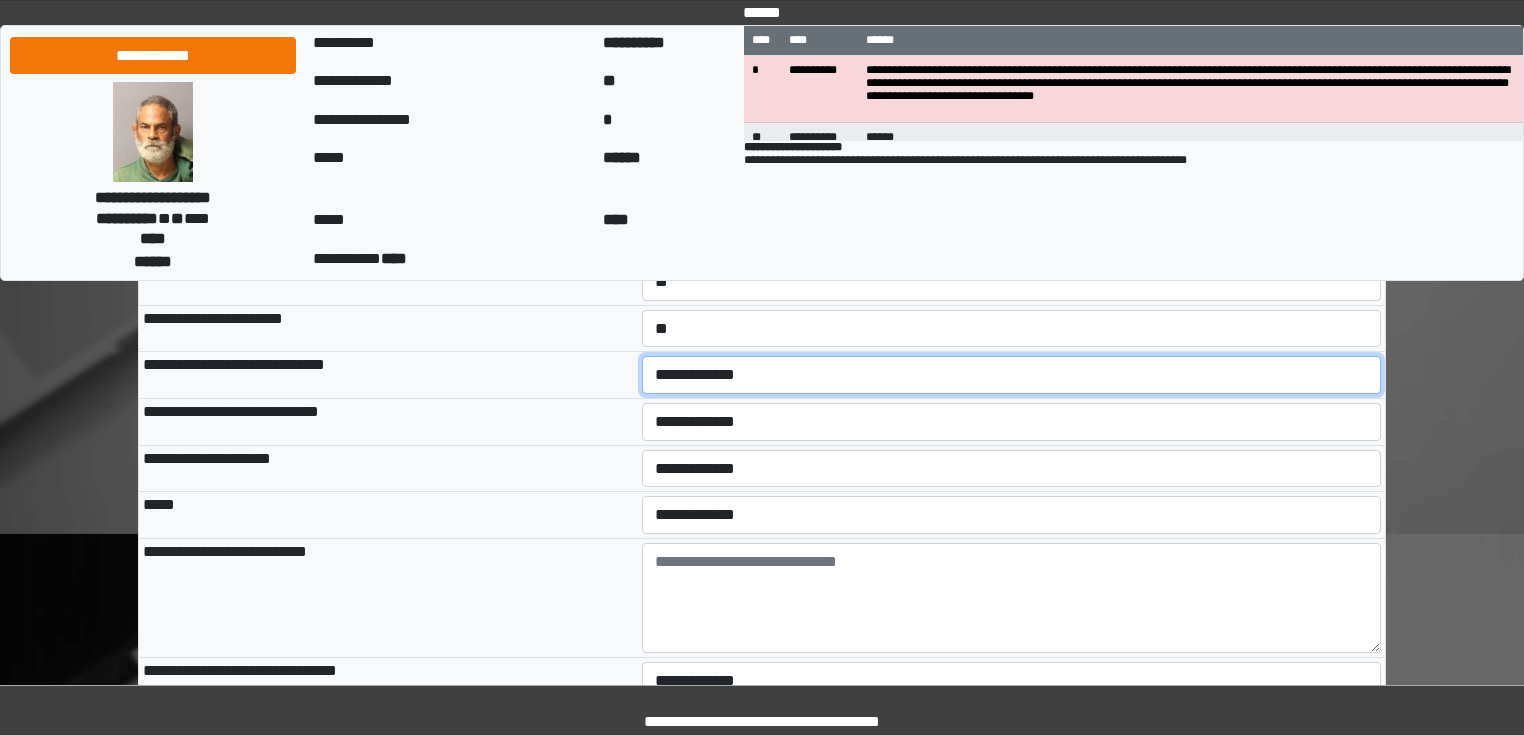click on "**********" at bounding box center [1012, 375] 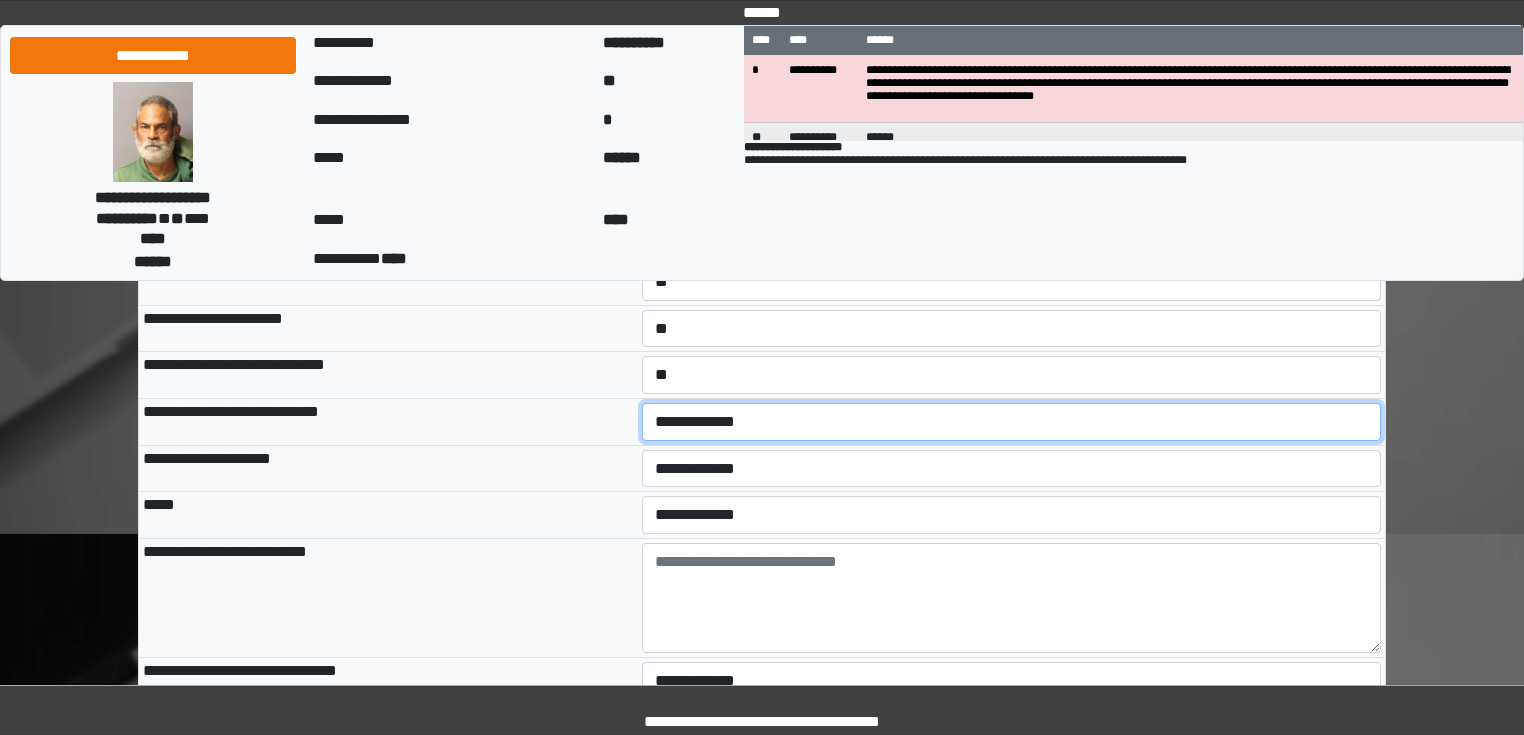 click on "**********" at bounding box center (1012, 422) 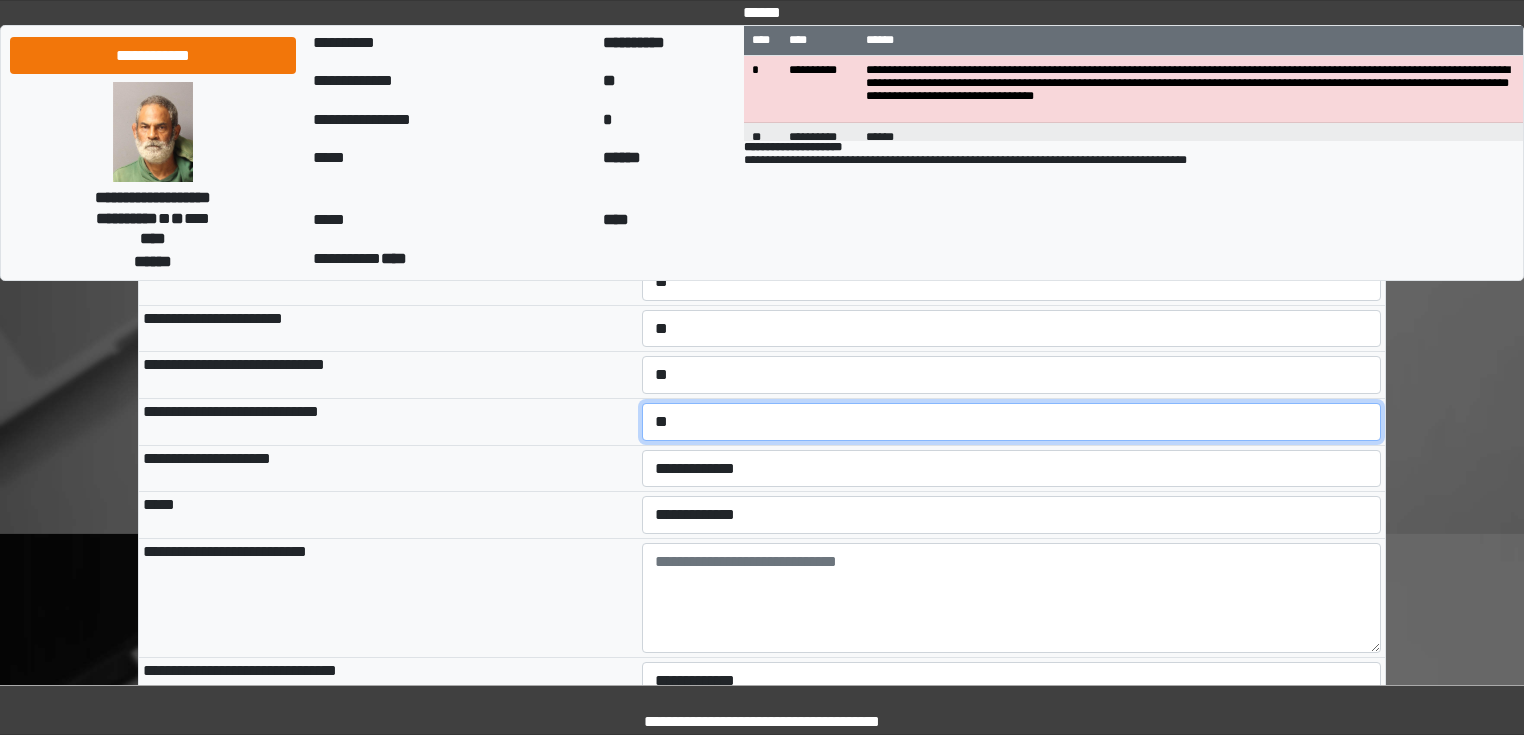 click on "**********" at bounding box center [1012, 422] 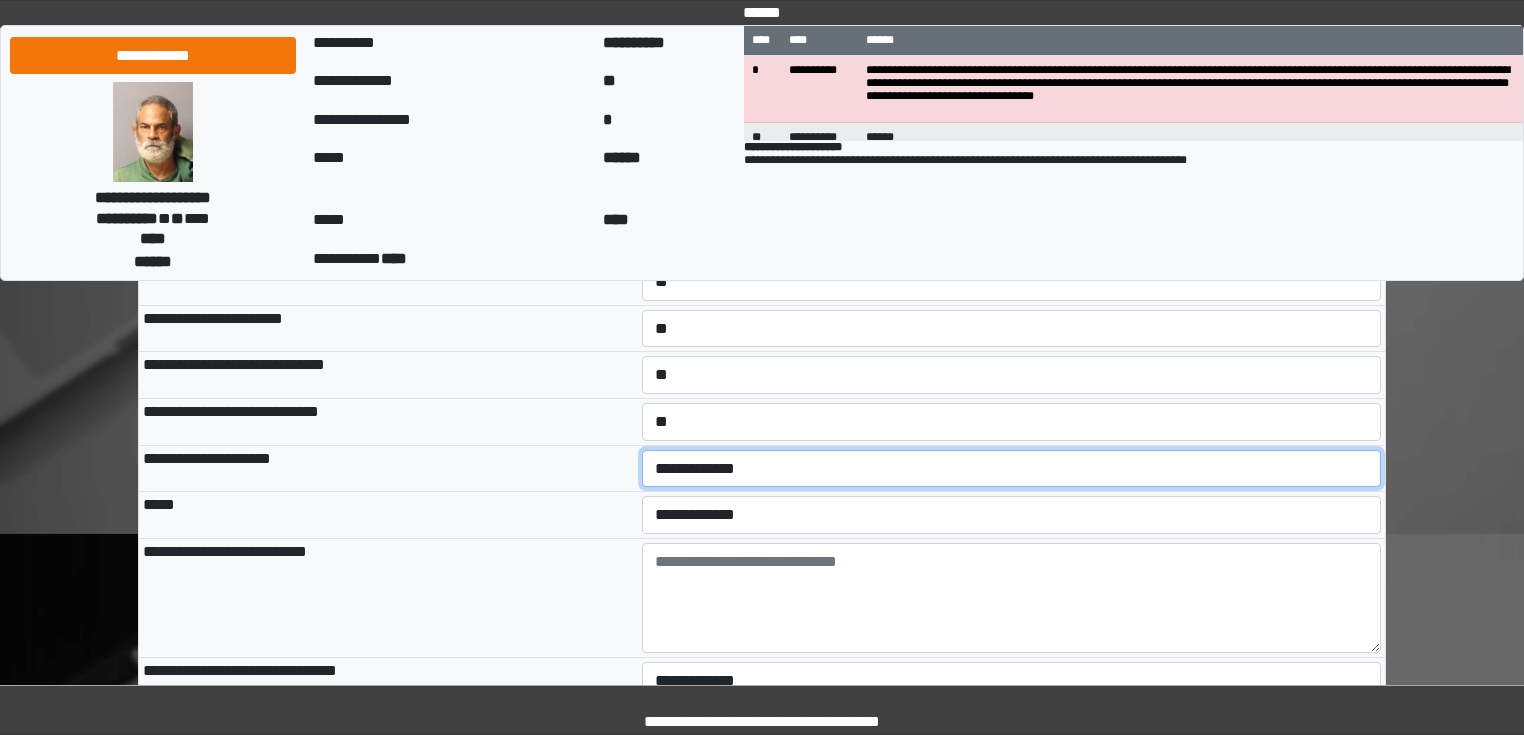click on "**********" at bounding box center (1012, 469) 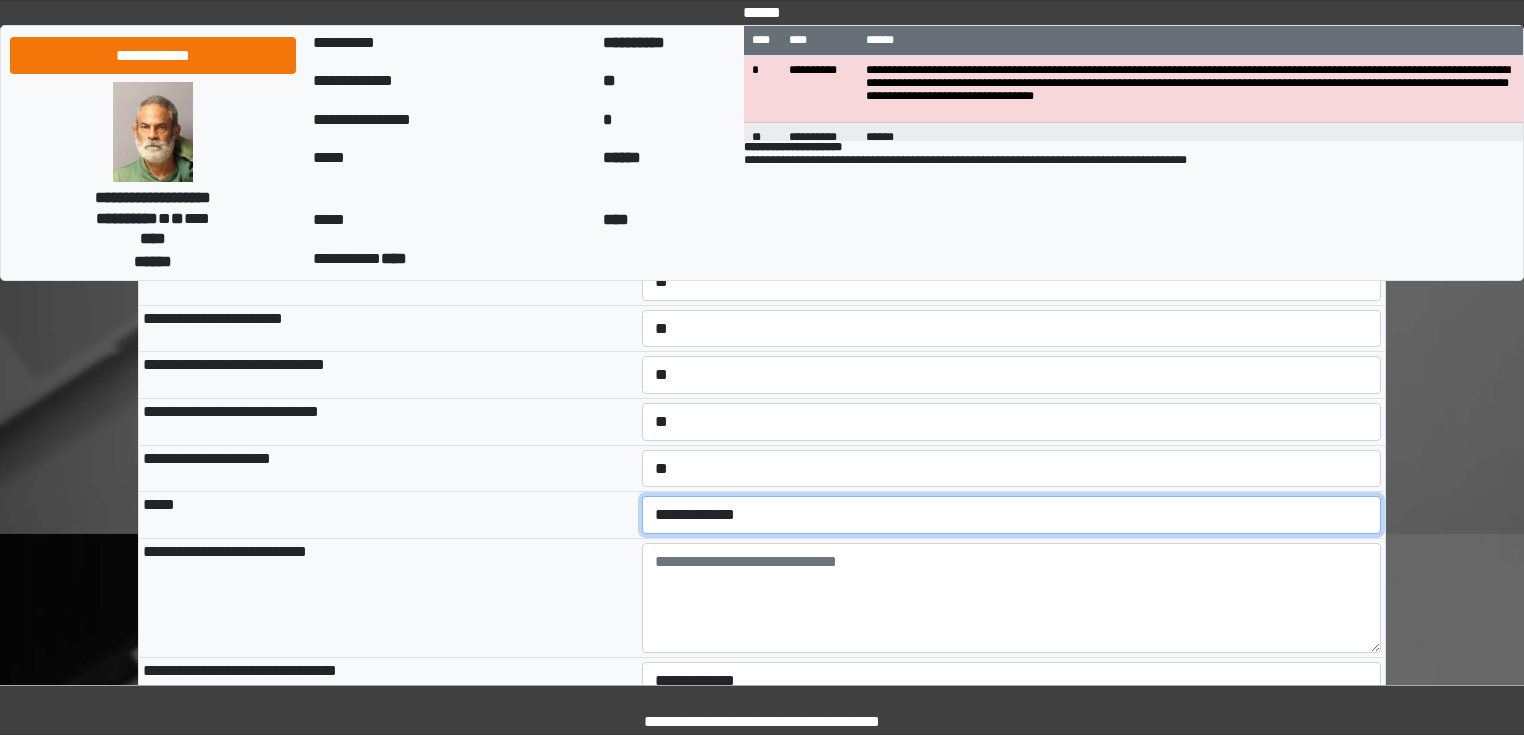click on "**********" at bounding box center (1012, 515) 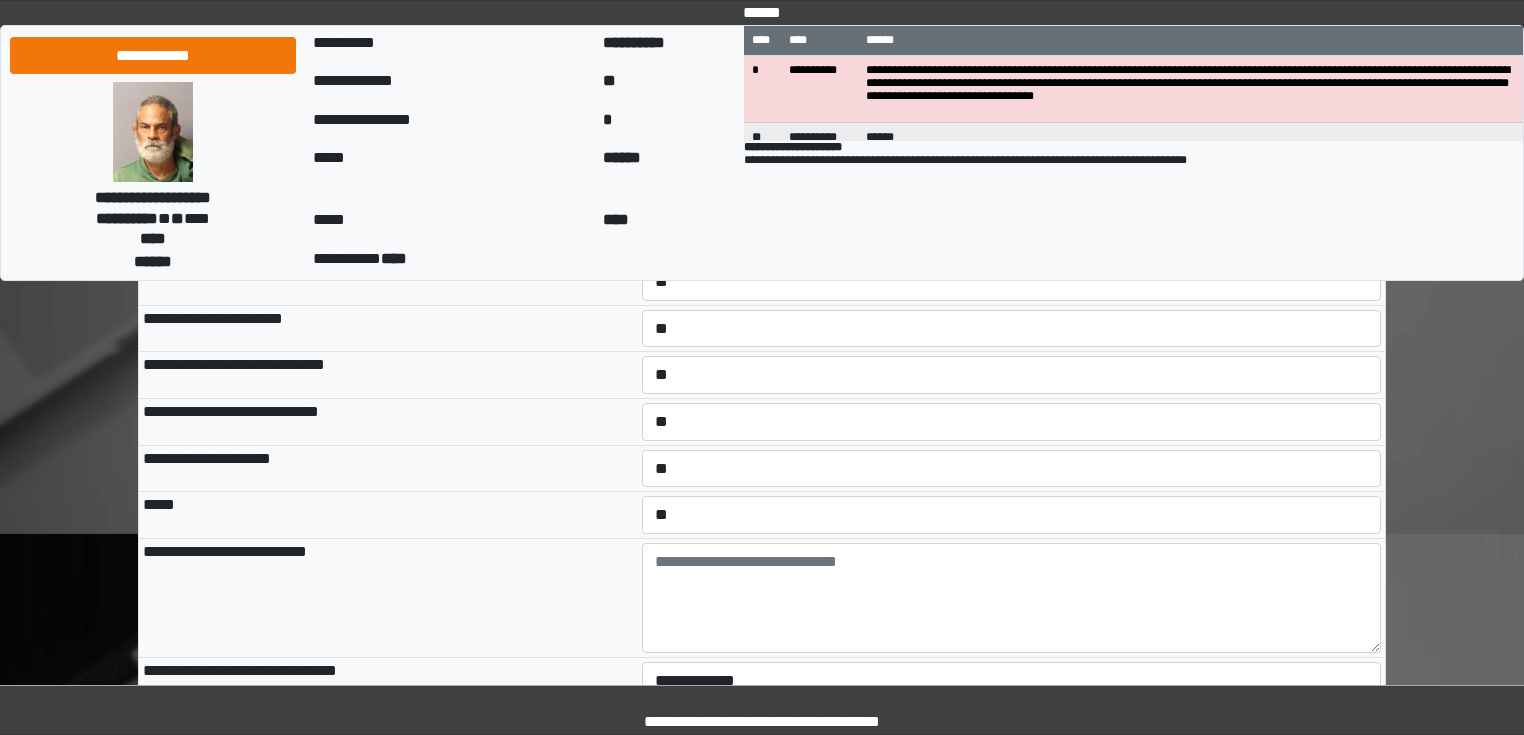 click on "*****" at bounding box center (388, 515) 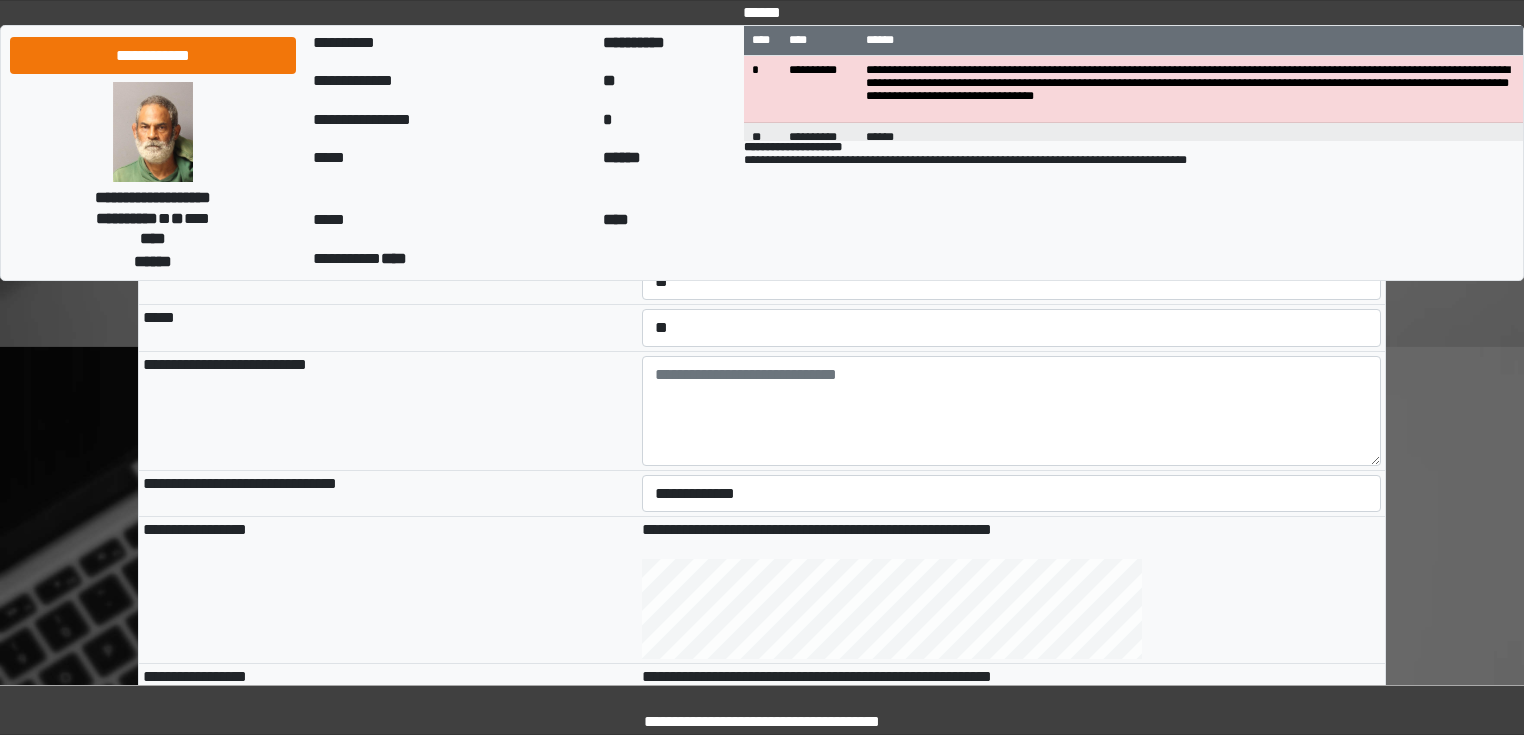 scroll, scrollTop: 480, scrollLeft: 0, axis: vertical 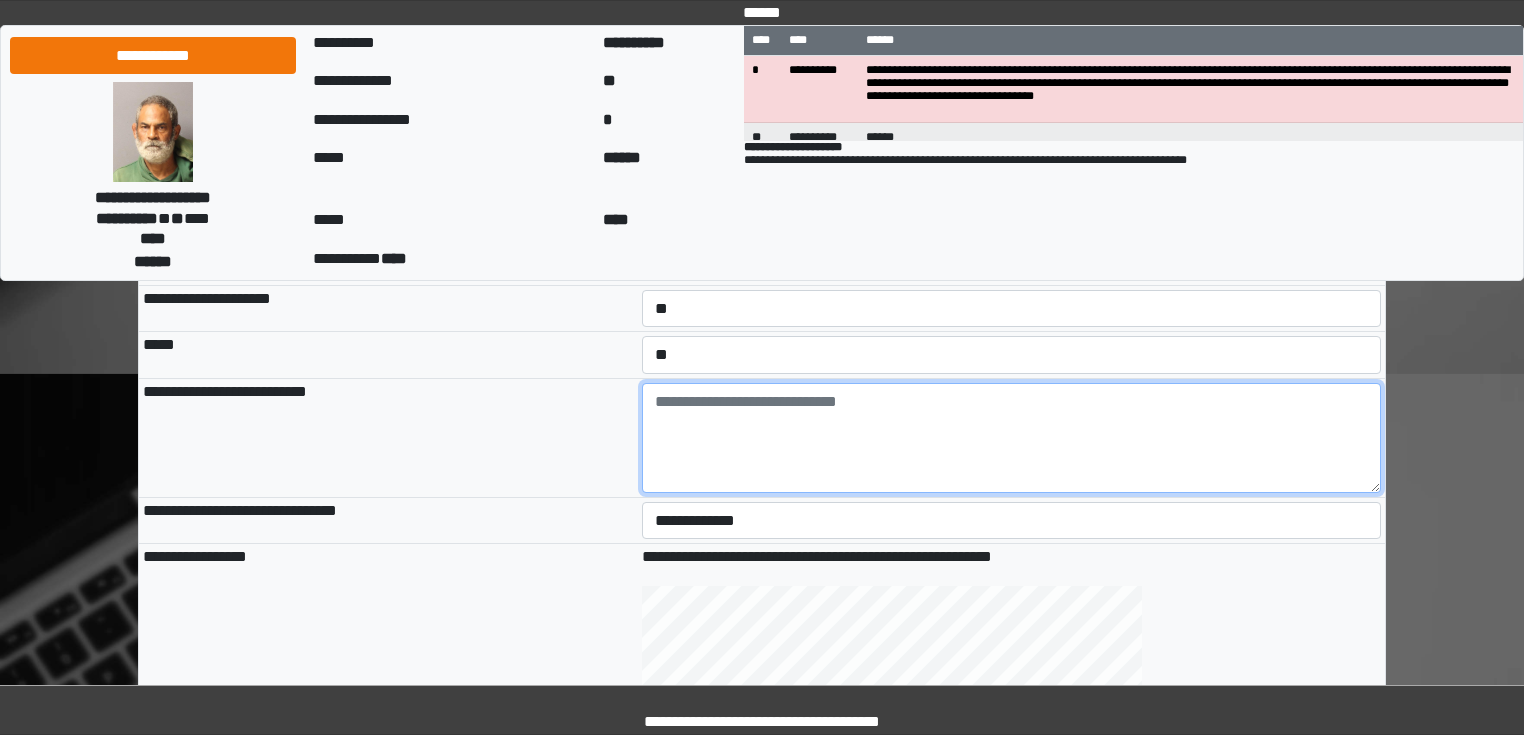 click at bounding box center [1012, 438] 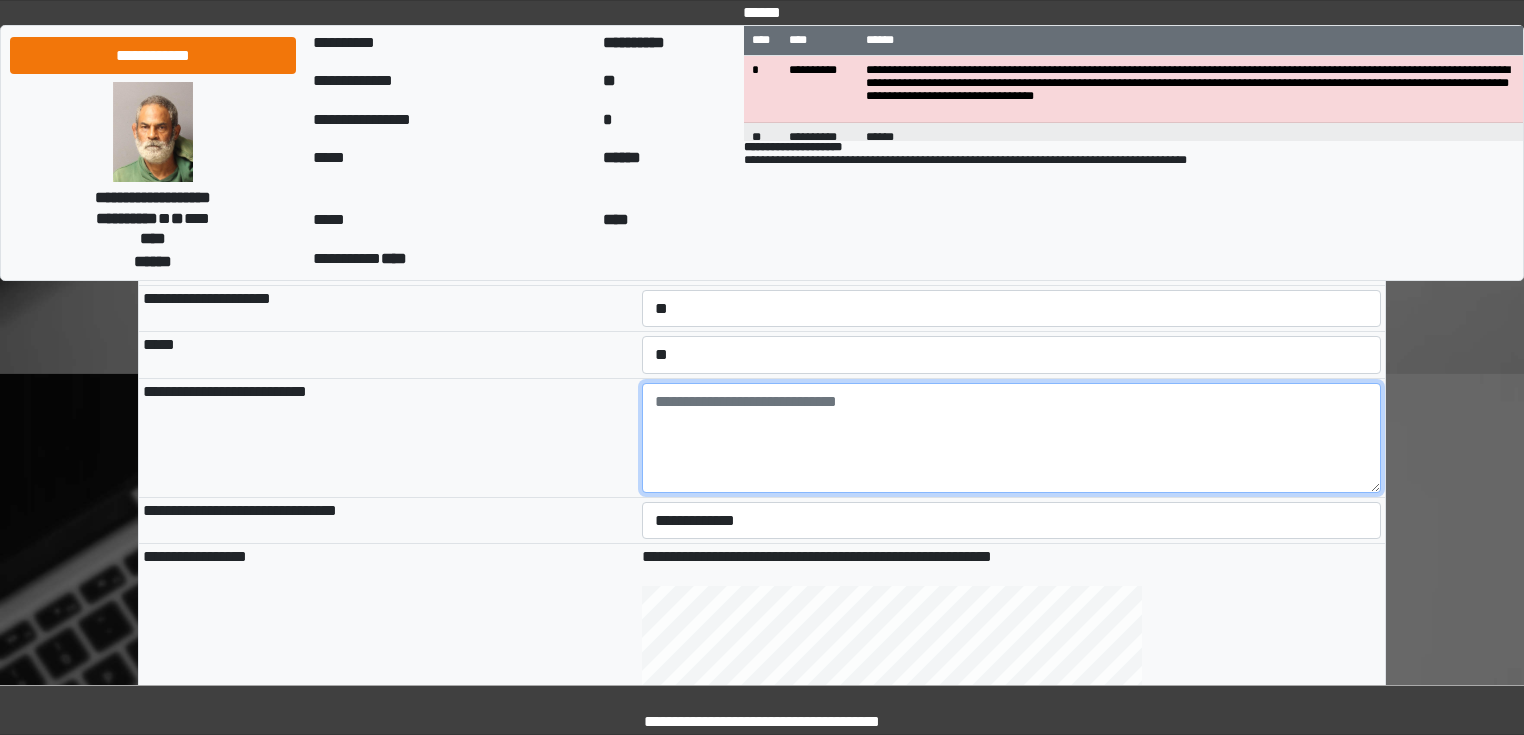 paste on "**********" 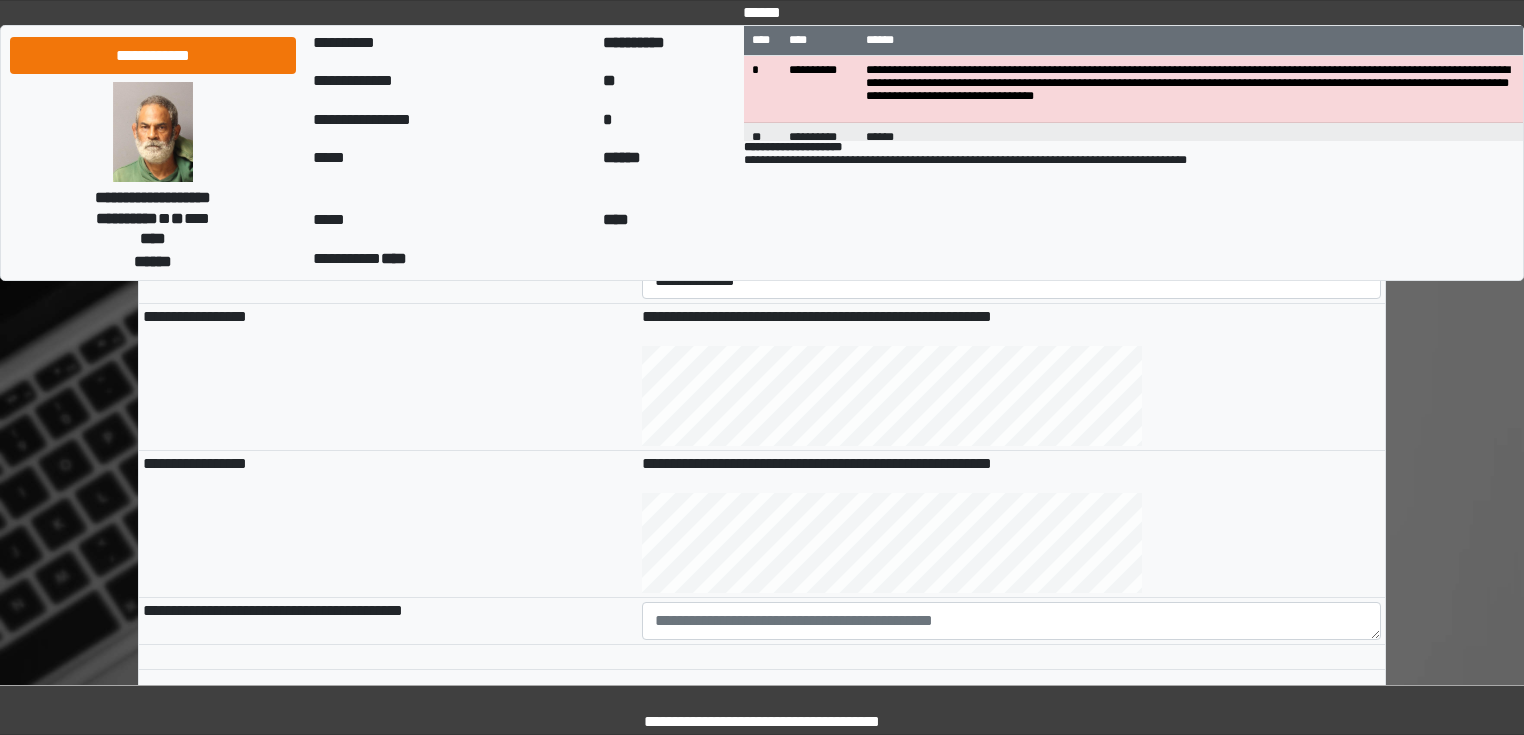 scroll, scrollTop: 640, scrollLeft: 0, axis: vertical 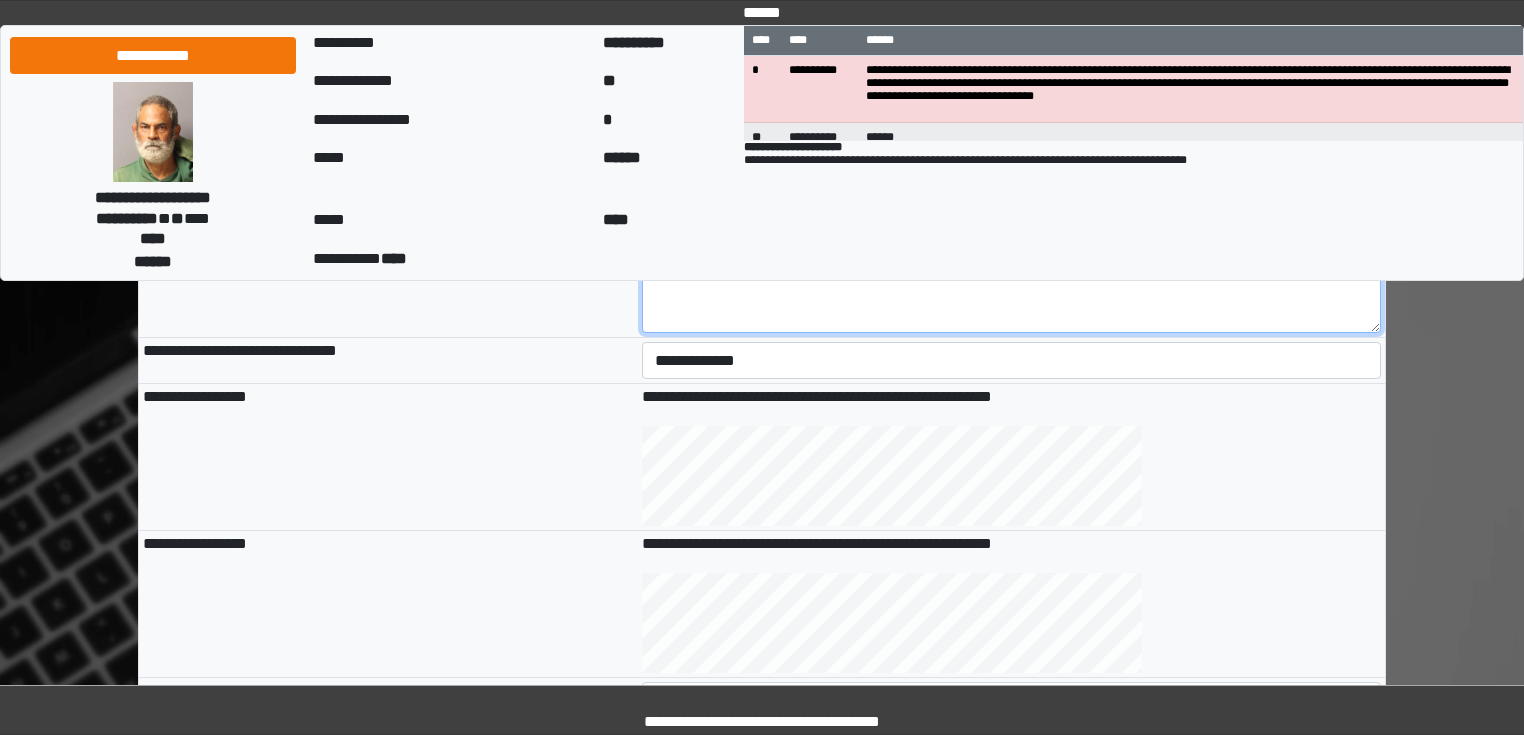 type on "**********" 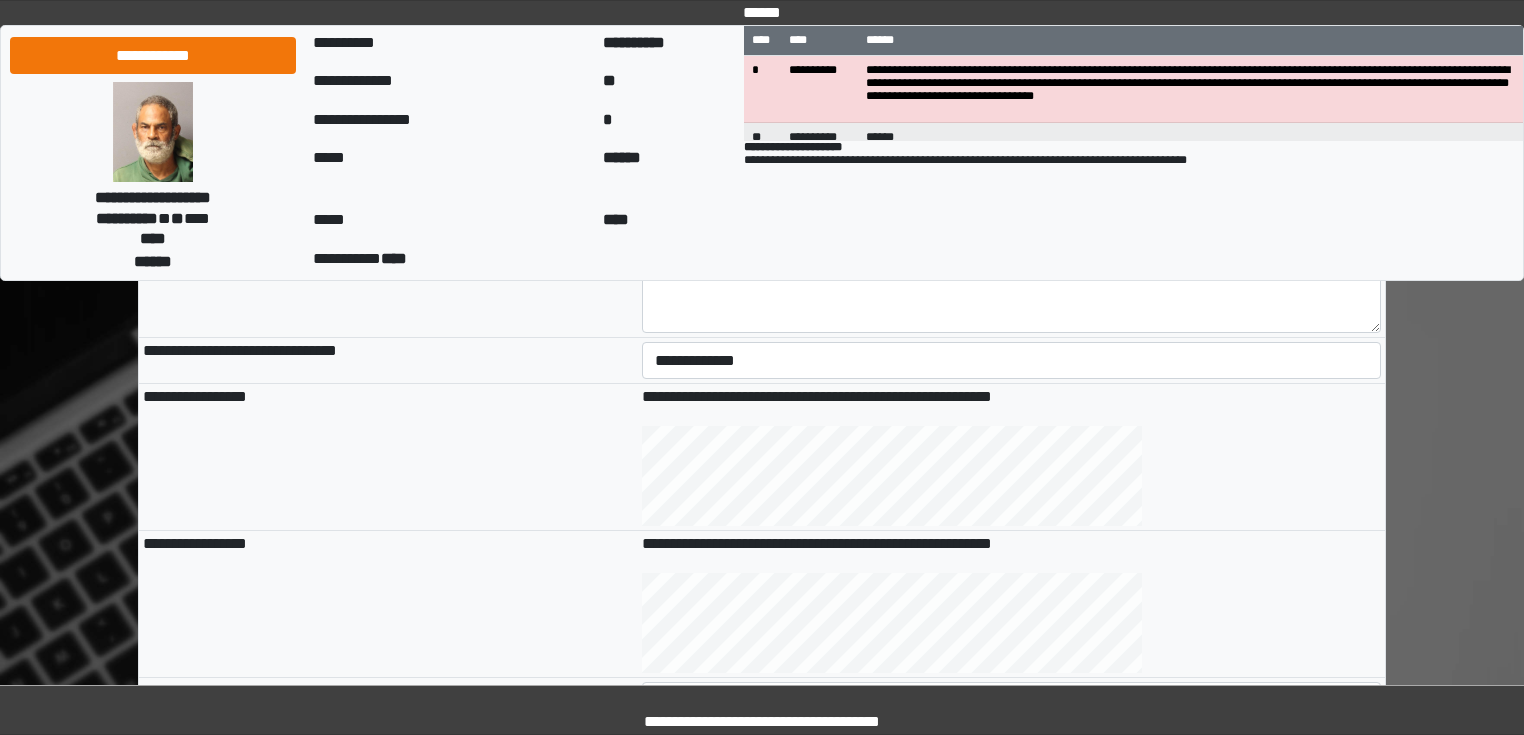 click on "**********" at bounding box center (1012, 457) 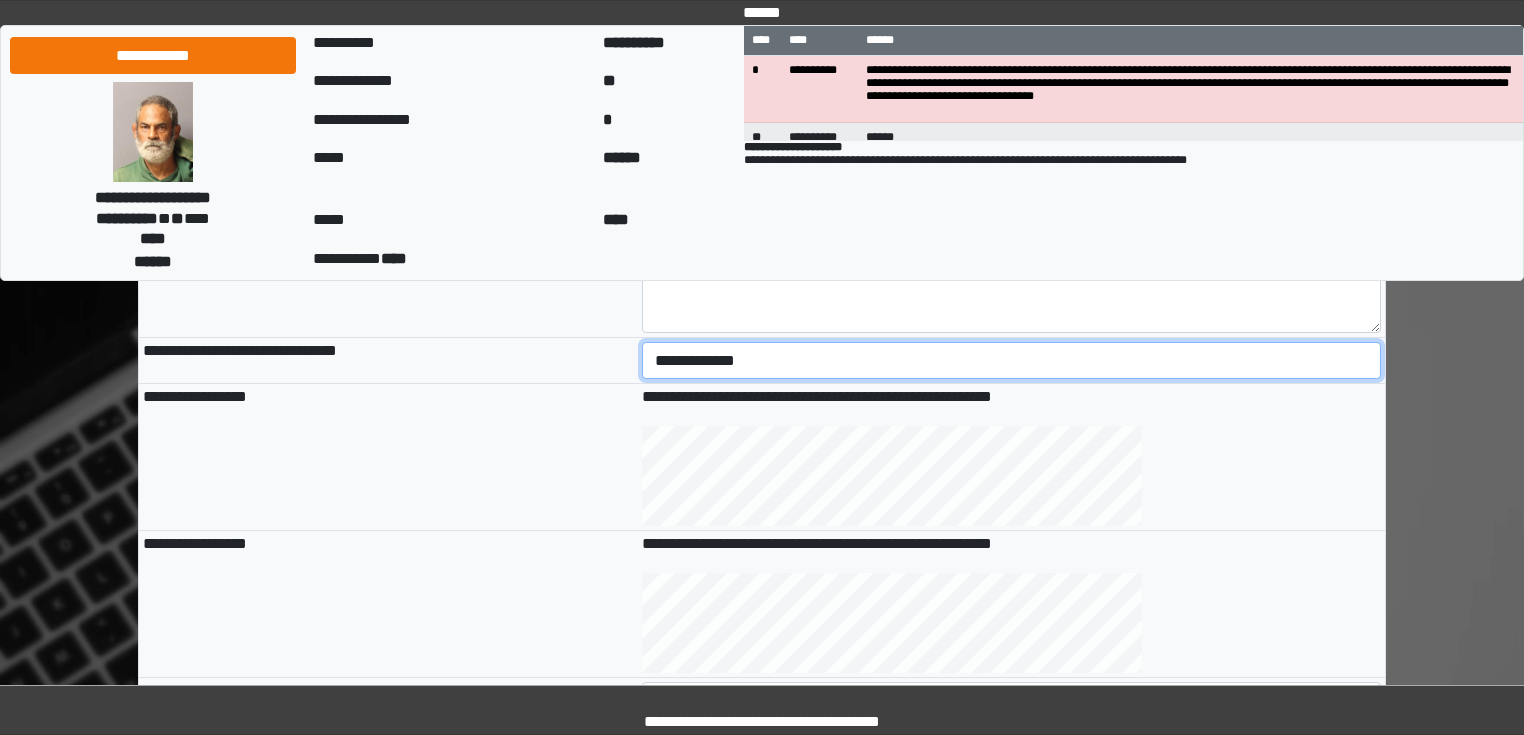 click on "**********" at bounding box center (1012, 361) 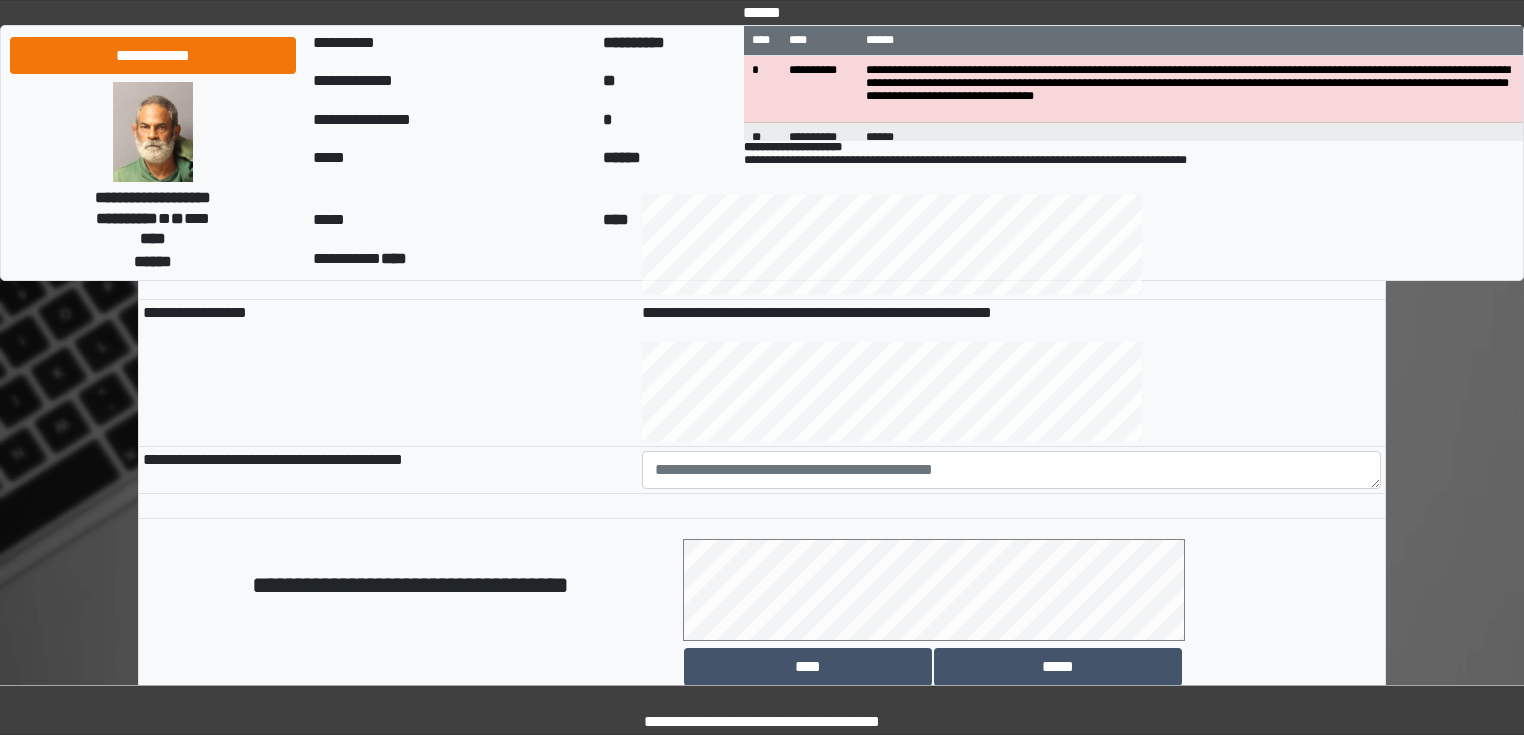 scroll, scrollTop: 880, scrollLeft: 0, axis: vertical 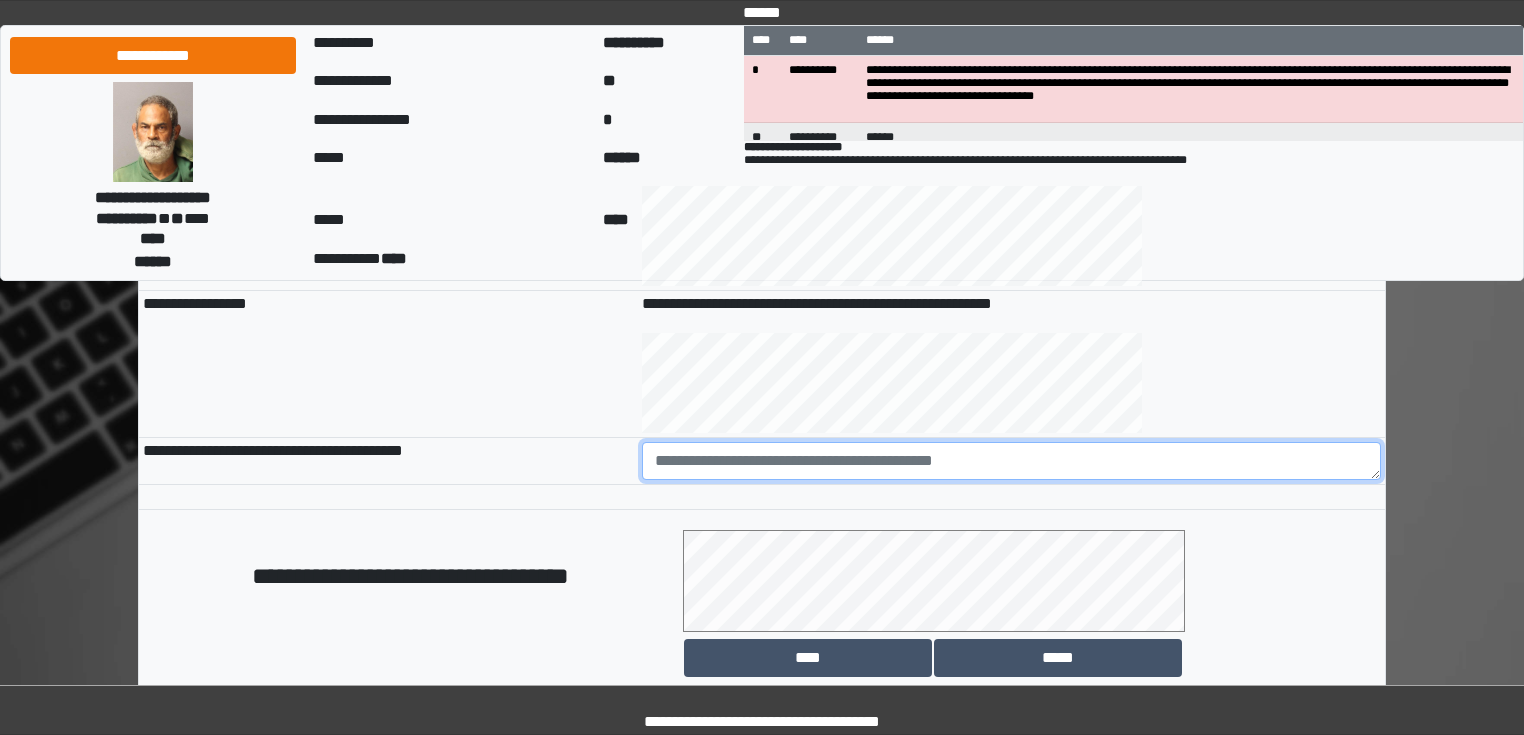 drag, startPoint x: 708, startPoint y: 460, endPoint x: 725, endPoint y: 452, distance: 18.788294 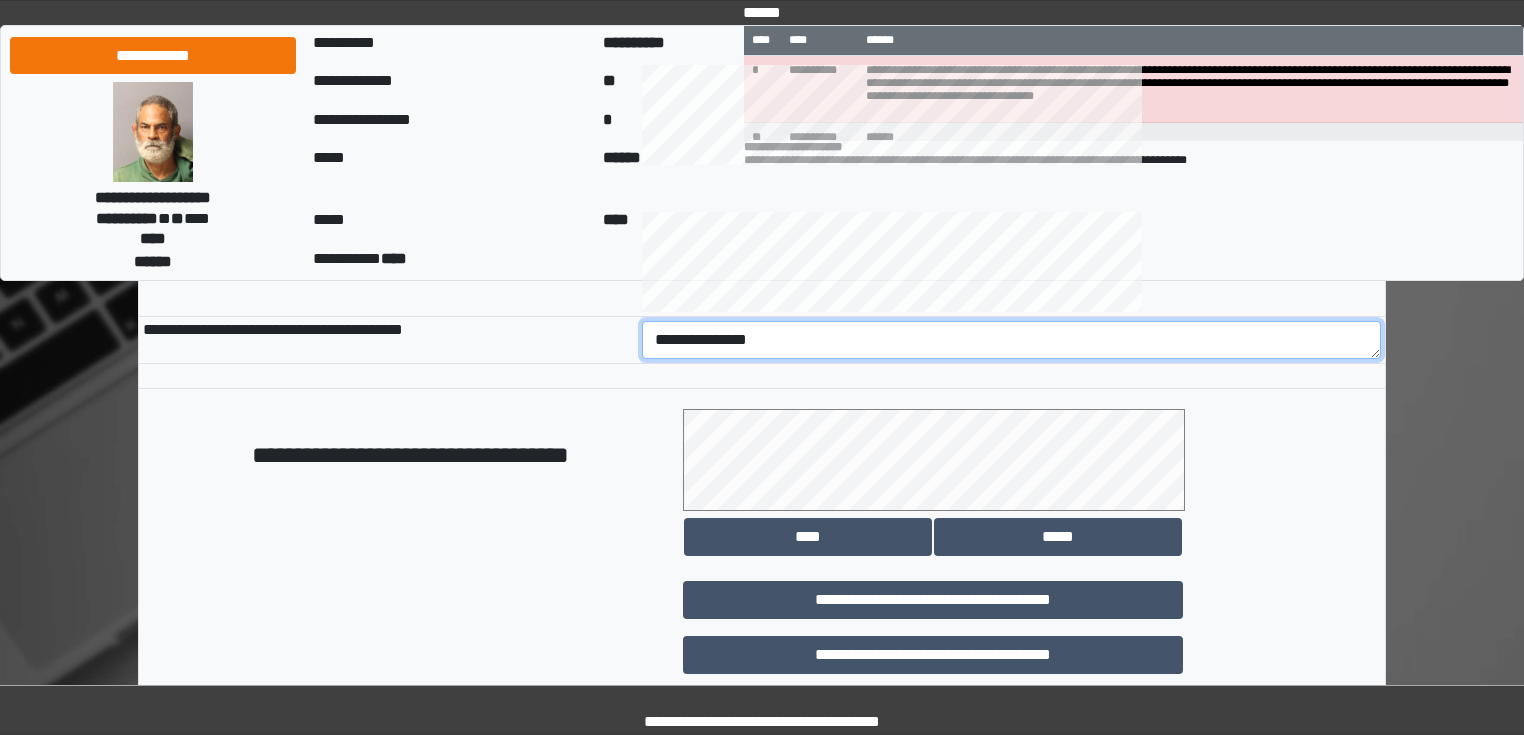 scroll, scrollTop: 1118, scrollLeft: 0, axis: vertical 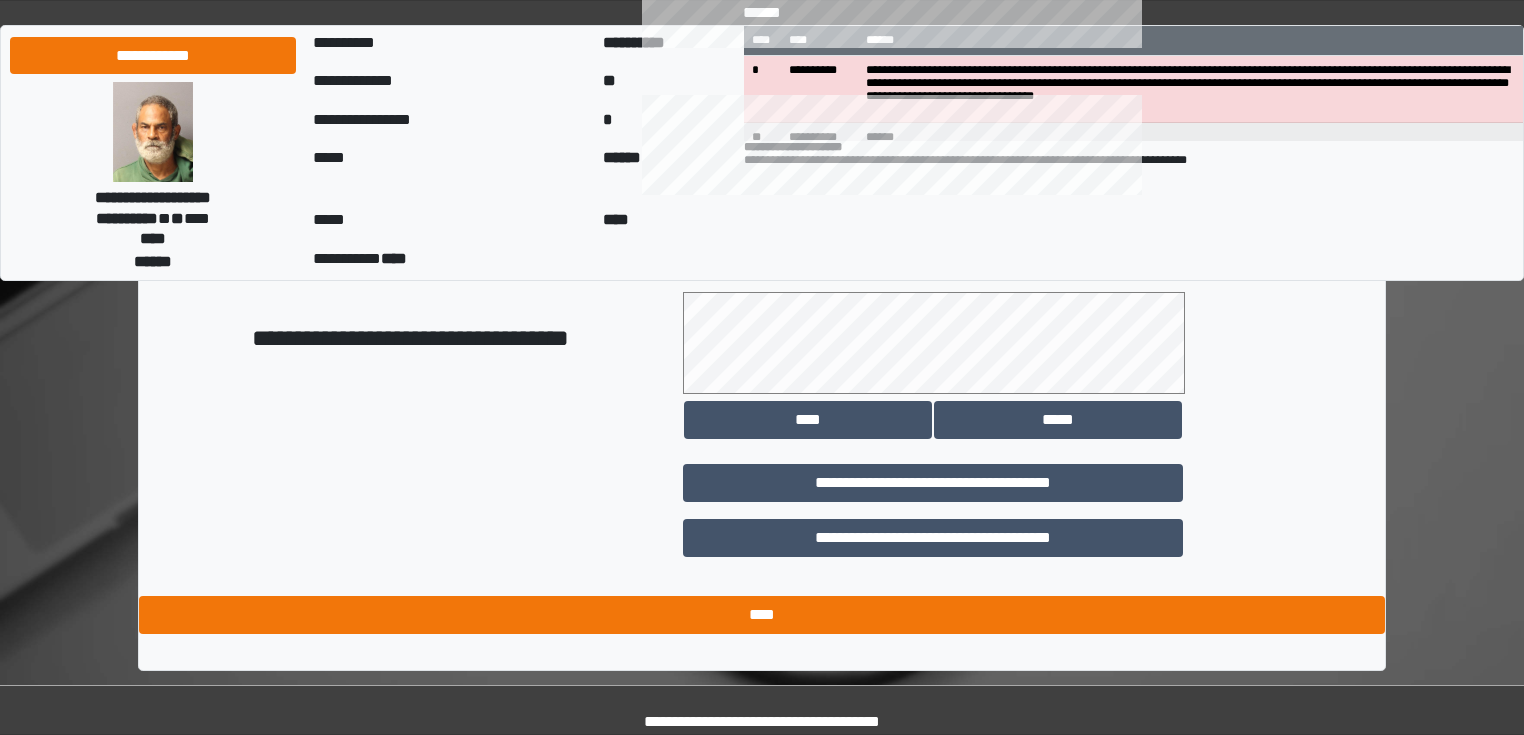 type on "**********" 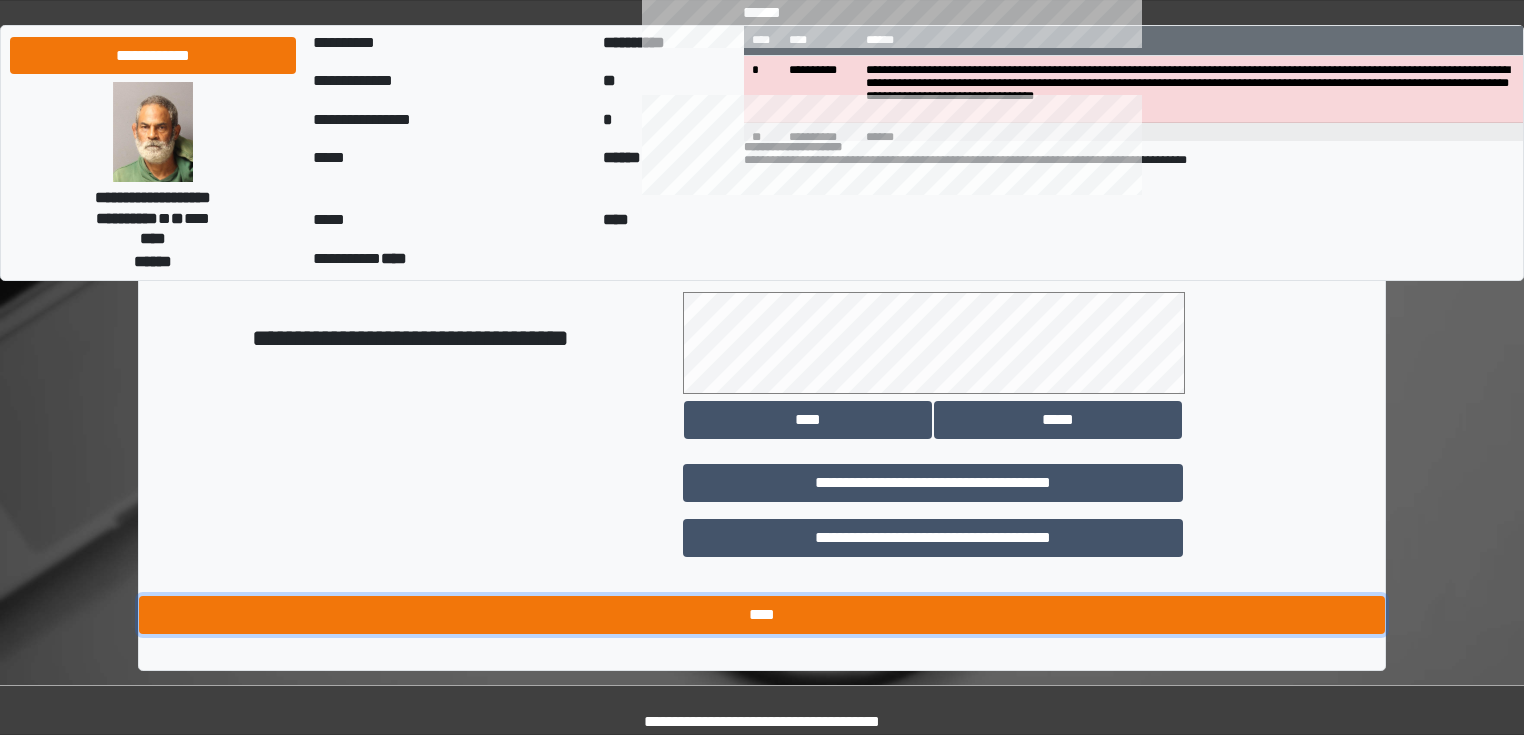 click on "****" at bounding box center (762, 615) 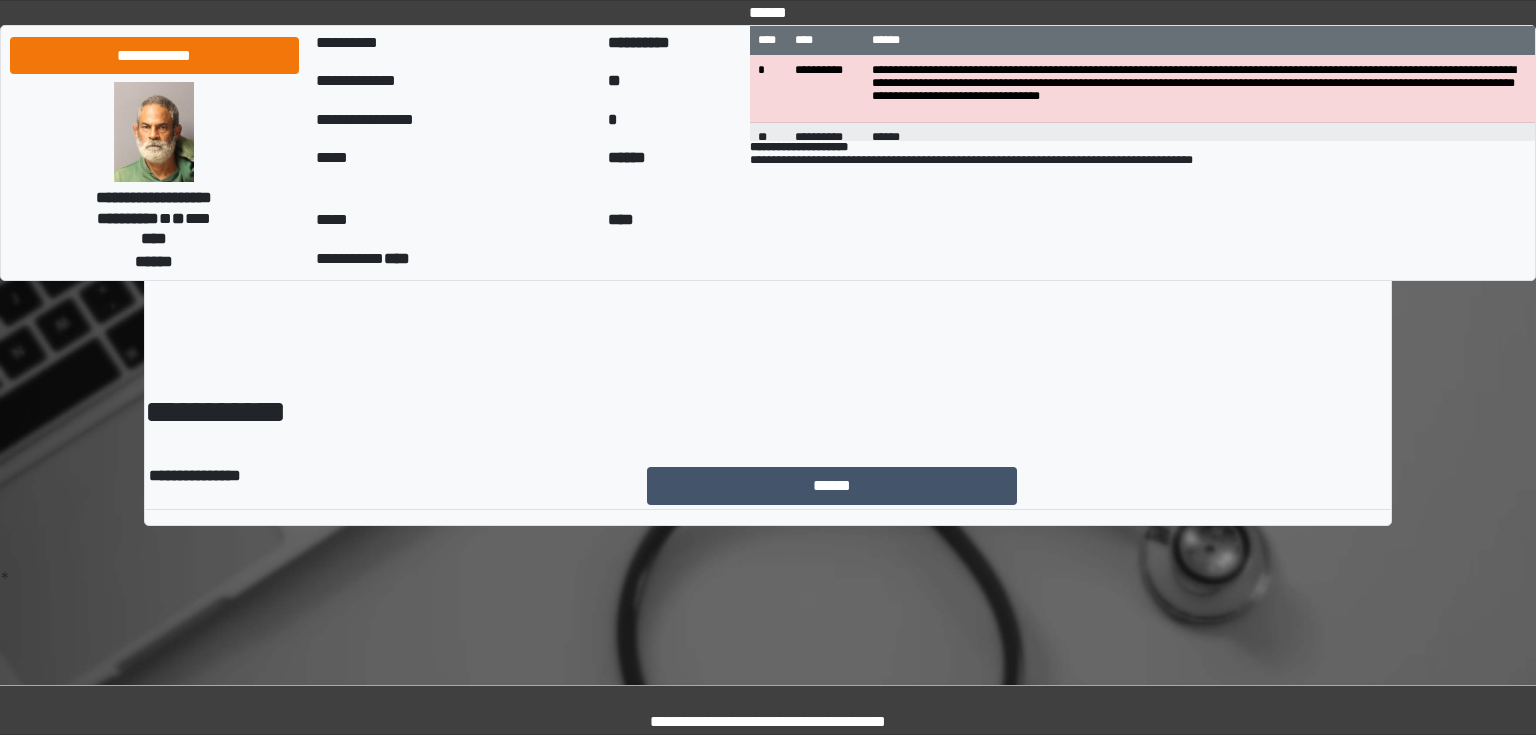 scroll, scrollTop: 0, scrollLeft: 0, axis: both 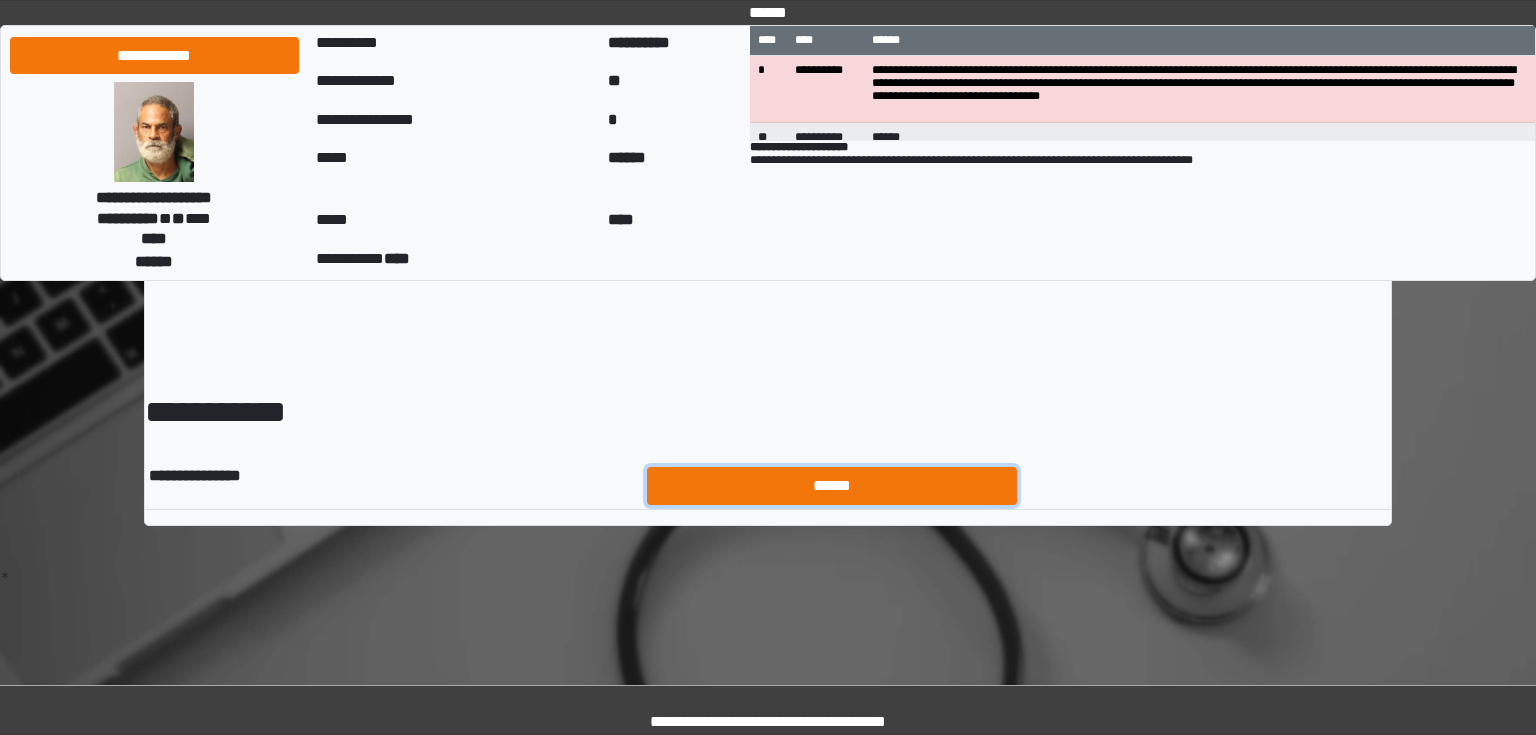click on "******" at bounding box center [832, 486] 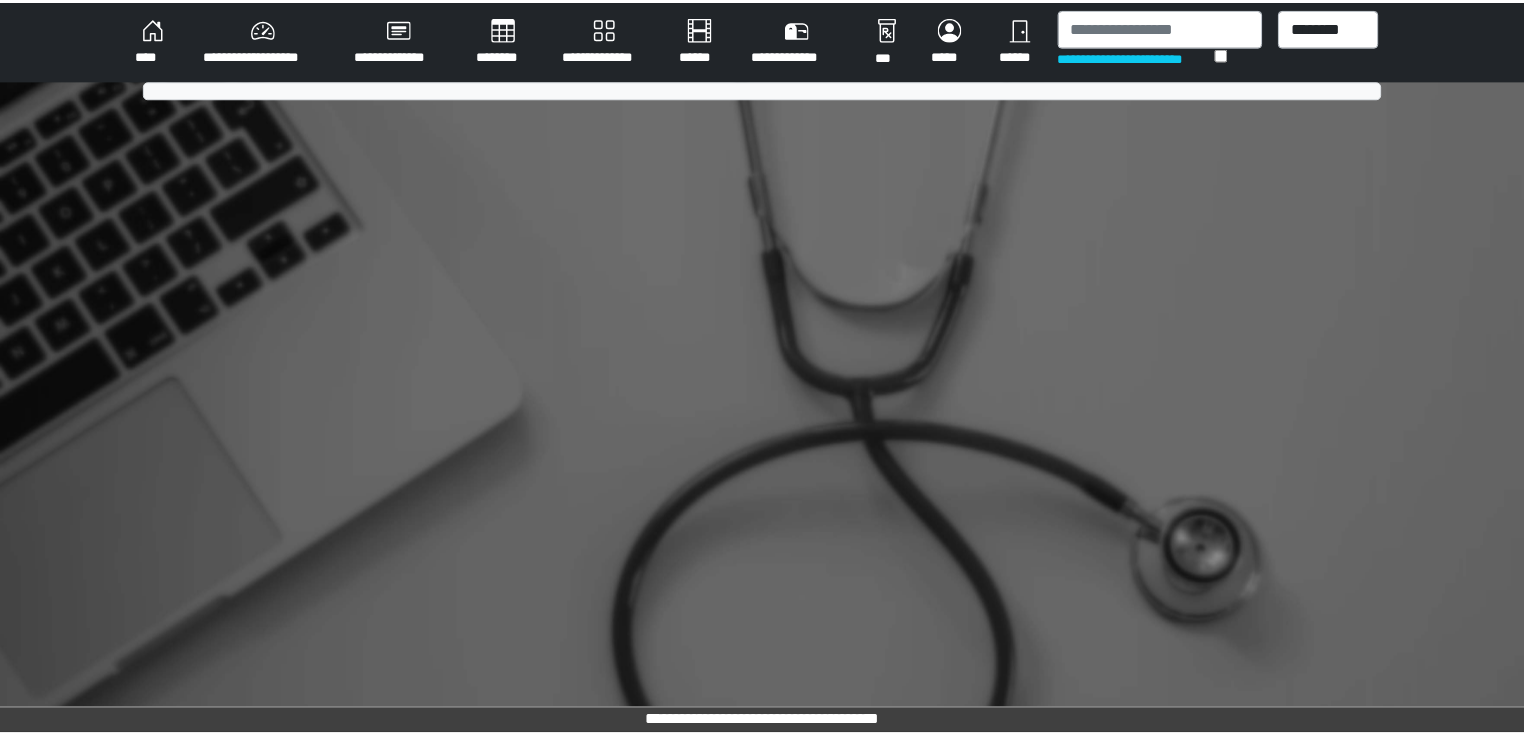scroll, scrollTop: 0, scrollLeft: 0, axis: both 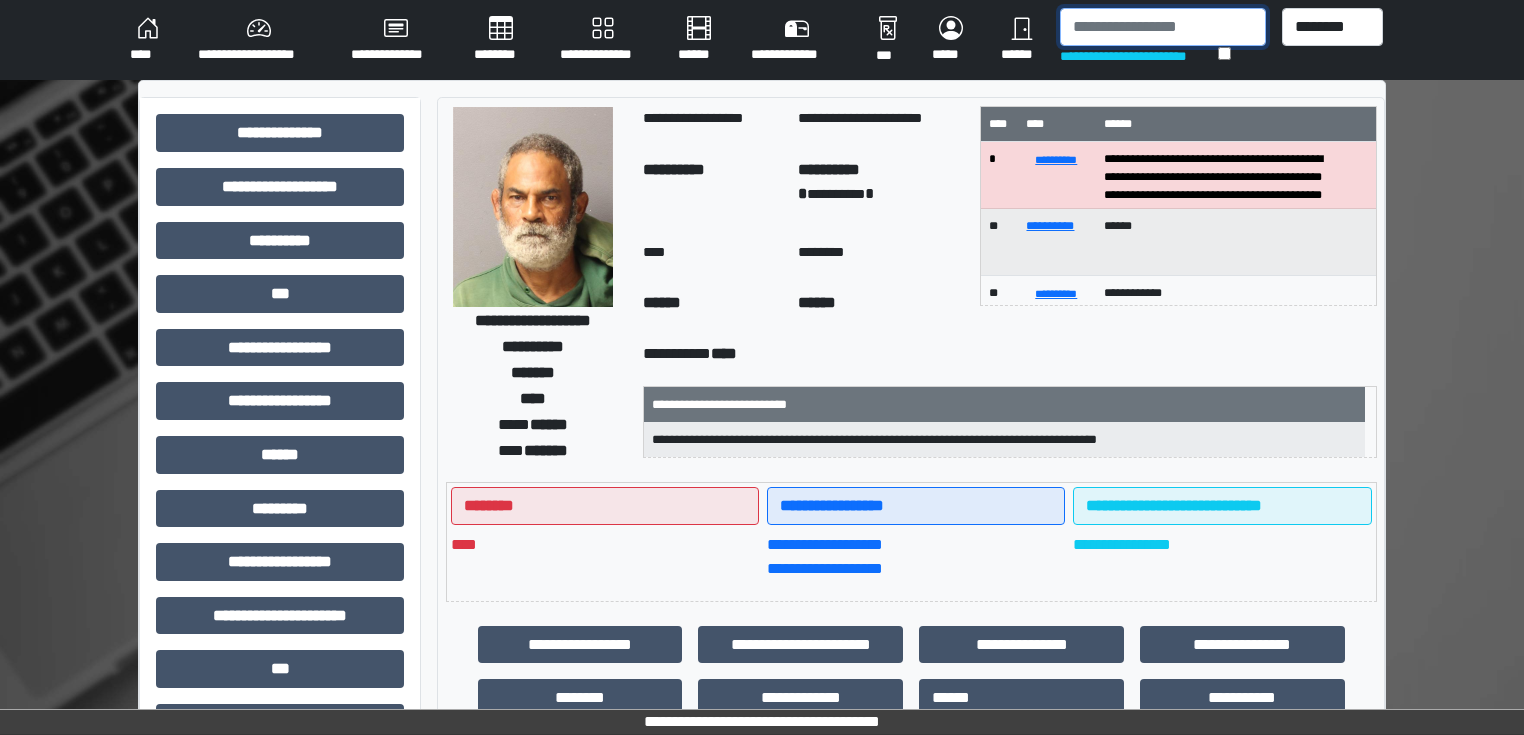 click at bounding box center [1163, 27] 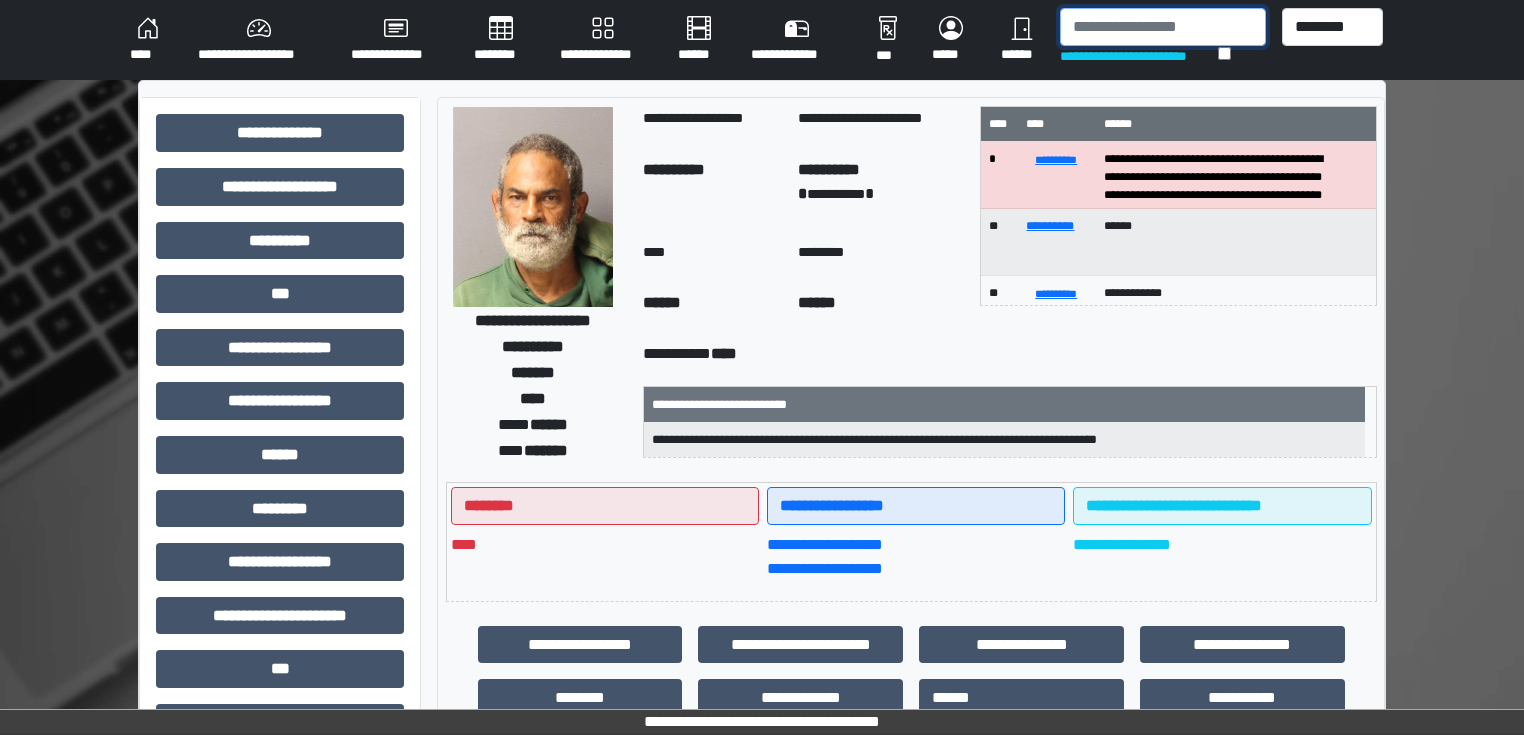 click at bounding box center [1163, 27] 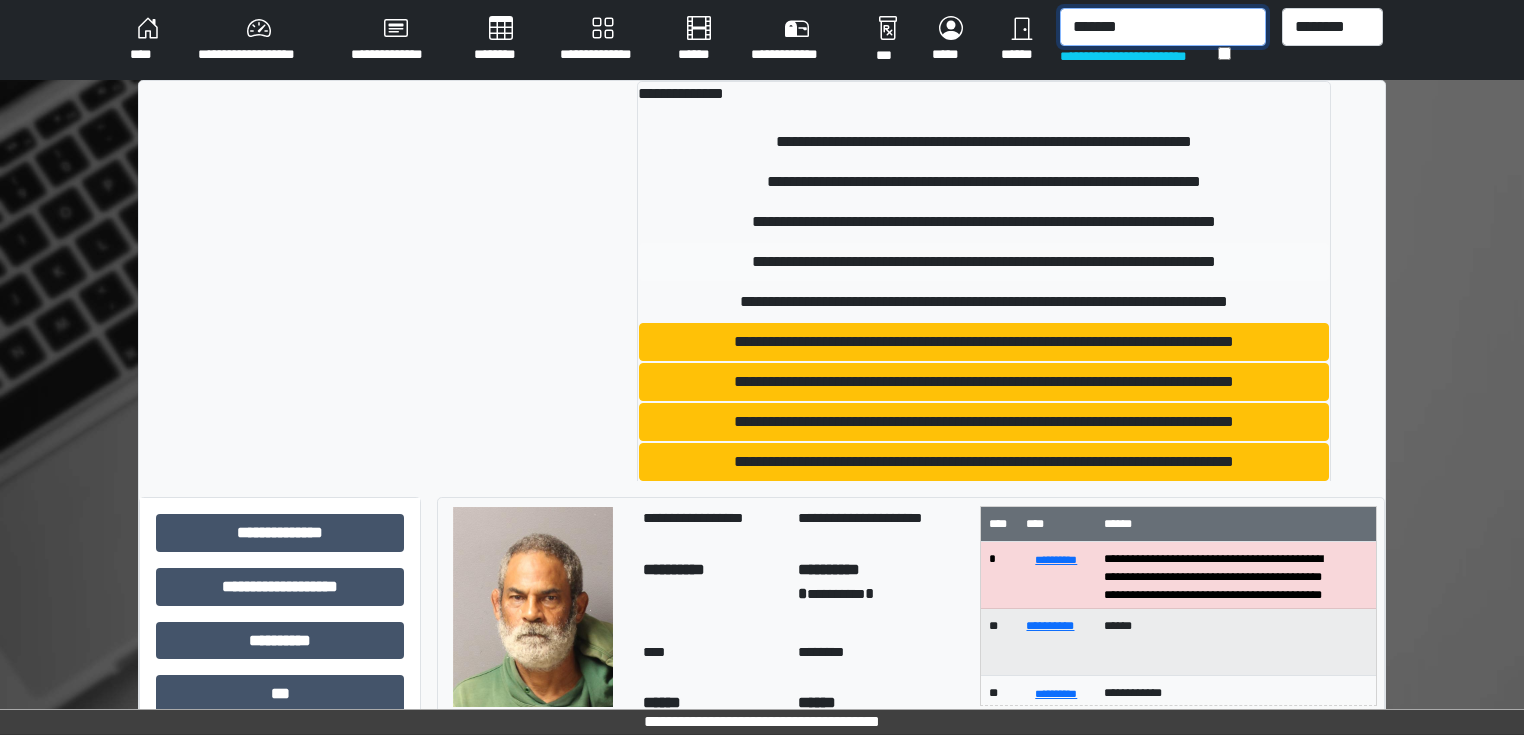 type on "*******" 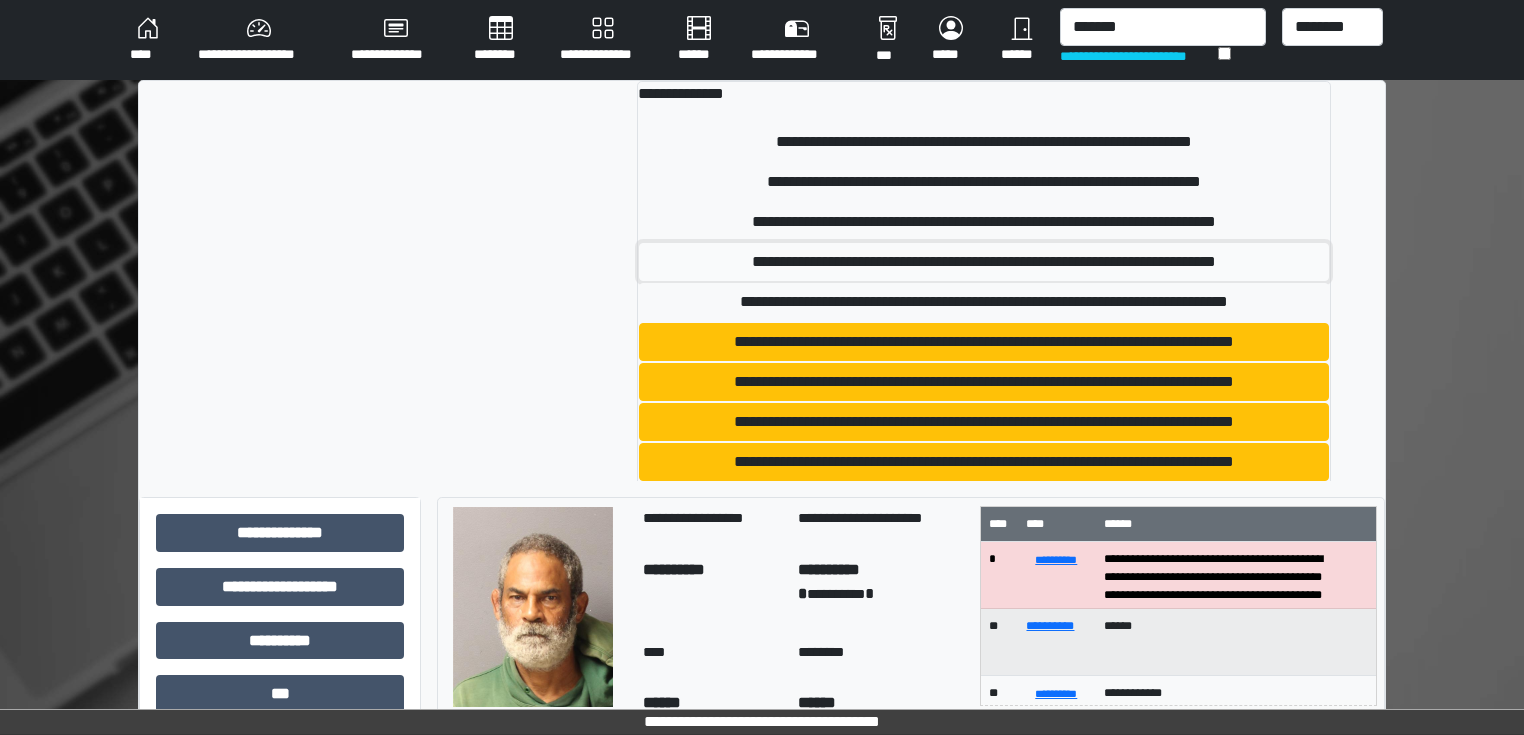 click on "**********" at bounding box center [984, 262] 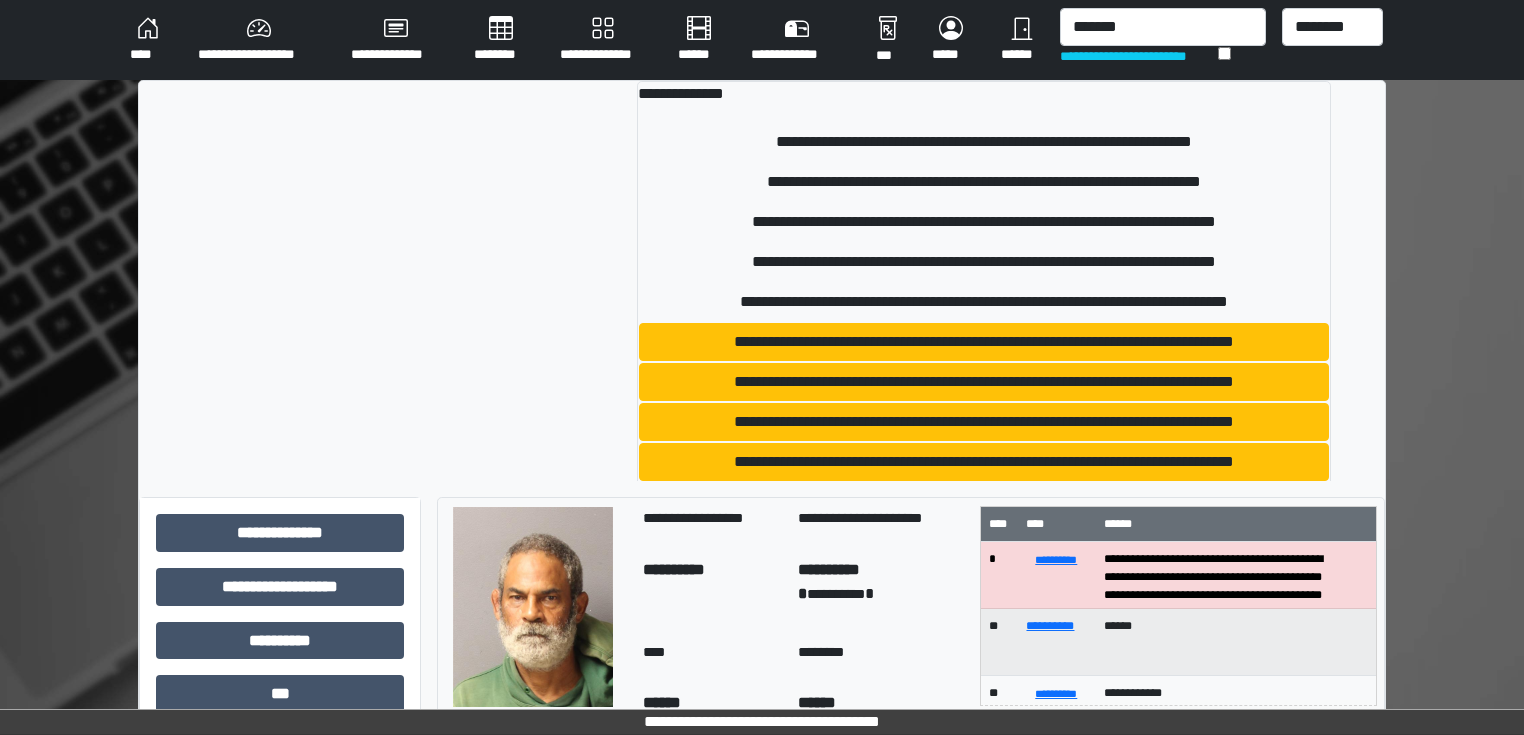 type 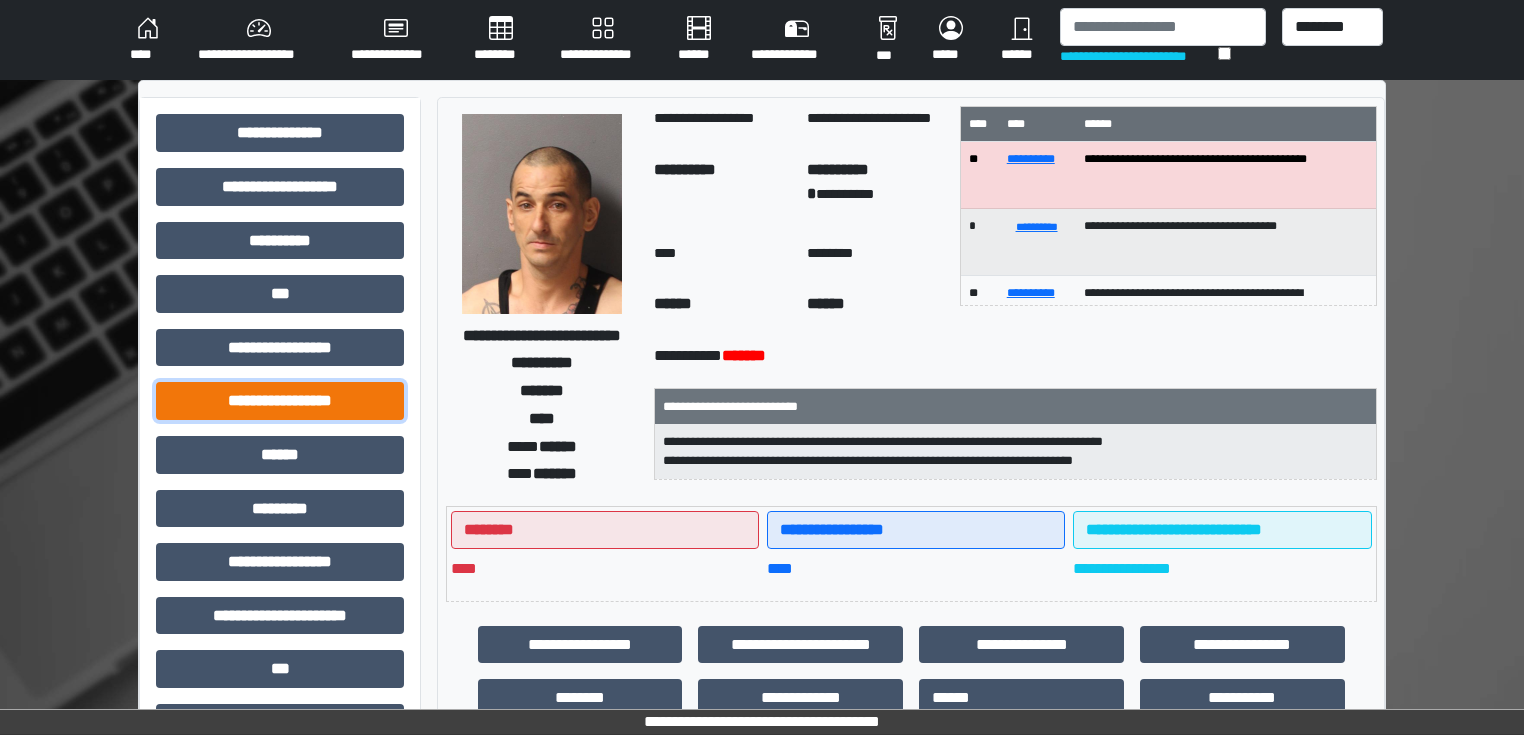 click on "**********" at bounding box center (280, 401) 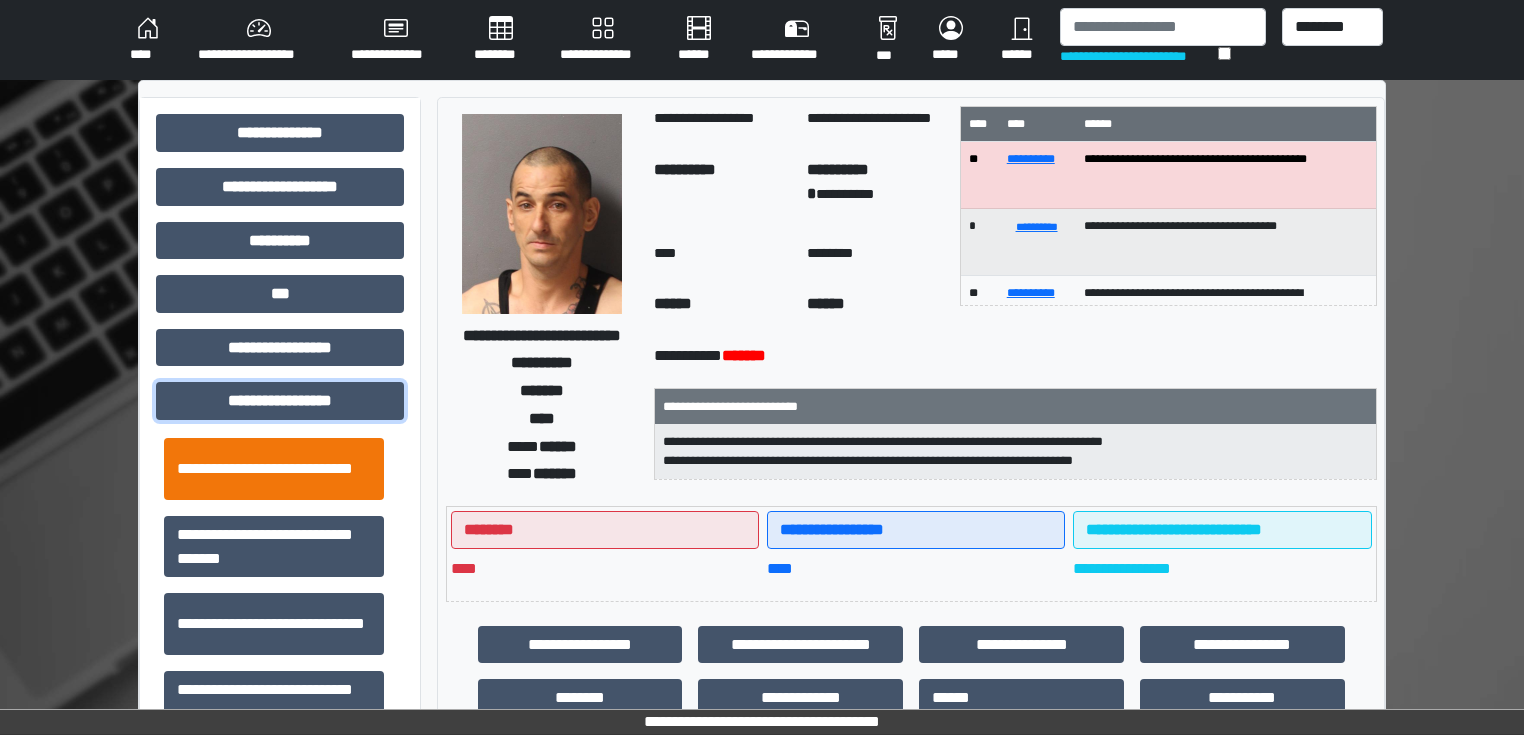scroll, scrollTop: 1313, scrollLeft: 0, axis: vertical 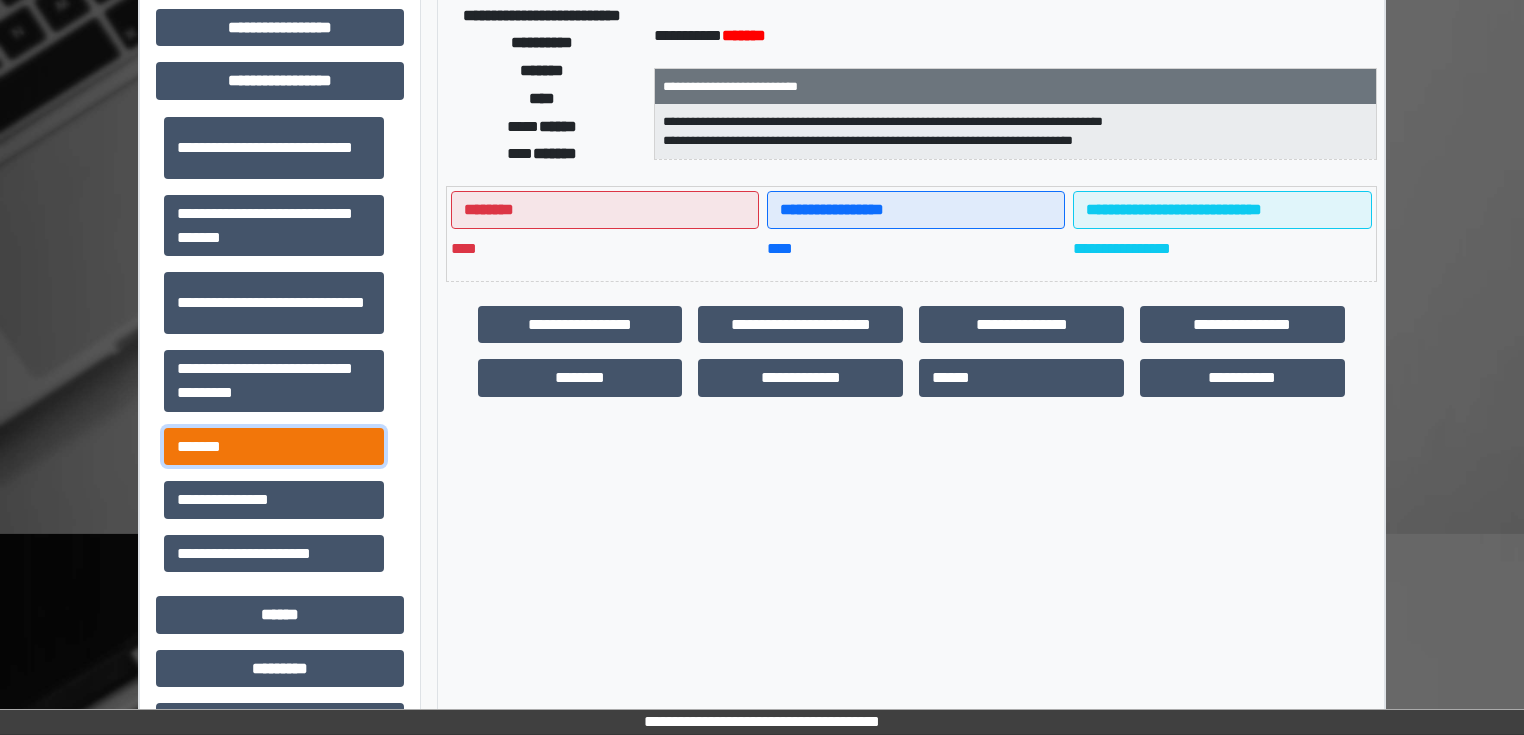 click on "*******" at bounding box center [274, 447] 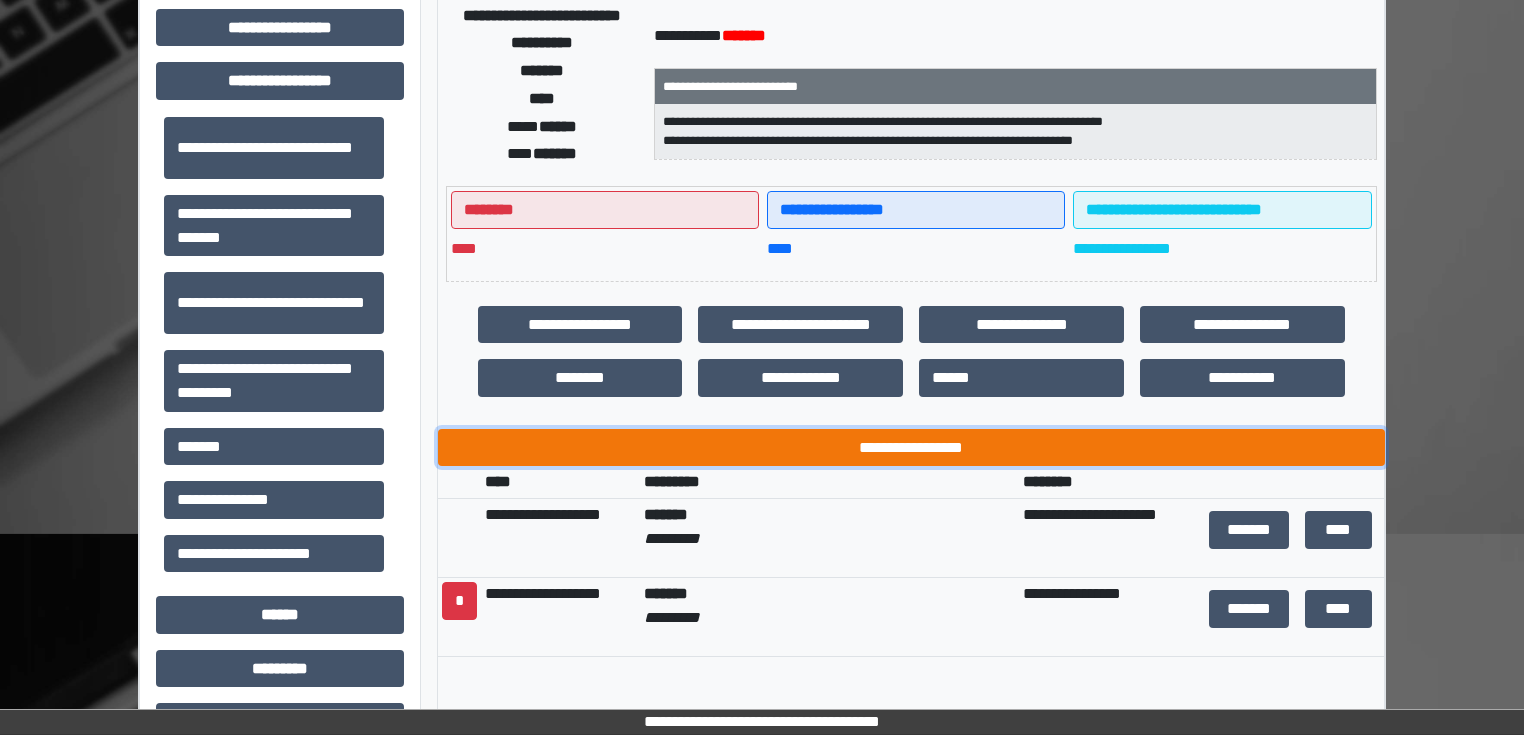 click on "**********" at bounding box center [911, 448] 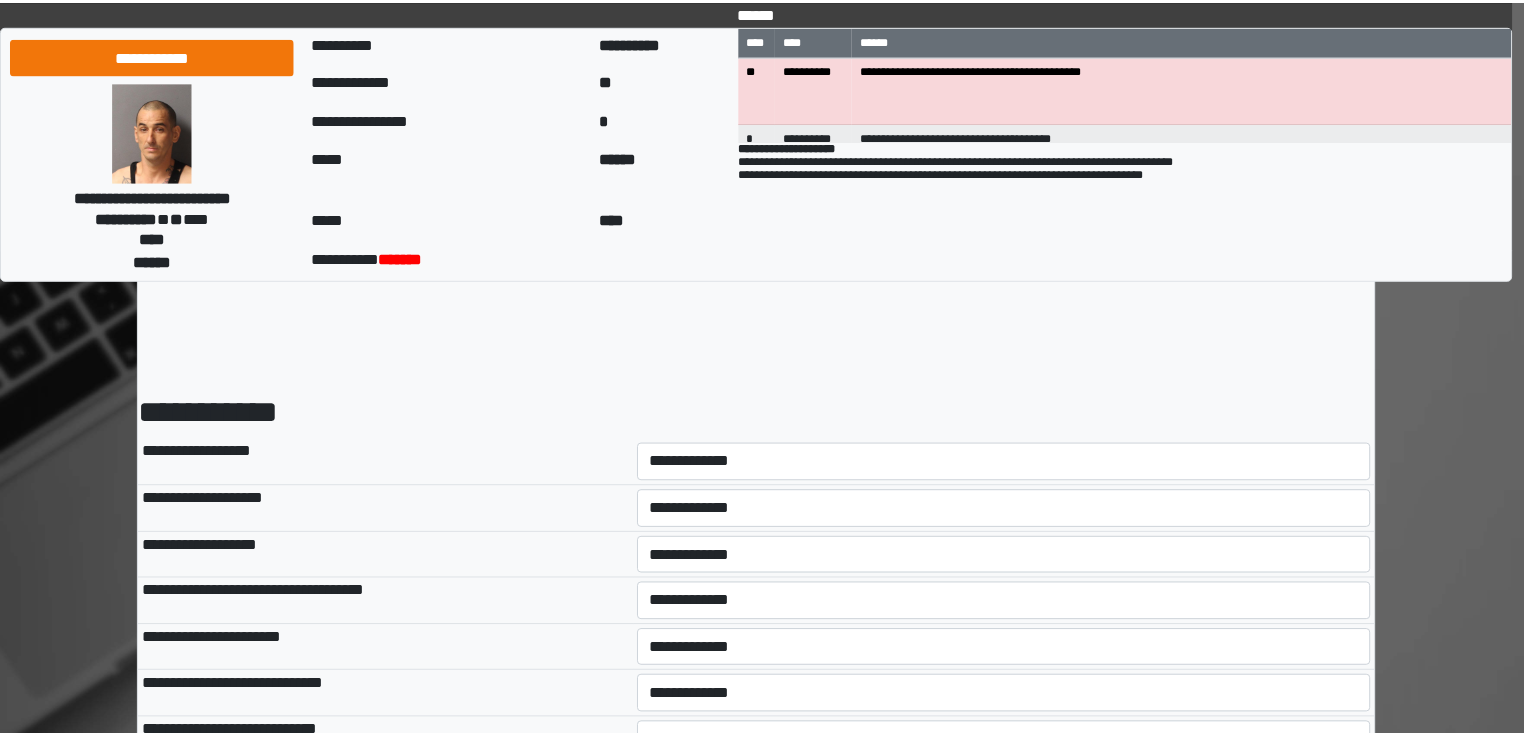 scroll, scrollTop: 0, scrollLeft: 0, axis: both 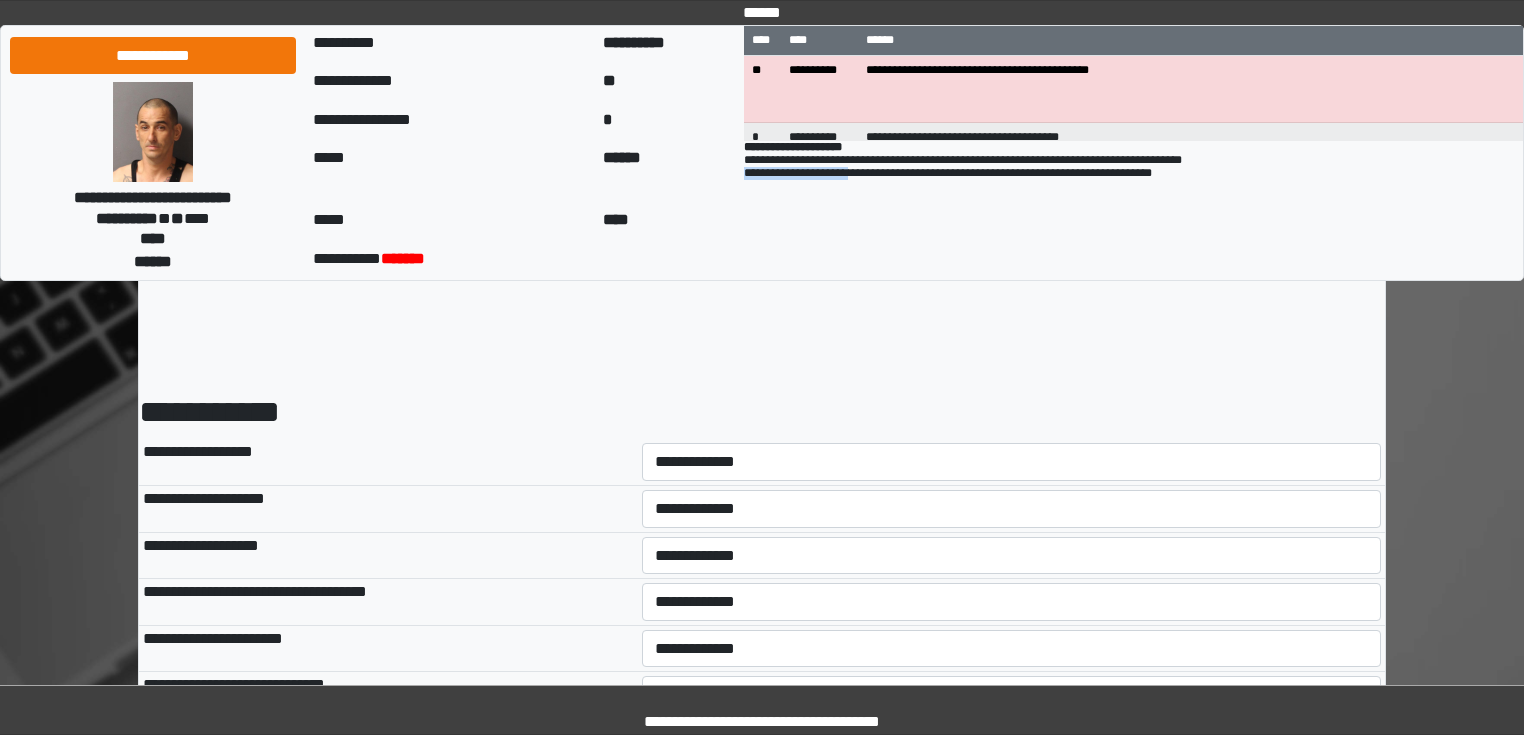 click on "**********" at bounding box center (963, 160) 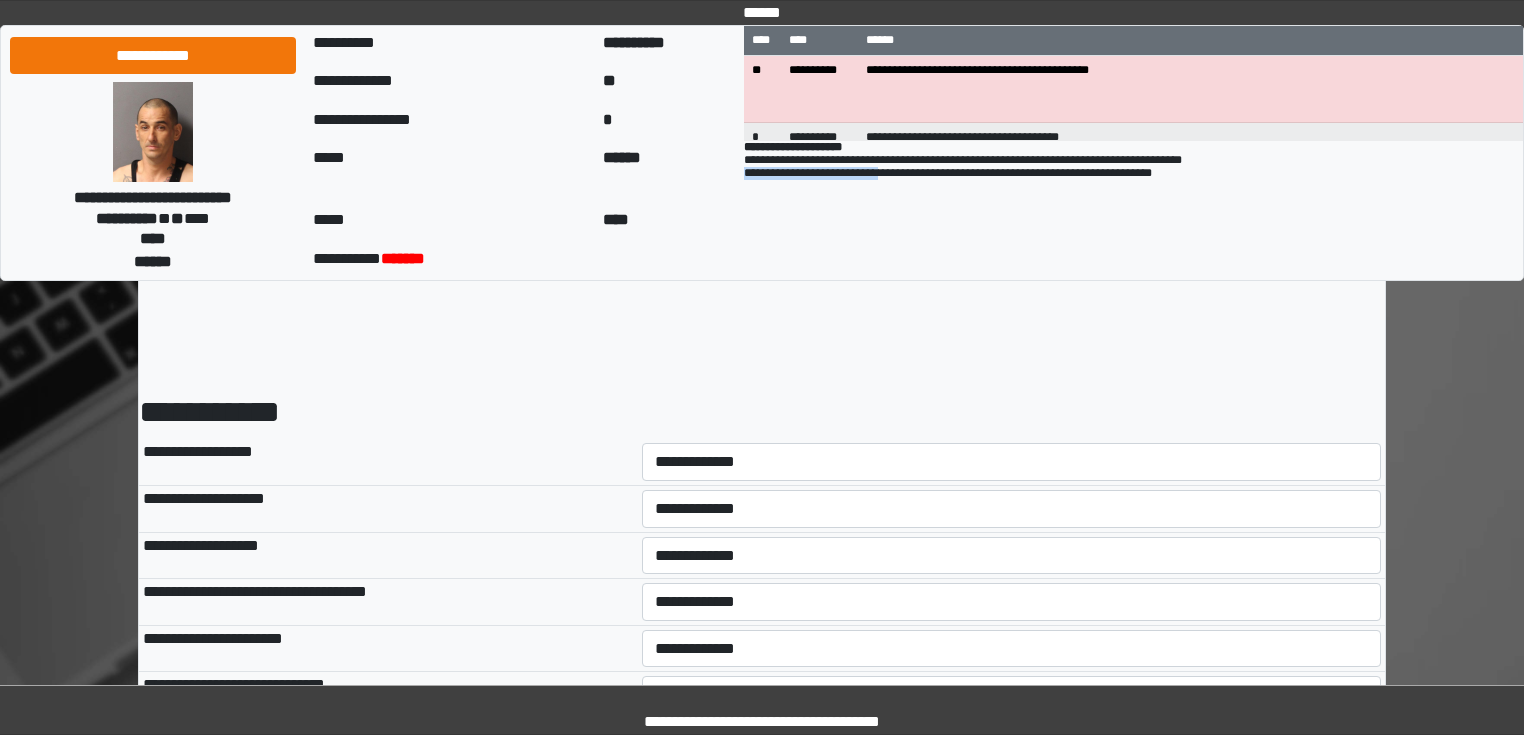 drag, startPoint x: 732, startPoint y: 180, endPoint x: 902, endPoint y: 178, distance: 170.01176 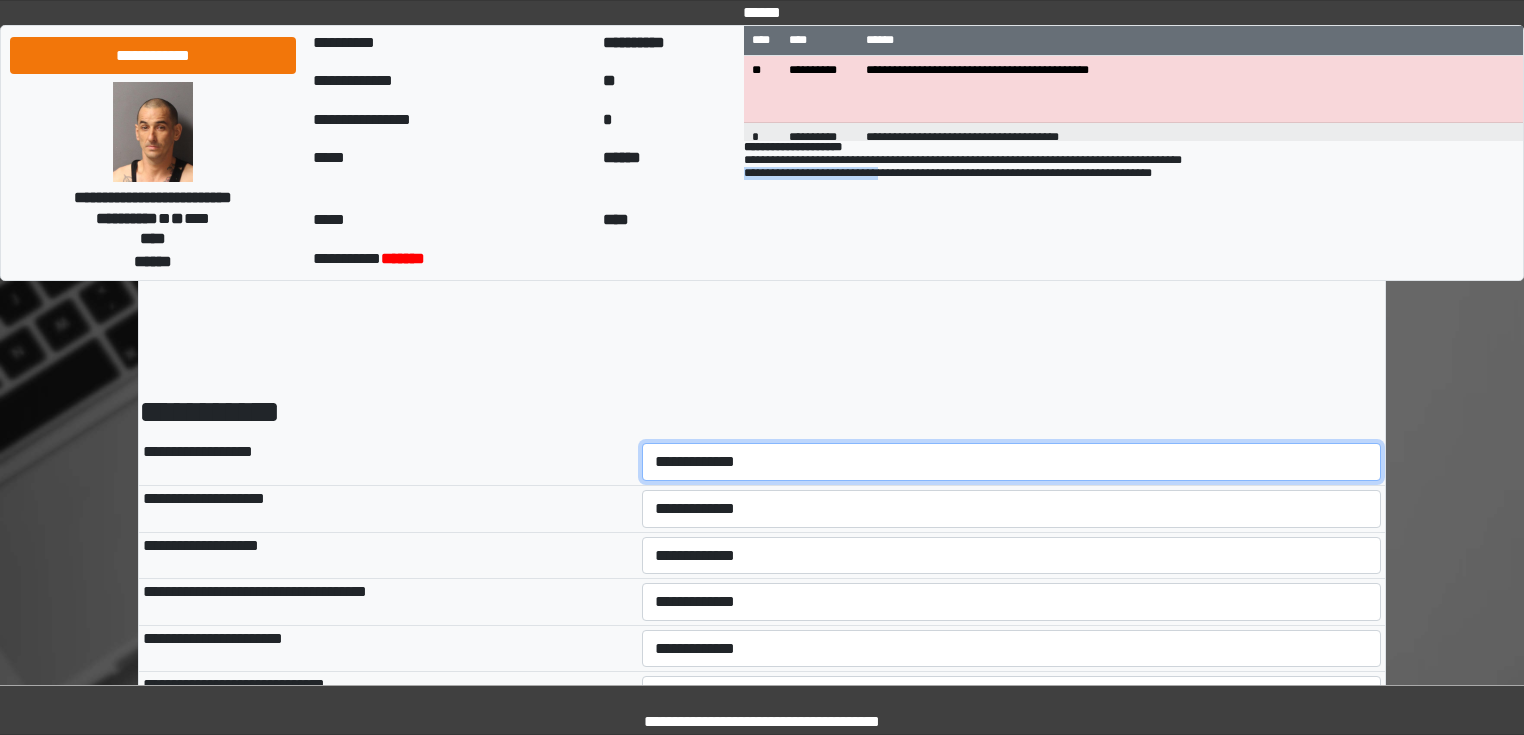 click on "**********" at bounding box center [1012, 462] 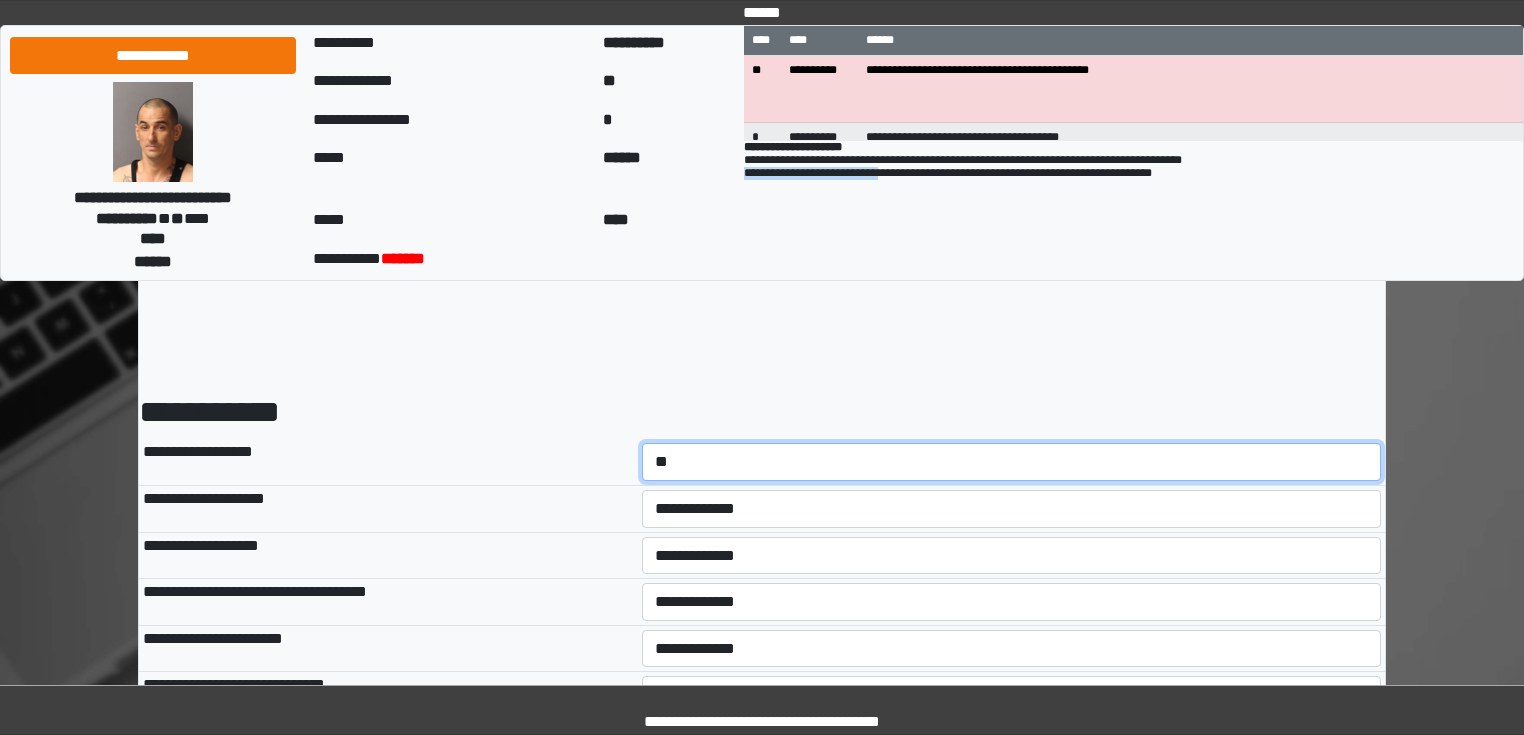 click on "**********" at bounding box center [1012, 462] 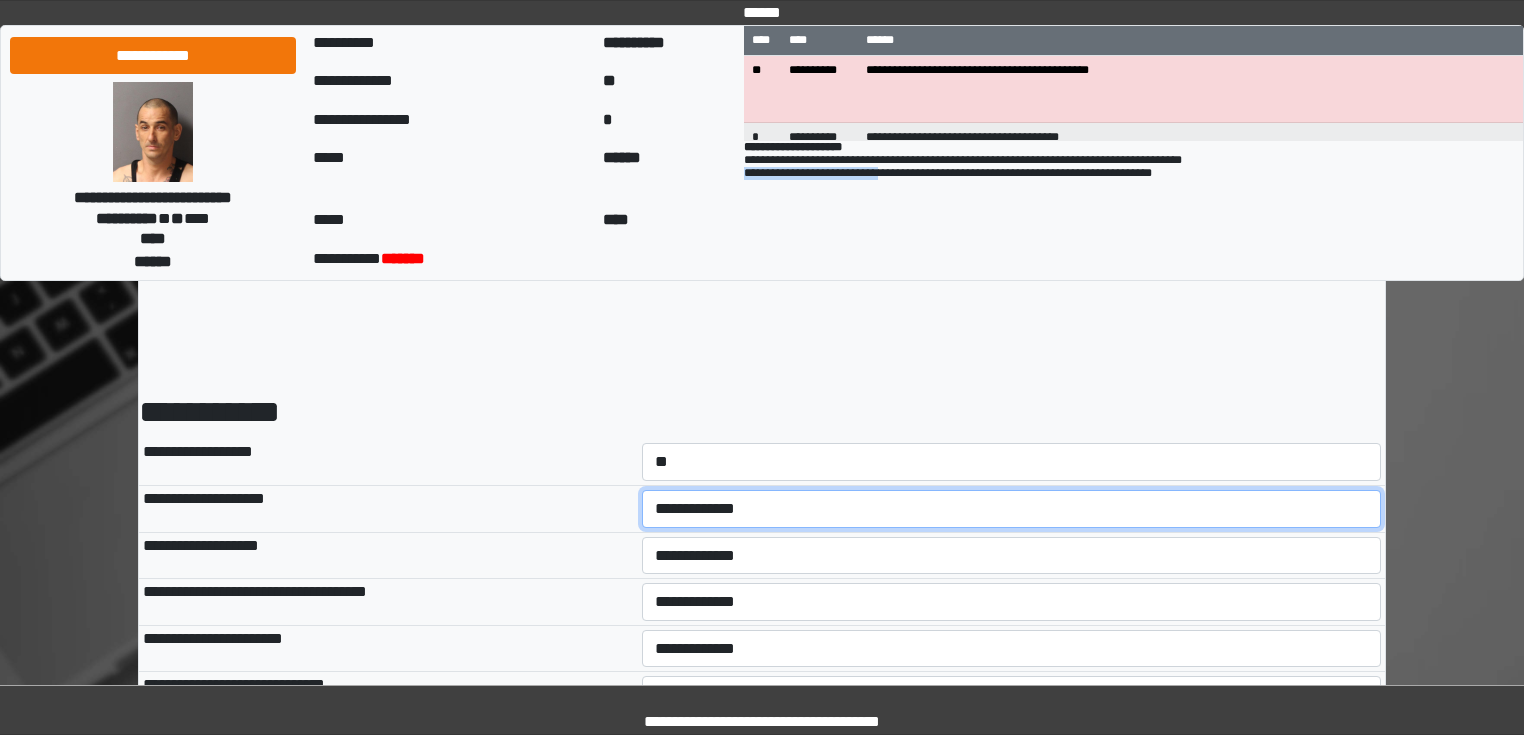 click on "**********" at bounding box center [1012, 509] 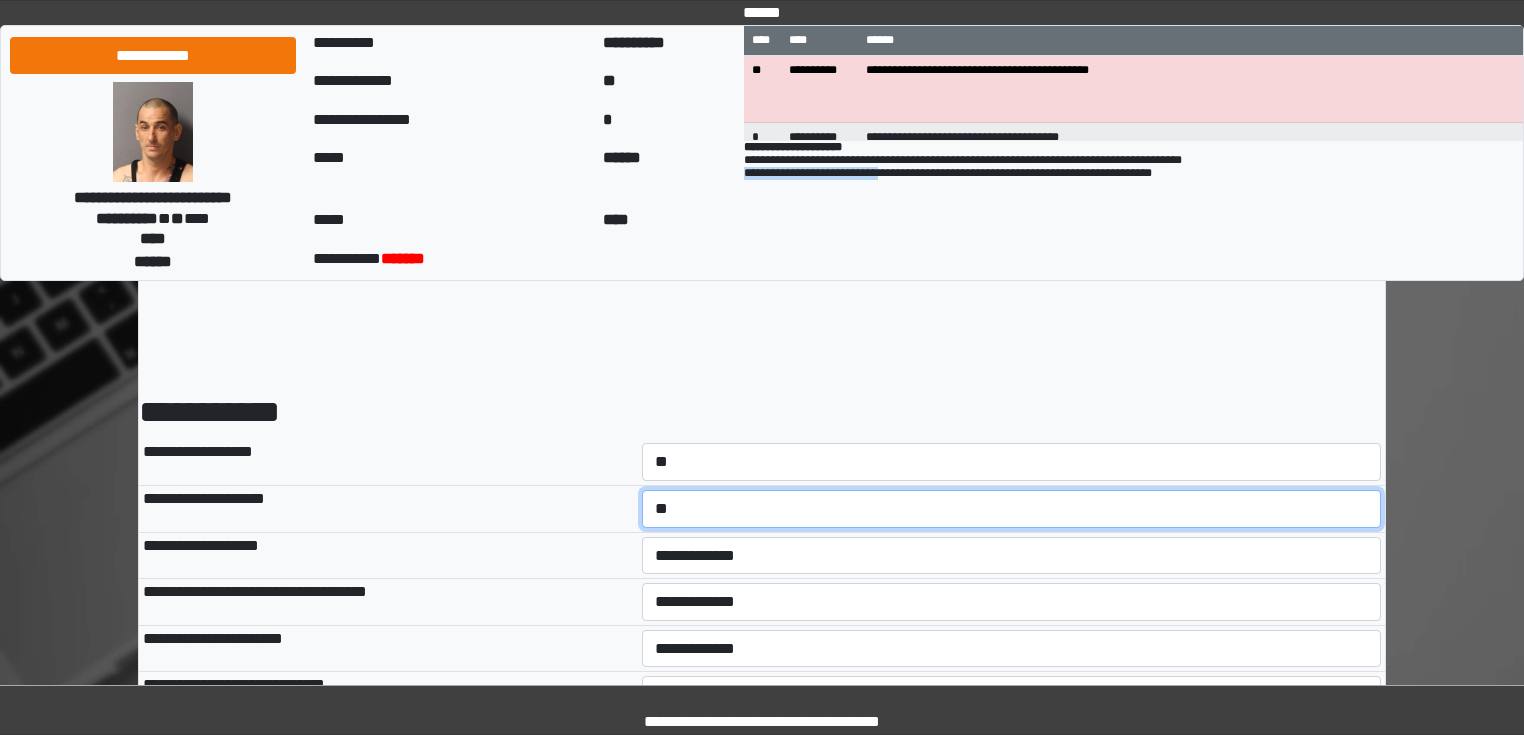 click on "**********" at bounding box center (1012, 509) 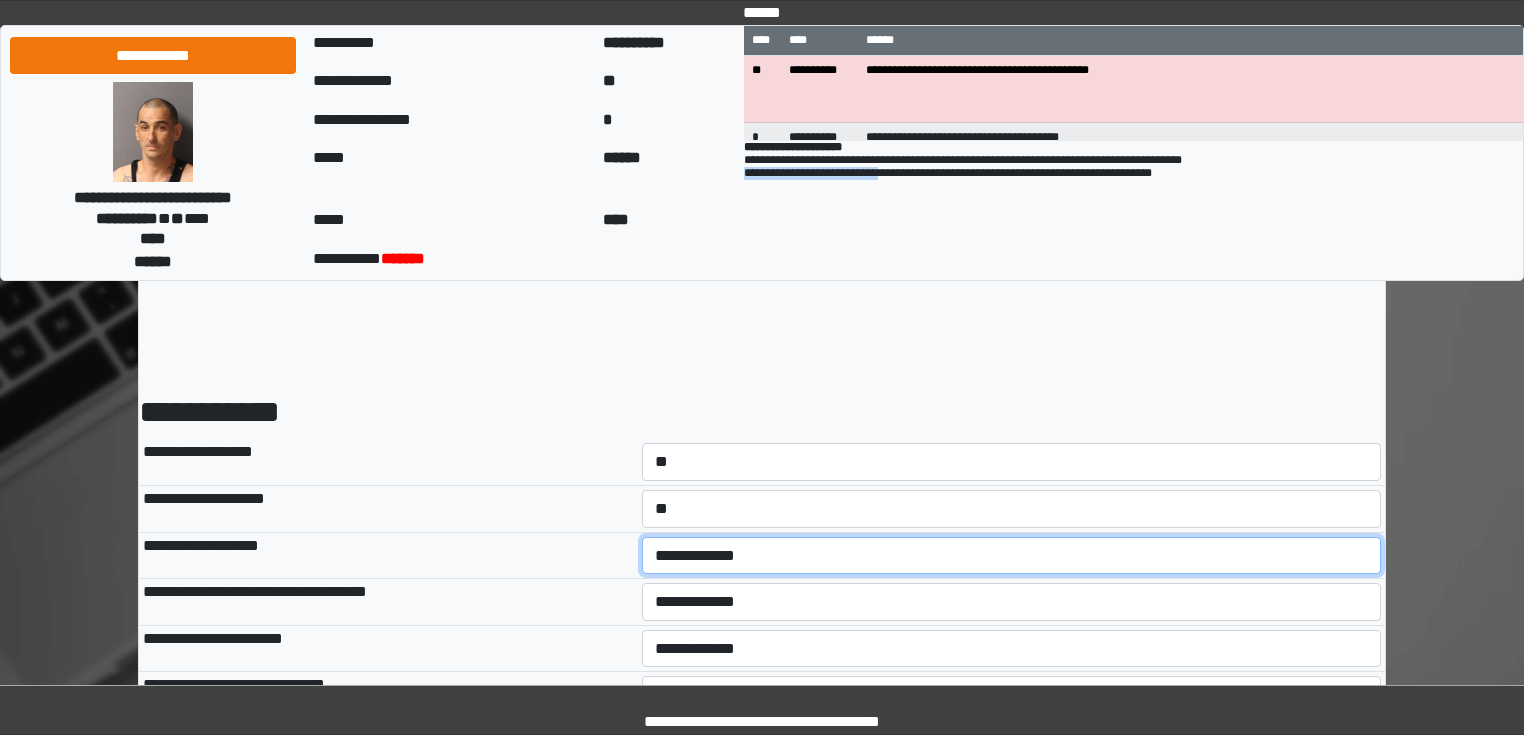 click on "**********" at bounding box center [1012, 556] 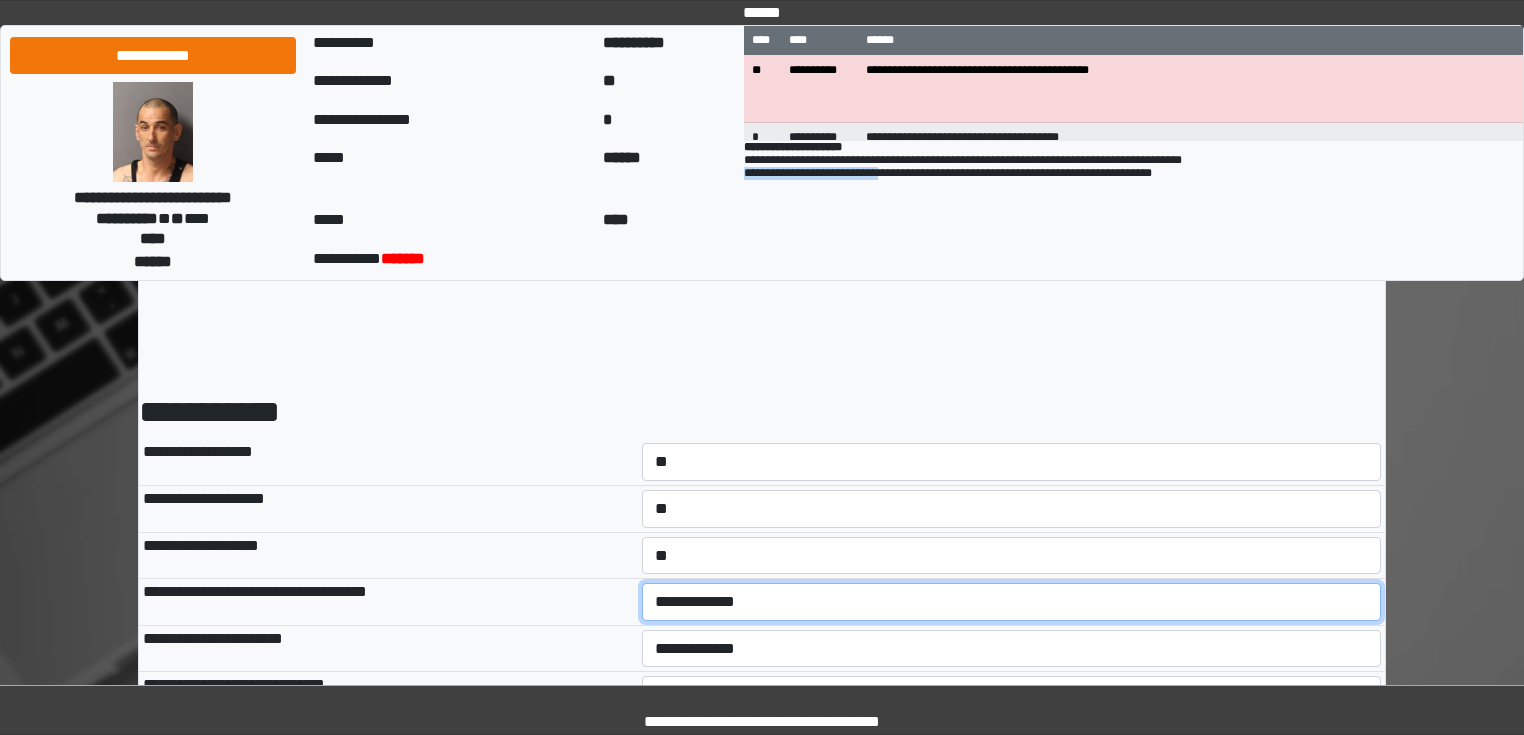 click on "**********" at bounding box center (1012, 602) 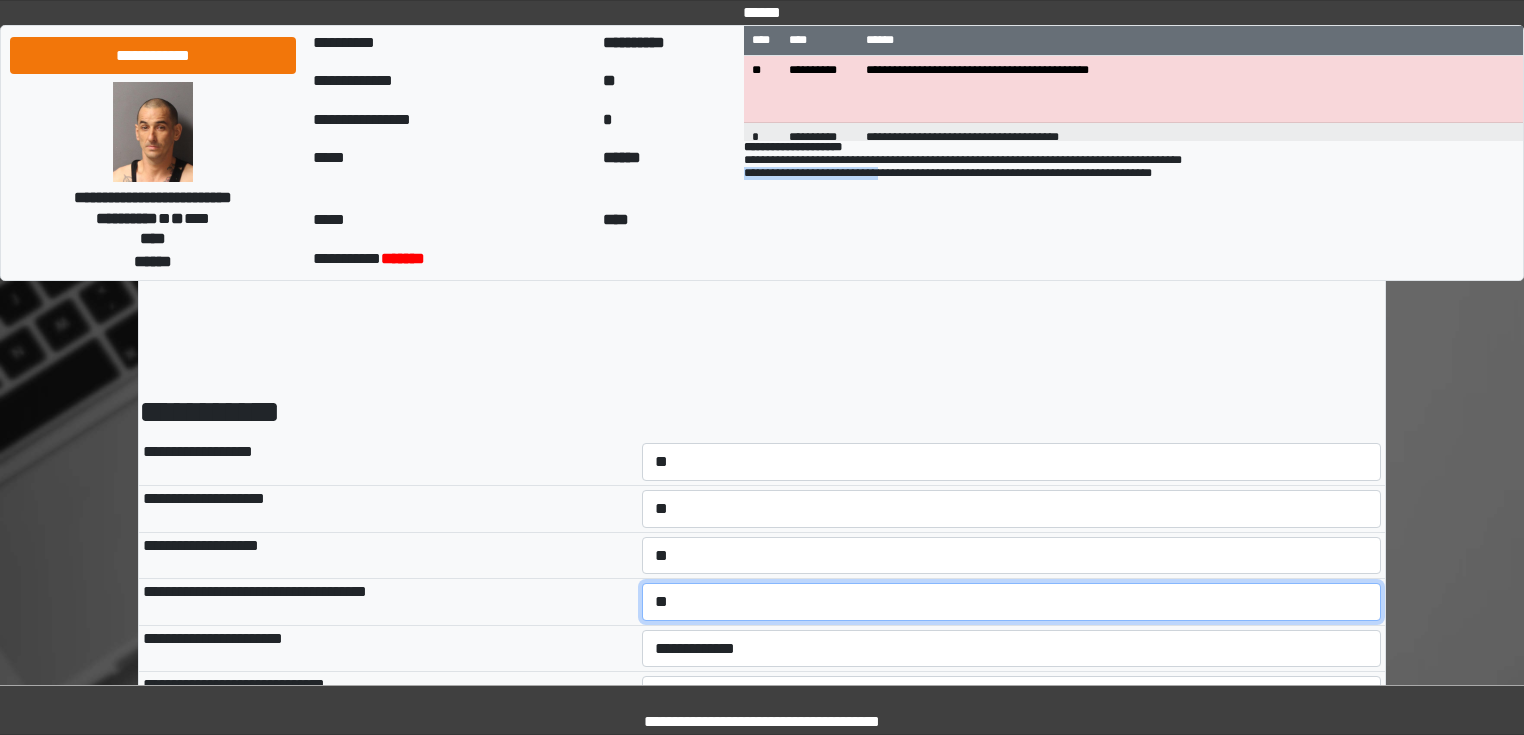 click on "**********" at bounding box center [1012, 602] 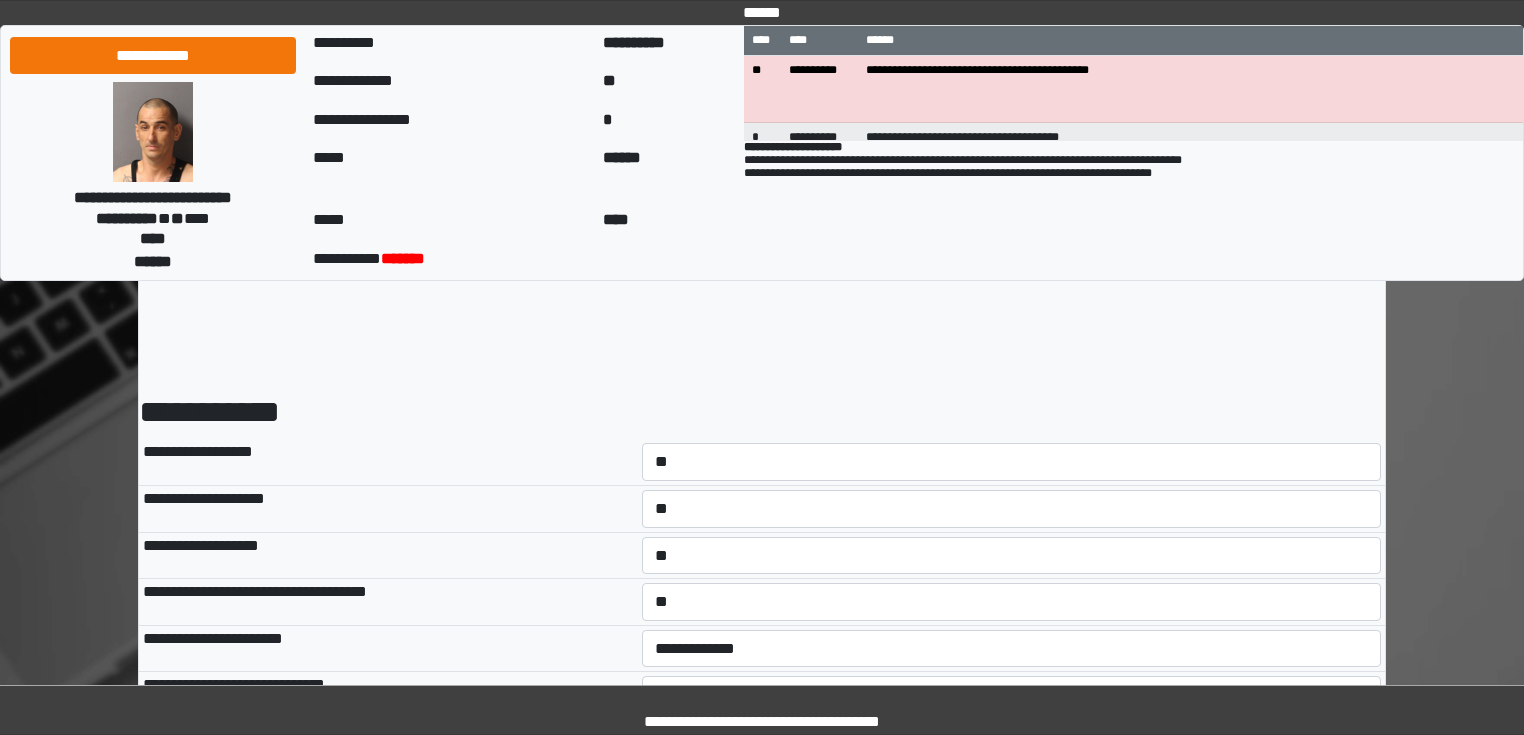 drag, startPoint x: 533, startPoint y: 590, endPoint x: 558, endPoint y: 568, distance: 33.30165 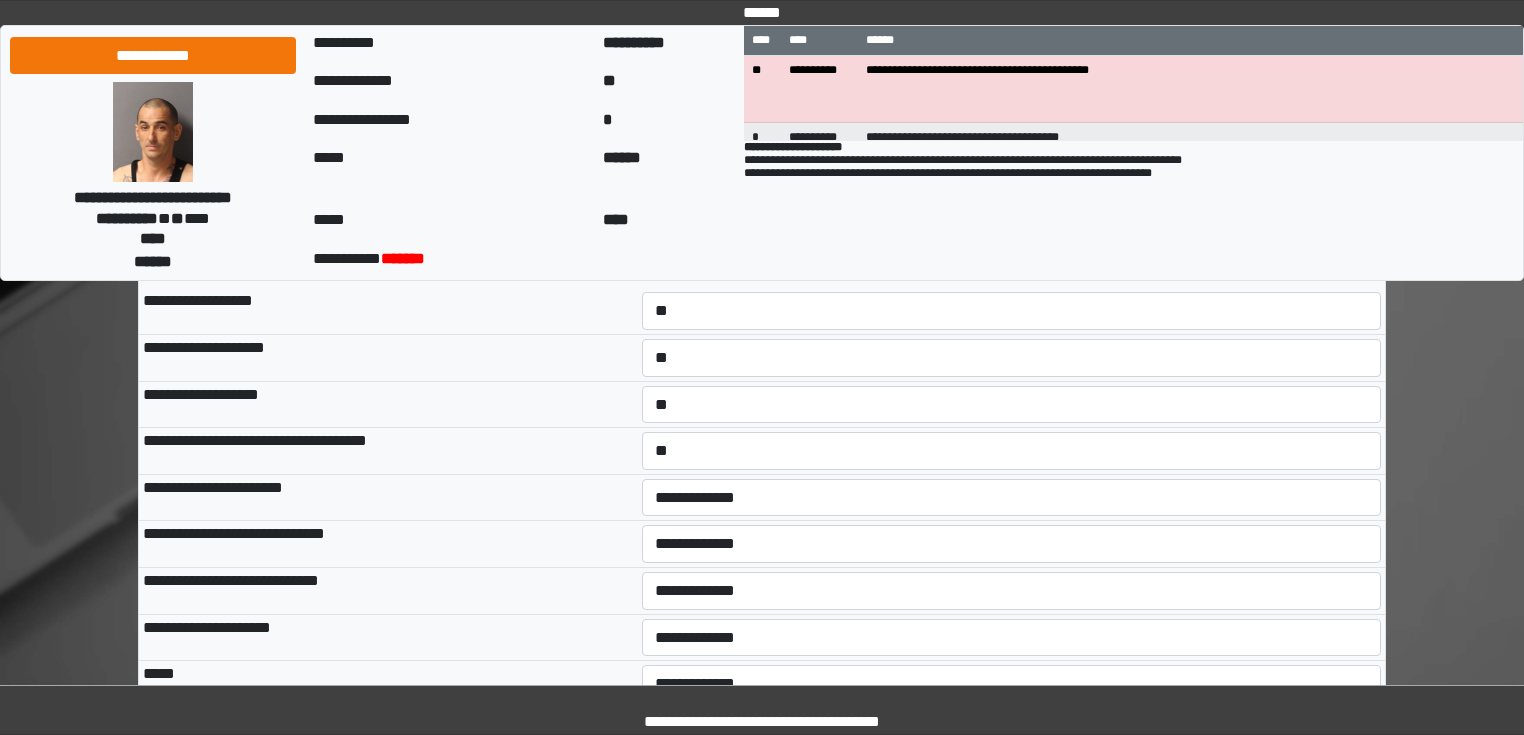 scroll, scrollTop: 240, scrollLeft: 0, axis: vertical 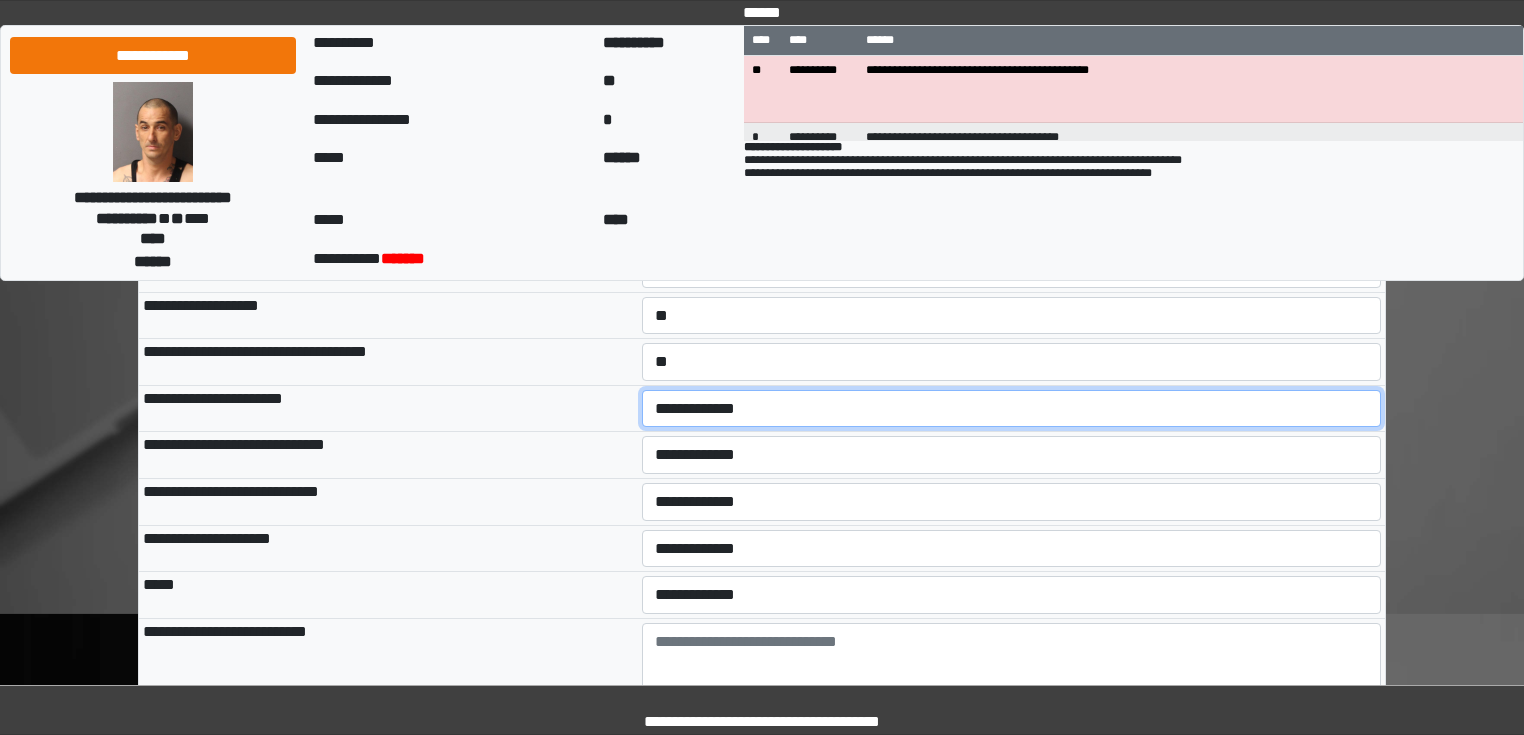 click on "**********" at bounding box center (1012, 409) 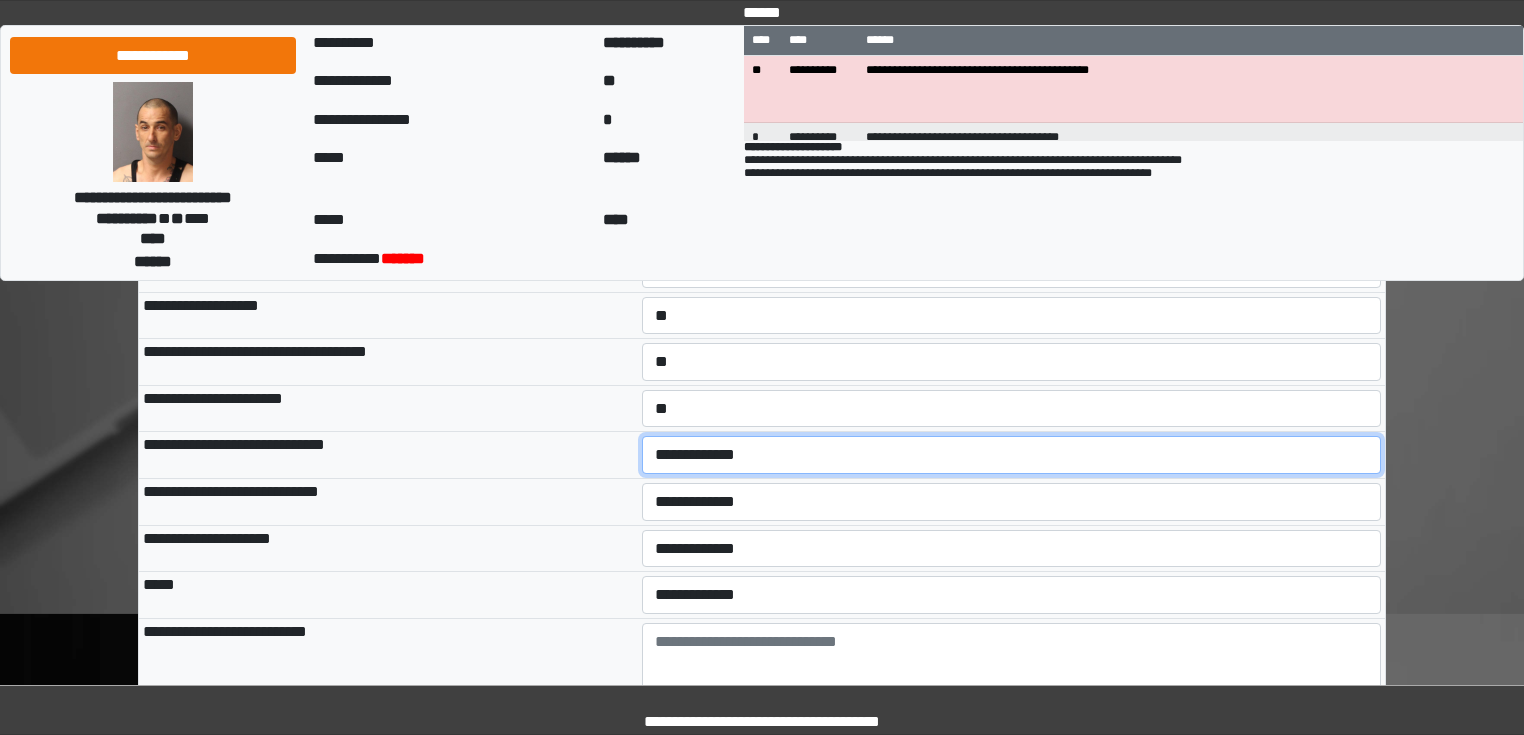 click on "**********" at bounding box center (1012, 455) 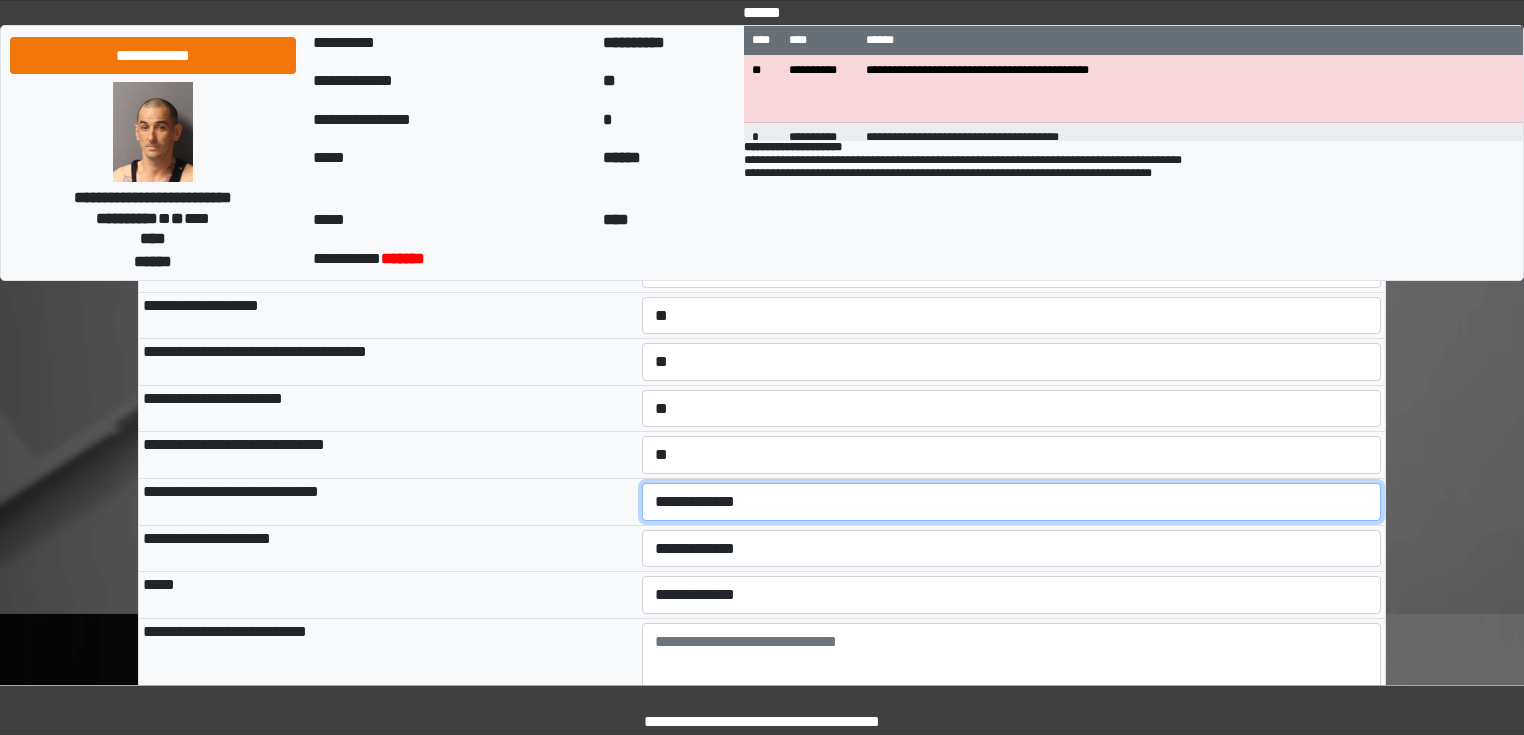 click on "**********" at bounding box center [1012, 502] 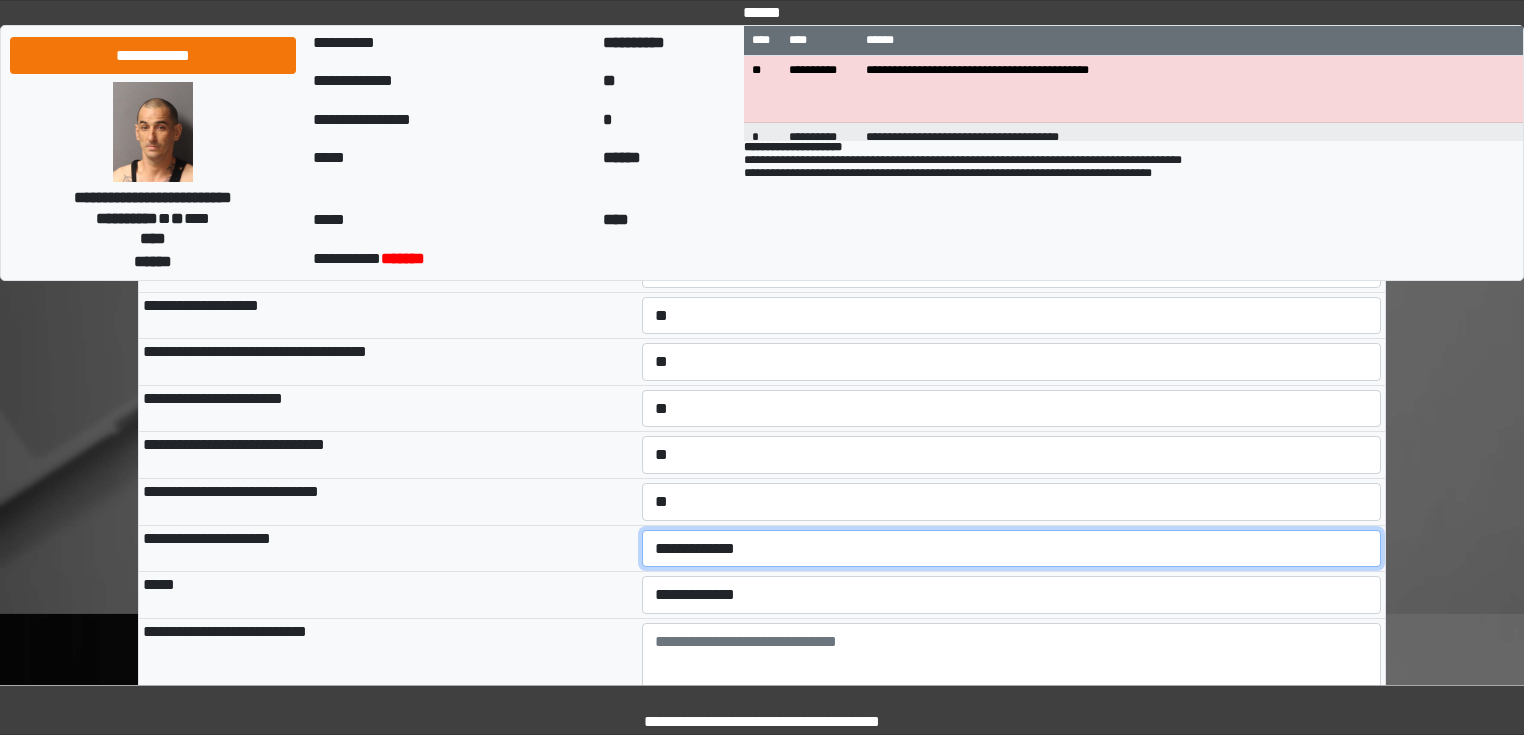click on "**********" at bounding box center (1012, 549) 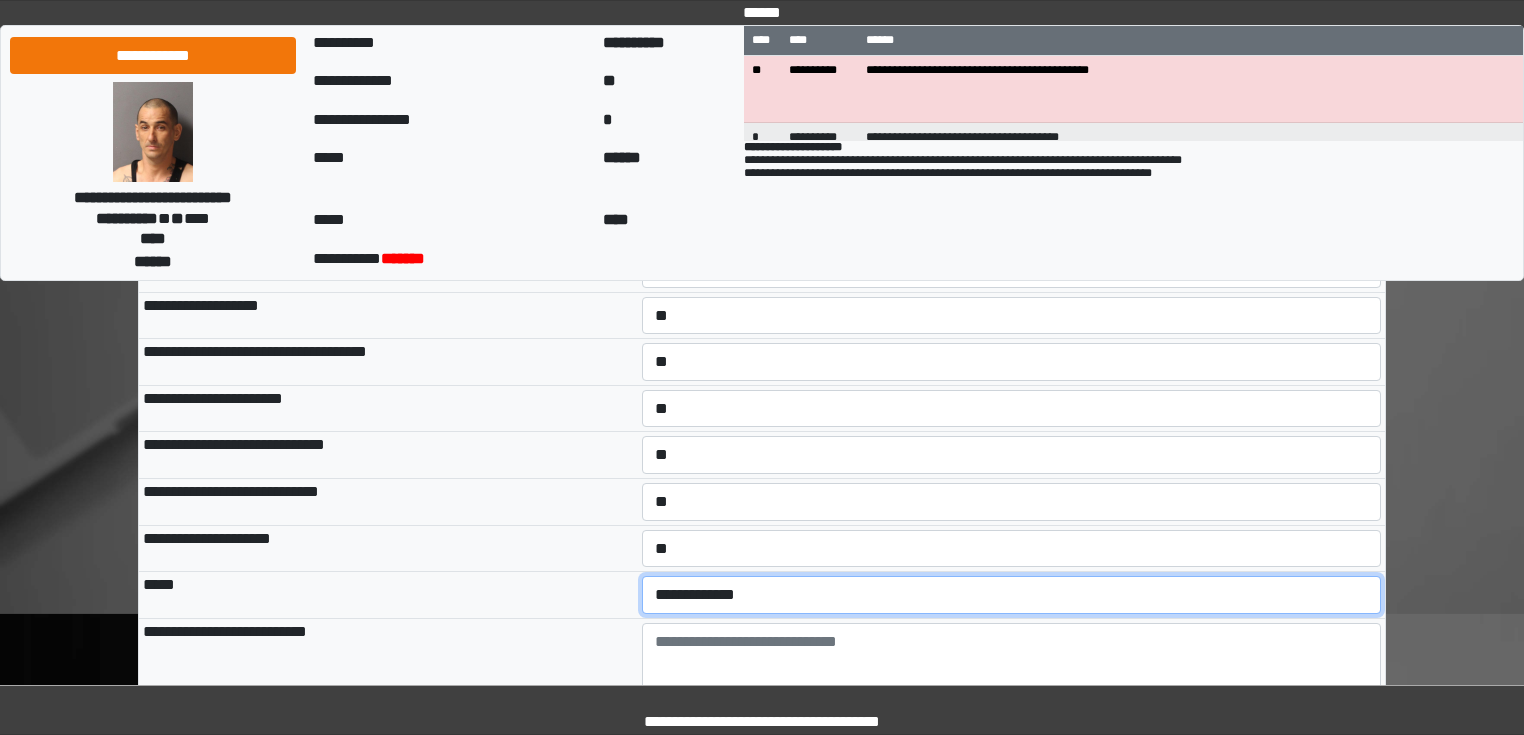 click on "**********" at bounding box center [1012, 595] 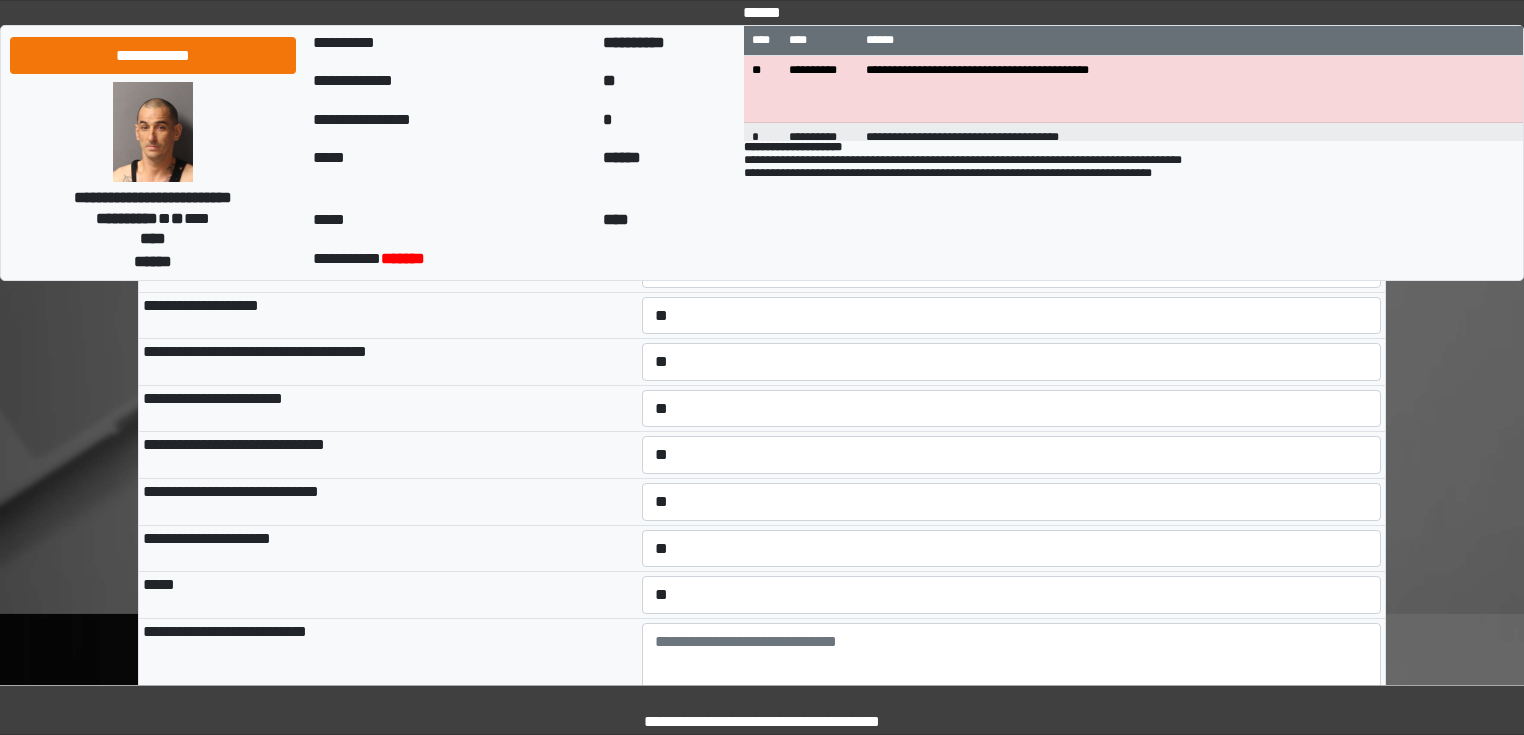click on "**********" at bounding box center [388, 548] 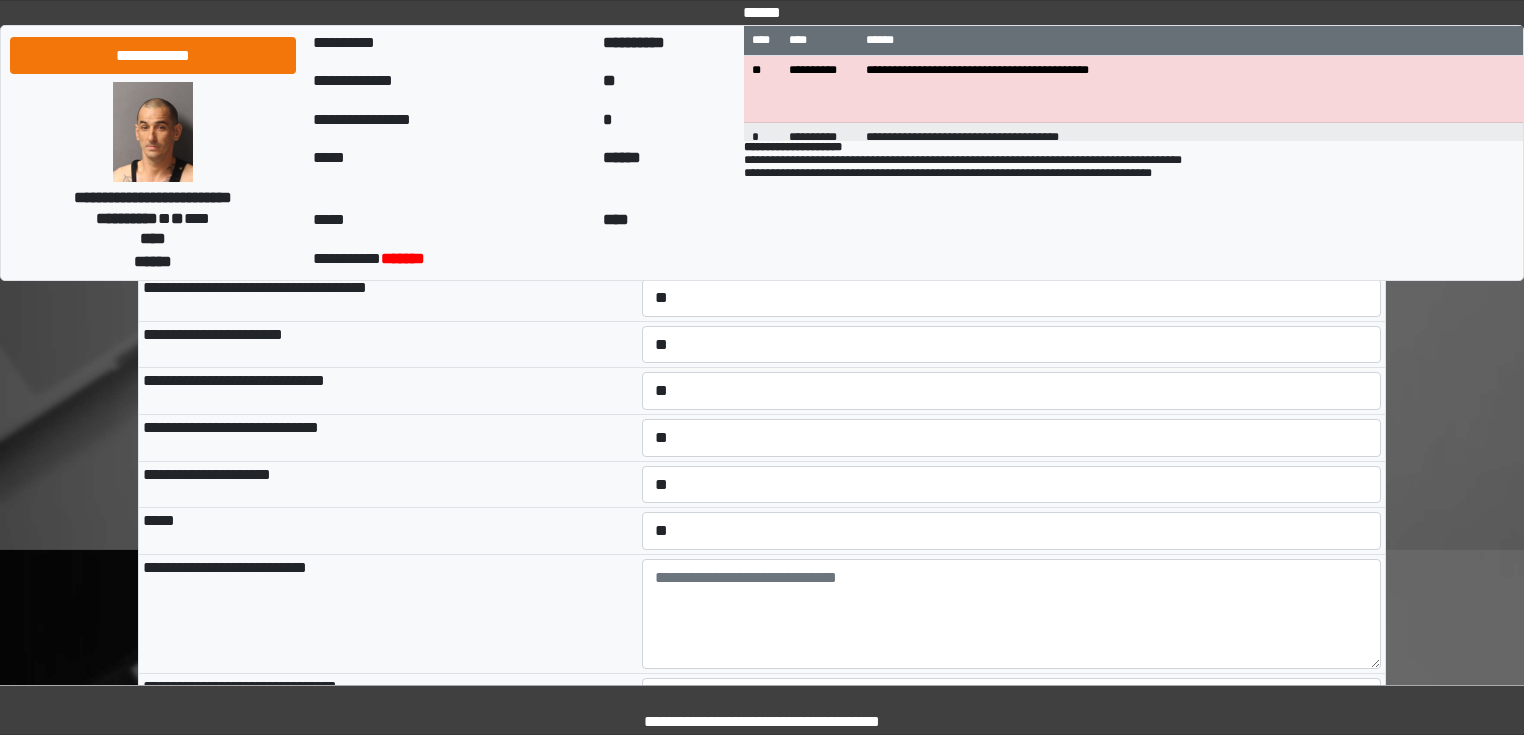 scroll, scrollTop: 480, scrollLeft: 0, axis: vertical 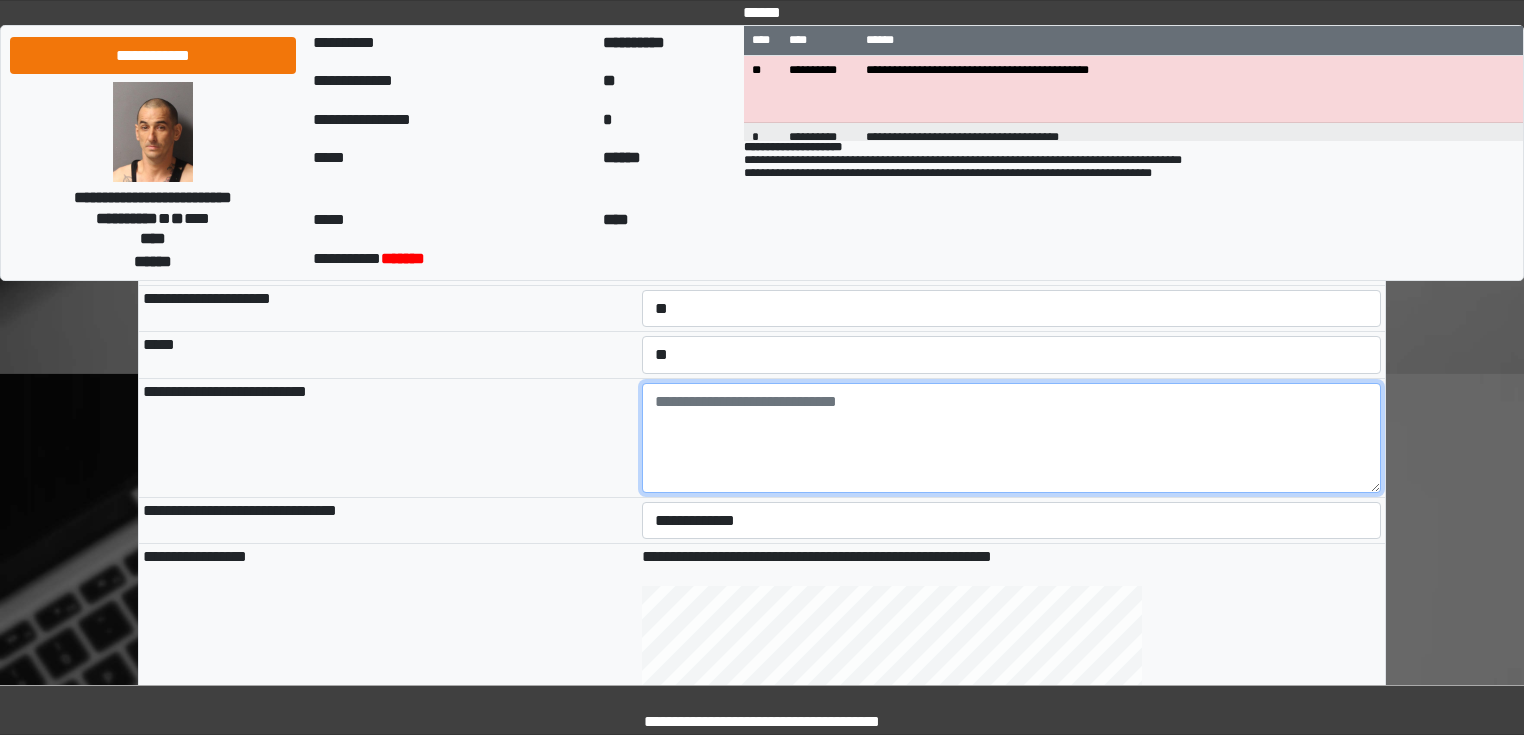 click at bounding box center (1012, 438) 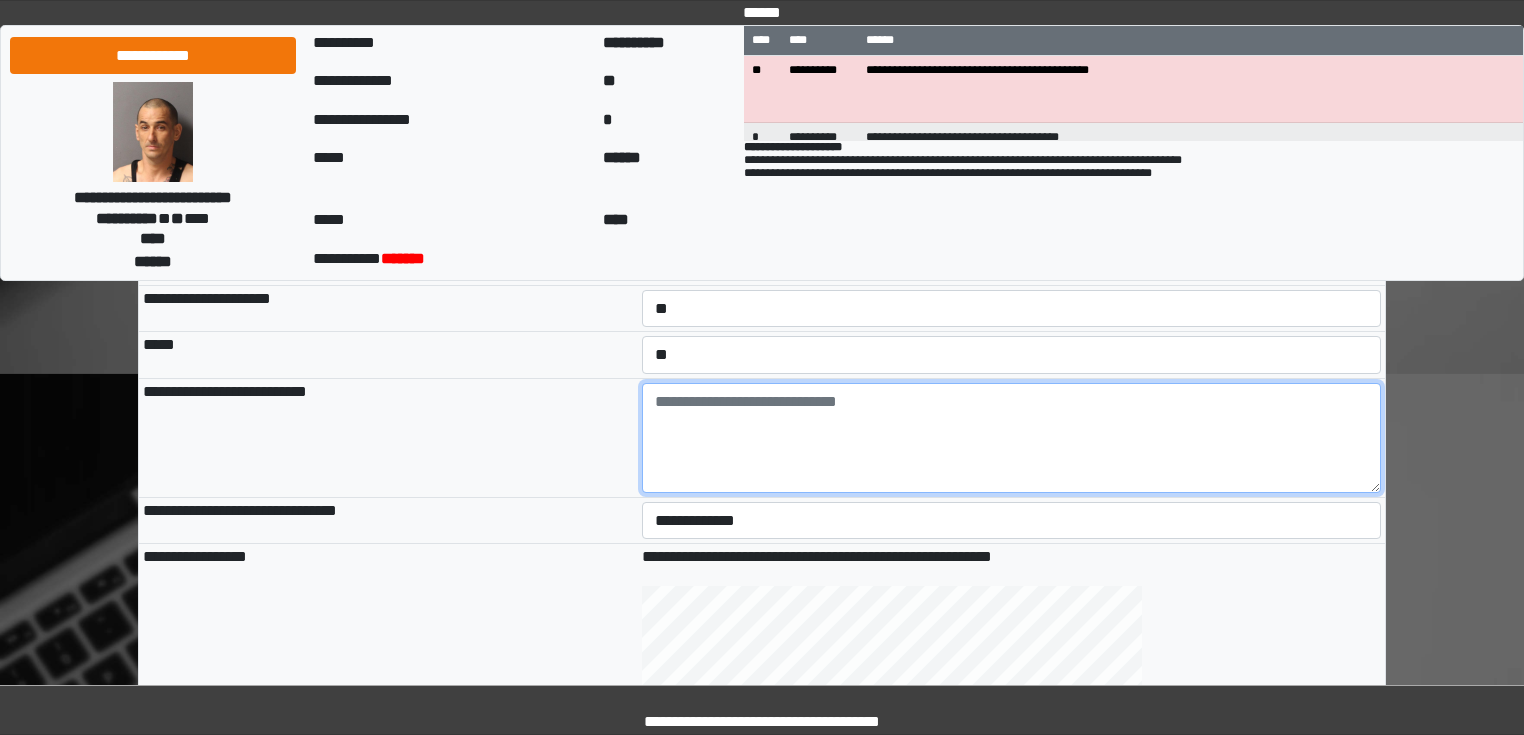 paste on "**********" 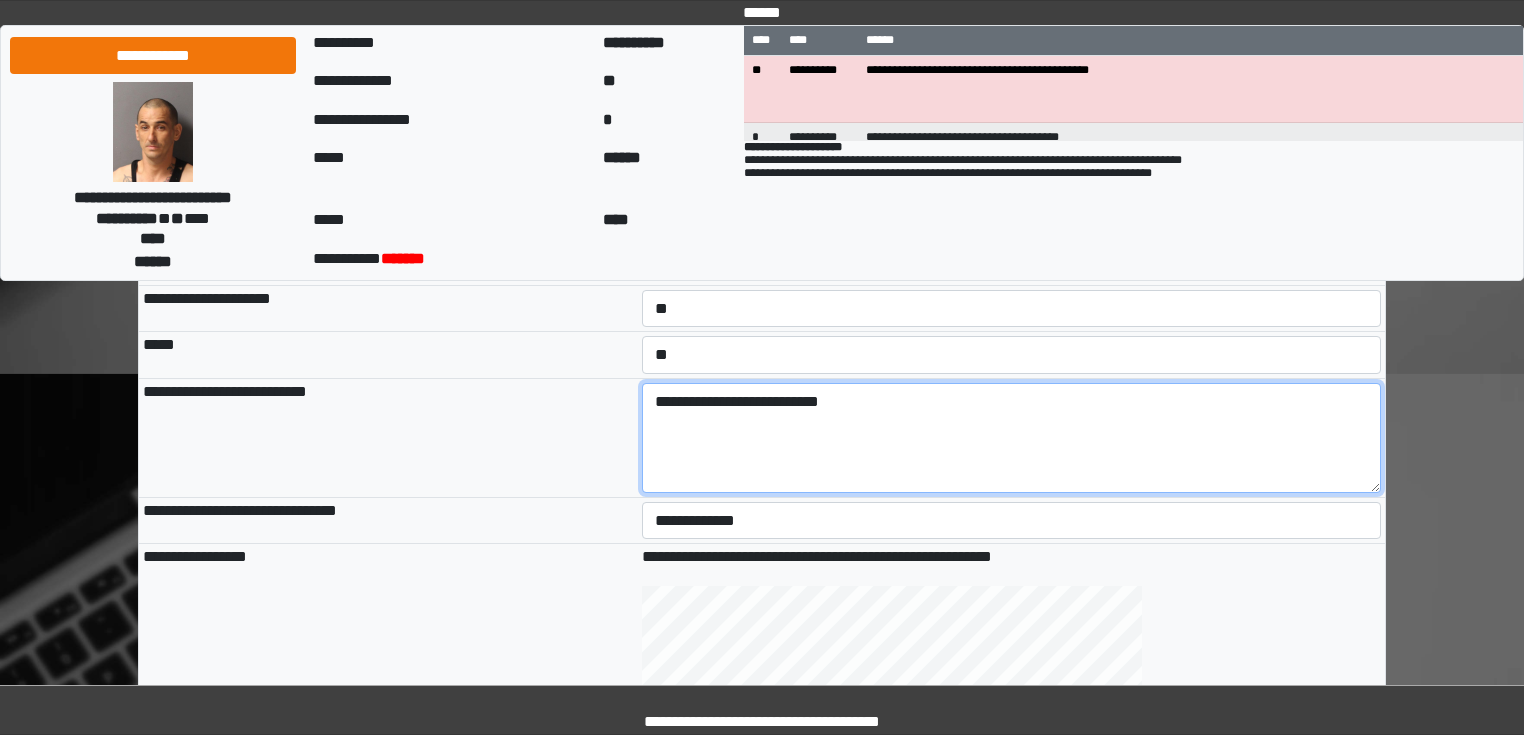 click on "**********" at bounding box center [1012, 438] 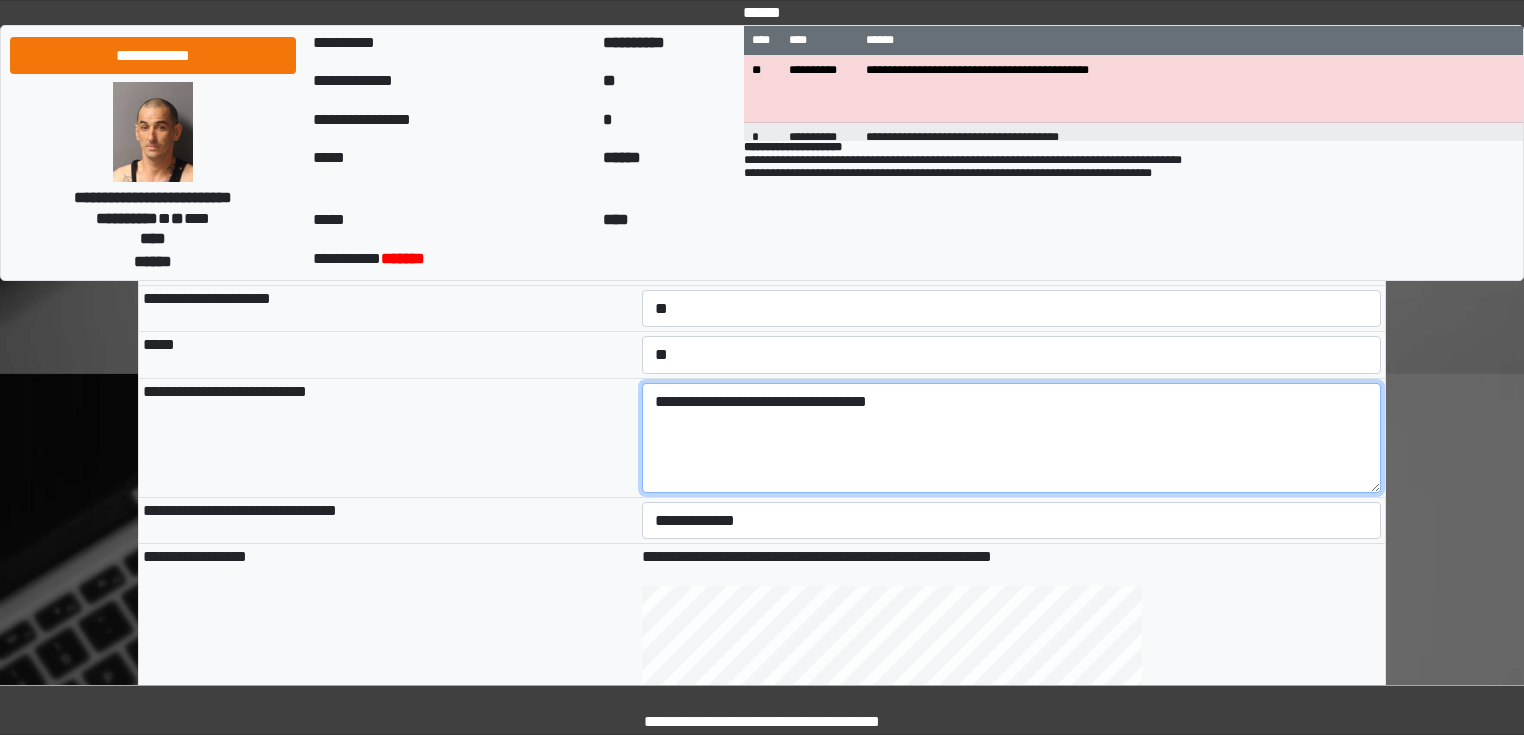 type on "**********" 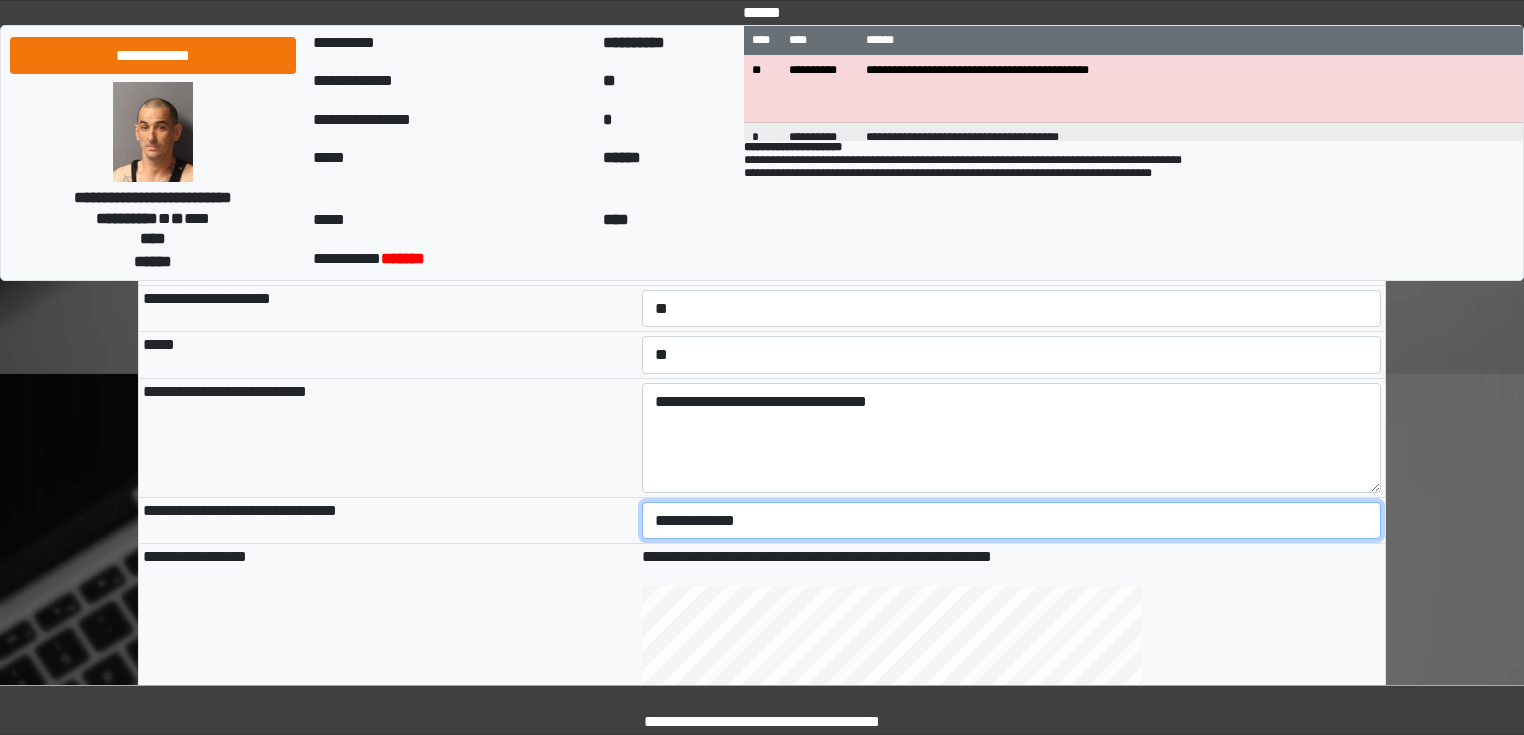 click on "**********" at bounding box center [1012, 521] 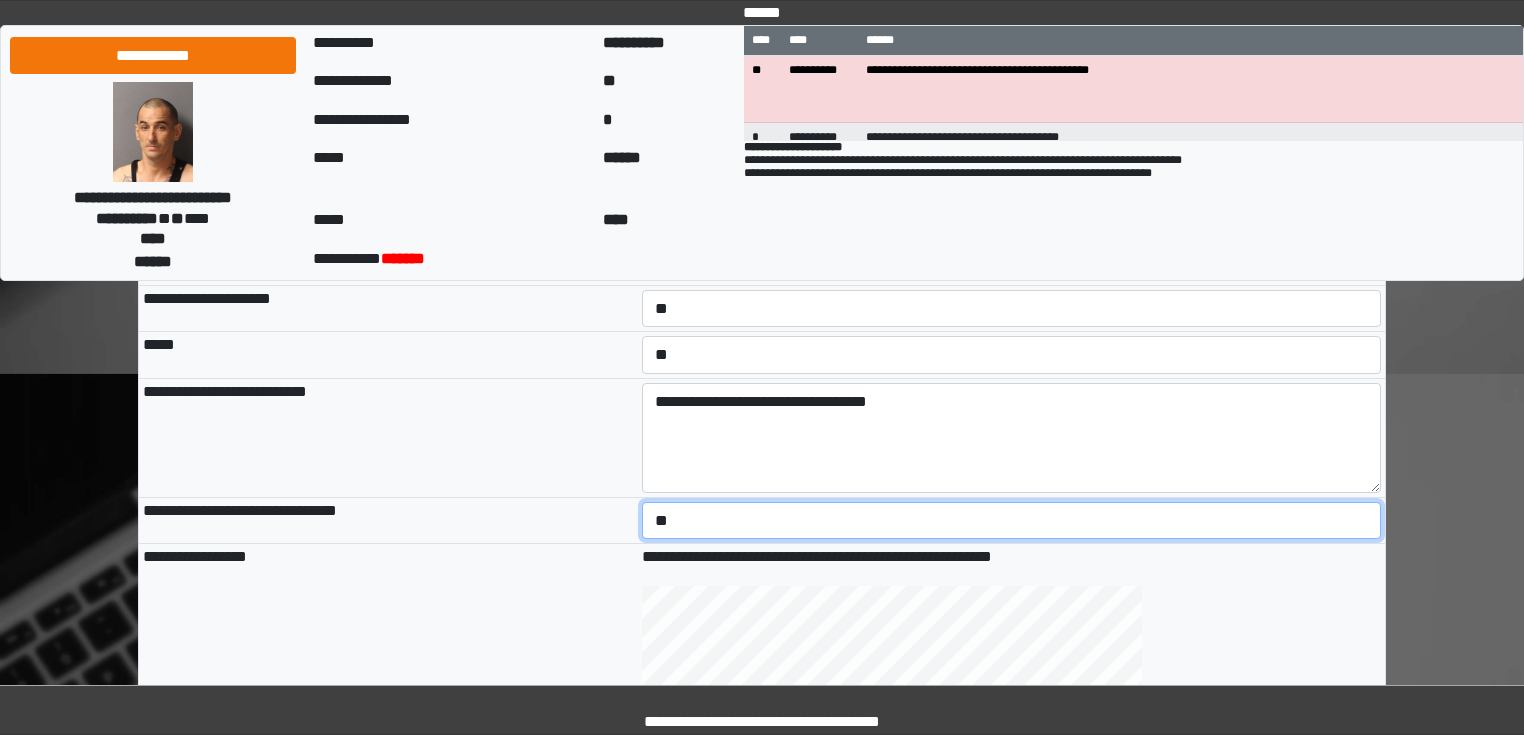 click on "**********" at bounding box center (1012, 521) 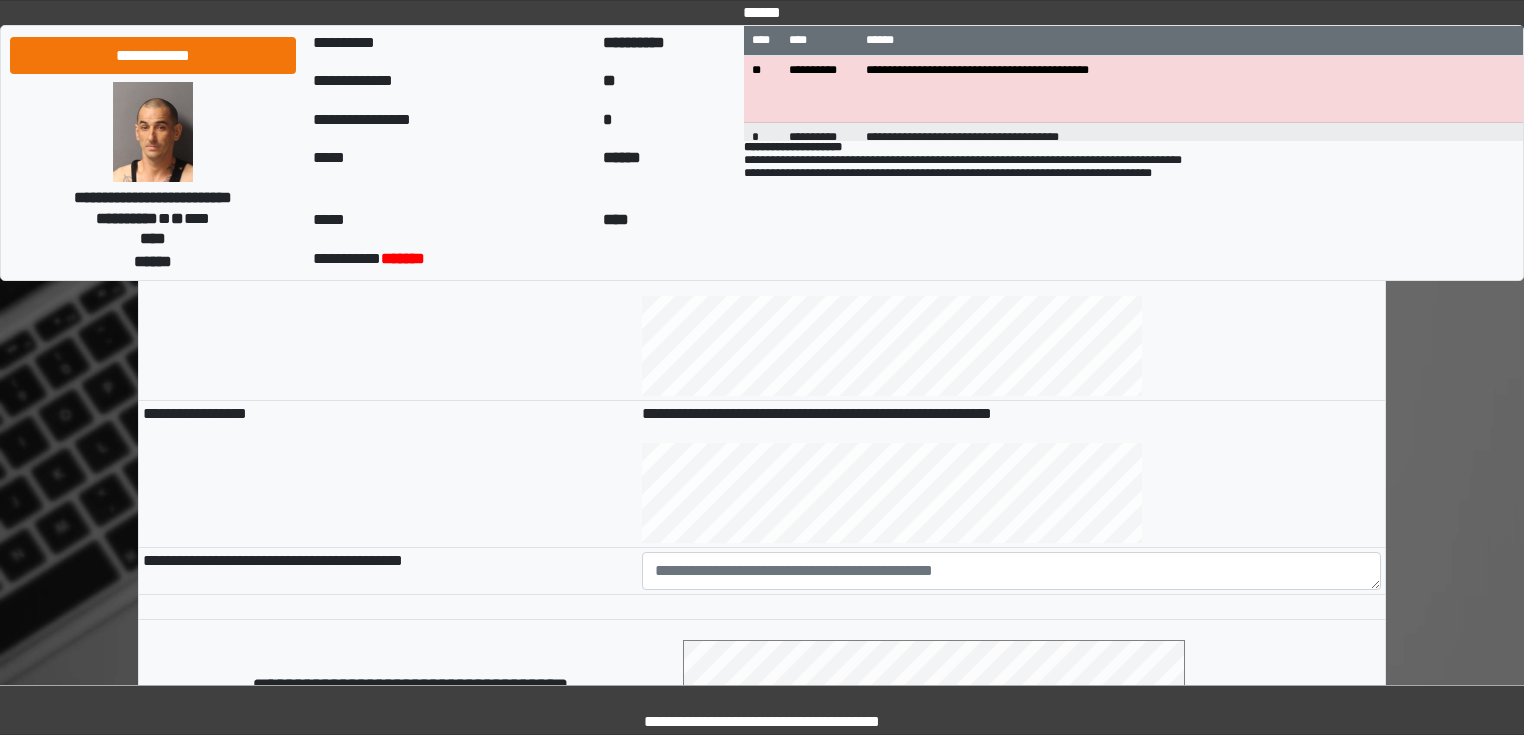 scroll, scrollTop: 880, scrollLeft: 0, axis: vertical 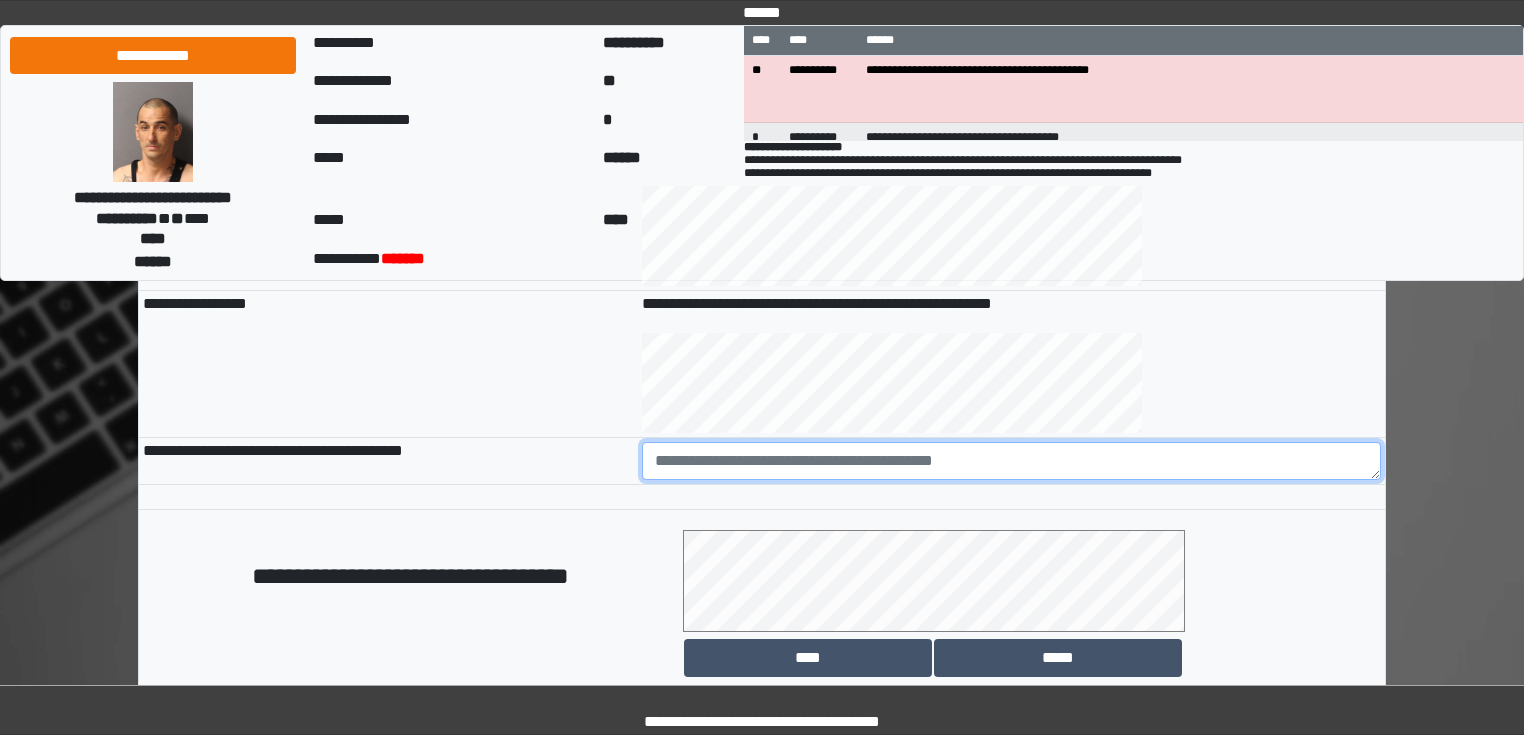 click at bounding box center [1012, 461] 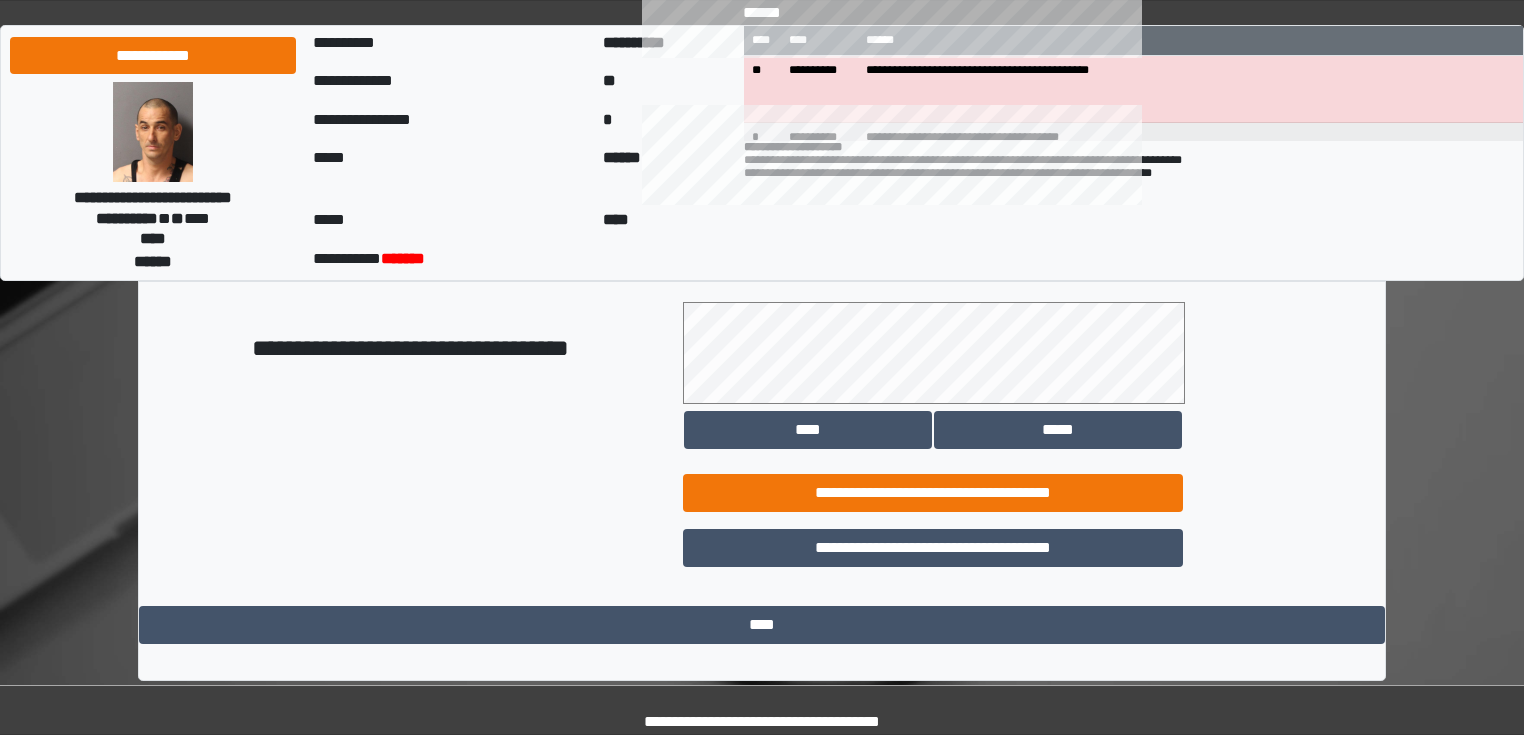 scroll, scrollTop: 1118, scrollLeft: 0, axis: vertical 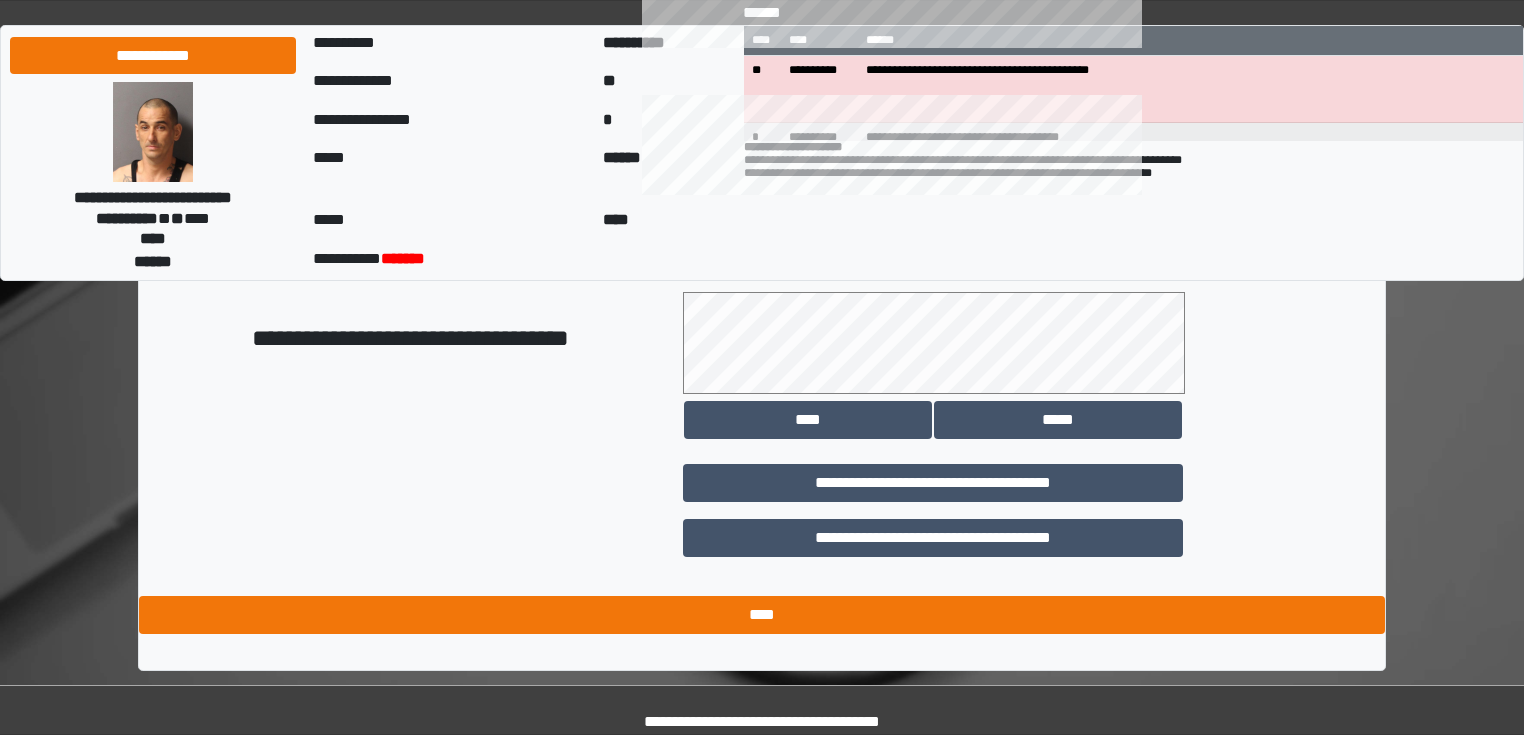 type on "**********" 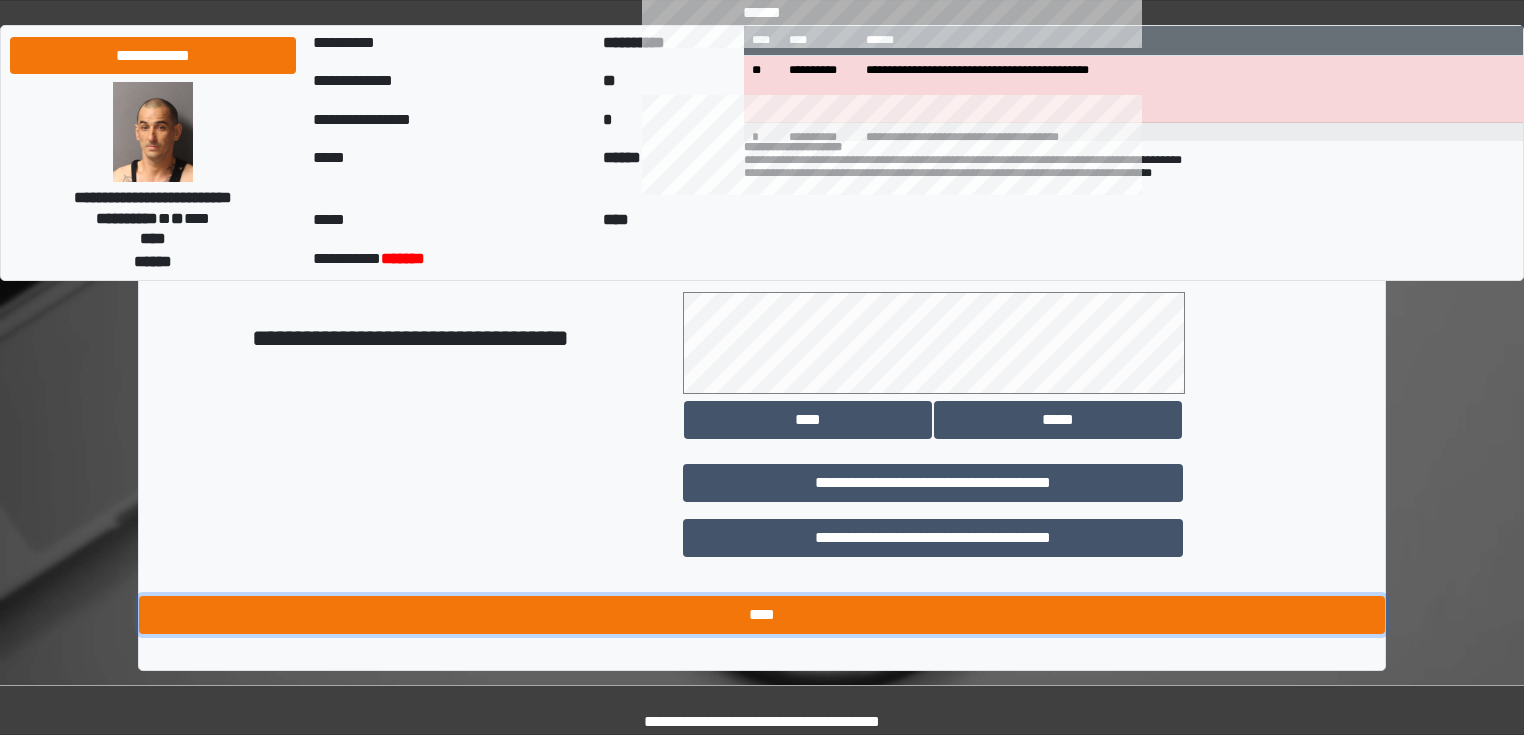 click on "****" at bounding box center (762, 615) 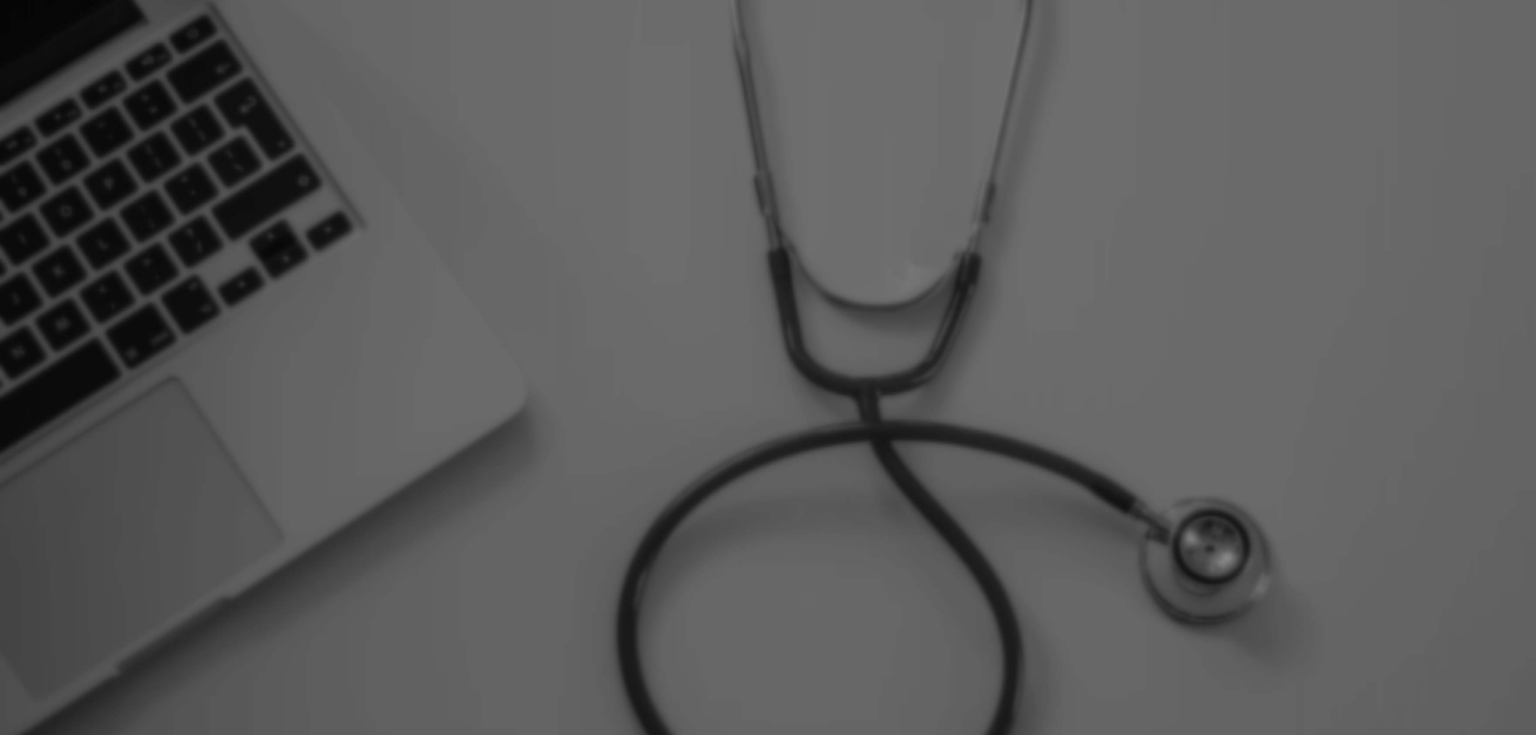 scroll, scrollTop: 0, scrollLeft: 0, axis: both 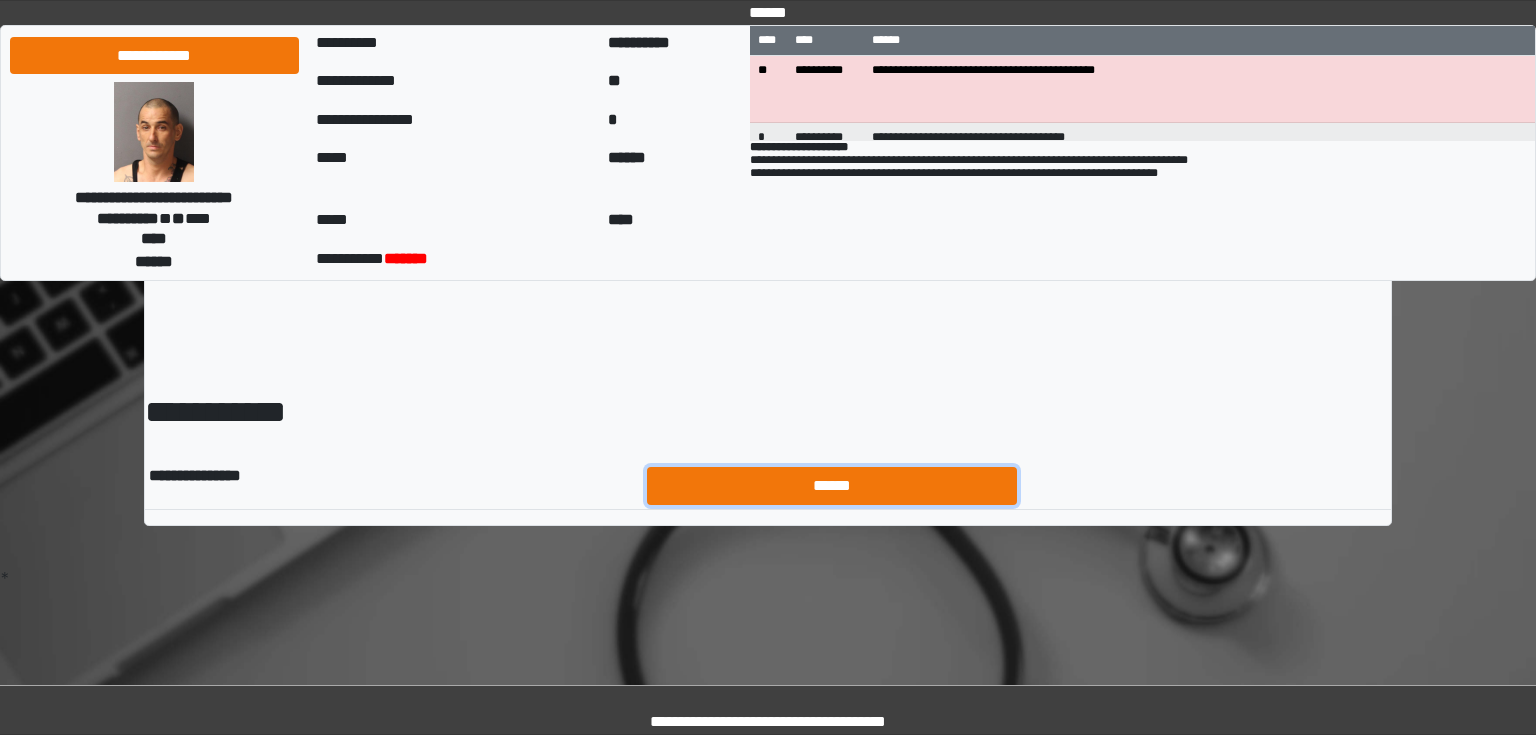 click on "******" at bounding box center [832, 486] 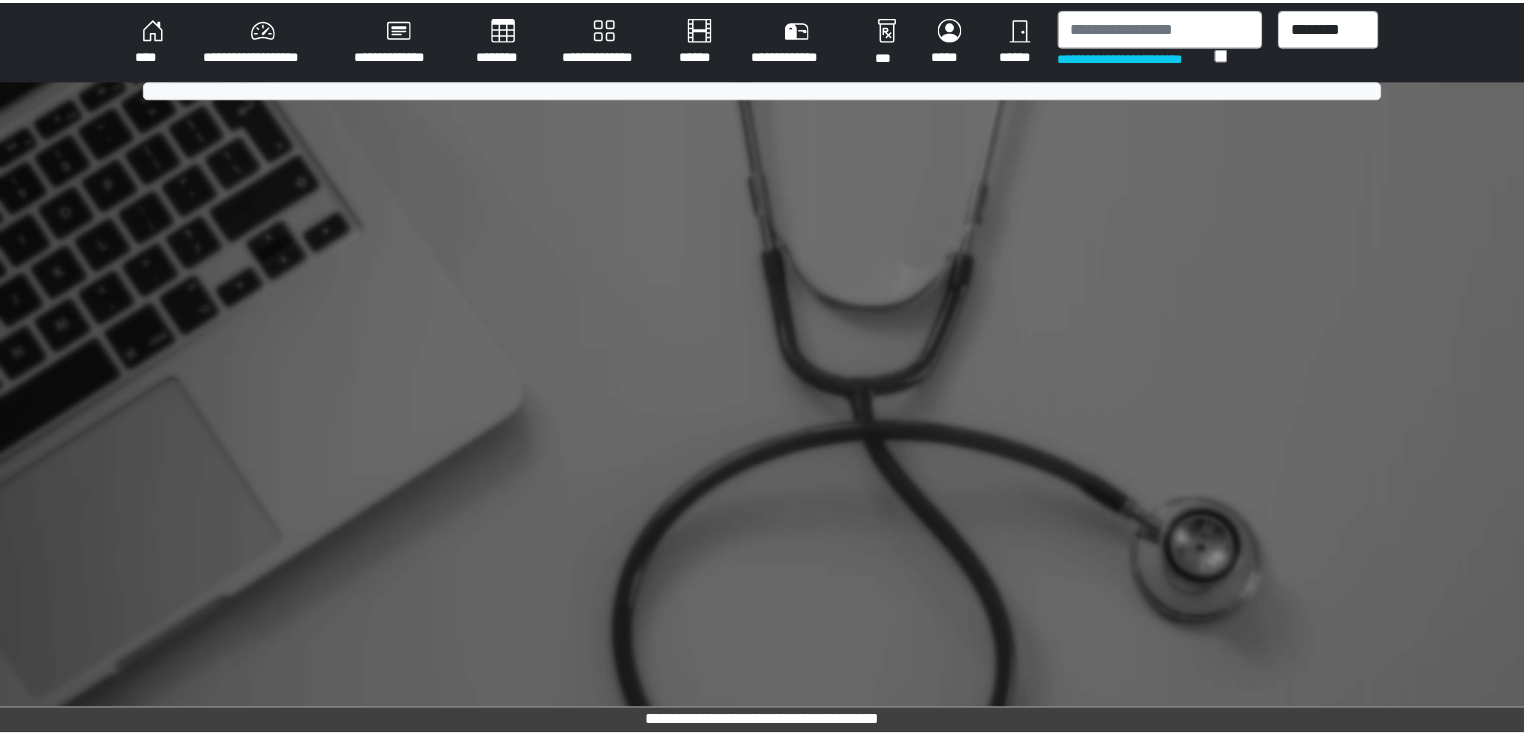 scroll, scrollTop: 0, scrollLeft: 0, axis: both 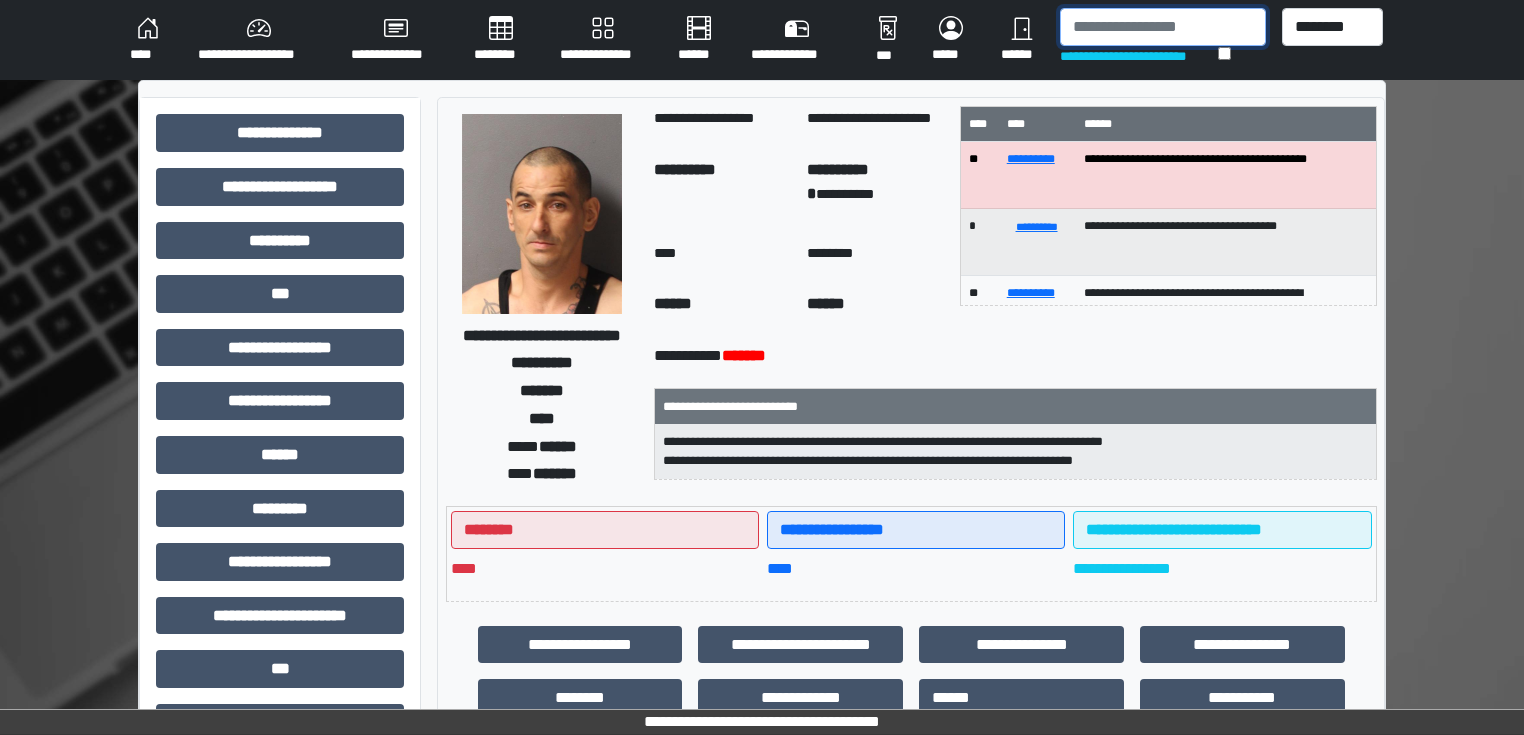 click at bounding box center (1163, 27) 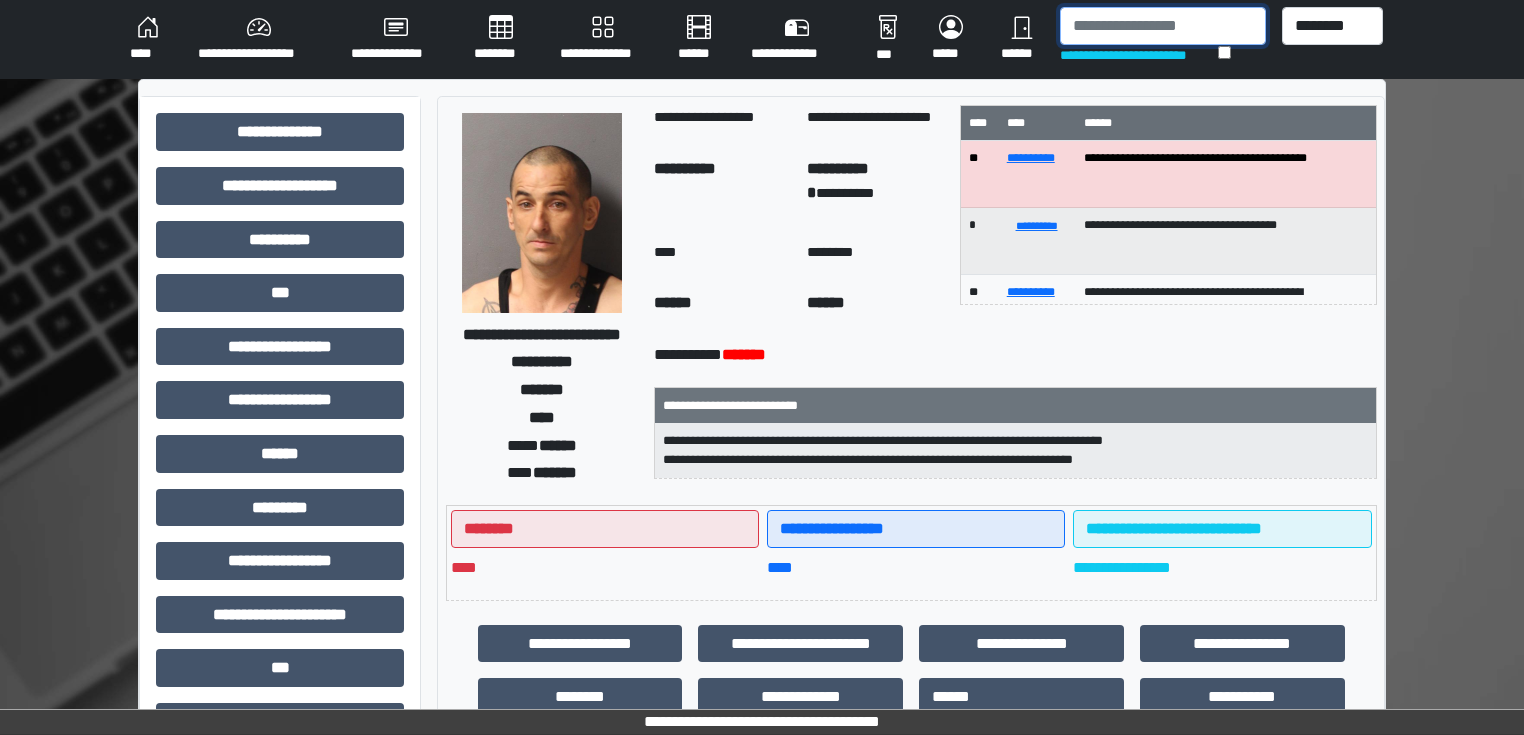 scroll, scrollTop: 0, scrollLeft: 0, axis: both 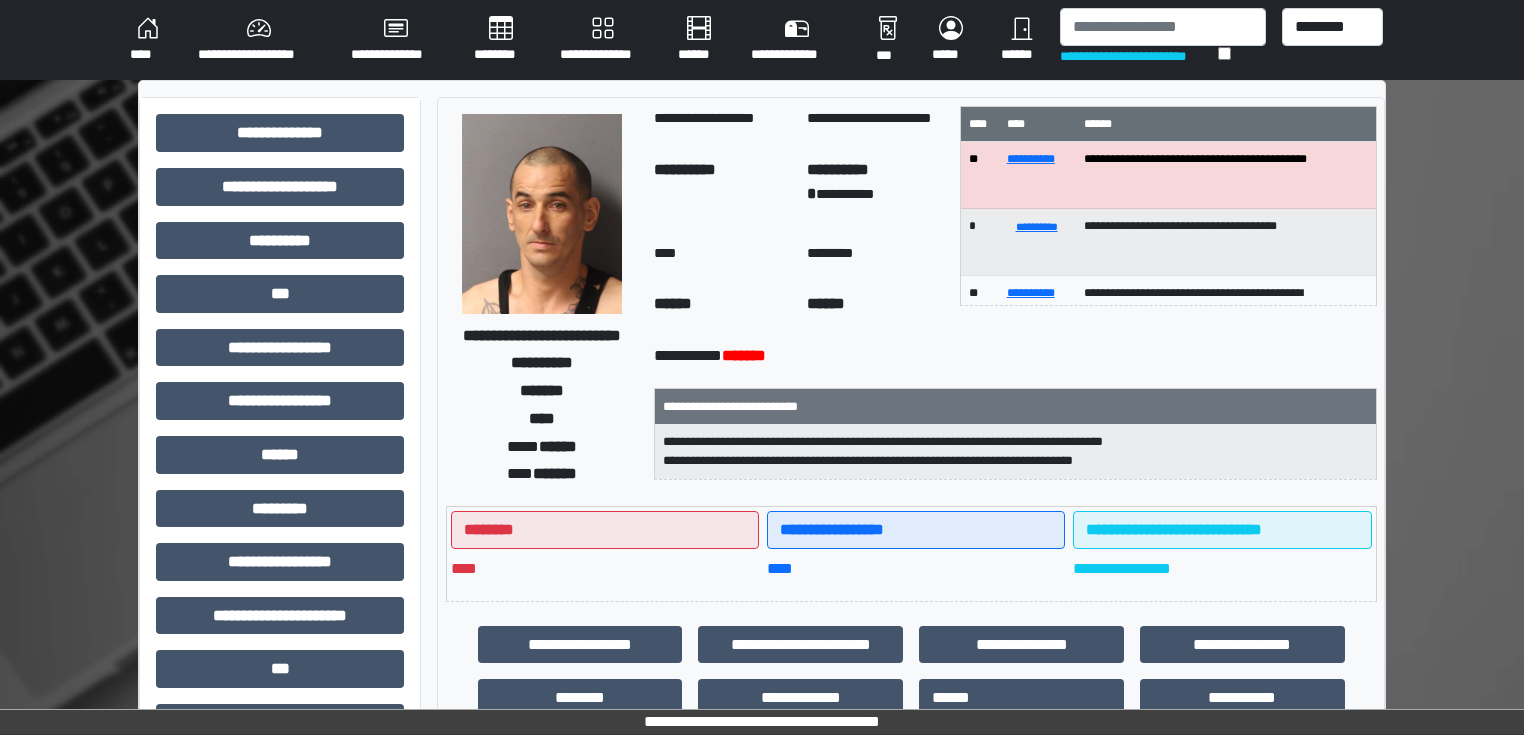 drag, startPoint x: 1428, startPoint y: 252, endPoint x: 921, endPoint y: 284, distance: 508.00885 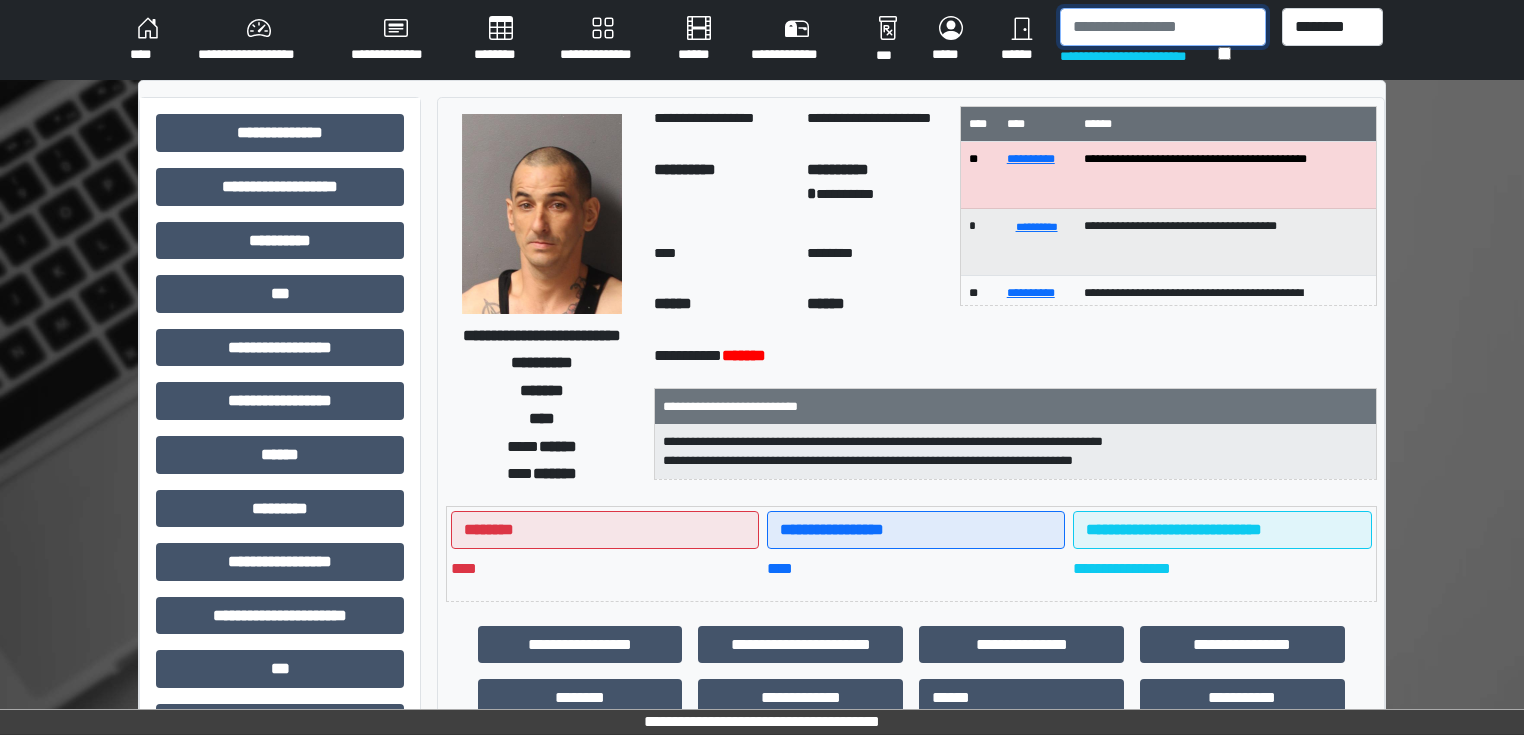 click at bounding box center [1163, 27] 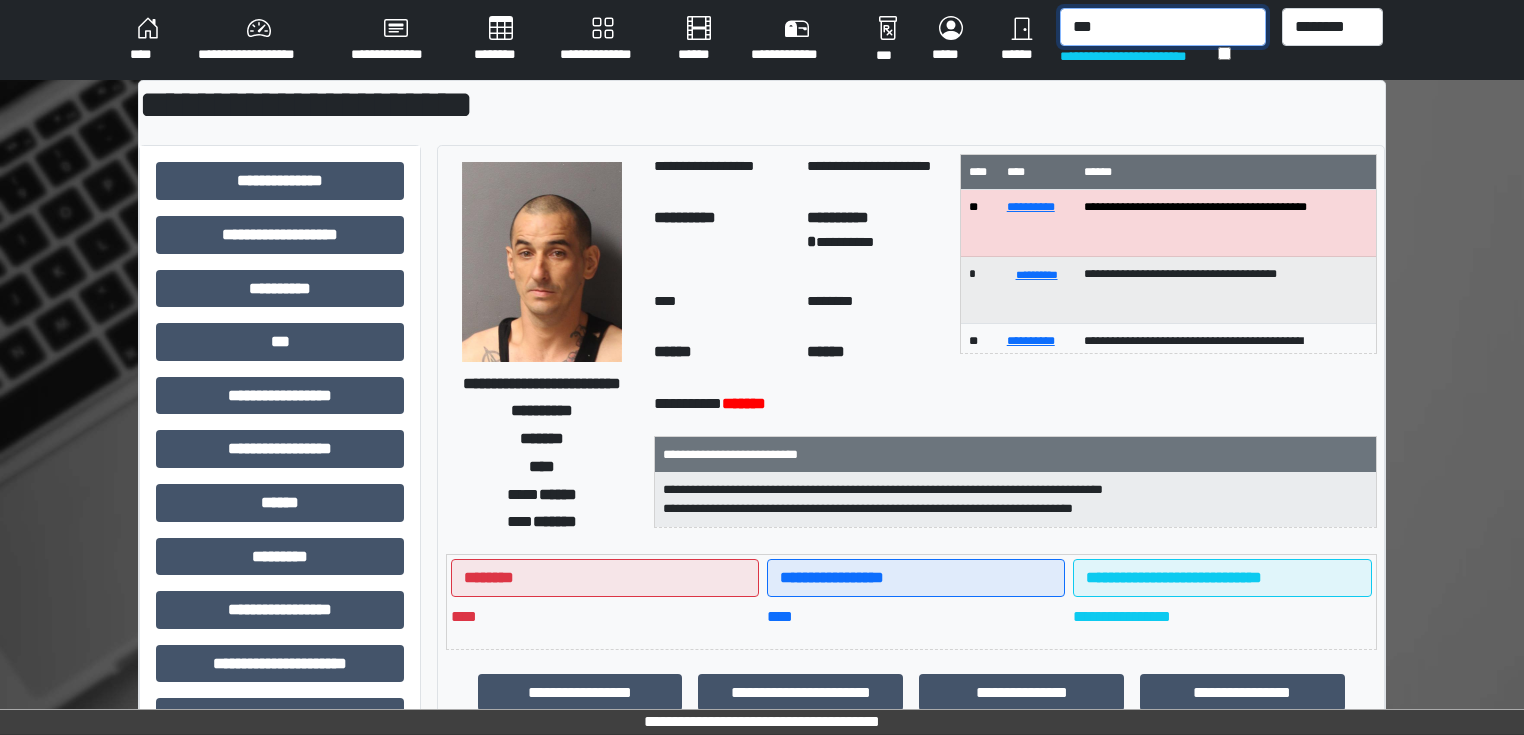 type on "*" 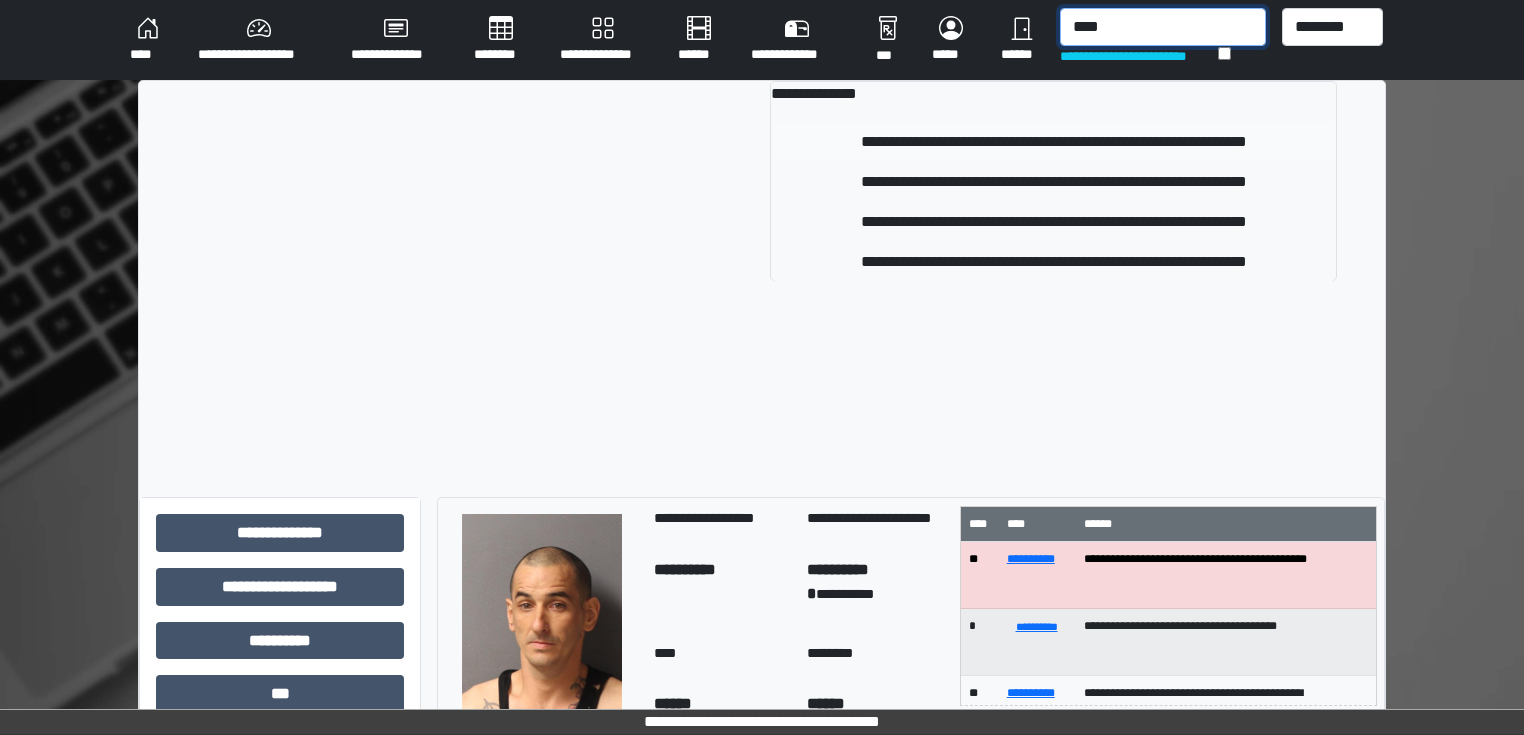 type on "****" 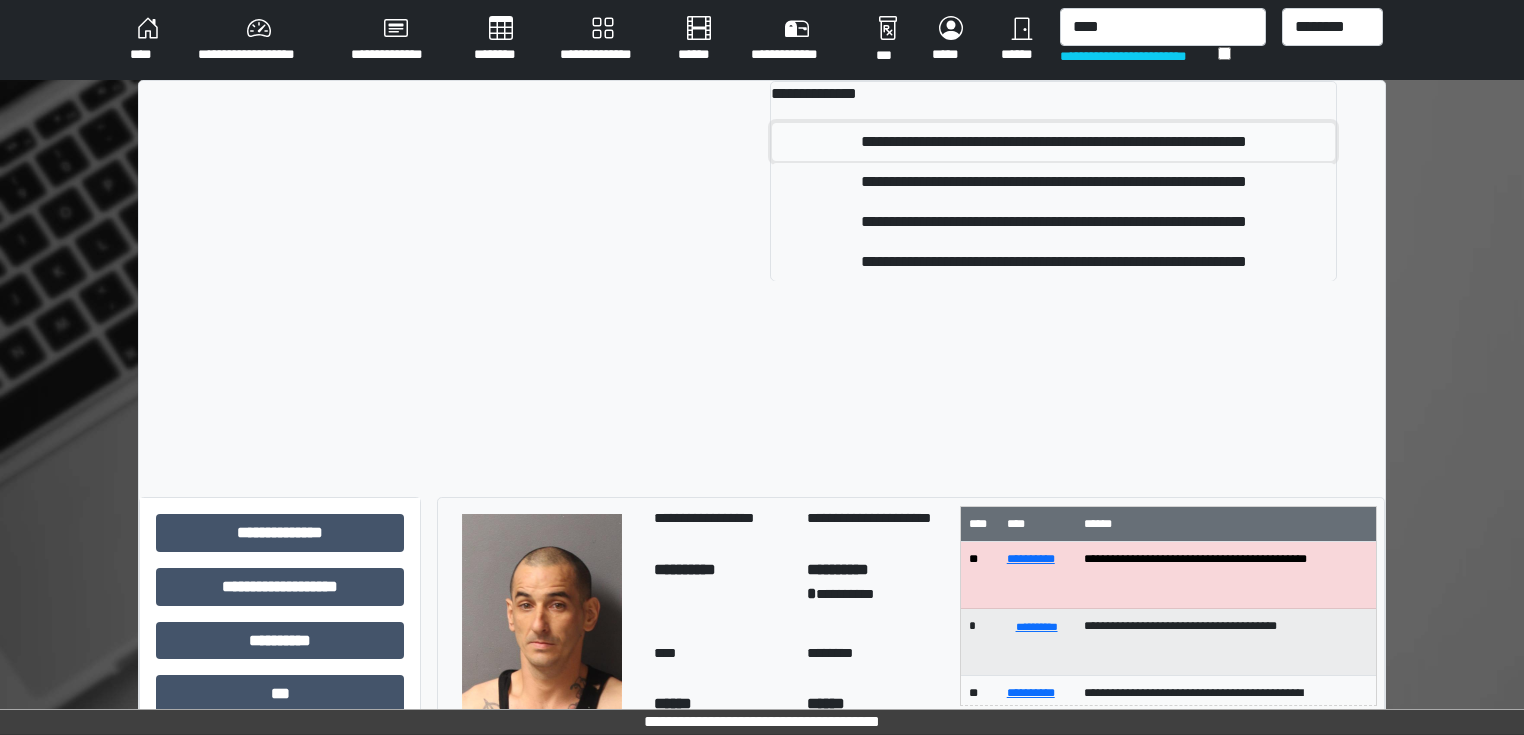 click on "**********" at bounding box center (1053, 142) 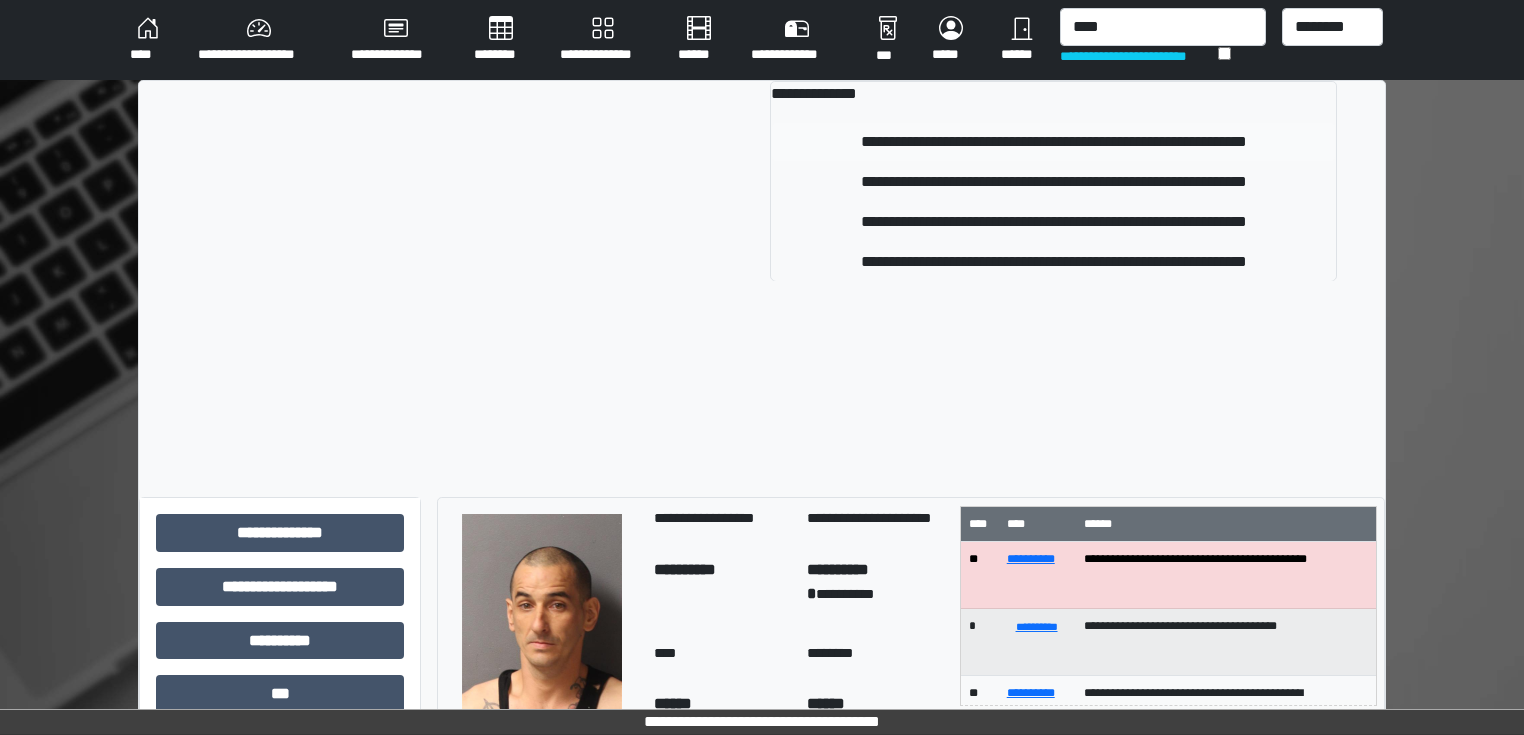 type 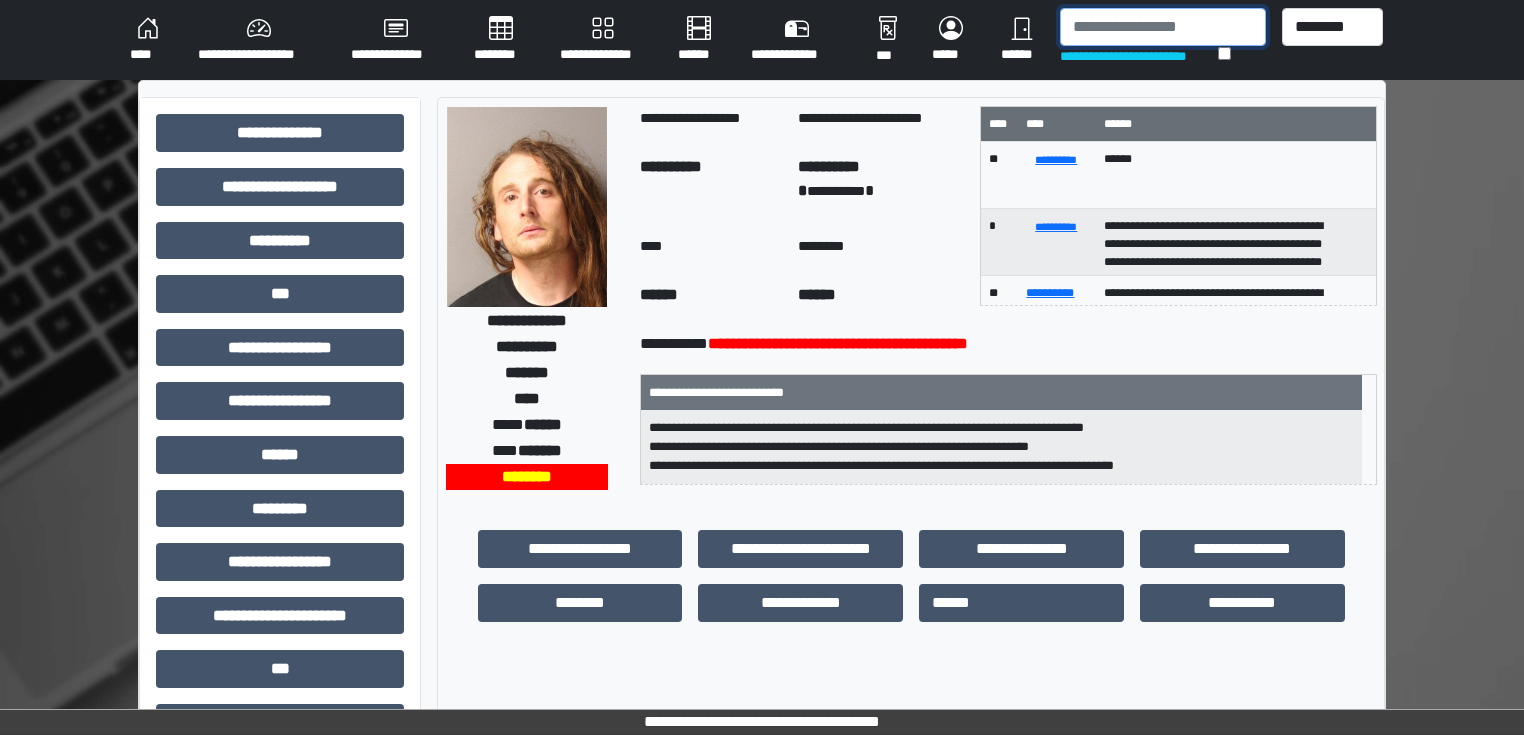 click at bounding box center [1163, 27] 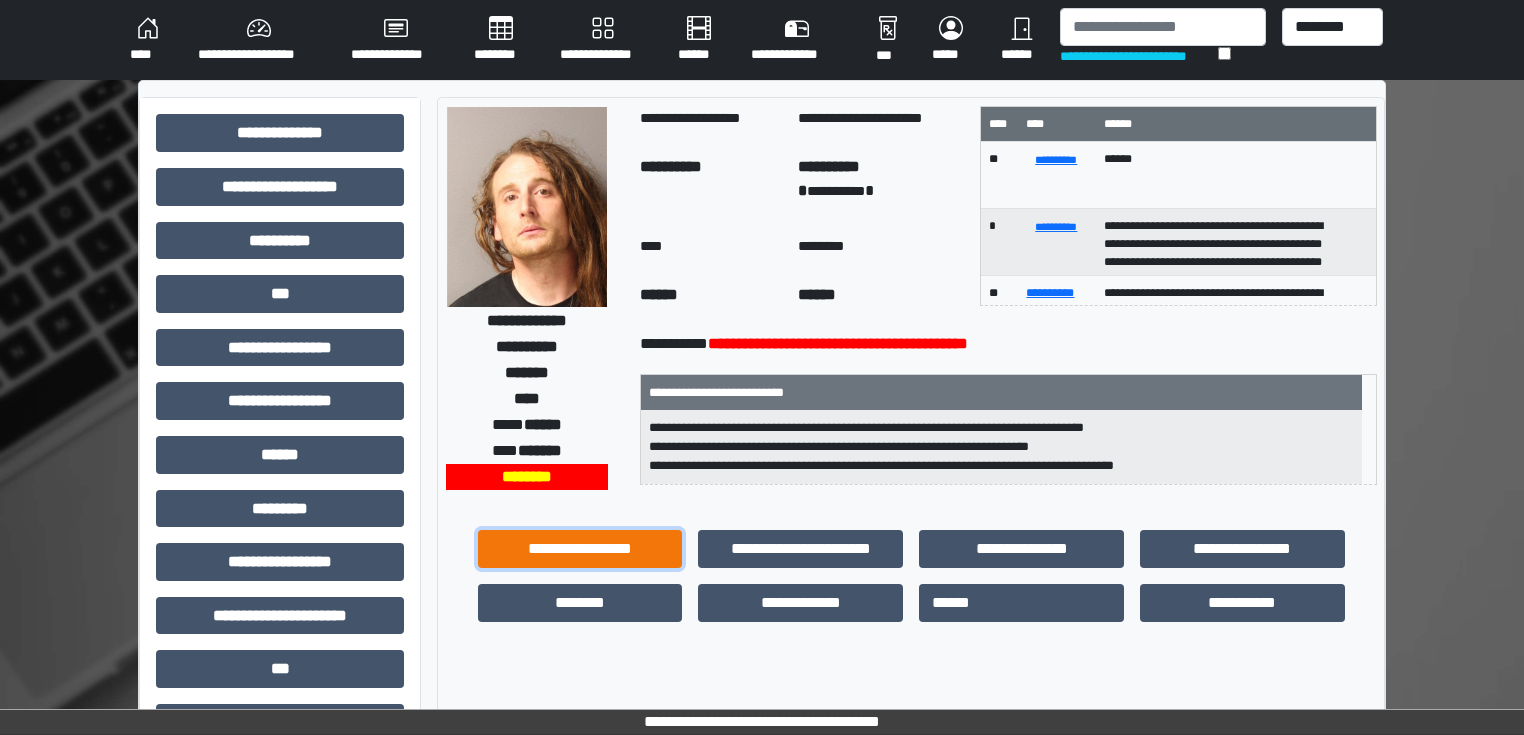 click on "**********" at bounding box center (580, 549) 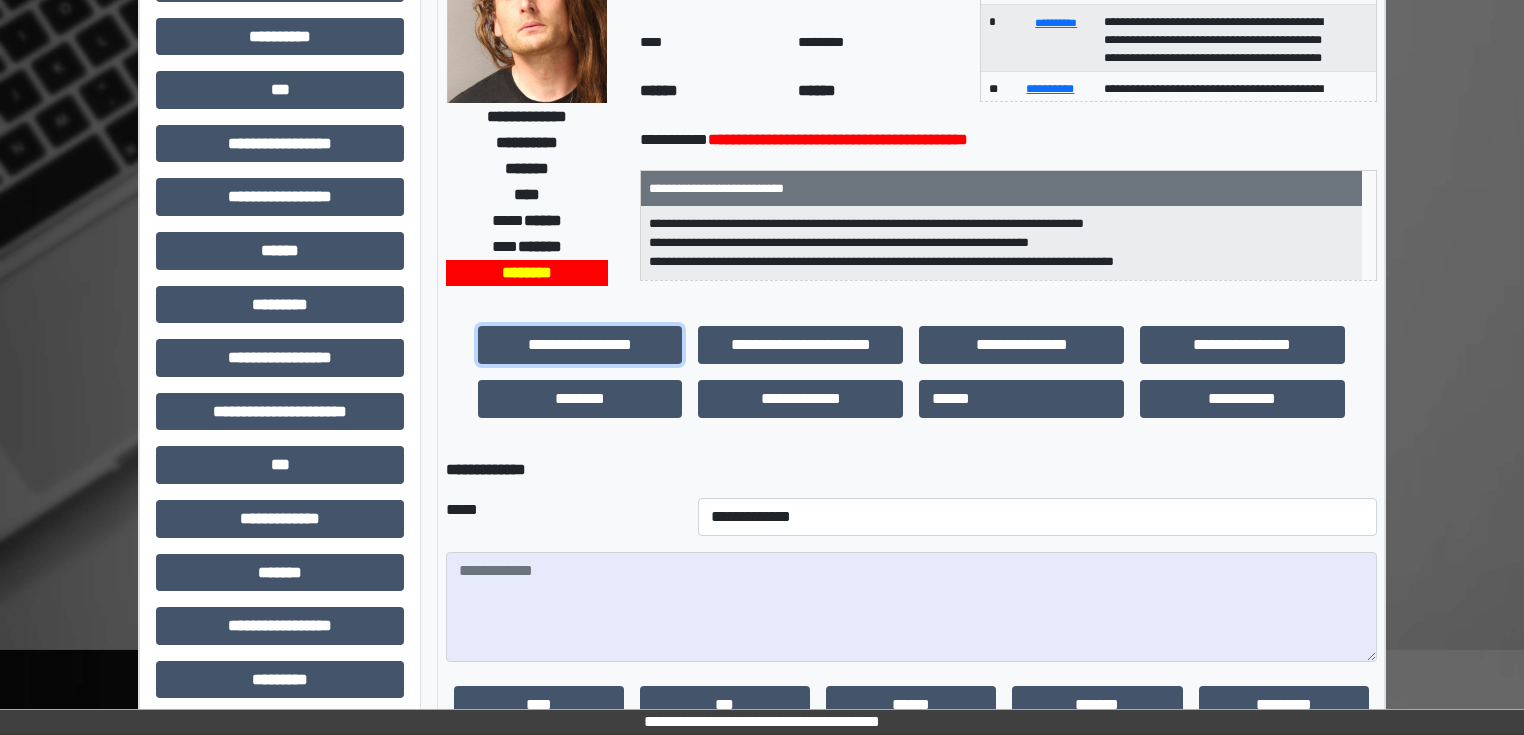 scroll, scrollTop: 240, scrollLeft: 0, axis: vertical 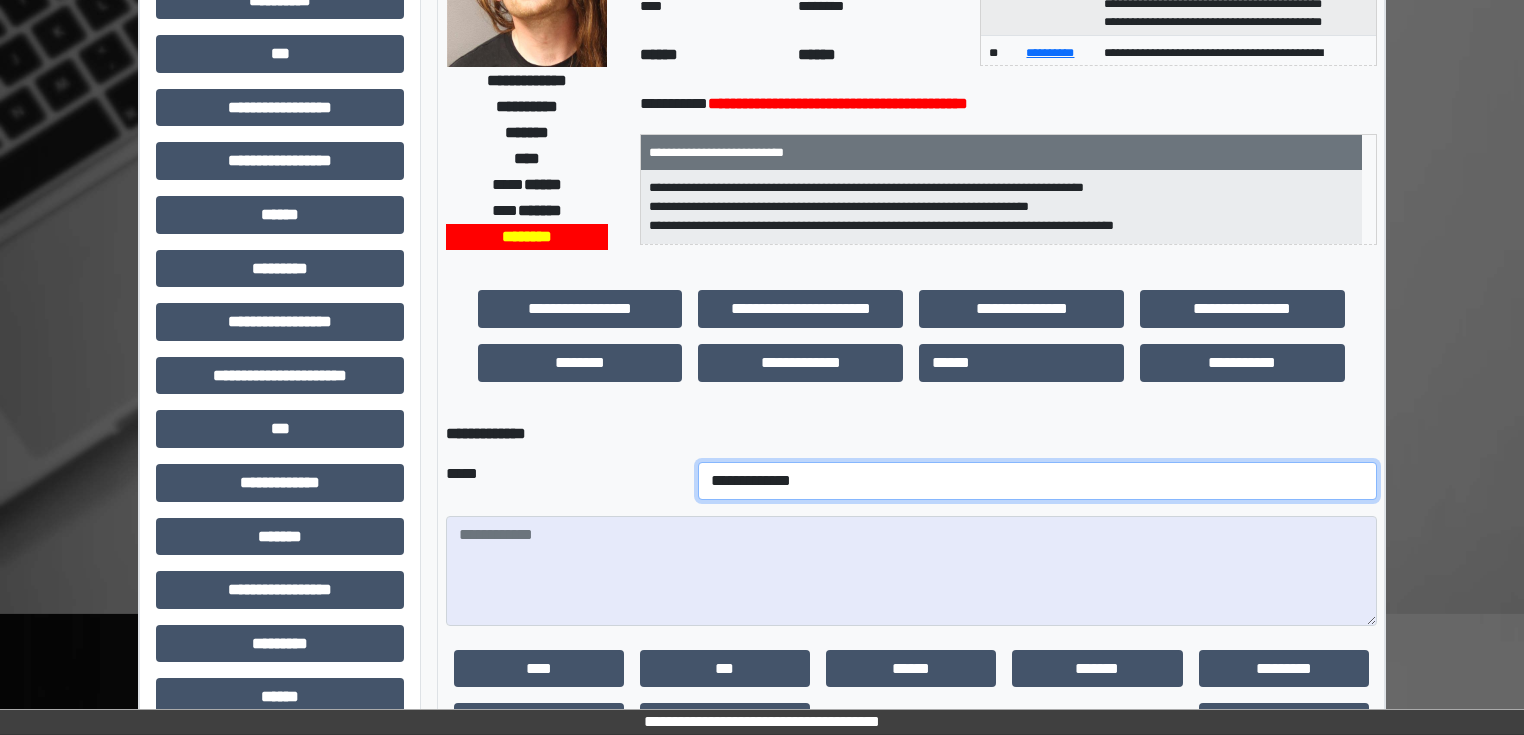 click on "**********" at bounding box center (1037, 481) 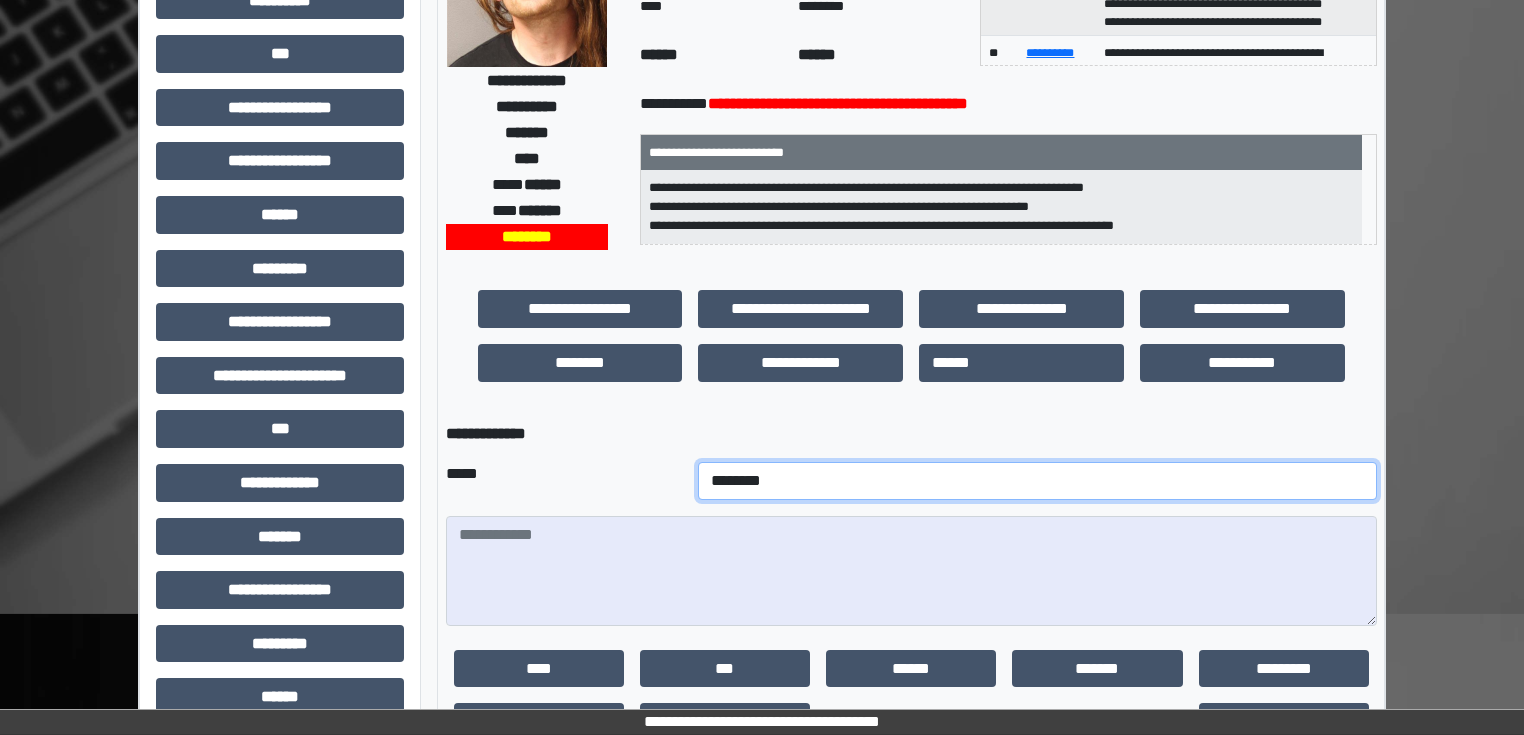 click on "**********" at bounding box center (1037, 481) 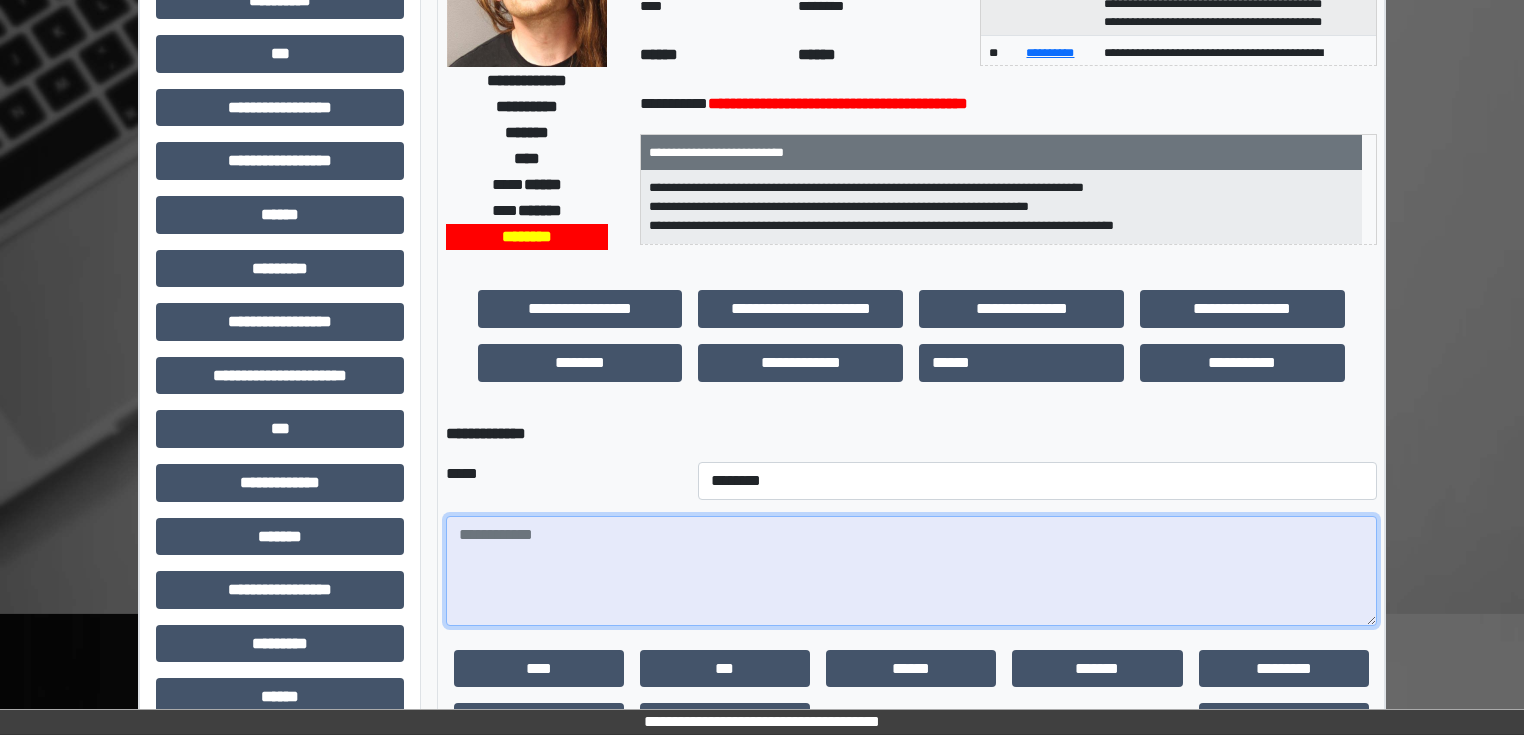 click at bounding box center (911, 571) 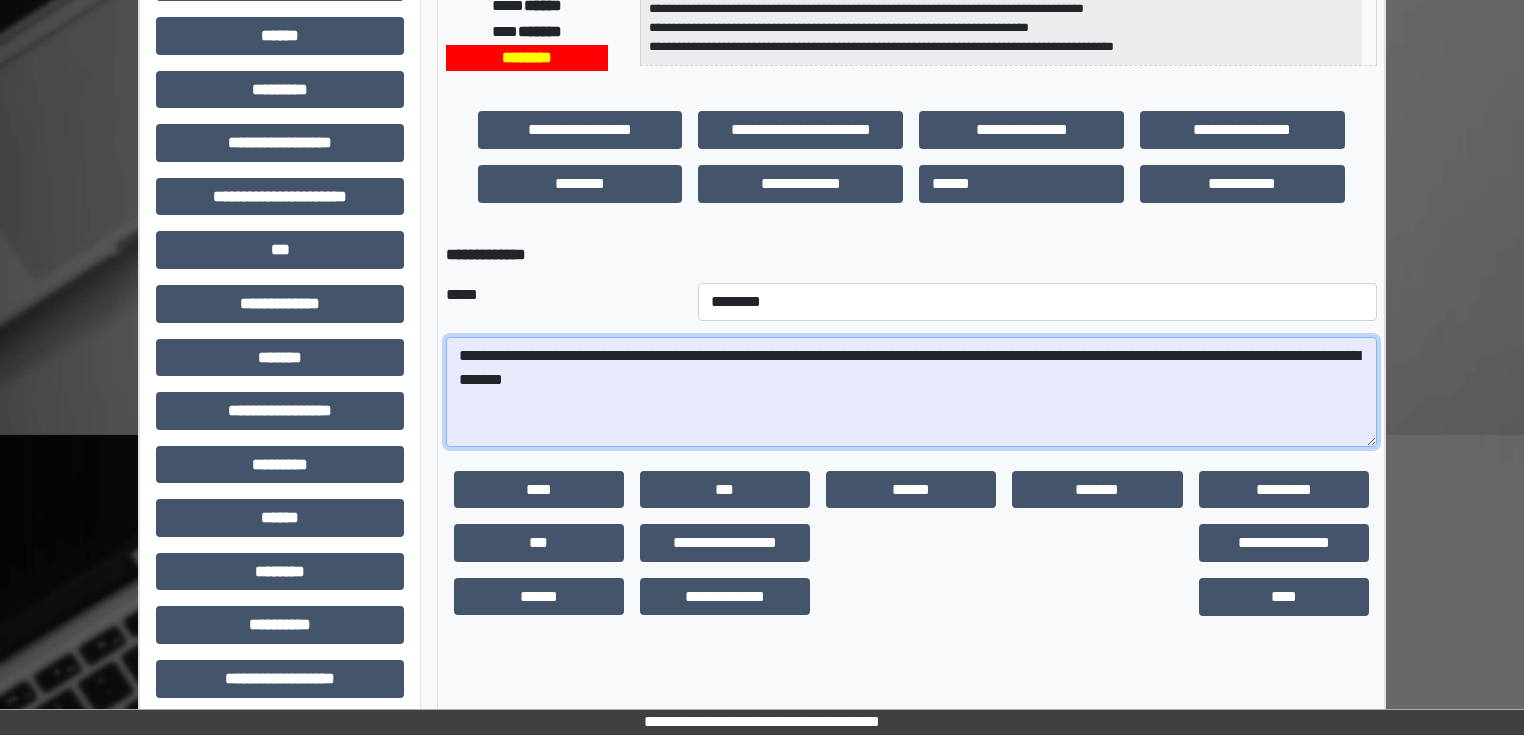 scroll, scrollTop: 431, scrollLeft: 0, axis: vertical 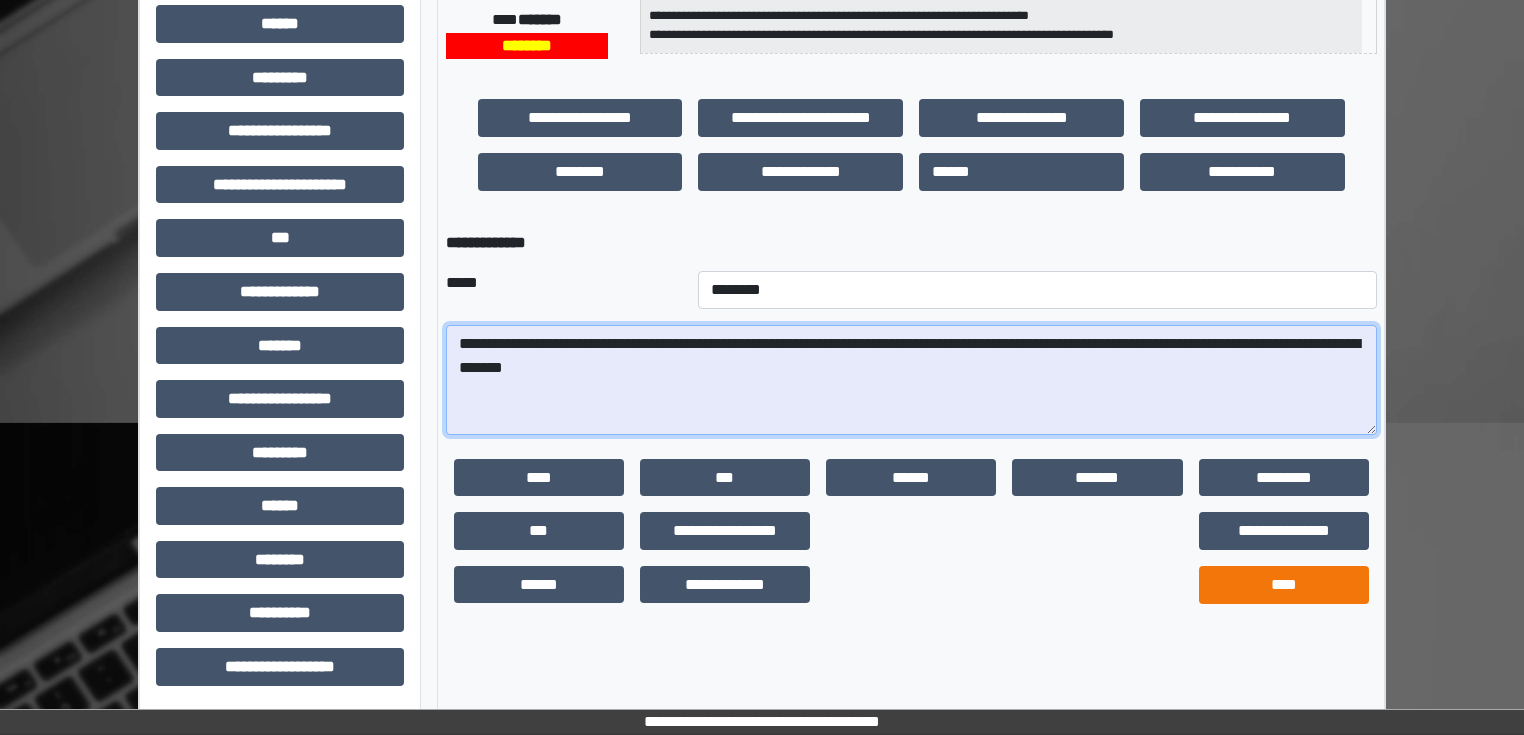 type on "**********" 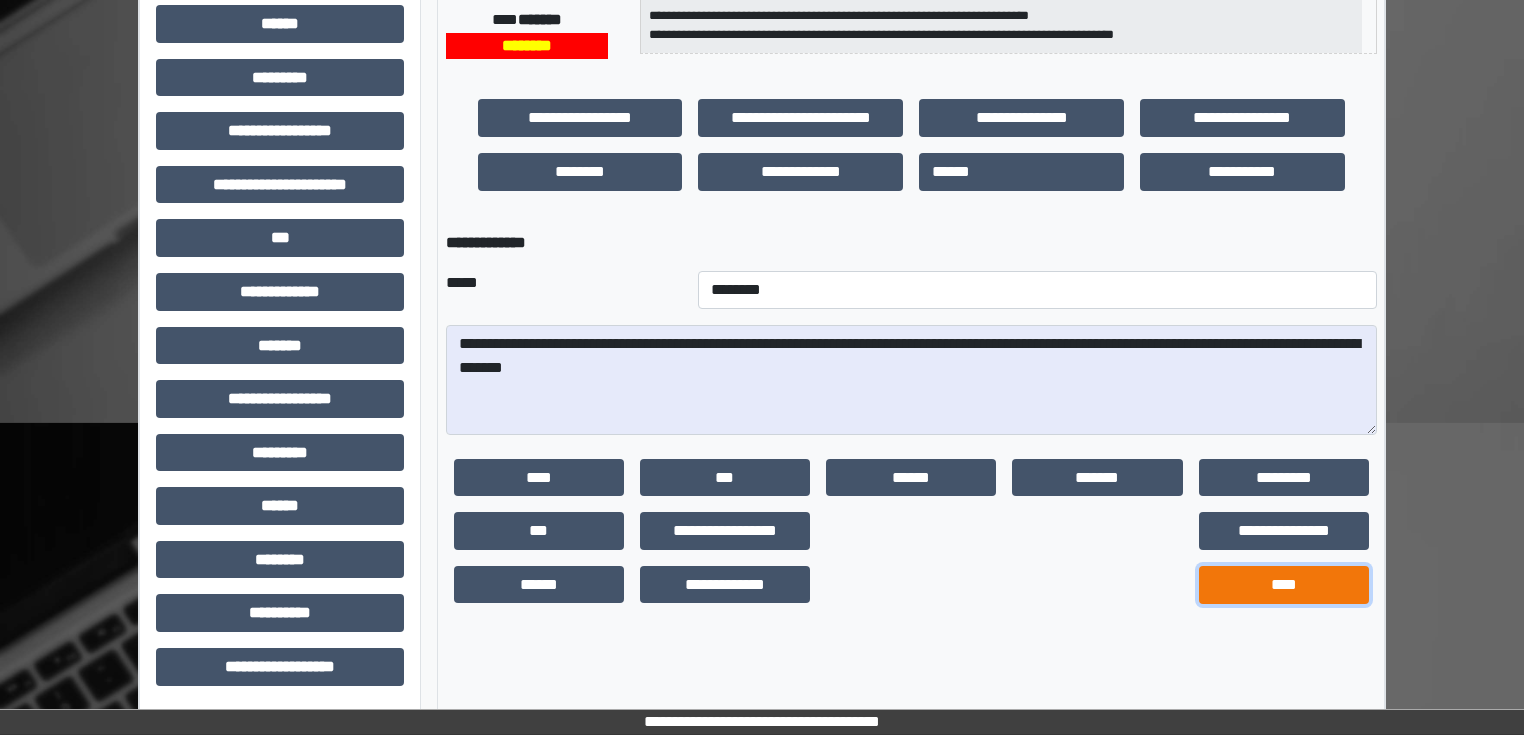 click on "****" at bounding box center [1284, 585] 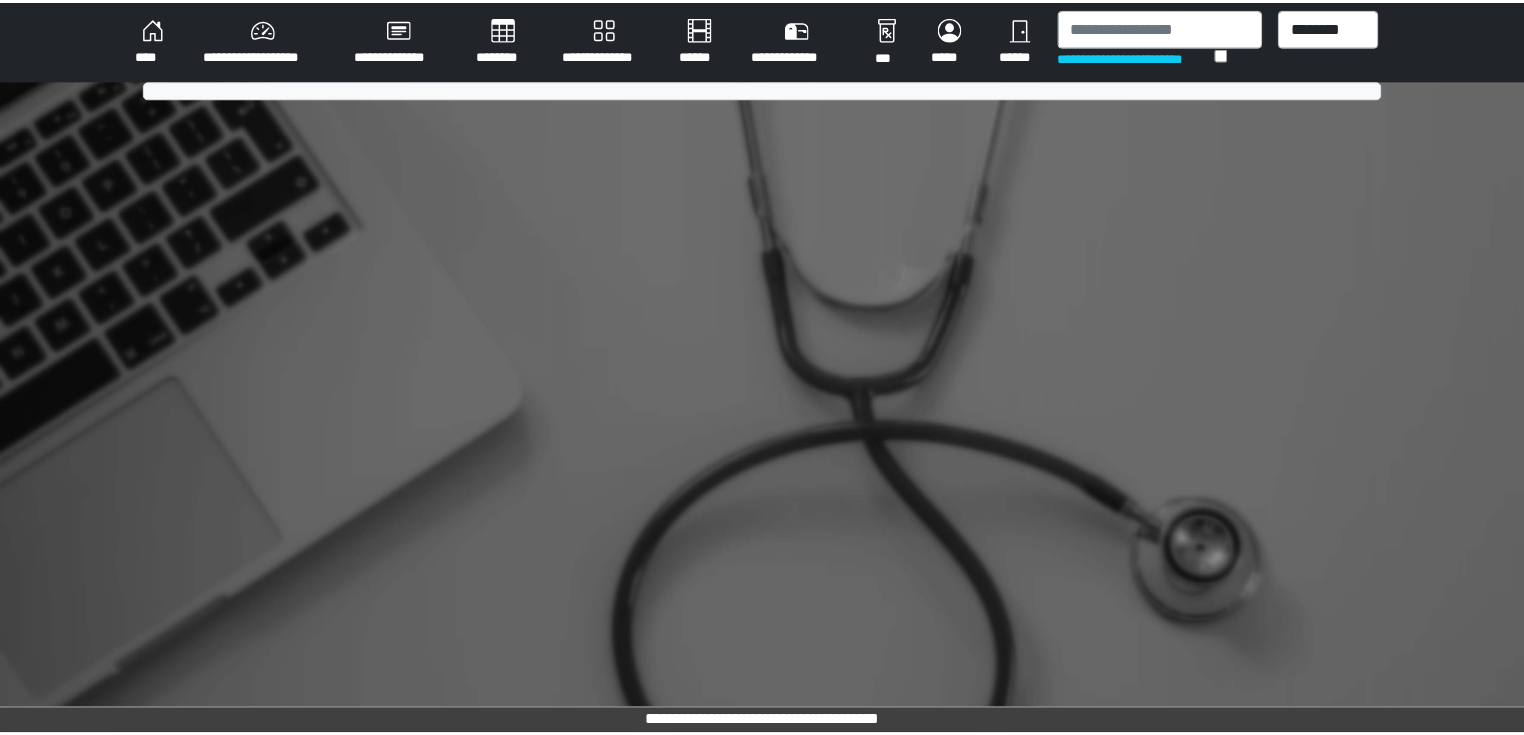 scroll, scrollTop: 0, scrollLeft: 0, axis: both 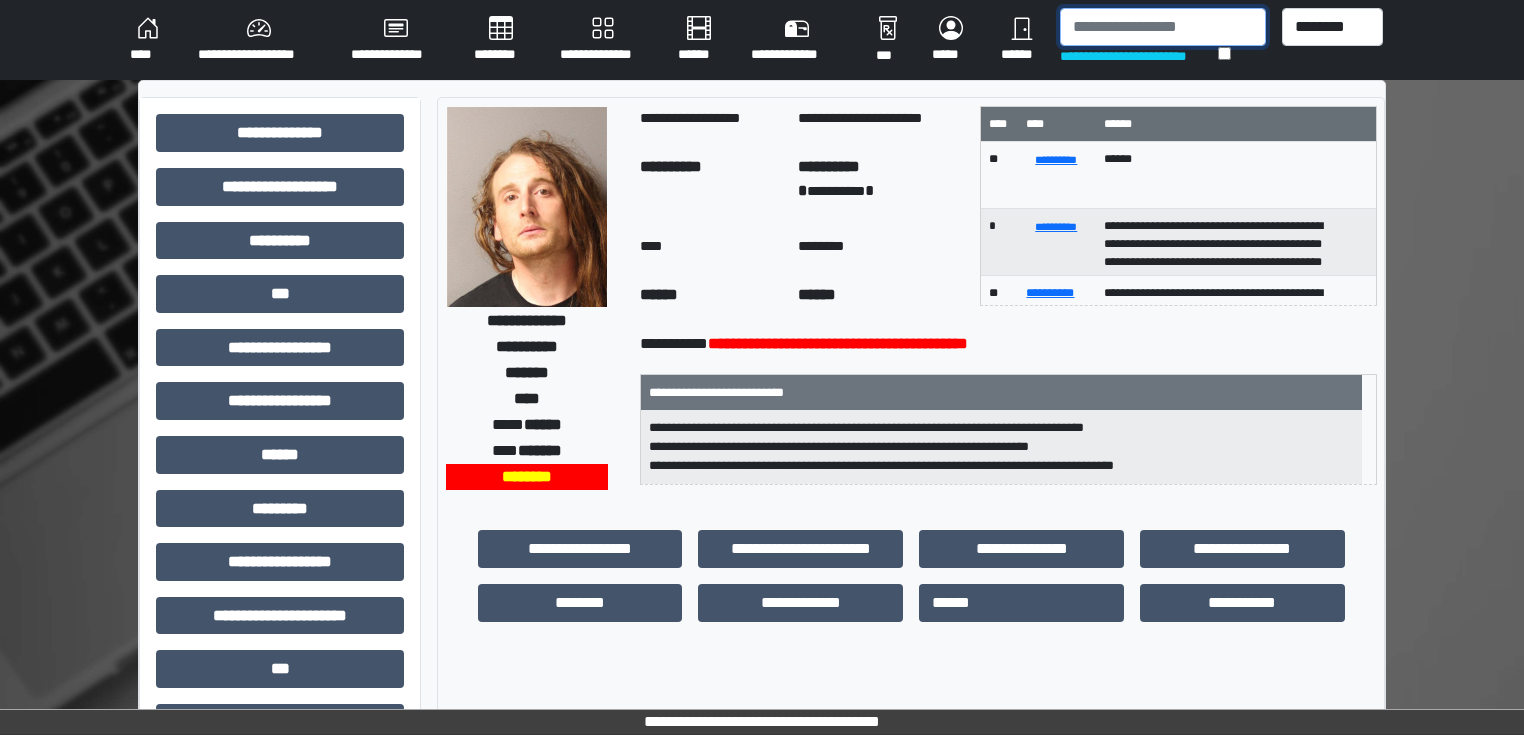 click at bounding box center (1163, 27) 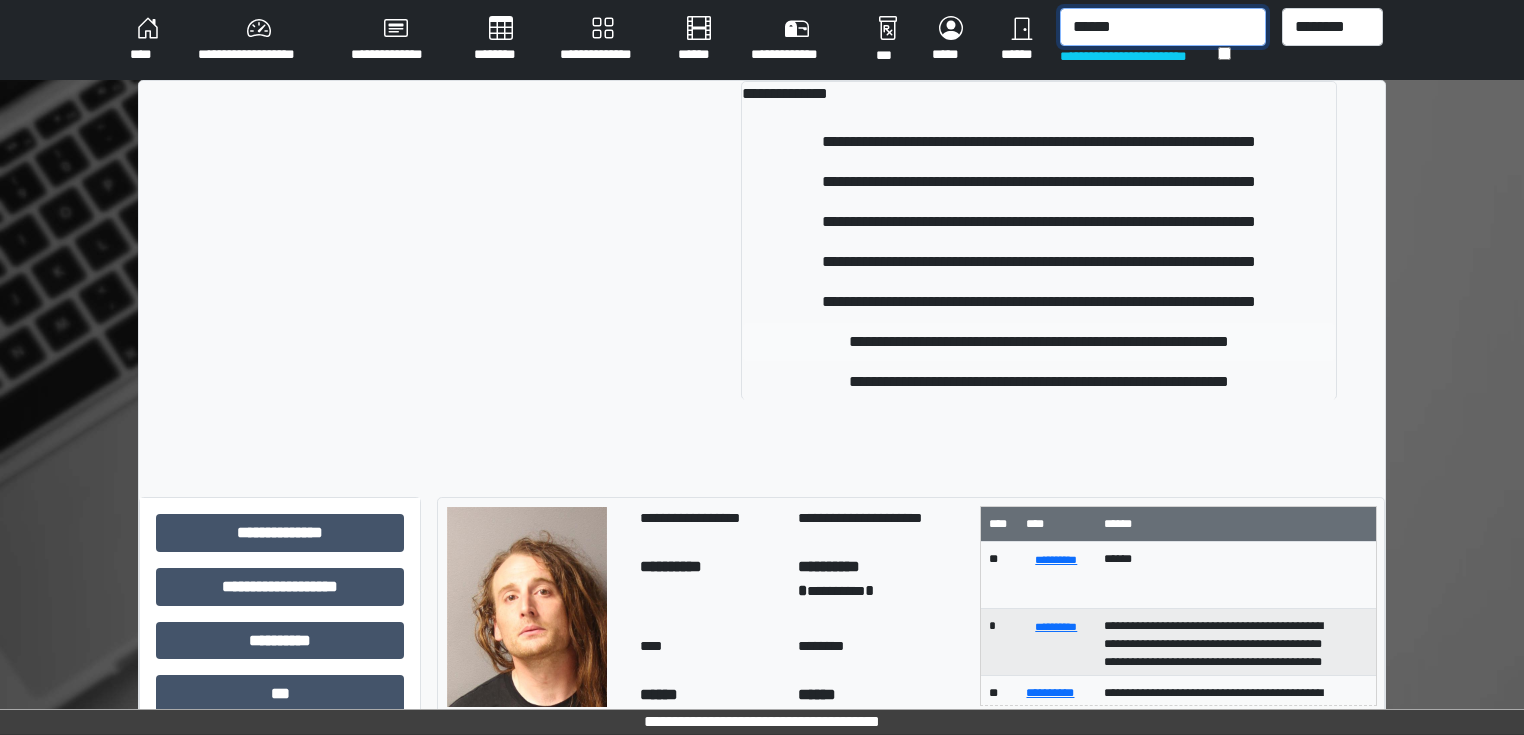 type on "******" 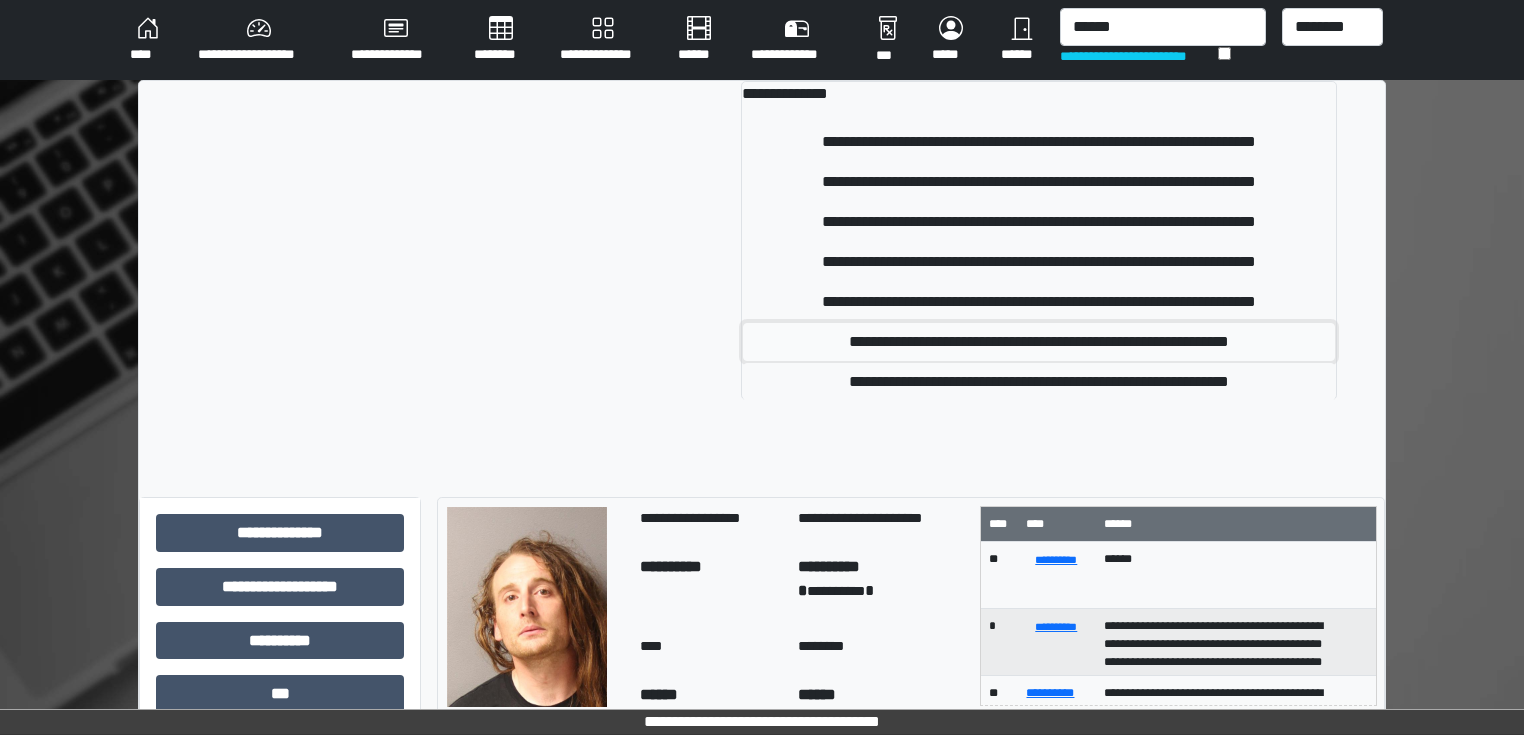 click on "**********" at bounding box center (1039, 342) 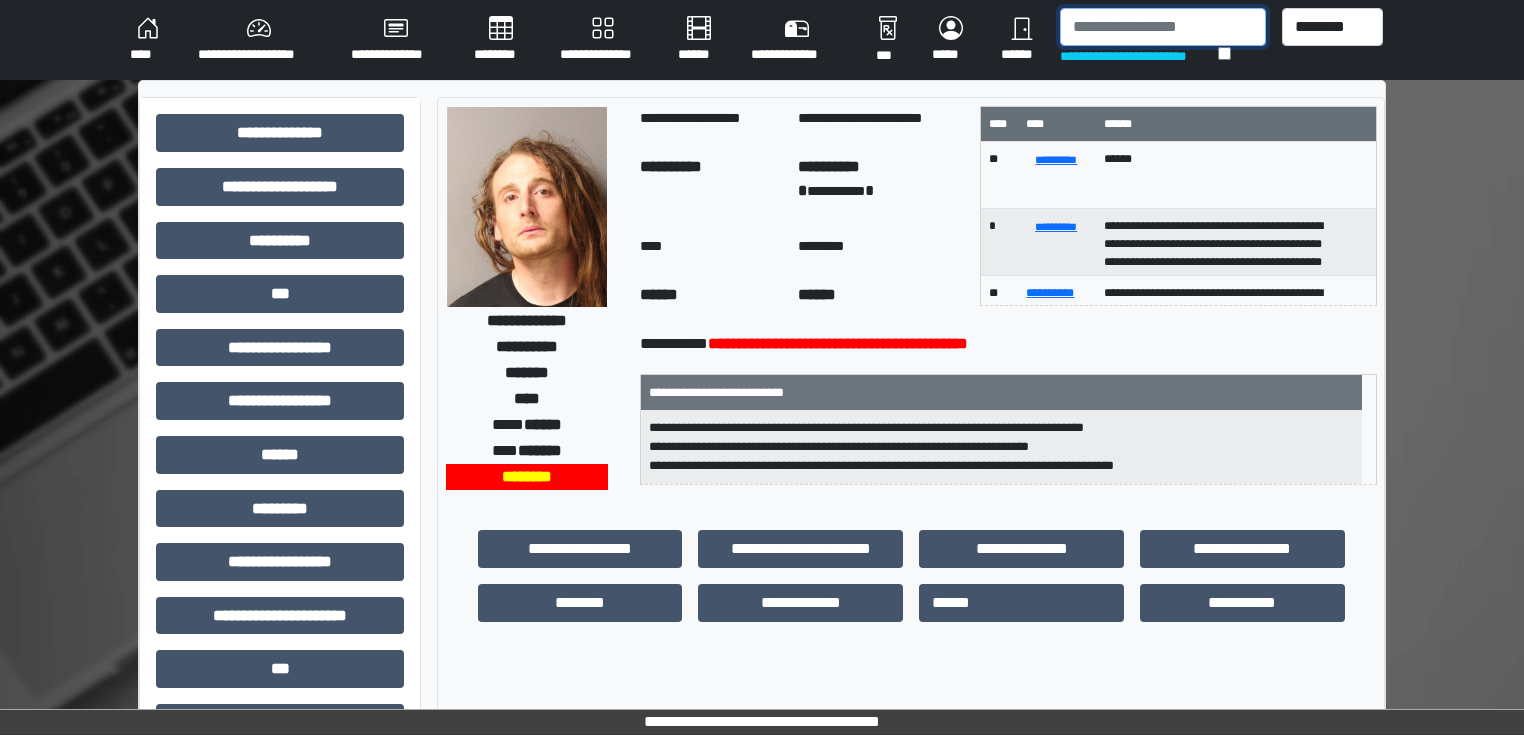 click at bounding box center (1163, 27) 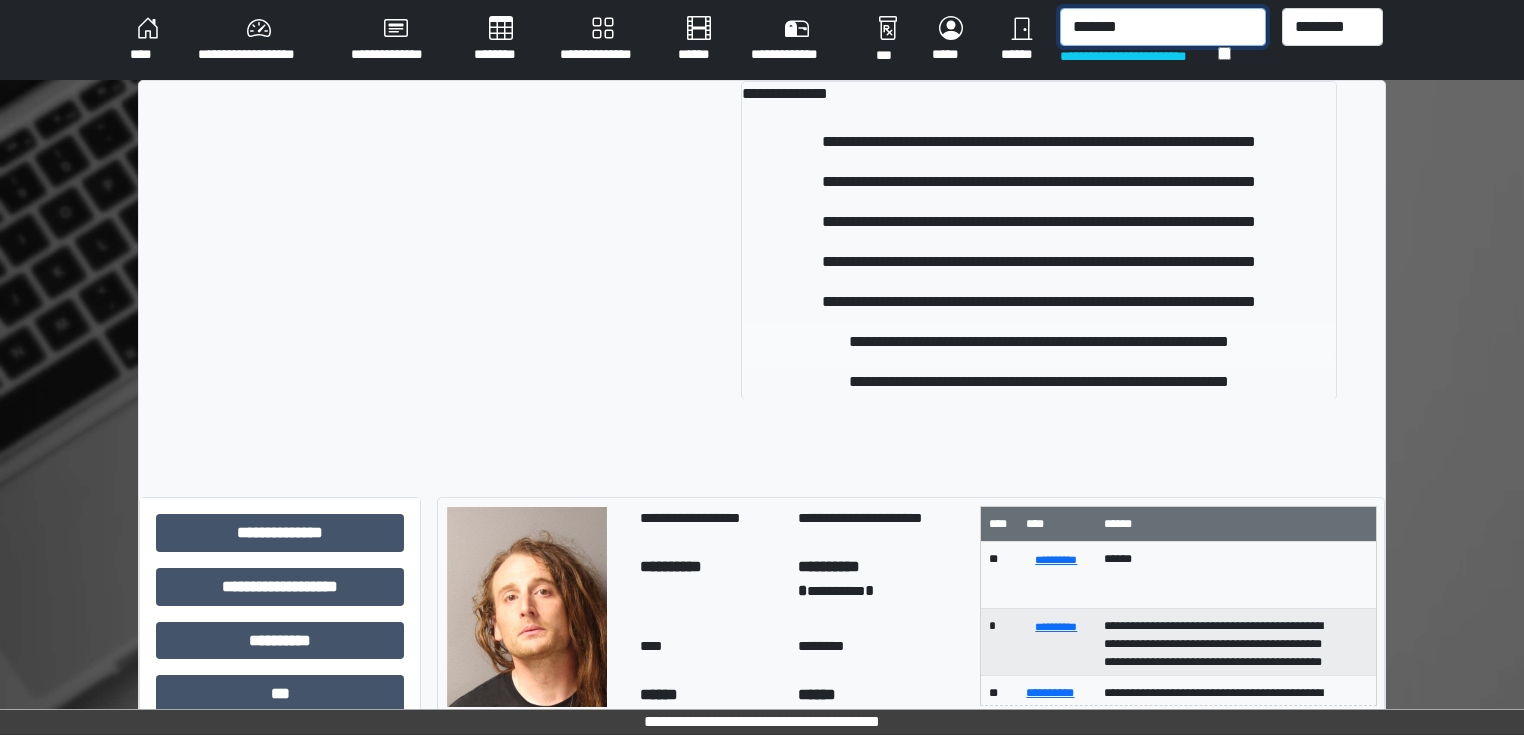 type on "*******" 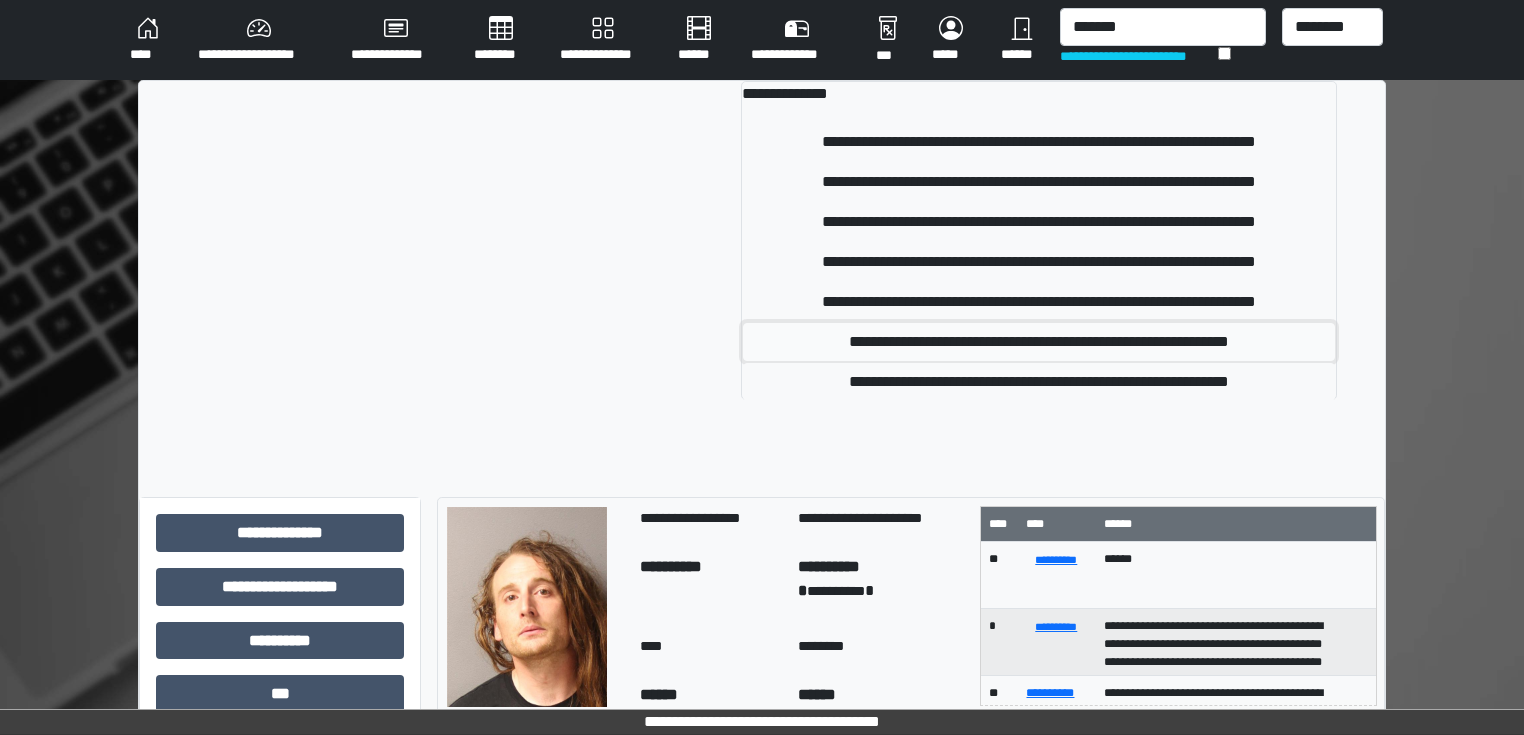 click on "**********" at bounding box center (1039, 342) 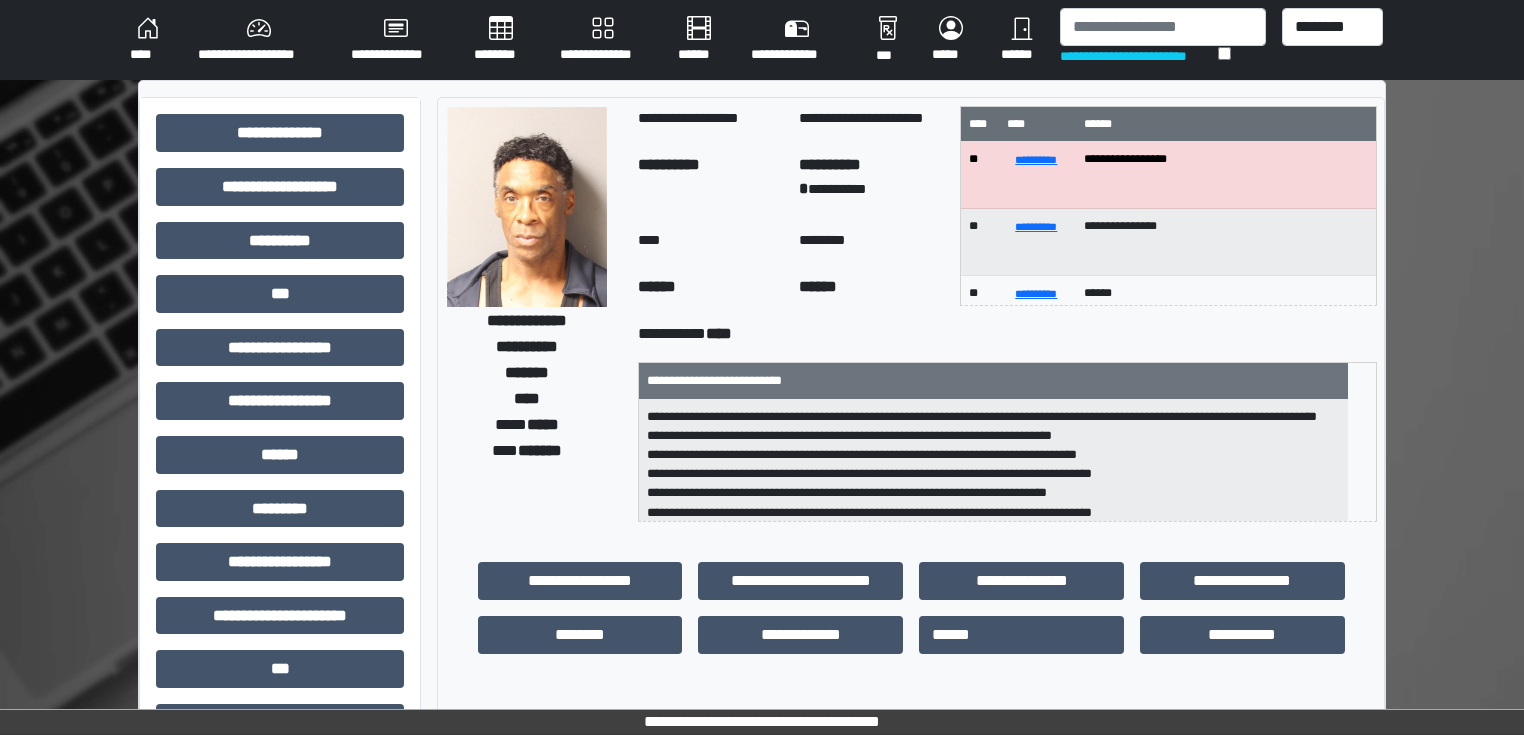 scroll, scrollTop: 1, scrollLeft: 0, axis: vertical 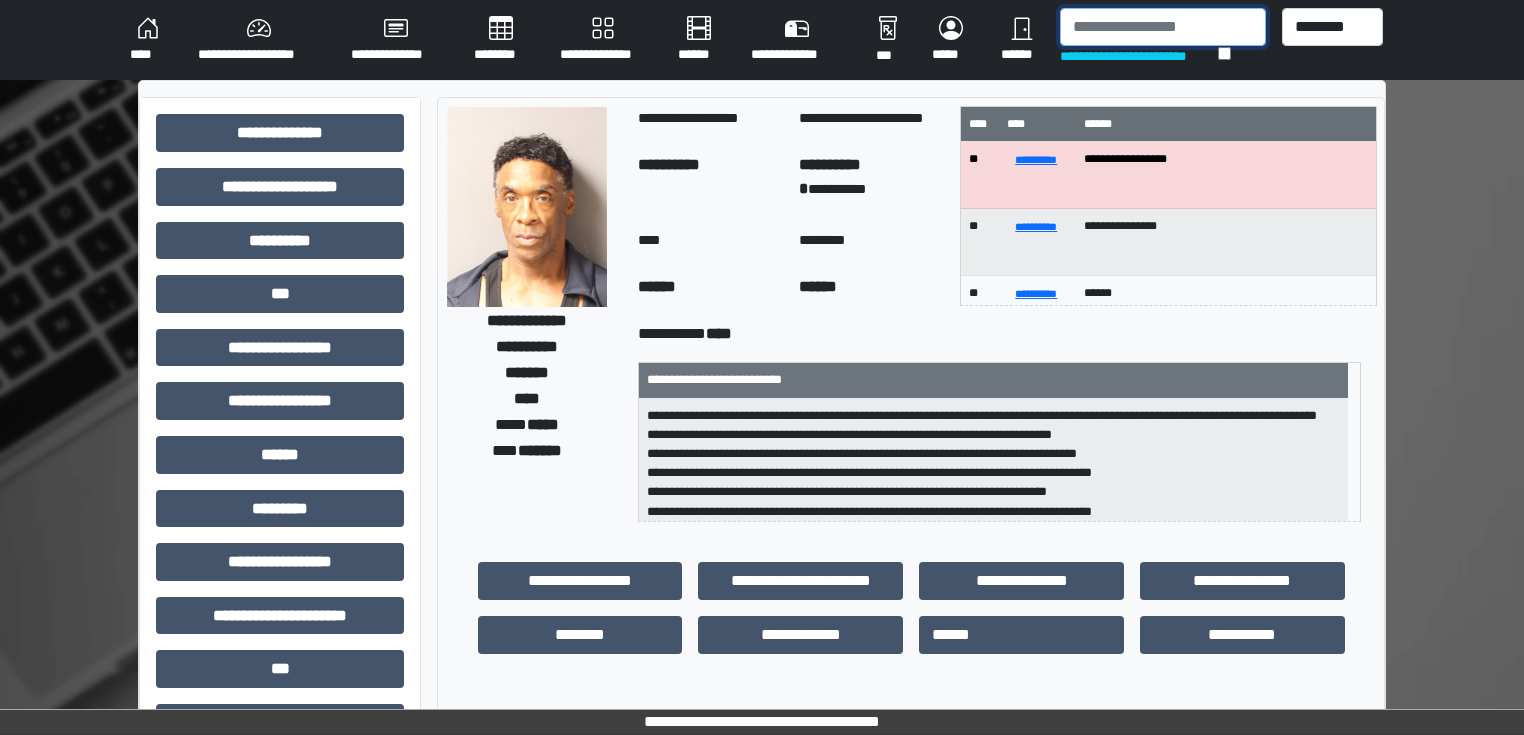 click at bounding box center [1163, 27] 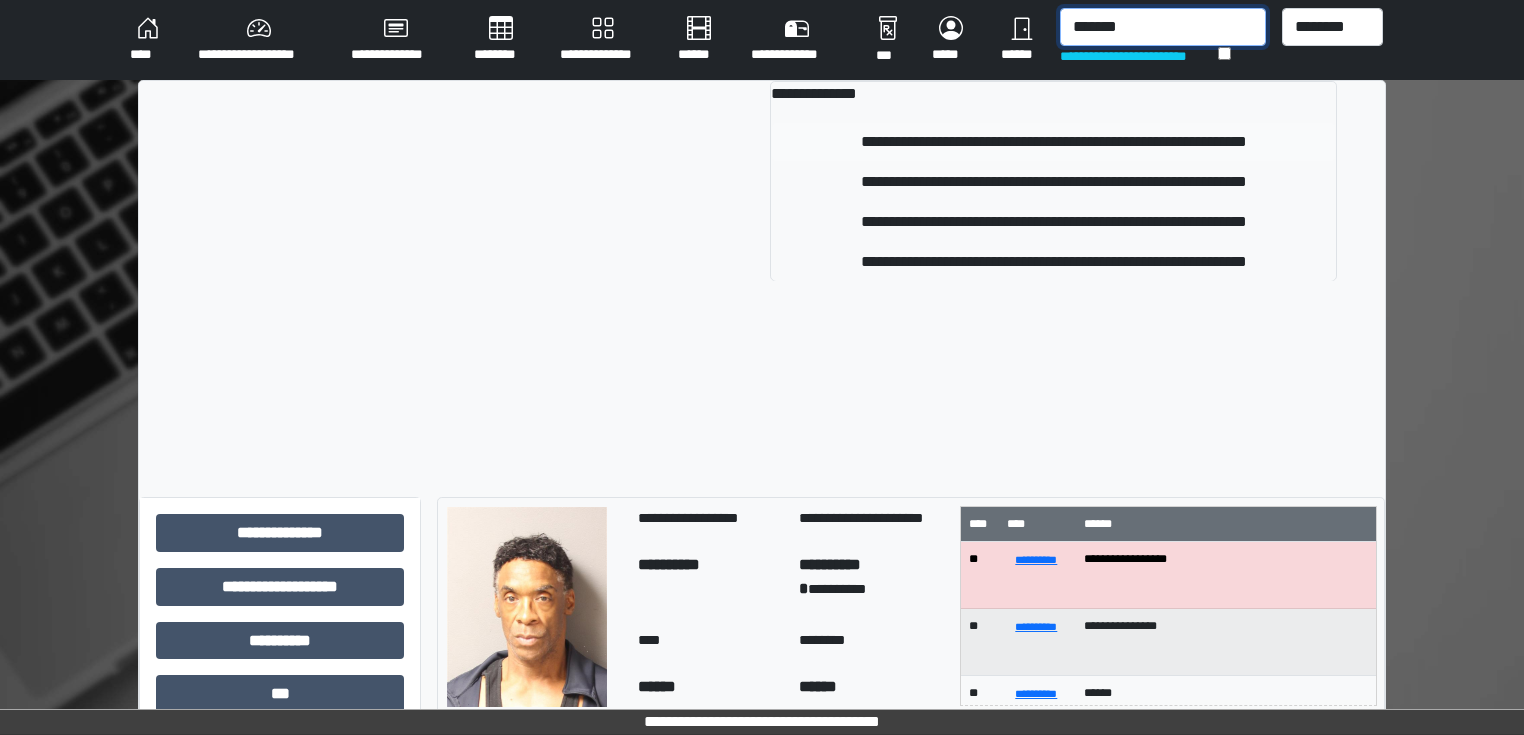 type on "*******" 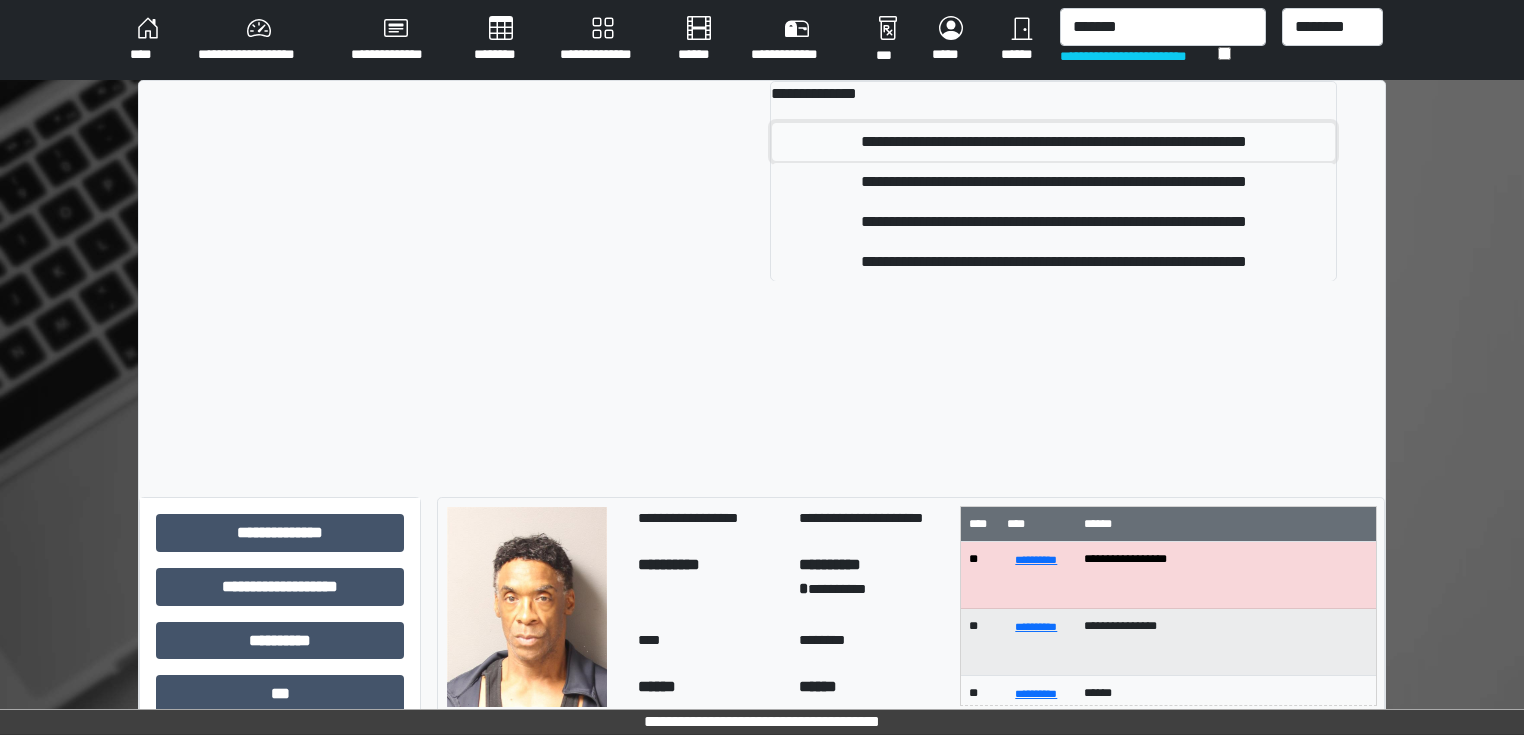 click on "**********" at bounding box center [1053, 142] 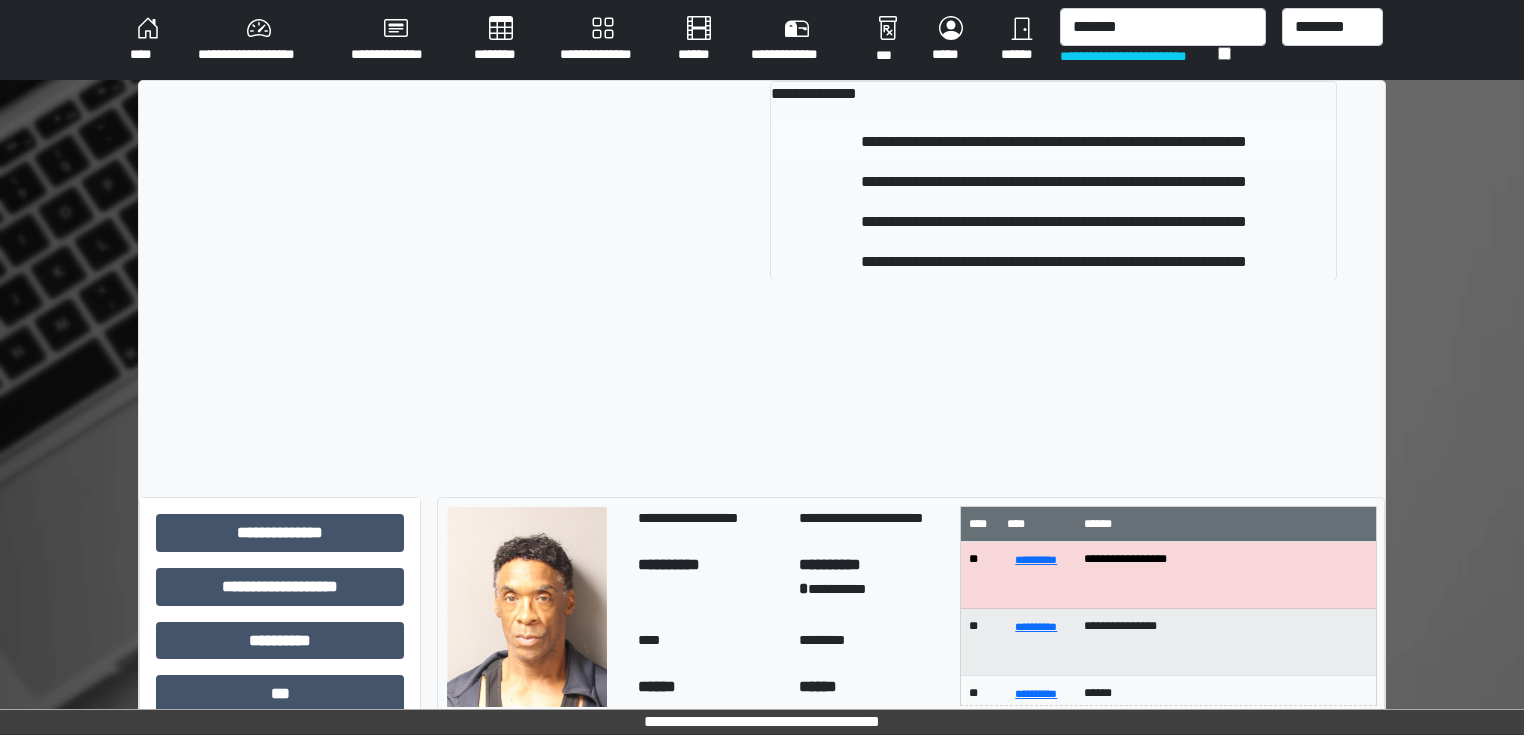 type 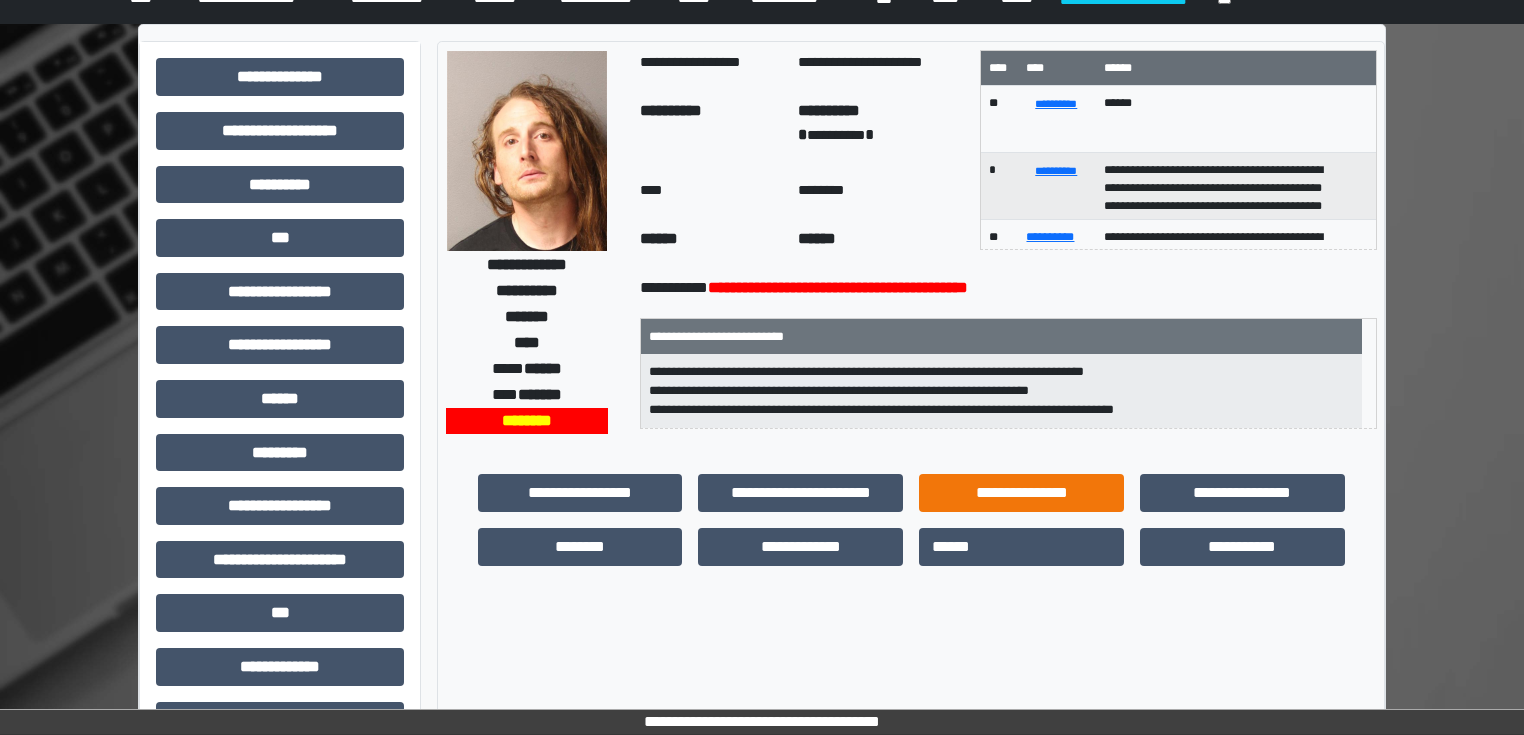 scroll, scrollTop: 80, scrollLeft: 0, axis: vertical 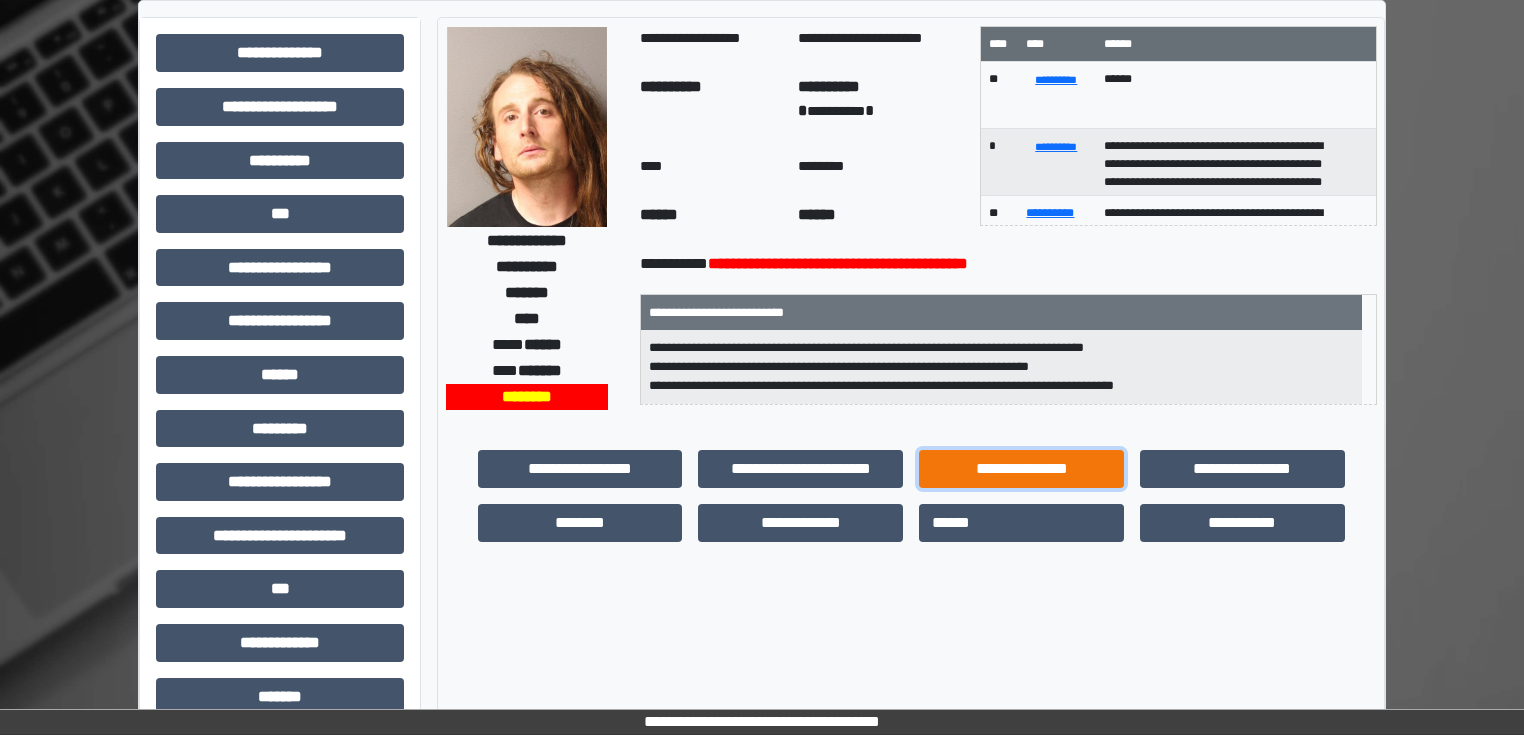 click on "**********" at bounding box center (1021, 469) 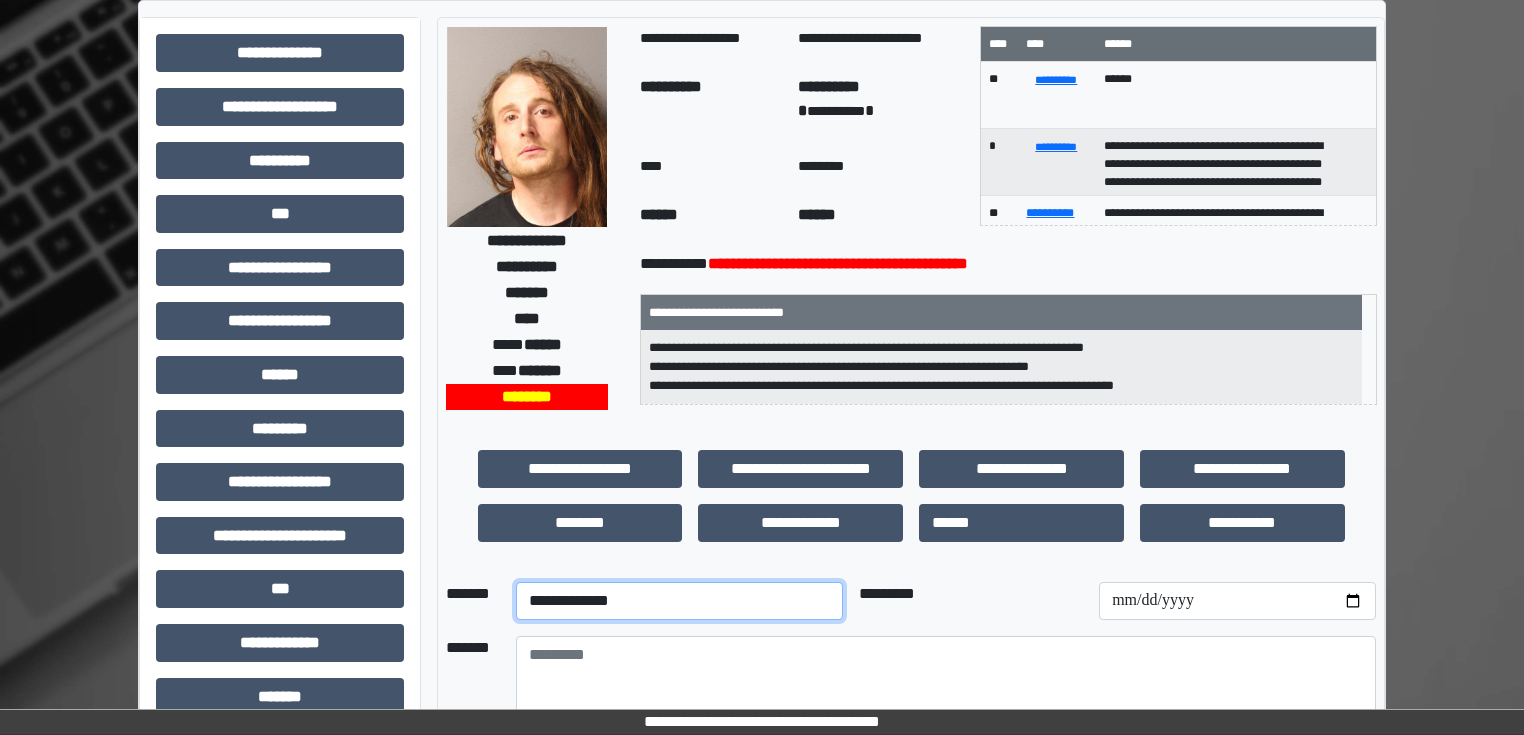 click on "**********" at bounding box center (679, 601) 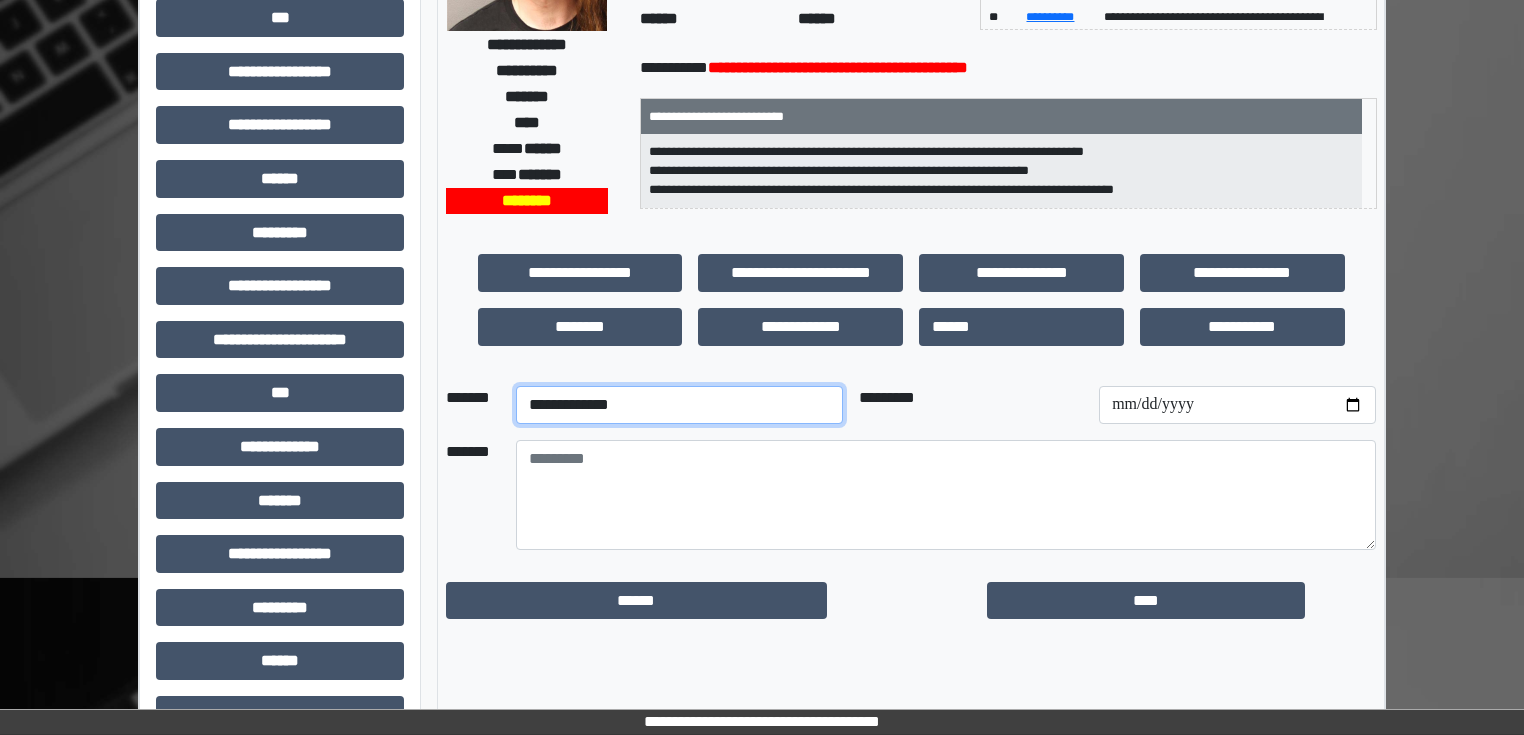scroll, scrollTop: 320, scrollLeft: 0, axis: vertical 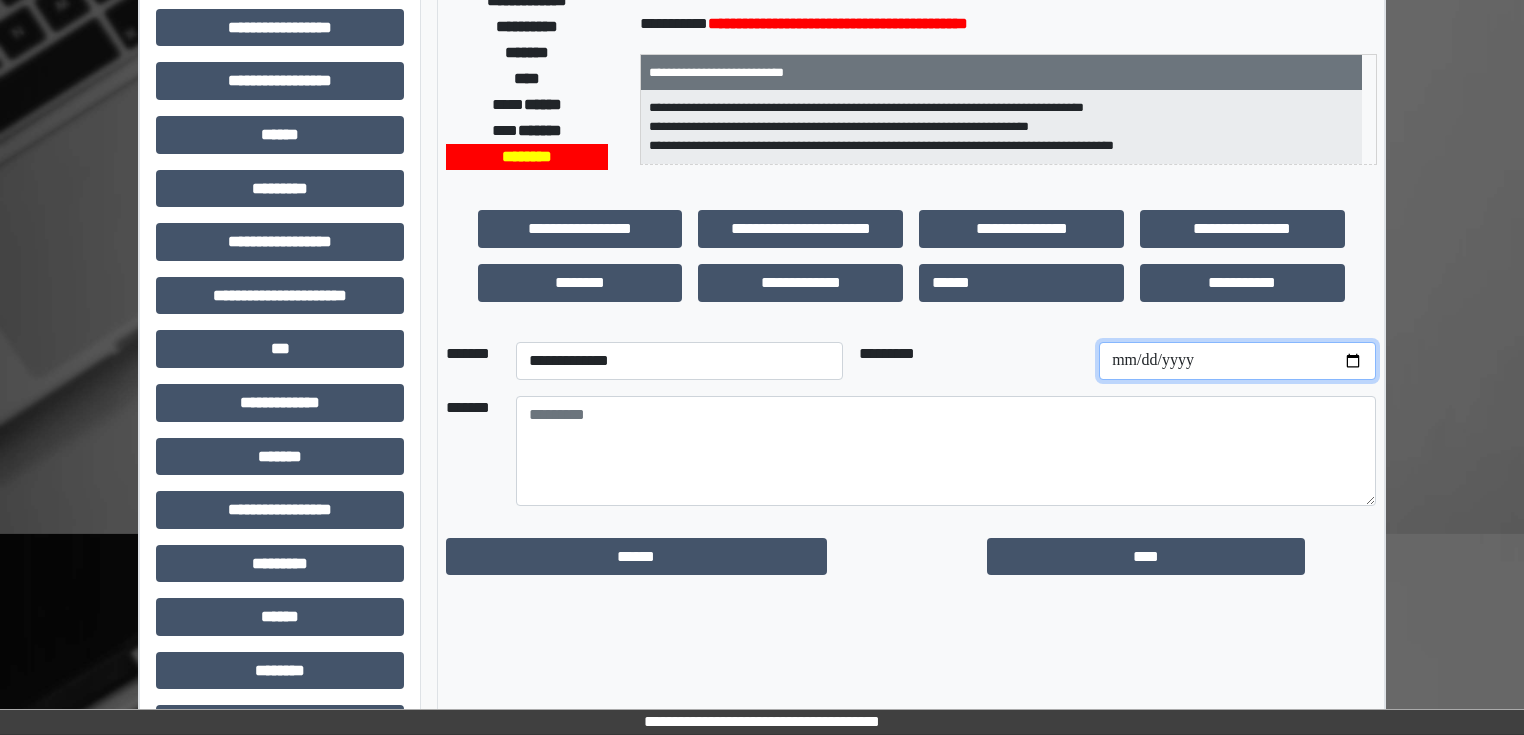 click at bounding box center (1237, 361) 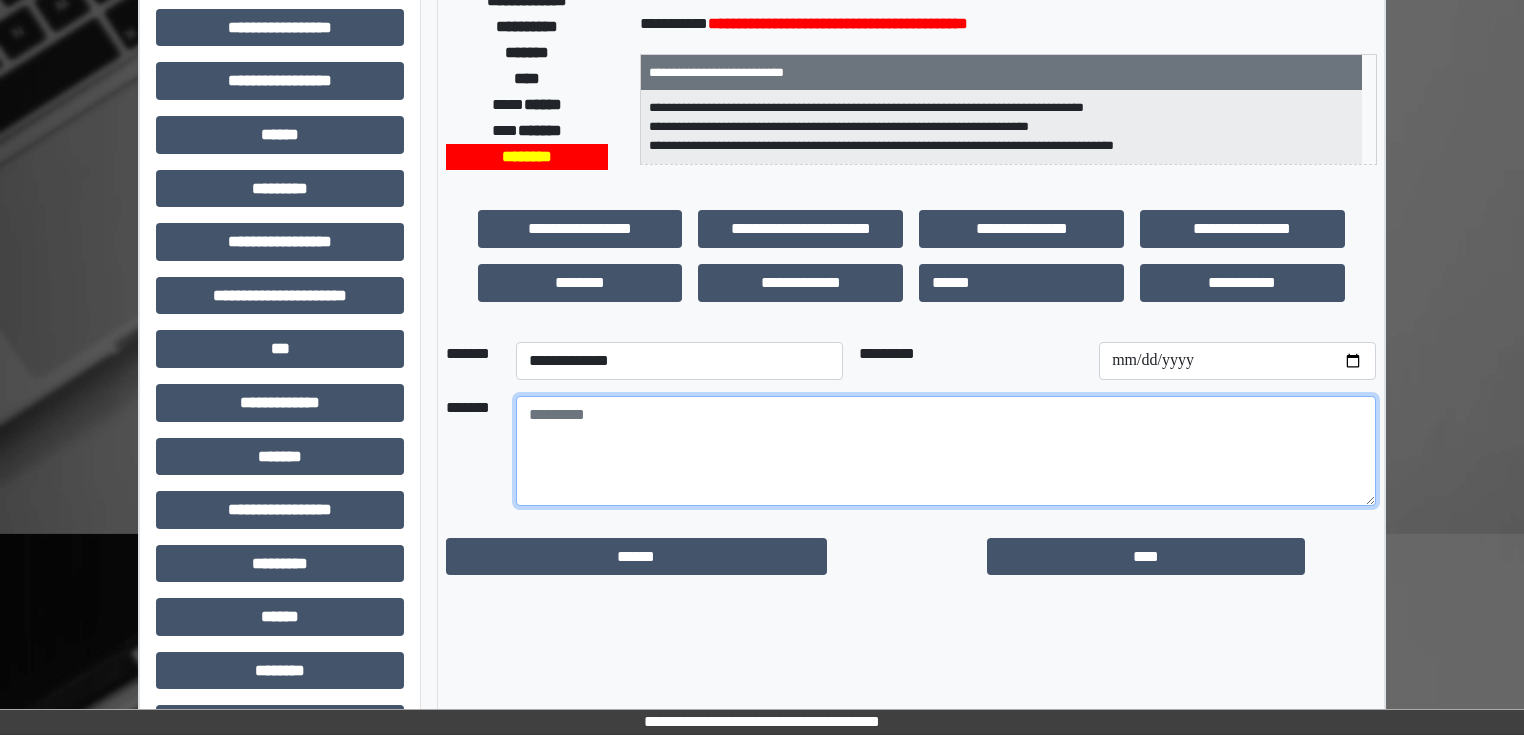 click at bounding box center (946, 451) 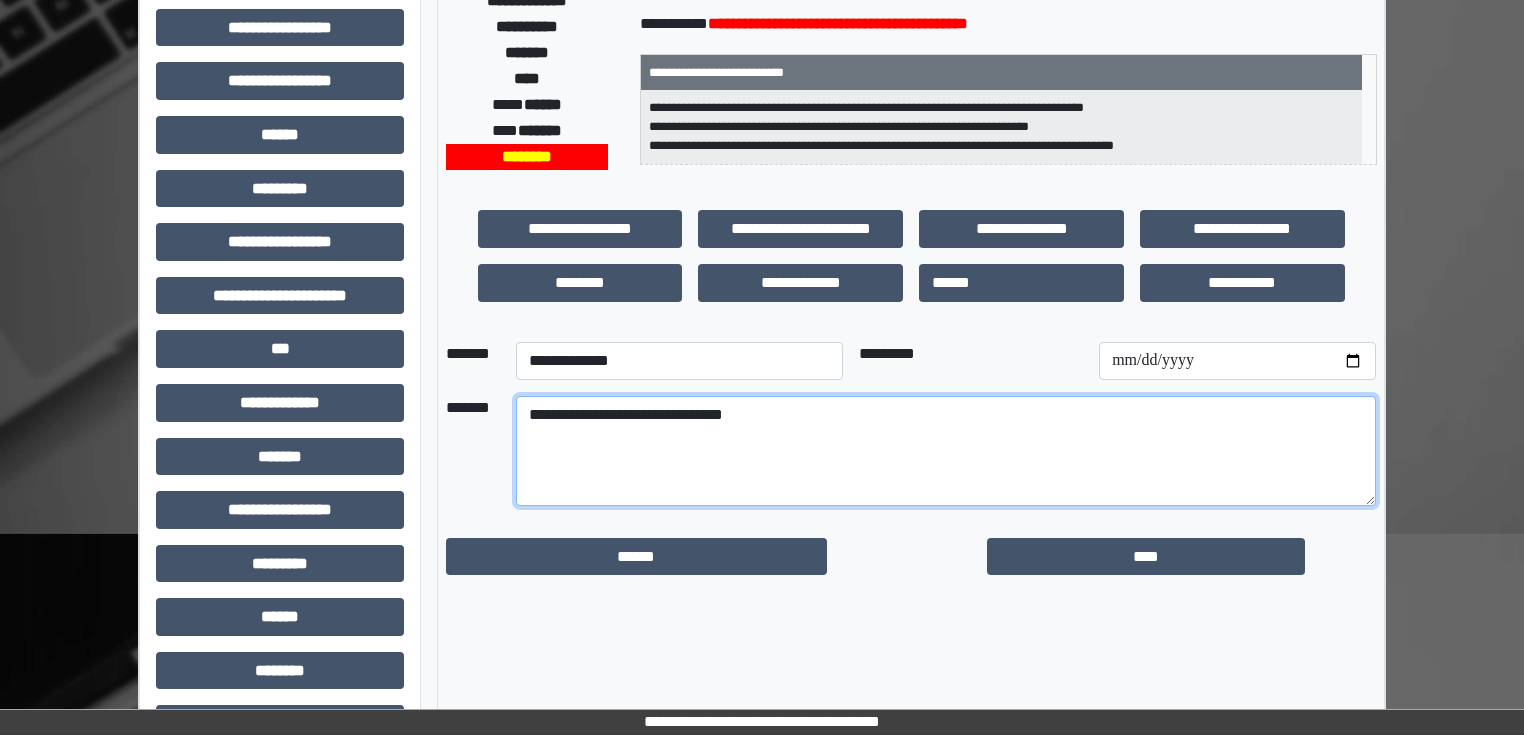 click on "**********" at bounding box center (946, 451) 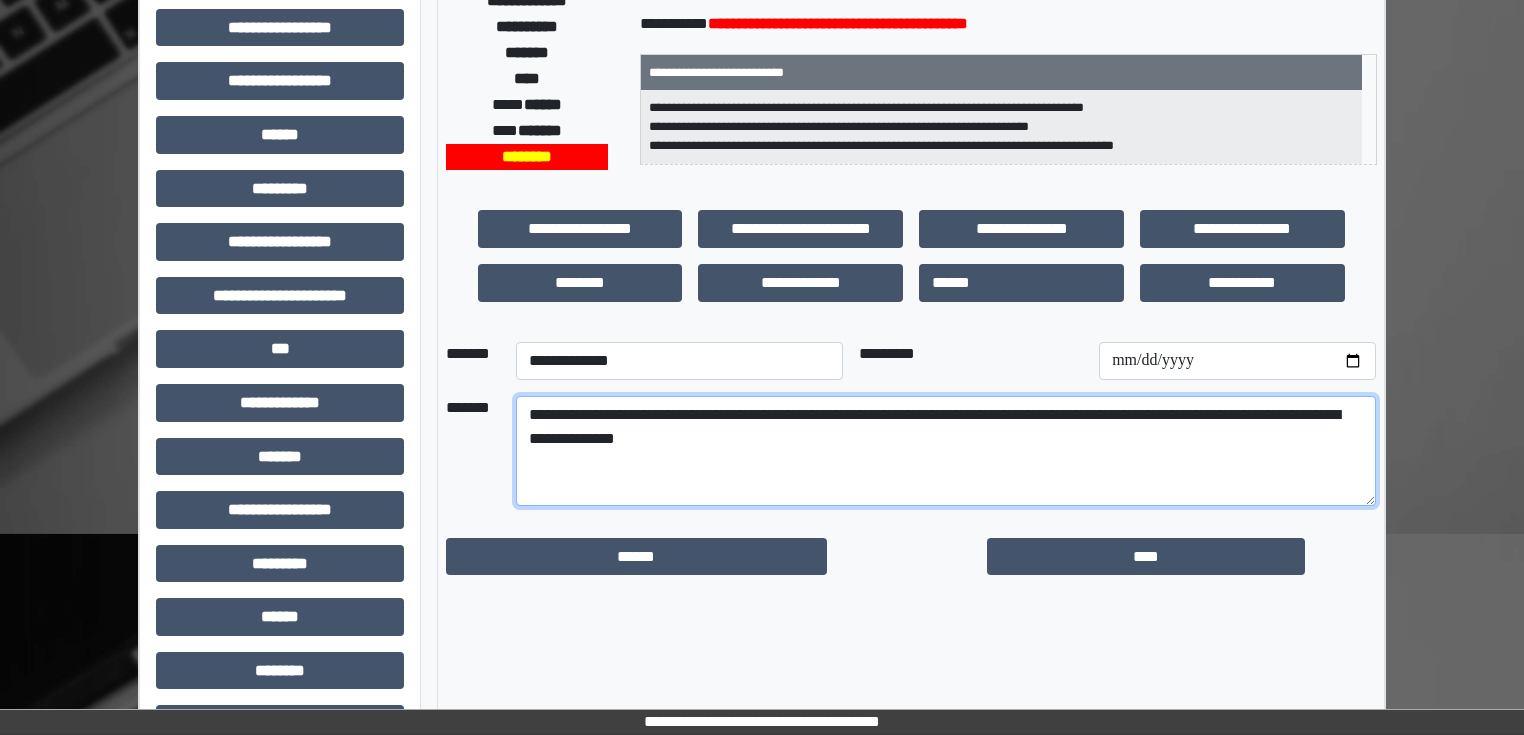 click on "**********" at bounding box center (946, 451) 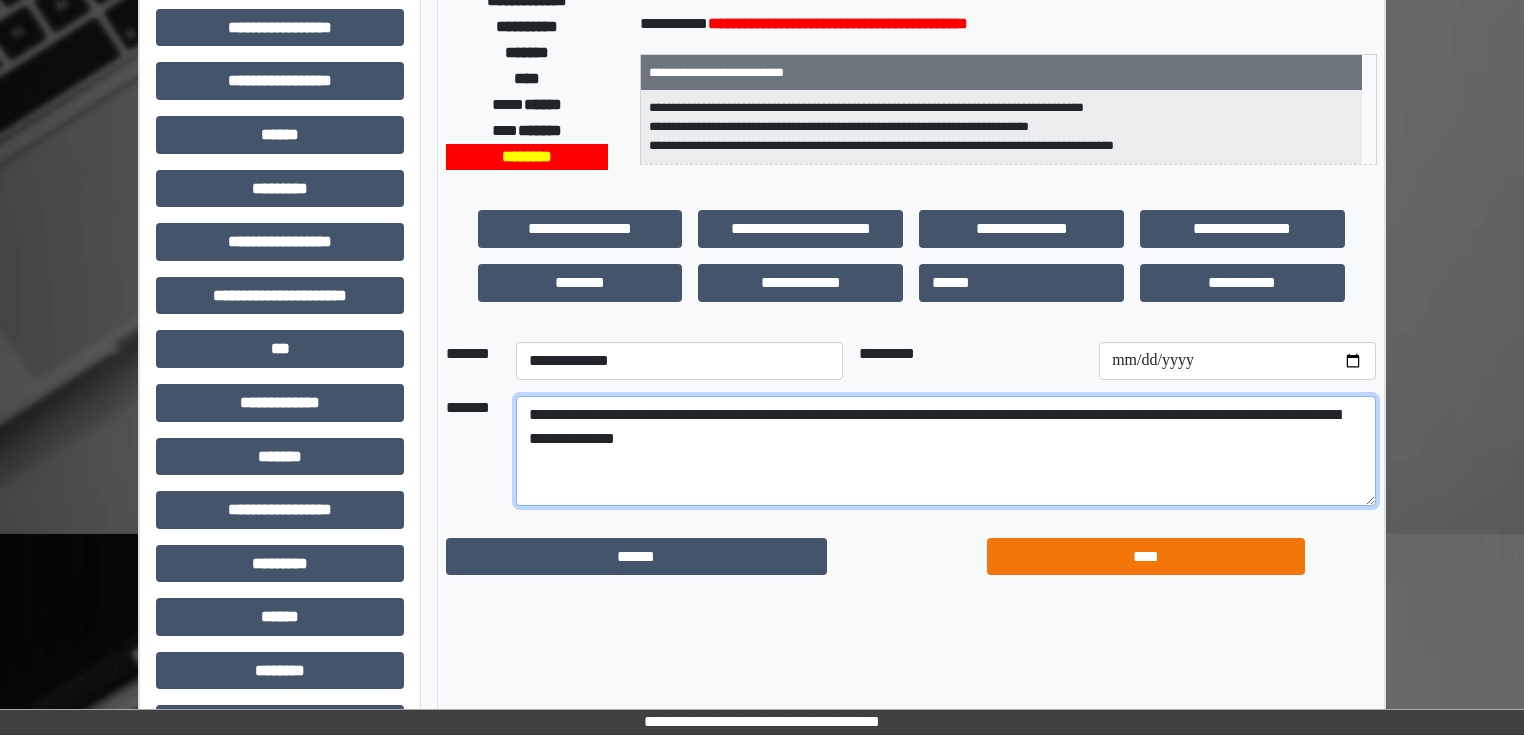 type on "**********" 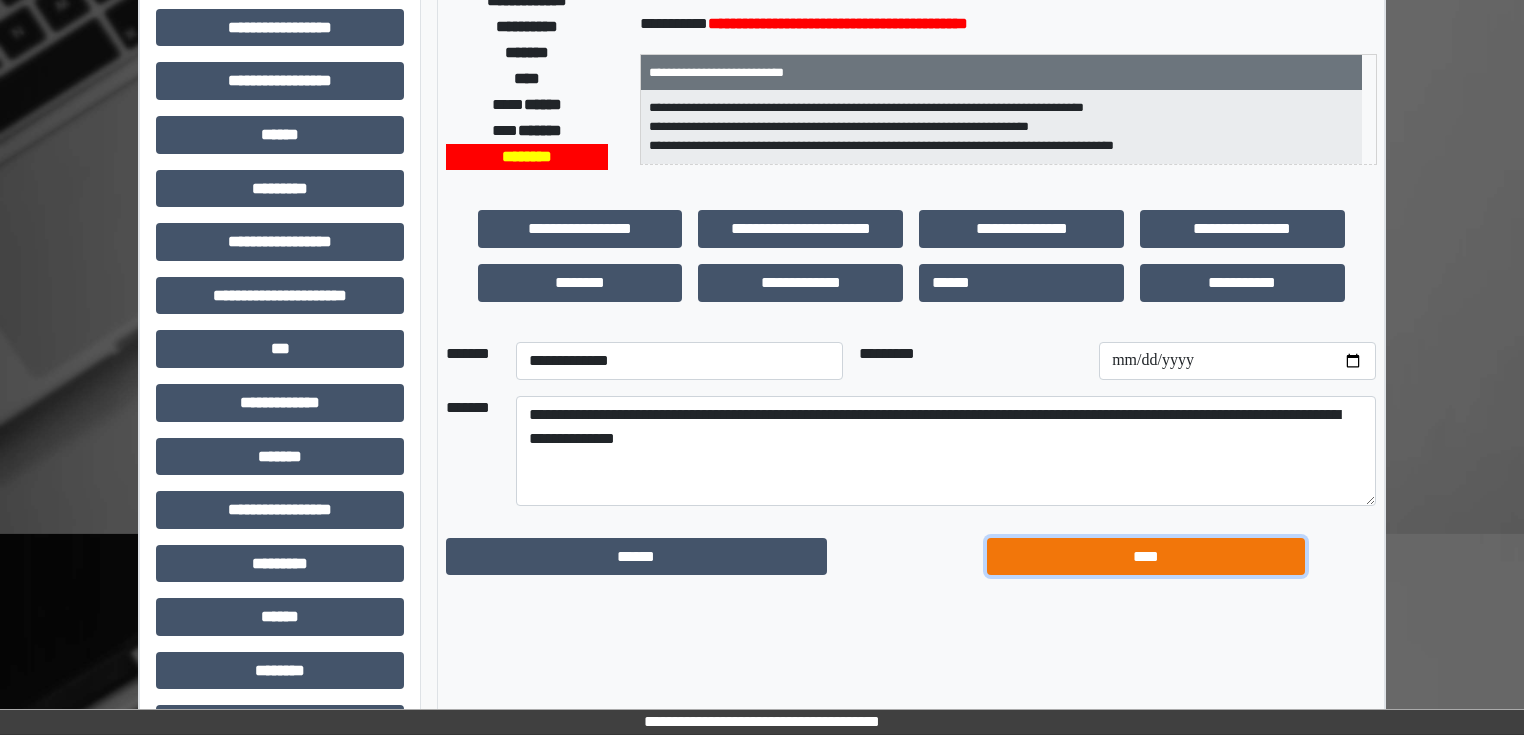 click on "****" at bounding box center [1146, 557] 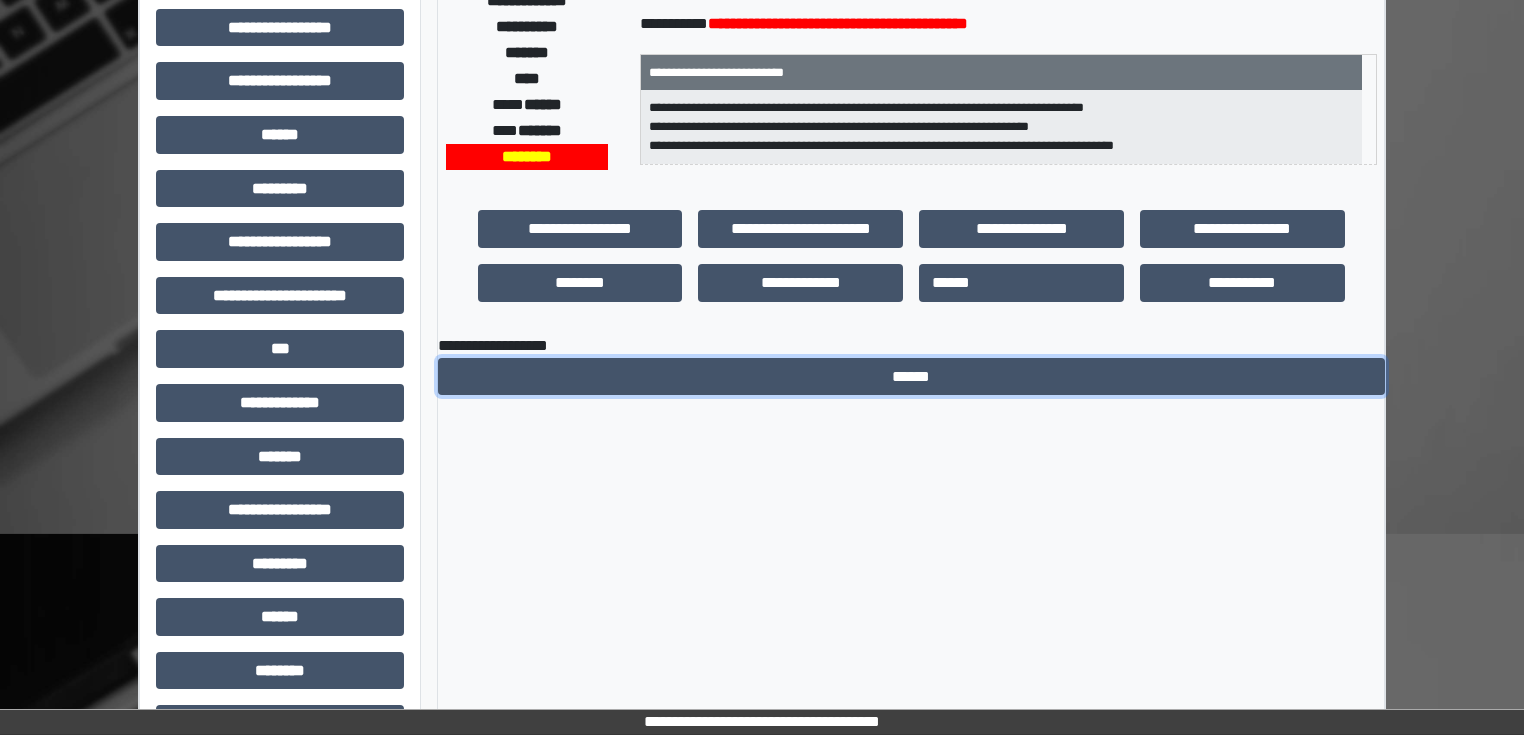 click on "******" at bounding box center [911, 377] 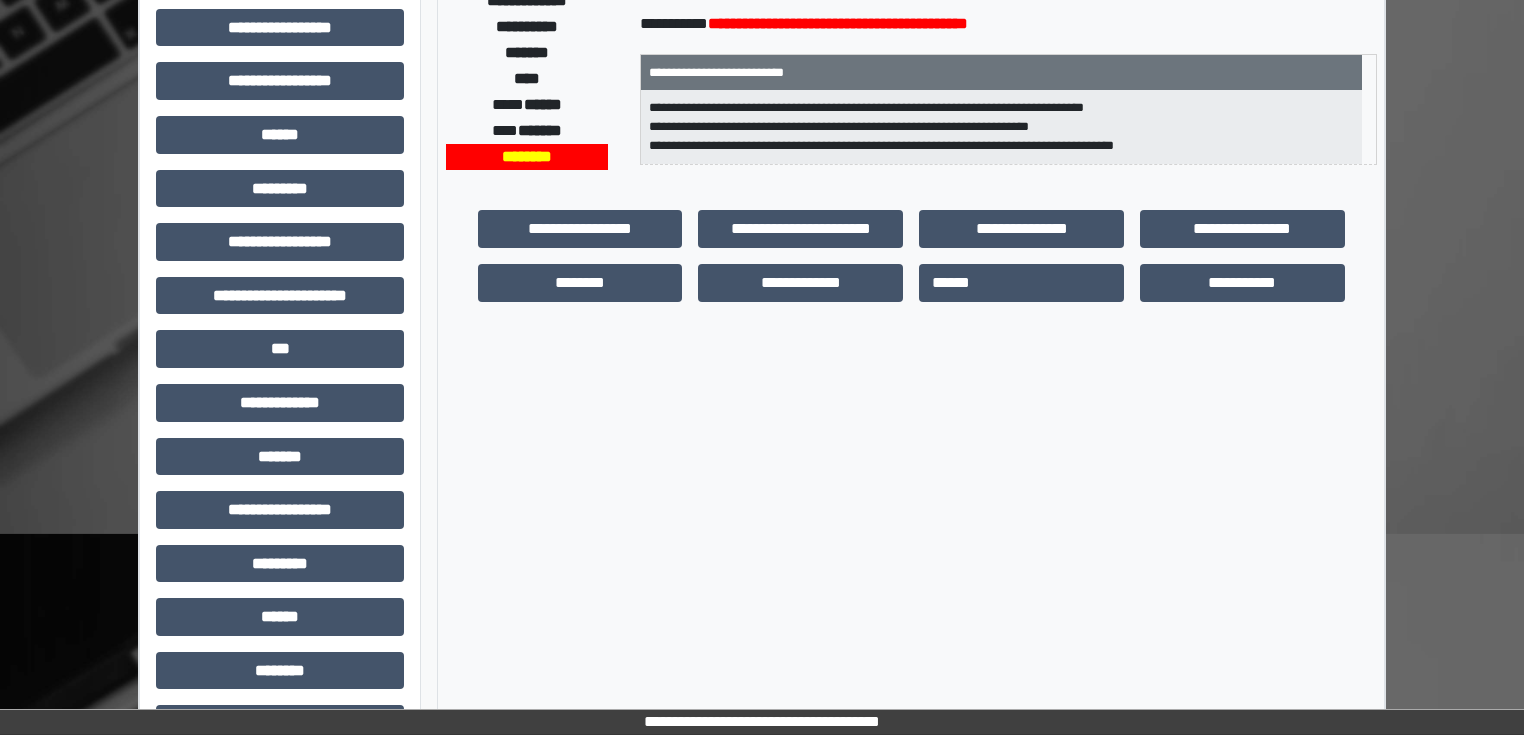 scroll, scrollTop: 80, scrollLeft: 0, axis: vertical 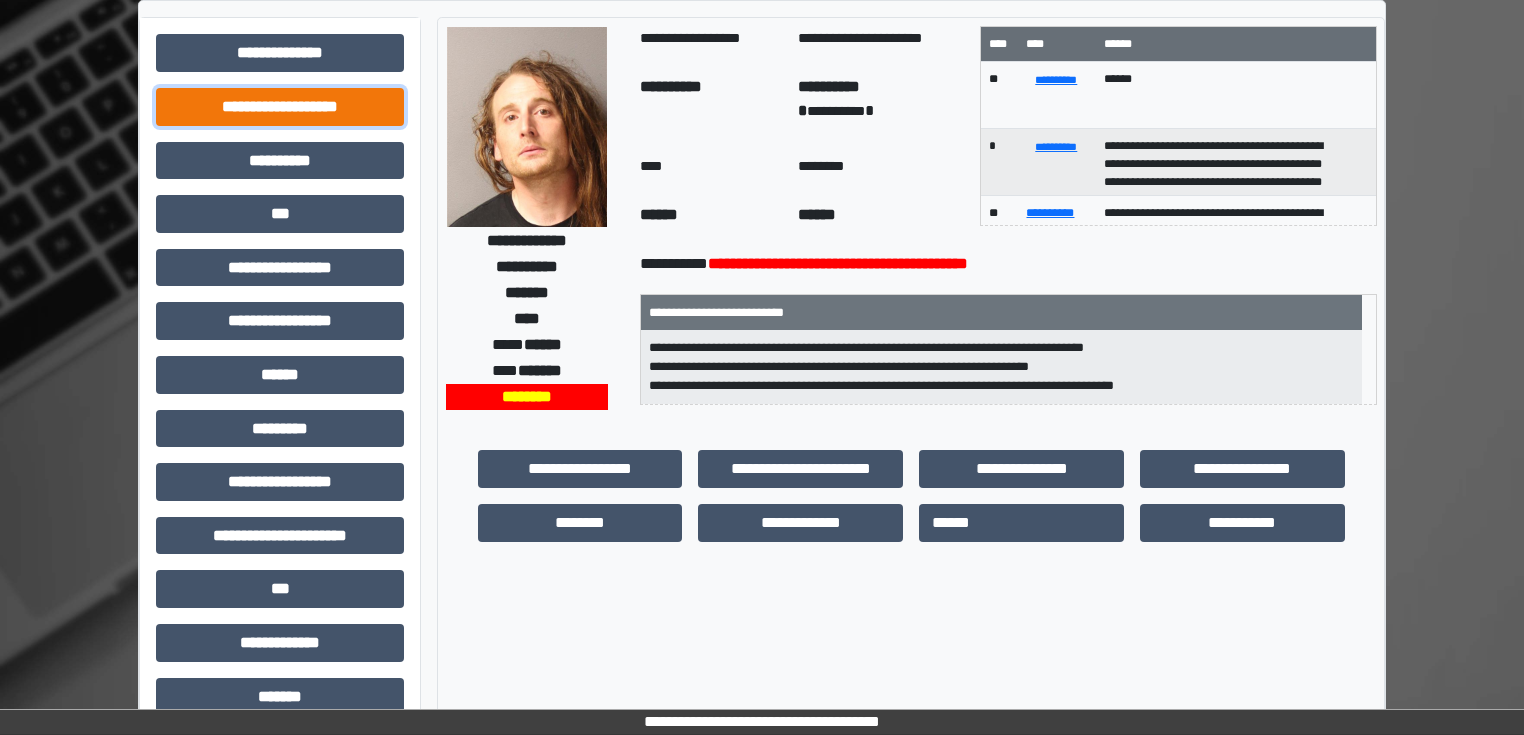 click on "**********" at bounding box center [280, 107] 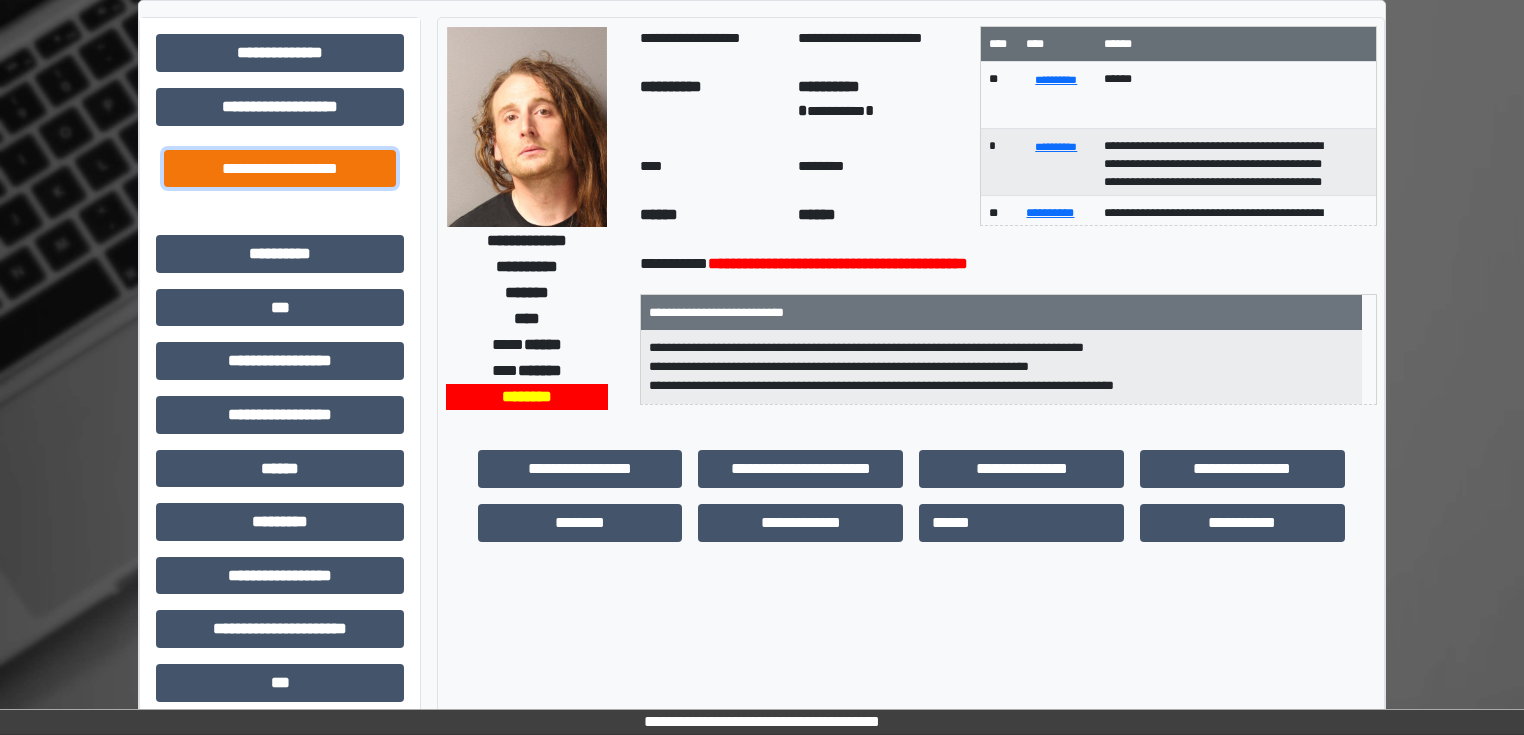 click on "**********" at bounding box center [280, 169] 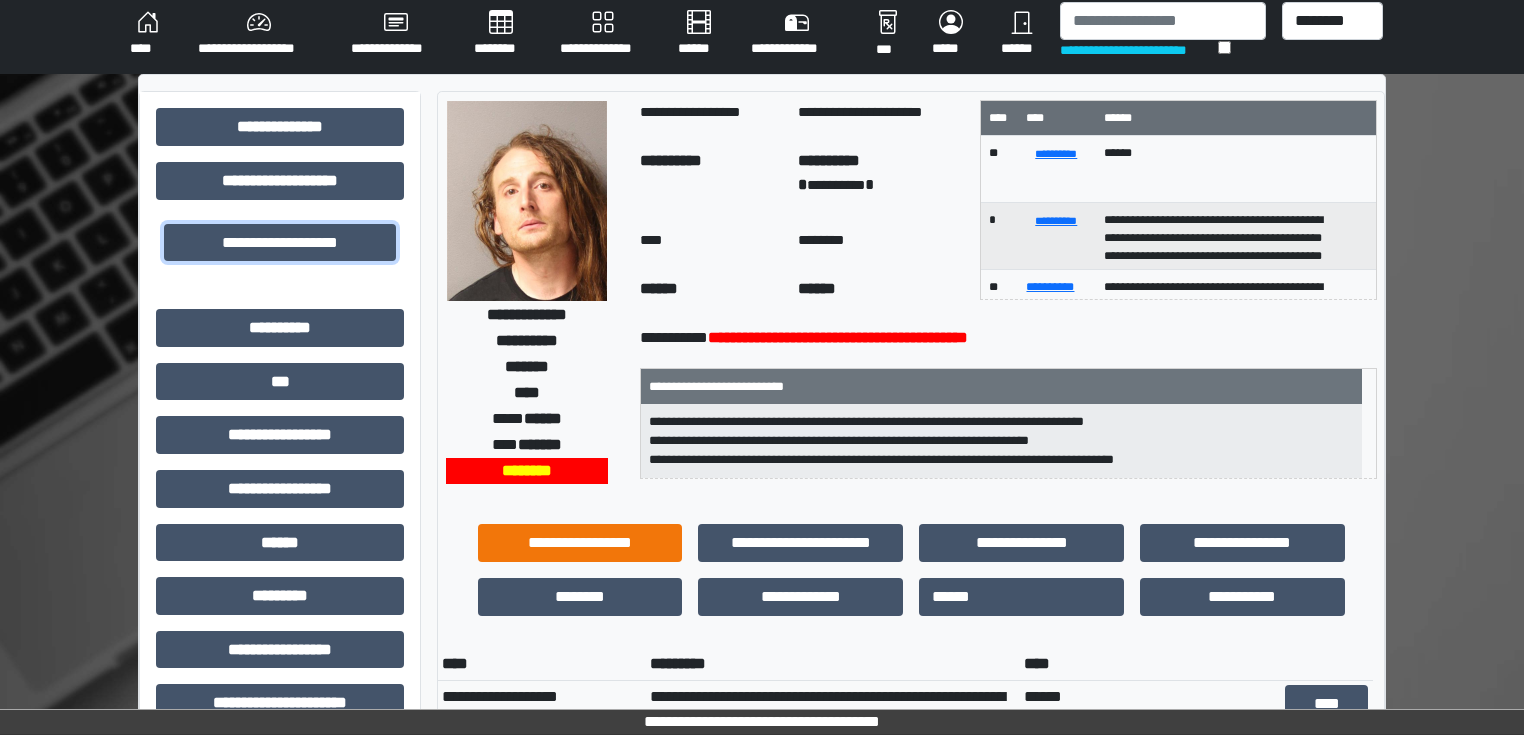 scroll, scrollTop: 0, scrollLeft: 0, axis: both 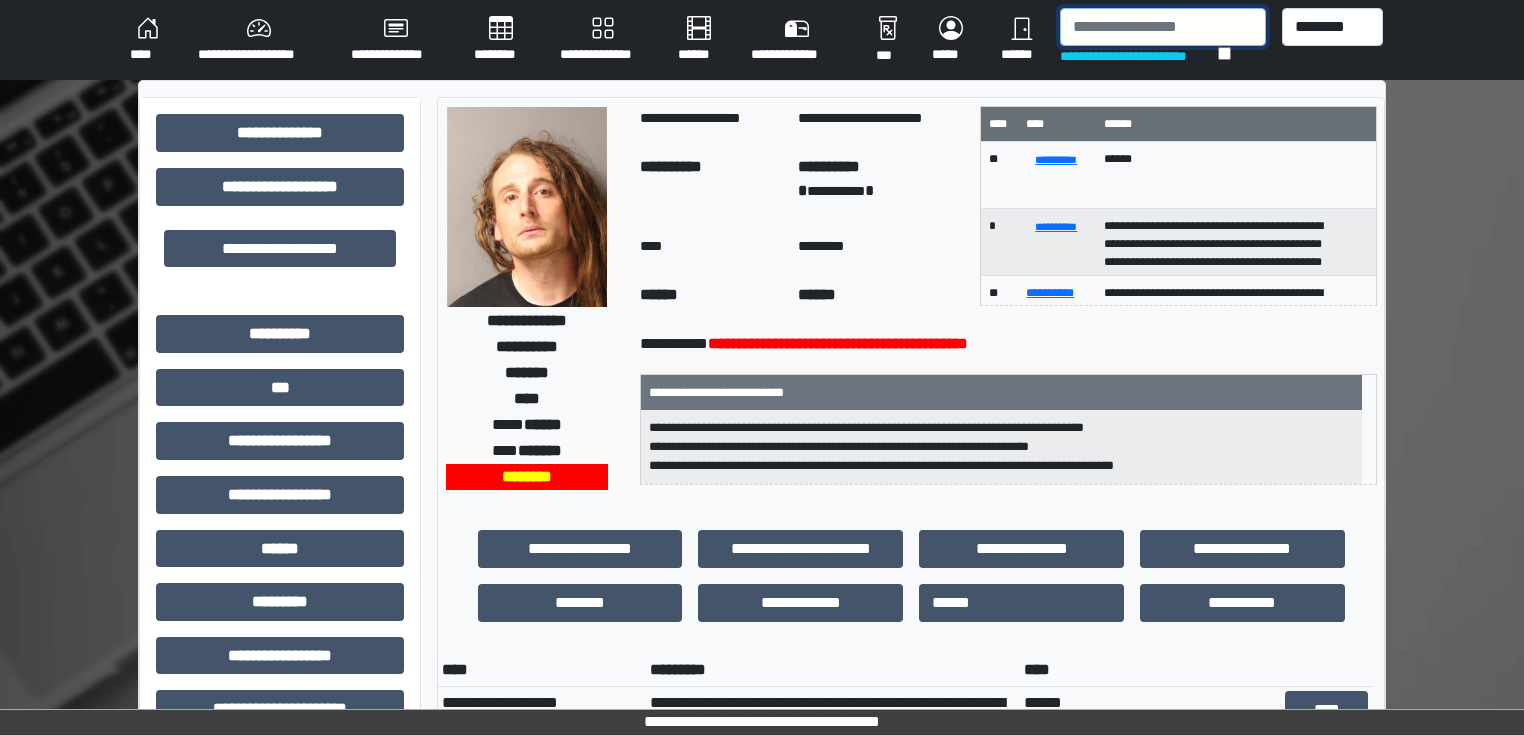 click at bounding box center [1163, 27] 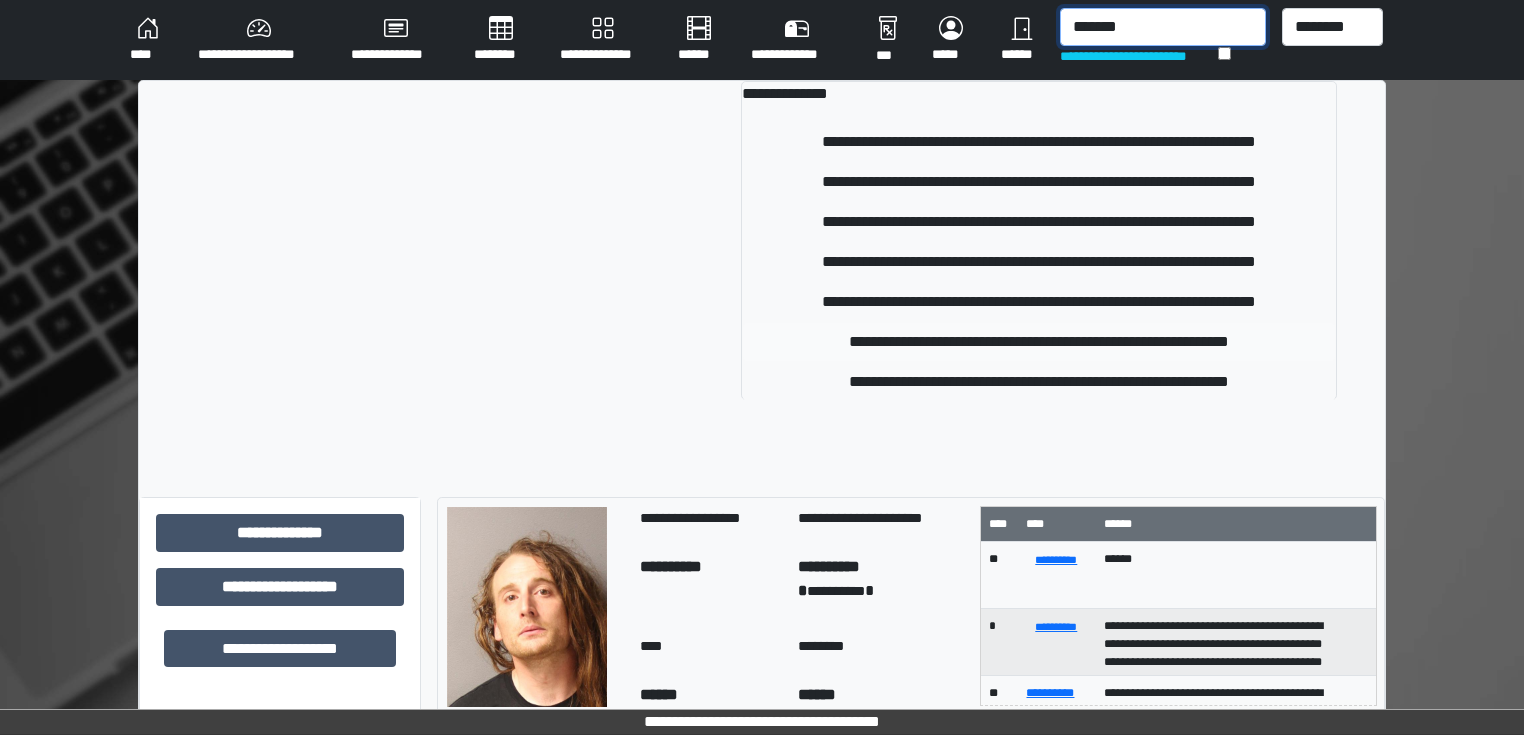 type on "*******" 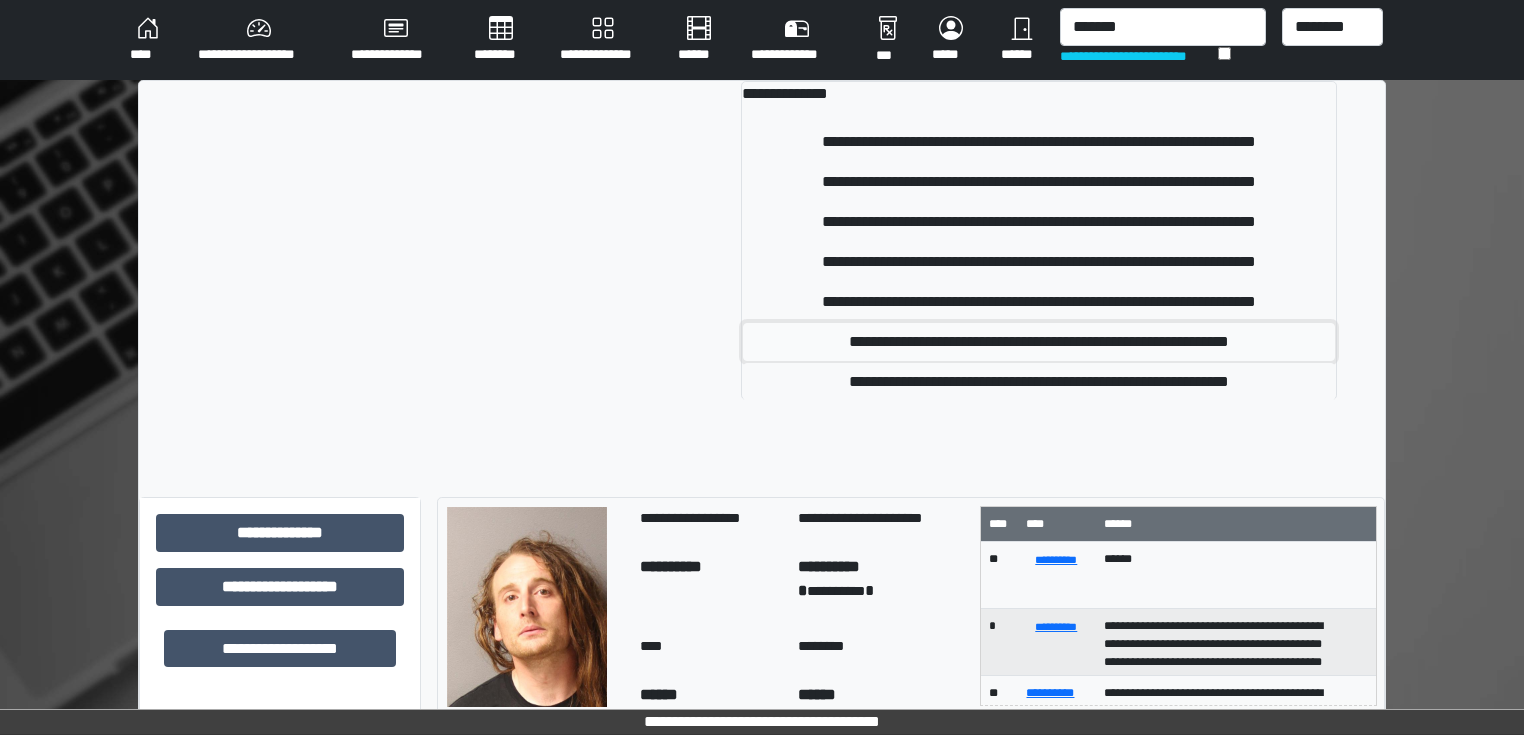 click on "**********" at bounding box center [1039, 342] 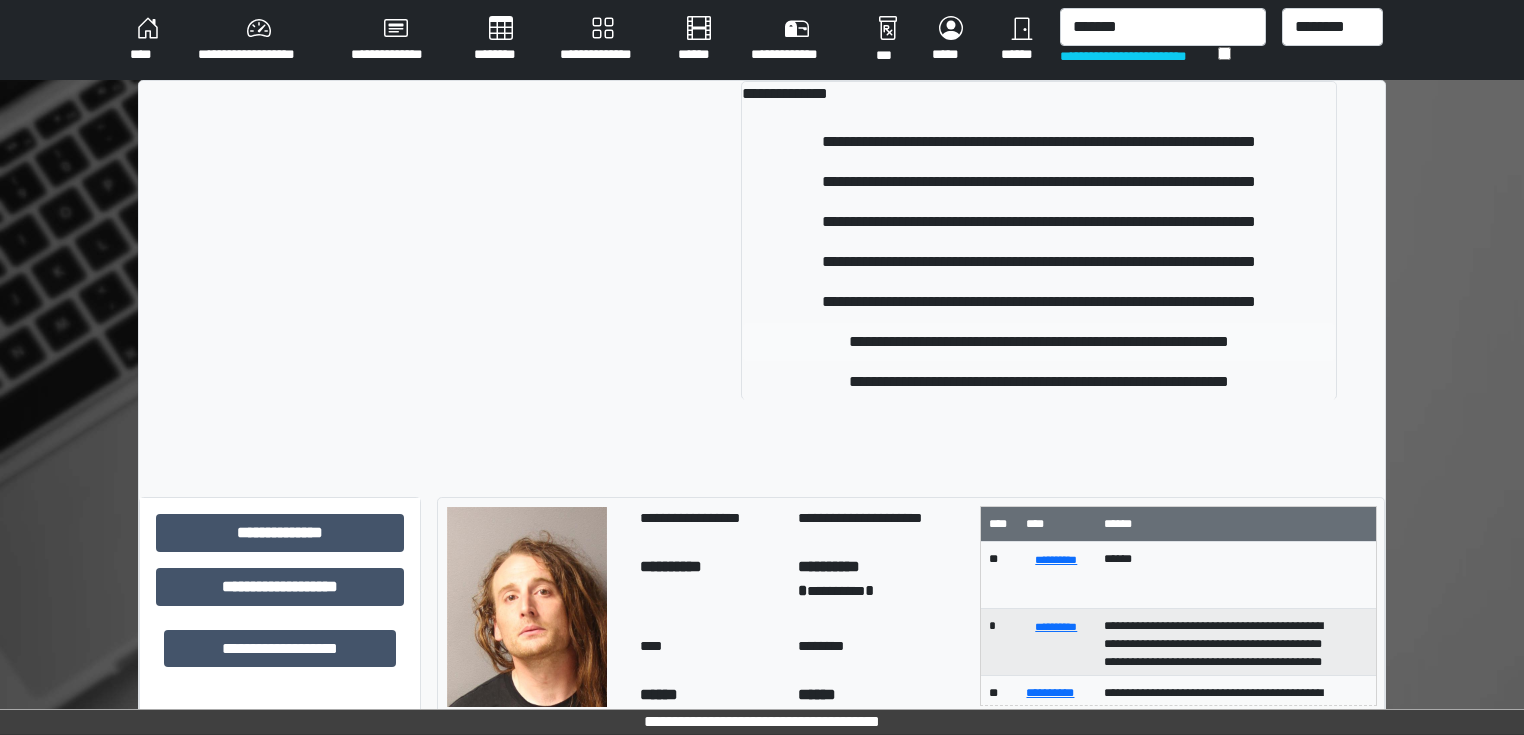 type 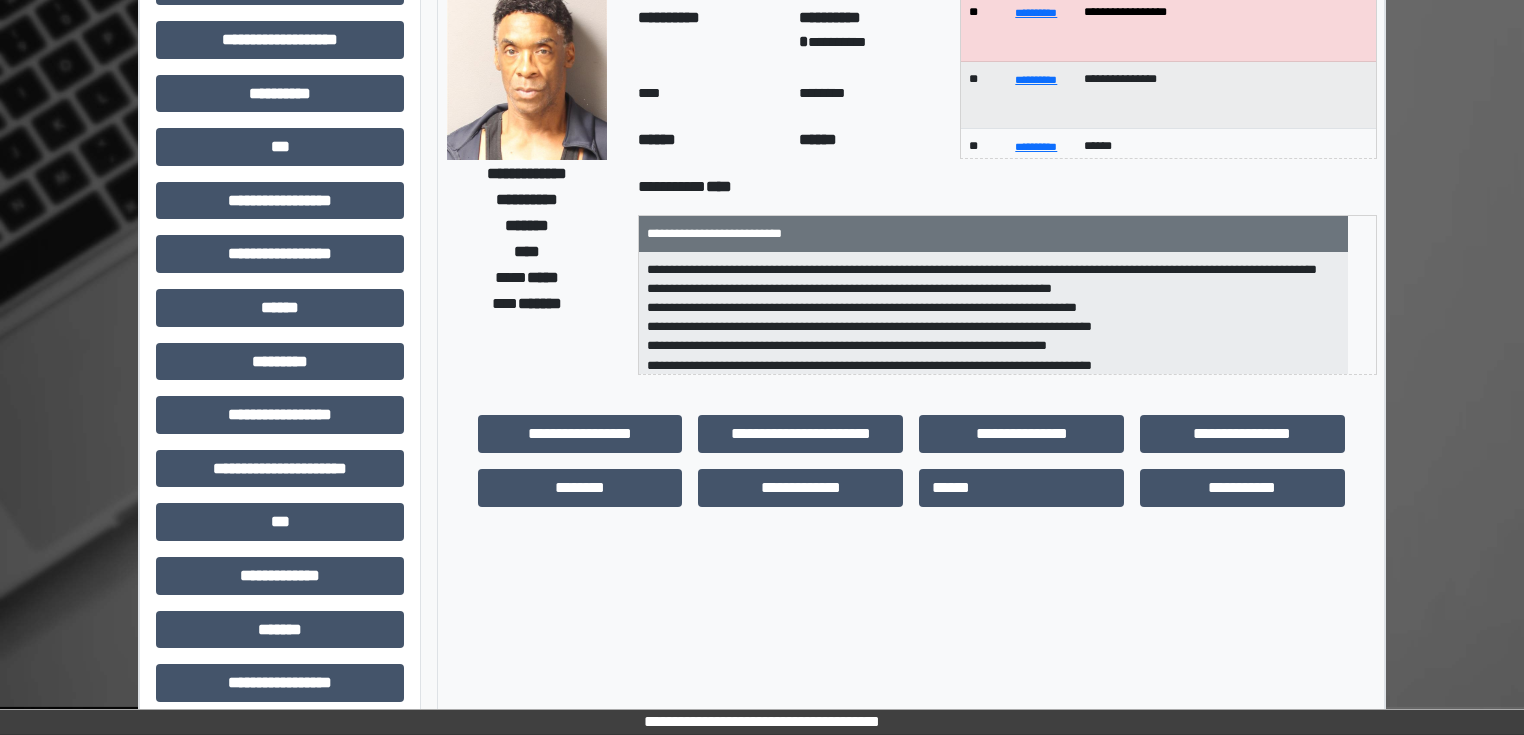 scroll, scrollTop: 160, scrollLeft: 0, axis: vertical 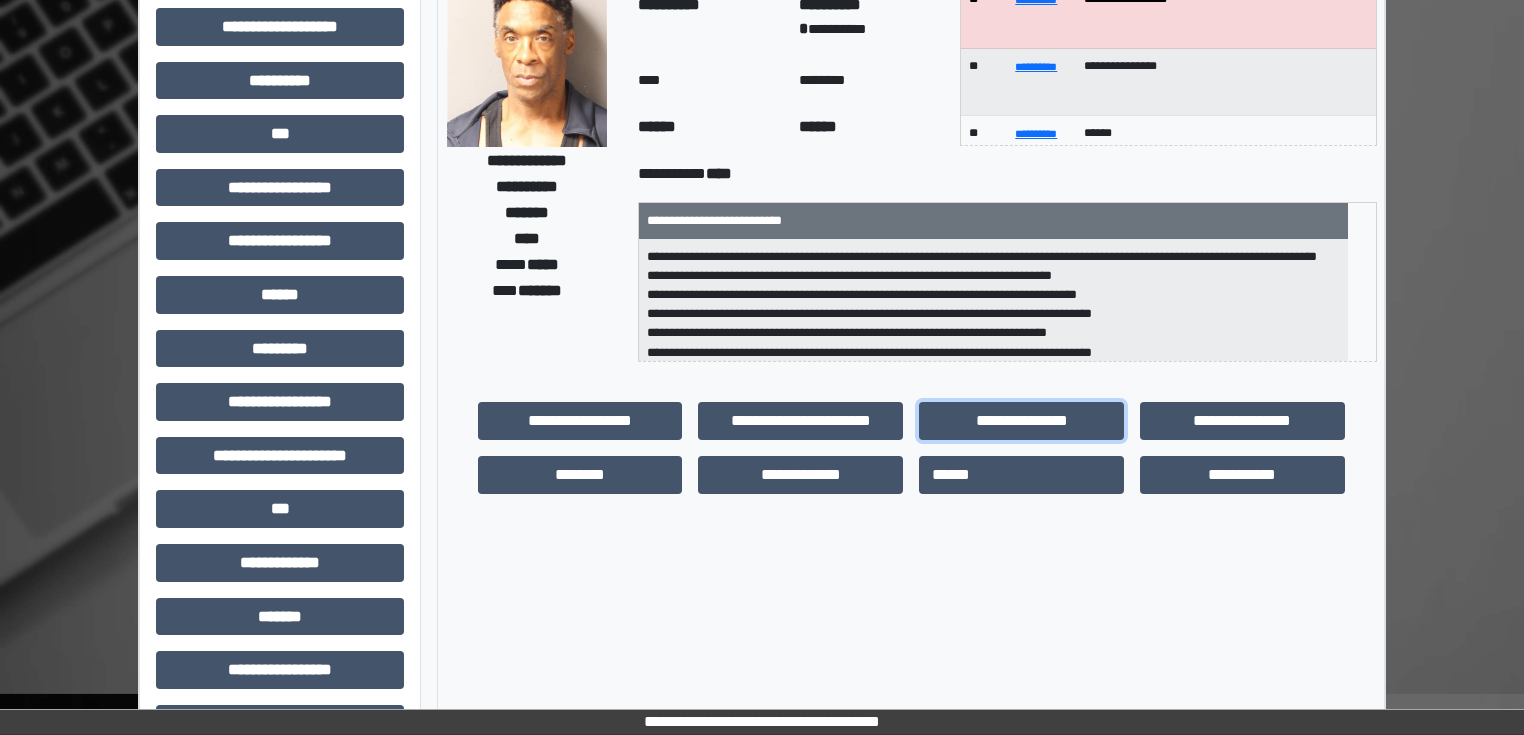 drag, startPoint x: 1004, startPoint y: 415, endPoint x: 812, endPoint y: 173, distance: 308.9142 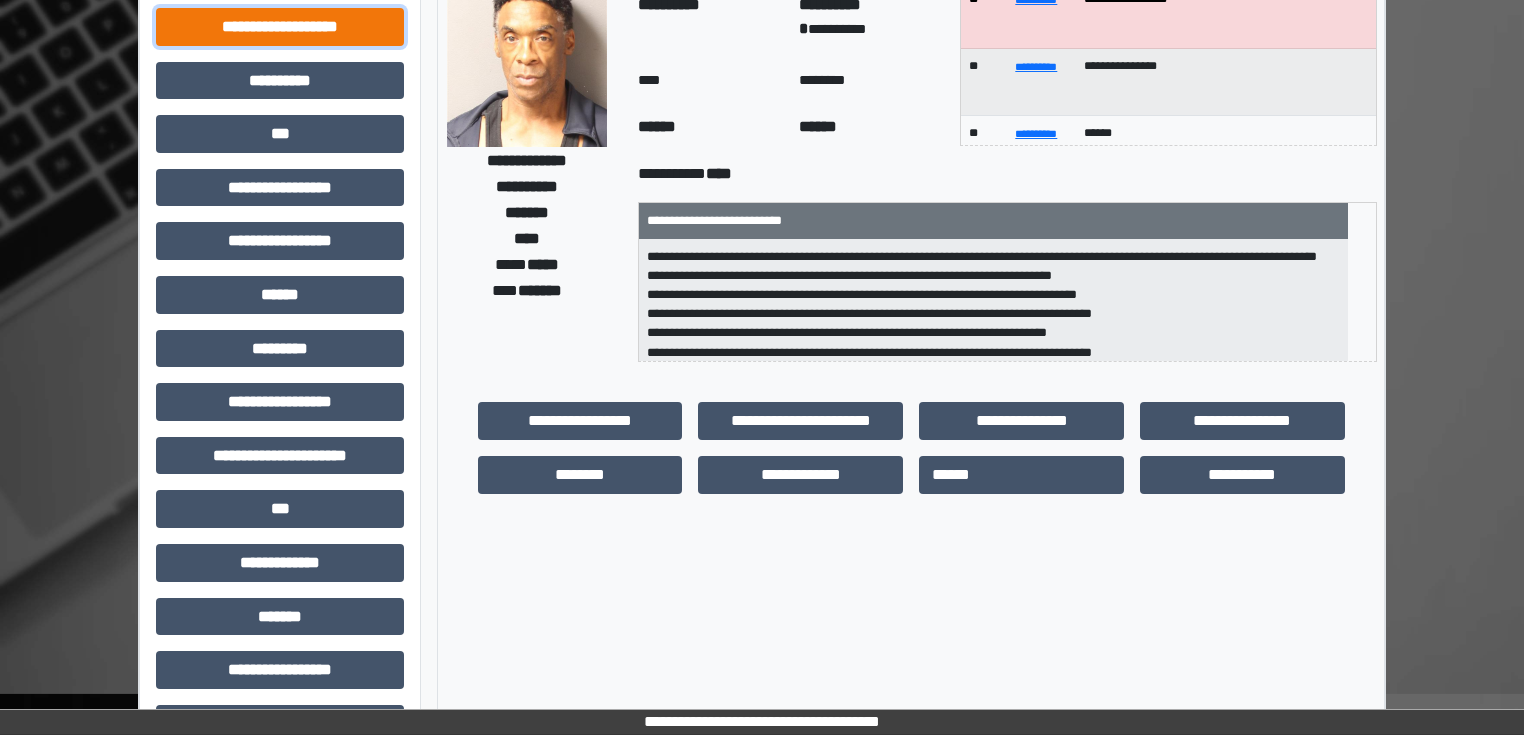 click on "**********" at bounding box center [280, 27] 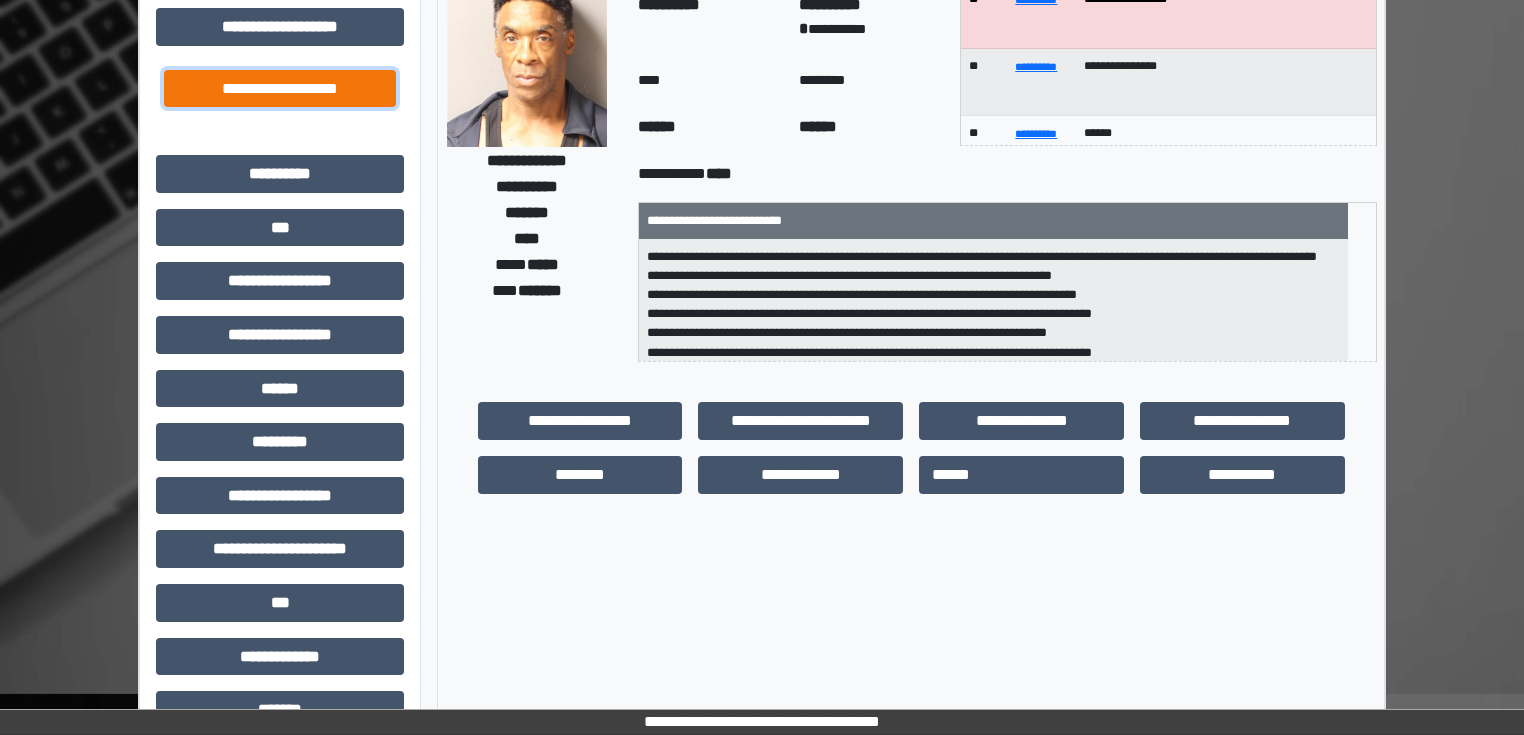 click on "**********" at bounding box center (280, 89) 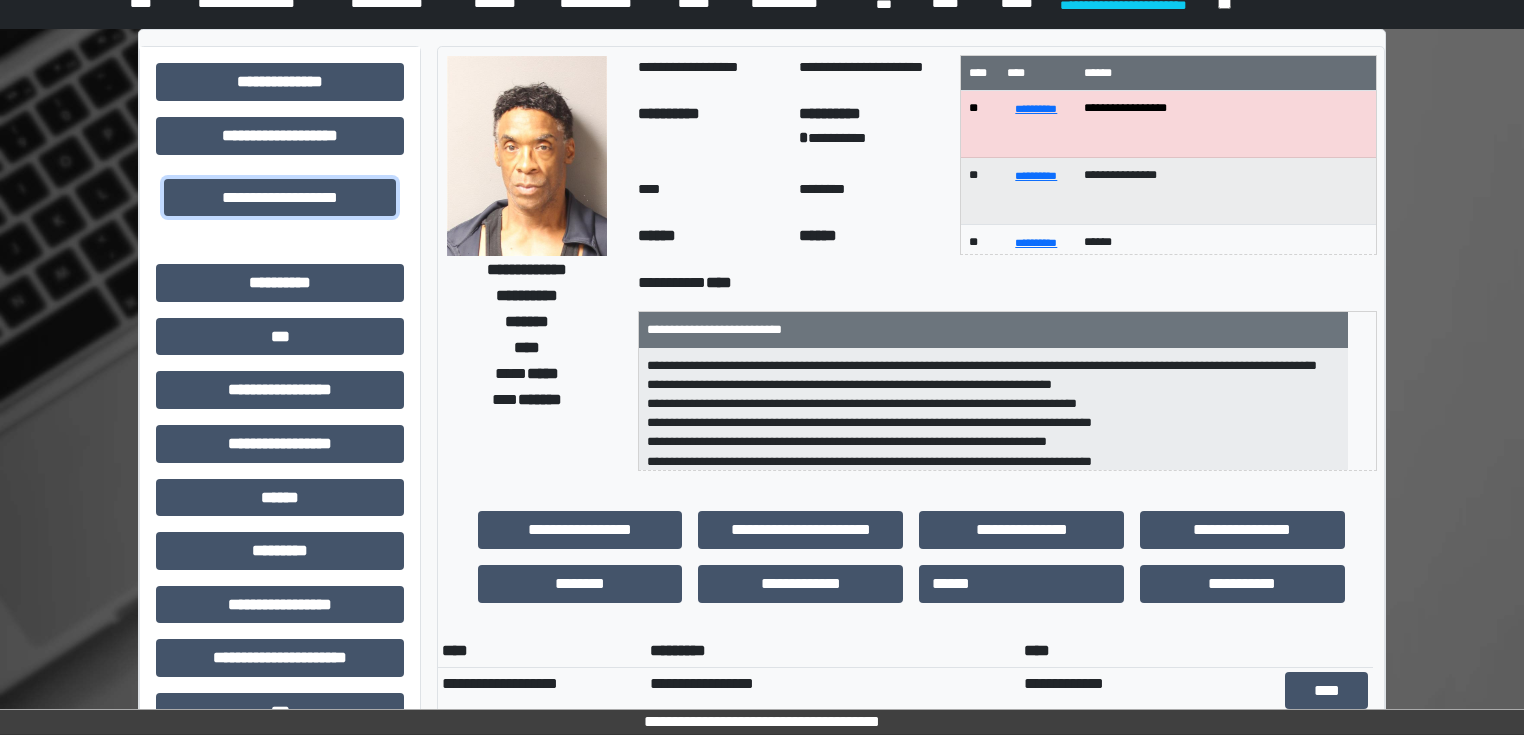 scroll, scrollTop: 0, scrollLeft: 0, axis: both 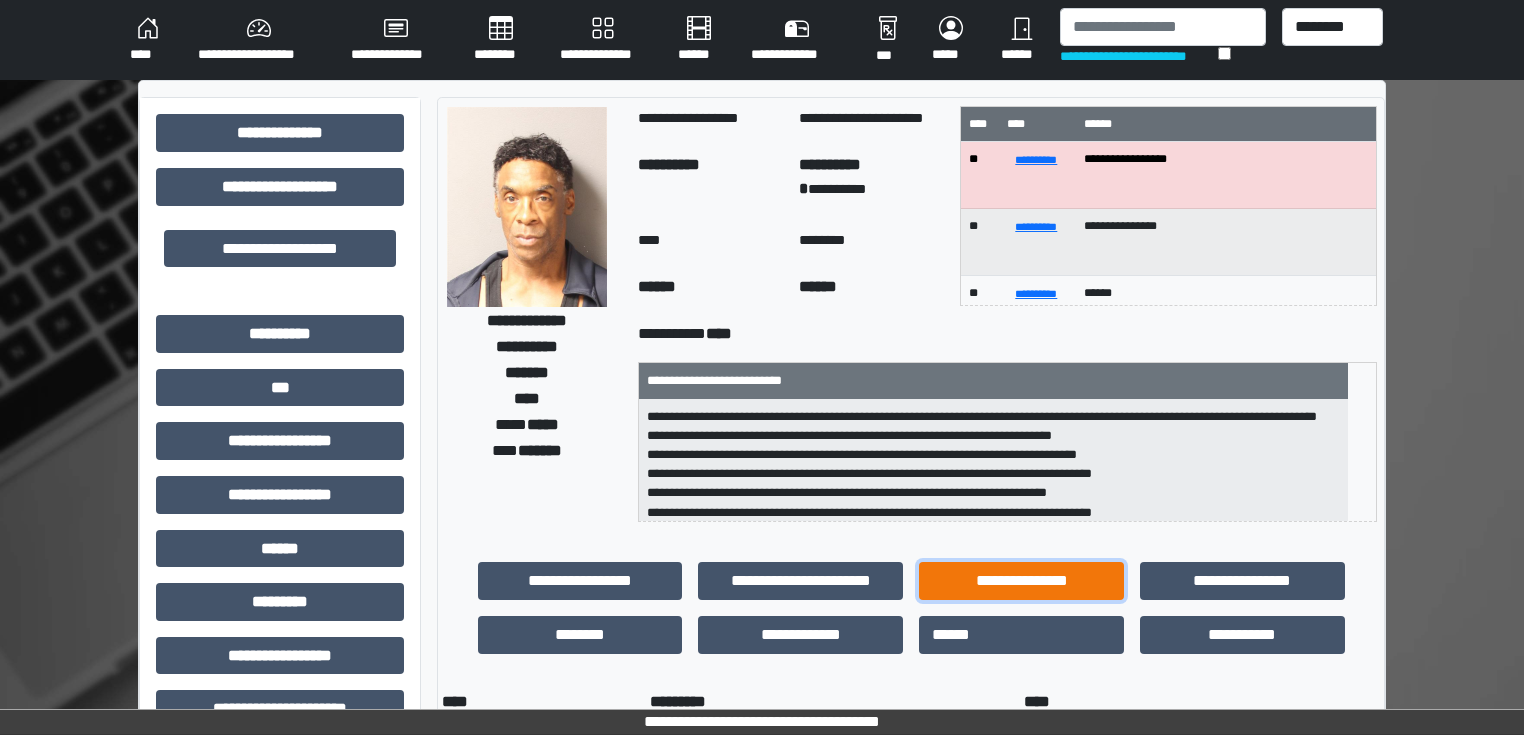 click on "**********" at bounding box center [1021, 581] 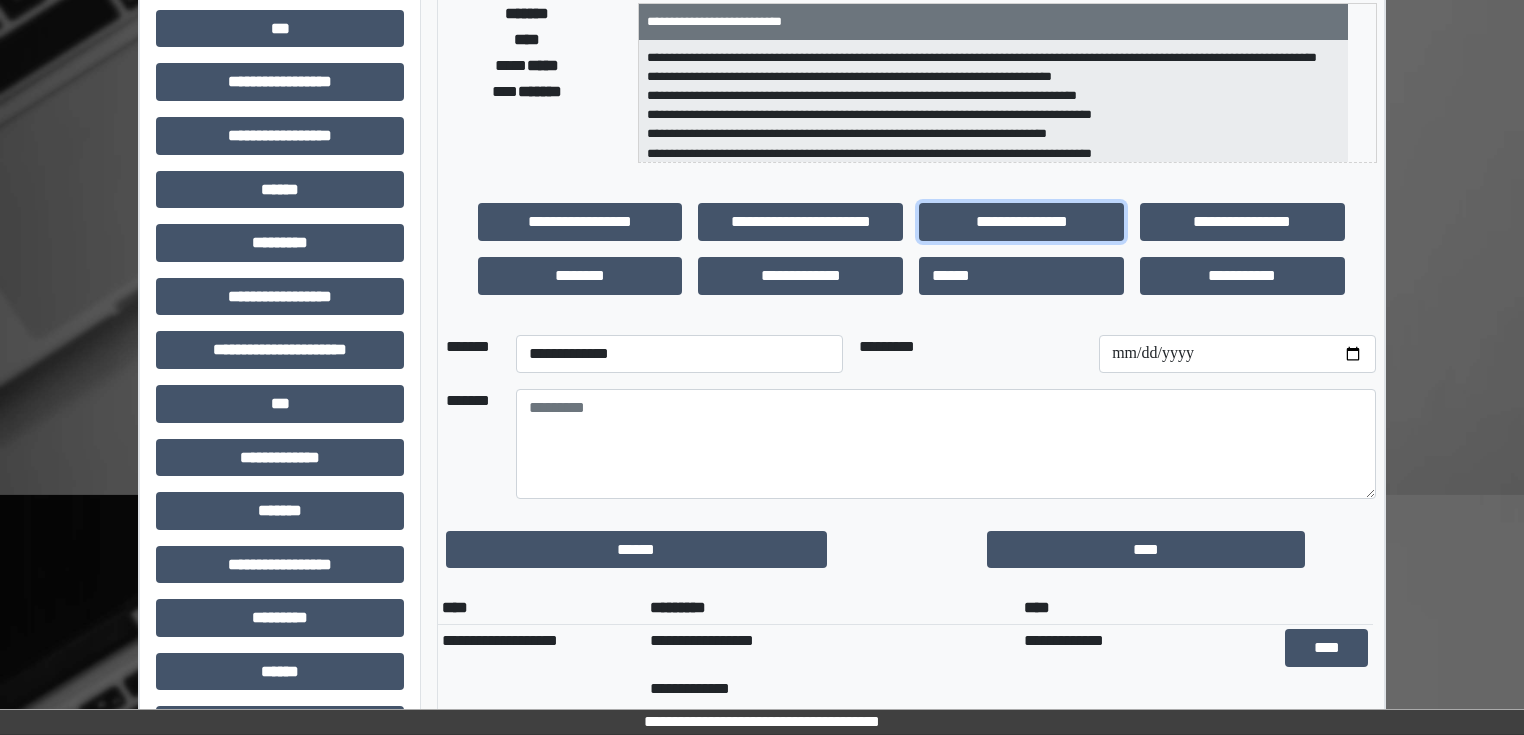 scroll, scrollTop: 400, scrollLeft: 0, axis: vertical 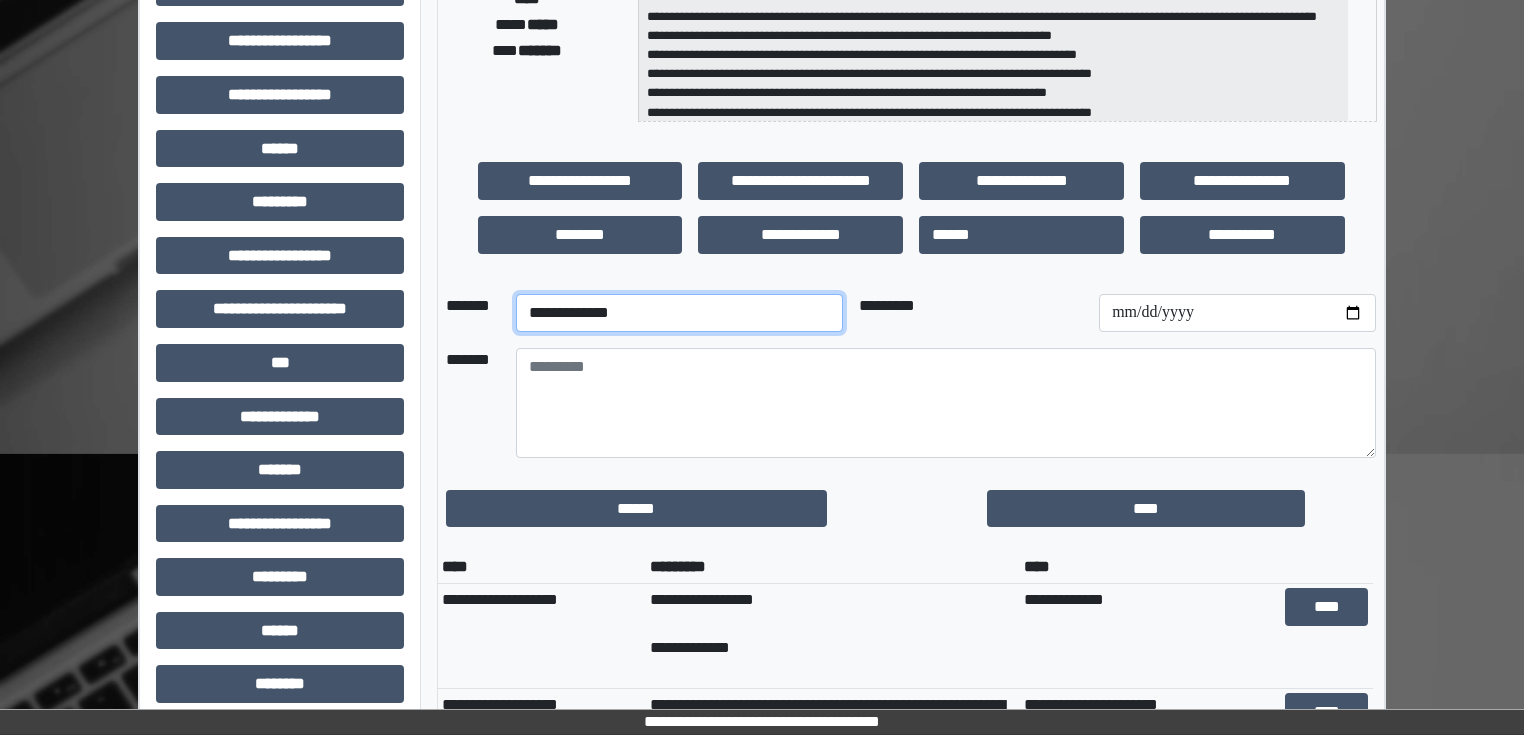 click on "**********" at bounding box center [679, 313] 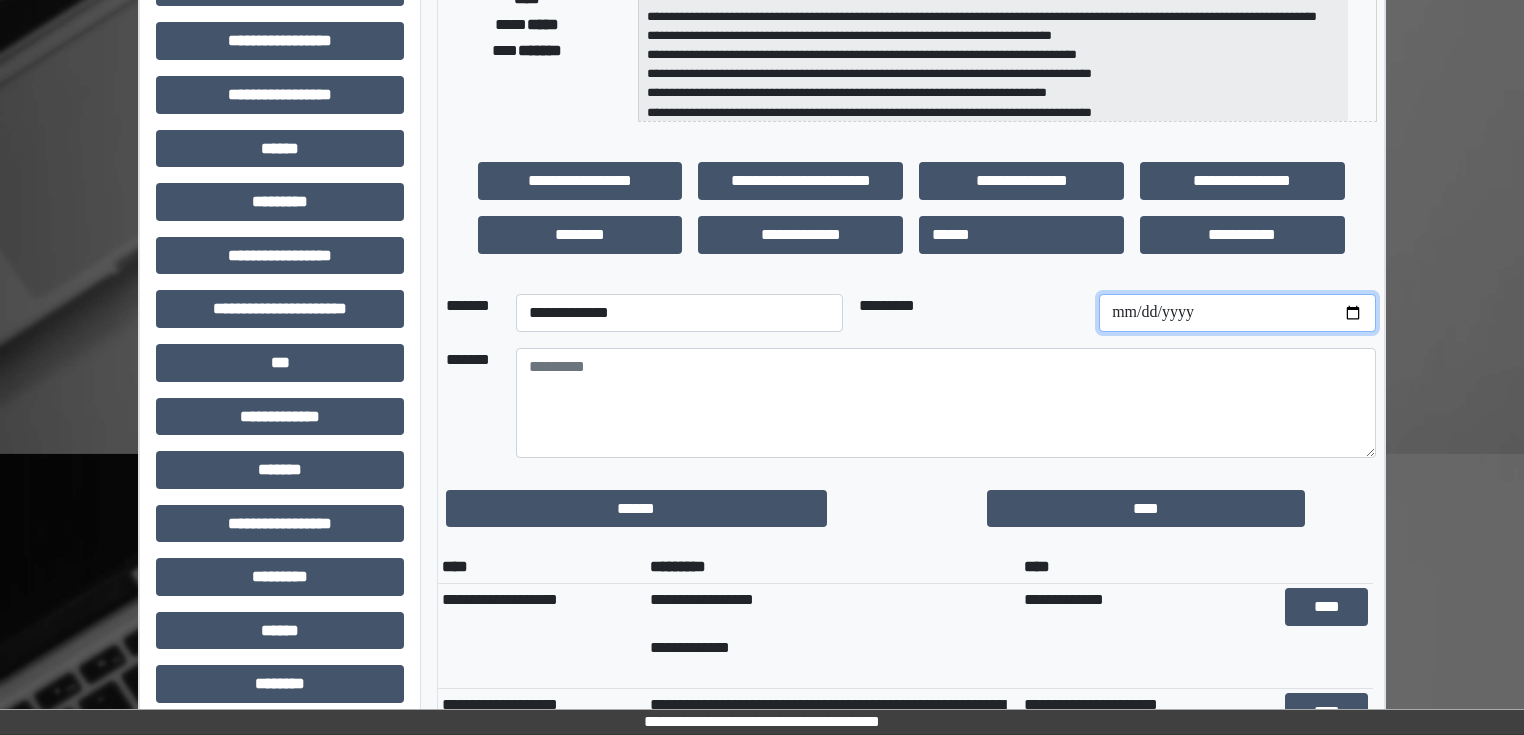 click at bounding box center (1237, 313) 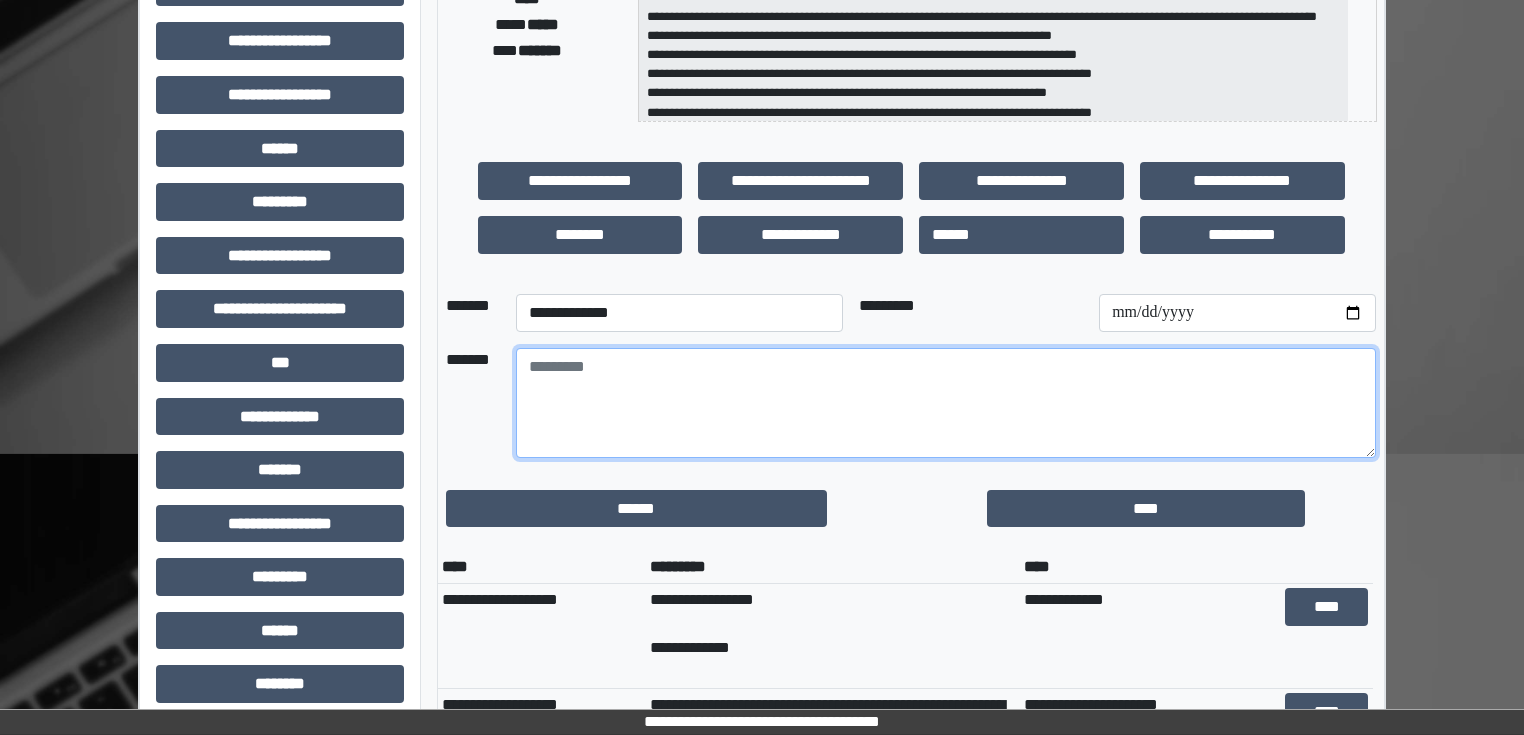 click at bounding box center (946, 403) 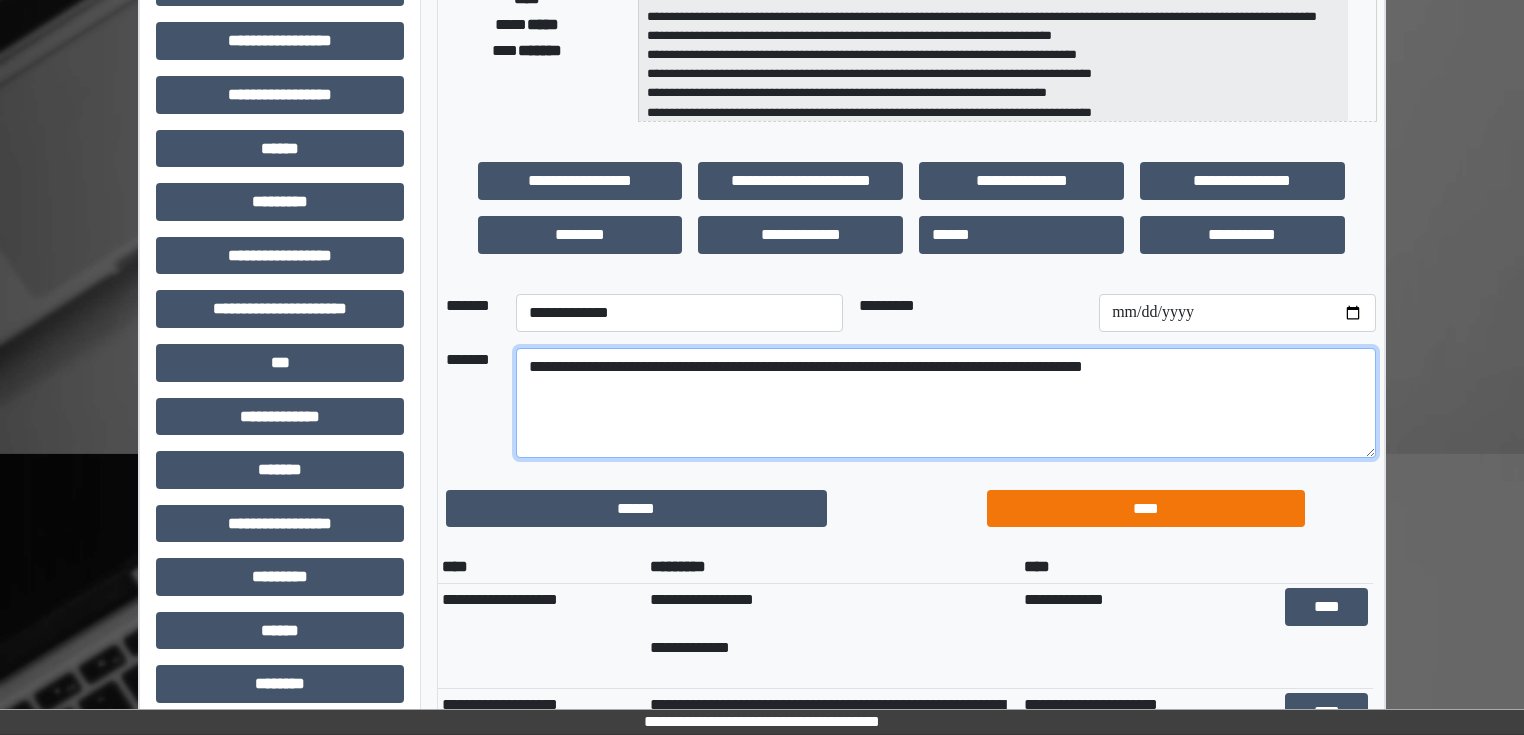 type on "**********" 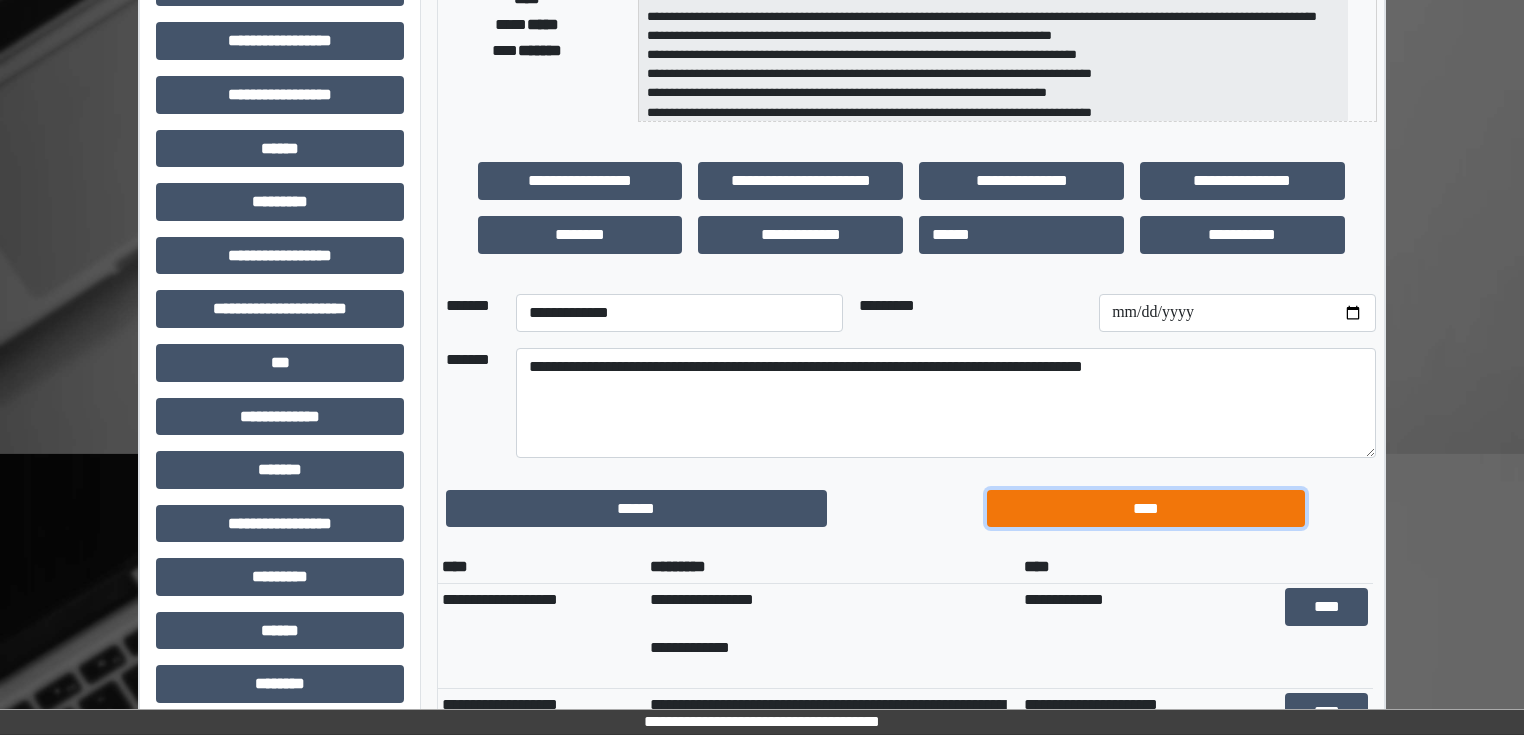 click on "****" at bounding box center [1146, 509] 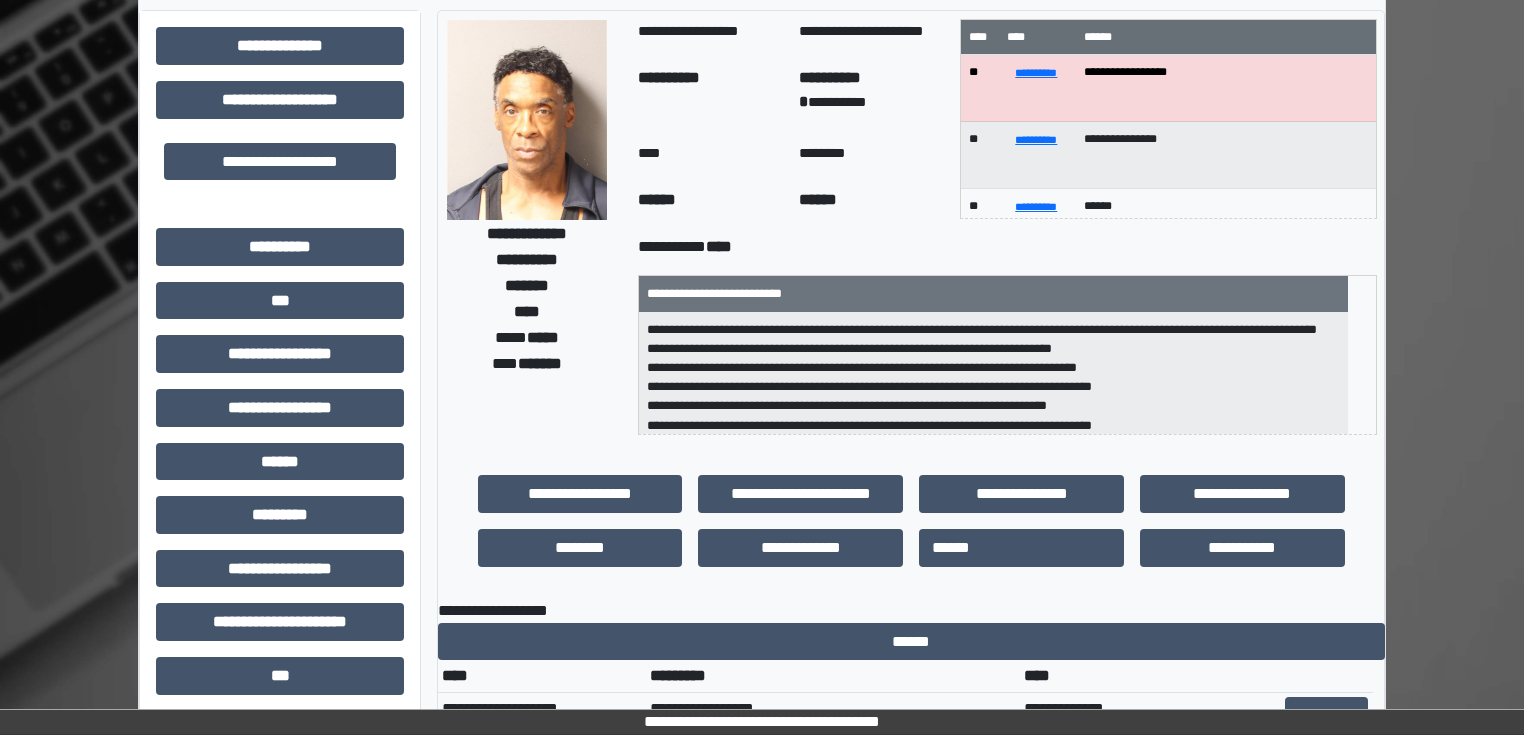 scroll, scrollTop: 400, scrollLeft: 0, axis: vertical 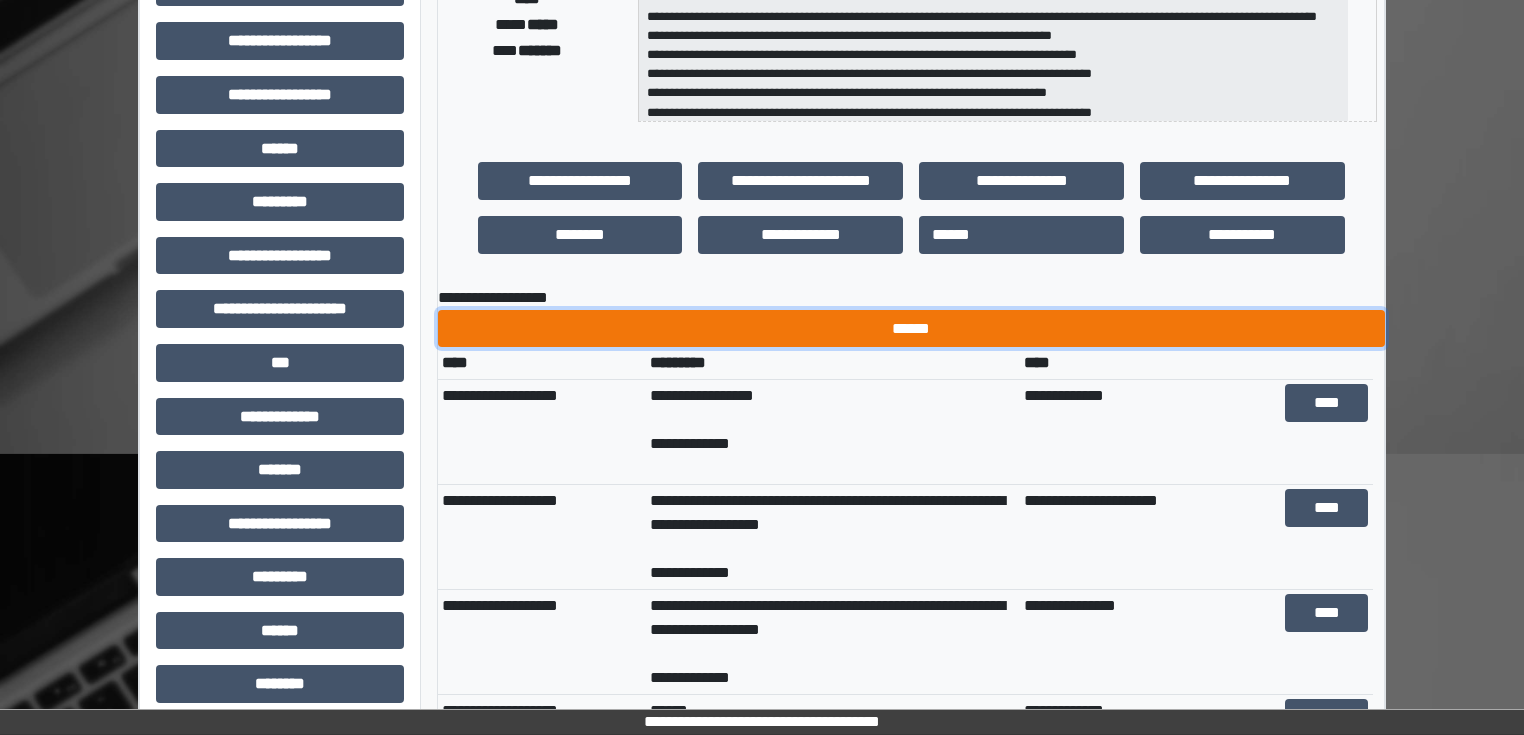 click on "******" at bounding box center [911, 329] 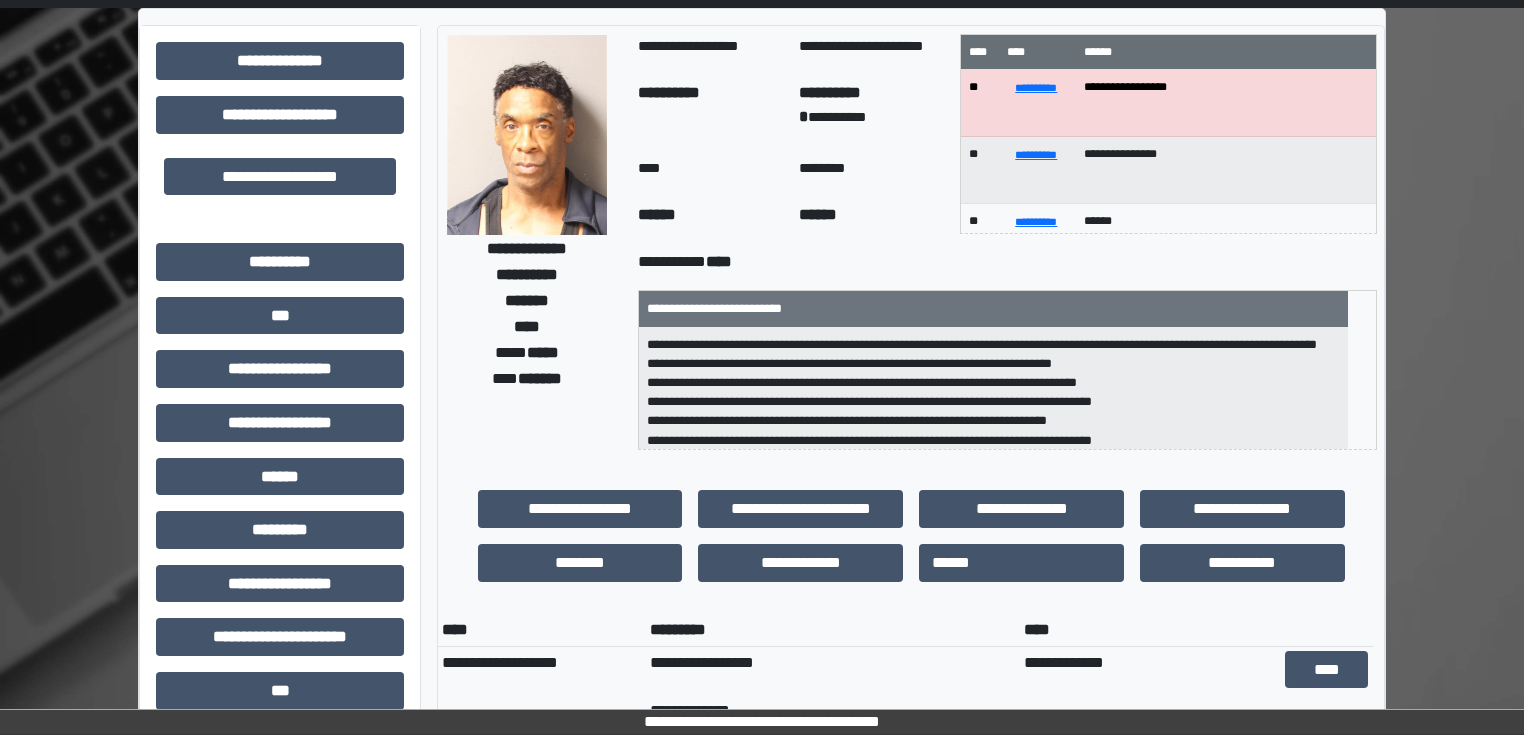 scroll, scrollTop: 0, scrollLeft: 0, axis: both 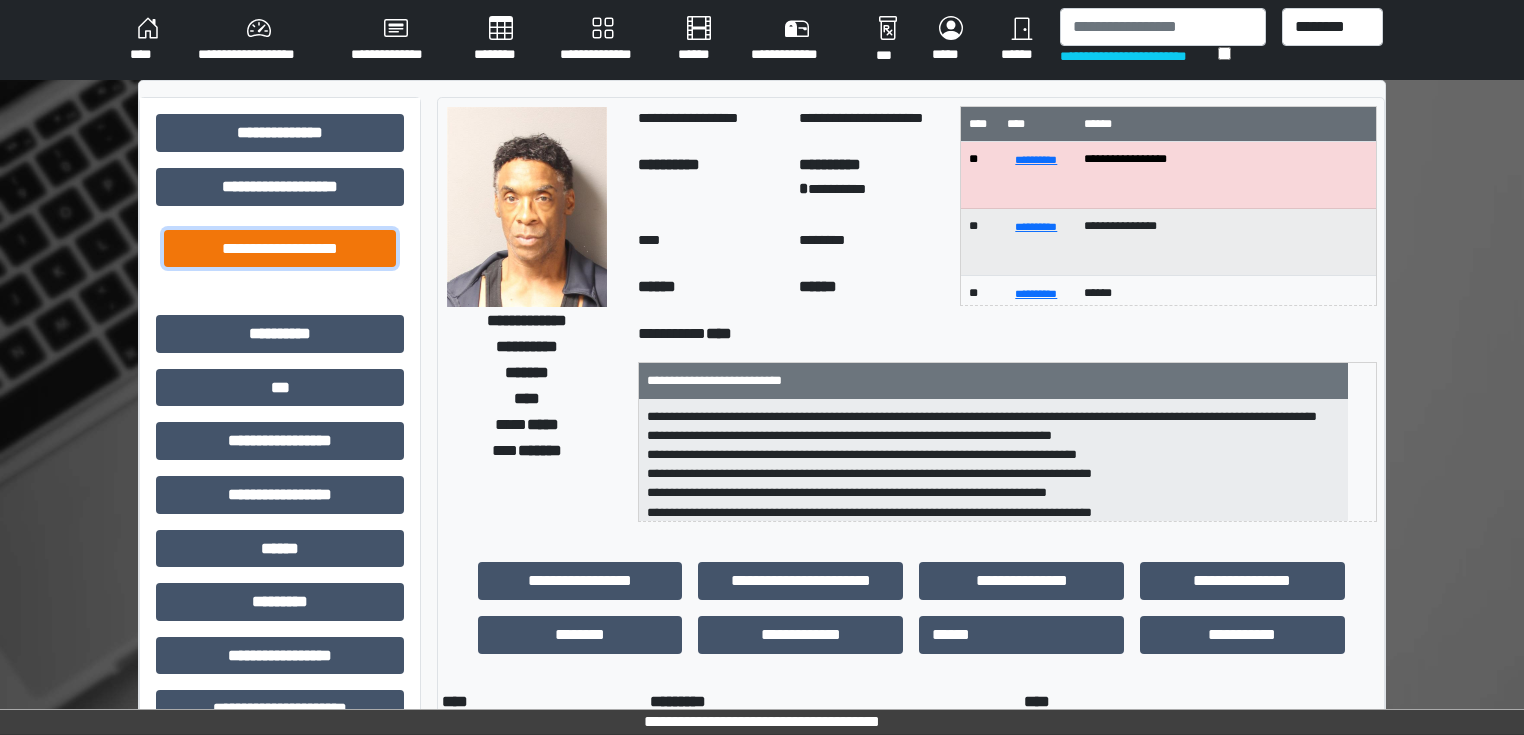 click on "**********" at bounding box center (280, 249) 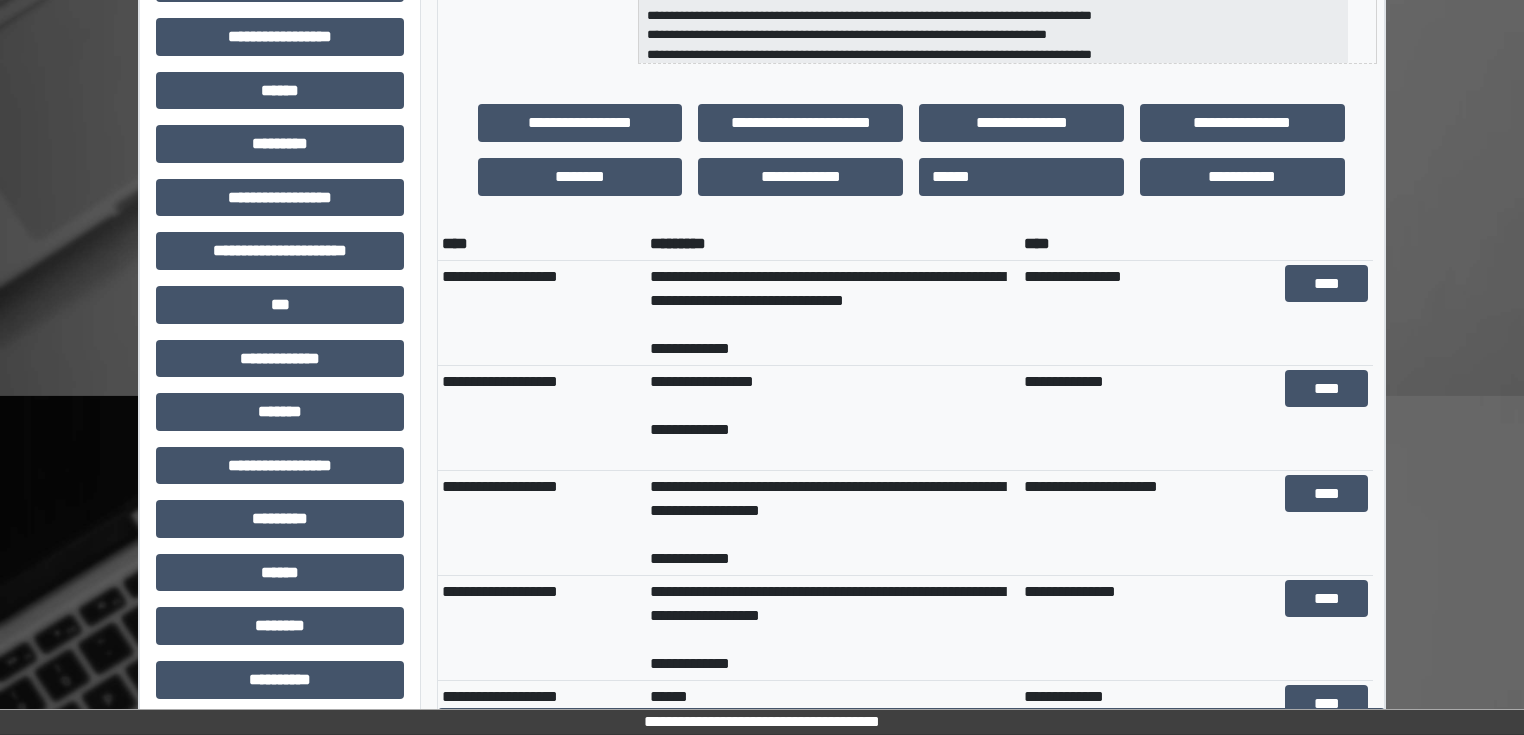 scroll, scrollTop: 480, scrollLeft: 0, axis: vertical 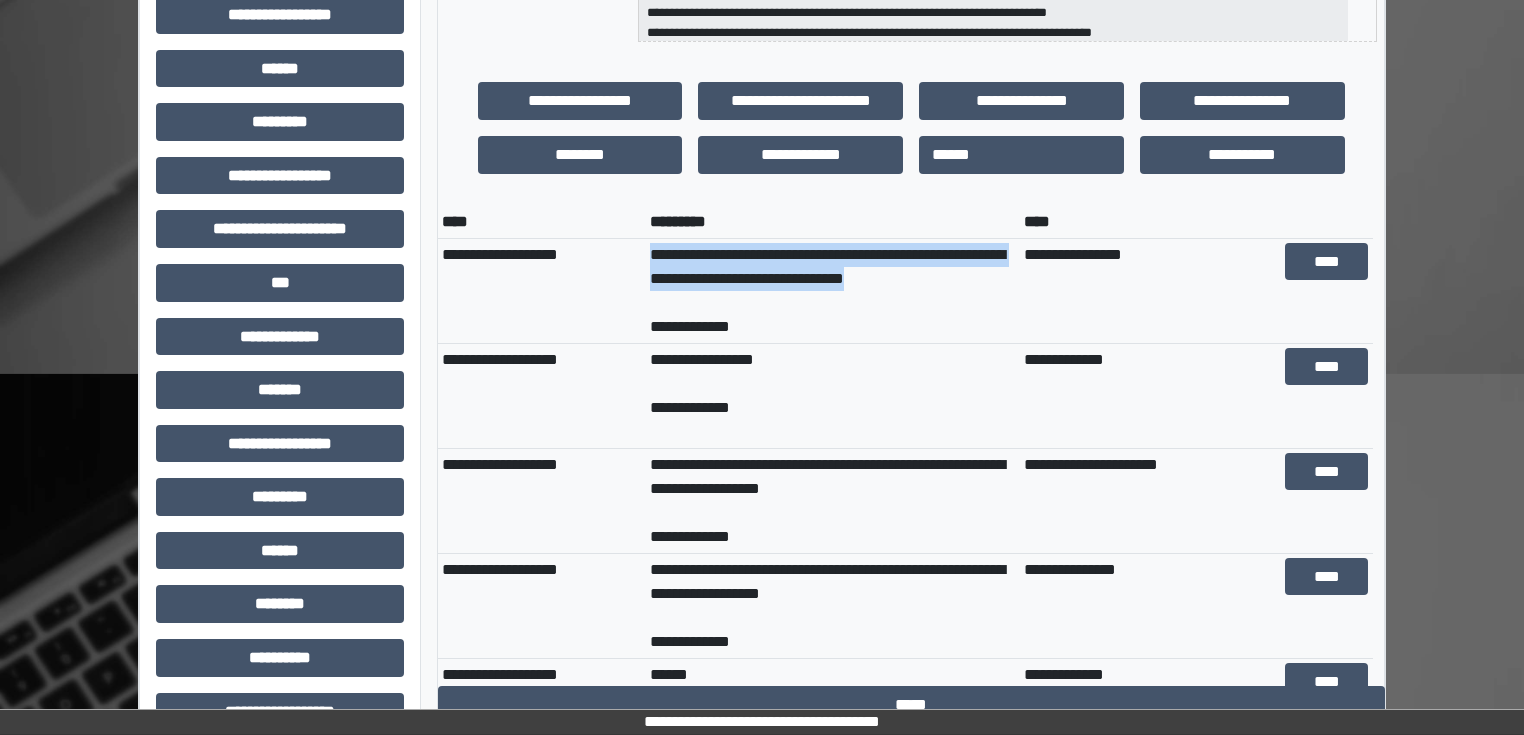 drag, startPoint x: 971, startPoint y: 278, endPoint x: 632, endPoint y: 257, distance: 339.6498 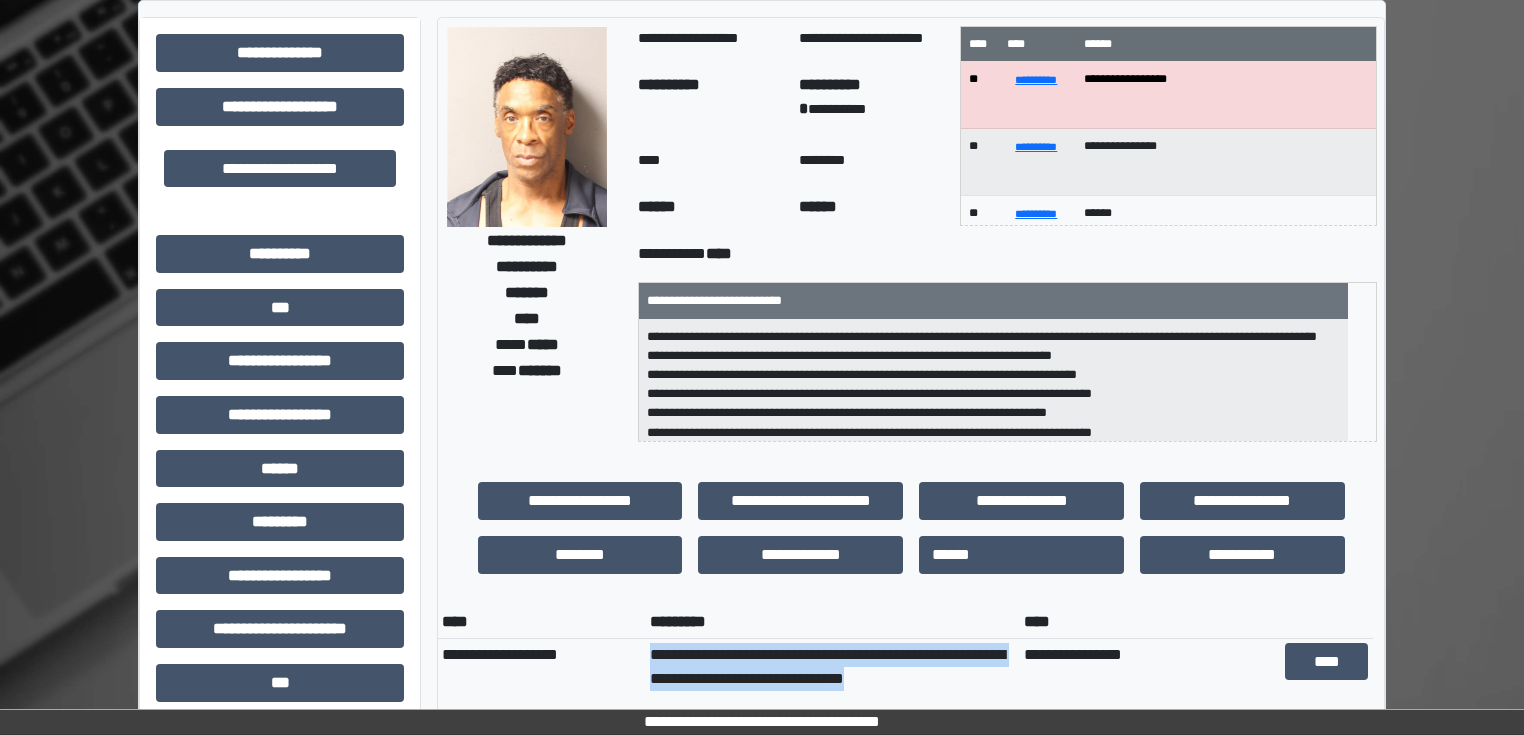 scroll, scrollTop: 80, scrollLeft: 0, axis: vertical 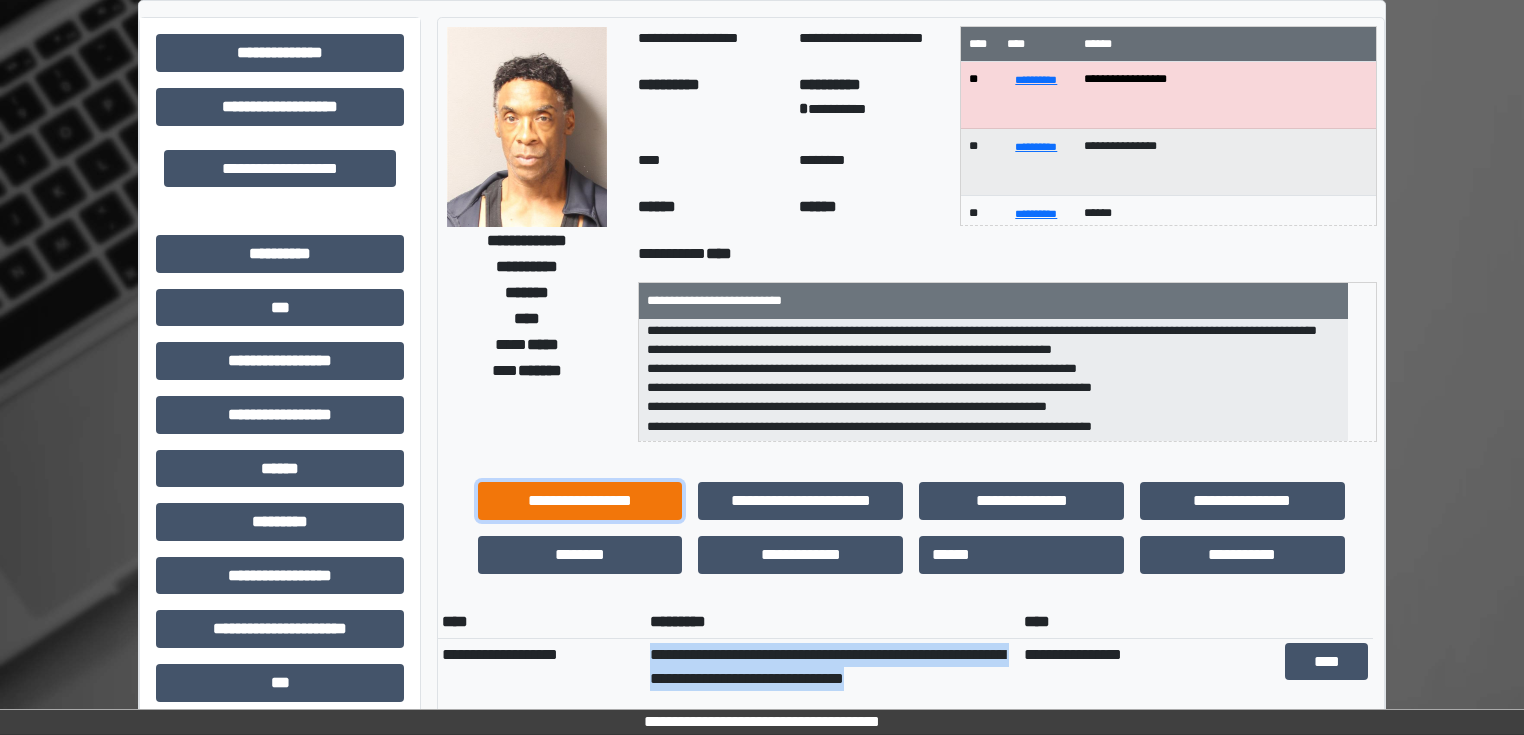 click on "**********" at bounding box center (580, 501) 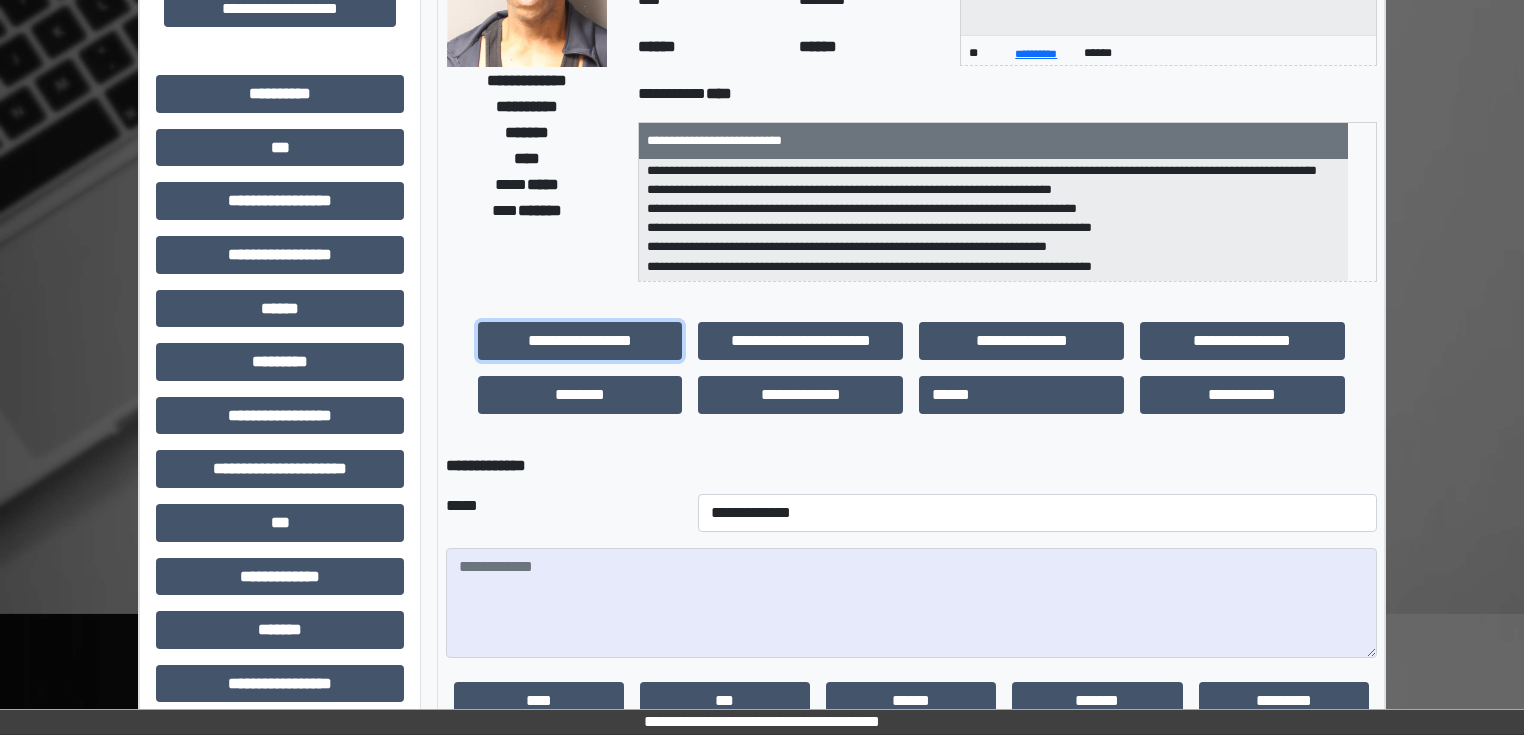 scroll, scrollTop: 400, scrollLeft: 0, axis: vertical 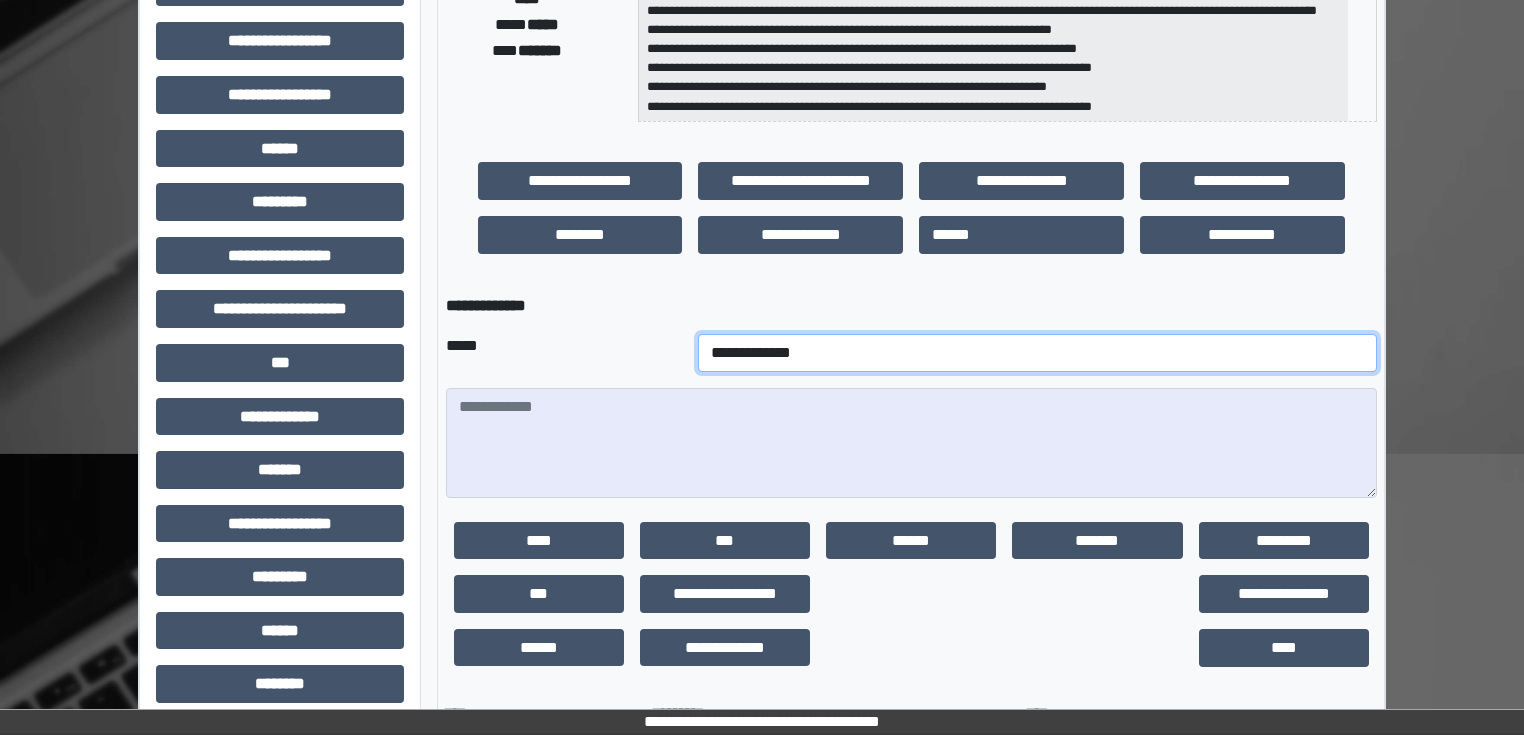 click on "**********" at bounding box center [1037, 353] 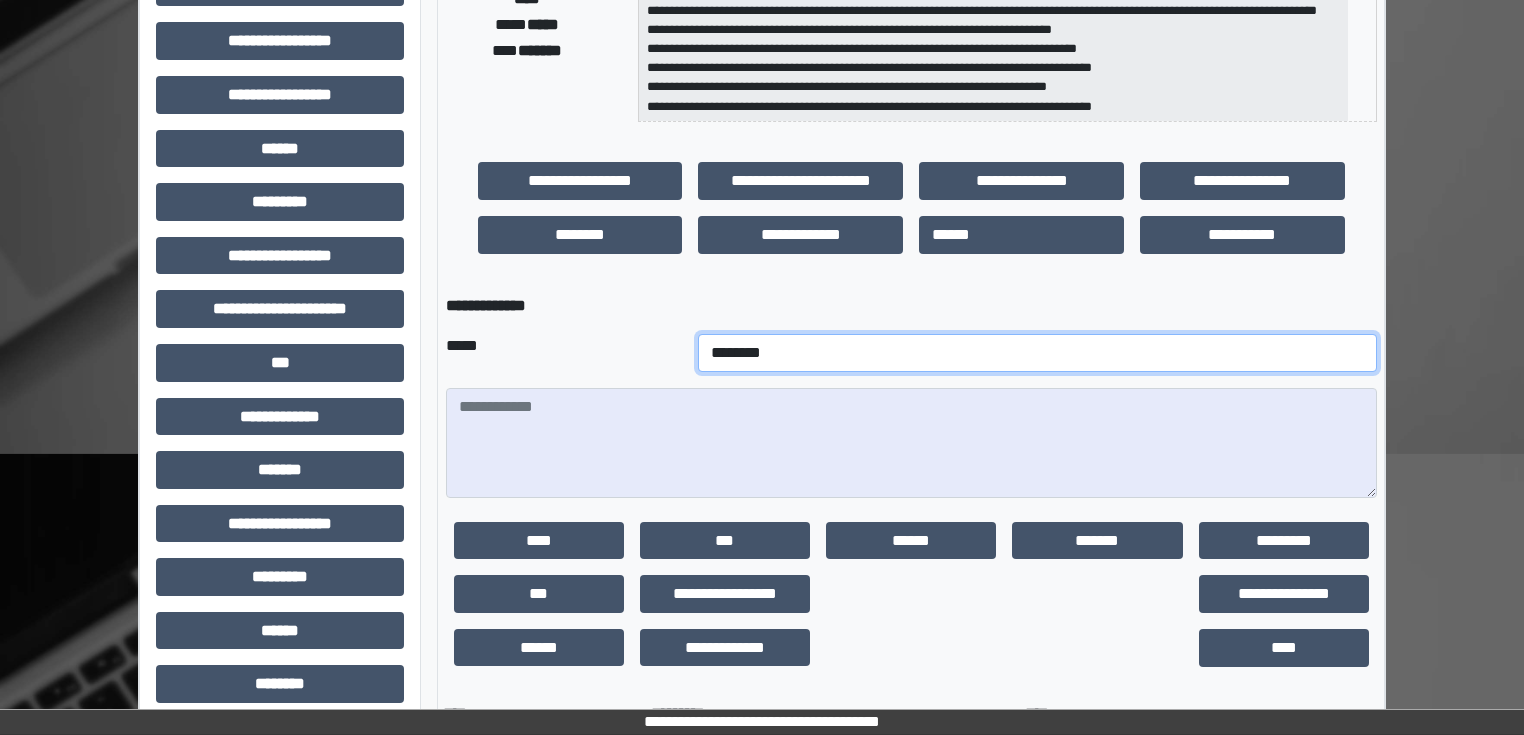 click on "**********" at bounding box center [1037, 353] 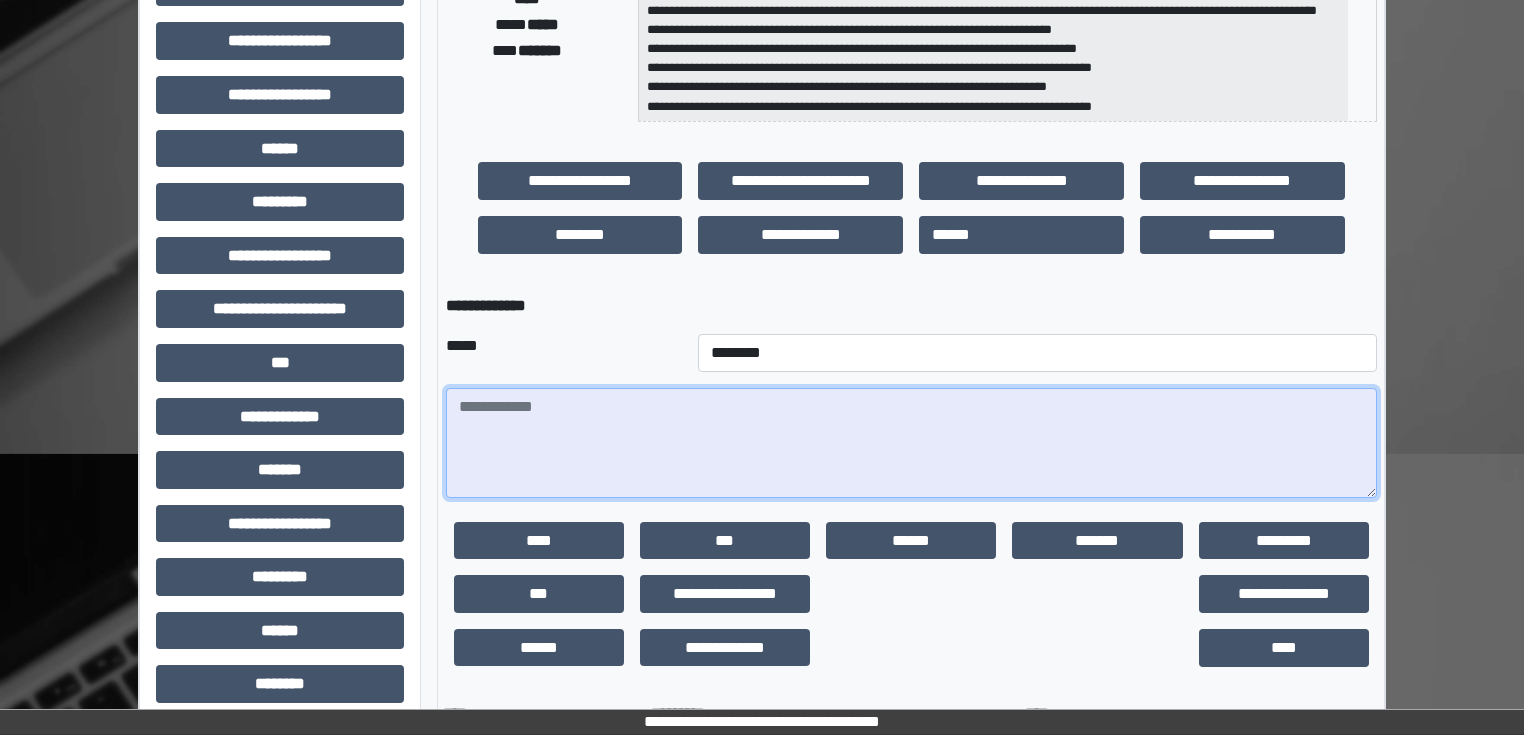 click at bounding box center [911, 443] 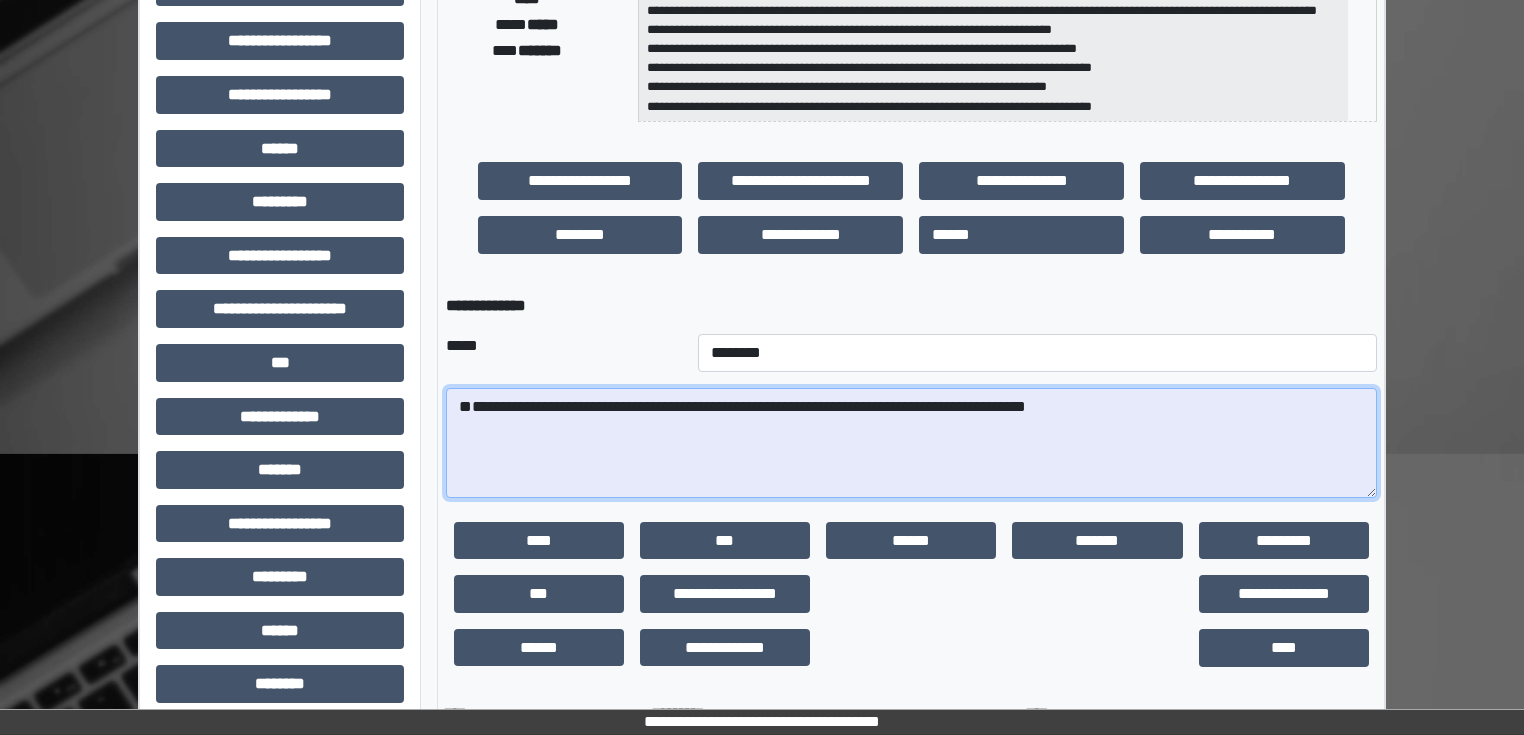 click on "**********" at bounding box center (911, 443) 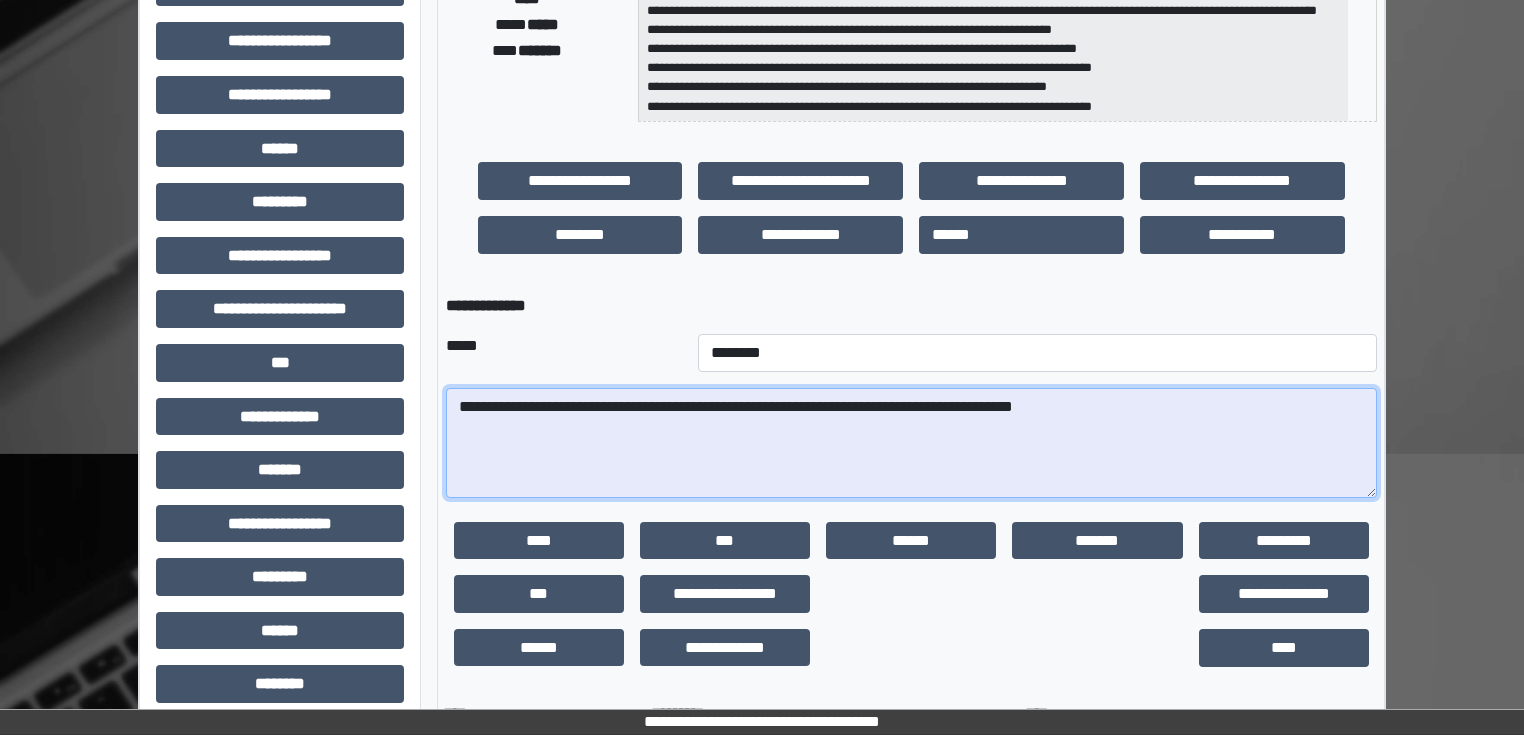 click on "**********" at bounding box center [911, 443] 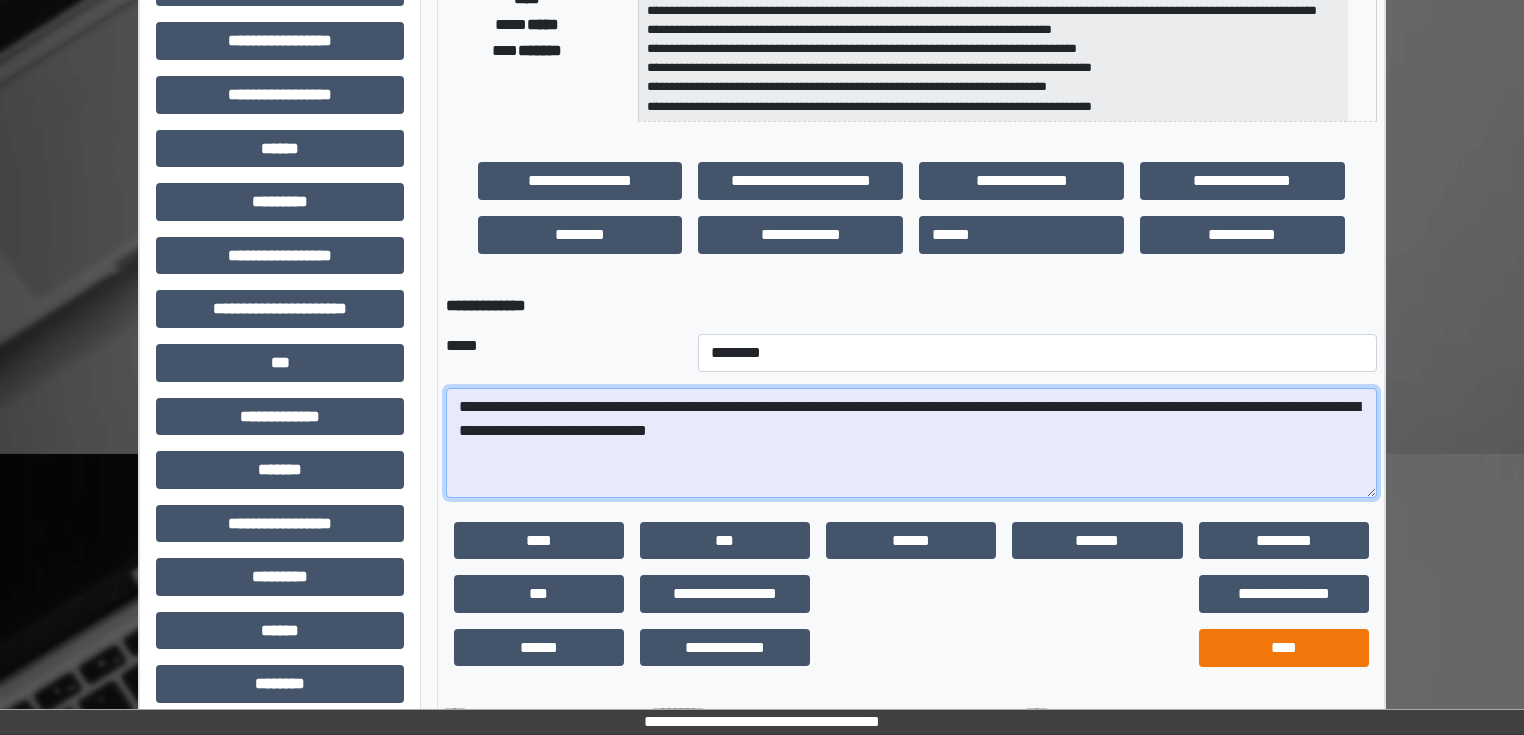type on "**********" 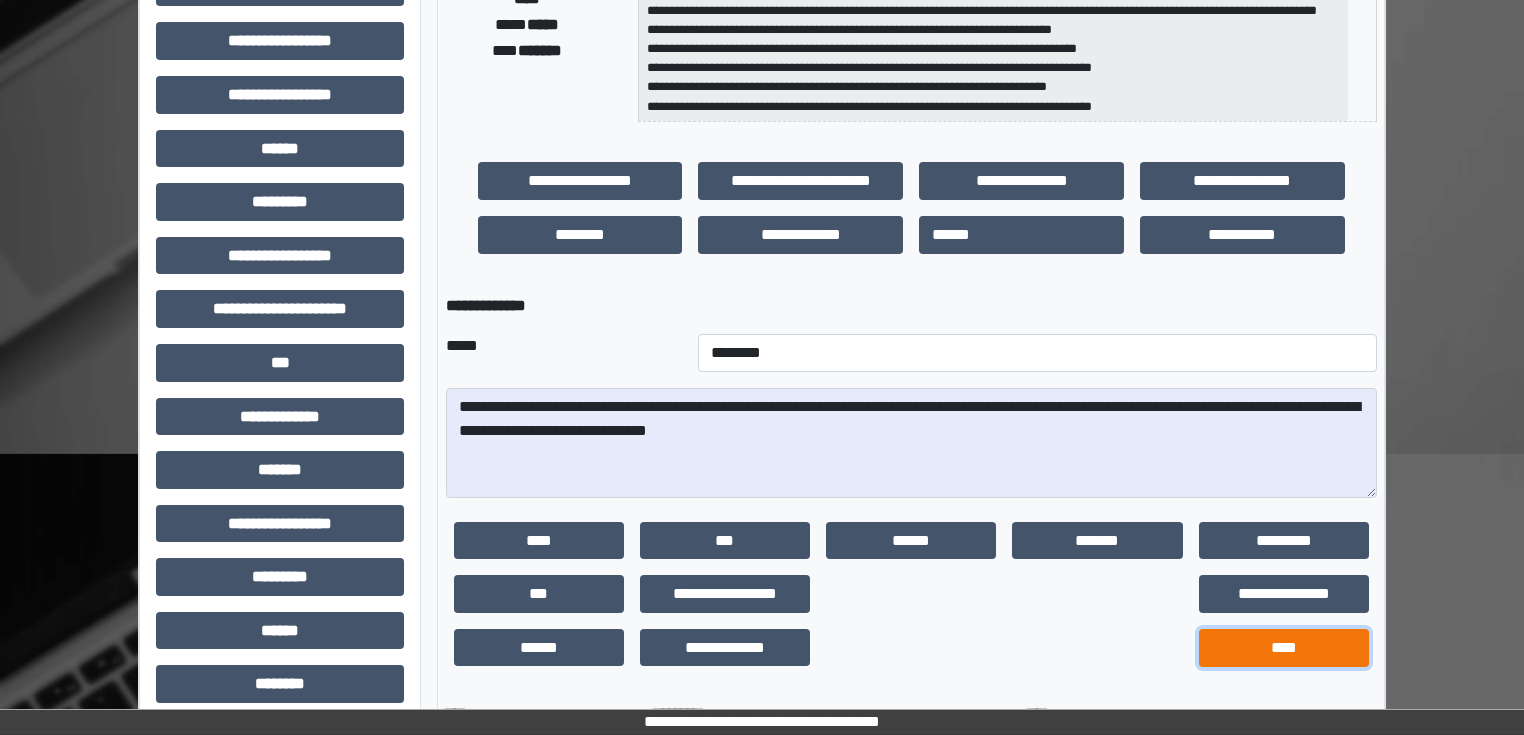 drag, startPoint x: 1318, startPoint y: 648, endPoint x: 1232, endPoint y: 593, distance: 102.0833 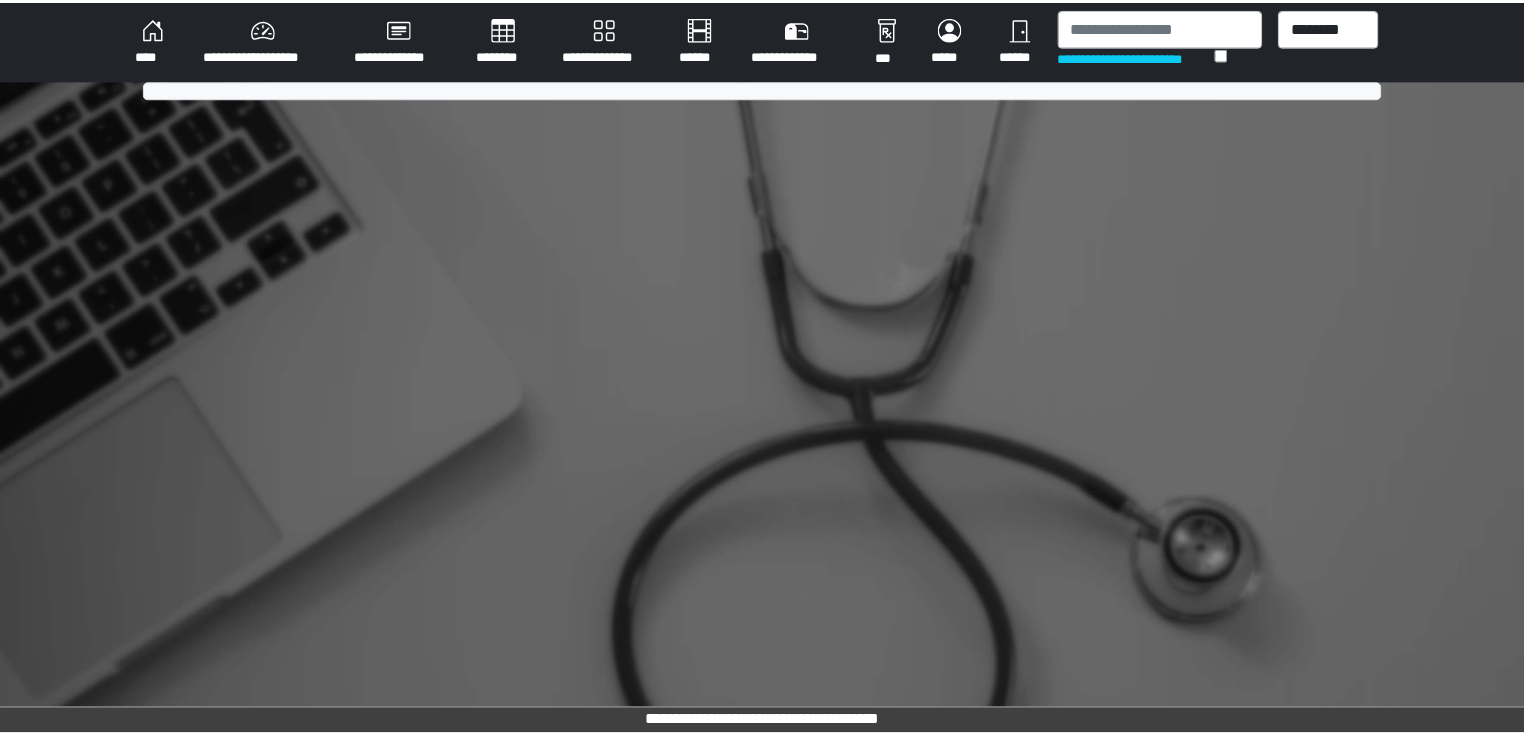 scroll, scrollTop: 0, scrollLeft: 0, axis: both 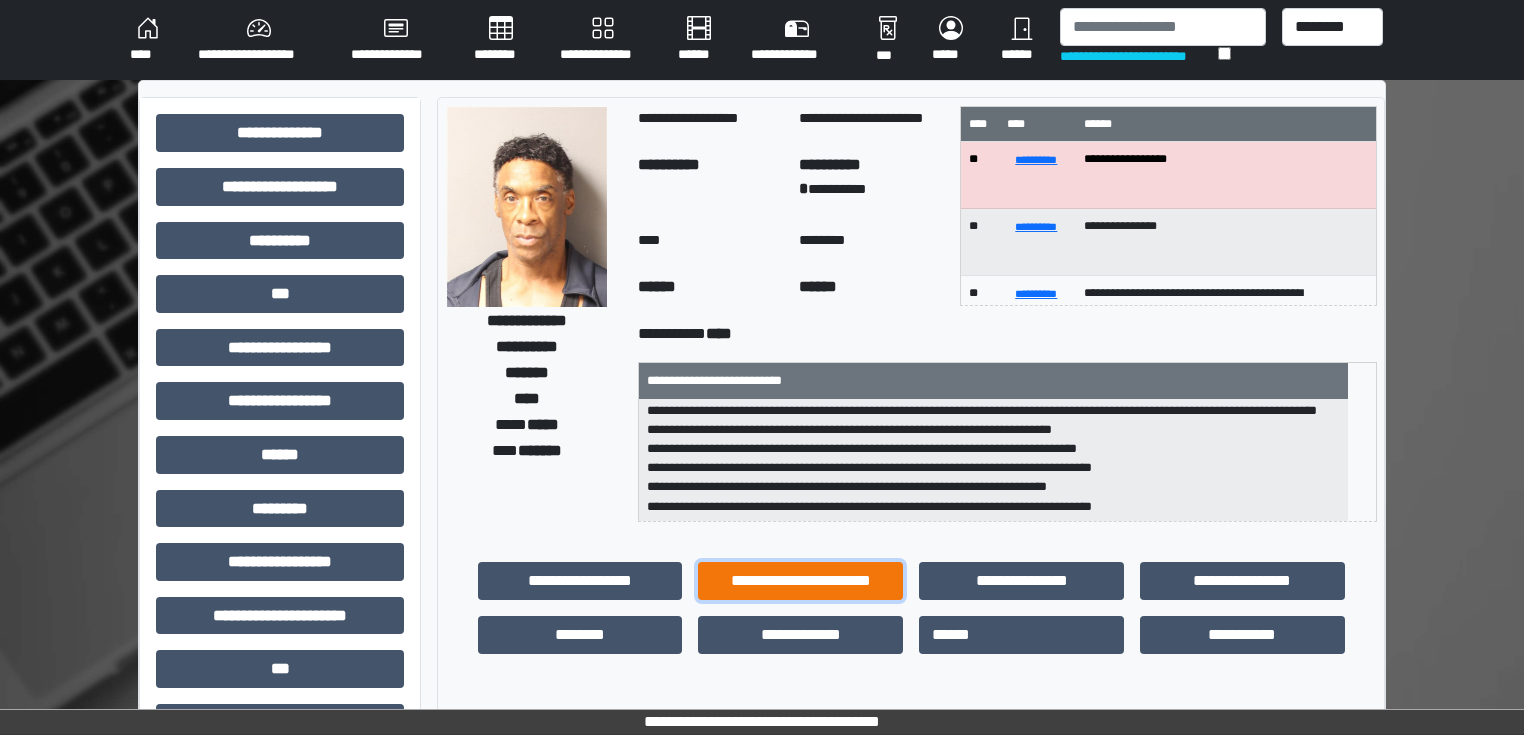 click on "**********" at bounding box center [800, 581] 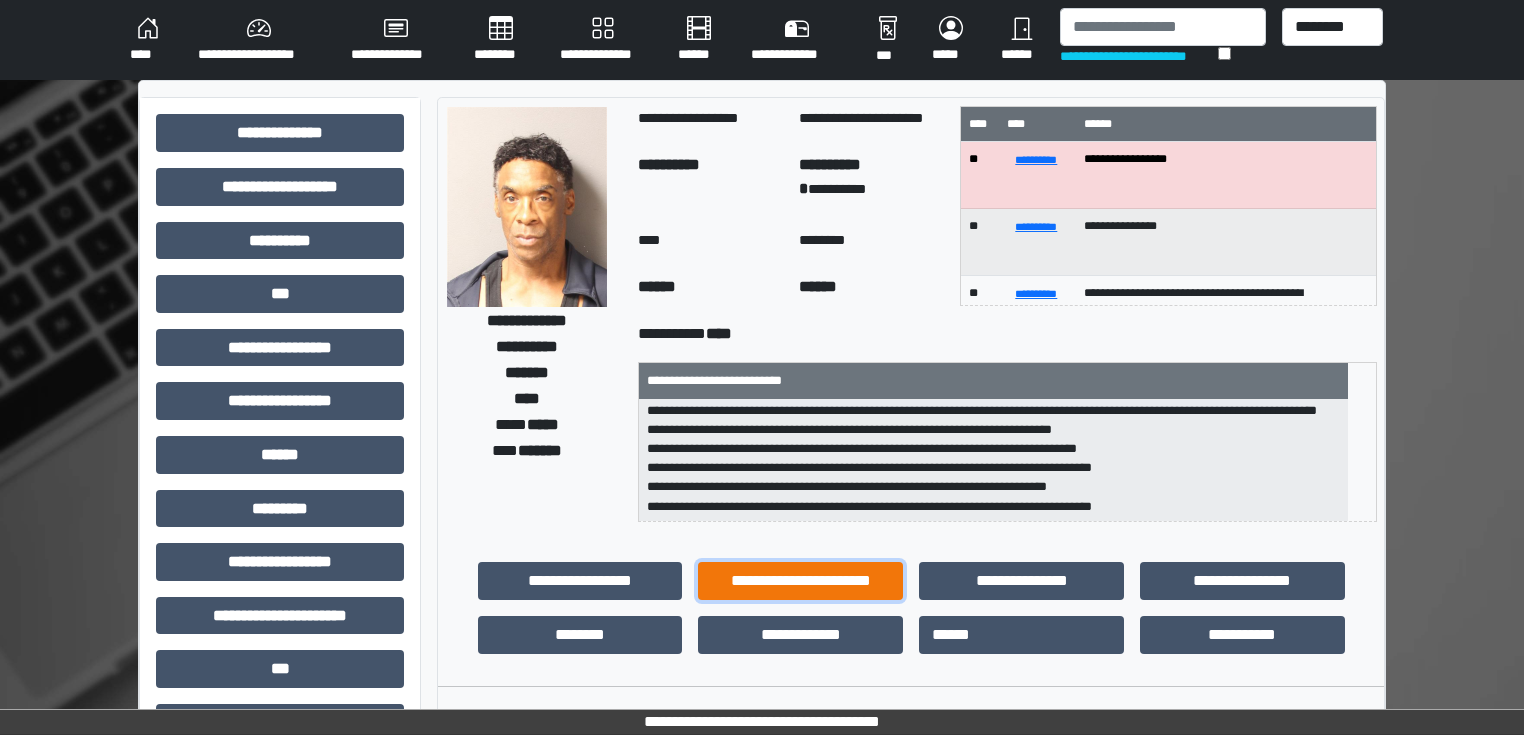click on "**********" at bounding box center (800, 581) 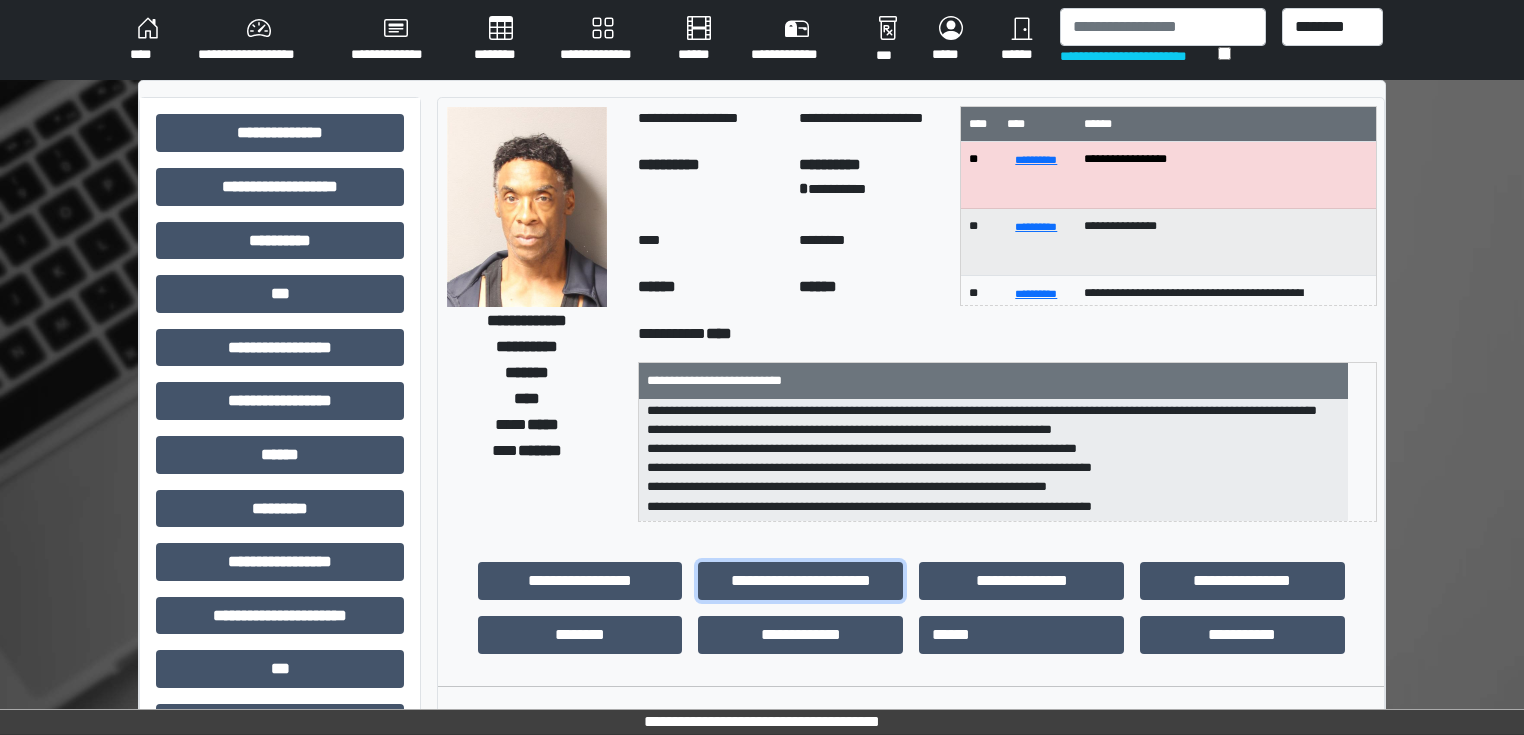 scroll, scrollTop: 1, scrollLeft: 0, axis: vertical 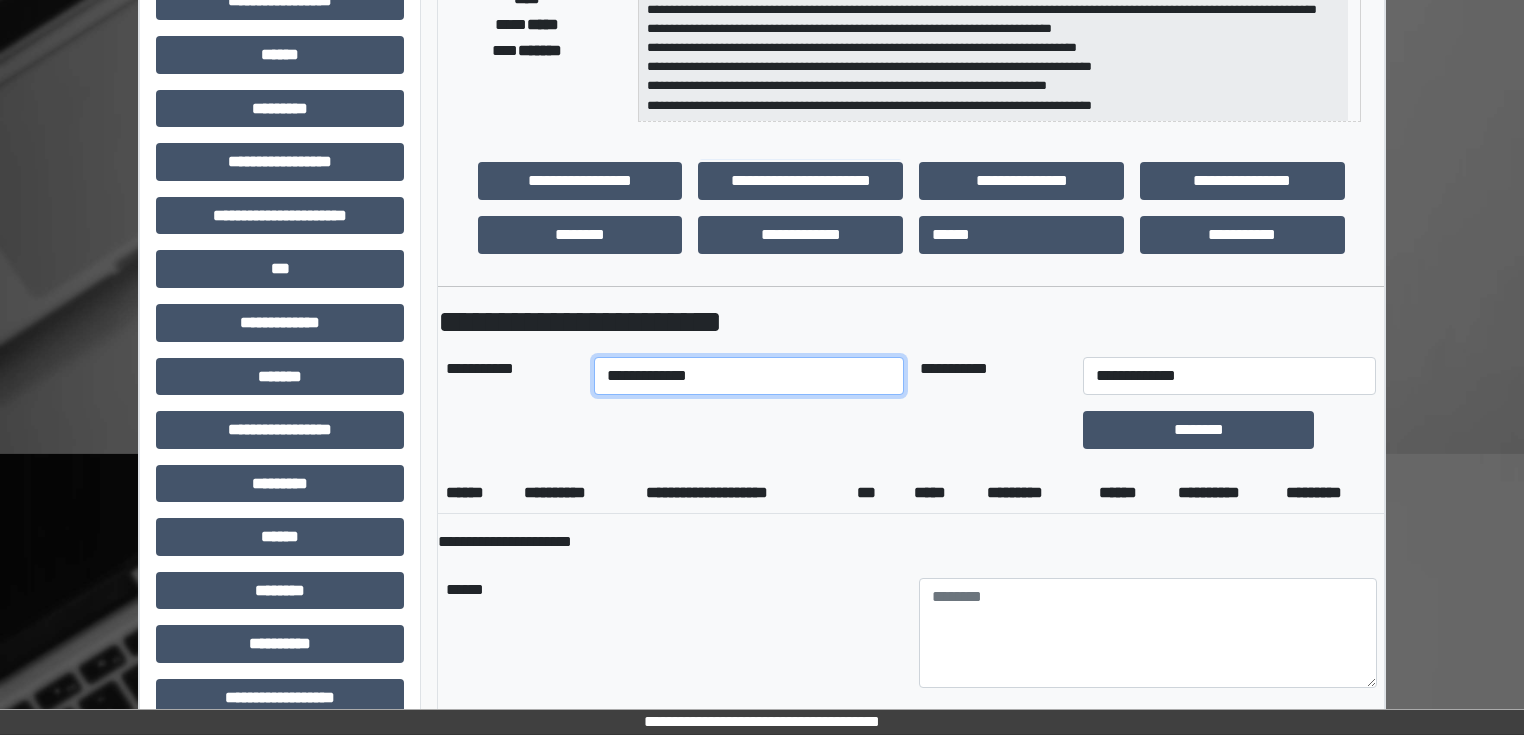 click on "**********" at bounding box center (748, 376) 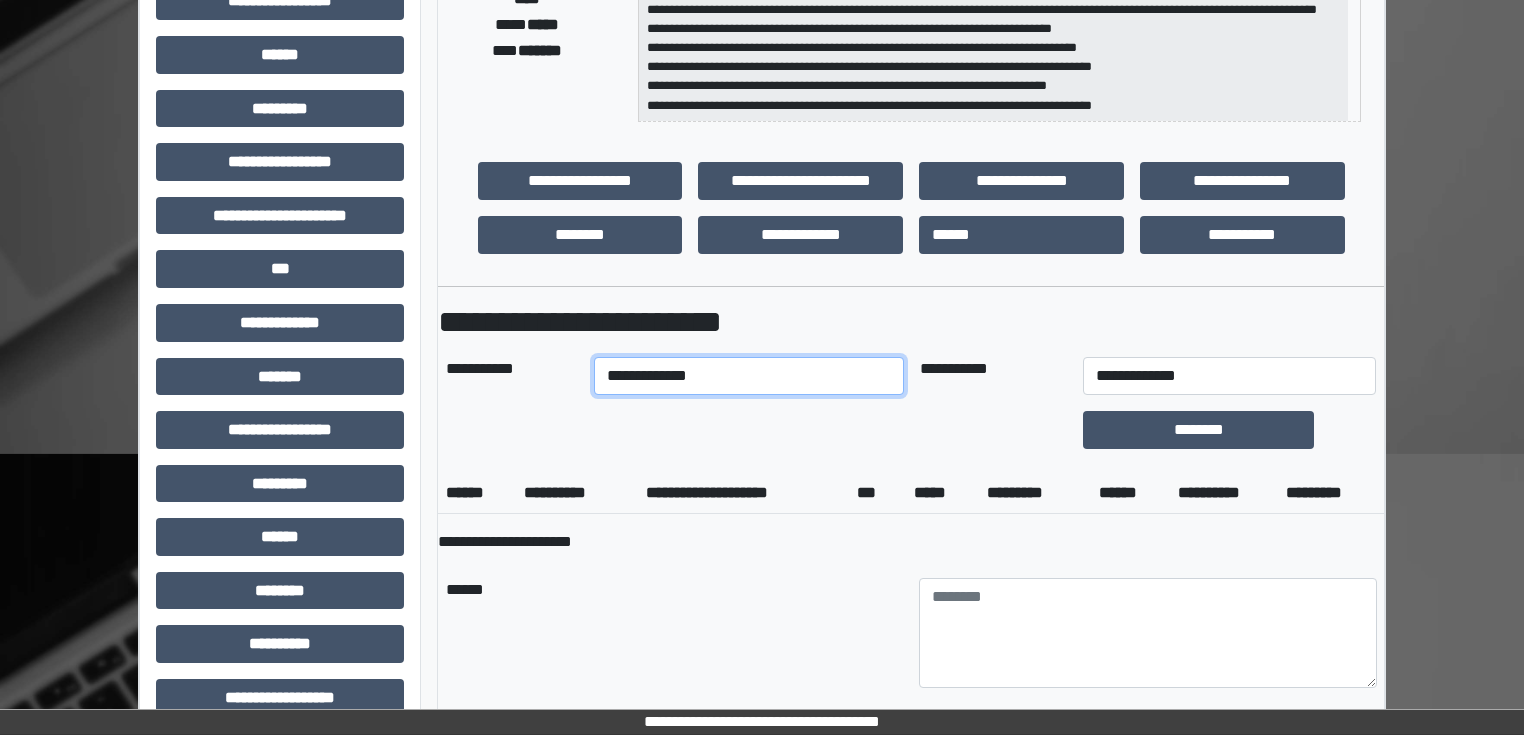 select on "****" 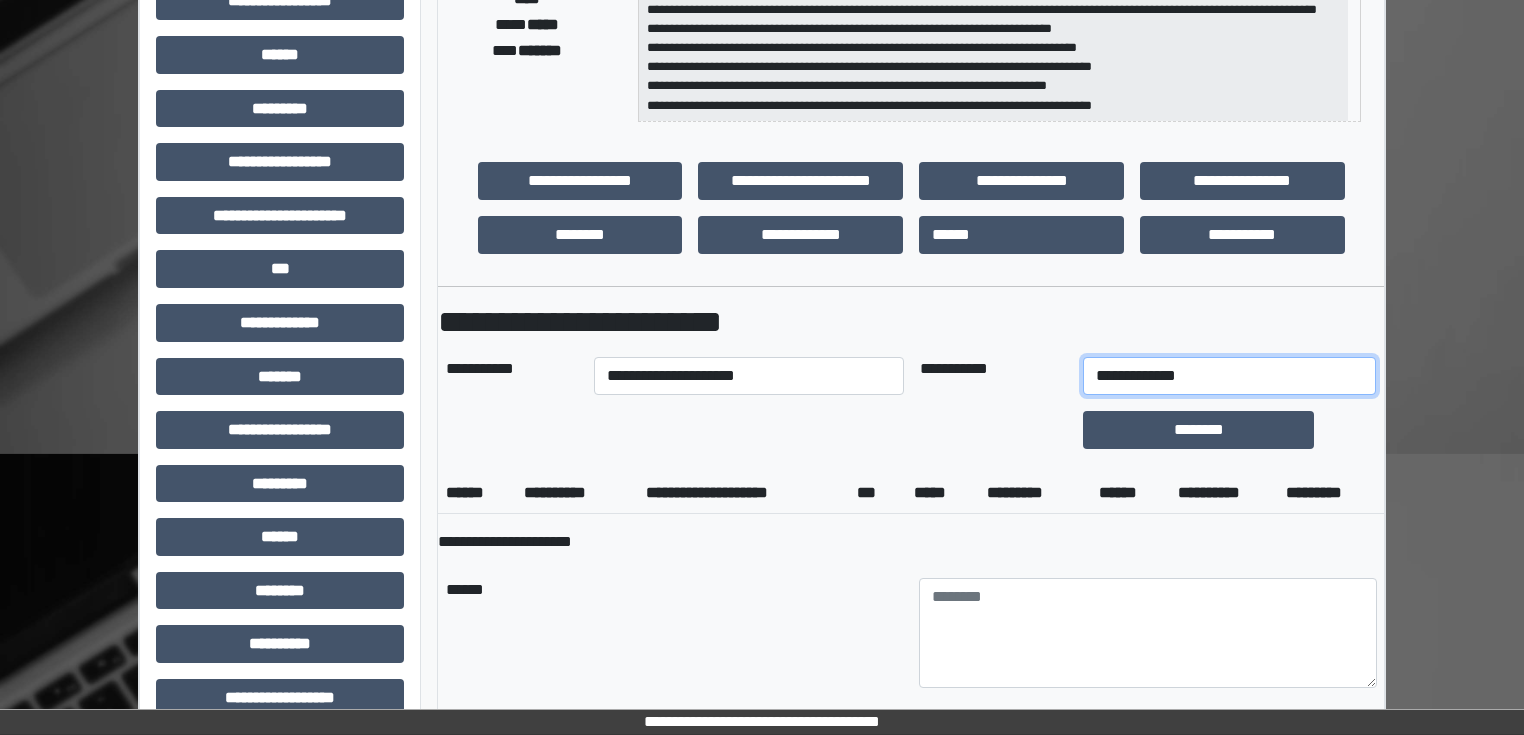 click on "**********" at bounding box center [1229, 376] 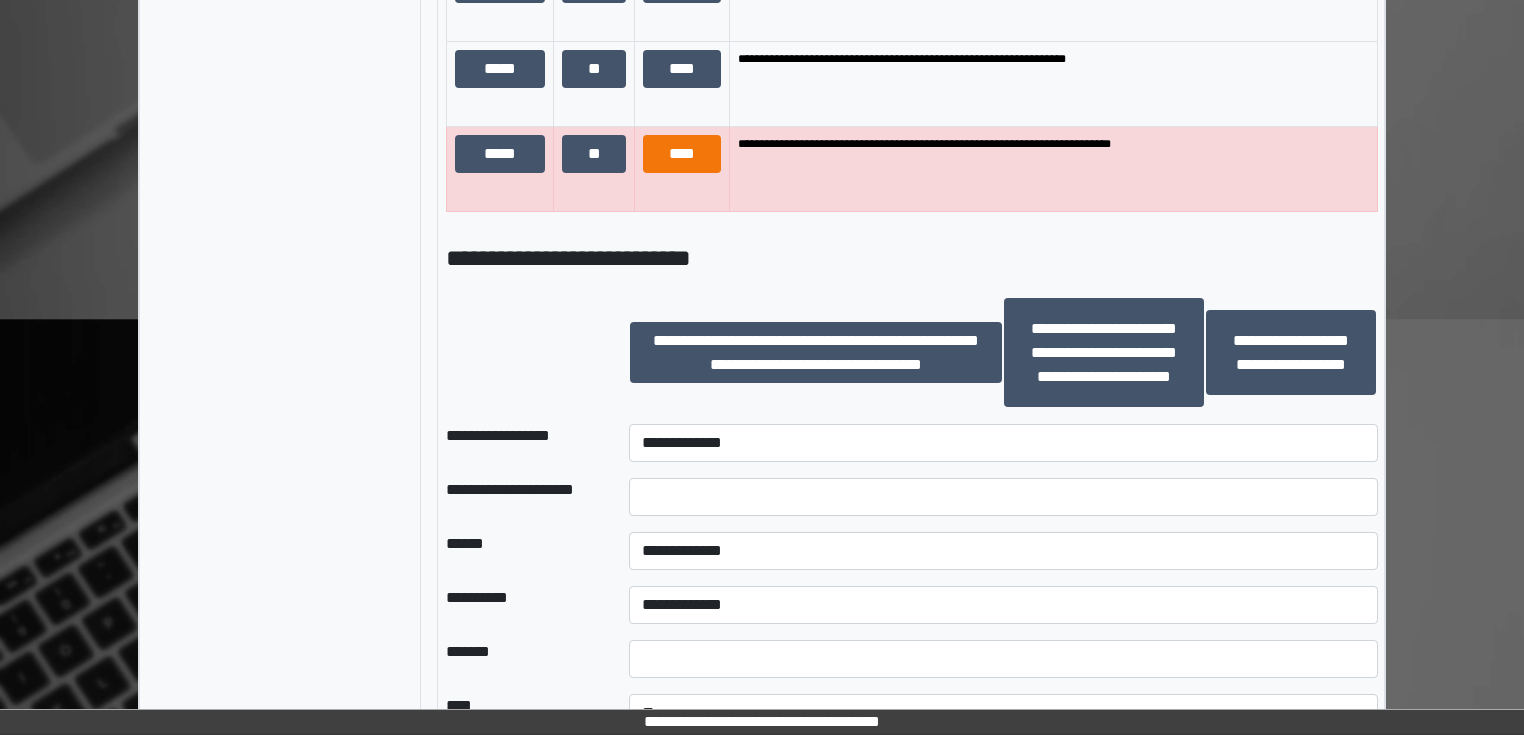 scroll, scrollTop: 1520, scrollLeft: 0, axis: vertical 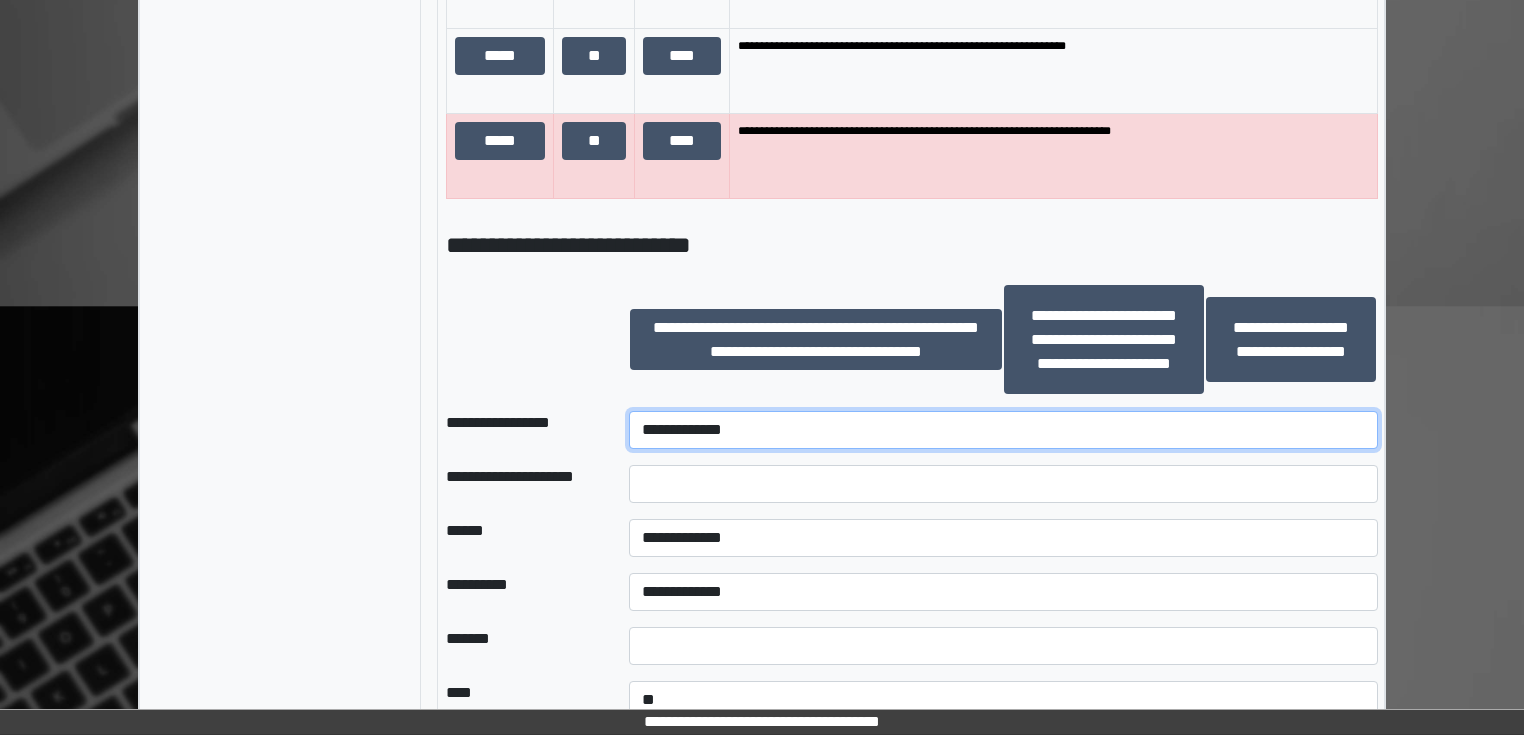 click on "**********" at bounding box center (1003, 430) 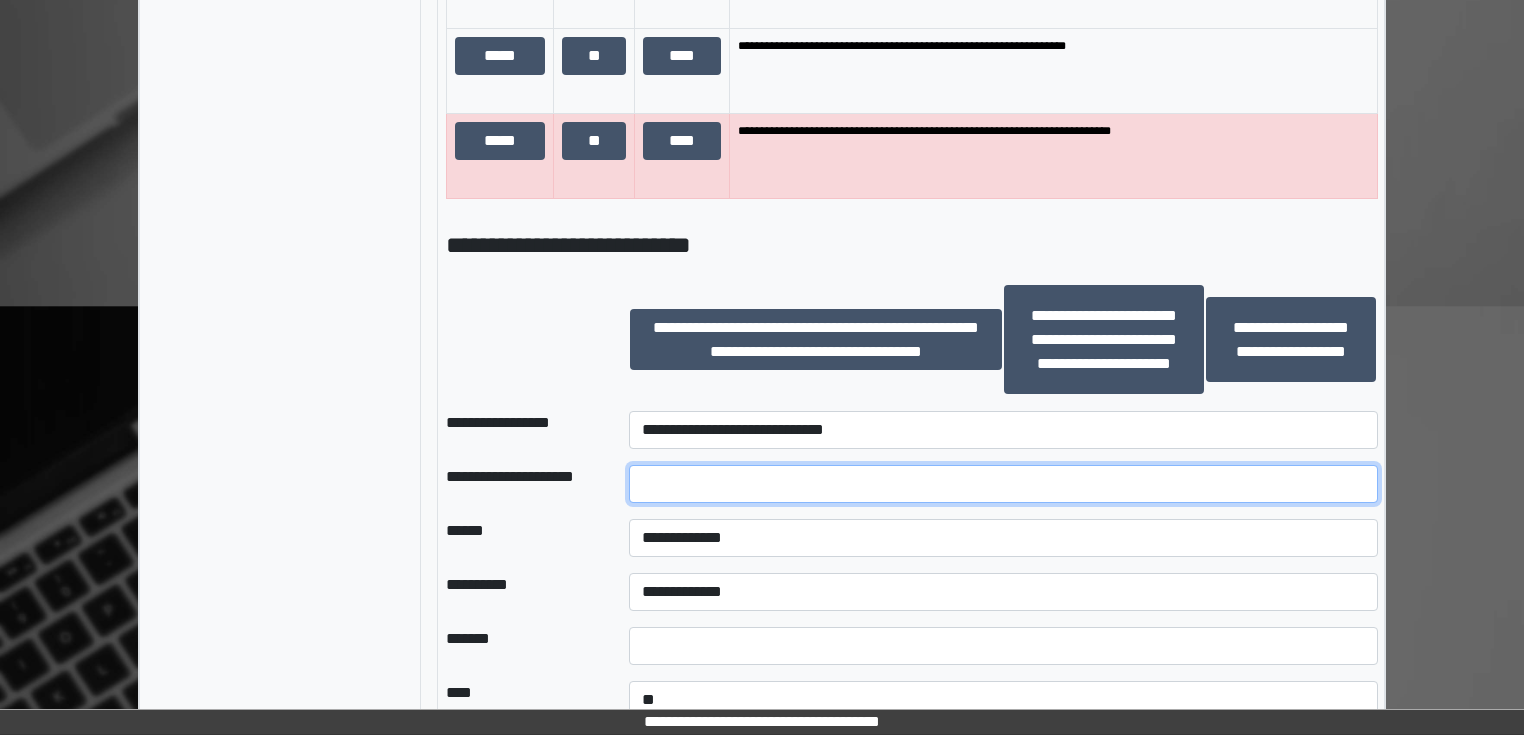click at bounding box center [1003, 484] 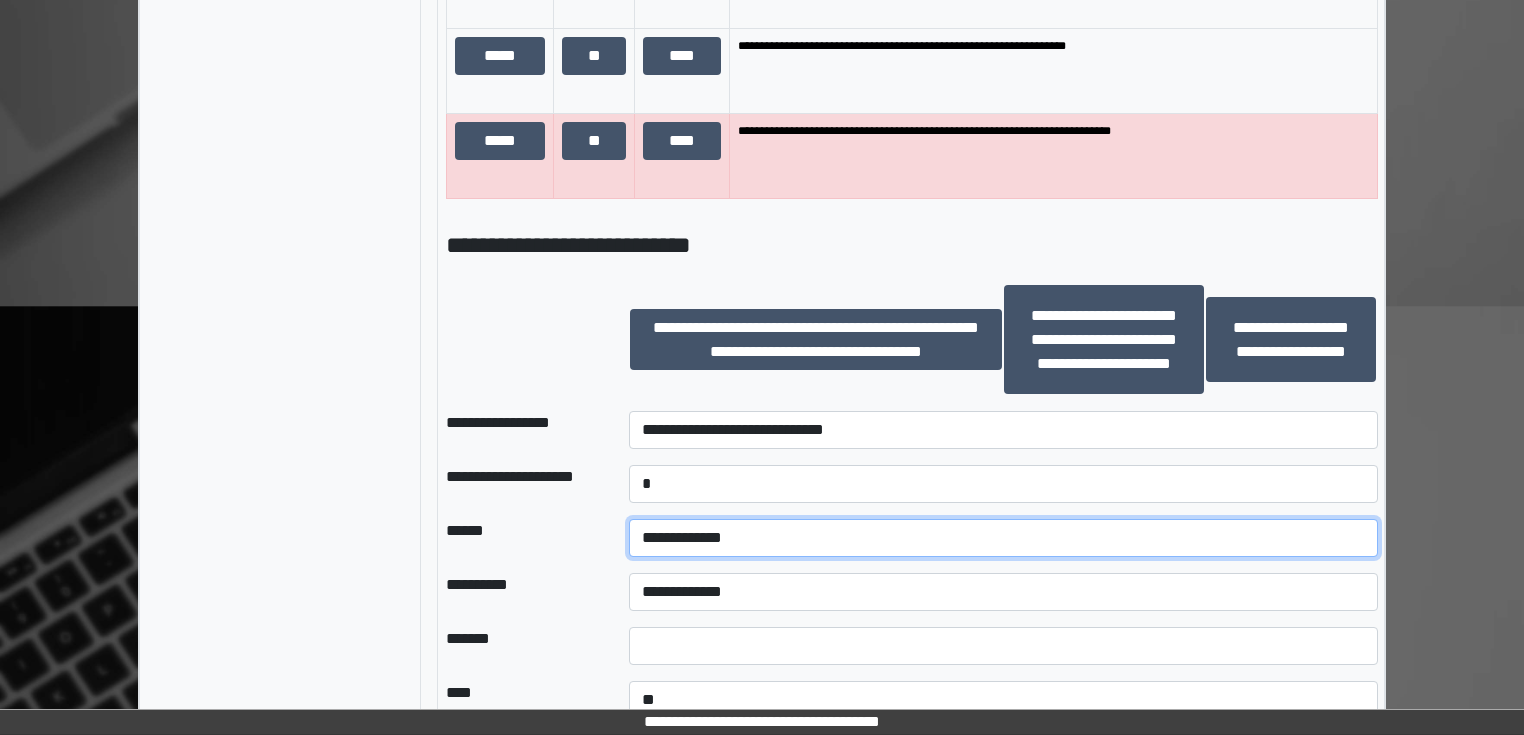 click on "**********" at bounding box center (1003, 538) 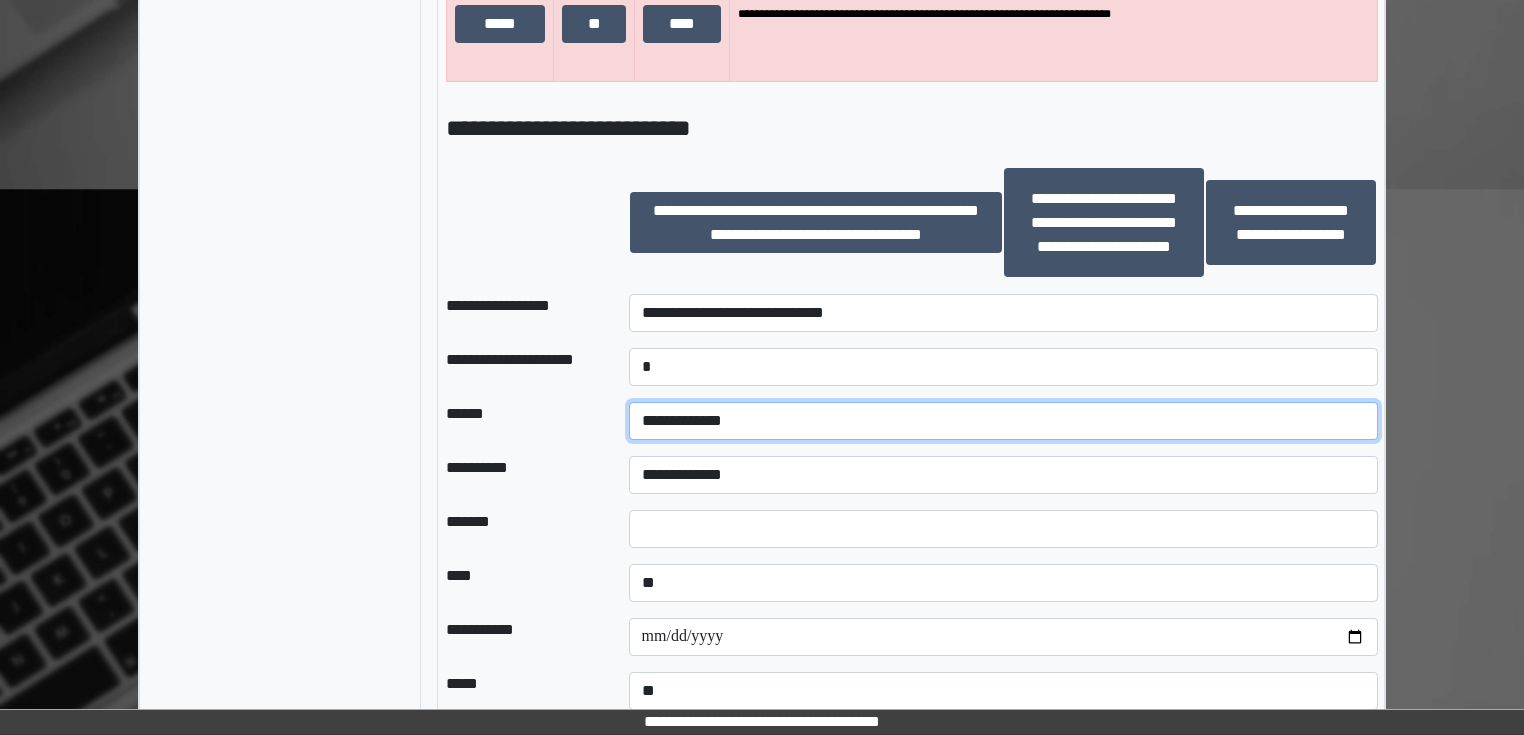 scroll, scrollTop: 1680, scrollLeft: 0, axis: vertical 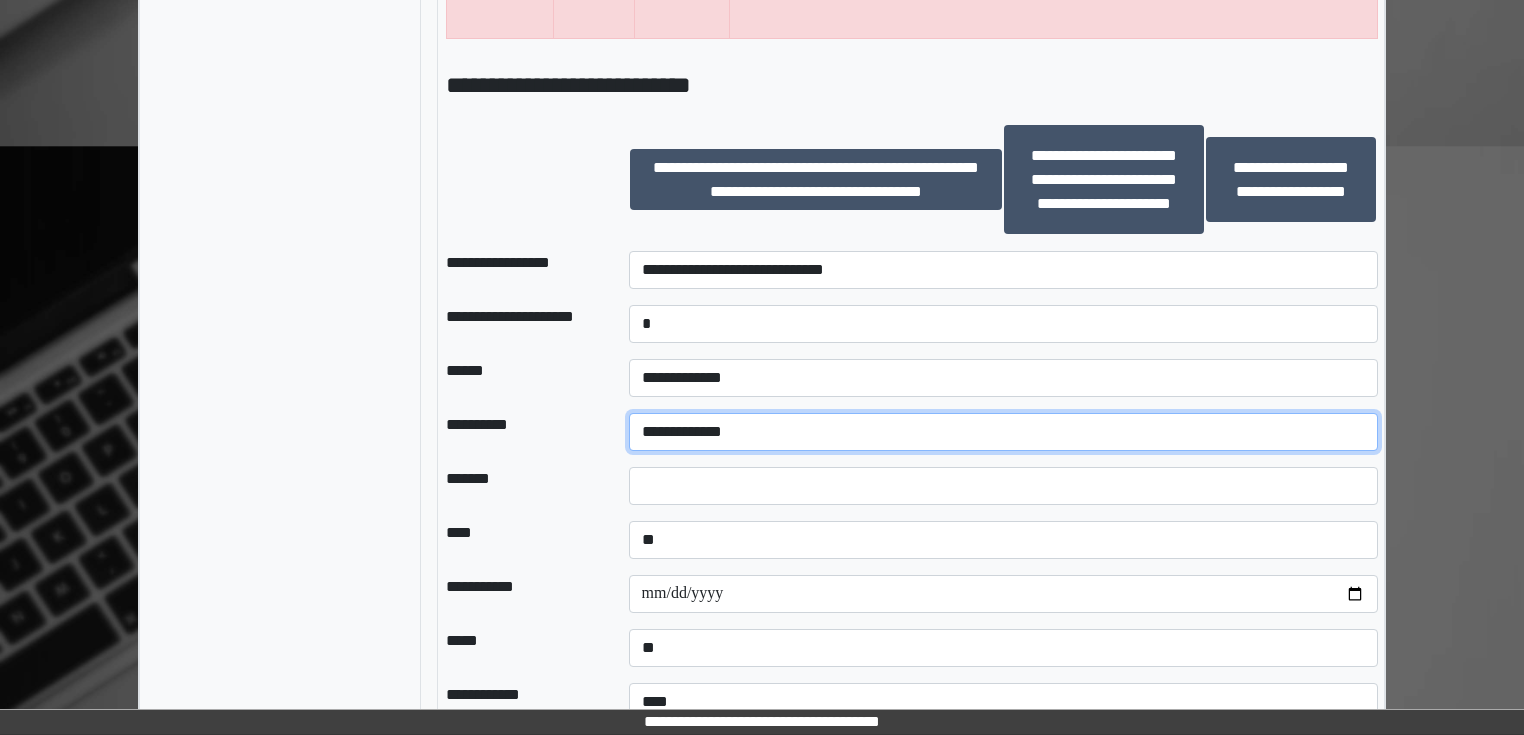click on "**********" at bounding box center (1003, 432) 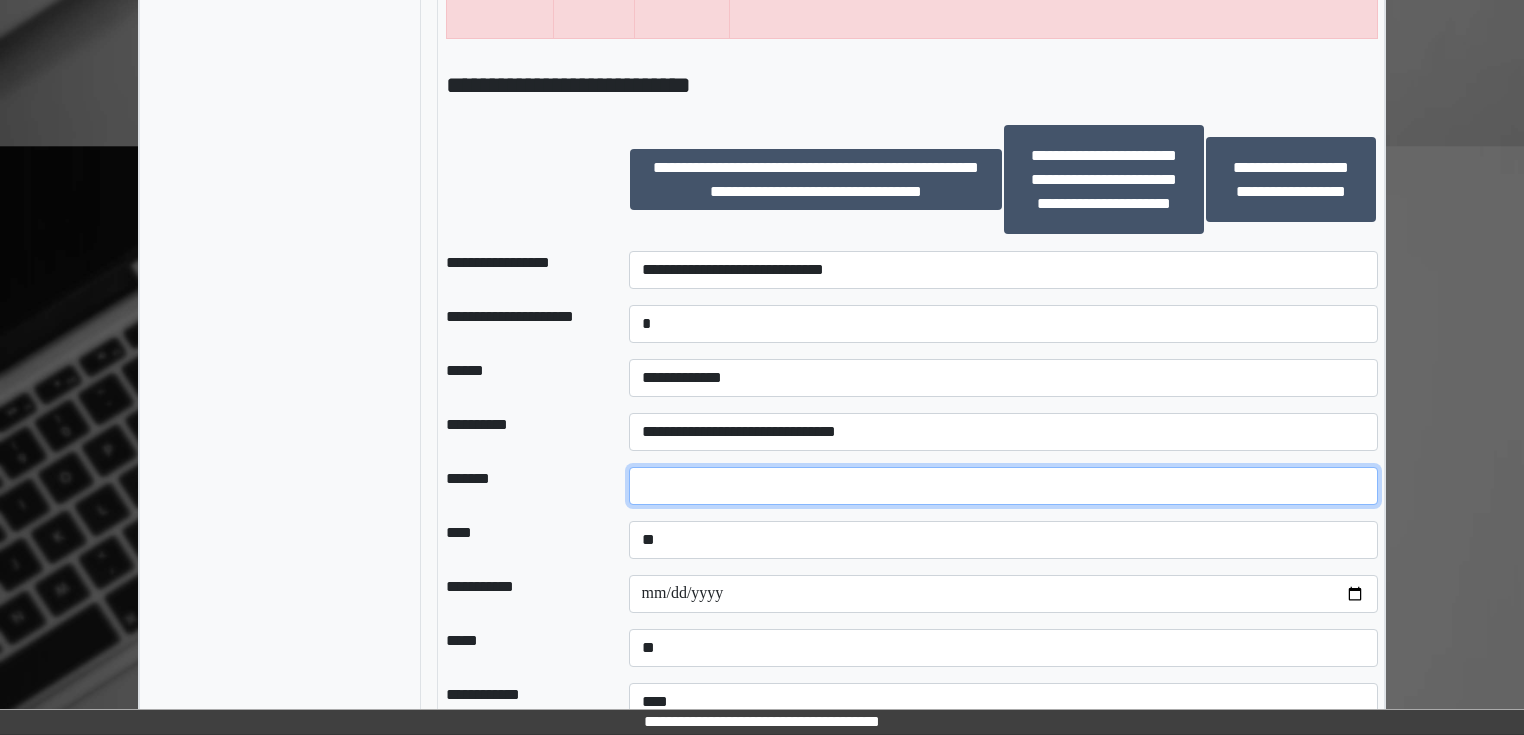click at bounding box center (1003, 486) 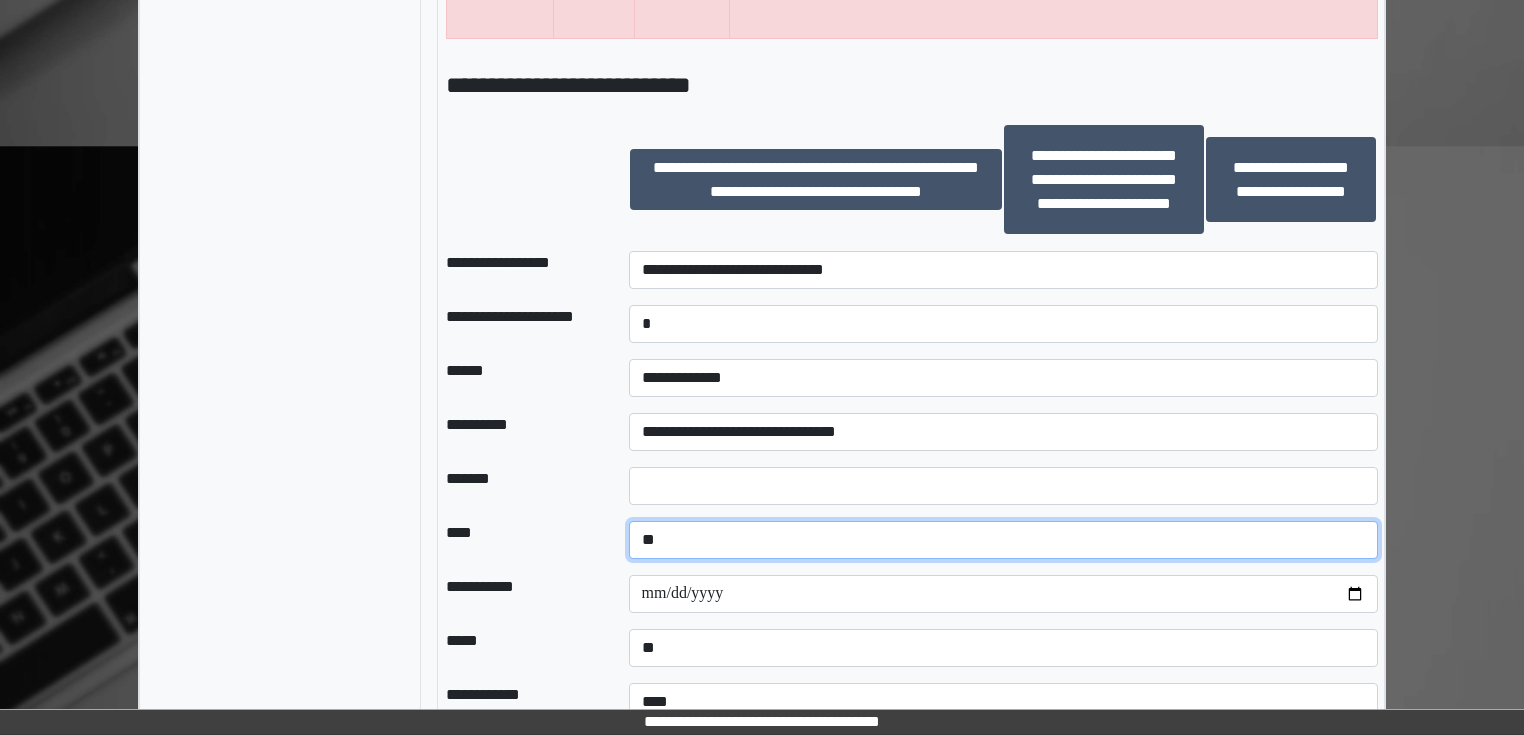 click on "**********" at bounding box center [1003, 540] 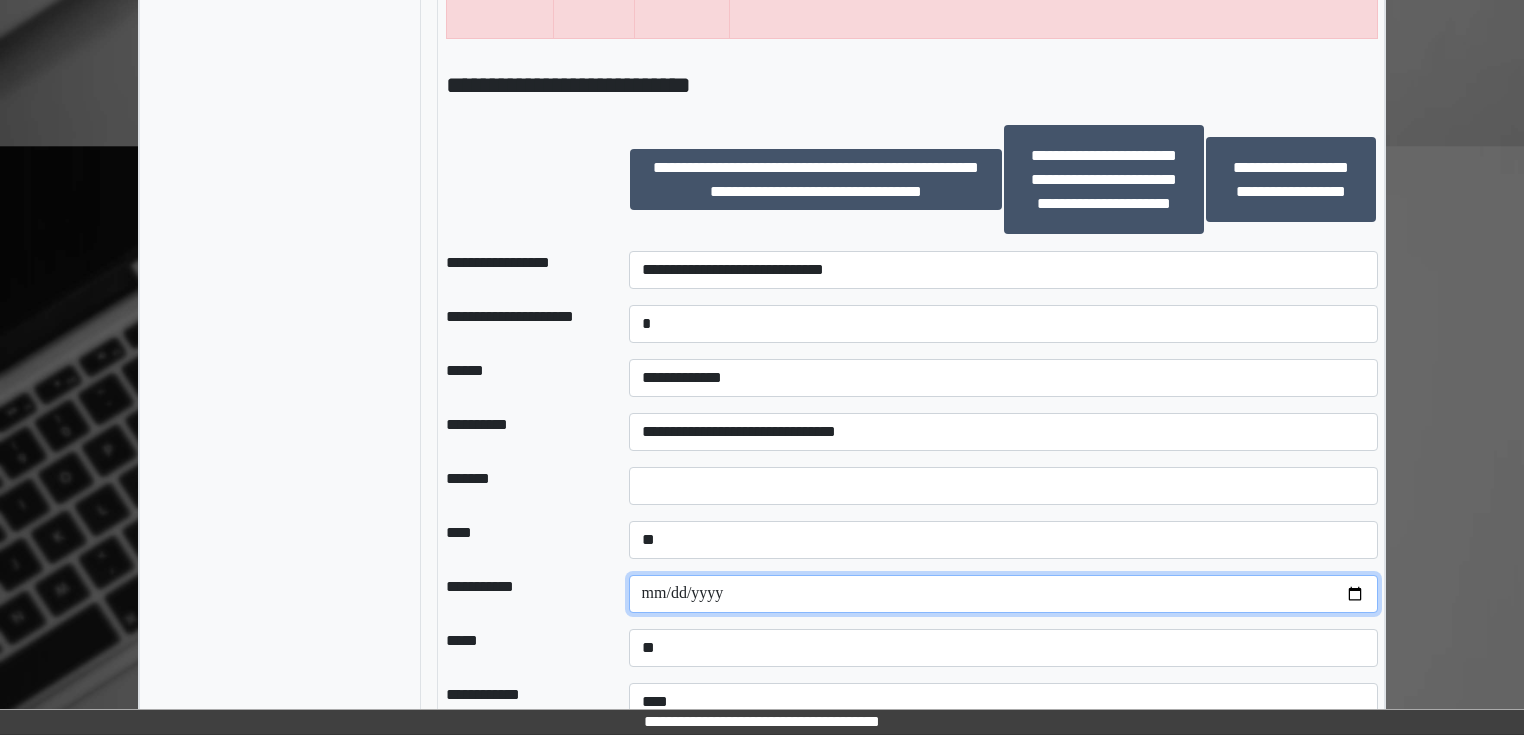 click at bounding box center (1003, 594) 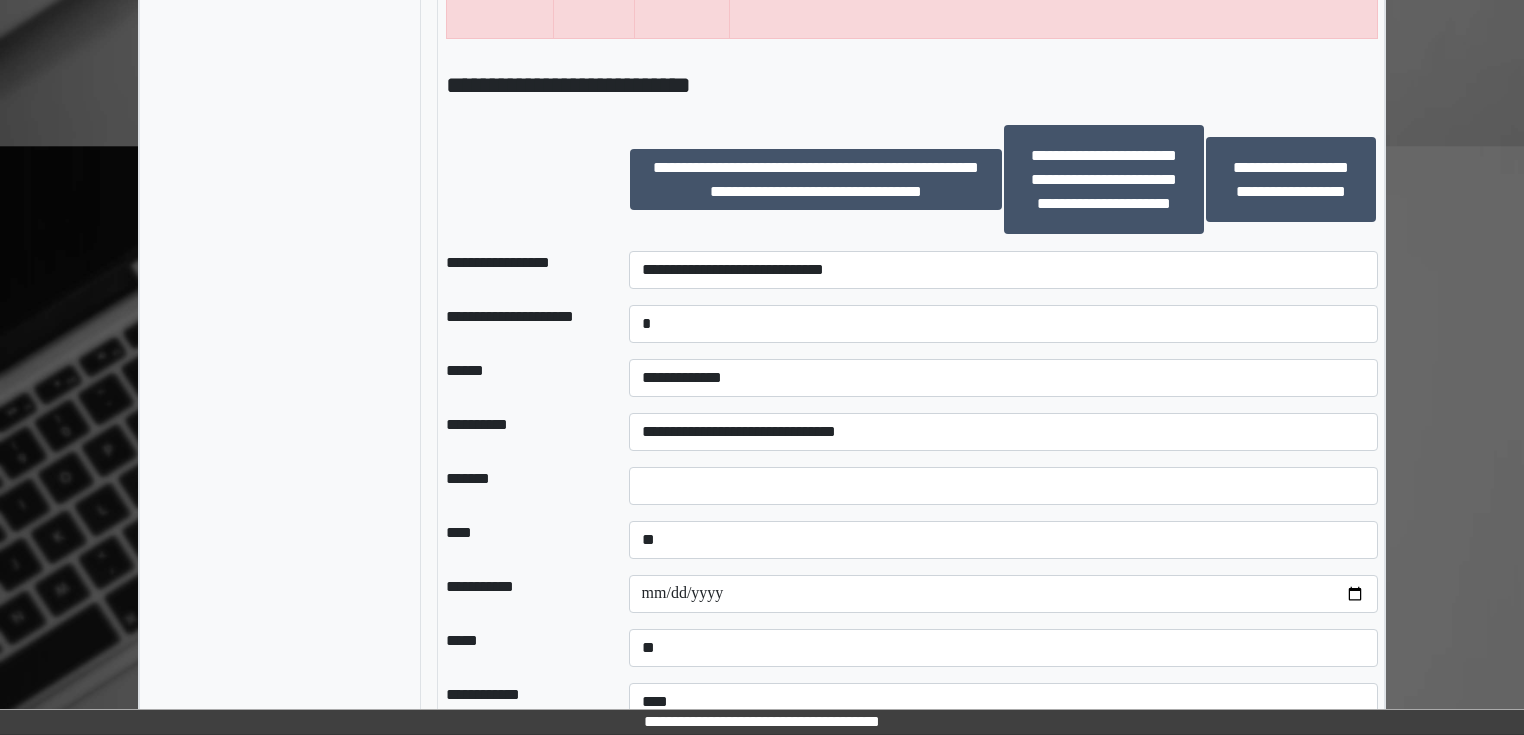 drag, startPoint x: 608, startPoint y: 595, endPoint x: 802, endPoint y: 564, distance: 196.4612 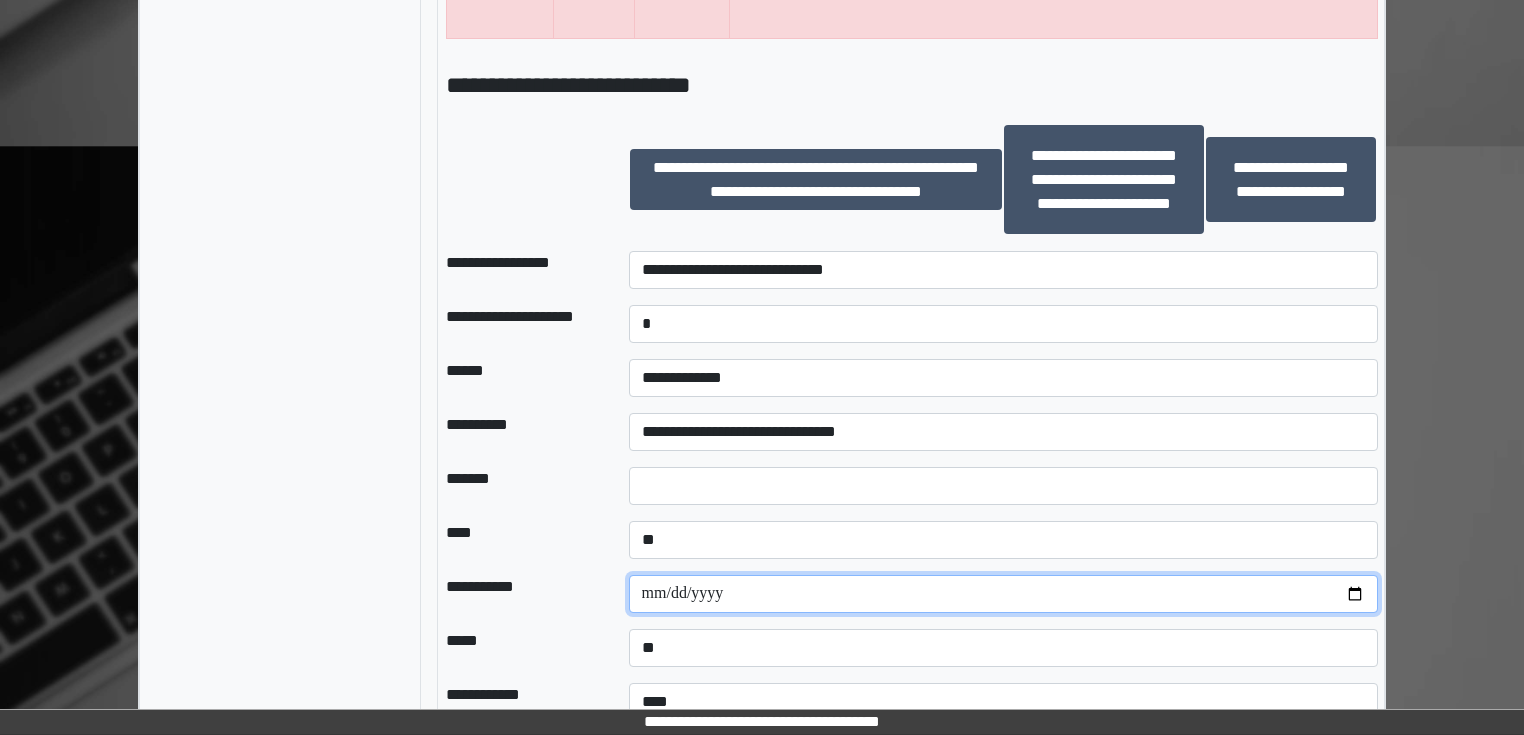 click at bounding box center [1003, 594] 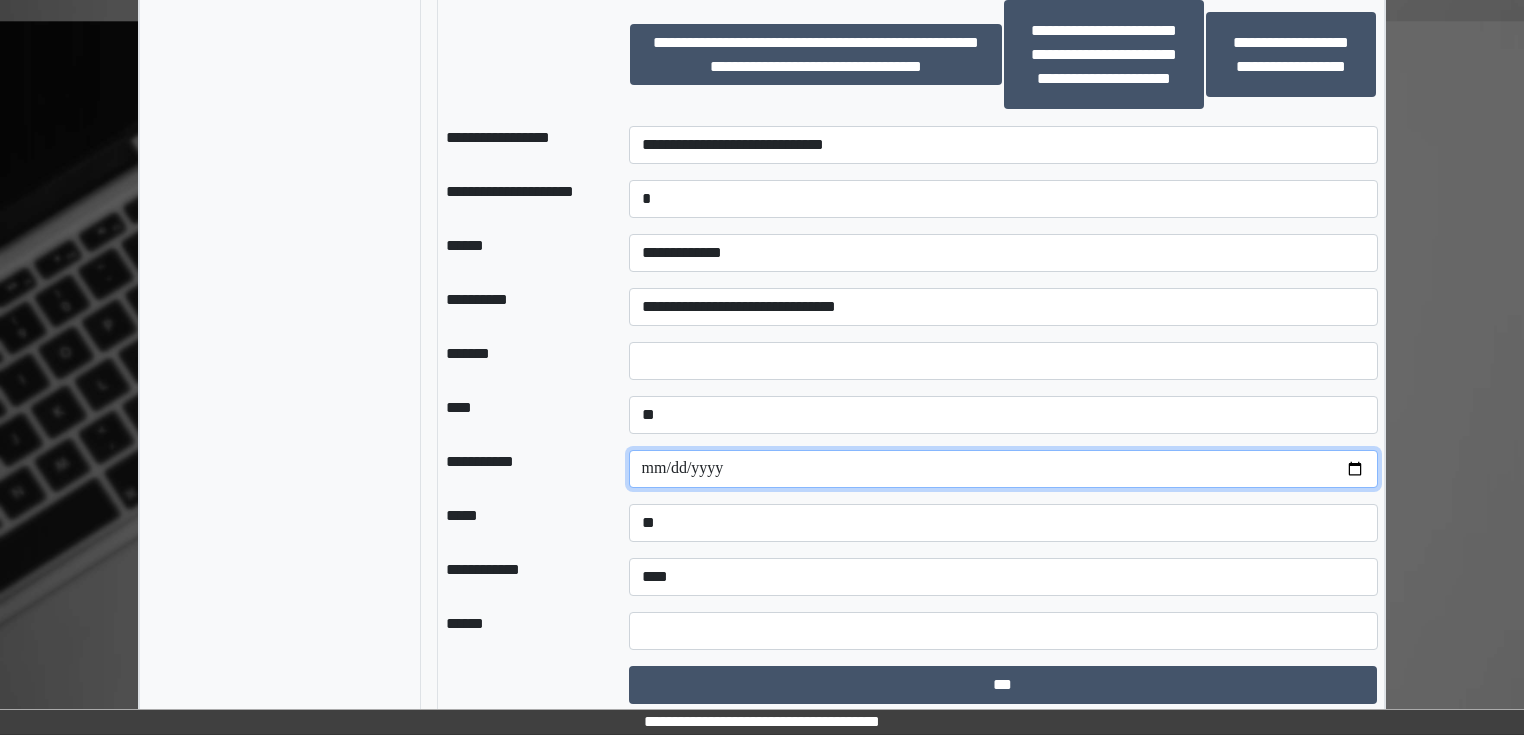 scroll, scrollTop: 1808, scrollLeft: 0, axis: vertical 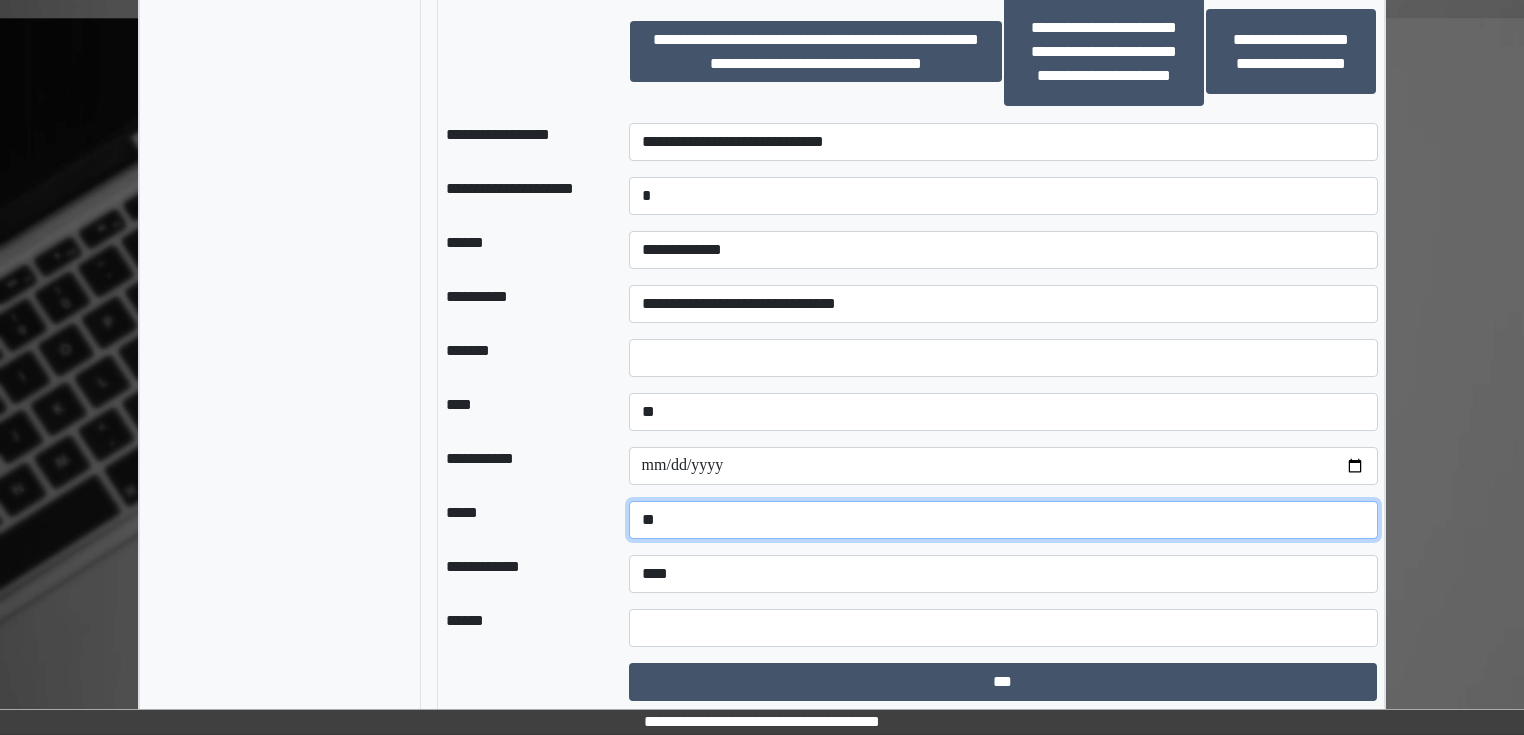 click on "**********" at bounding box center [1003, 520] 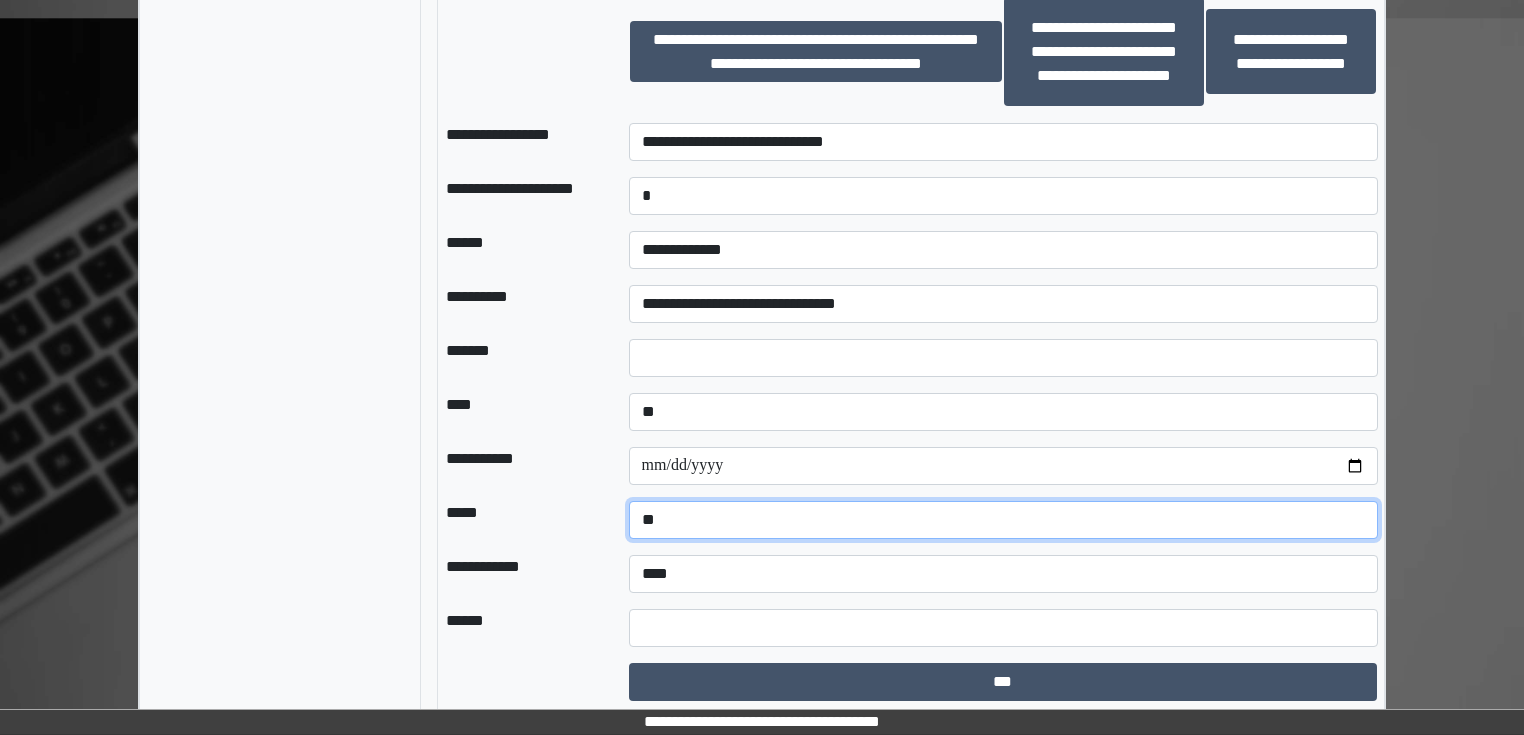 click on "**********" at bounding box center [1003, 520] 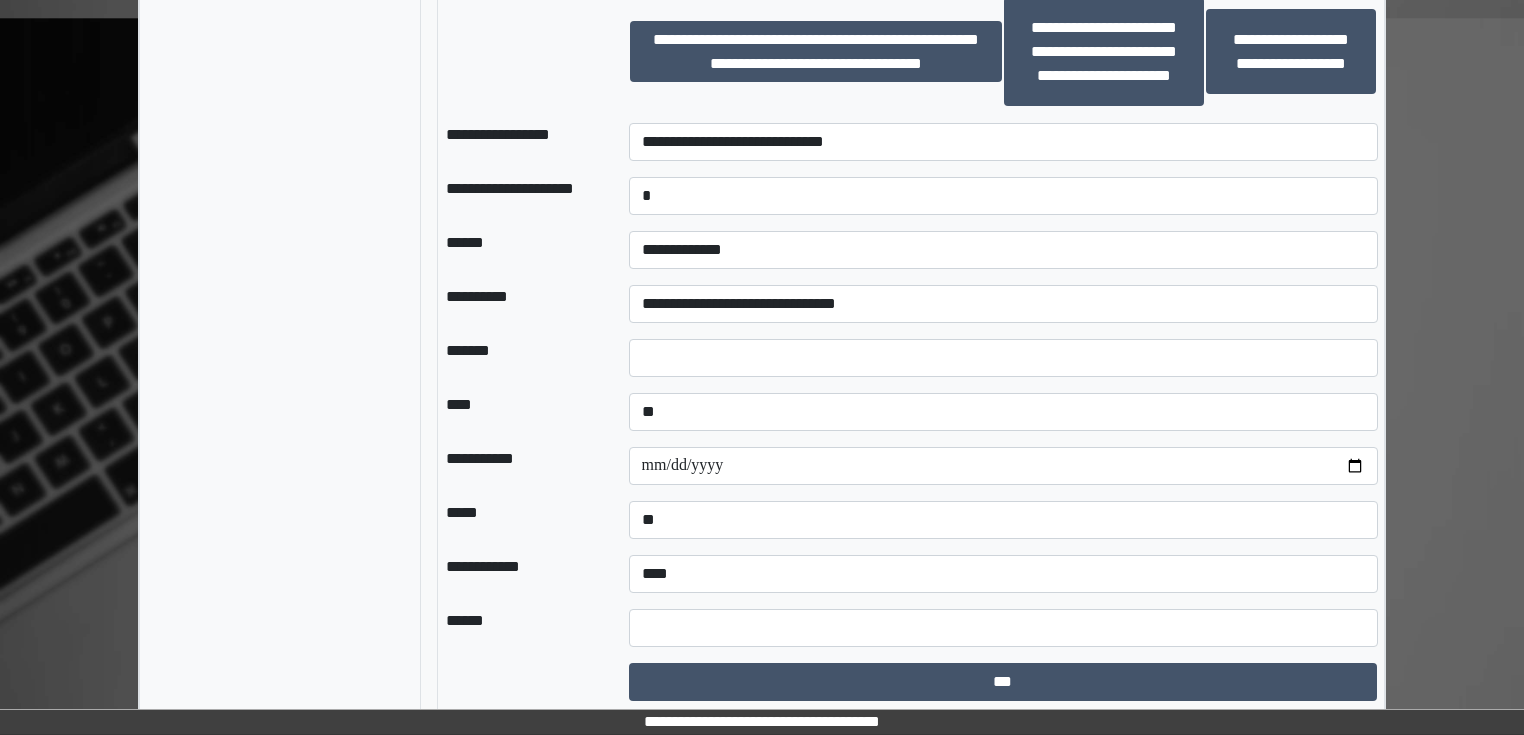 click at bounding box center (1003, 628) 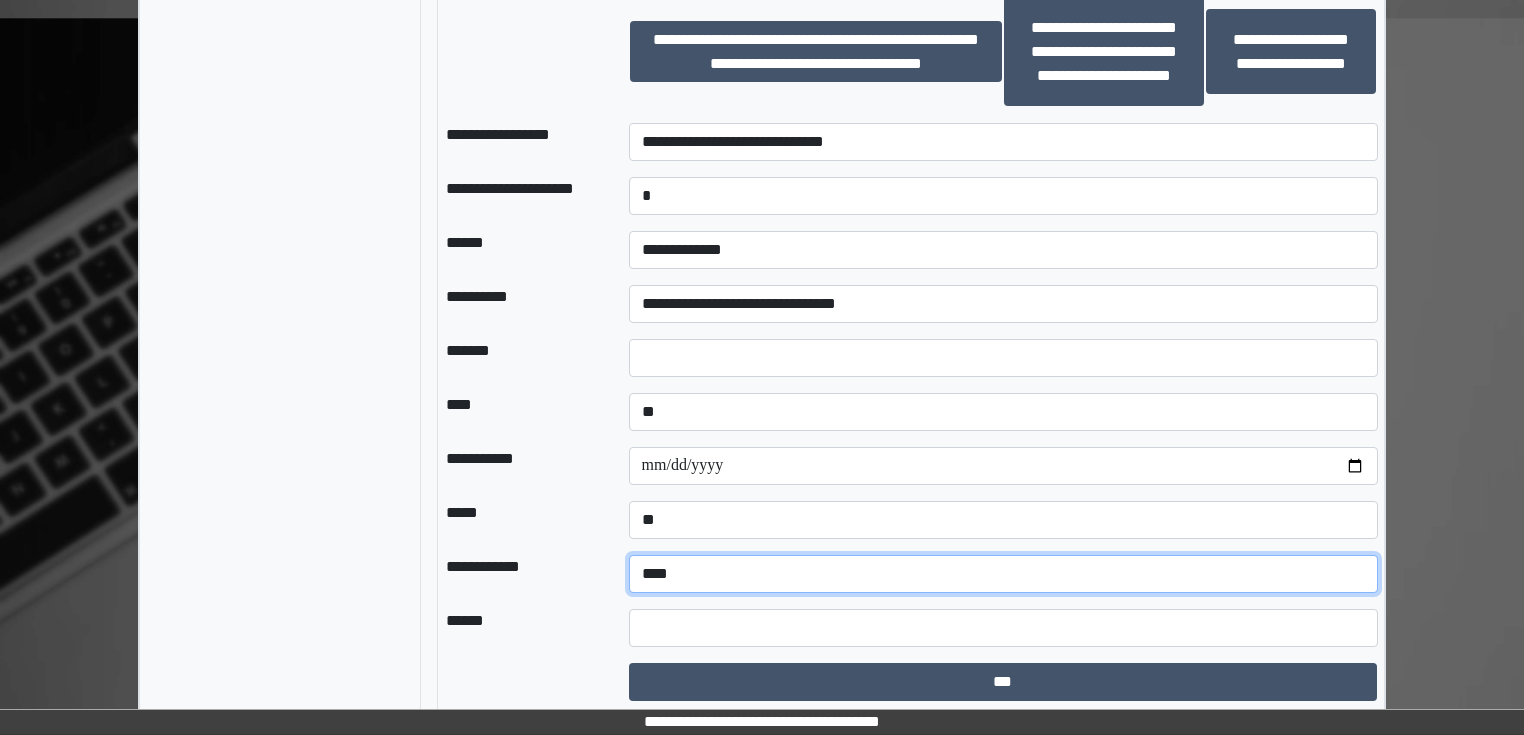 click on "**********" at bounding box center [1003, 574] 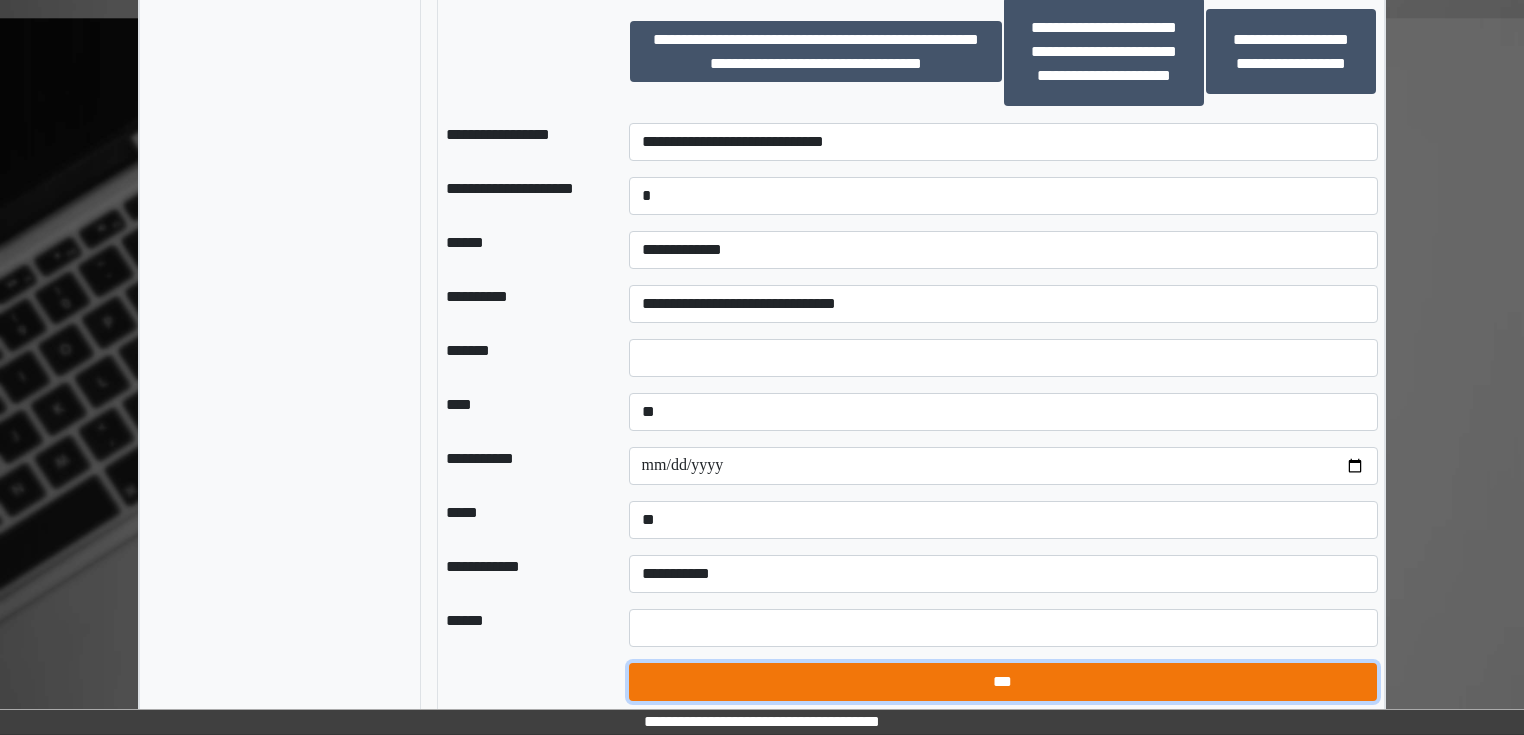 click on "***" at bounding box center (1003, 682) 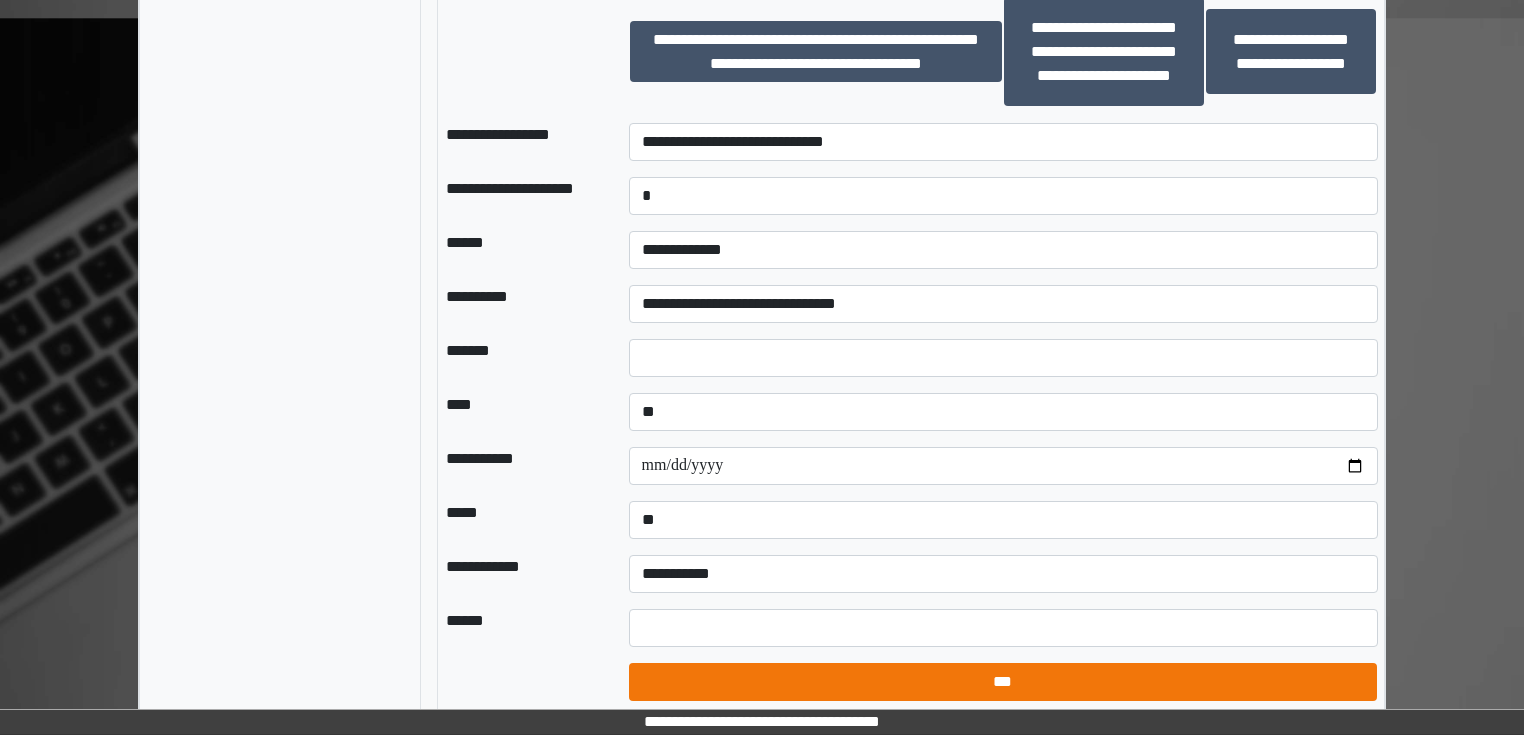 select on "*" 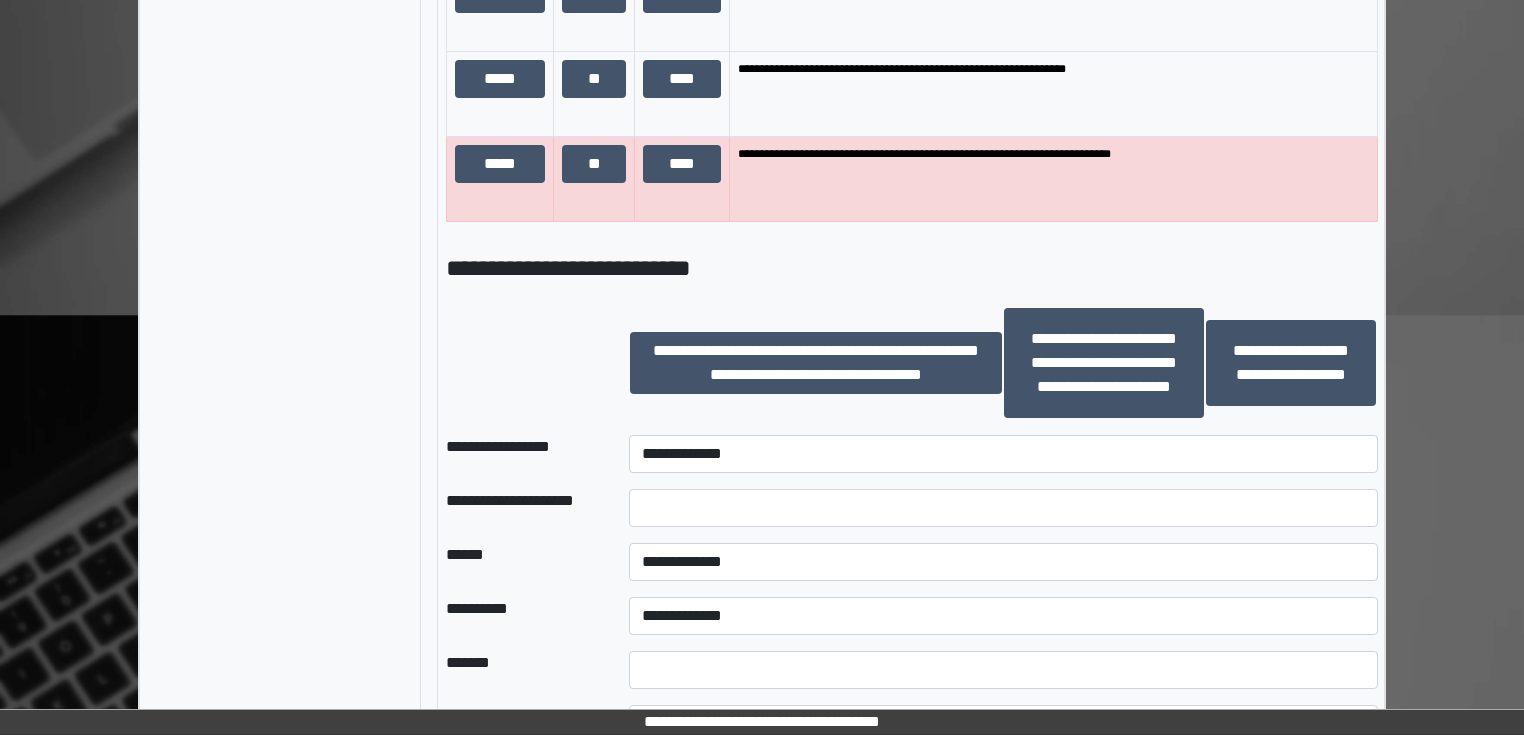 scroll, scrollTop: 1568, scrollLeft: 0, axis: vertical 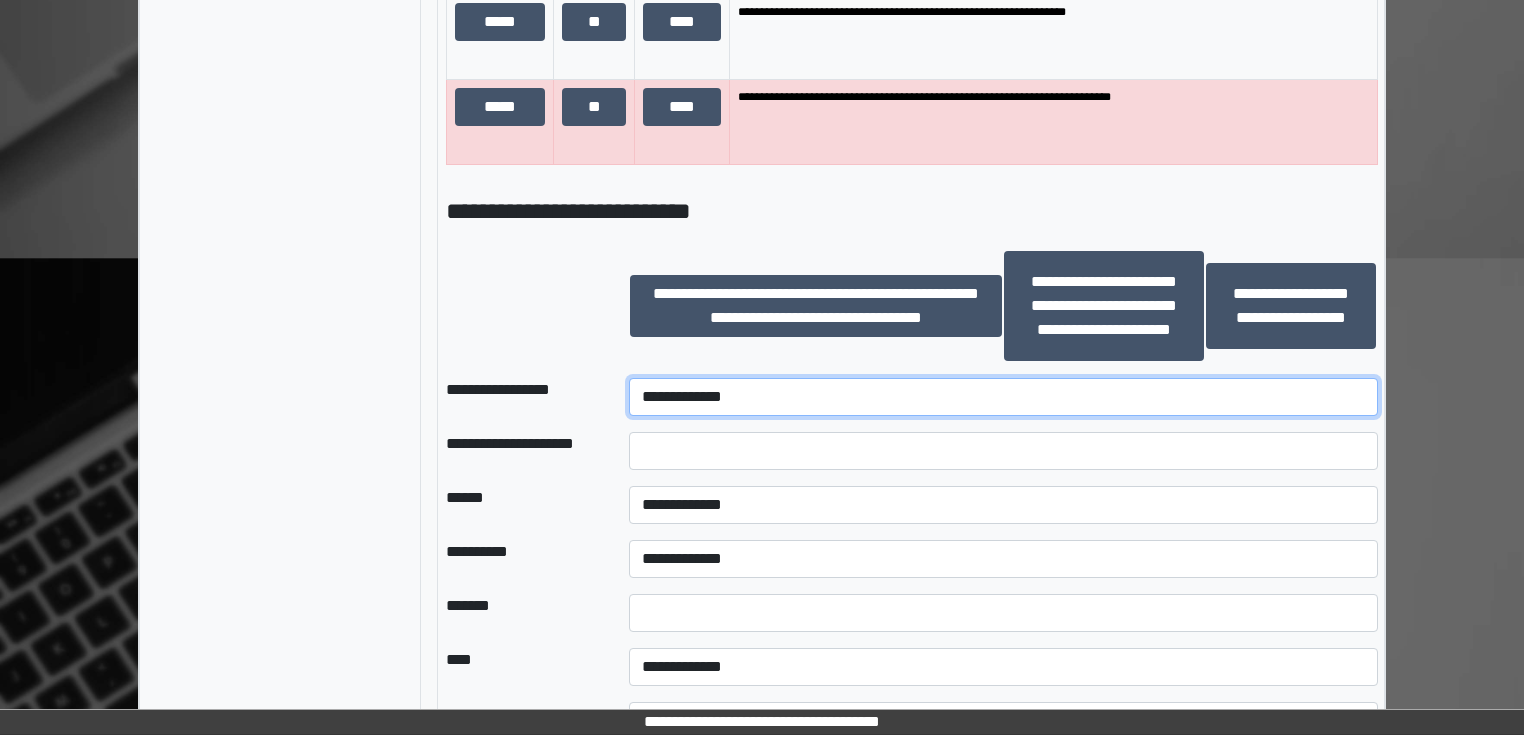 click on "**********" at bounding box center [1003, 397] 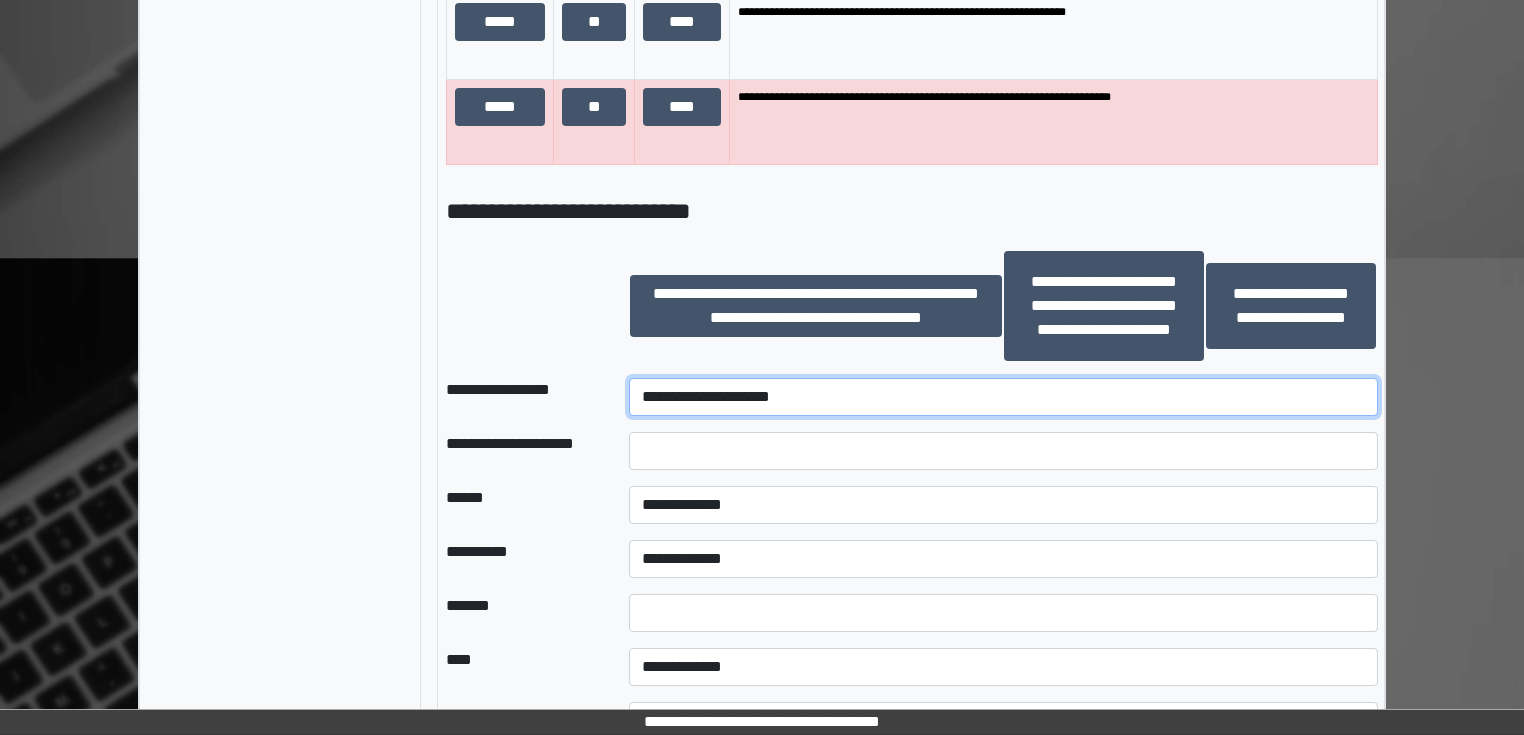 click on "**********" at bounding box center (1003, 397) 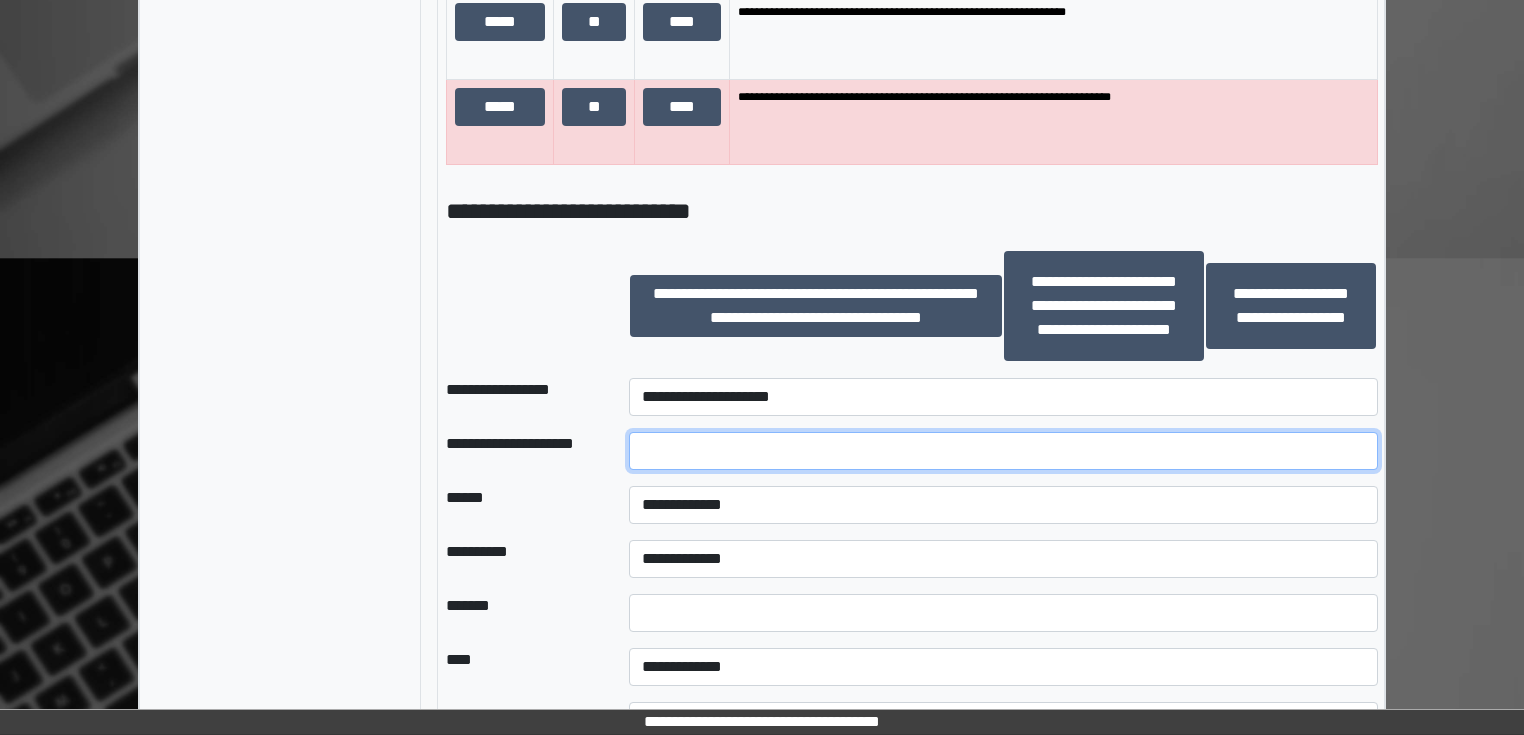 click at bounding box center (1003, 451) 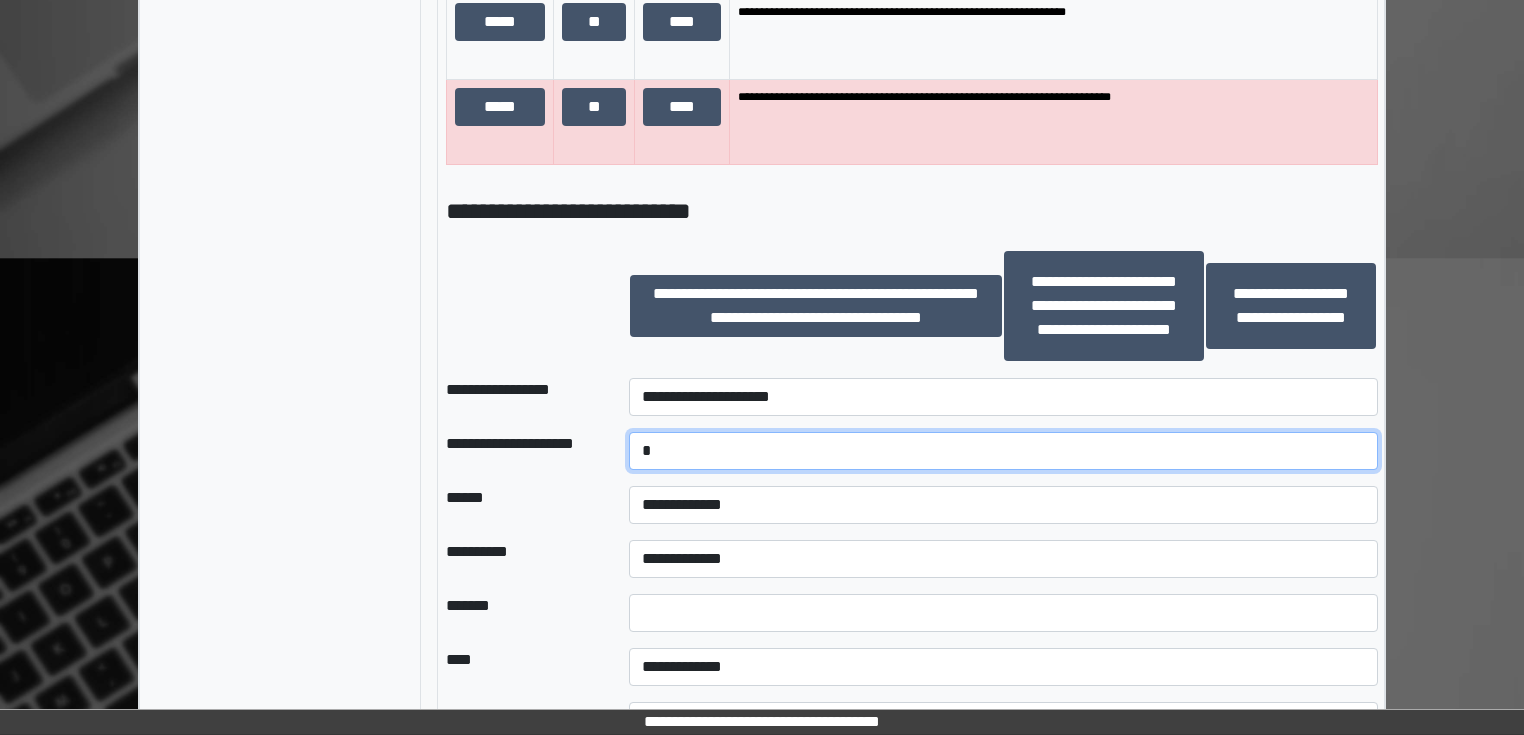 type on "*" 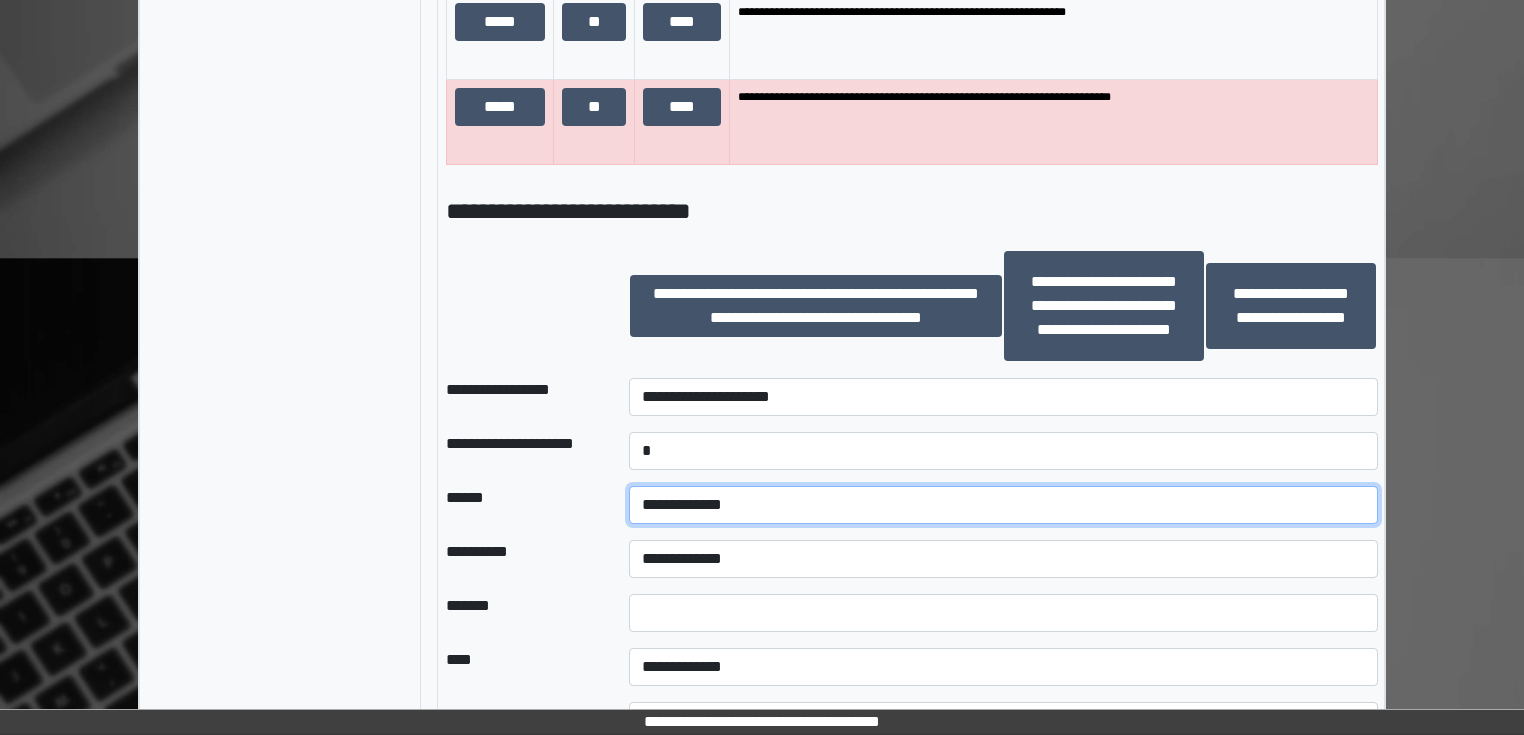 click on "**********" at bounding box center (1003, 505) 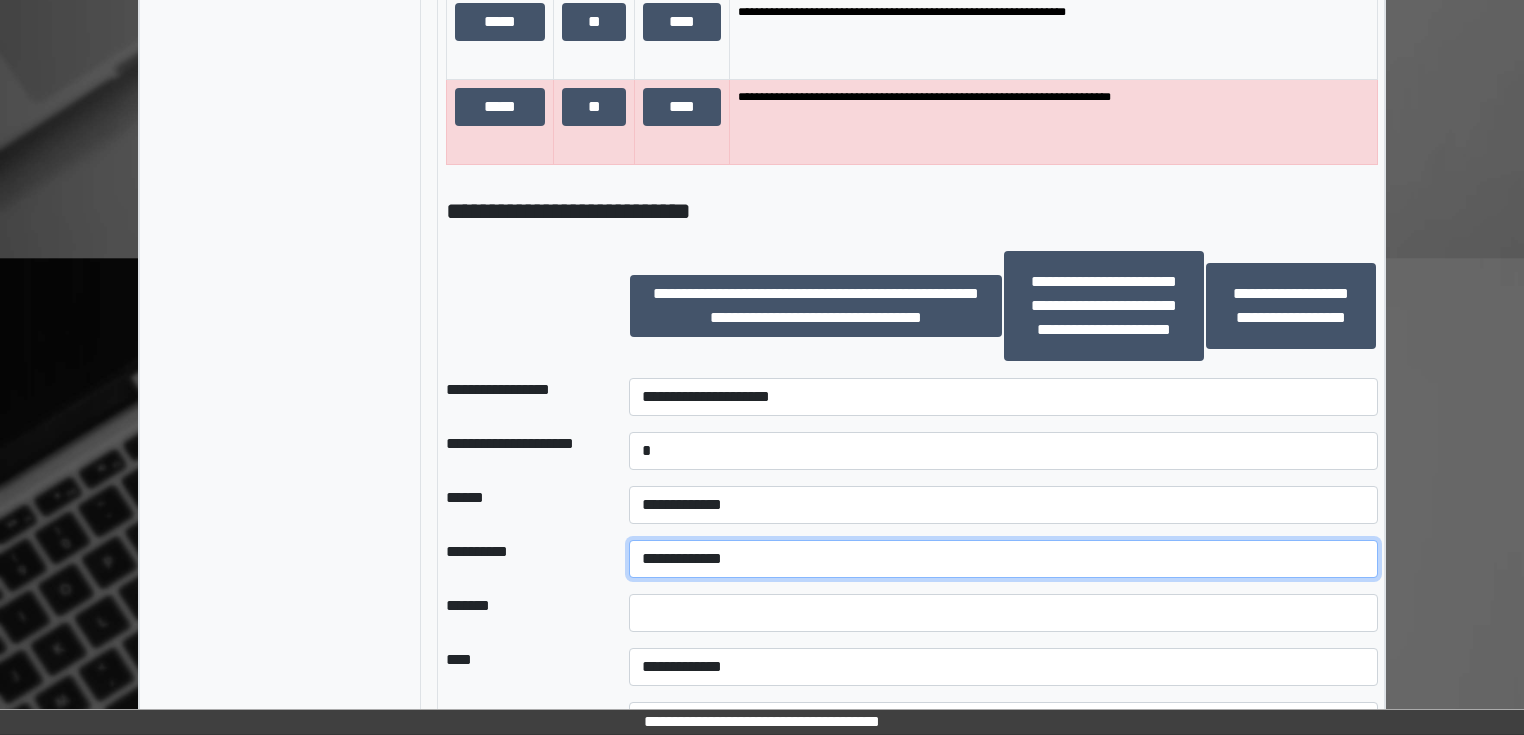 click on "**********" at bounding box center [1003, 559] 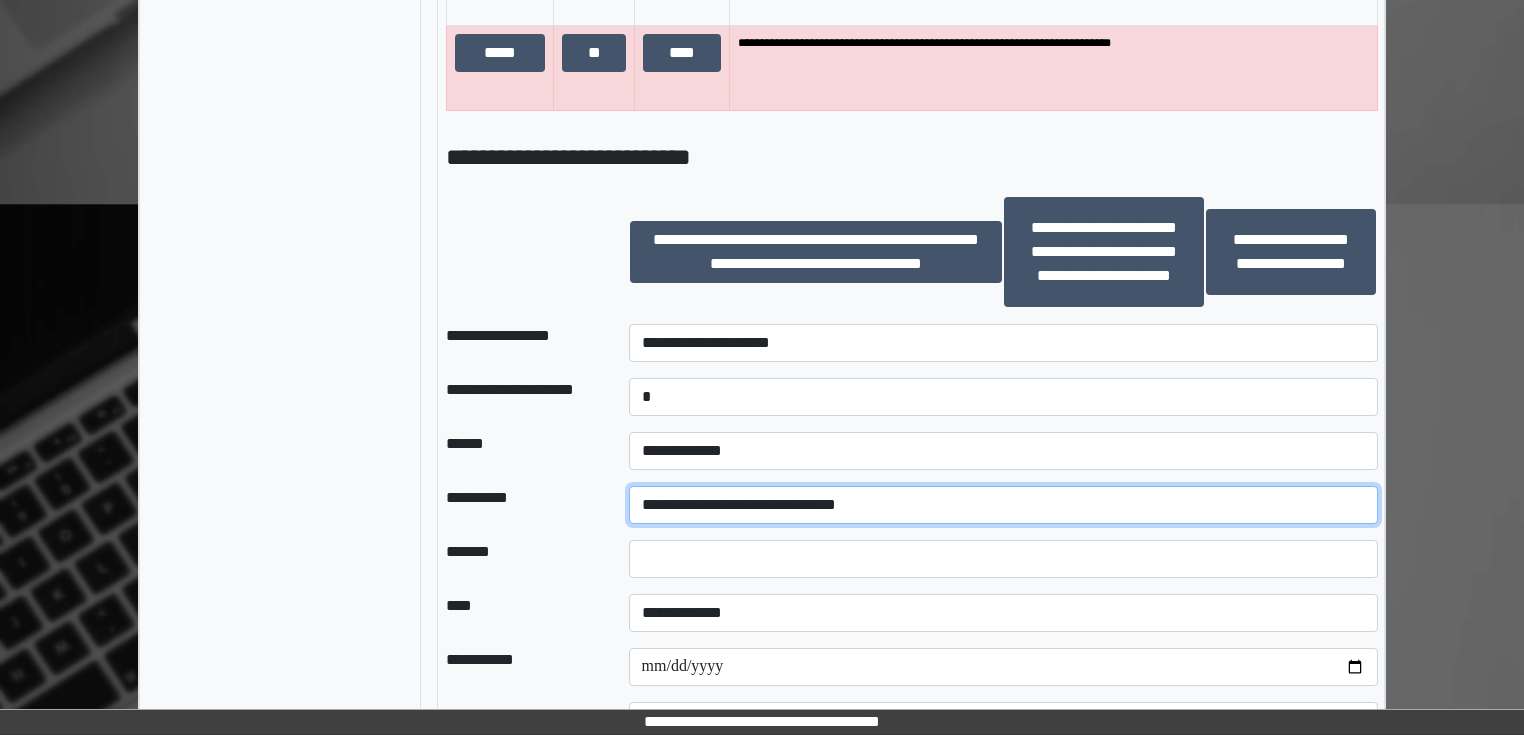 scroll, scrollTop: 1648, scrollLeft: 0, axis: vertical 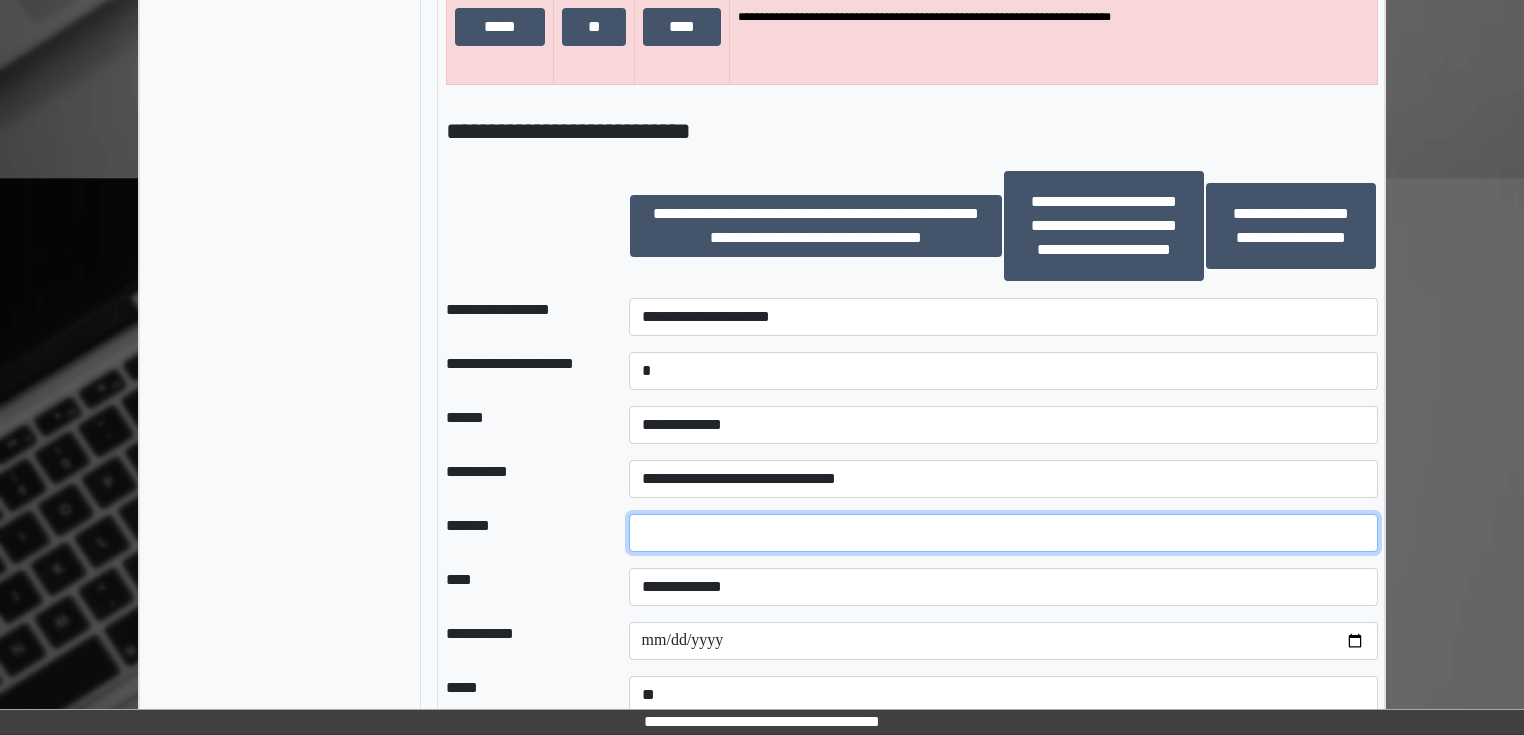 drag, startPoint x: 662, startPoint y: 532, endPoint x: 627, endPoint y: 536, distance: 35.22783 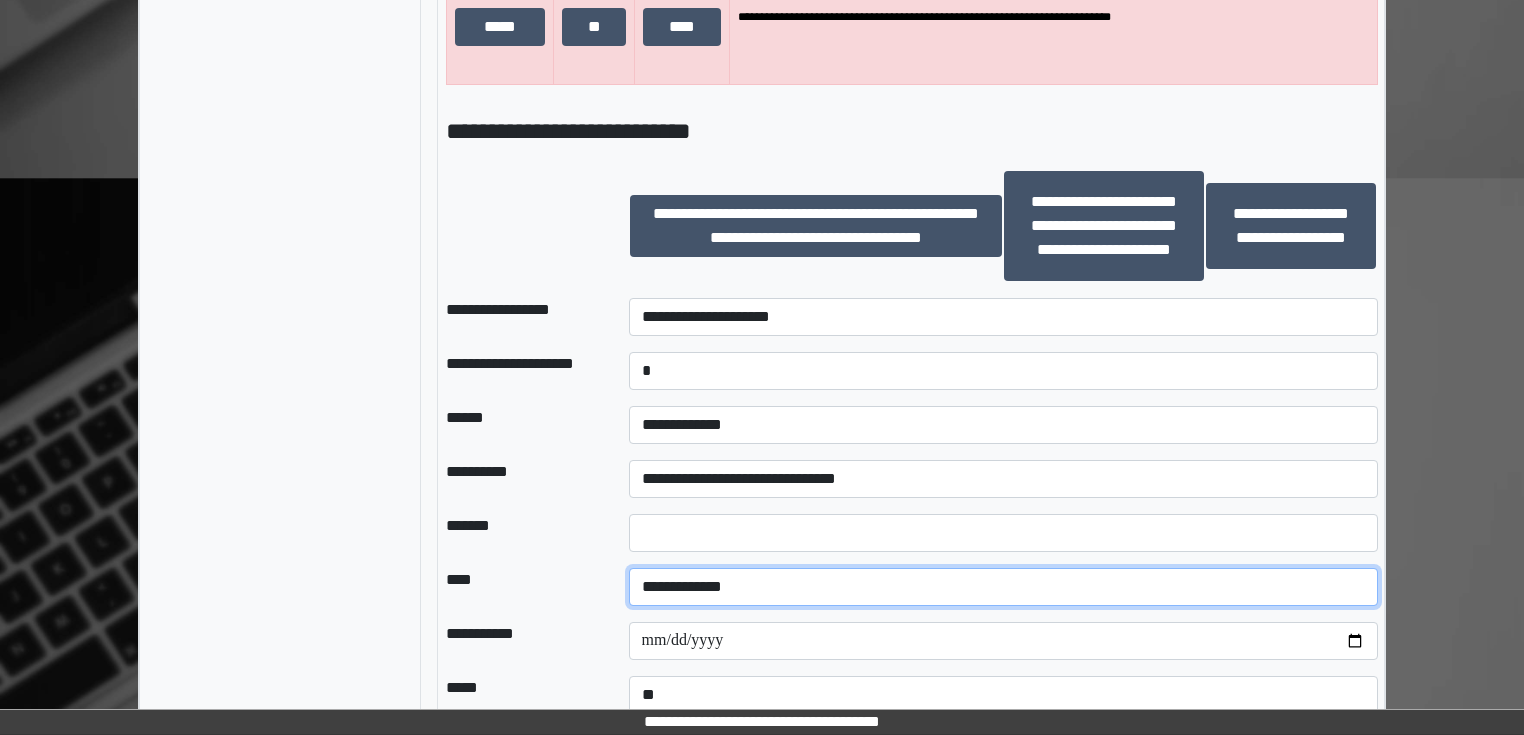 click on "**********" at bounding box center [1003, 587] 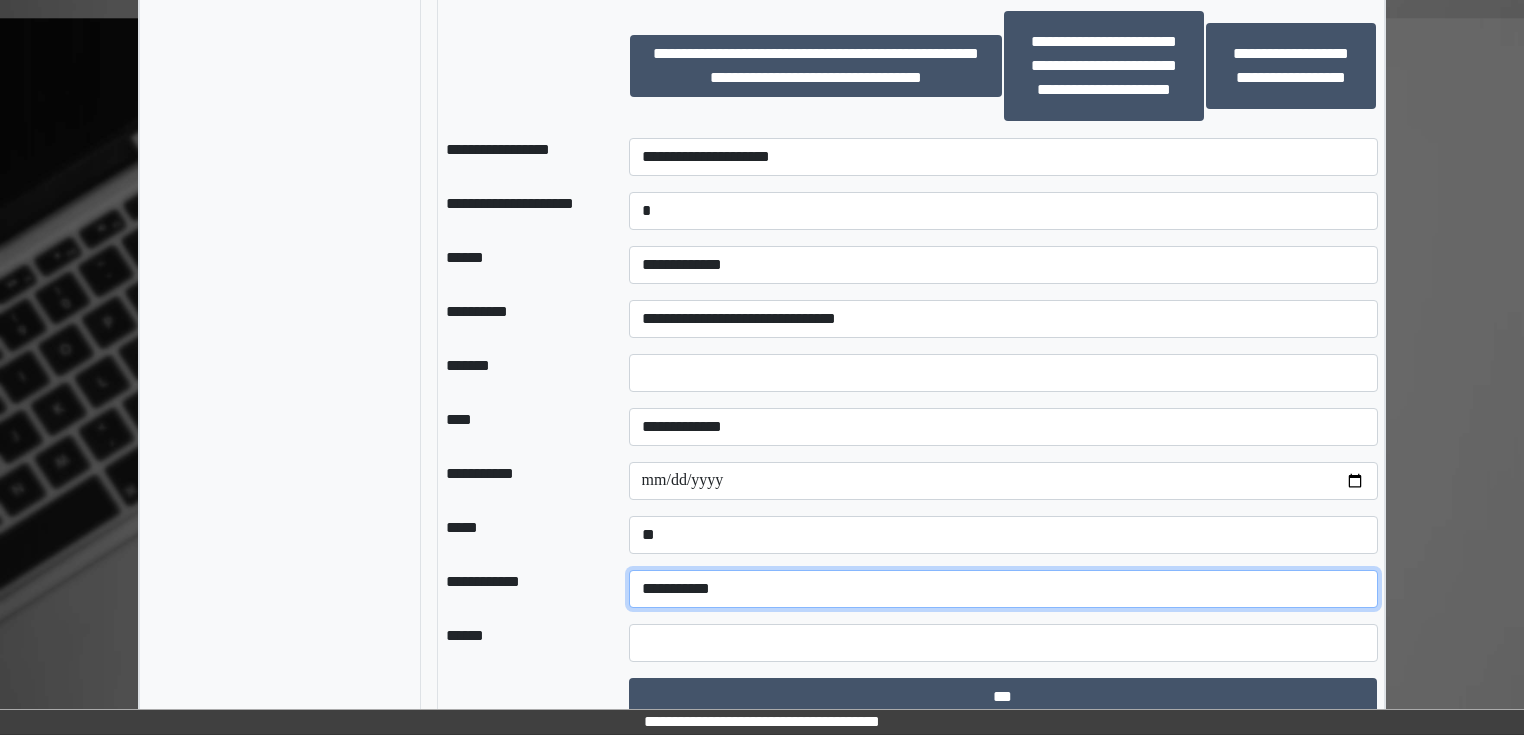 click on "**********" at bounding box center (1003, 589) 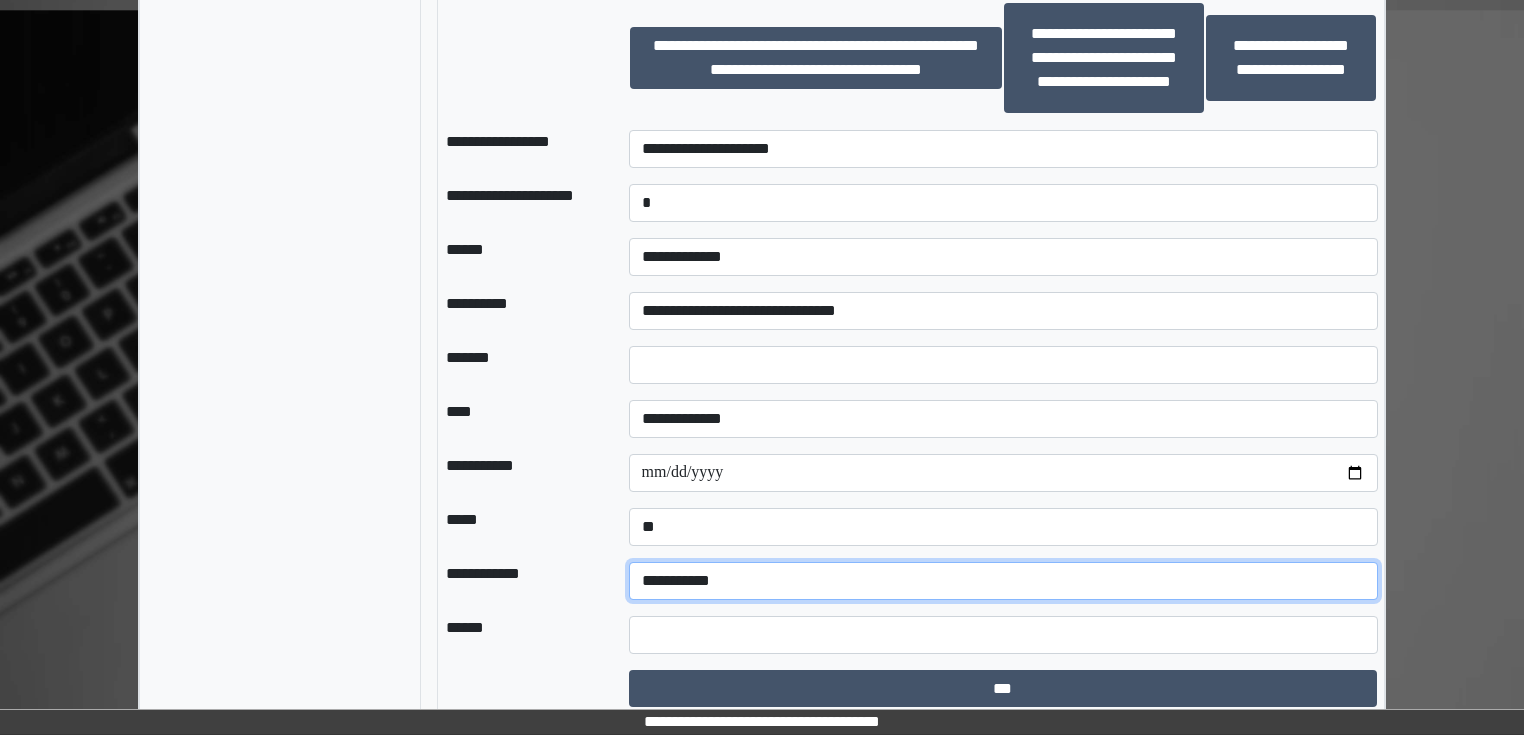 scroll, scrollTop: 1819, scrollLeft: 0, axis: vertical 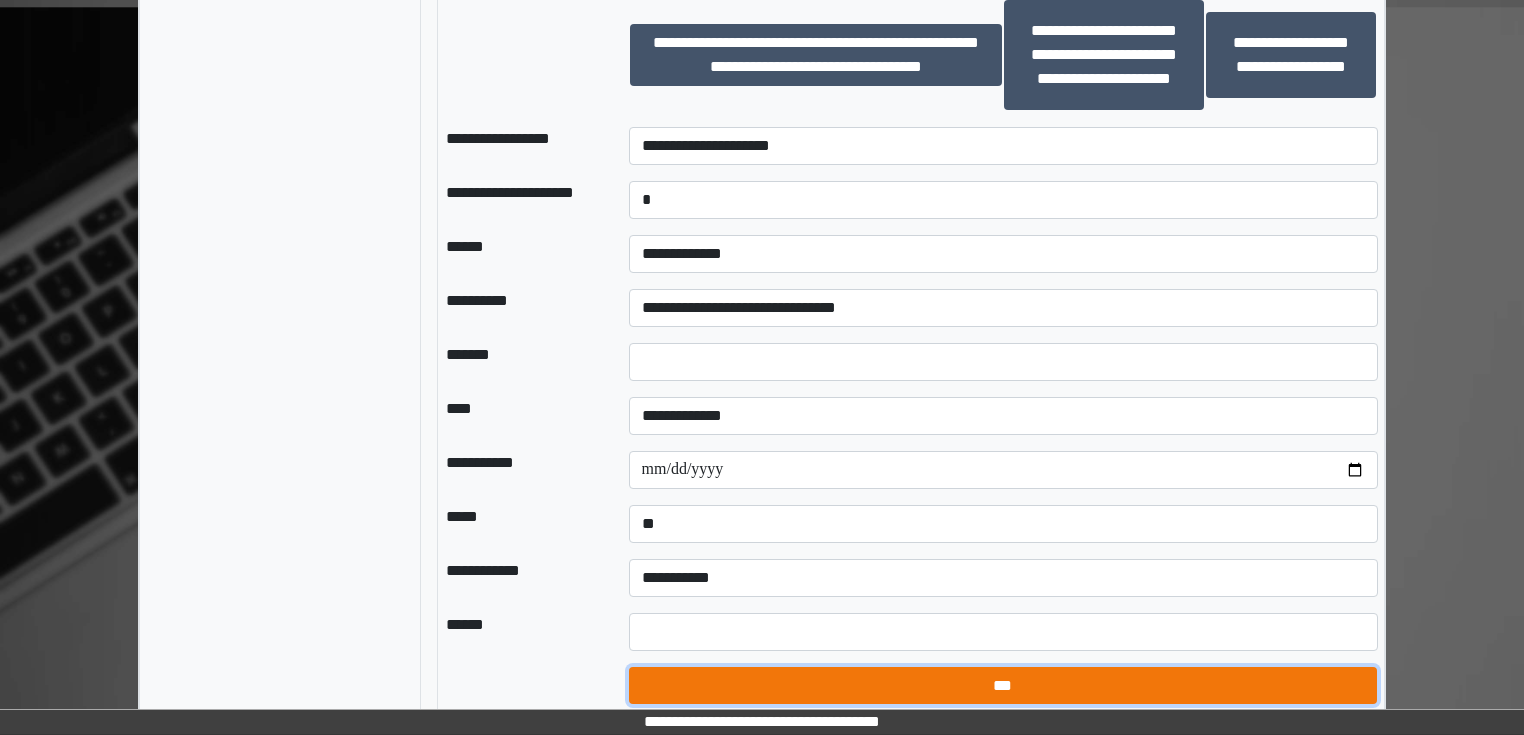 click on "***" at bounding box center [1003, 686] 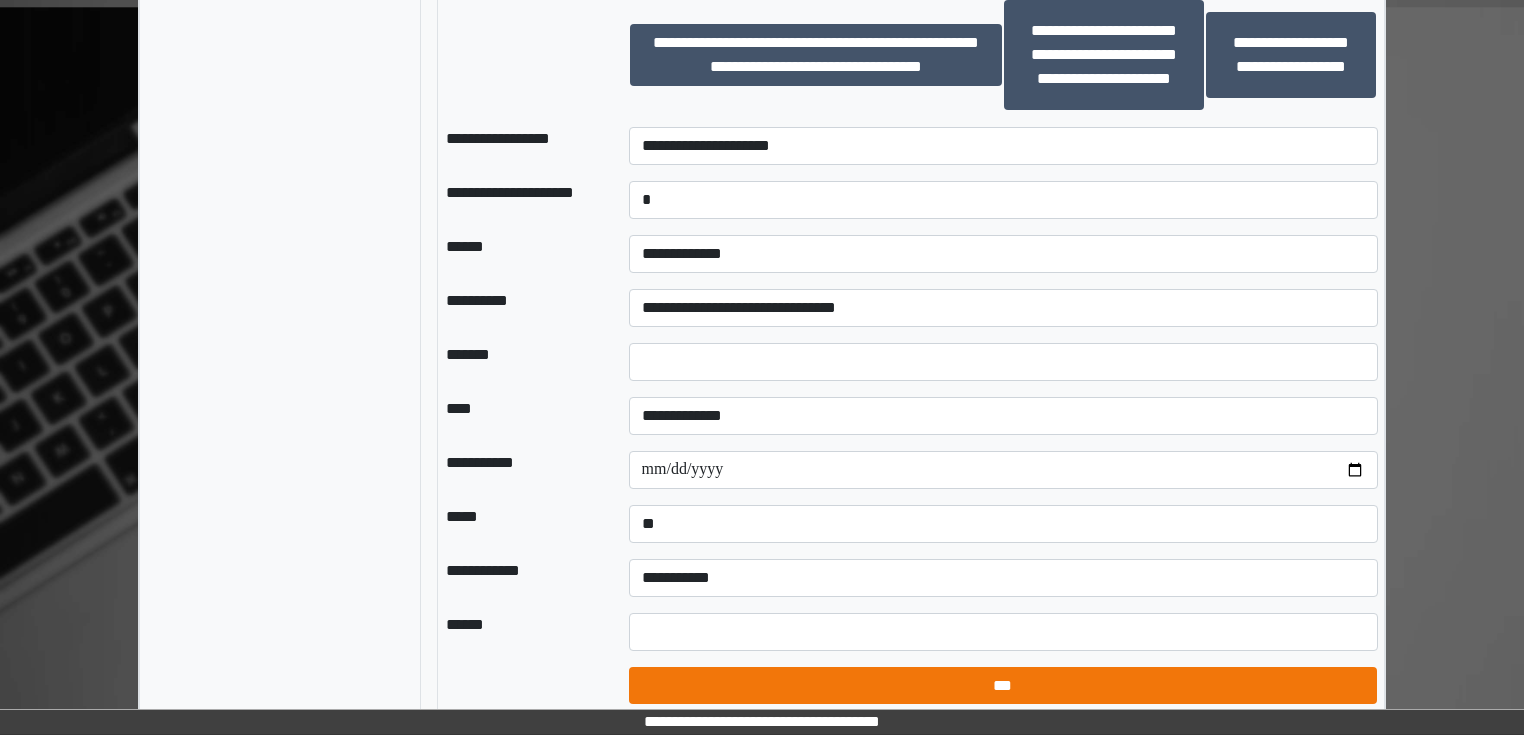 select on "*" 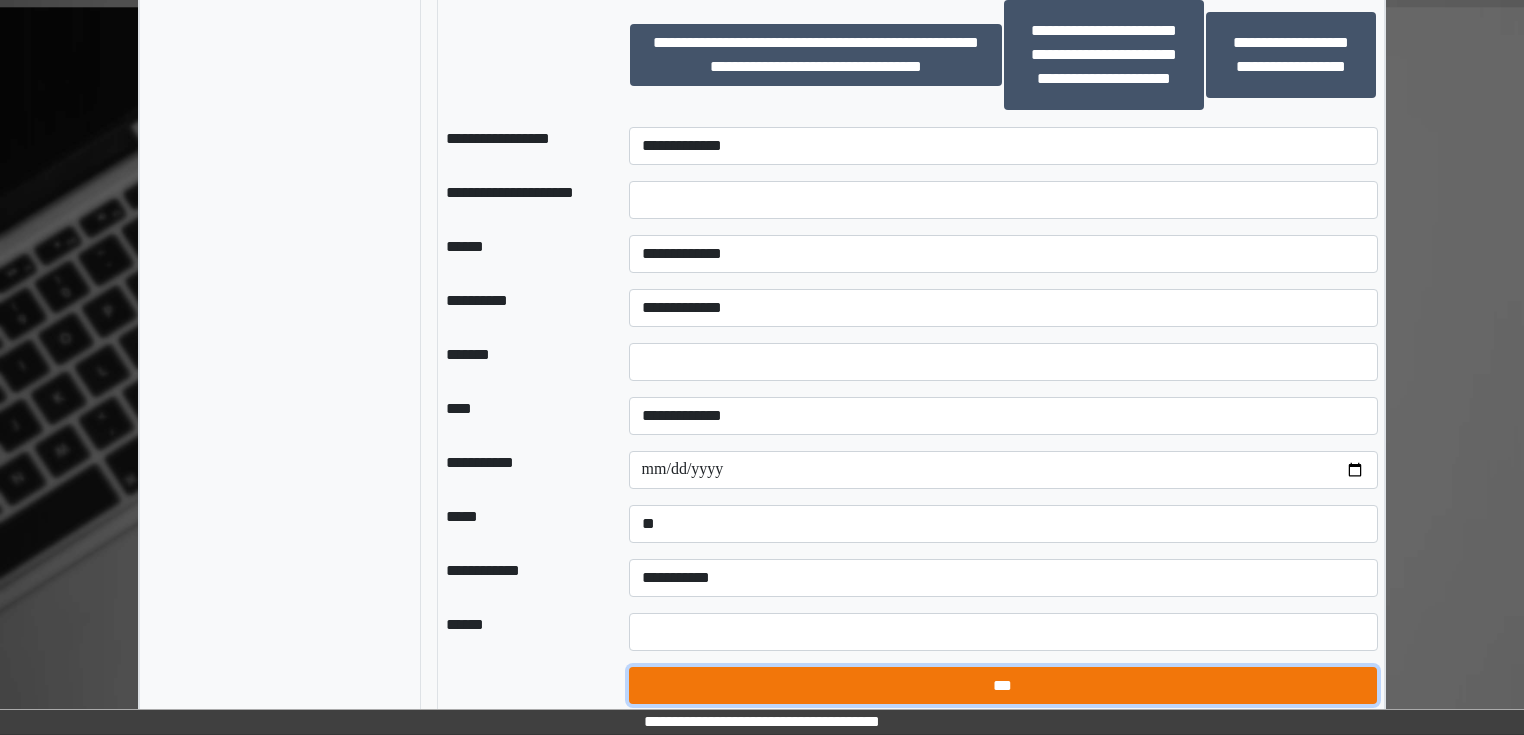 click on "***" at bounding box center [1003, 686] 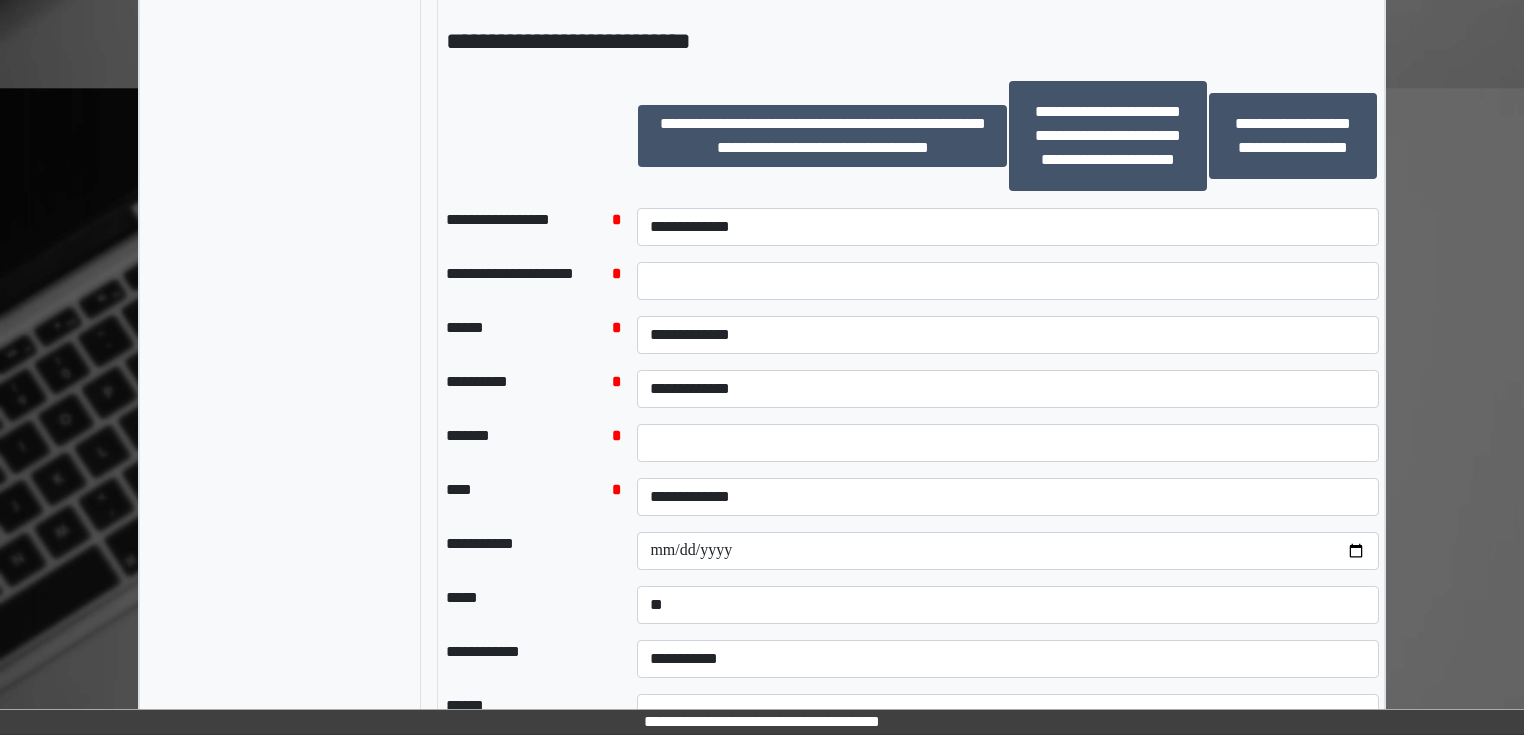 scroll, scrollTop: 1739, scrollLeft: 0, axis: vertical 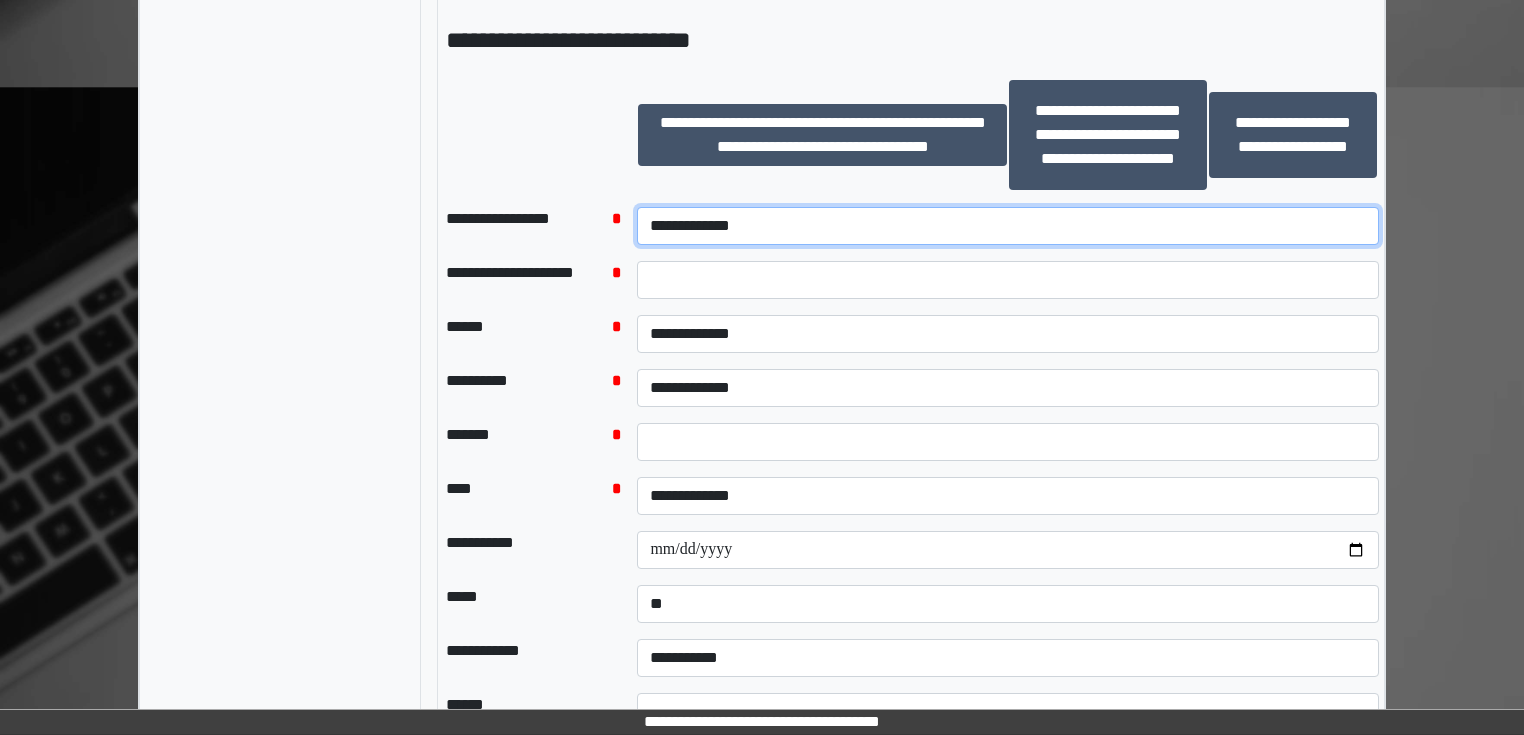 click on "**********" at bounding box center (1007, 226) 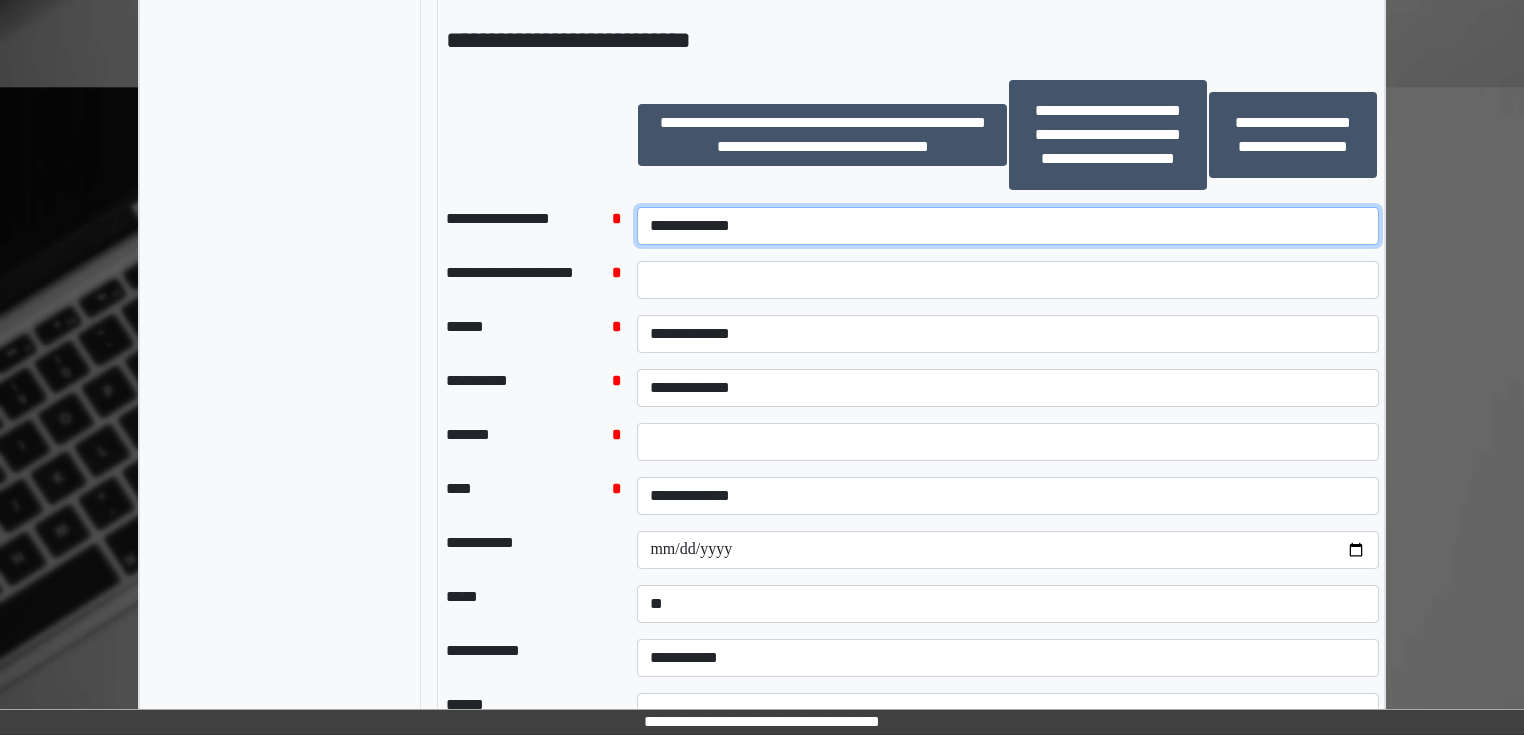 select on "*********" 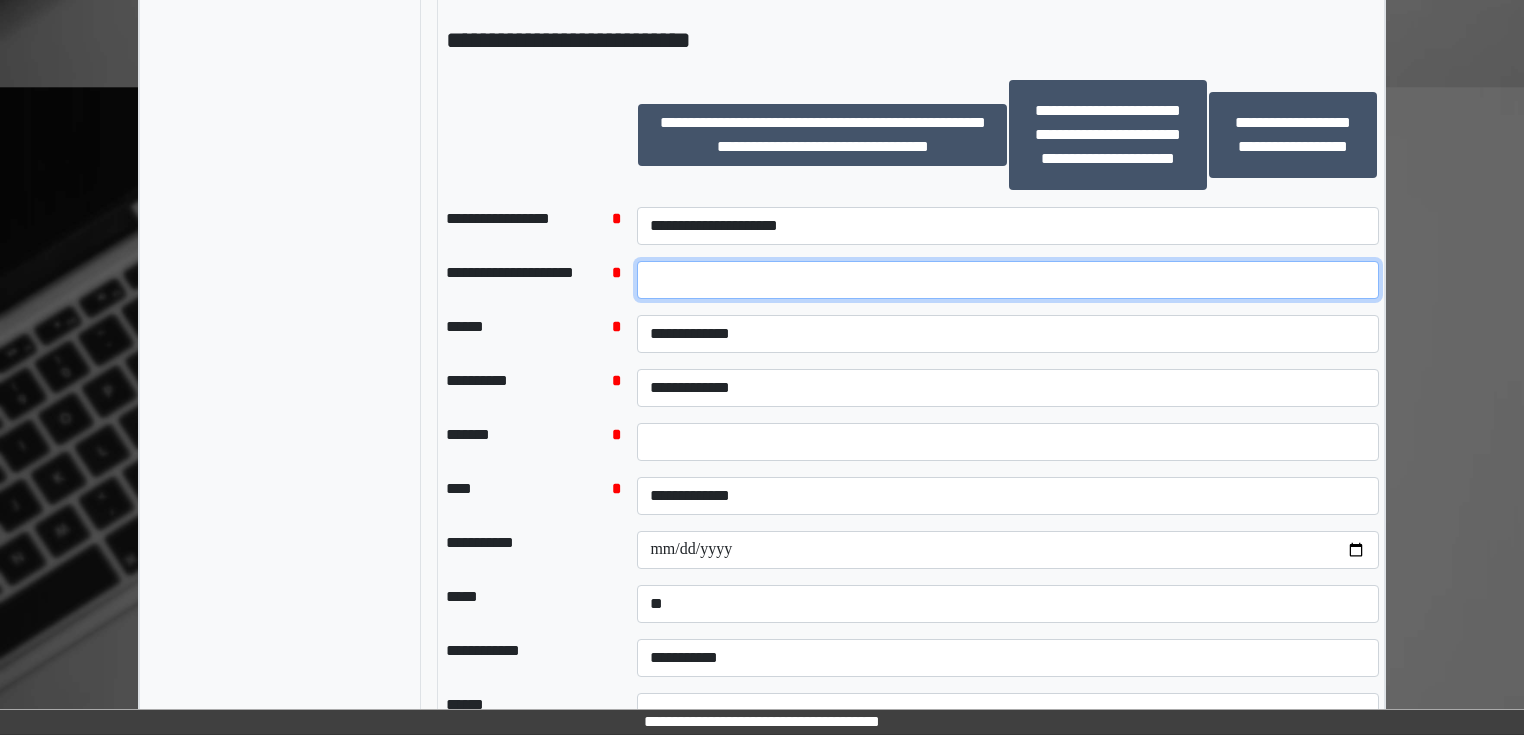 click at bounding box center (1007, 280) 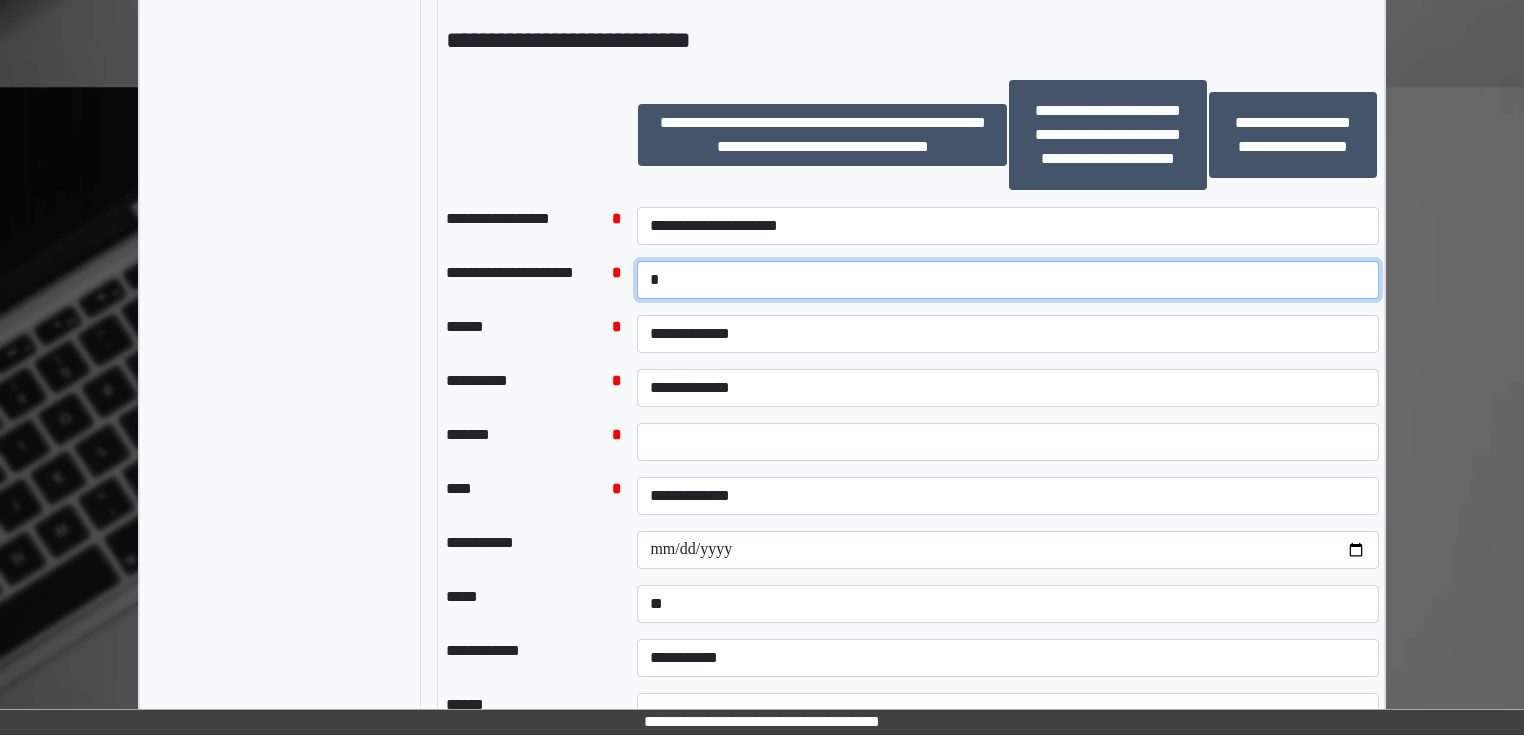type on "*" 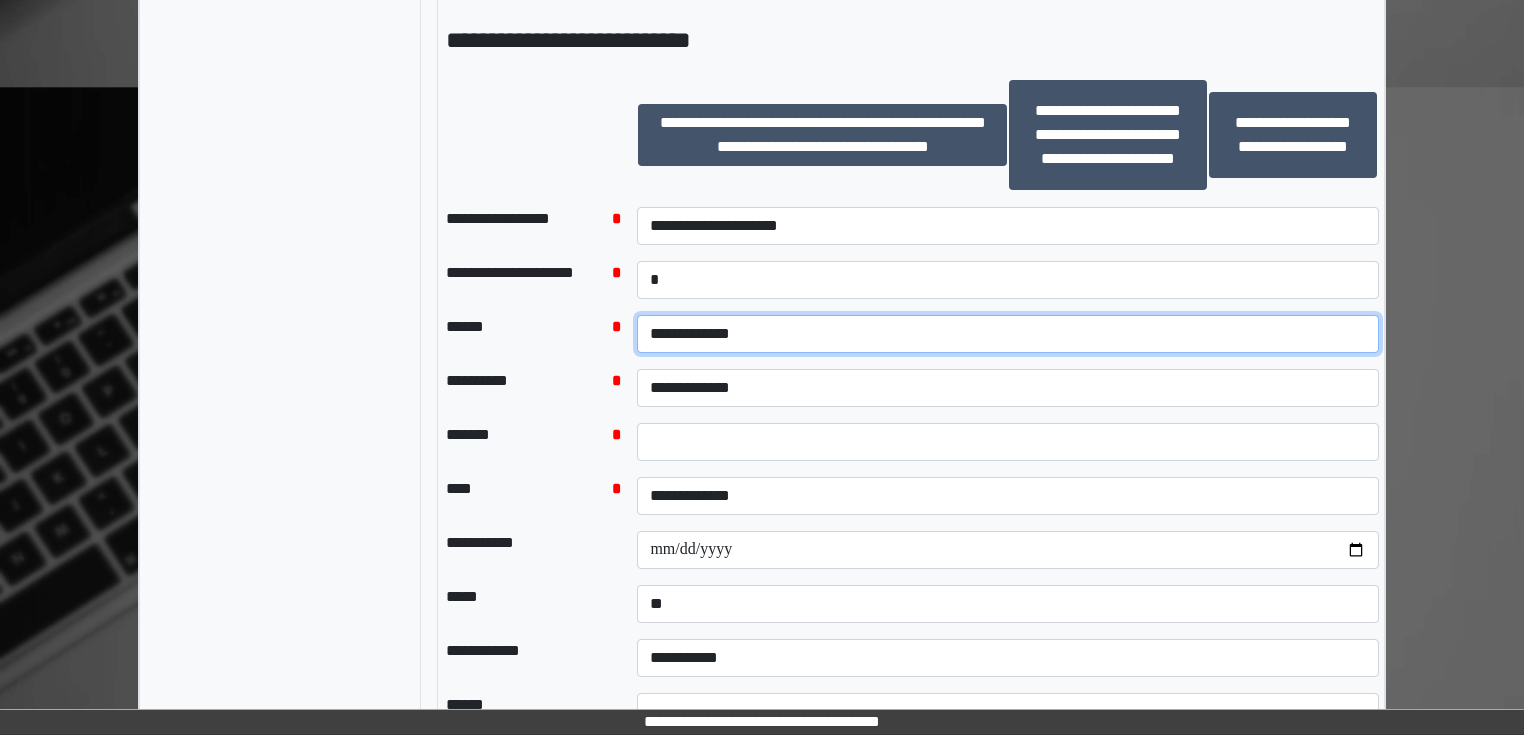 click on "**********" at bounding box center (1007, 334) 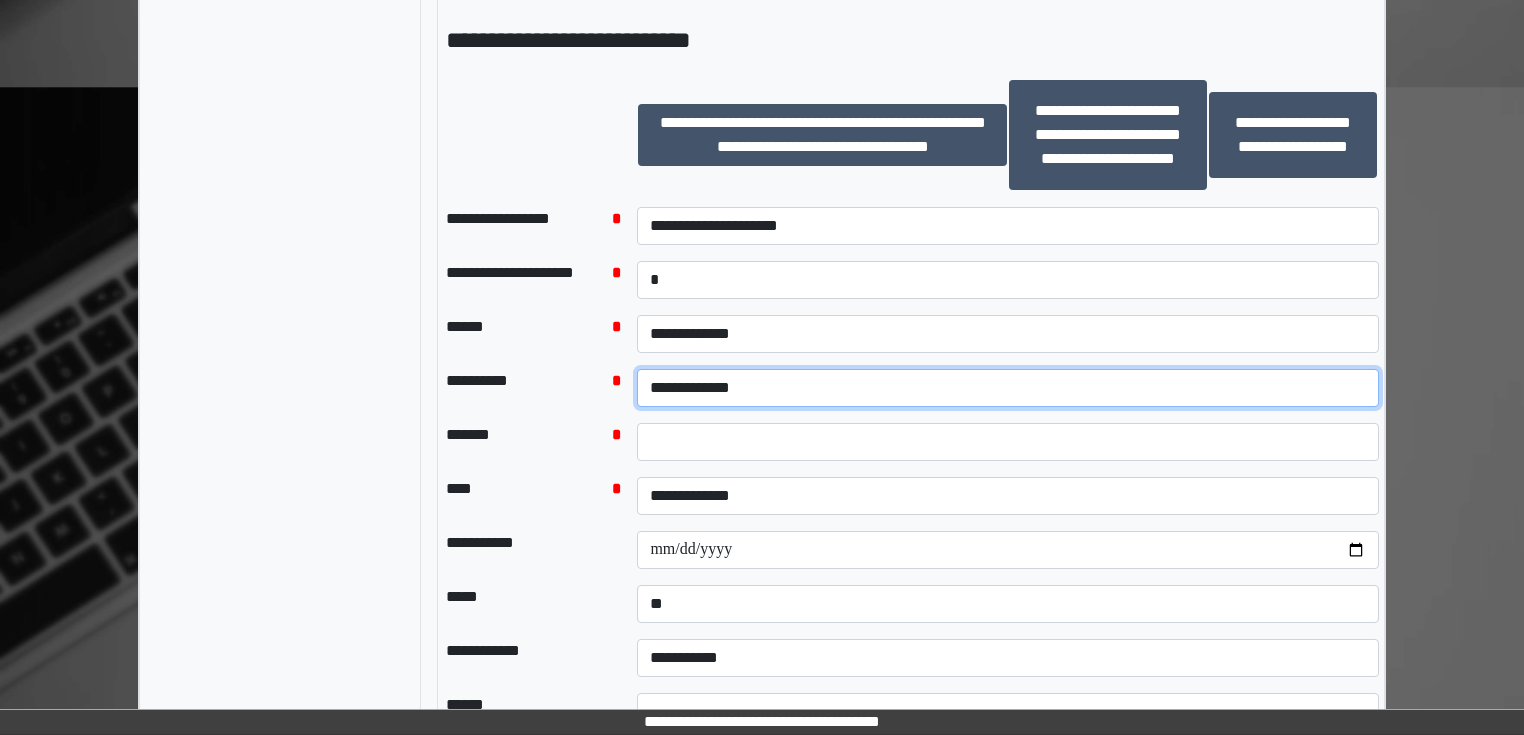 click on "**********" at bounding box center (1007, 388) 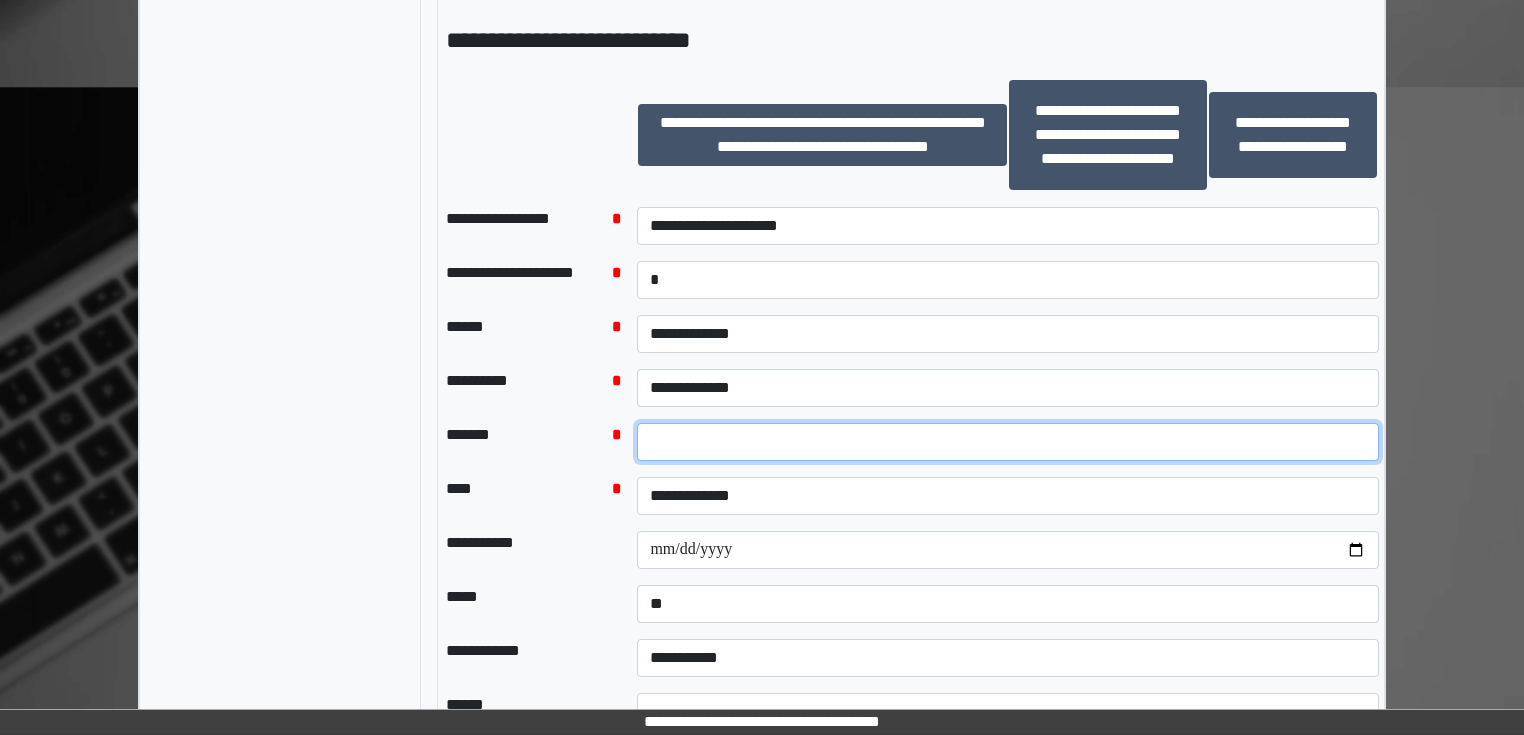 click on "*" at bounding box center [1007, 442] 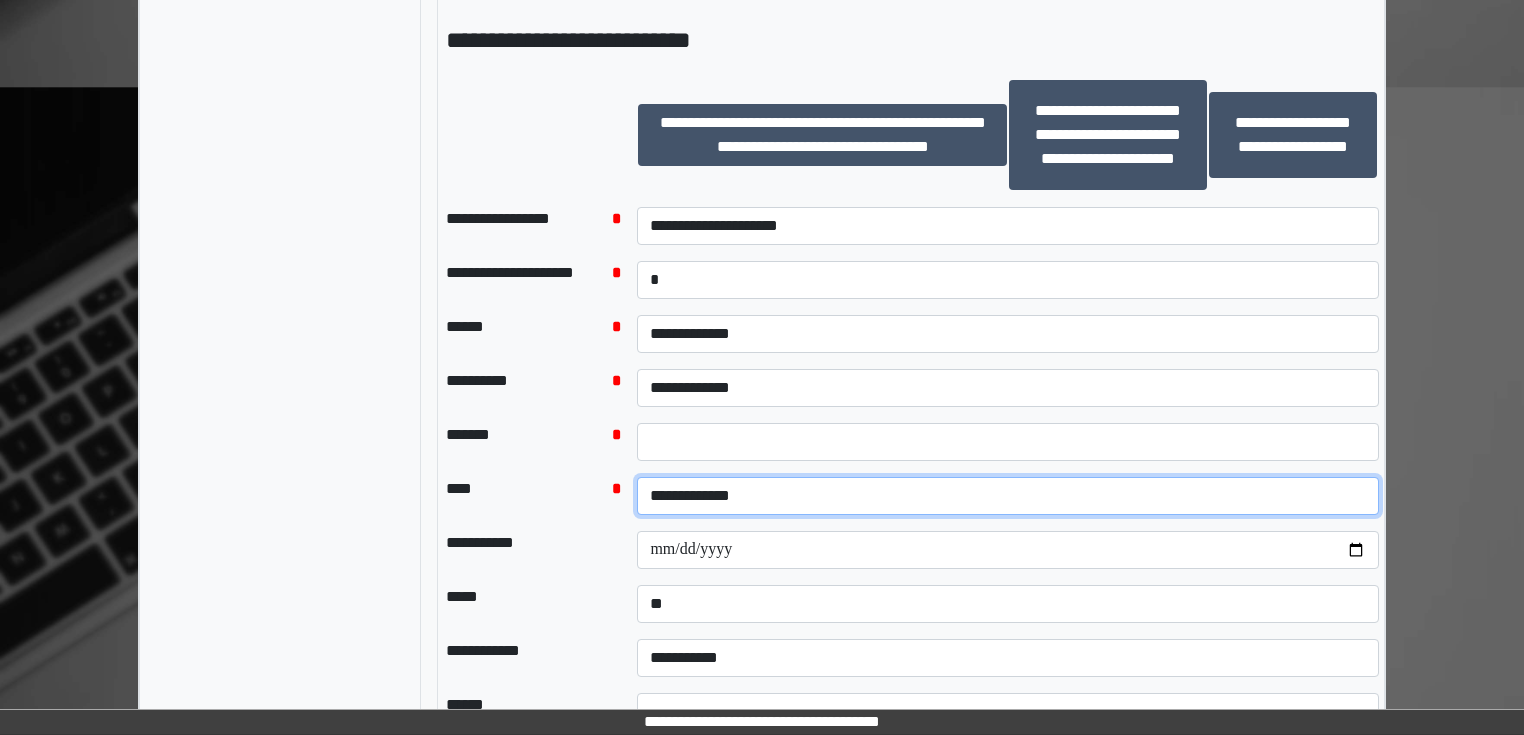 click on "**********" at bounding box center (1007, 496) 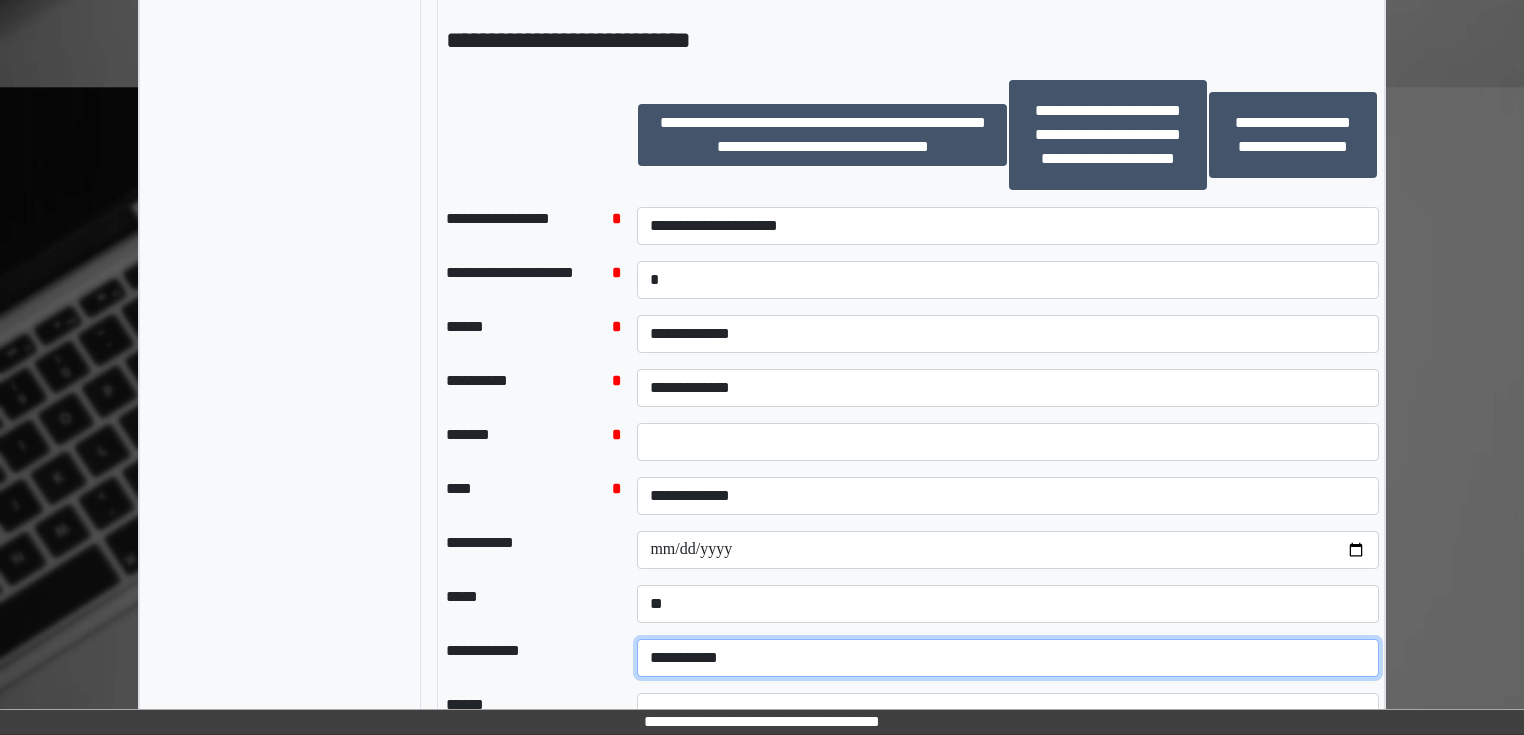 click on "**********" at bounding box center [1007, 658] 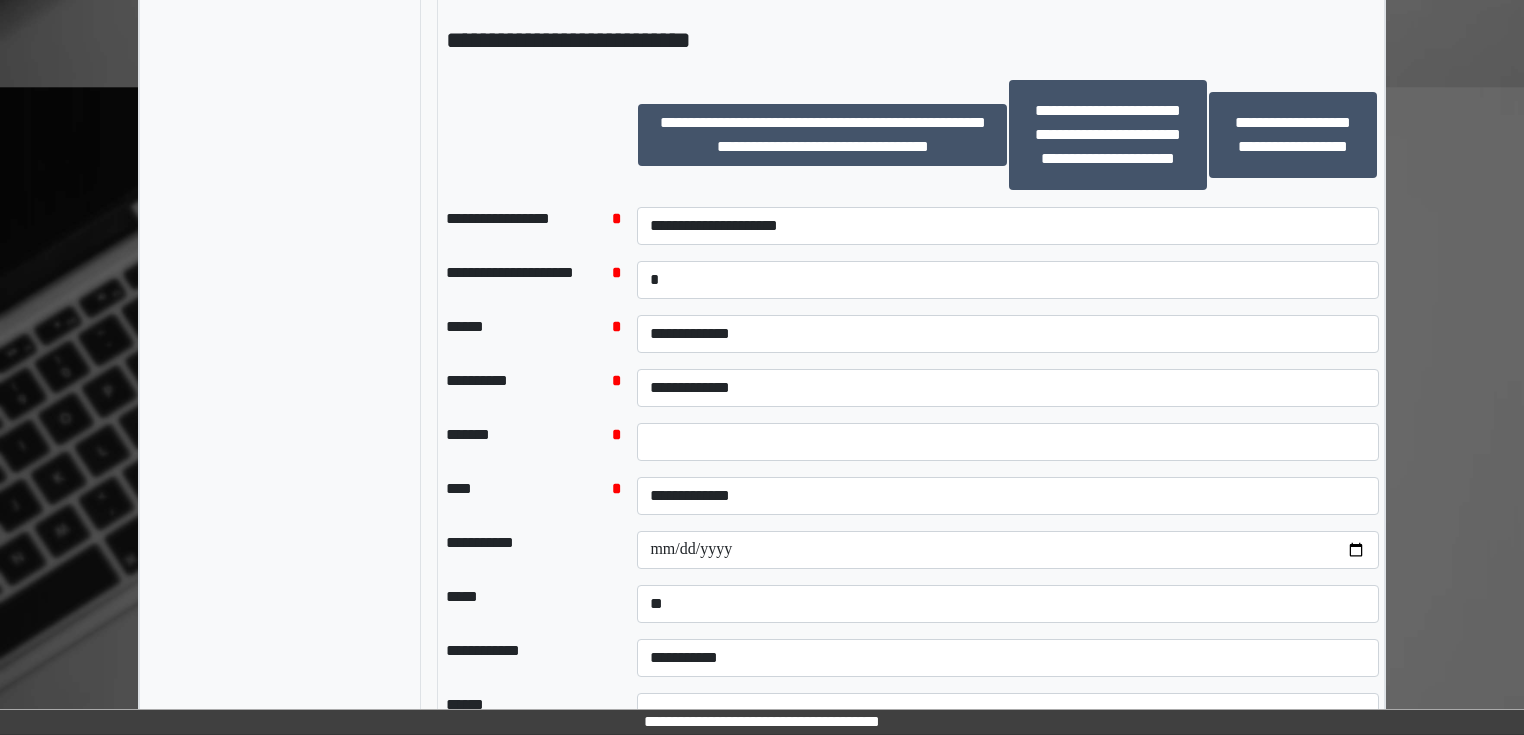 click on "*****" at bounding box center (521, 604) 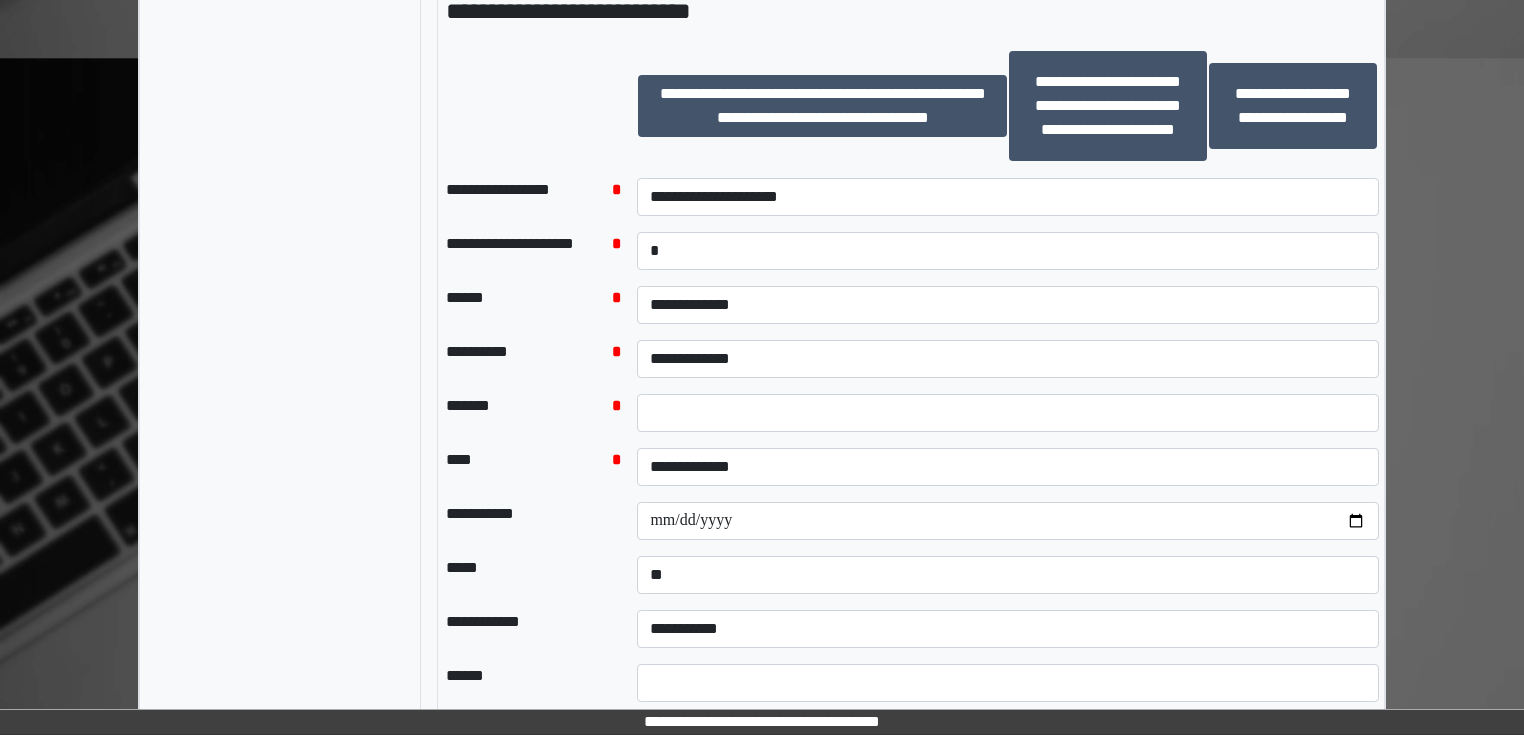 scroll, scrollTop: 1819, scrollLeft: 0, axis: vertical 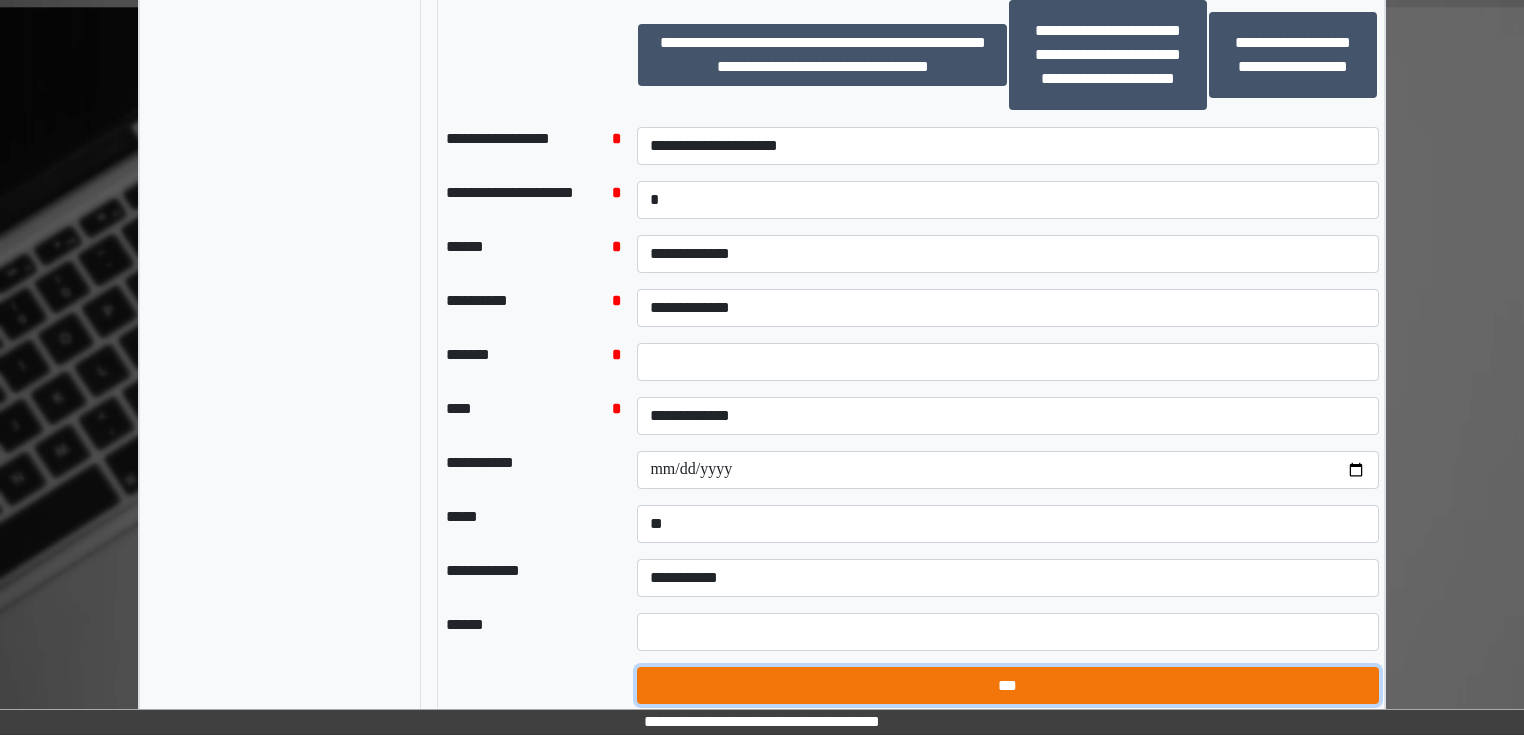 click on "***" at bounding box center (1007, 686) 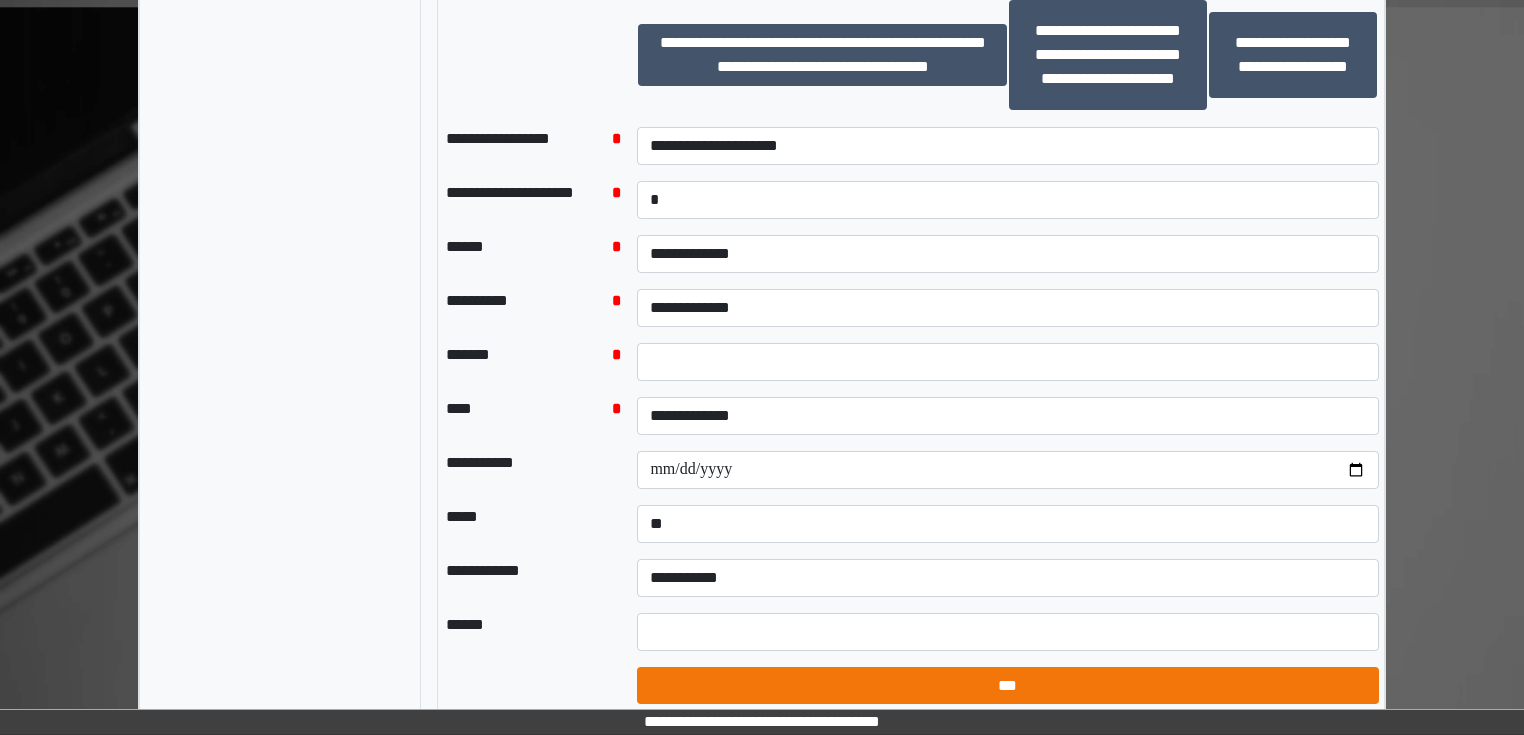 select on "*" 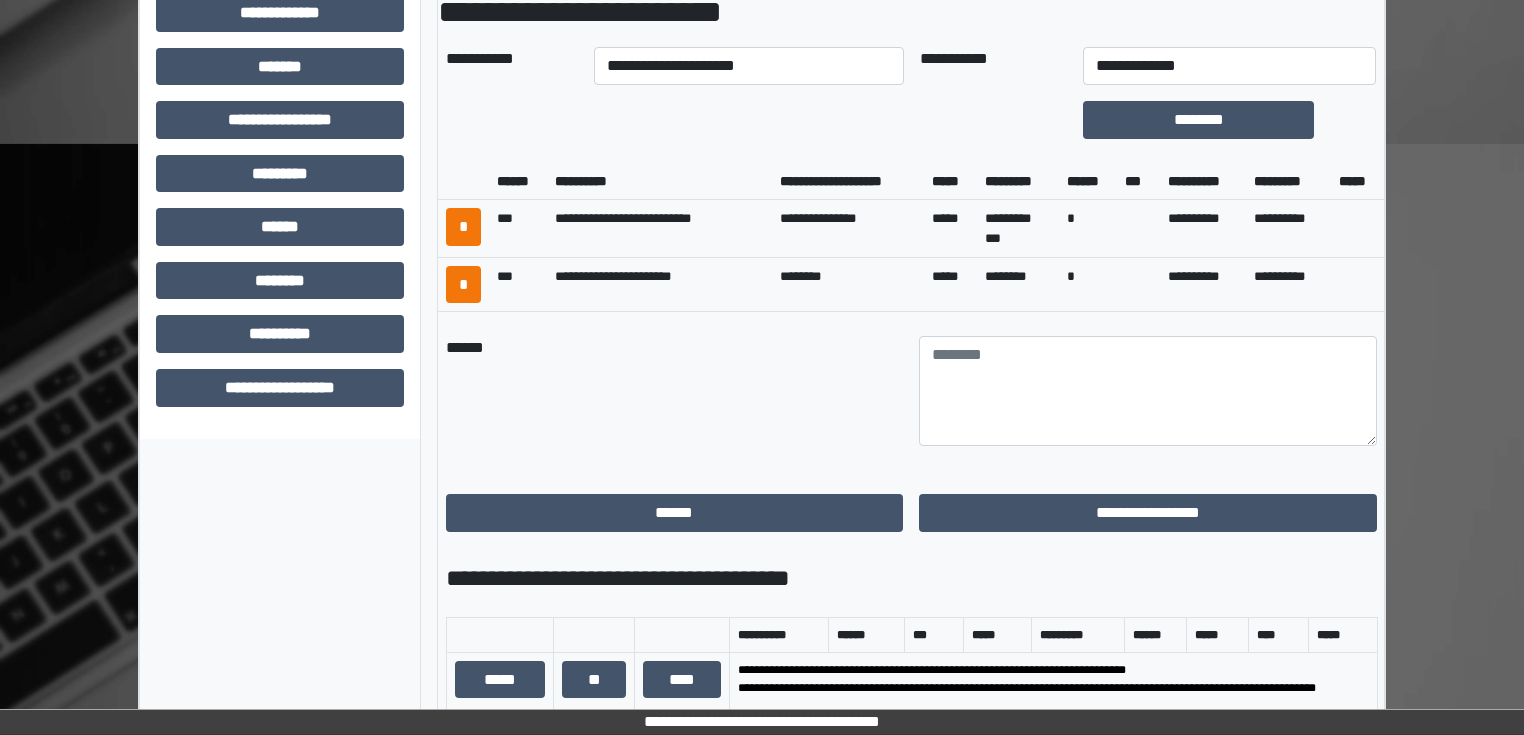scroll, scrollTop: 699, scrollLeft: 0, axis: vertical 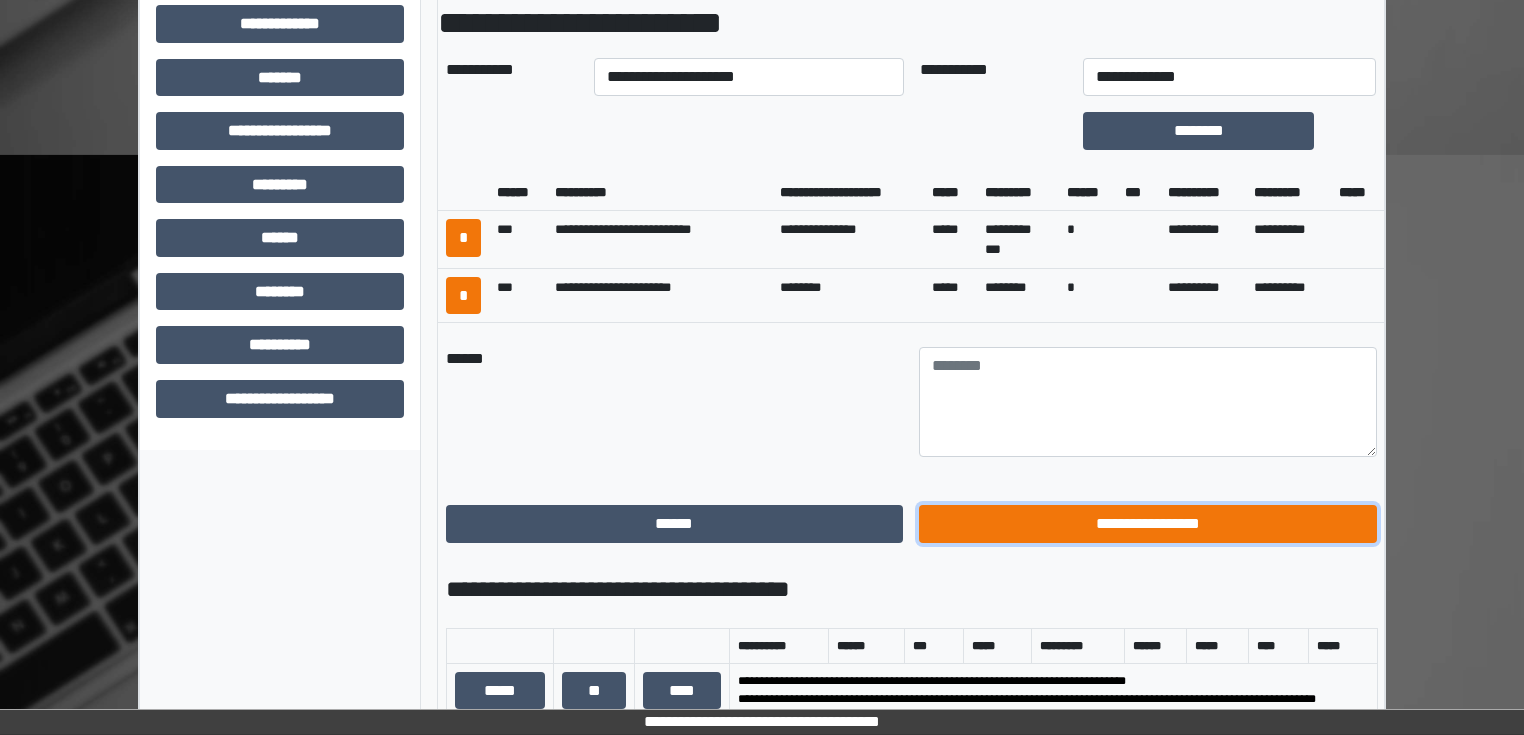 click on "**********" at bounding box center [1148, 524] 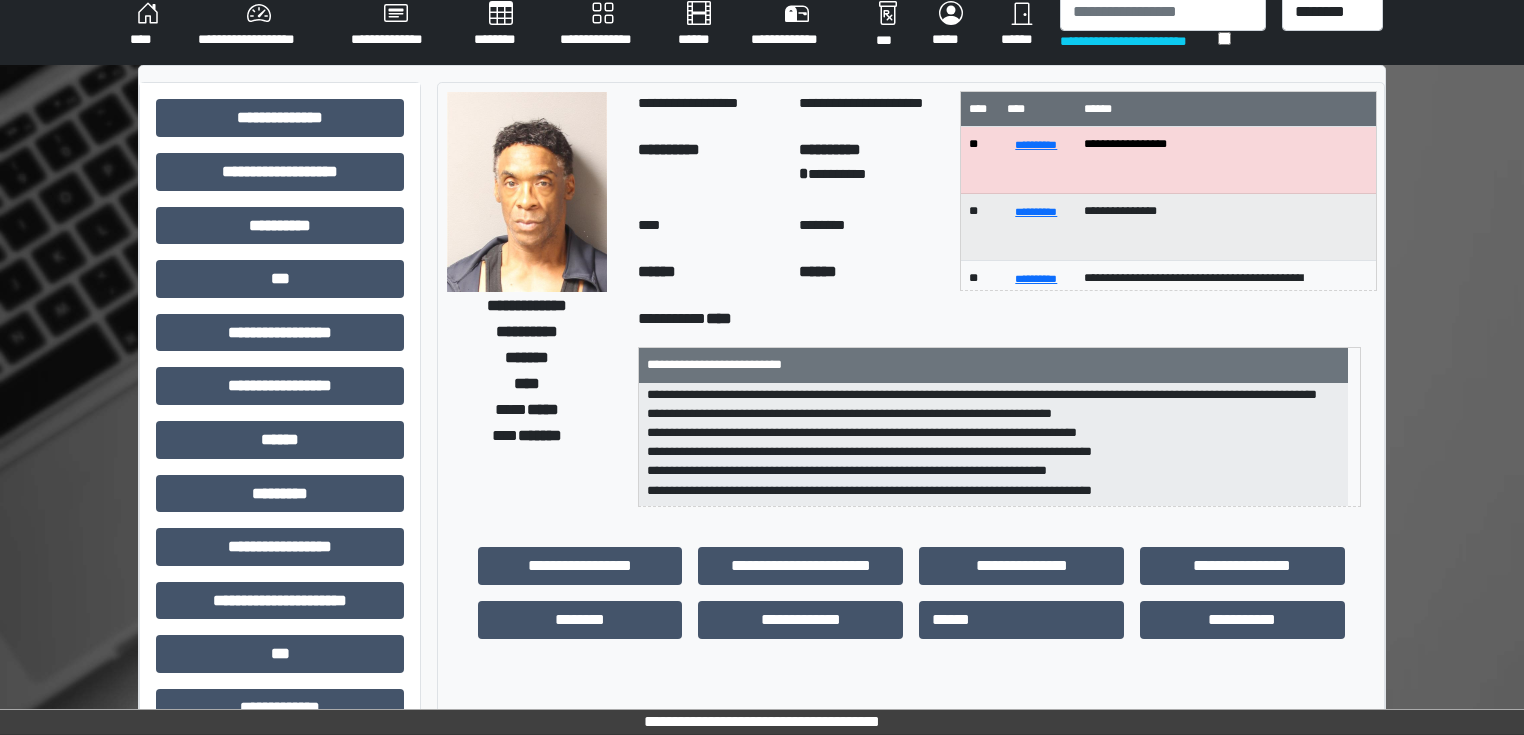 scroll, scrollTop: 0, scrollLeft: 0, axis: both 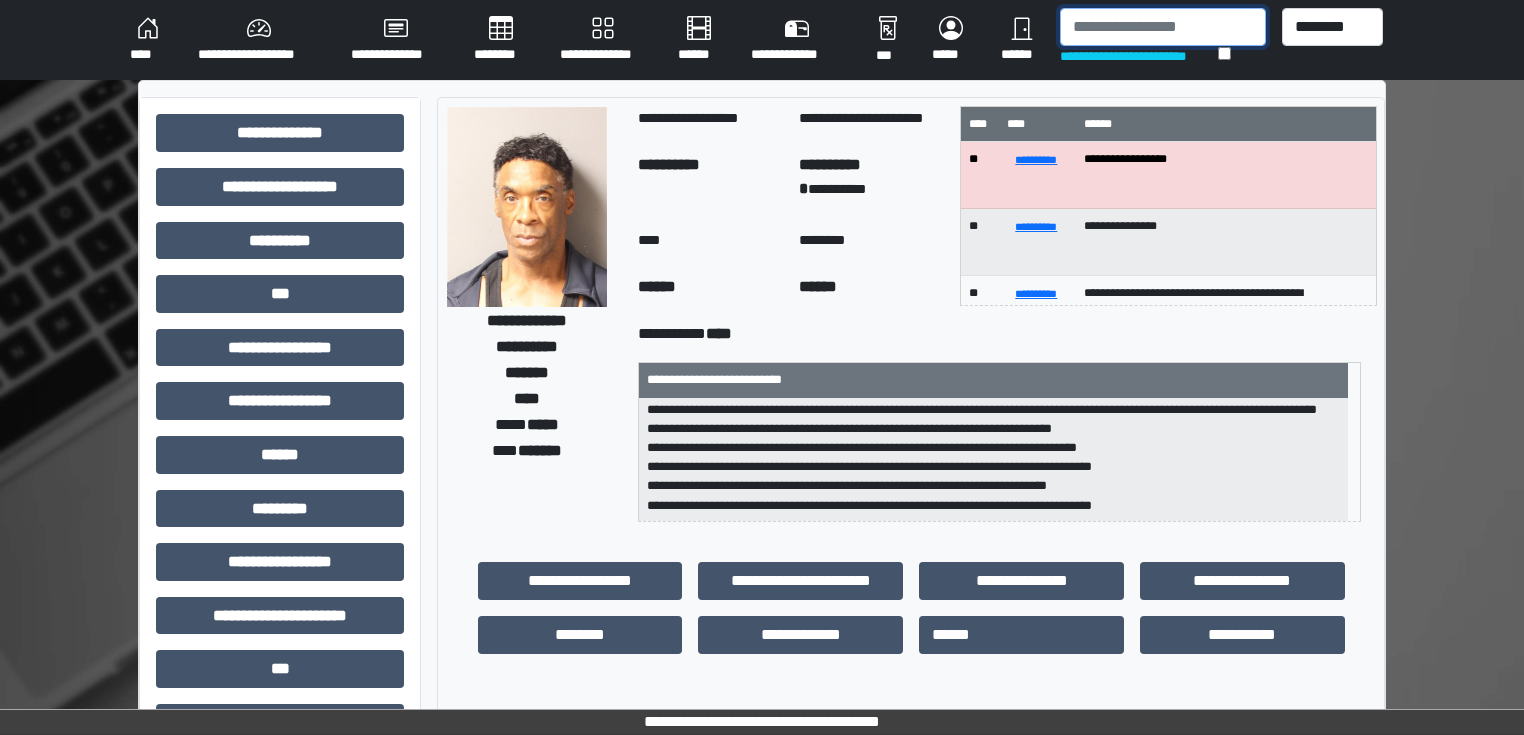 click at bounding box center (1163, 27) 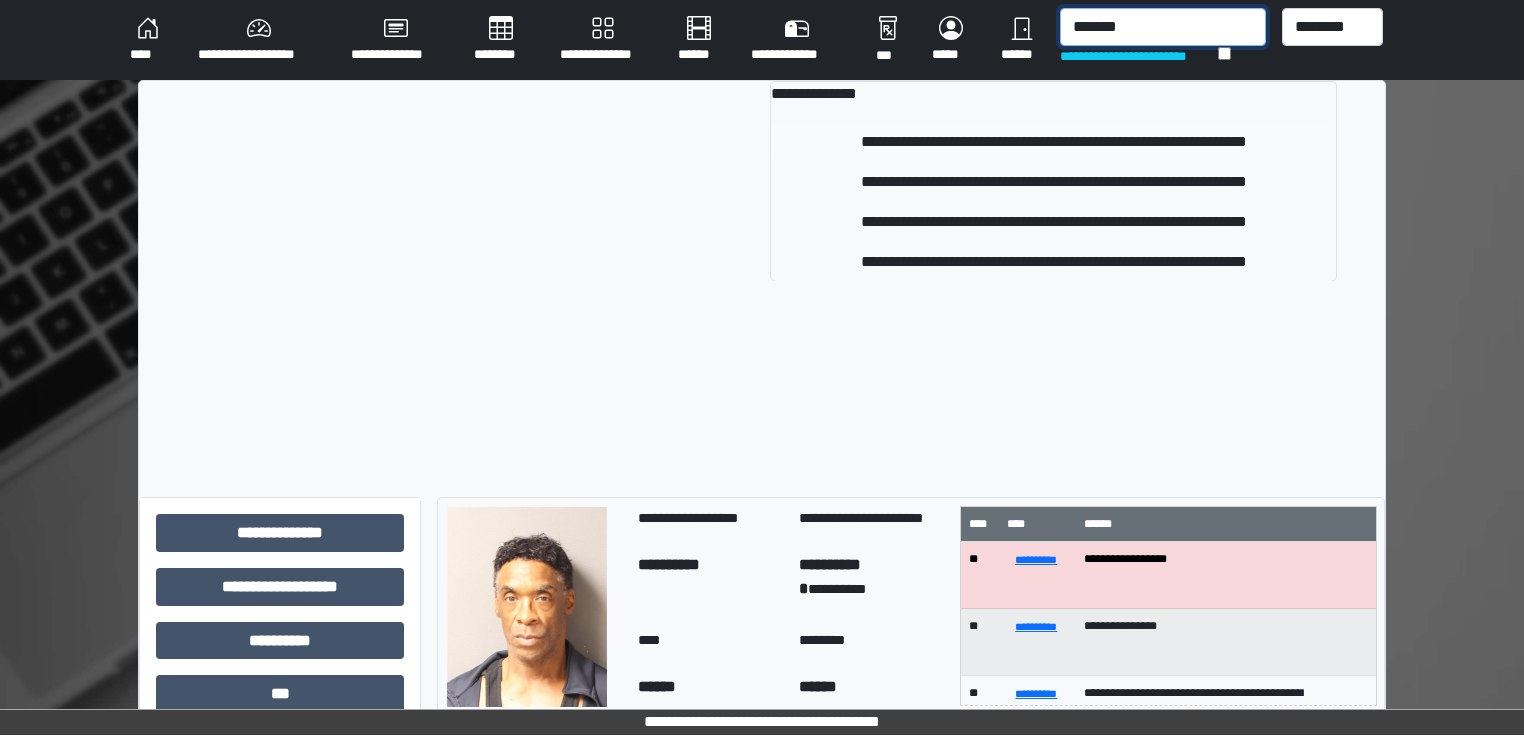 type on "*******" 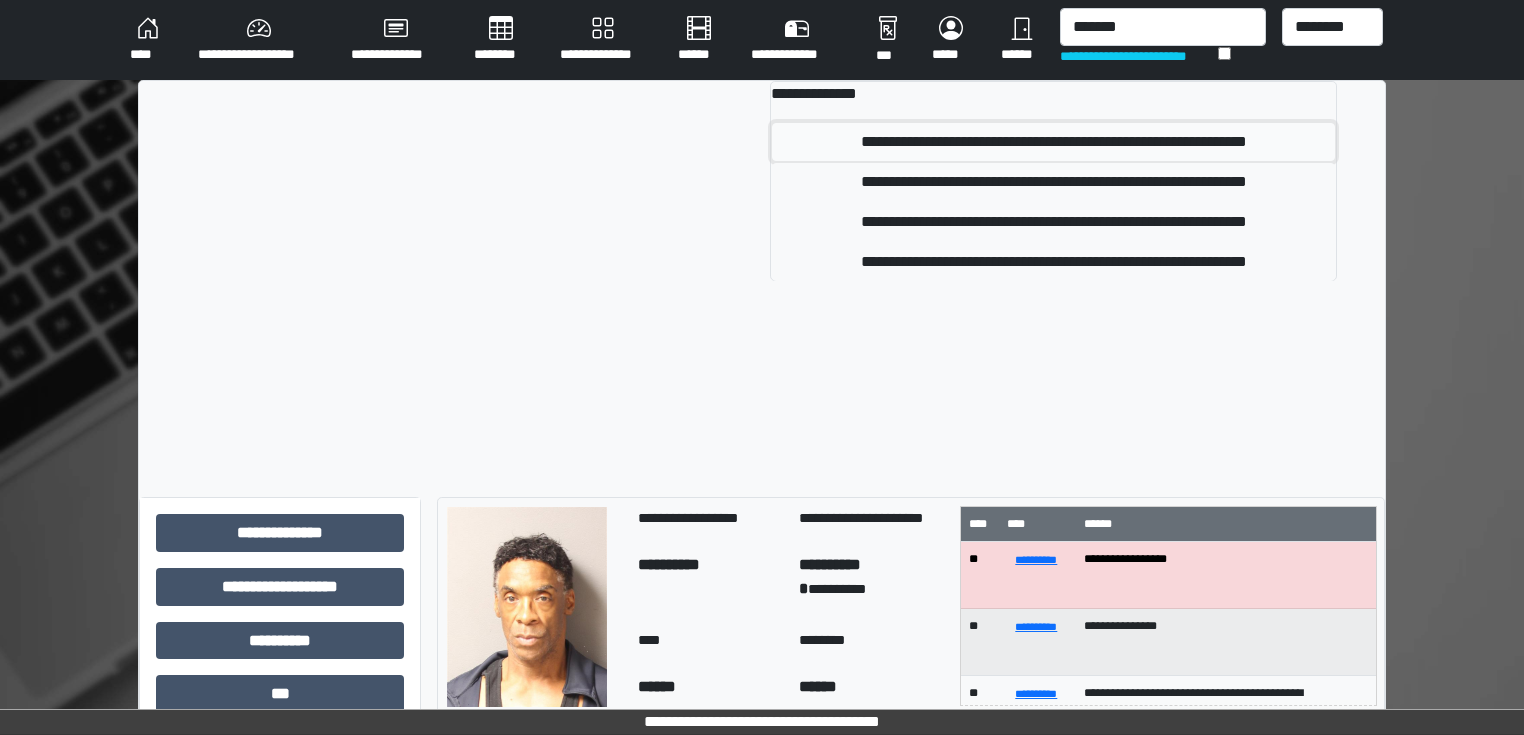click on "**********" at bounding box center [1053, 142] 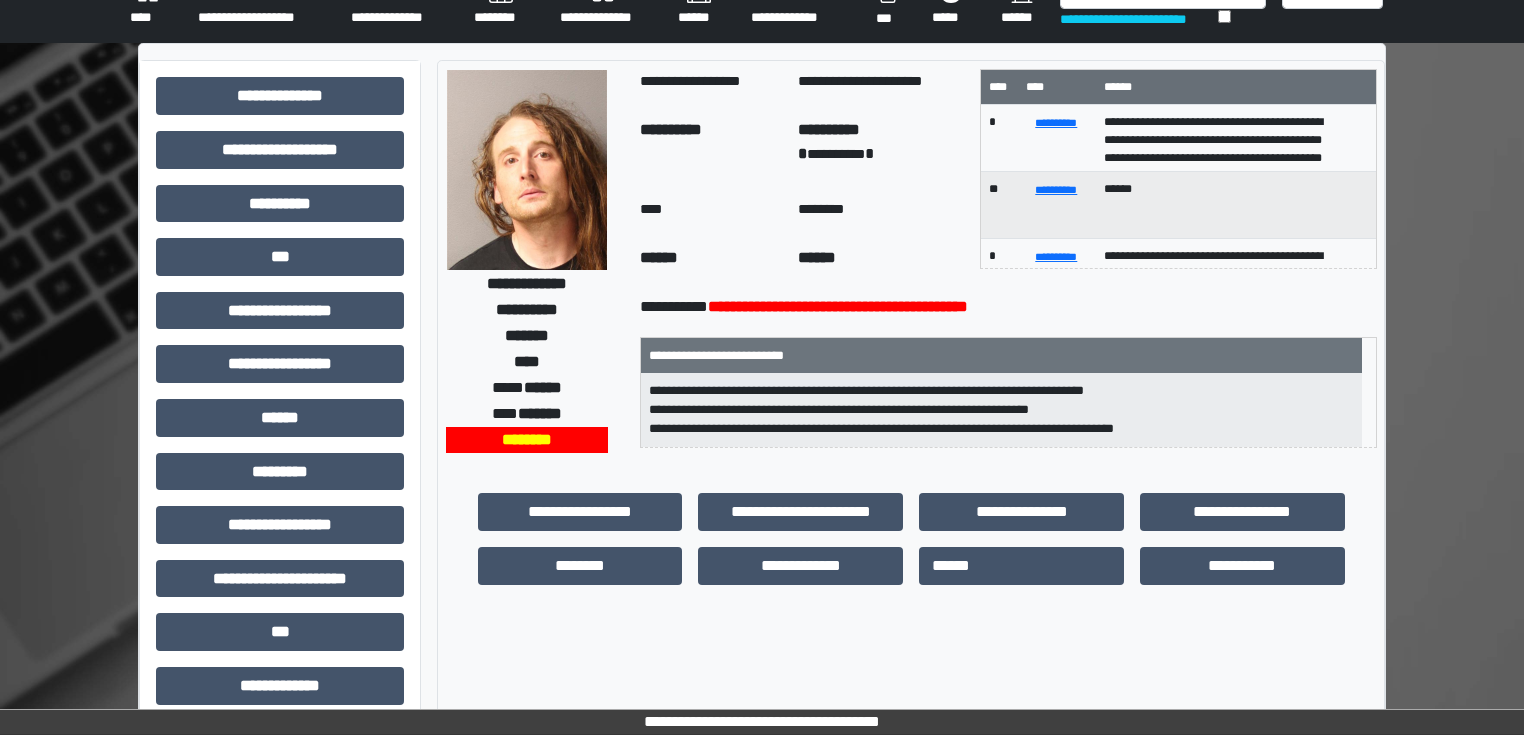 scroll, scrollTop: 0, scrollLeft: 0, axis: both 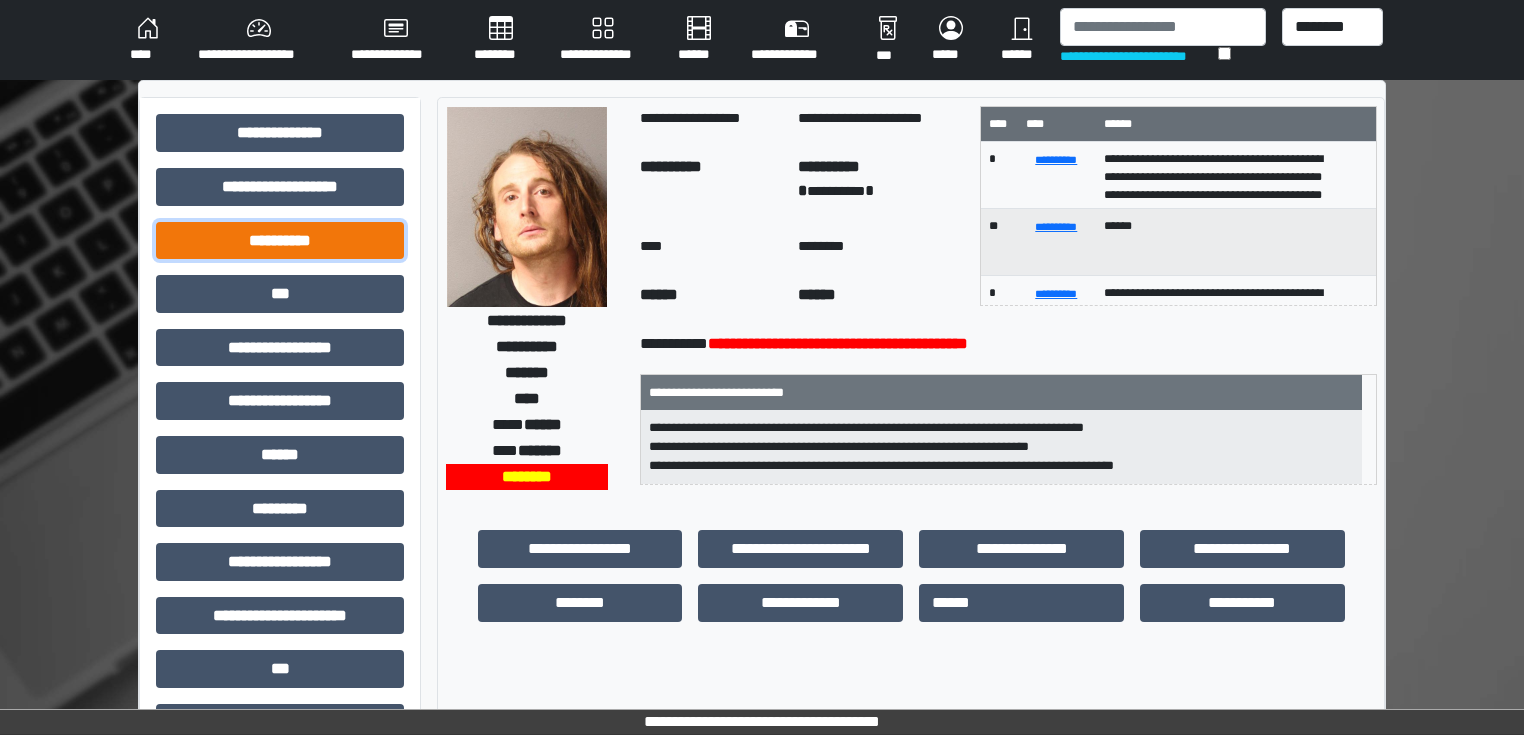 click on "**********" at bounding box center (280, 241) 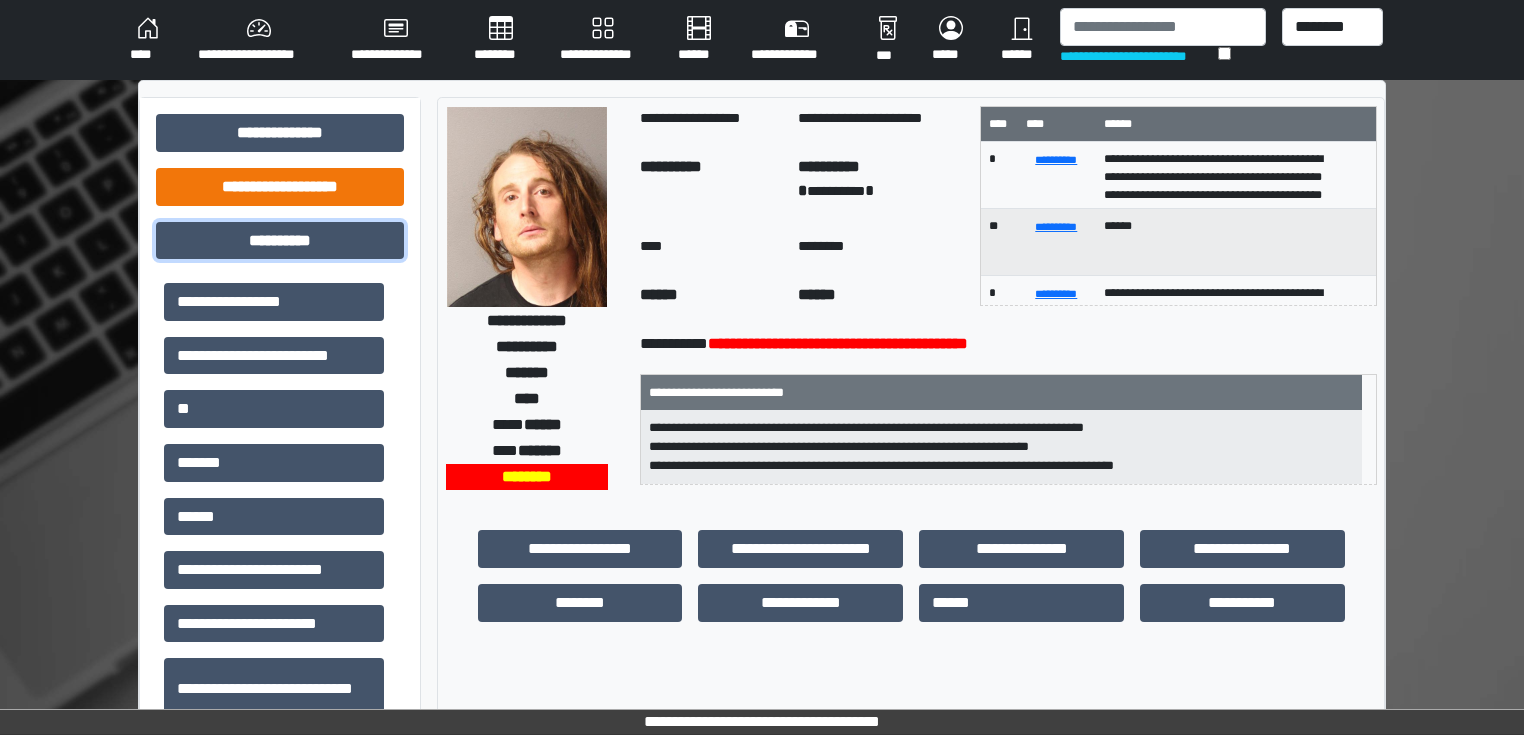 drag, startPoint x: 270, startPoint y: 243, endPoint x: 270, endPoint y: 203, distance: 40 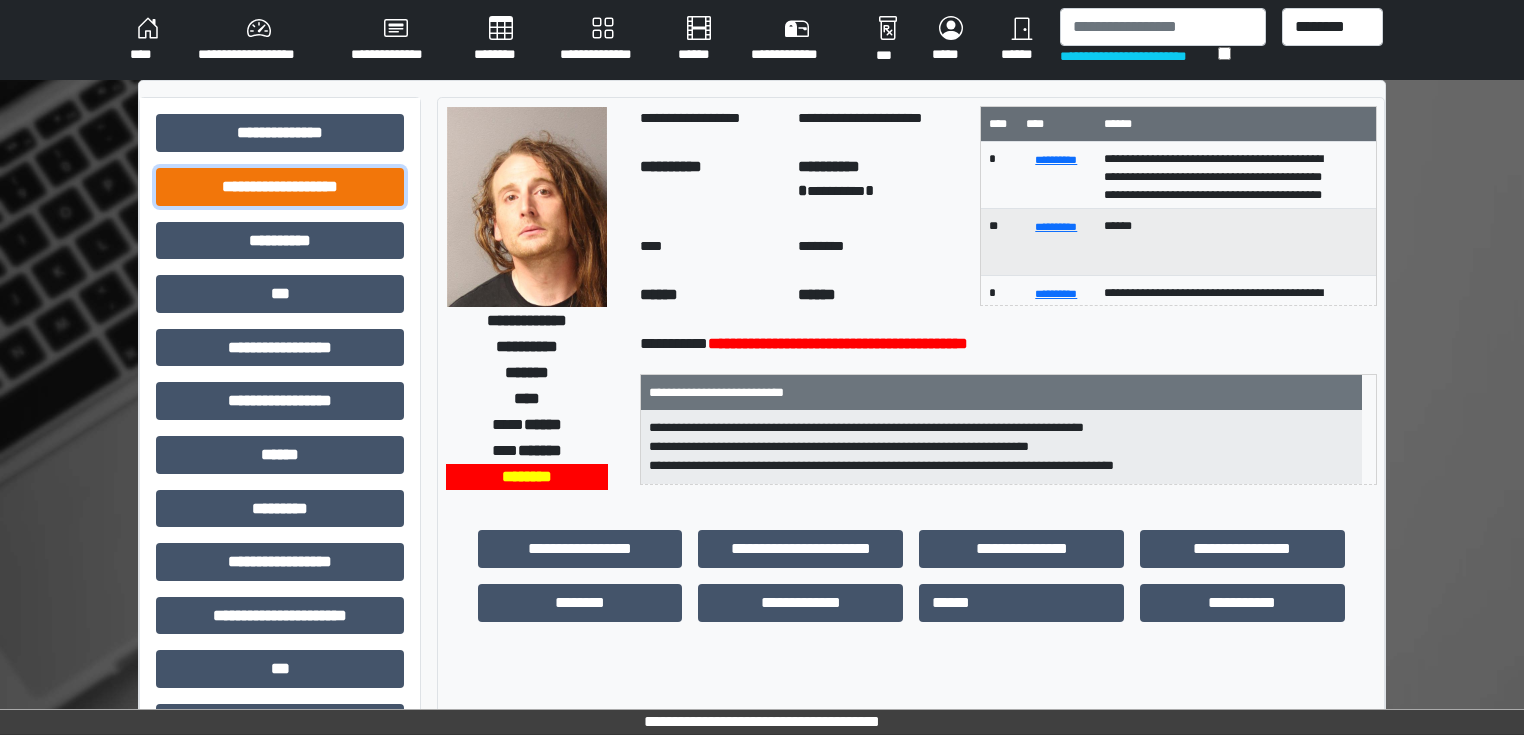 click on "**********" at bounding box center (280, 187) 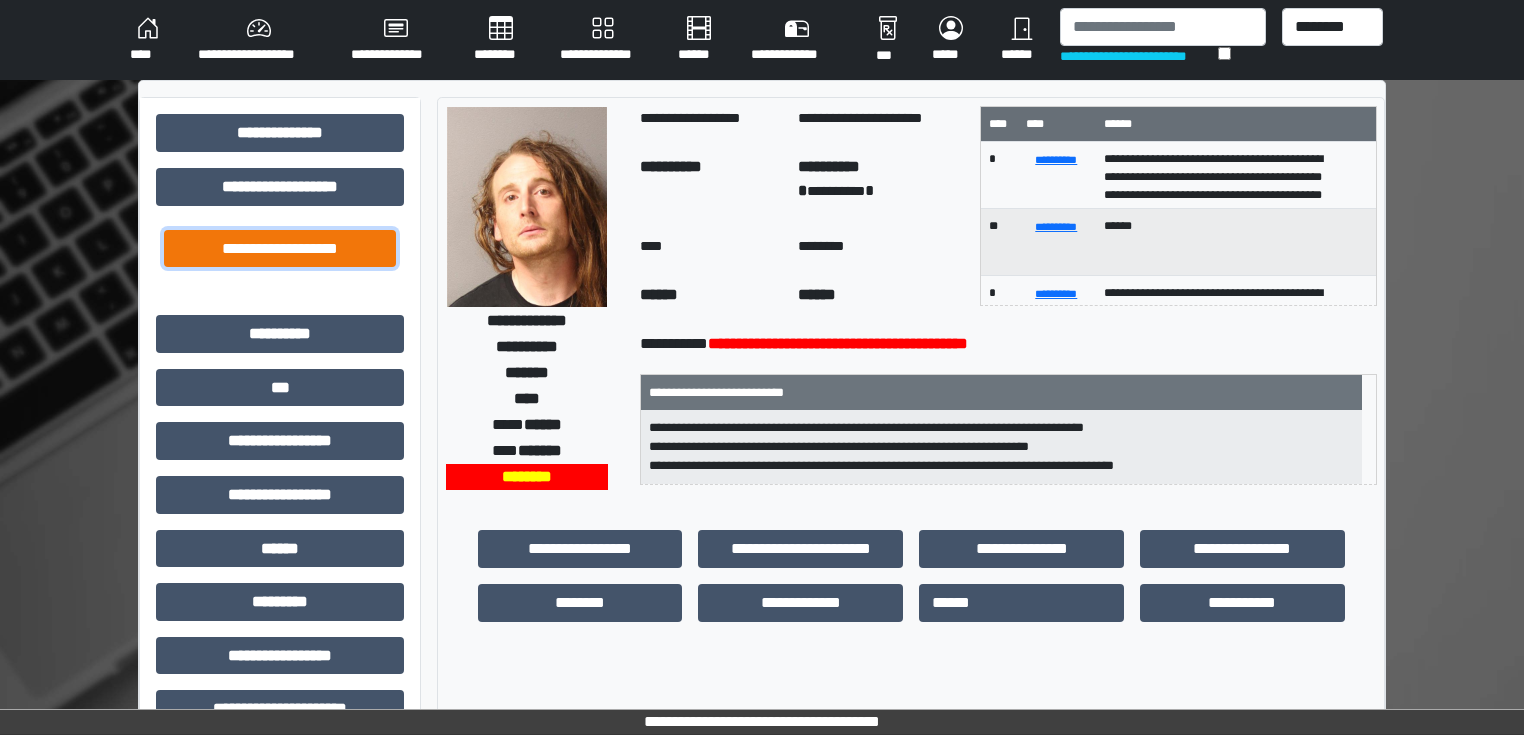 click on "**********" at bounding box center [280, 249] 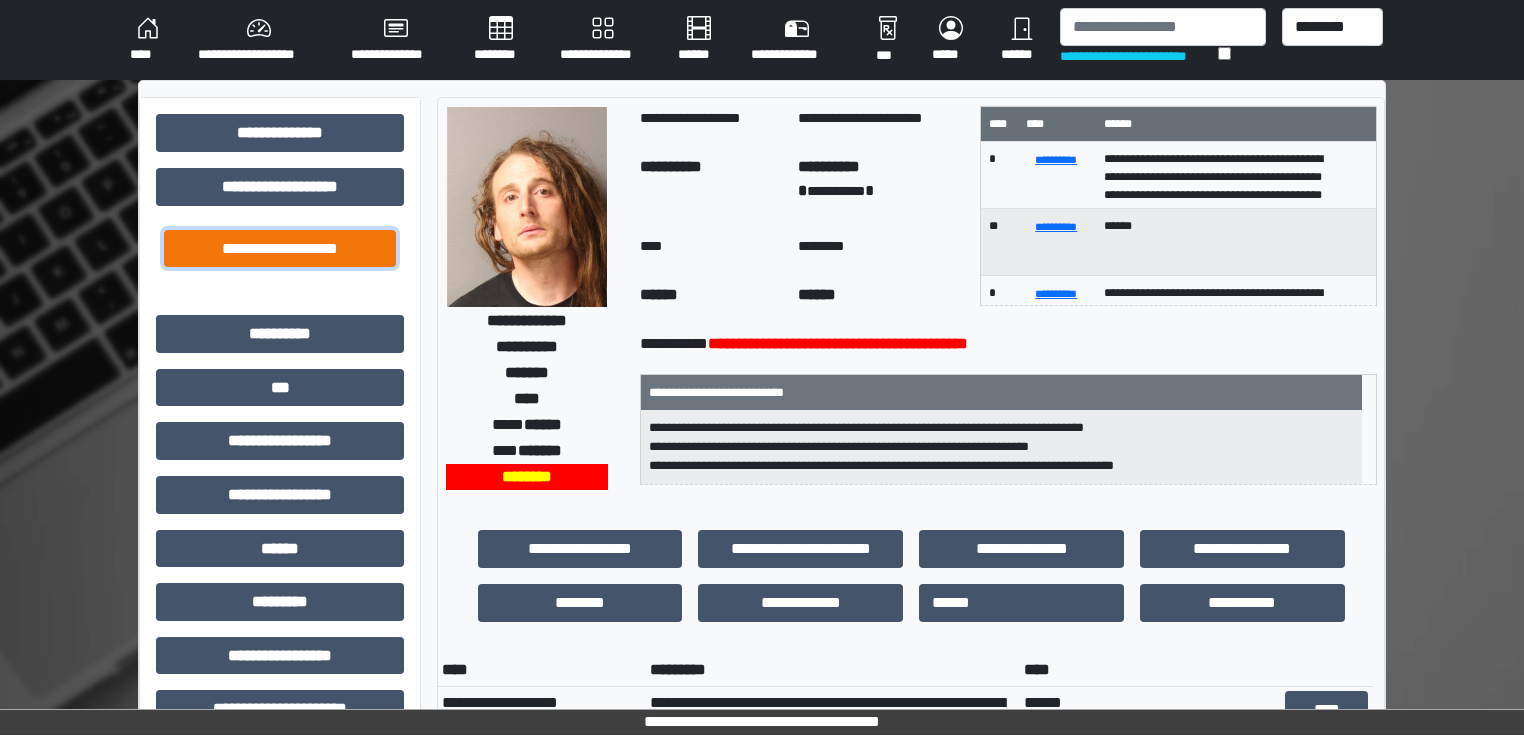 click on "**********" at bounding box center [280, 249] 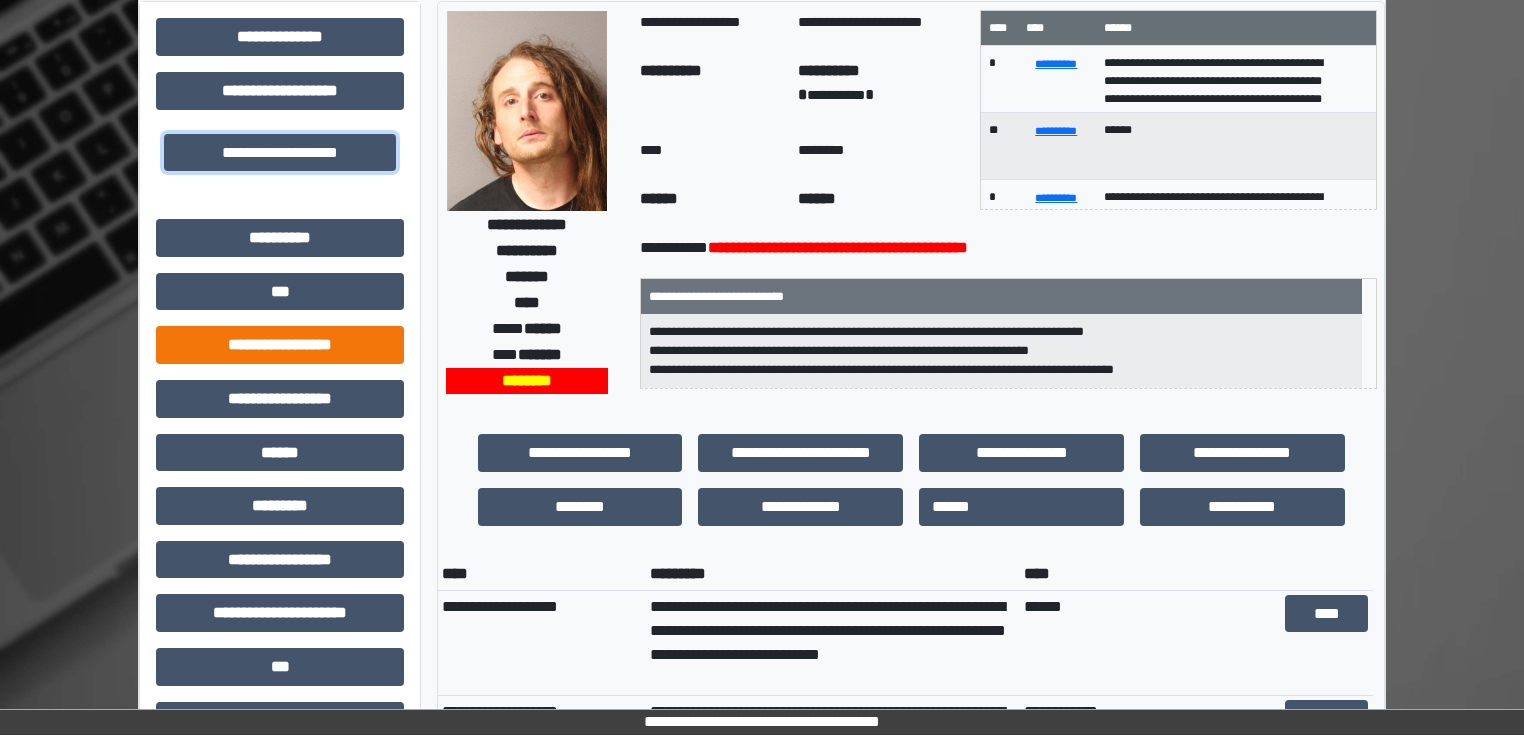 scroll, scrollTop: 400, scrollLeft: 0, axis: vertical 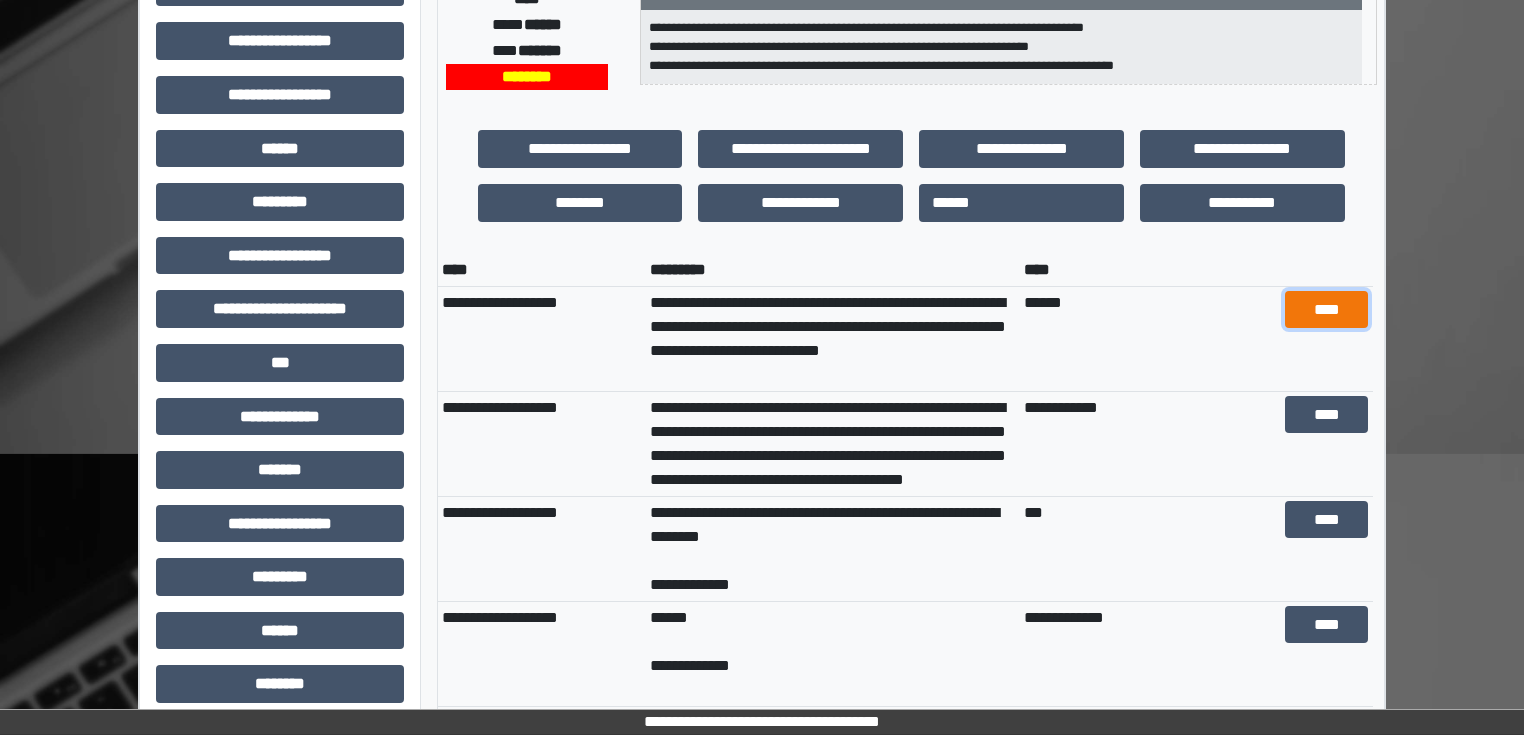 click on "****" at bounding box center (1327, 310) 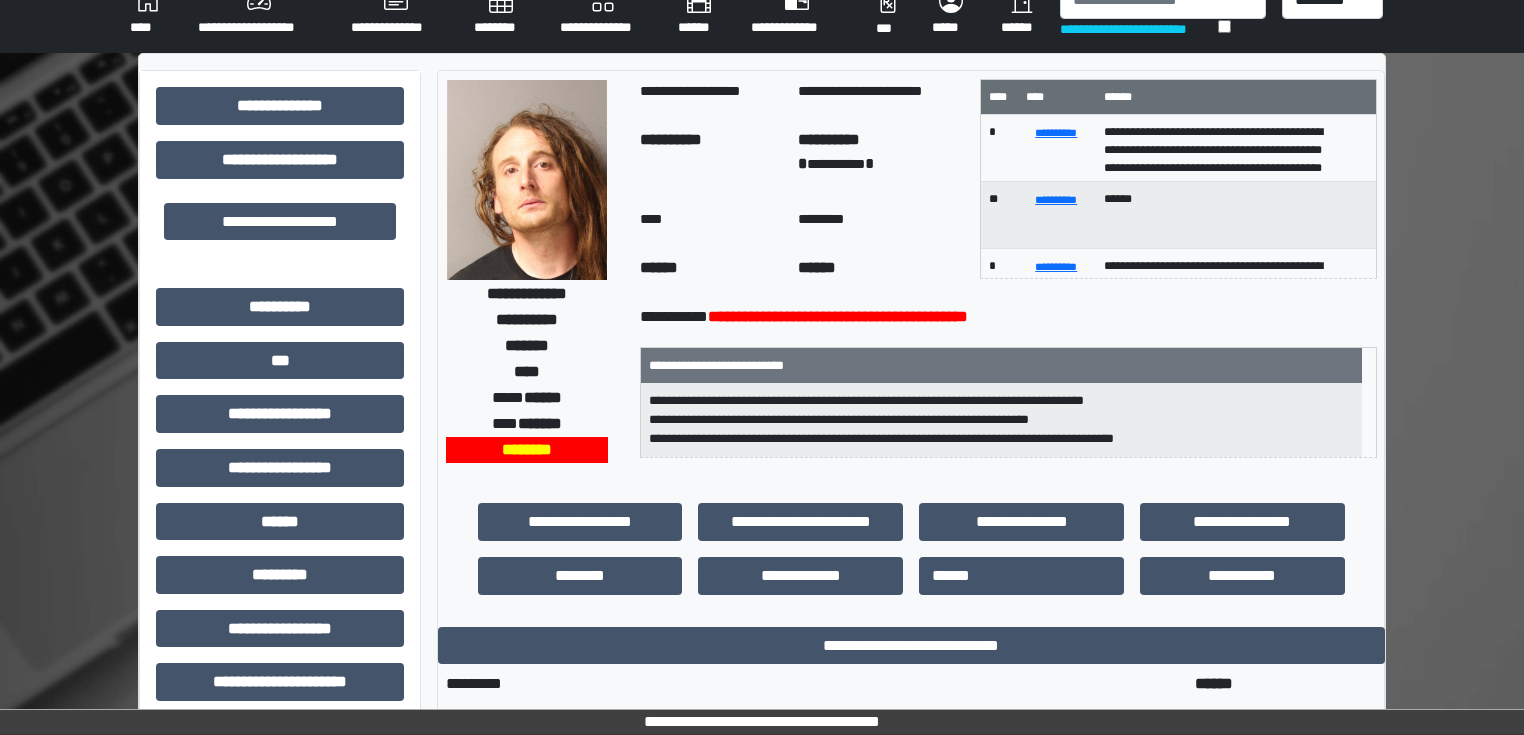scroll, scrollTop: 0, scrollLeft: 0, axis: both 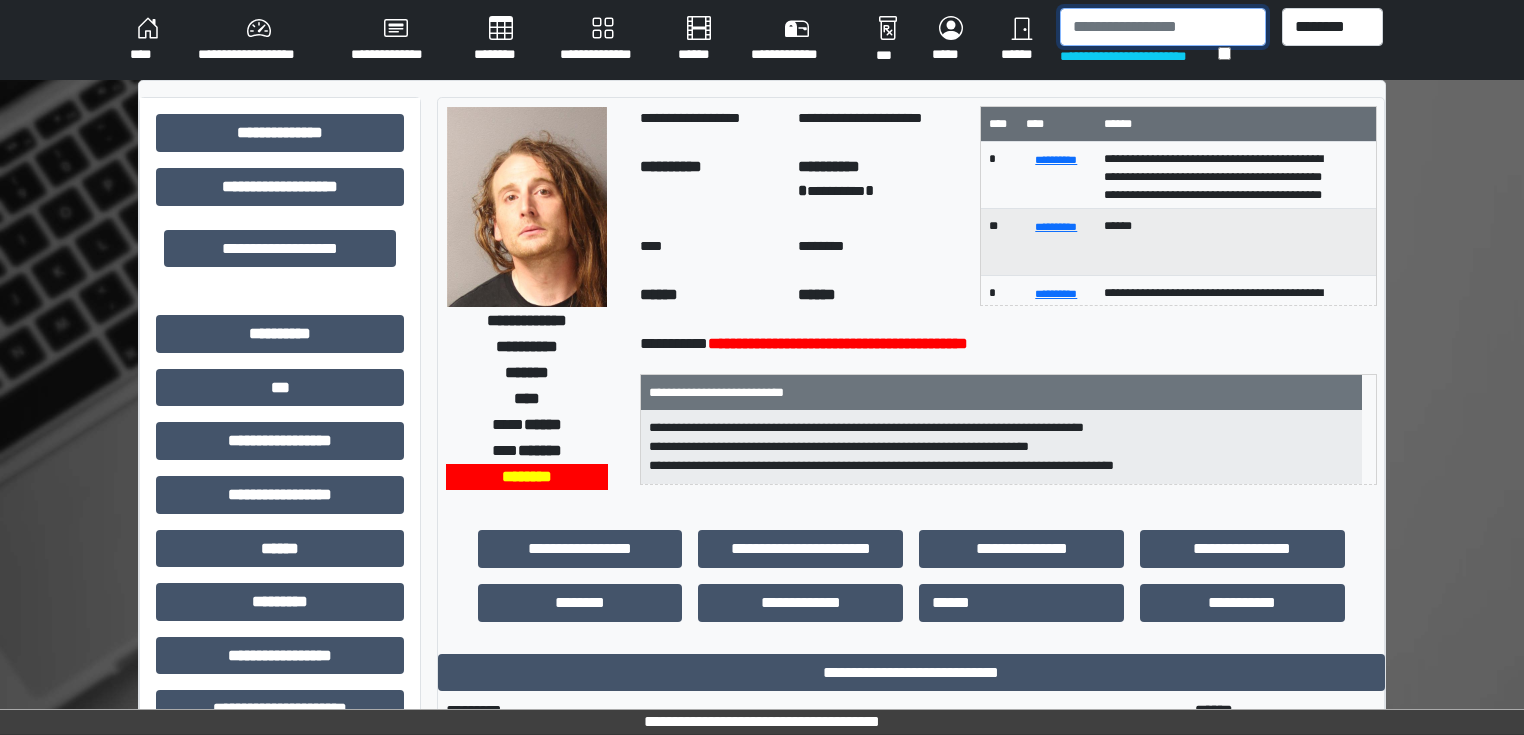 click at bounding box center [1163, 27] 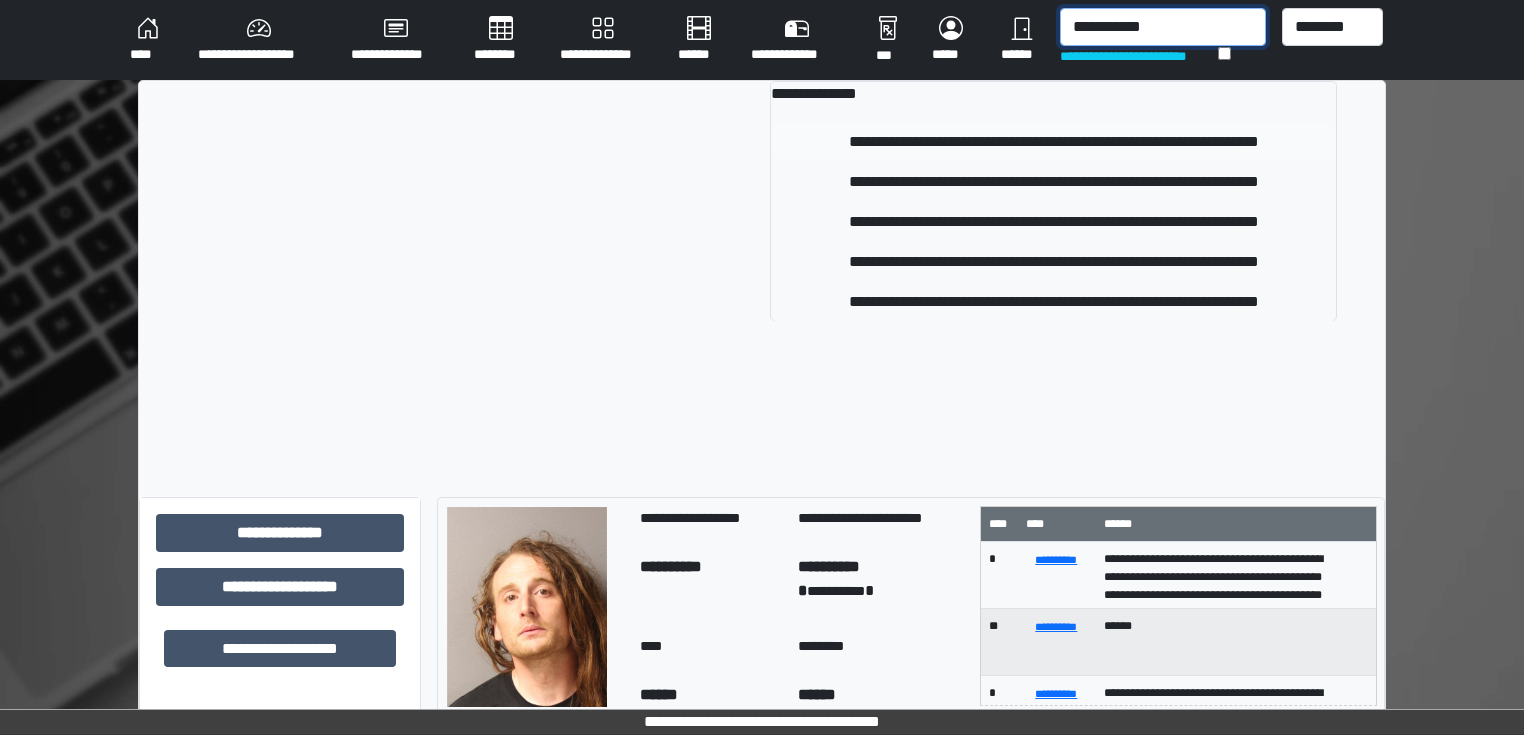 type on "**********" 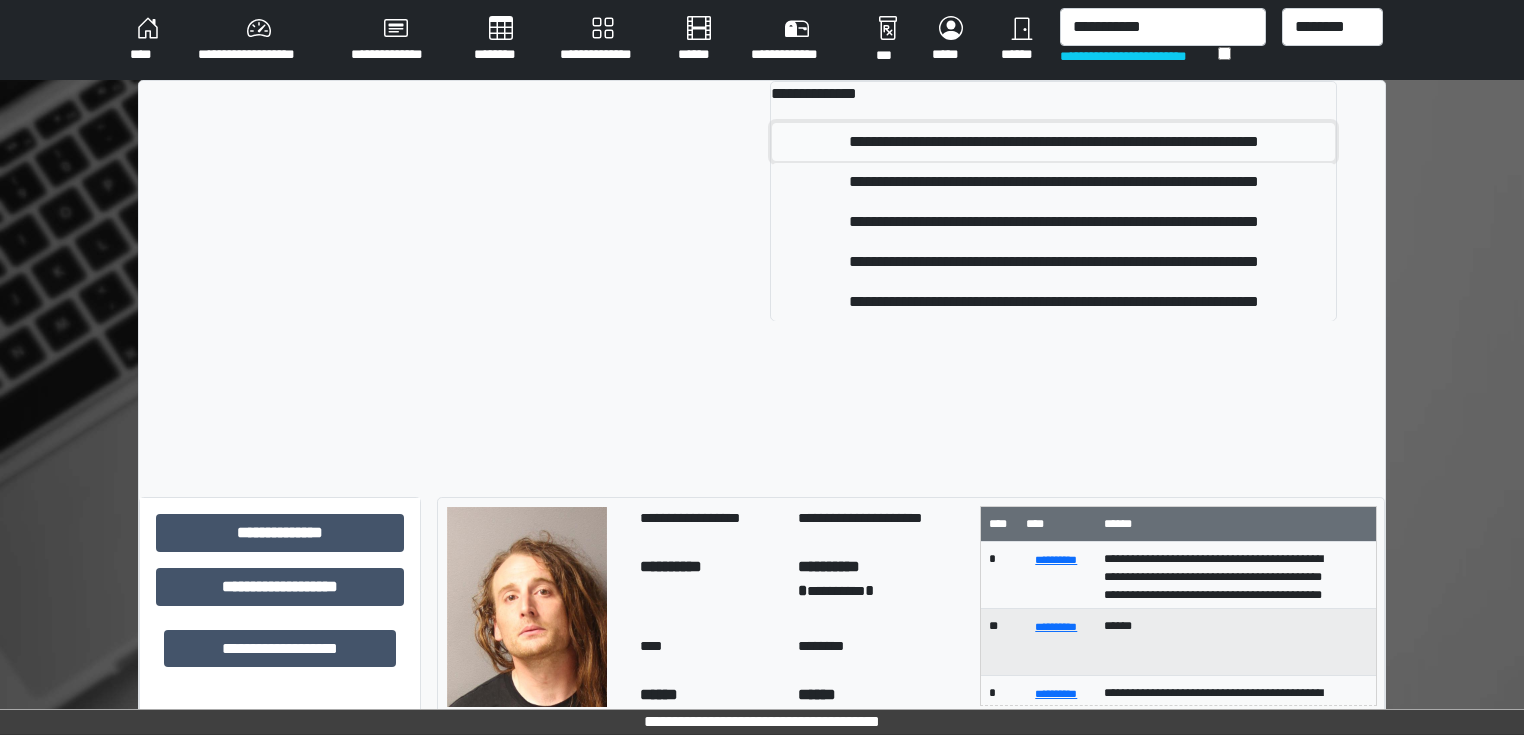 click on "**********" at bounding box center (1053, 142) 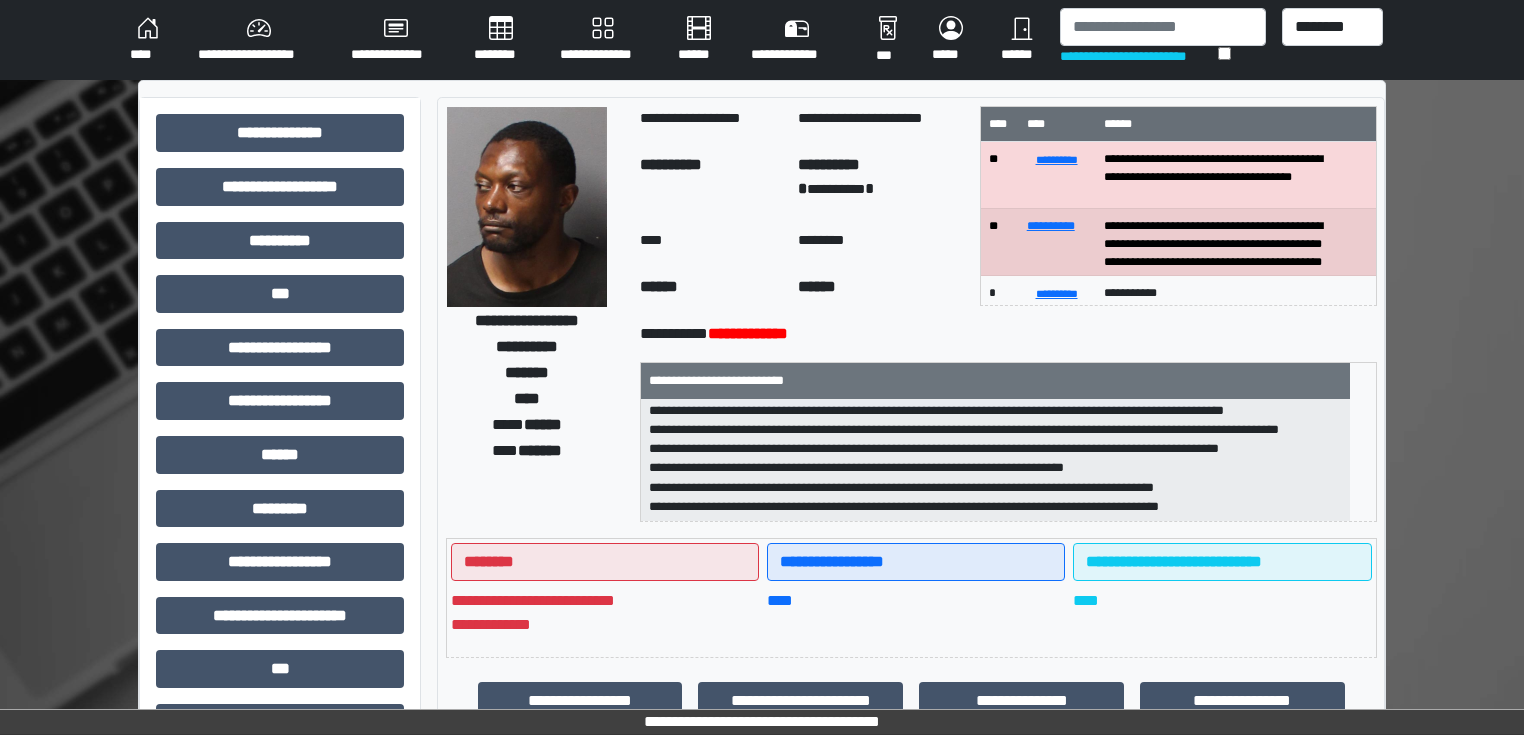 scroll, scrollTop: 0, scrollLeft: 0, axis: both 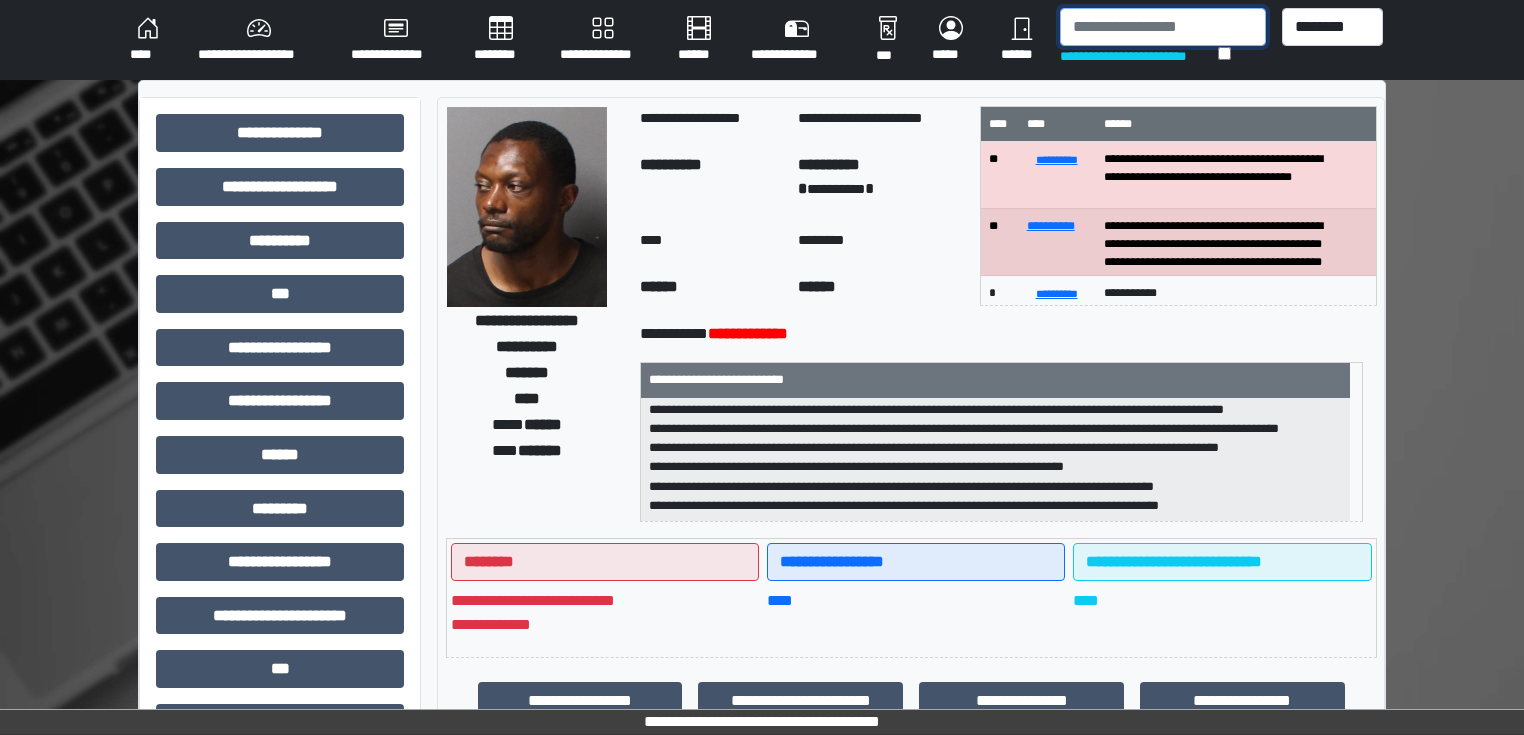 click at bounding box center [1163, 27] 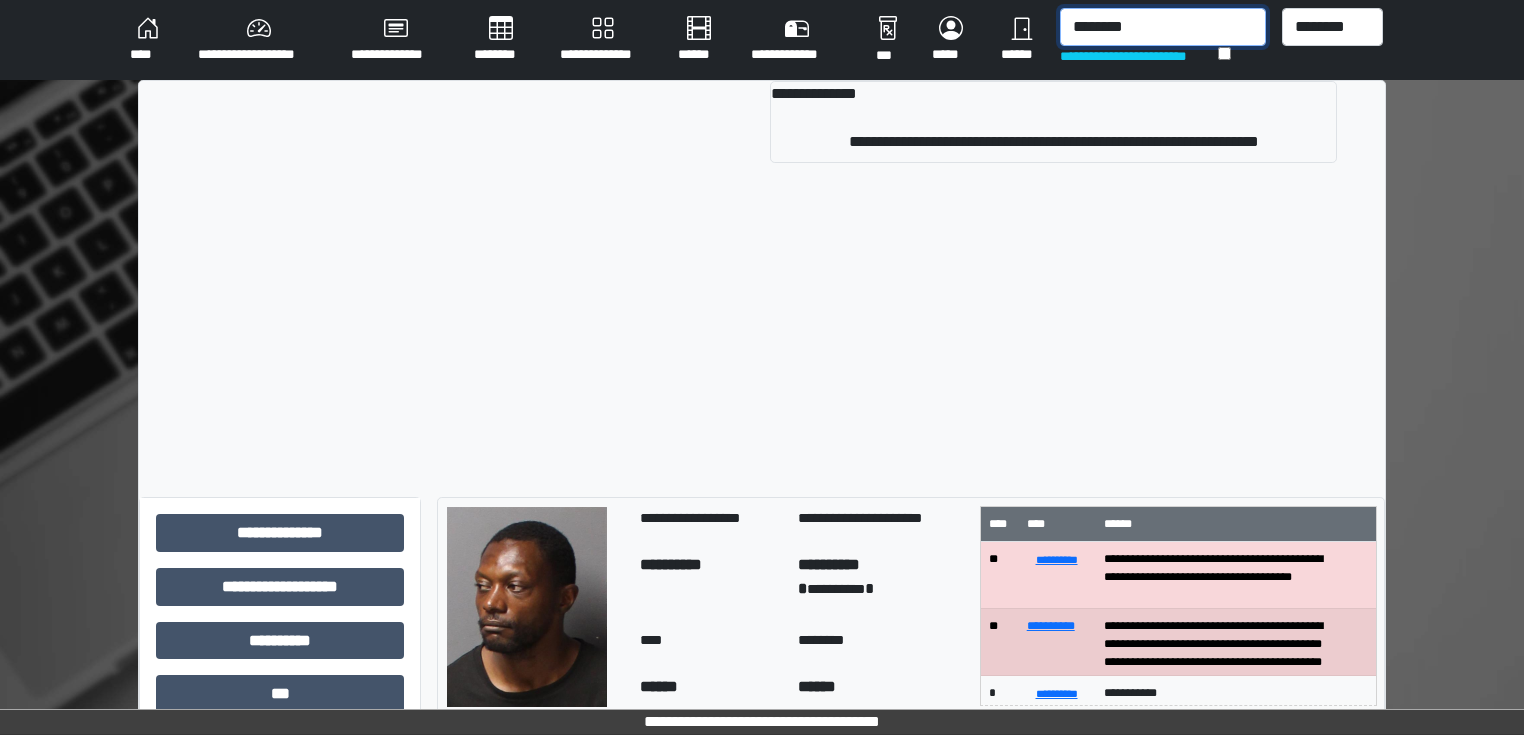 type on "********" 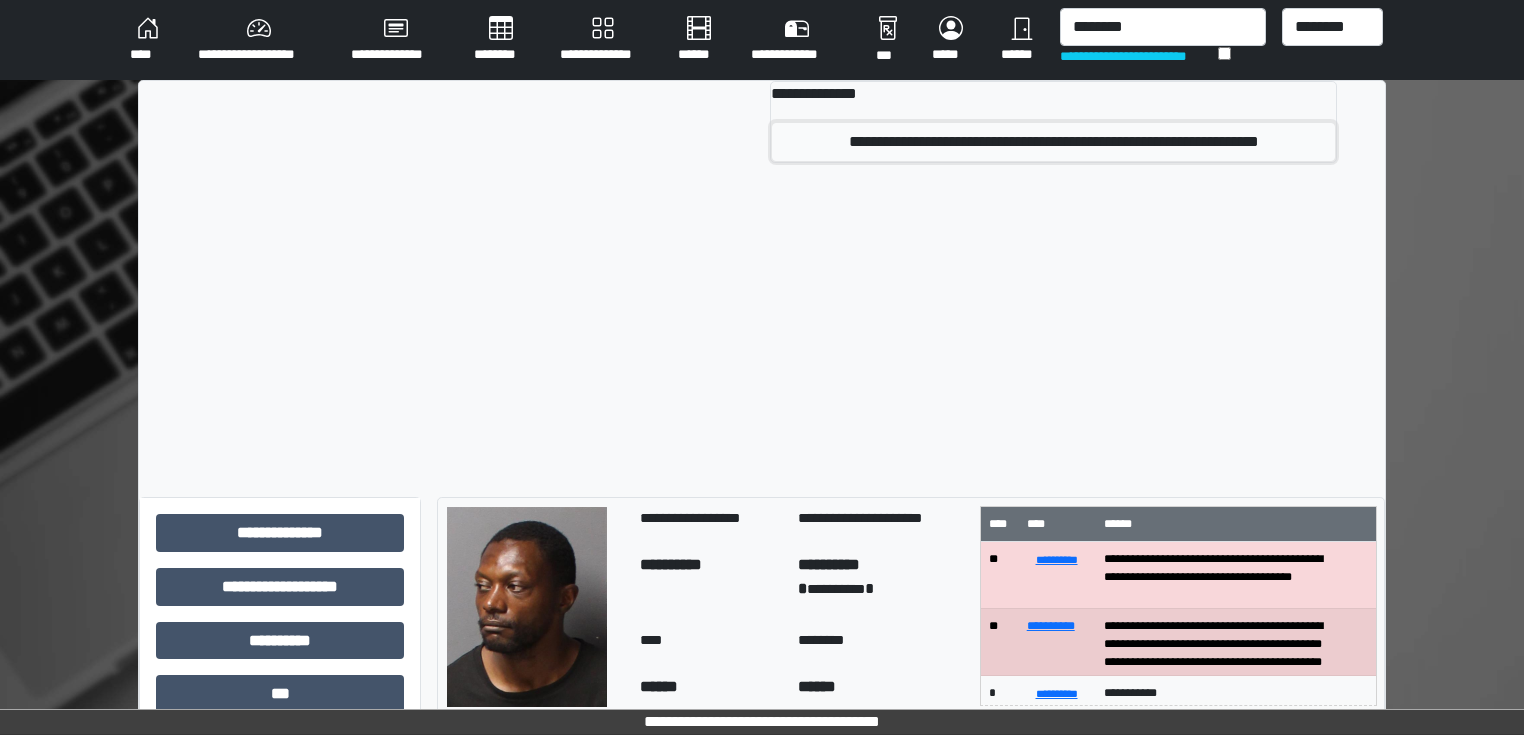 click on "**********" at bounding box center [1053, 142] 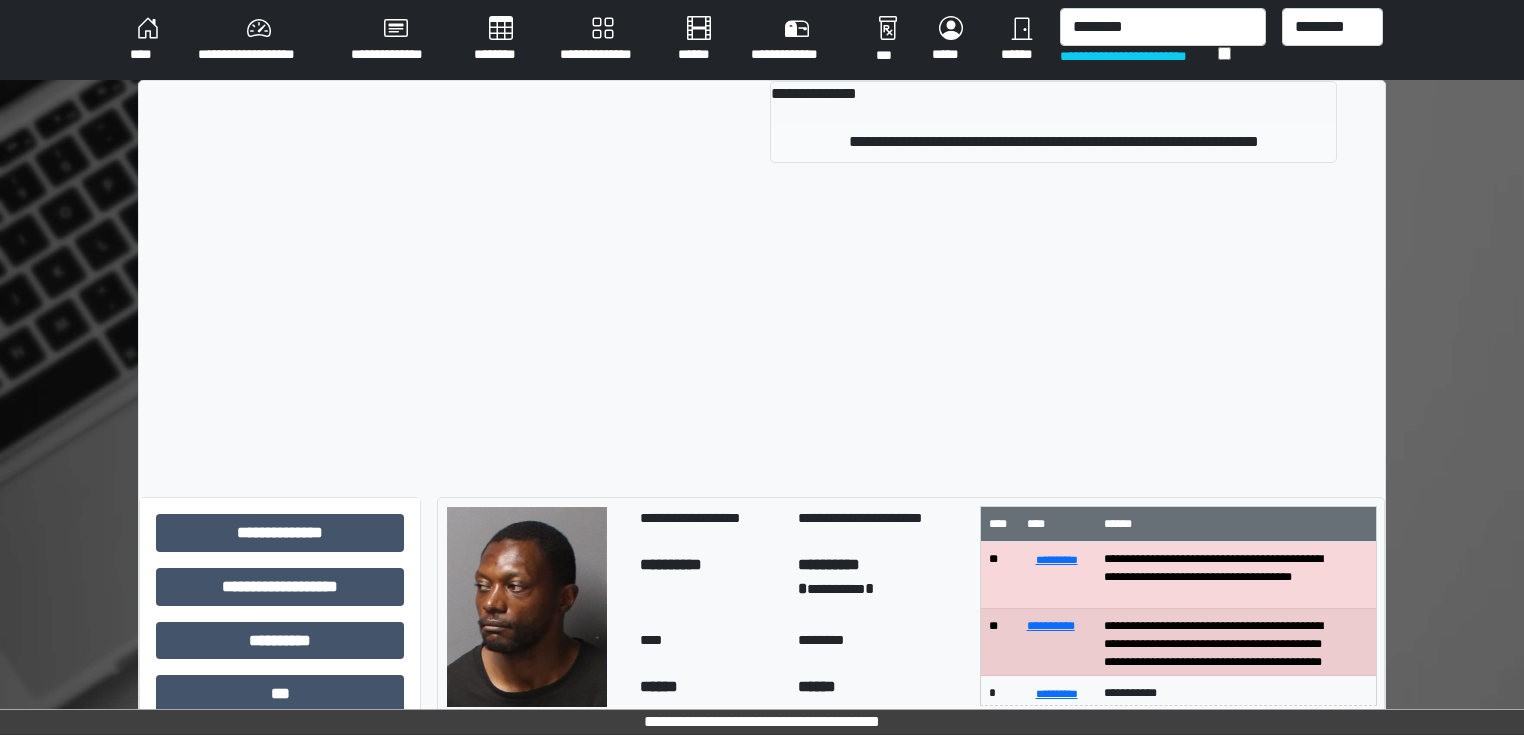 type 